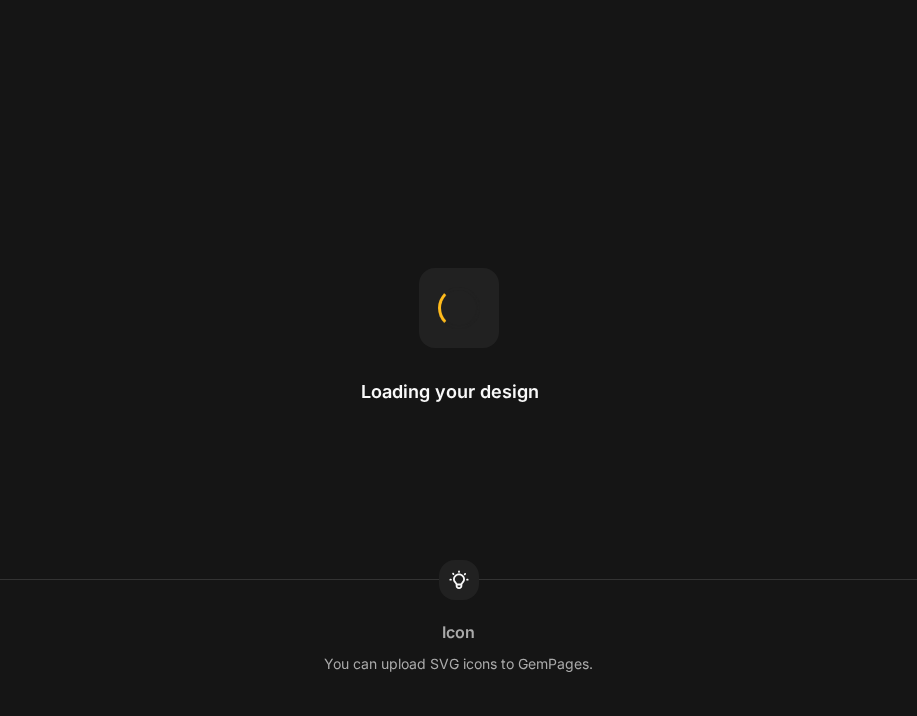 scroll, scrollTop: 0, scrollLeft: 0, axis: both 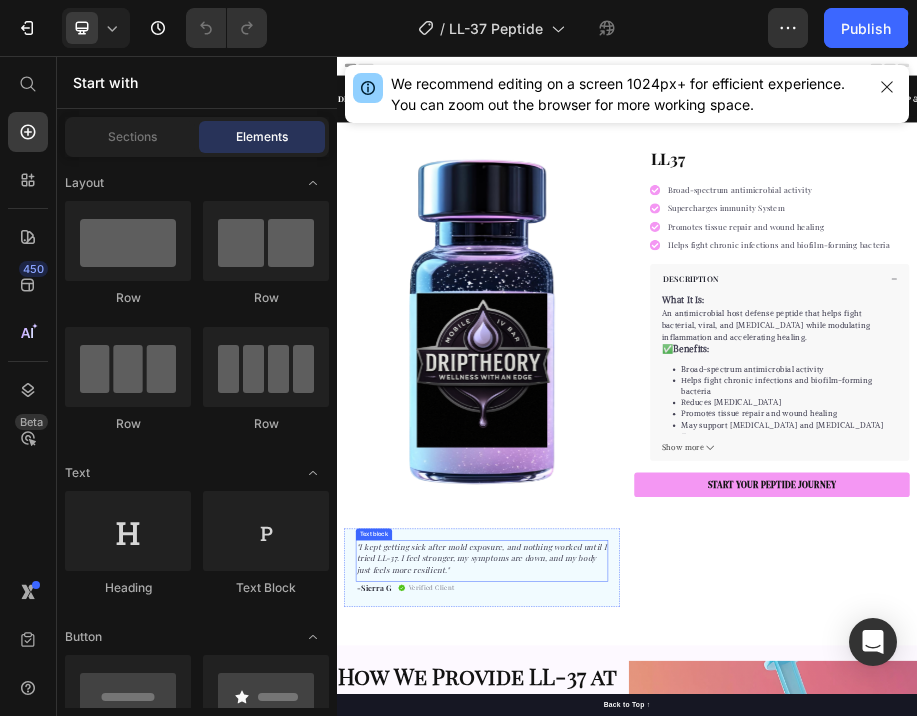 click on ""I kept getting sick after mold exposure, and nothing worked until I tried LL-37. I feel stronger, my symptoms are down, and my body just feels more resilient."" at bounding box center (636, 1095) 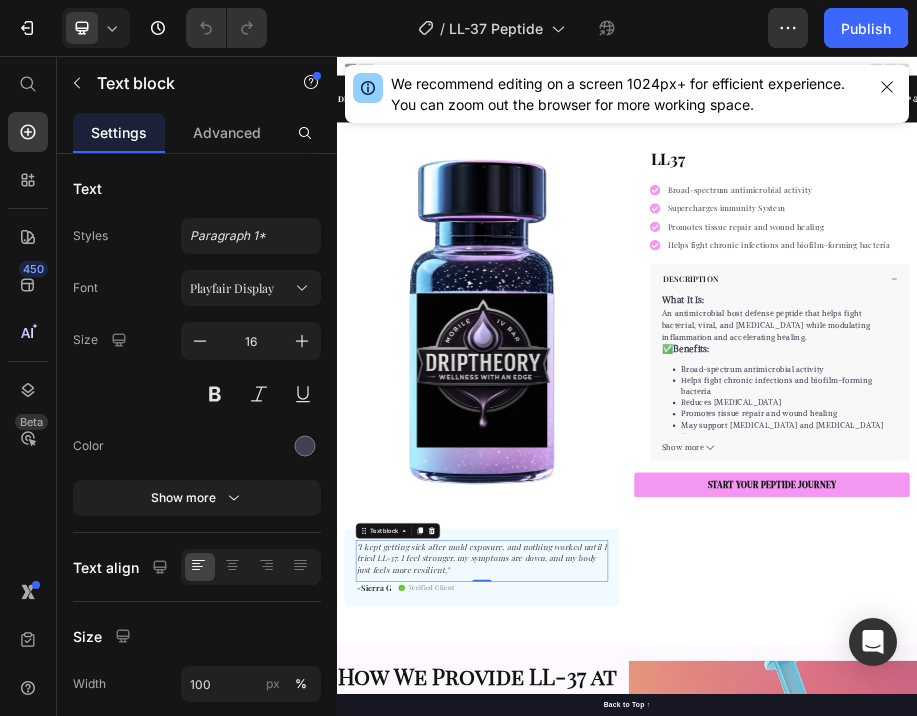 click on ""I kept getting sick after mold exposure, and nothing worked until I tried LL-37. I feel stronger, my symptoms are down, and my body just feels more resilient."" at bounding box center (636, 1095) 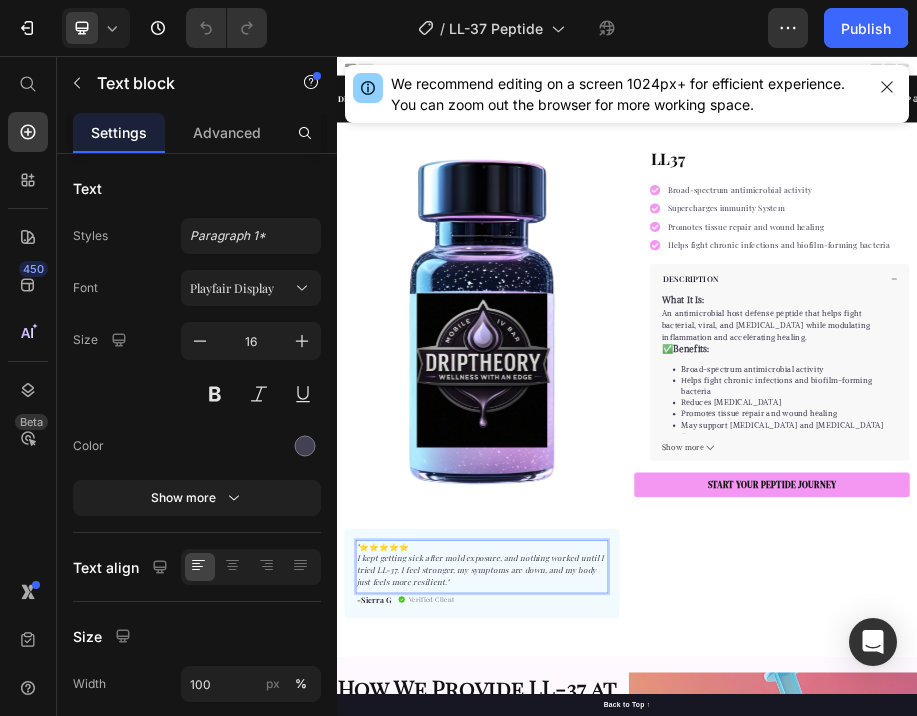 scroll, scrollTop: 62, scrollLeft: 0, axis: vertical 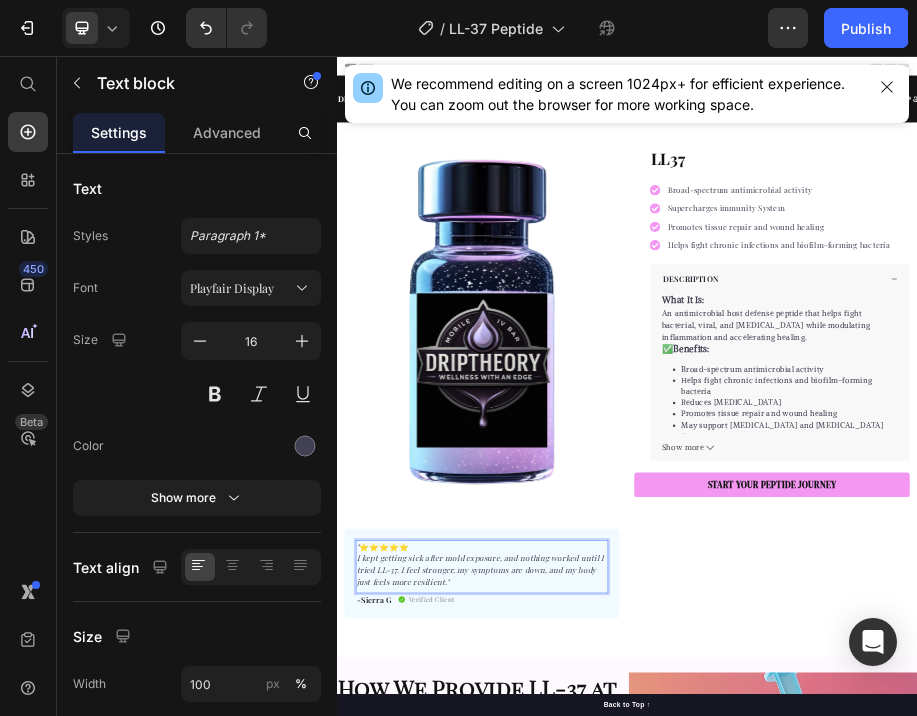 click on "I kept getting sick after mold exposure, and nothing worked until I tried LL-37. I feel stronger, my symptoms are down, and my body just feels more resilient."" at bounding box center (634, 1119) 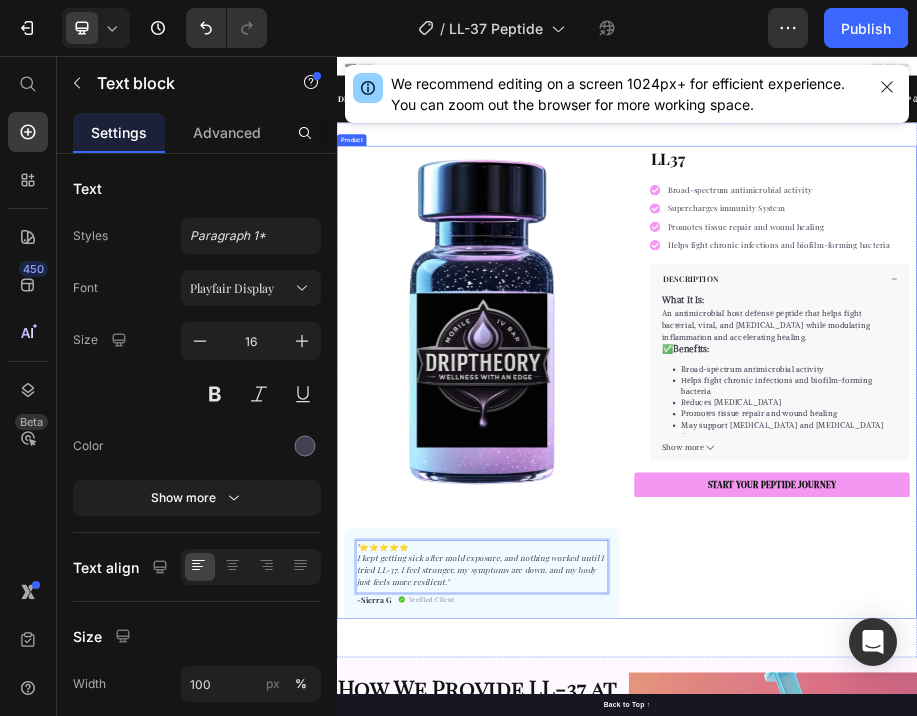 click on "LL37 Product Title Broad-spectrum antimicrobial activity Supercharges immunity System Promotes tissue repair and wound healing Helps fight chronic infections and biofilm-forming bacteria Item list Perfect for sensitive tummies Supercharge immunity System Bursting with protein, vitamins, and minerals Supports strong muscles, increases bone strength Item list
DESCRIPTION What It Is:
An antimicrobial host defense peptide that helps fight bacterial, viral, and fungal infections while modulating inflammation and accelerating healing.
✅  Benefits:
Broad-spectrum antimicrobial activity
Helps fight chronic infections and biofilm-forming bacteria
Reduces systemic inflammation
Promotes tissue repair and wound healing
May support immune dysregulation and autoimmune flare-ups
📈  Ideal For:
Chronic infections (Lyme, mold illness, viral load)
Post-surgical recovery or open wounds
Immune support during illness
Show more Accordion" at bounding box center [1237, 731] 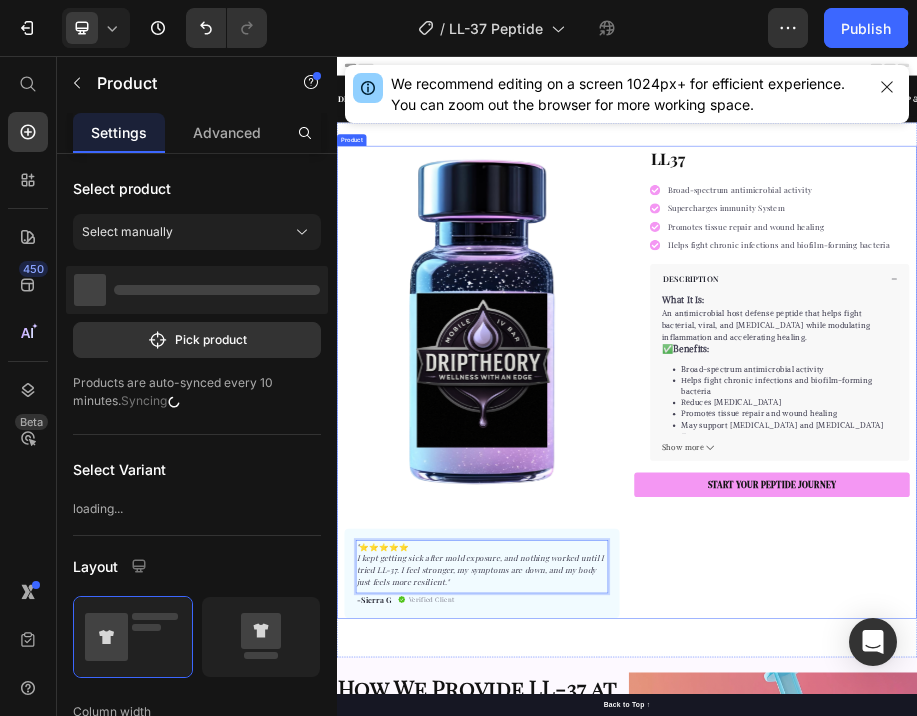 scroll, scrollTop: 0, scrollLeft: 0, axis: both 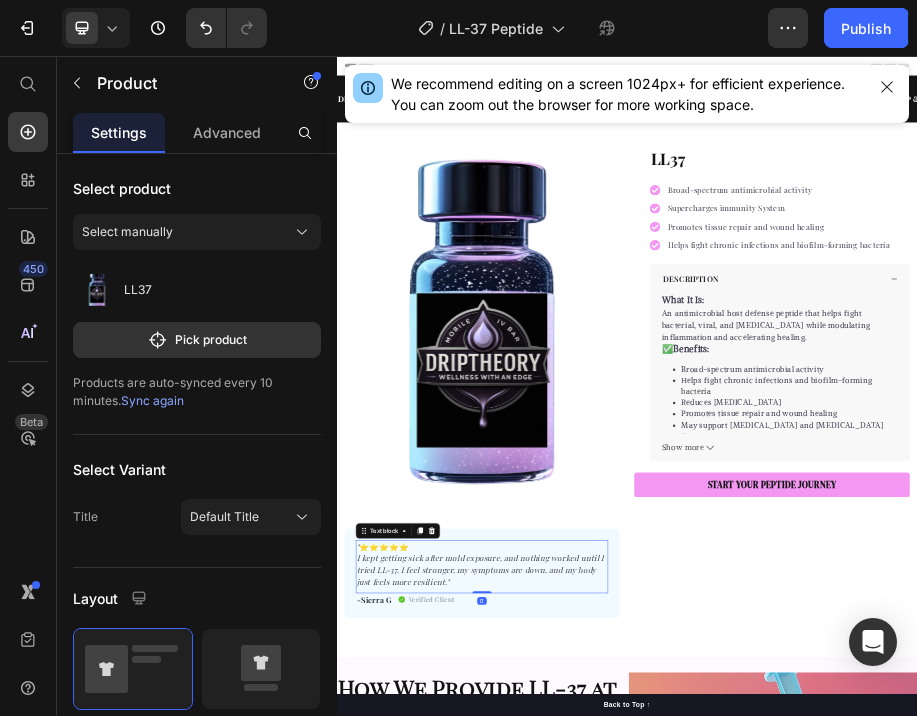 click on "" ⭐️⭐️⭐️⭐️⭐️ I kept getting sick after mold exposure, and nothing worked until I tried LL-37. I feel stronger, my symptoms are down, and my body just feels more resilient."" at bounding box center [637, 1108] 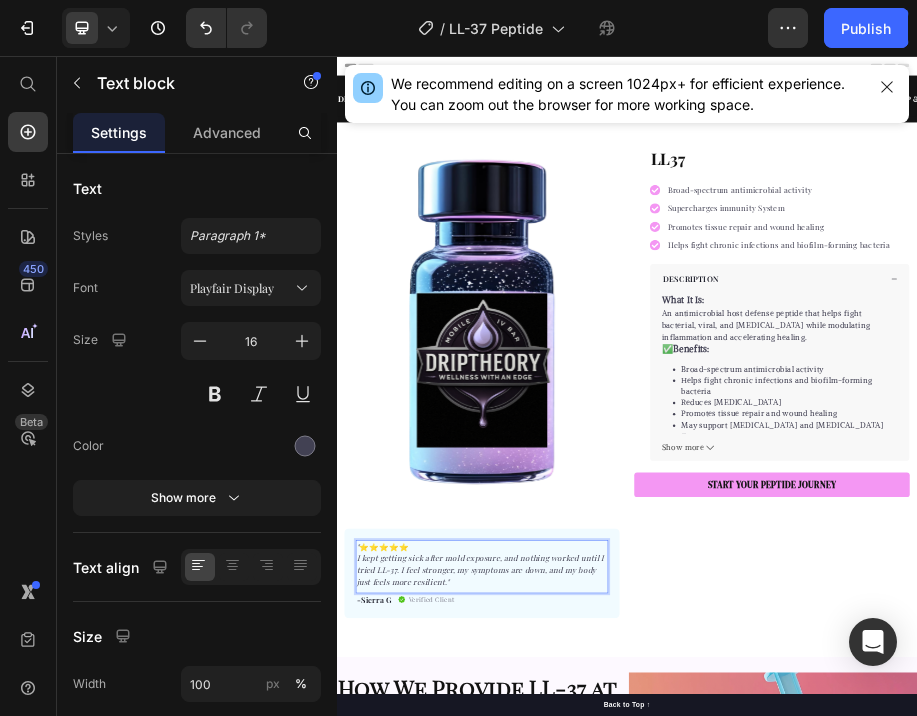 click on "" ⭐️⭐️⭐️⭐️⭐️ I kept getting sick after mold exposure, and nothing worked until I tried LL-37. I feel stronger, my symptoms are down, and my body just feels more resilient."" at bounding box center [637, 1108] 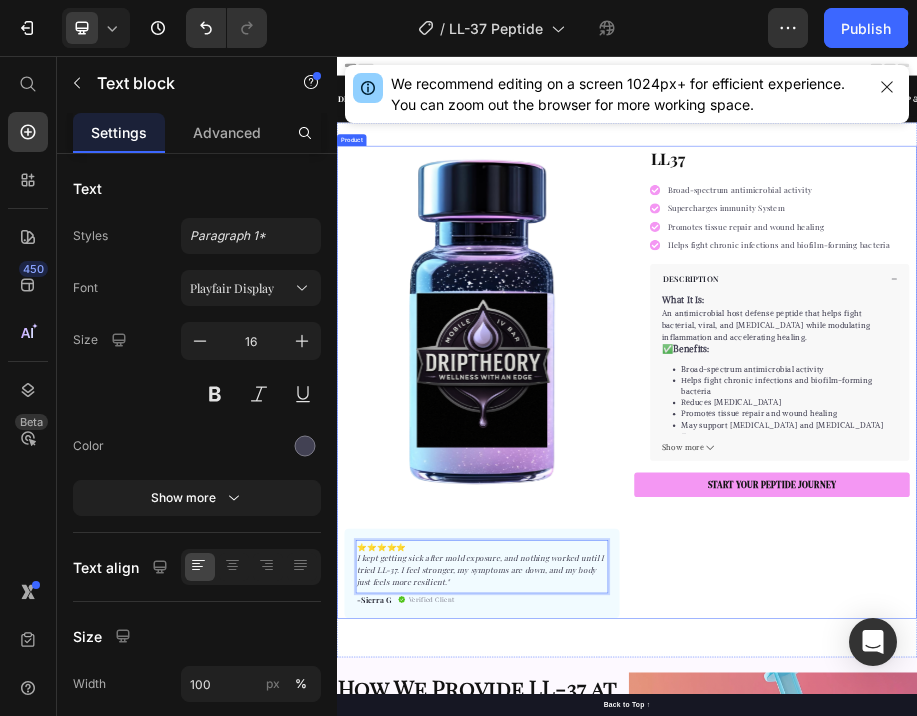 click on "LL37 Product Title Broad-spectrum antimicrobial activity Supercharges immunity System Promotes tissue repair and wound healing Helps fight chronic infections and biofilm-forming bacteria Item list Perfect for sensitive tummies Supercharge immunity System Bursting with protein, vitamins, and minerals Supports strong muscles, increases bone strength Item list
DESCRIPTION What It Is:
An antimicrobial host defense peptide that helps fight bacterial, viral, and fungal infections while modulating inflammation and accelerating healing.
✅  Benefits:
Broad-spectrum antimicrobial activity
Helps fight chronic infections and biofilm-forming bacteria
Reduces systemic inflammation
Promotes tissue repair and wound healing
May support immune dysregulation and autoimmune flare-ups
📈  Ideal For:
Chronic infections (Lyme, mold illness, viral load)
Post-surgical recovery or open wounds
Immune support during illness
Show more Accordion" at bounding box center [1237, 731] 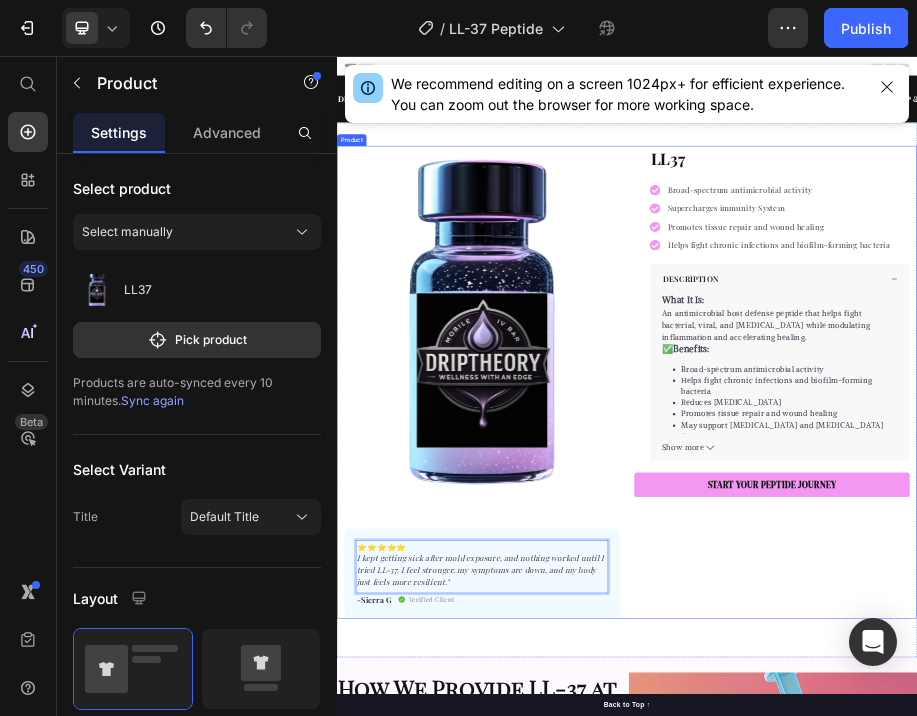 scroll, scrollTop: 0, scrollLeft: 0, axis: both 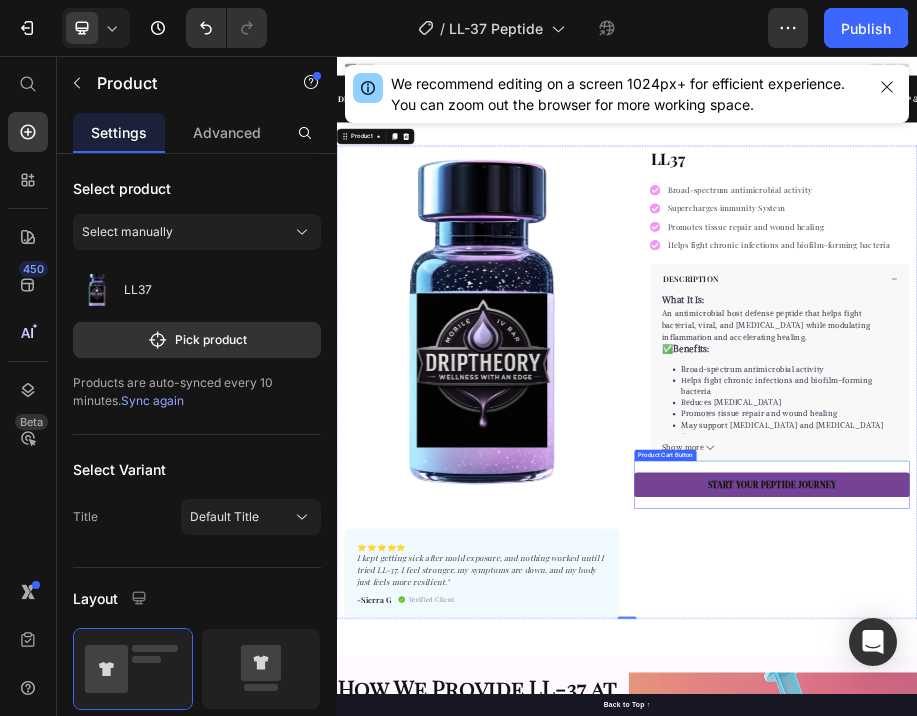 click on "START YOUR PEPTIDE JOURNEY" at bounding box center [1237, 943] 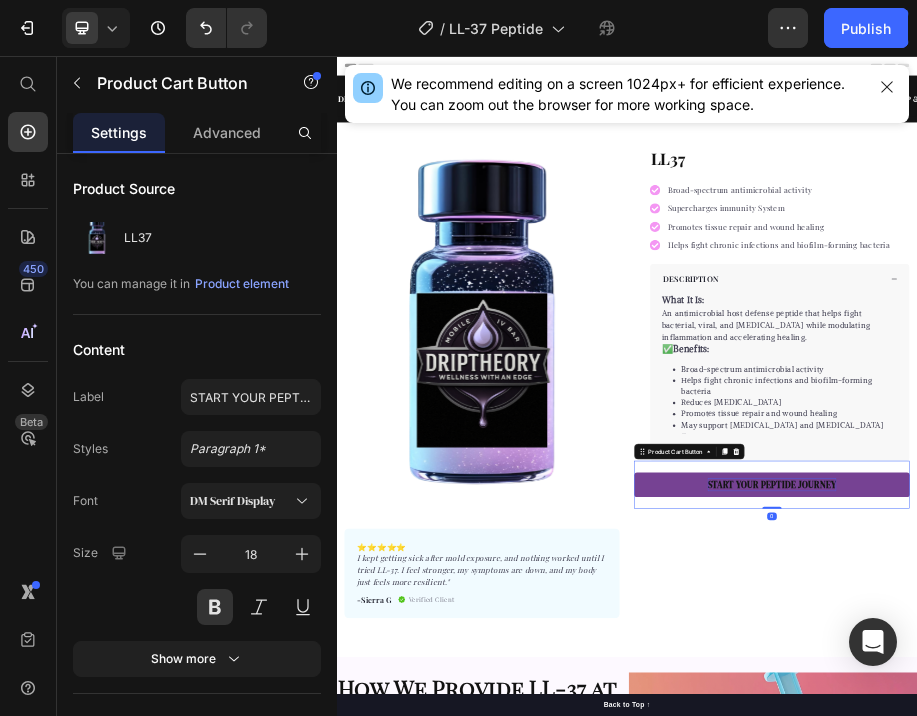 click on "START YOUR PEPTIDE JOURNEY" at bounding box center [1237, 943] 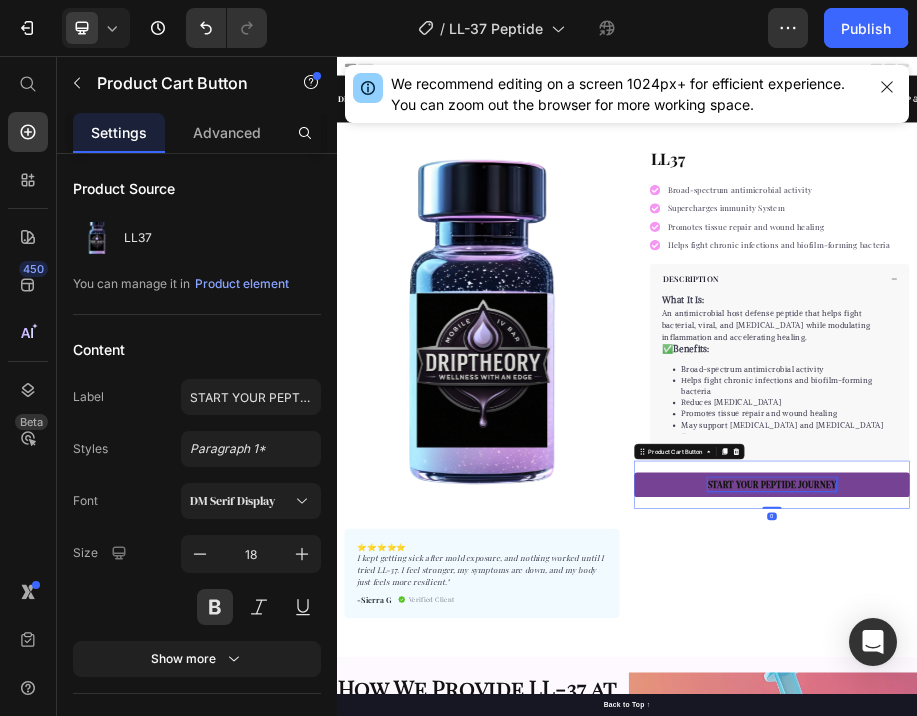 click on "START YOUR PEPTIDE JOURNEY" at bounding box center (1237, 943) 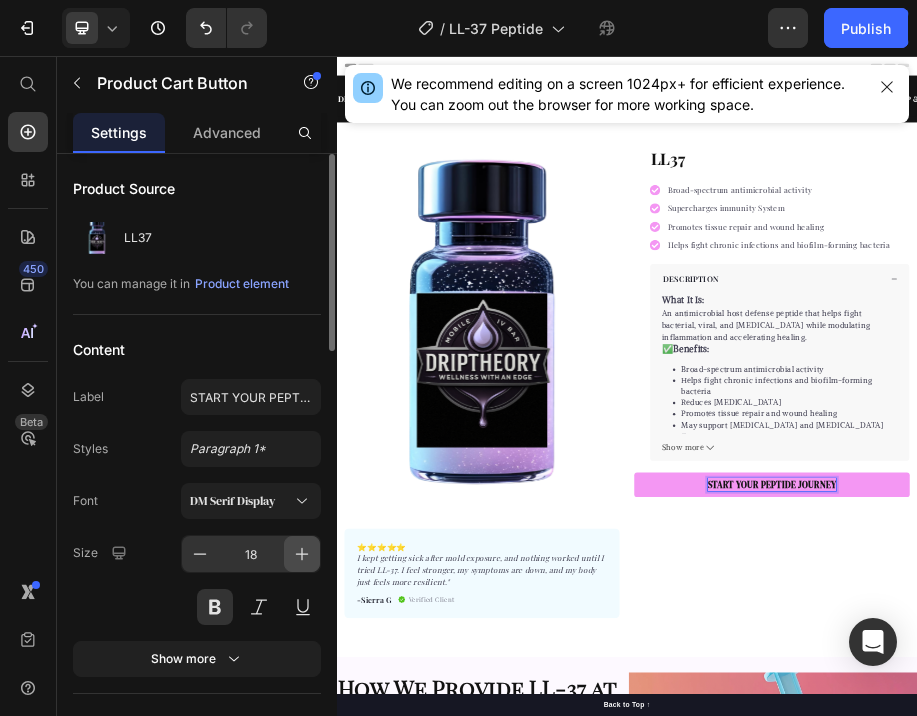 click 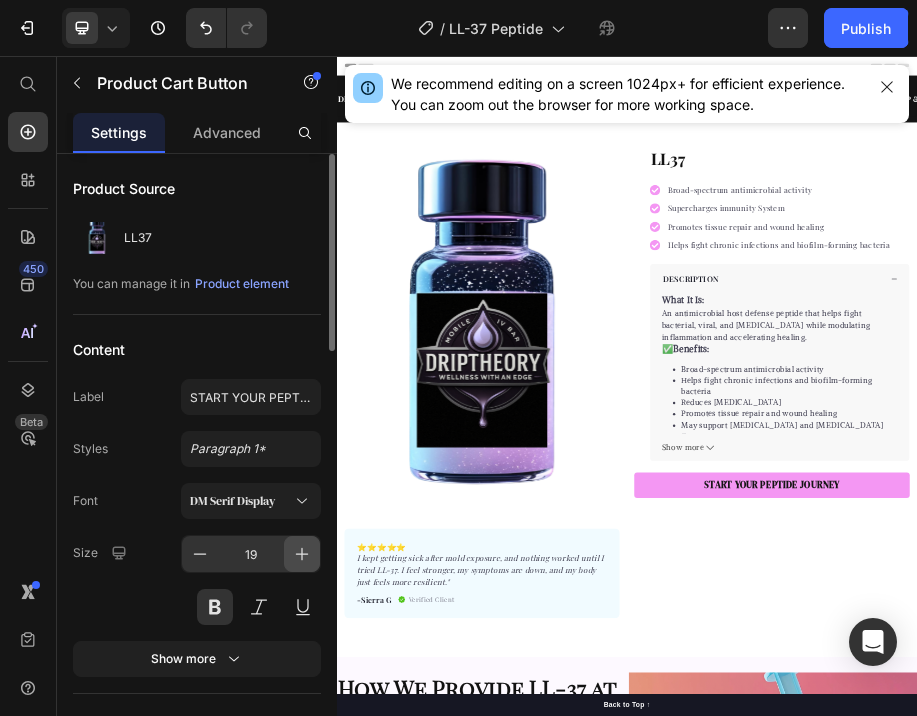 click 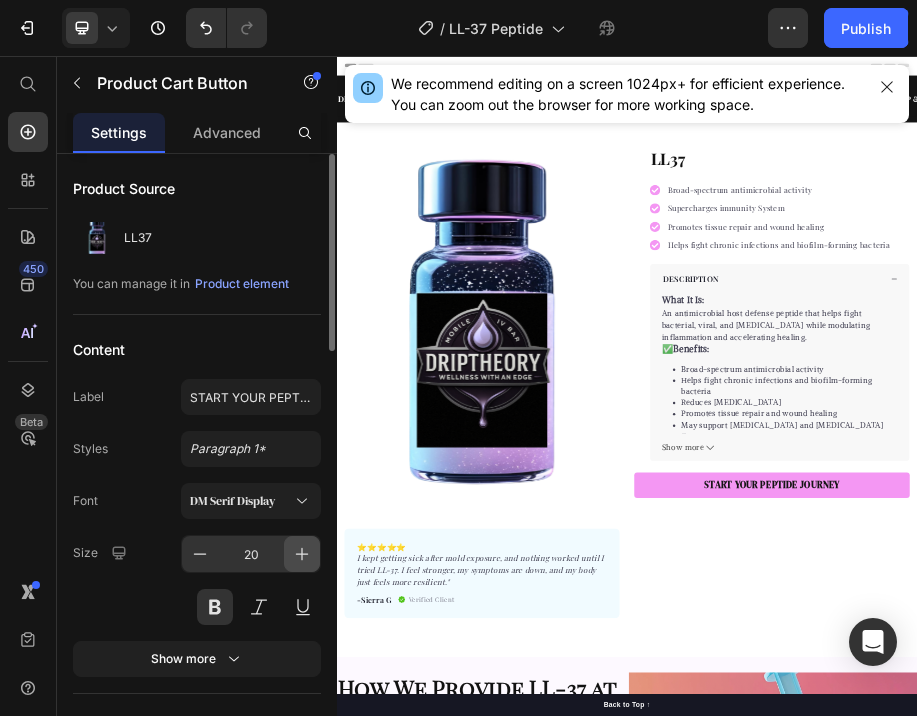 click 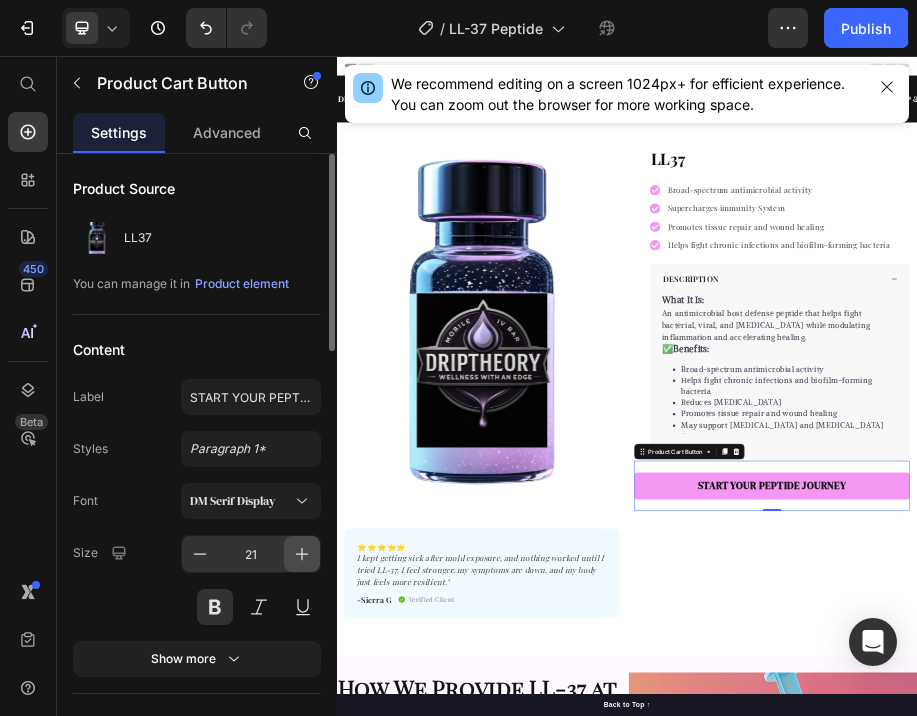 click 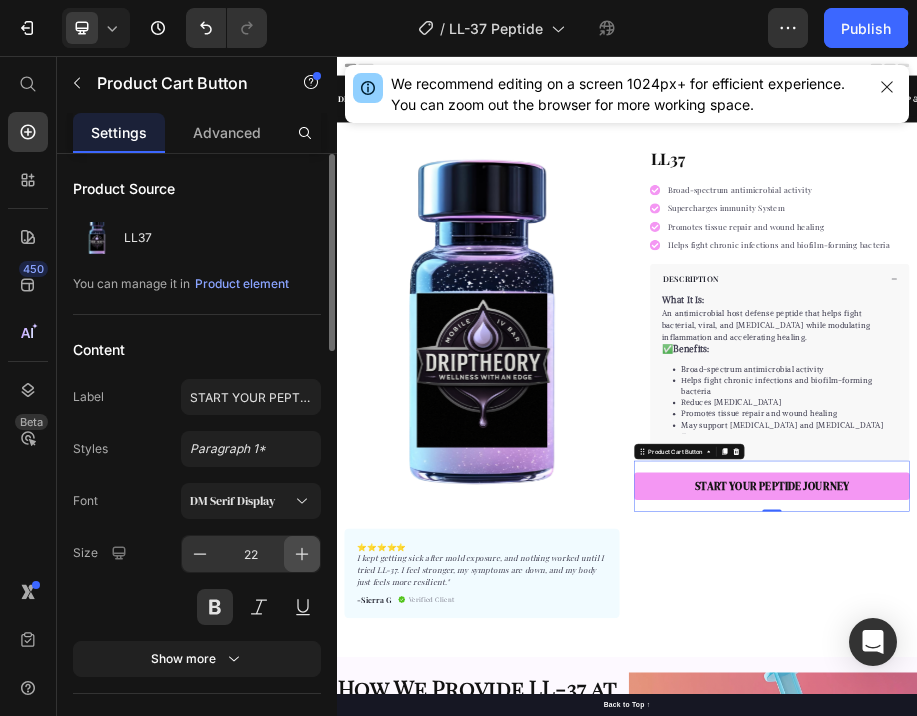 click 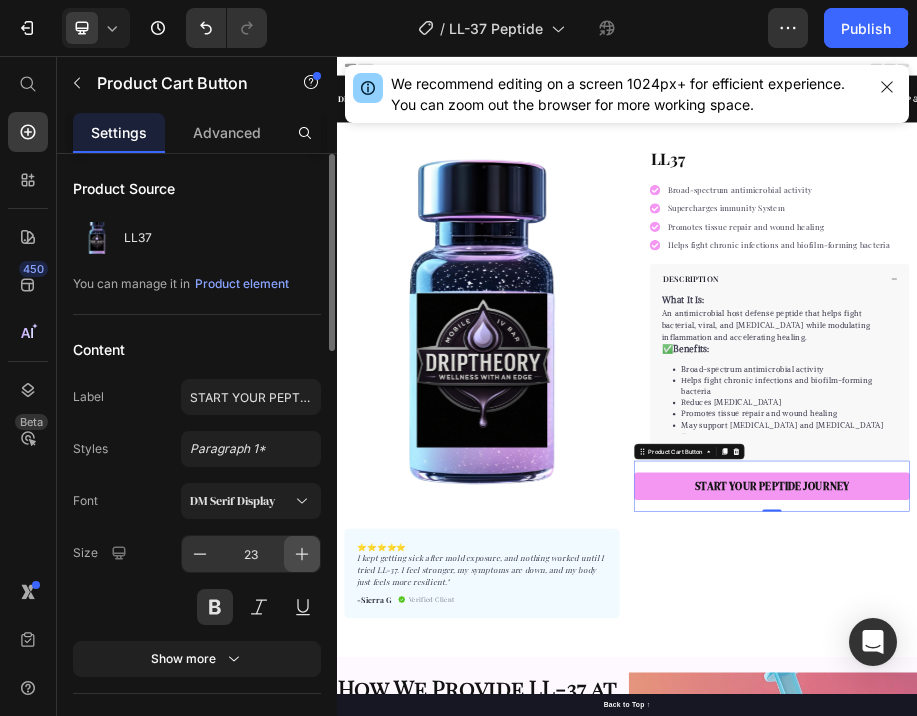 click 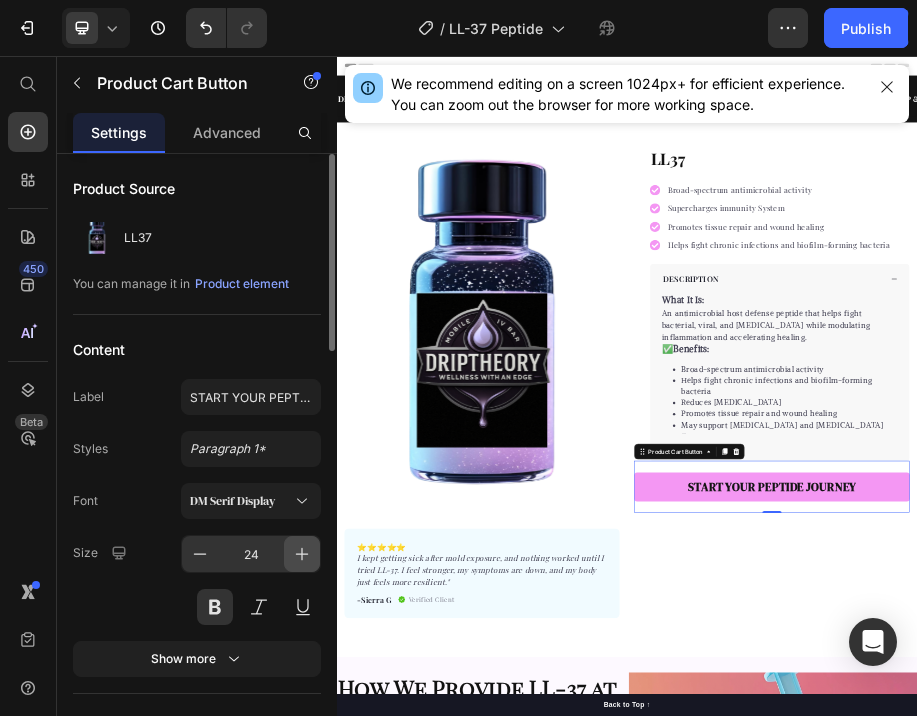 click 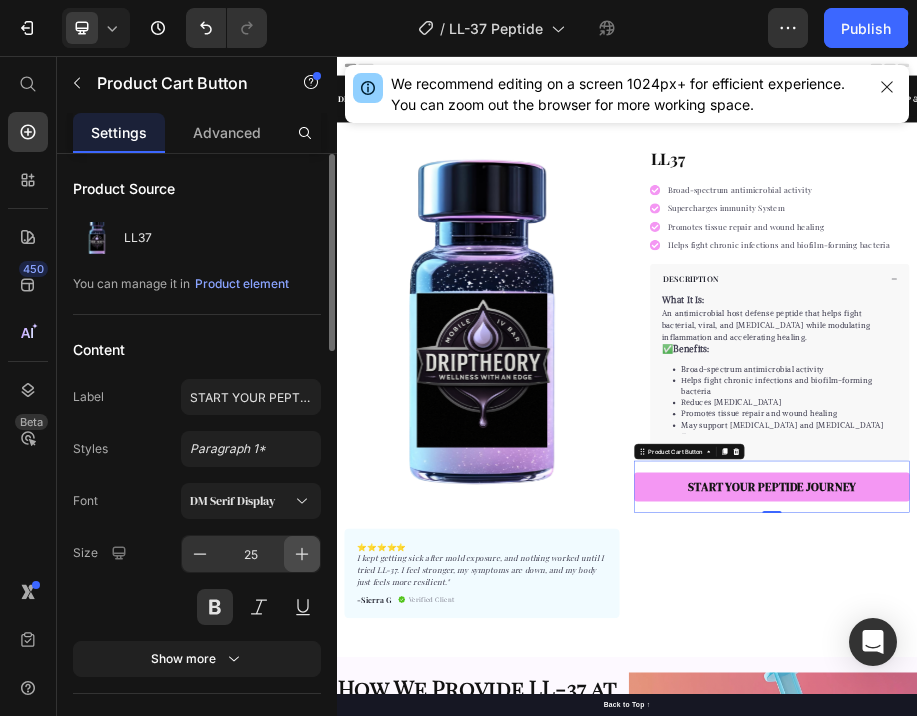 click 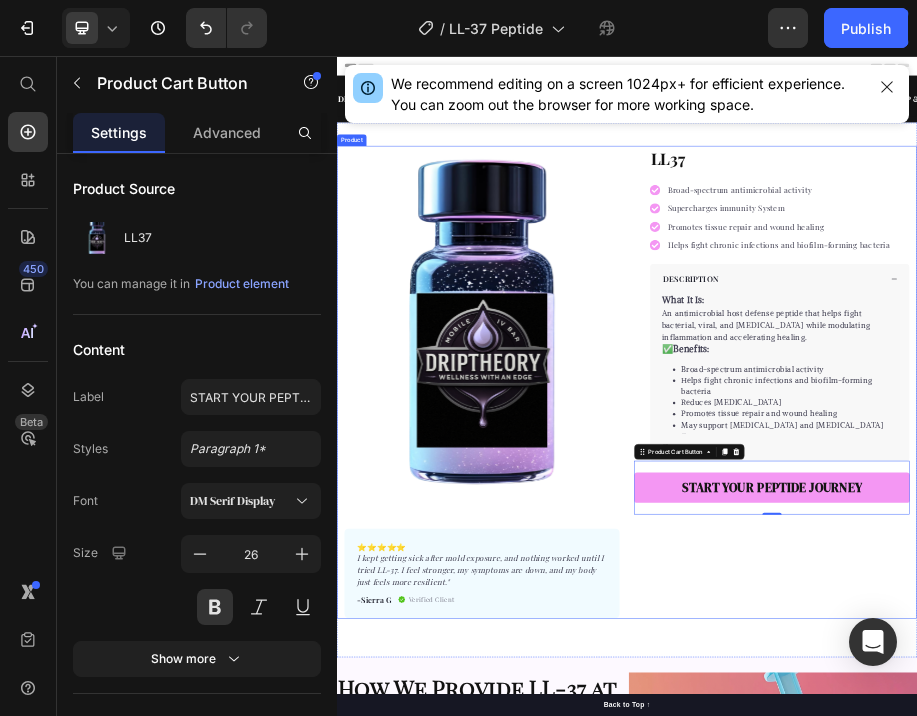 click on "LL37 Product Title Broad-spectrum antimicrobial activity Supercharges immunity System Promotes tissue repair and wound healing Helps fight chronic infections and biofilm-forming bacteria Item list Perfect for sensitive tummies Supercharge immunity System Bursting with protein, vitamins, and minerals Supports strong muscles, increases bone strength Item list
DESCRIPTION What It Is:
An antimicrobial host defense peptide that helps fight bacterial, viral, and fungal infections while modulating inflammation and accelerating healing.
✅  Benefits:
Broad-spectrum antimicrobial activity
Helps fight chronic infections and biofilm-forming bacteria
Reduces systemic inflammation
Promotes tissue repair and wound healing
May support immune dysregulation and autoimmune flare-ups
📈  Ideal For:
Chronic infections (Lyme, mold illness, viral load)
Post-surgical recovery or open wounds
Immune support during illness
Show more Accordion" at bounding box center (1237, 731) 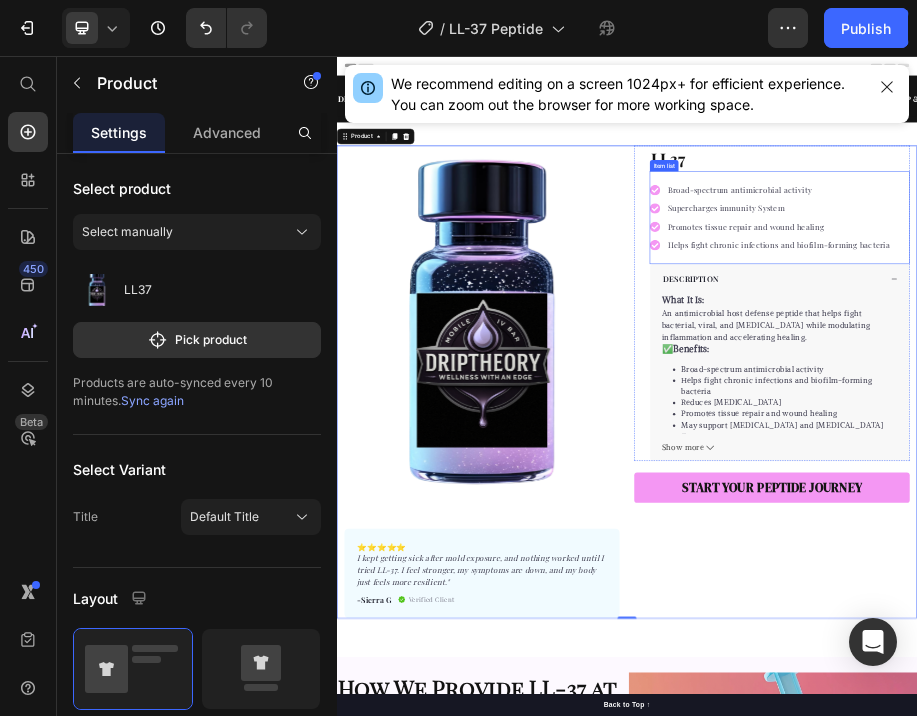 click on "Broad-spectrum antimicrobial activity" at bounding box center [1251, 334] 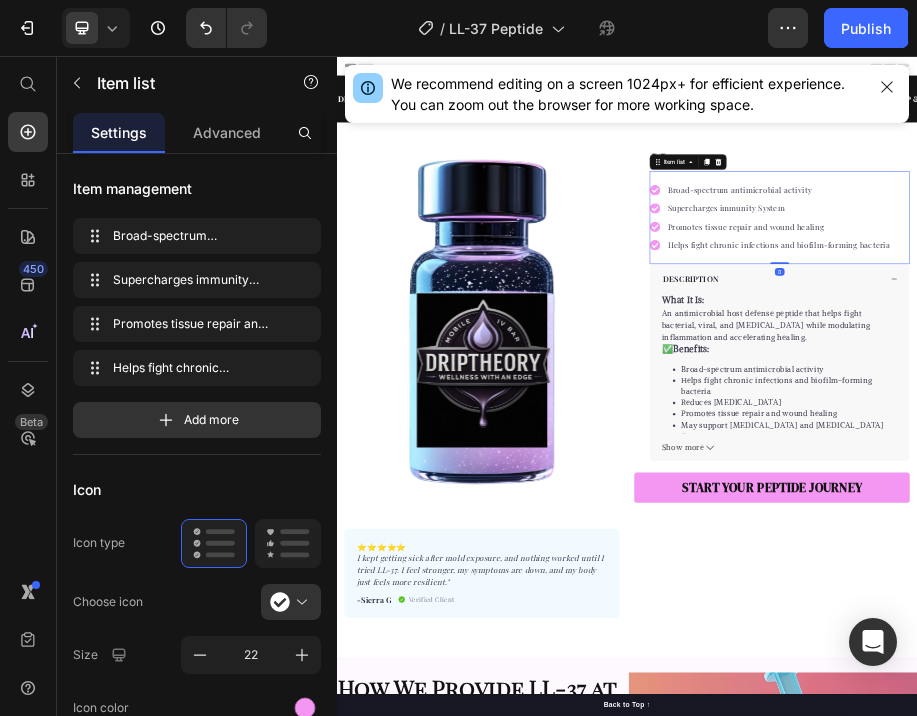 click on "Broad-spectrum antimicrobial activity" at bounding box center [1251, 334] 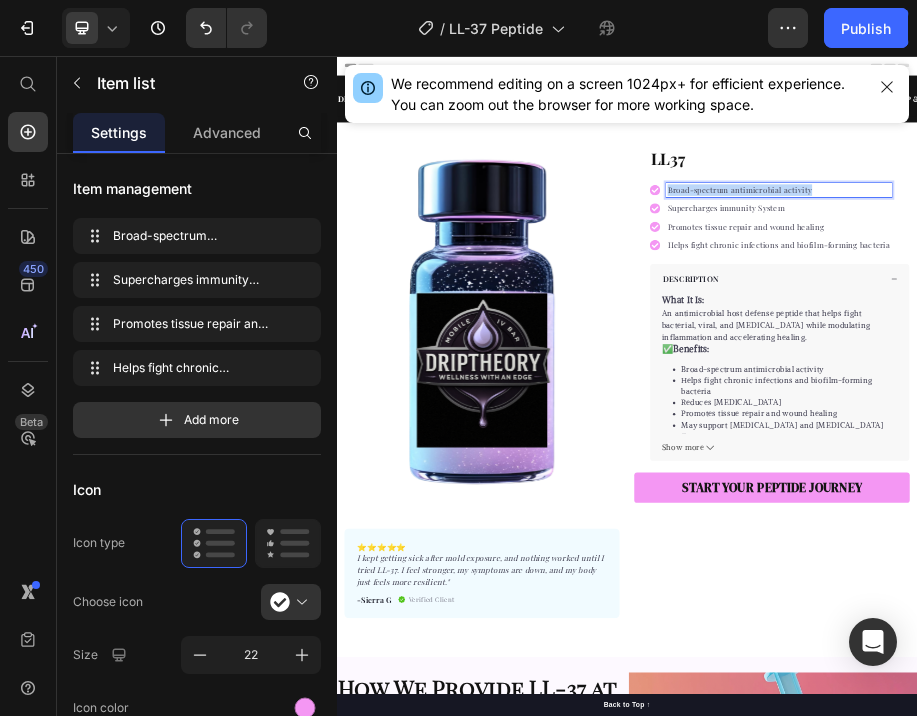 click on "Broad-spectrum antimicrobial activity" at bounding box center (1251, 334) 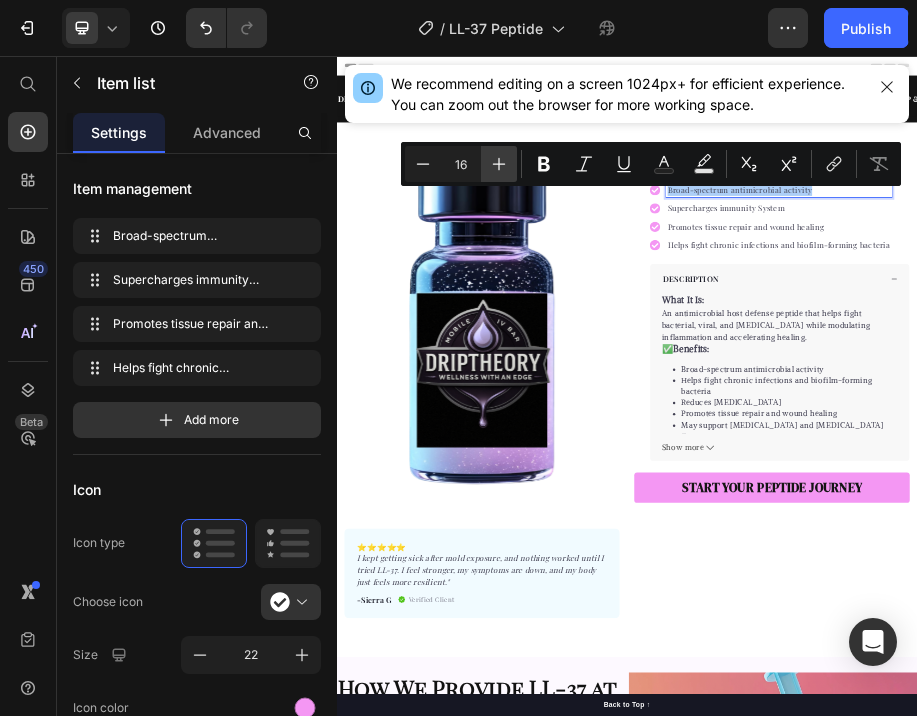 click 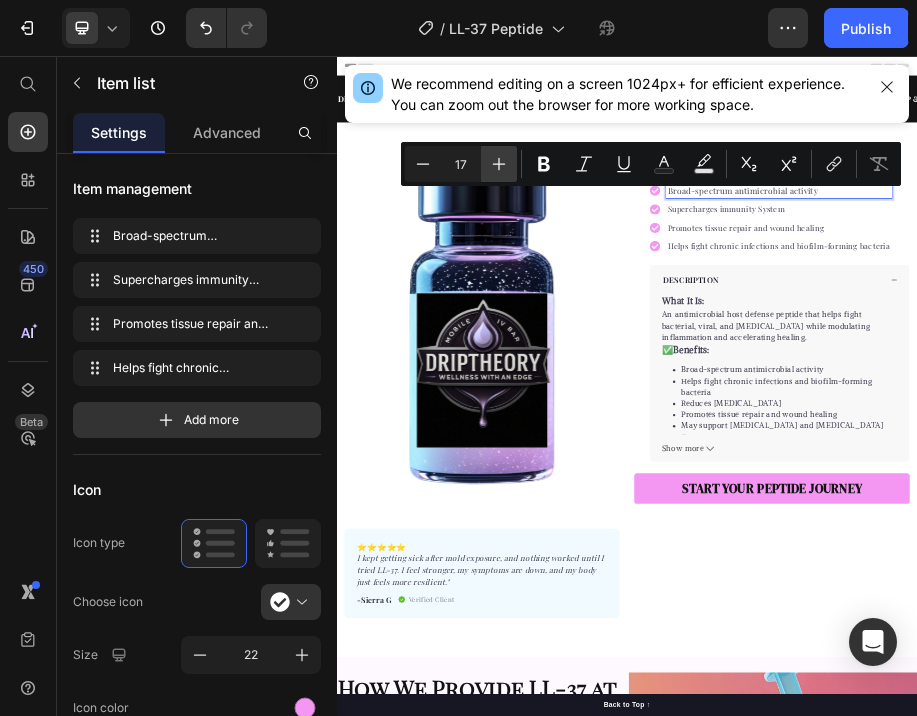 click 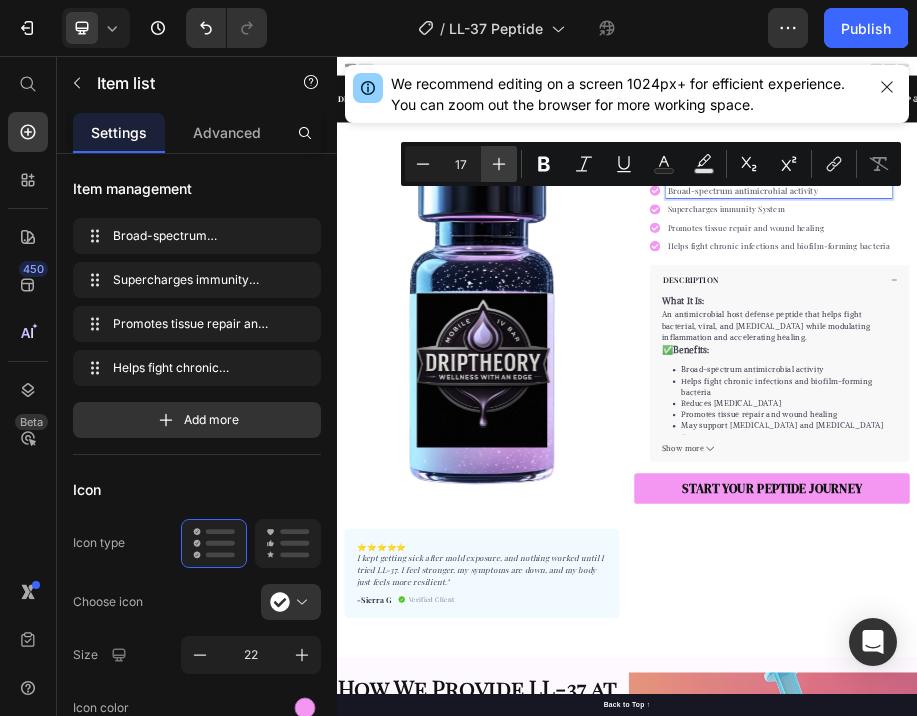 type on "18" 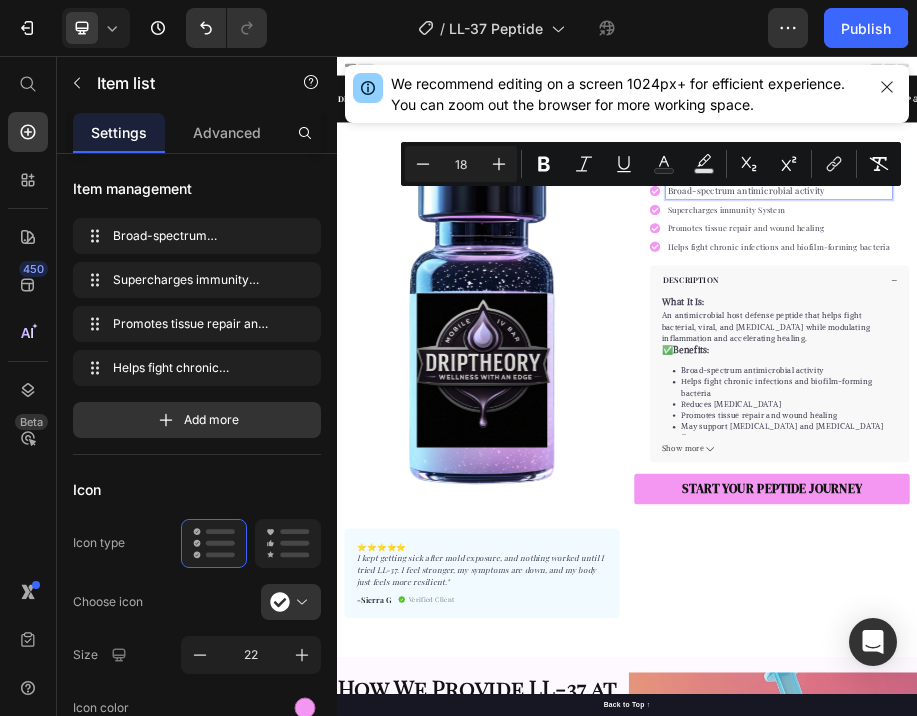 click on "Supercharges immunity System" at bounding box center [1251, 375] 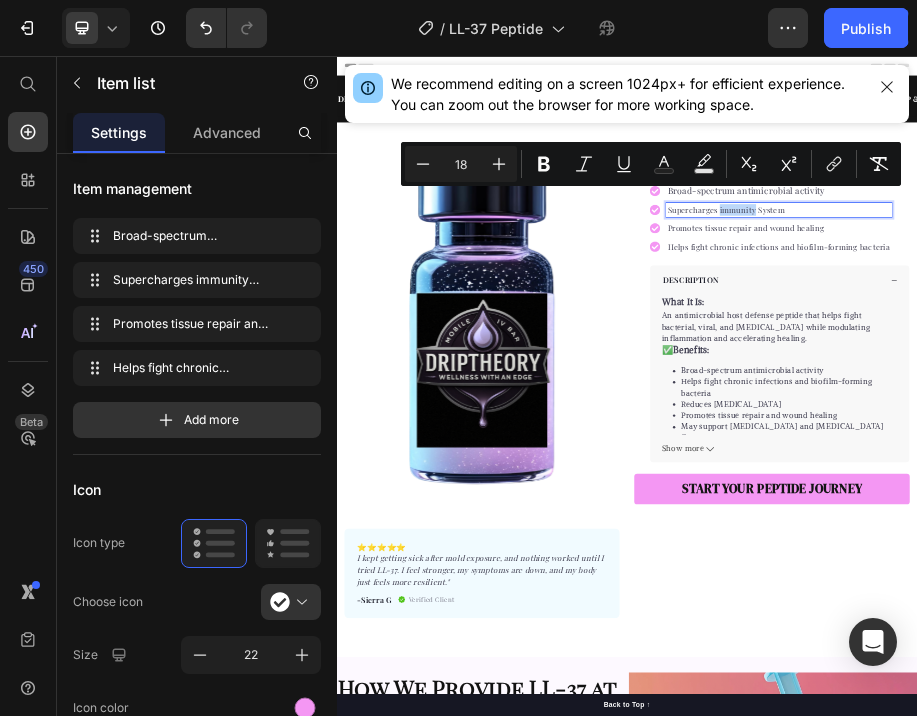 click on "Supercharges immunity System" at bounding box center [1251, 375] 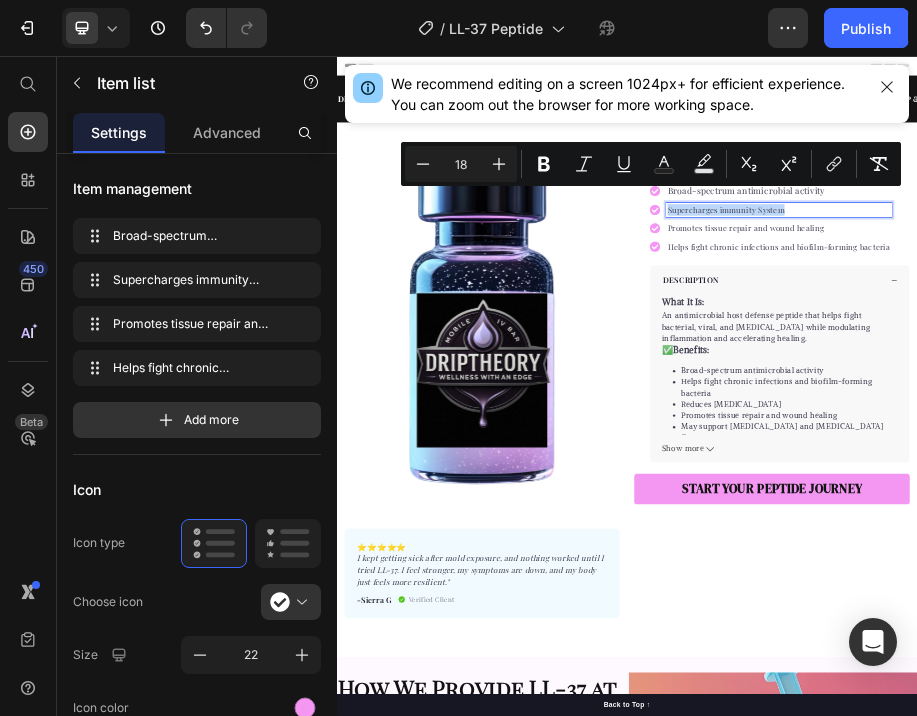 click on "Supercharges immunity System" at bounding box center [1251, 375] 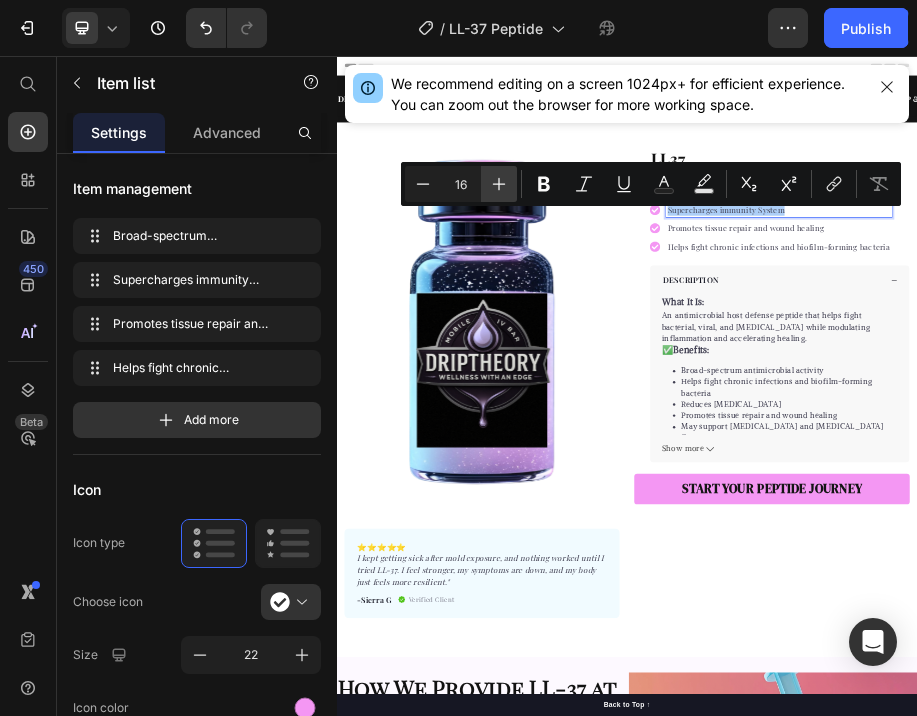 click on "Plus" at bounding box center [499, 184] 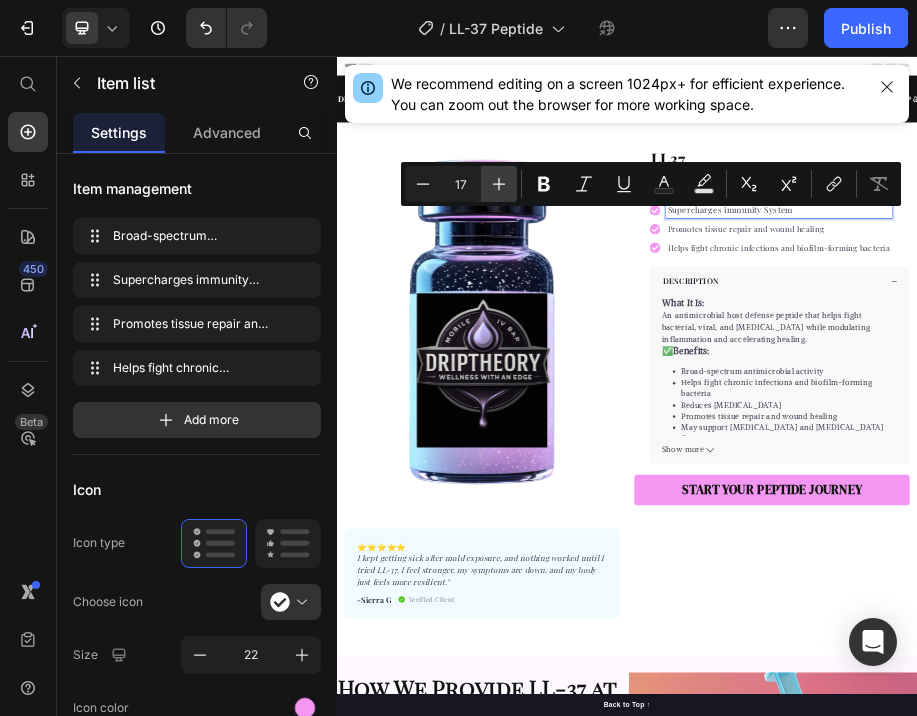 click on "Plus" at bounding box center [499, 184] 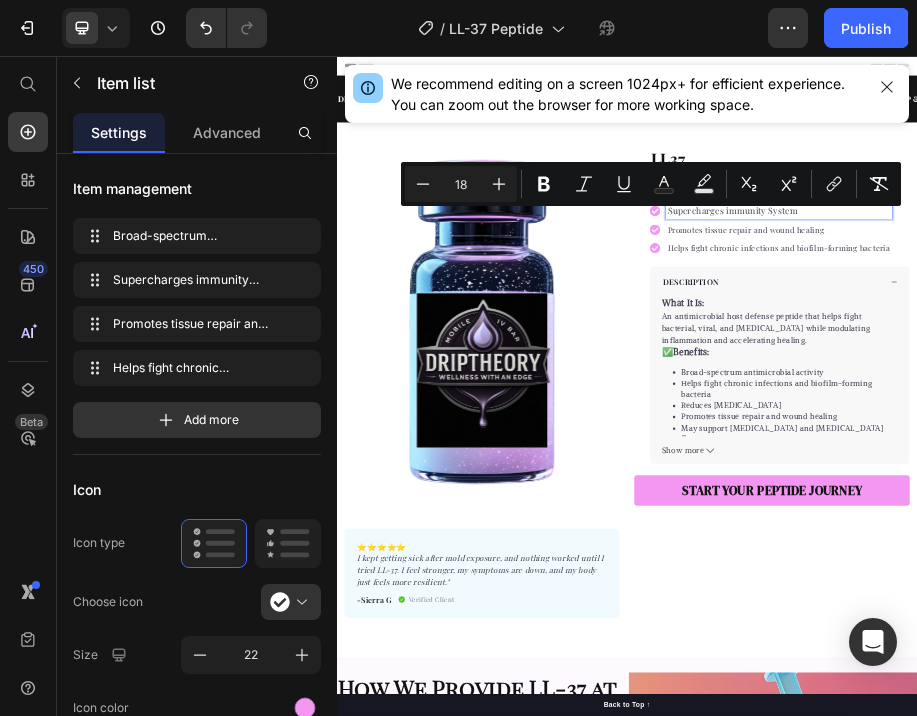 click on "Promotes tissue repair and wound healing" at bounding box center (1251, 416) 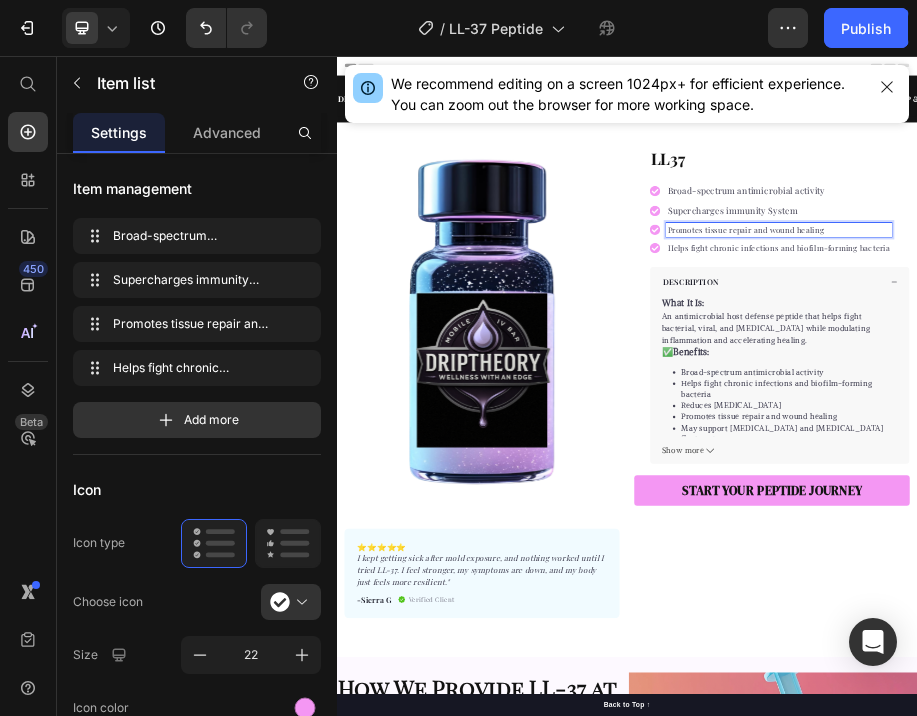 click on "Promotes tissue repair and wound healing" at bounding box center (1251, 416) 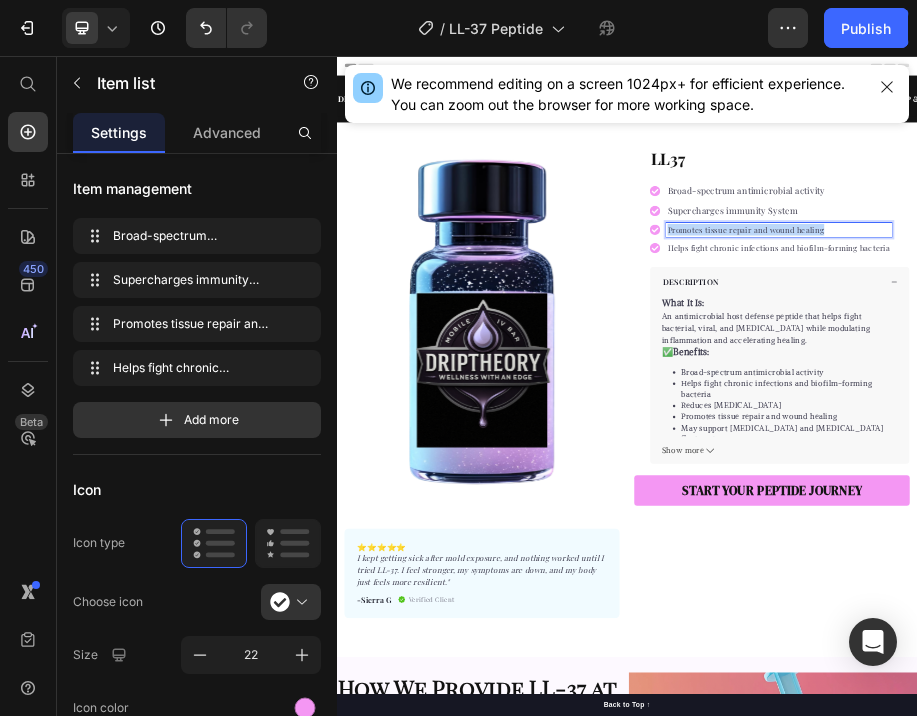 click on "Promotes tissue repair and wound healing" at bounding box center (1251, 416) 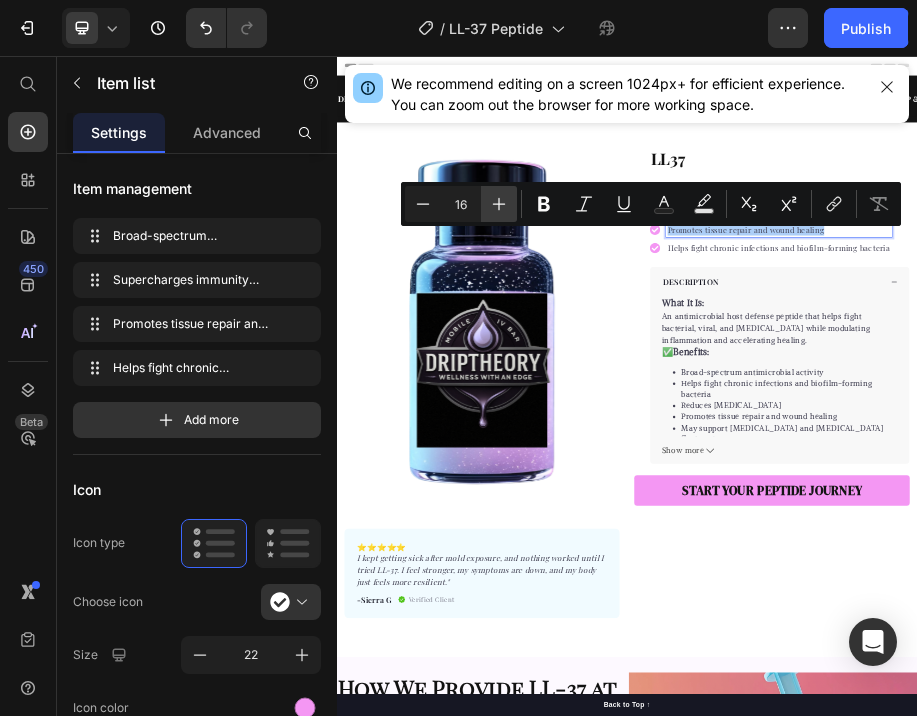 click 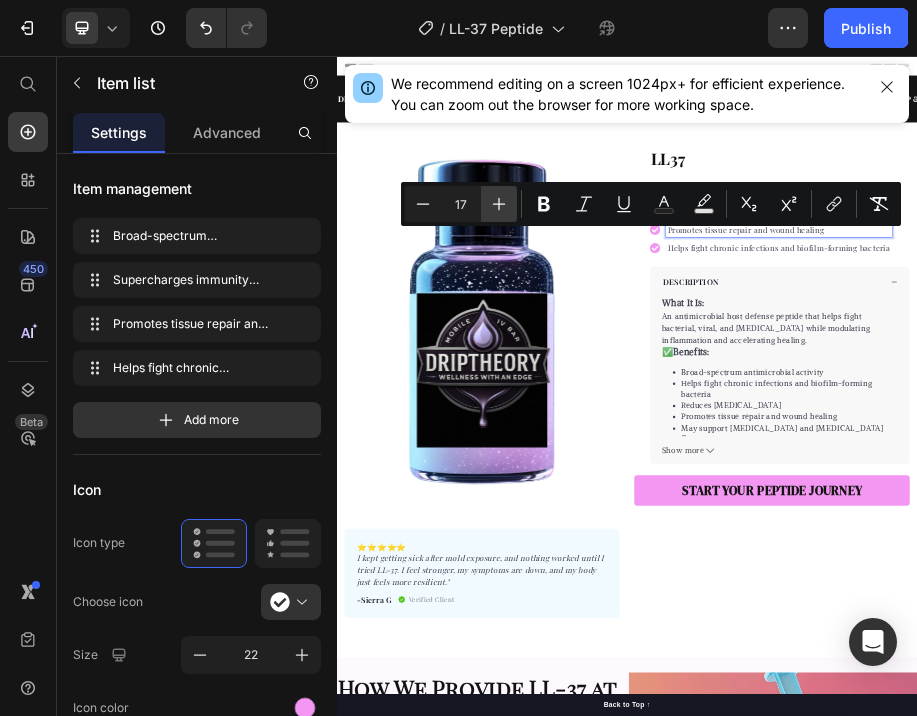 click 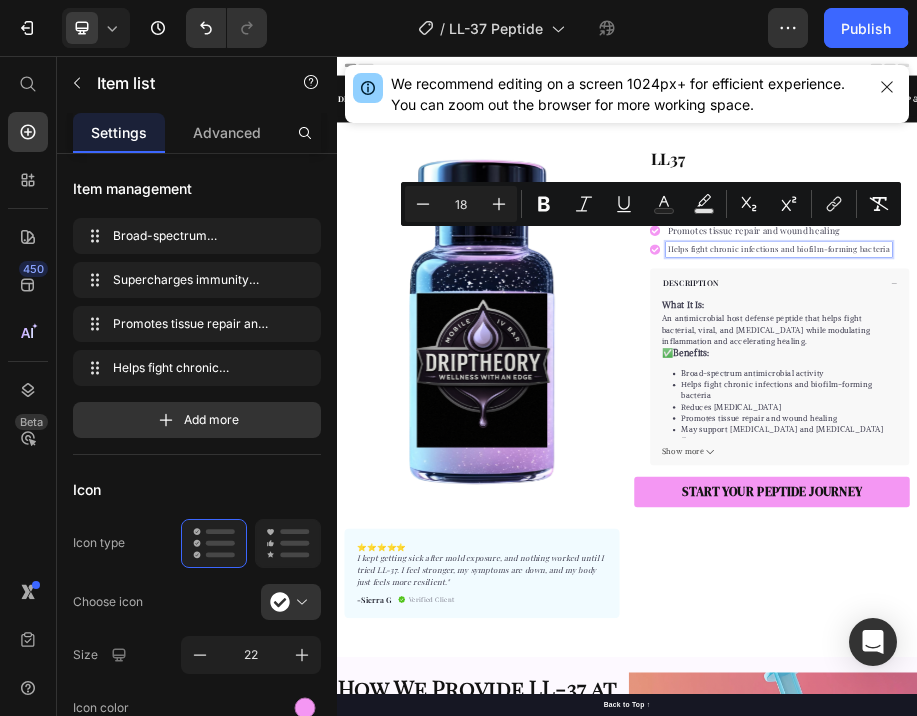 click on "Helps fight chronic infections and biofilm-forming bacteria" at bounding box center (1251, 457) 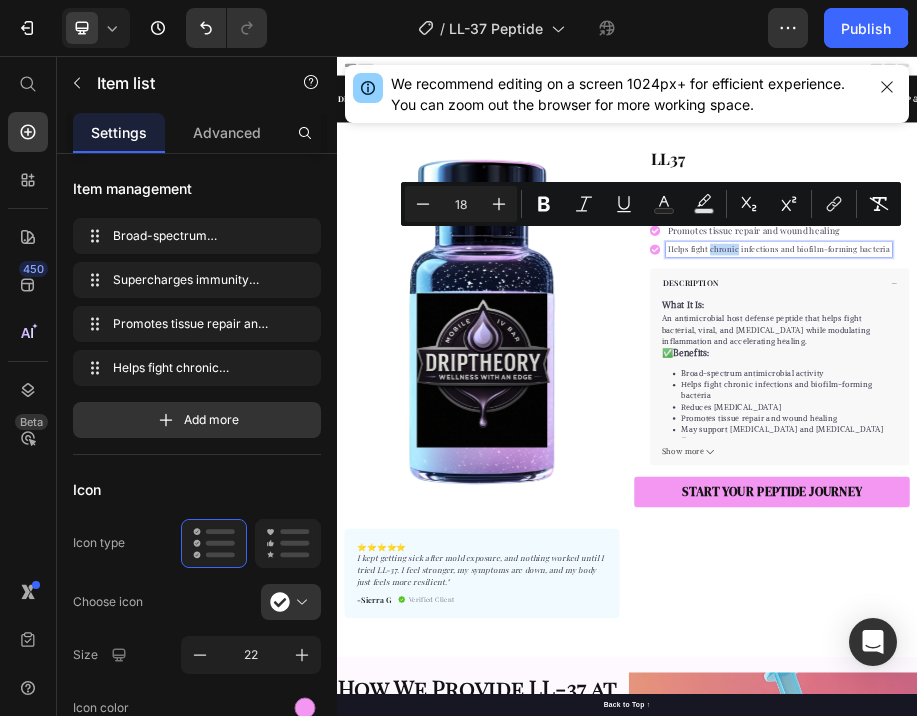 click on "Helps fight chronic infections and biofilm-forming bacteria" at bounding box center [1251, 457] 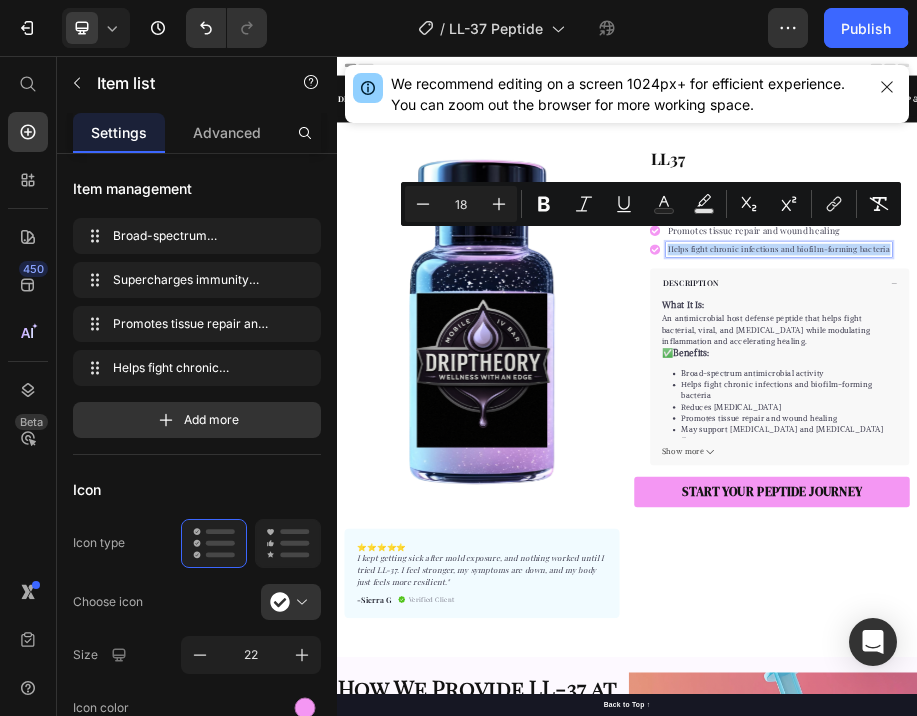 click on "Helps fight chronic infections and biofilm-forming bacteria" at bounding box center [1251, 457] 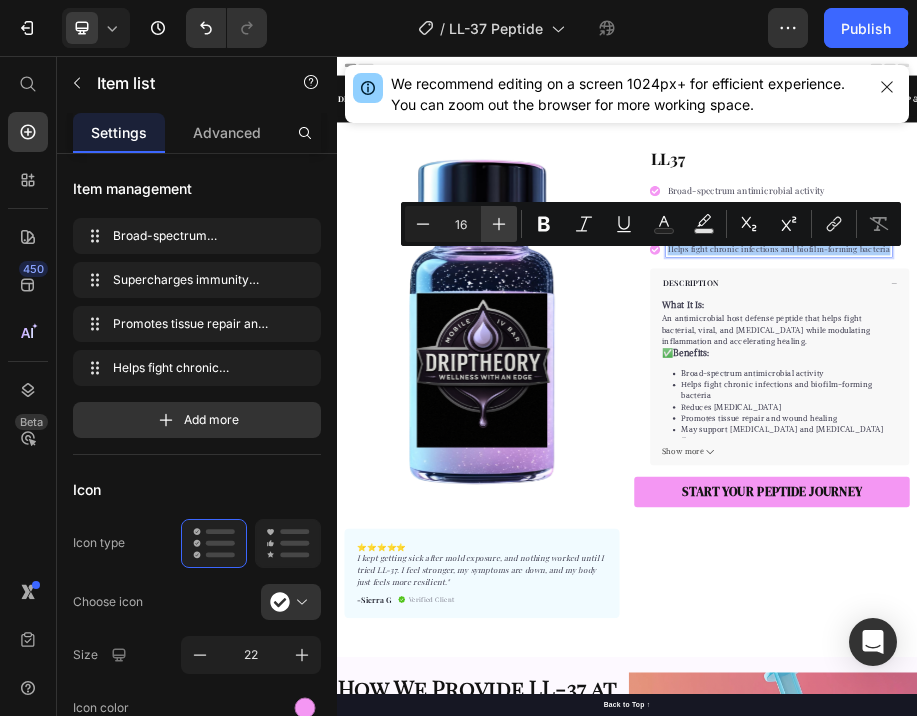 click on "Plus" at bounding box center [499, 224] 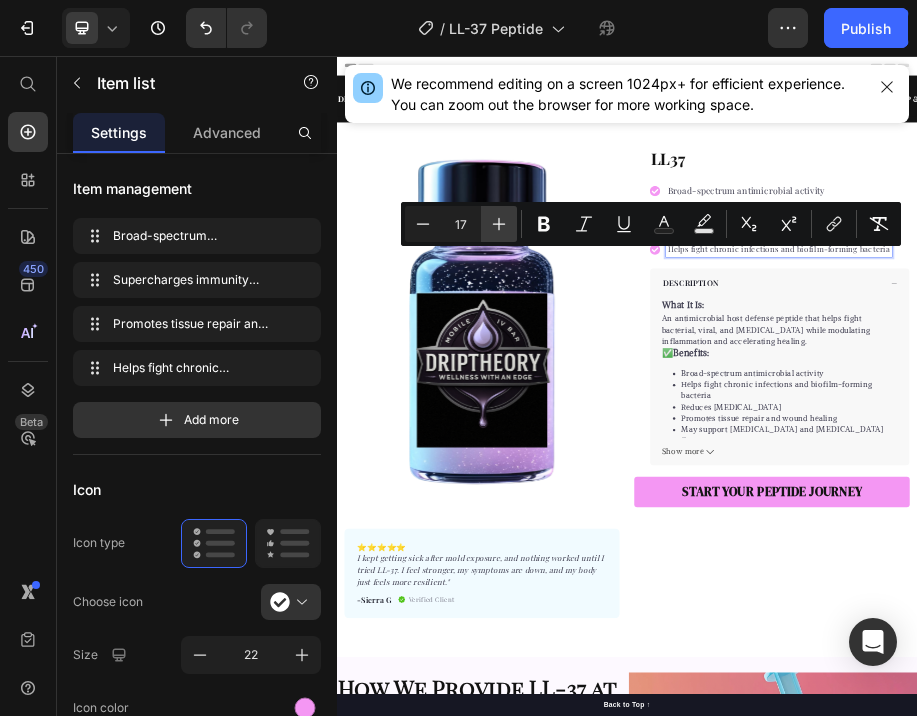click on "Plus" at bounding box center (499, 224) 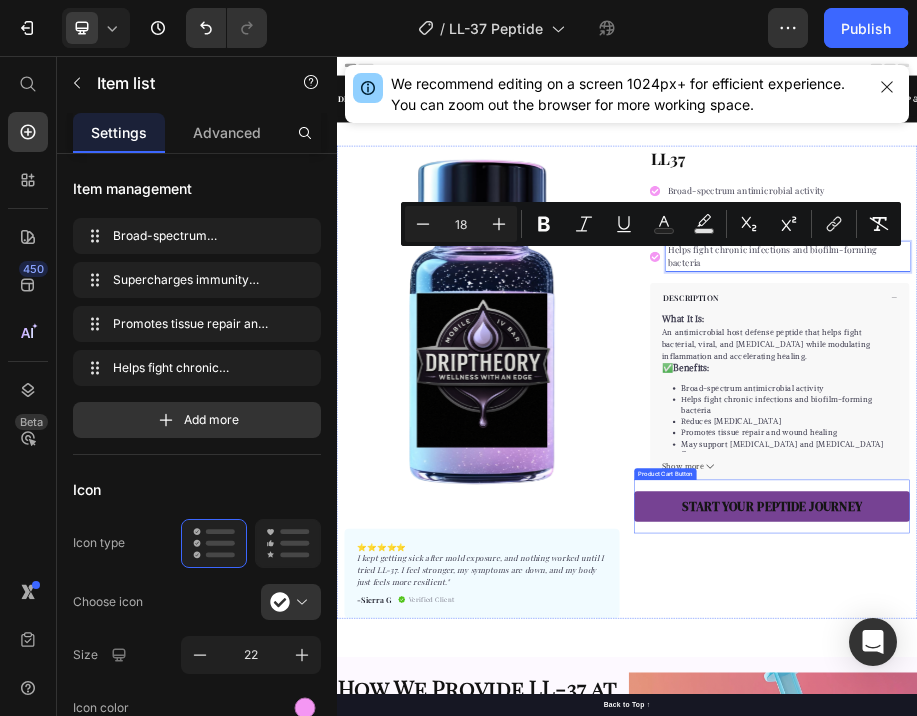 click on "START YOUR PEPTIDE JOURNEY" at bounding box center (1237, 988) 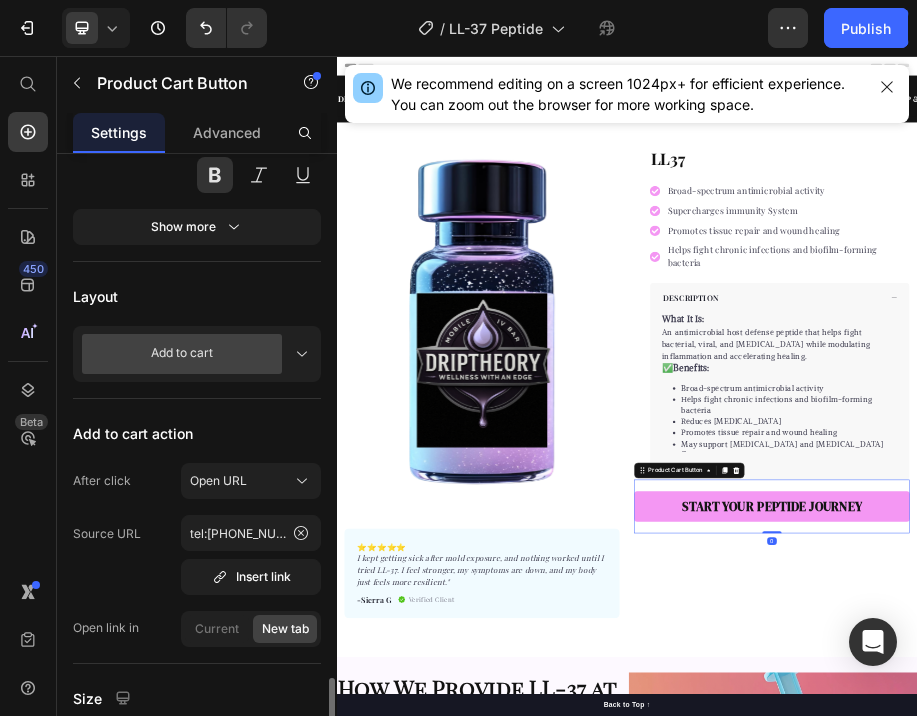 scroll, scrollTop: 863, scrollLeft: 0, axis: vertical 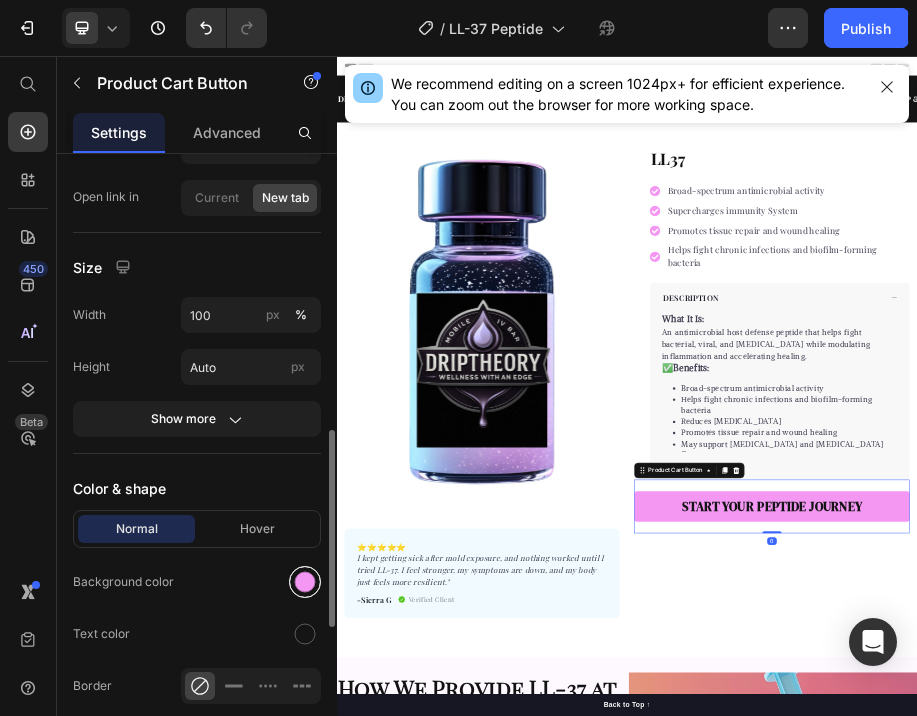 click at bounding box center (305, 582) 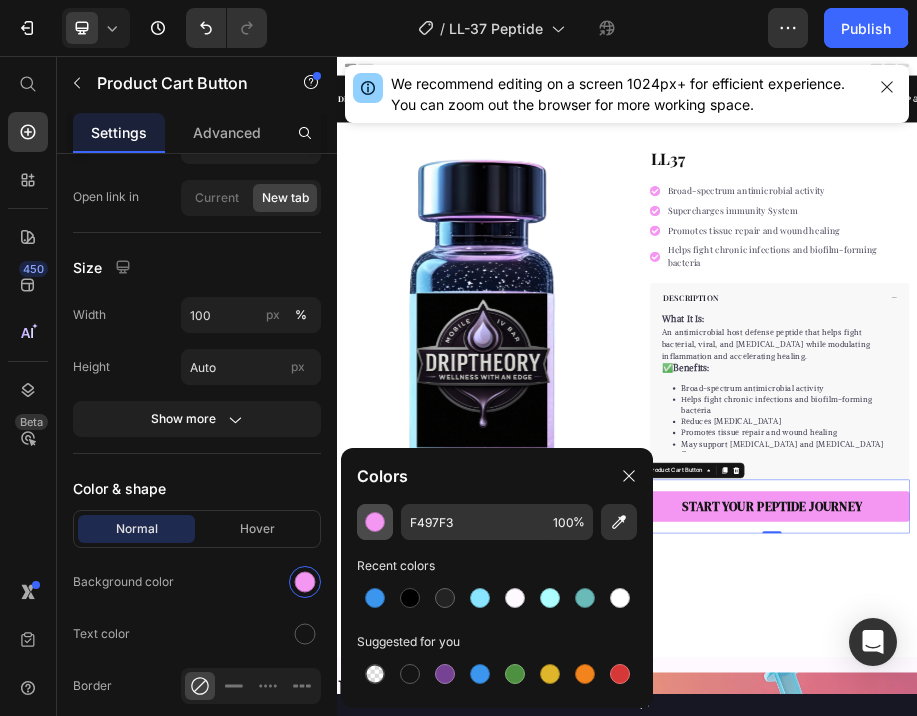click at bounding box center [375, 522] 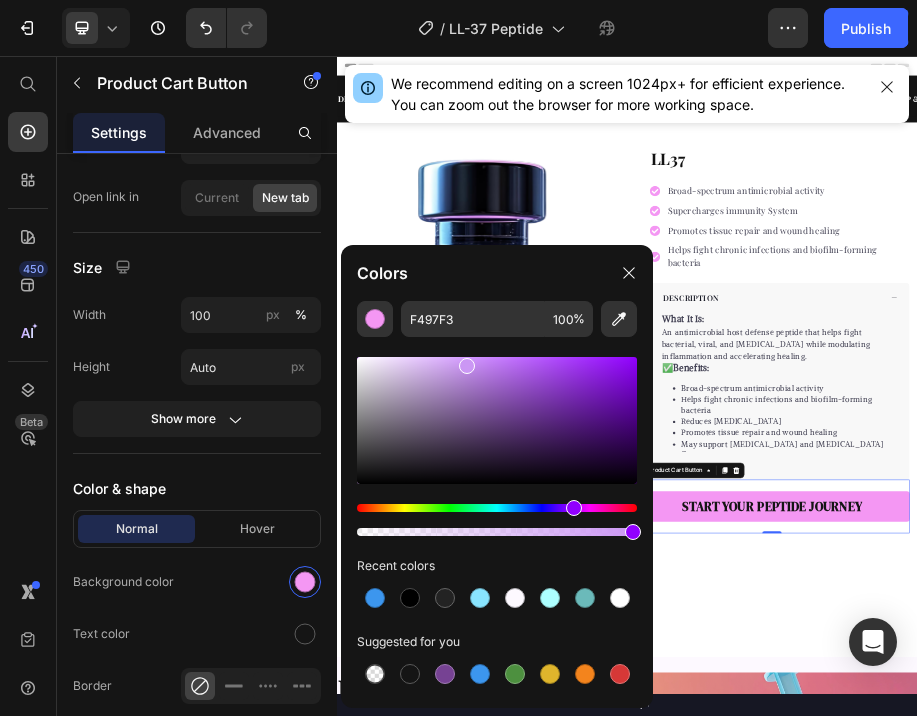 drag, startPoint x: 592, startPoint y: 512, endPoint x: 571, endPoint y: 512, distance: 21 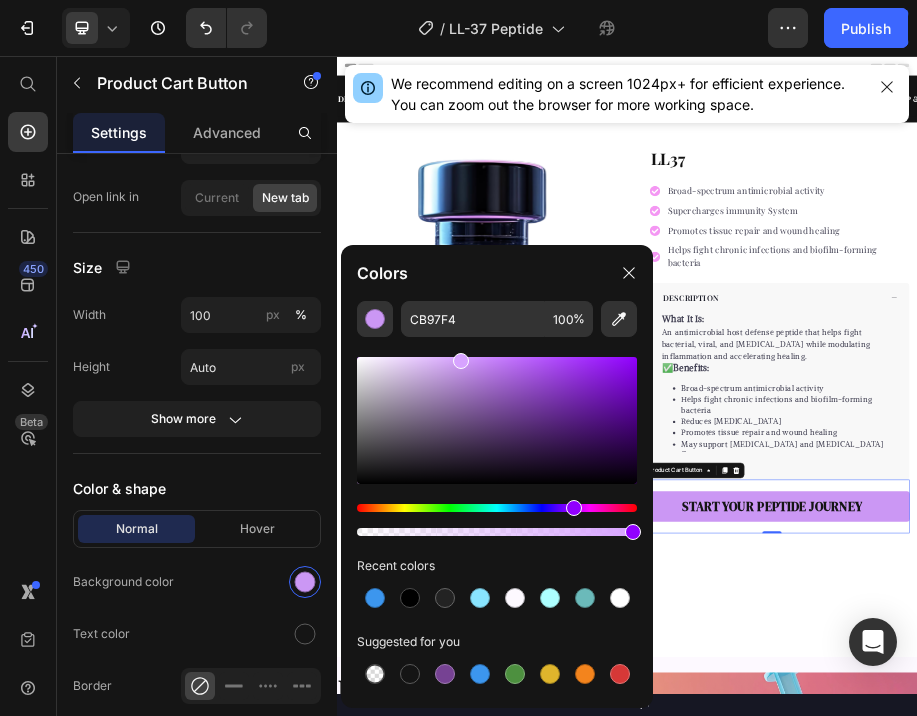 drag, startPoint x: 462, startPoint y: 365, endPoint x: 458, endPoint y: 337, distance: 28.284271 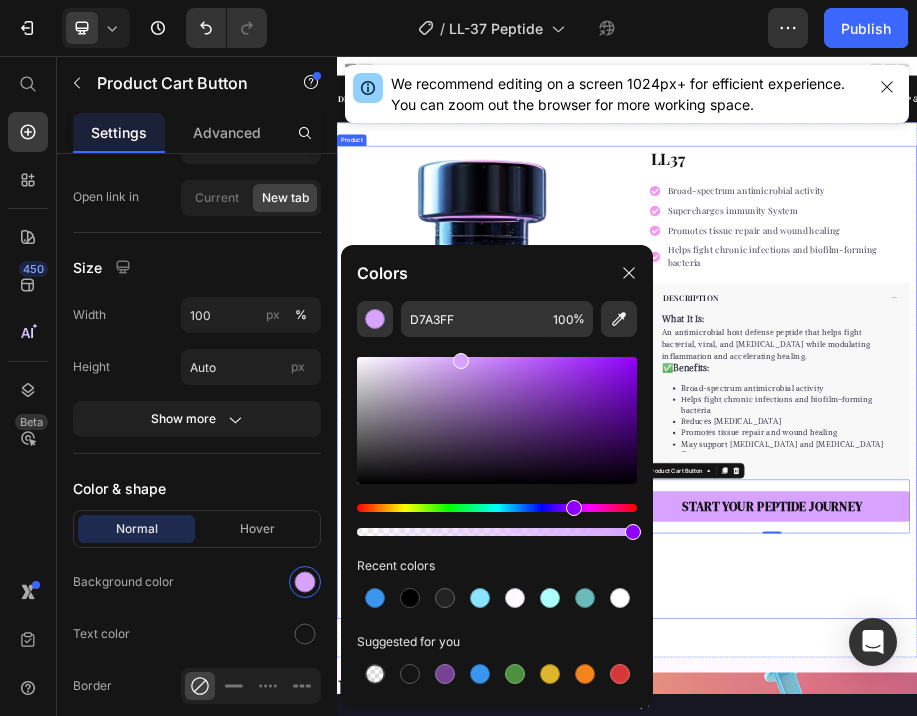 click on "LL37 Product Title Broad-spectrum antimicrobial activity Supercharges immunity System Promotes tissue repair and wound healing Helps fight chronic infections and biofilm-forming bacteria Item list Perfect for sensitive tummies Supercharge immunity System Bursting with protein, vitamins, and minerals Supports strong muscles, increases bone strength Item list
DESCRIPTION What It Is:
An antimicrobial host defense peptide that helps fight bacterial, viral, and fungal infections while modulating inflammation and accelerating healing.
✅  Benefits:
Broad-spectrum antimicrobial activity
Helps fight chronic infections and biofilm-forming bacteria
Reduces systemic inflammation
Promotes tissue repair and wound healing
May support immune dysregulation and autoimmune flare-ups
📈  Ideal For:
Chronic infections (Lyme, mold illness, viral load)
Post-surgical recovery or open wounds
Immune support during illness
Show more Accordion" at bounding box center [1237, 731] 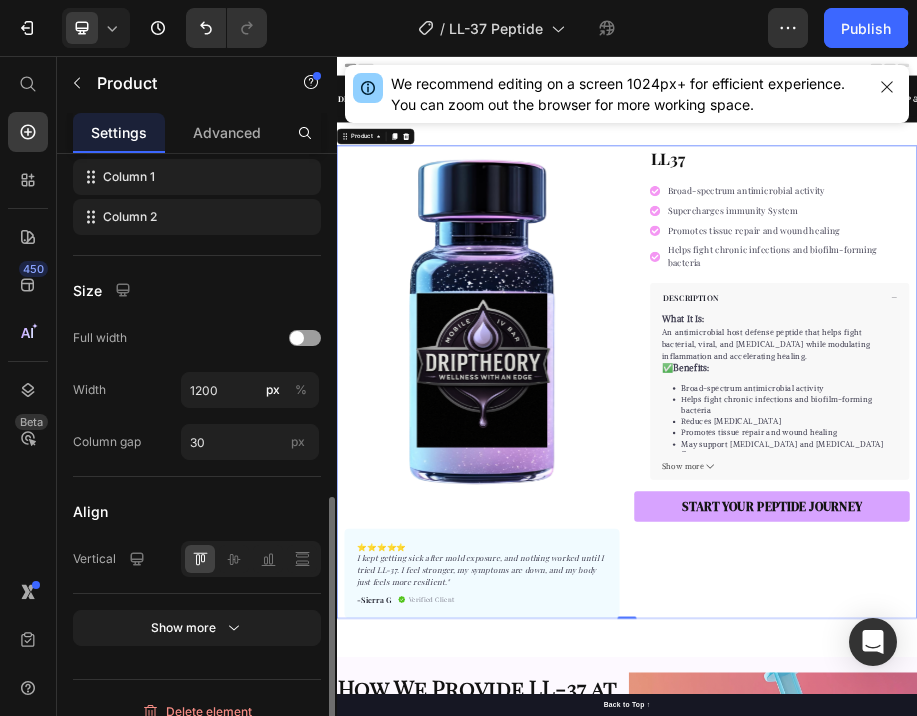 scroll, scrollTop: 784, scrollLeft: 0, axis: vertical 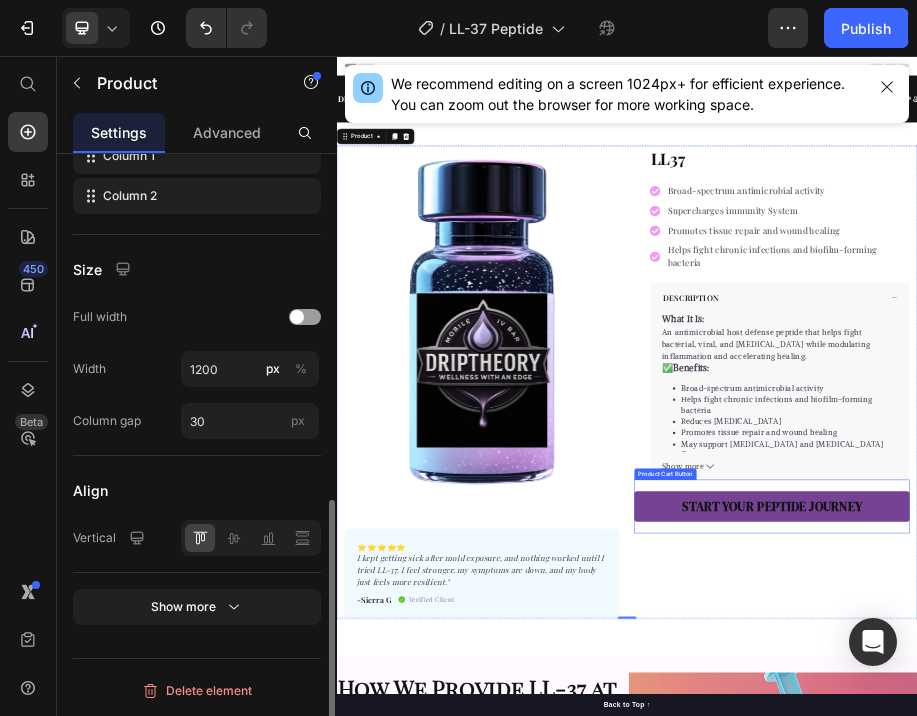 click on "START YOUR PEPTIDE JOURNEY" at bounding box center (1237, 988) 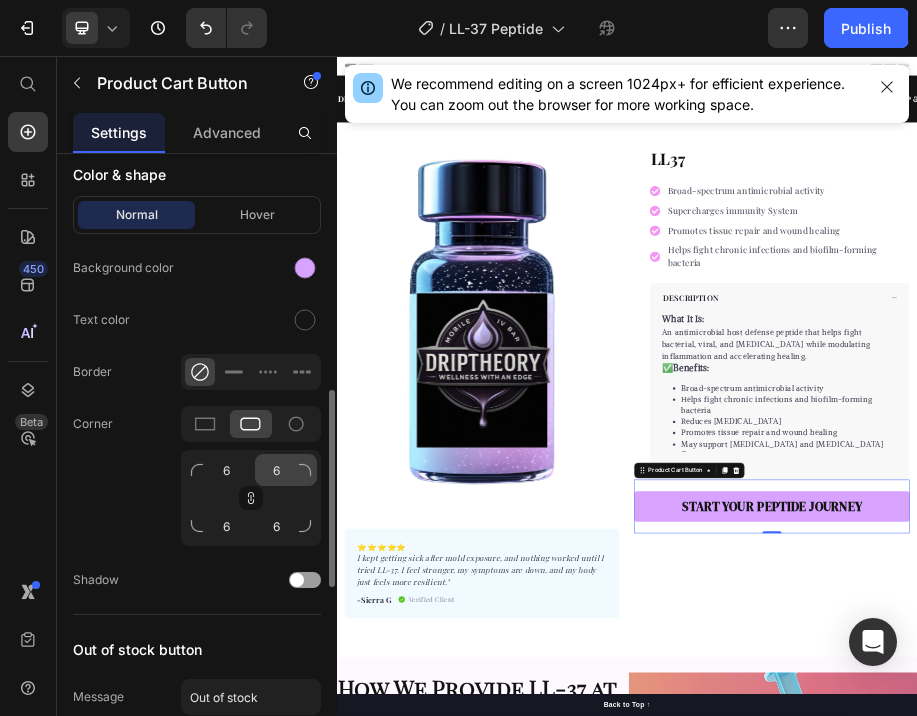 scroll, scrollTop: 963, scrollLeft: 0, axis: vertical 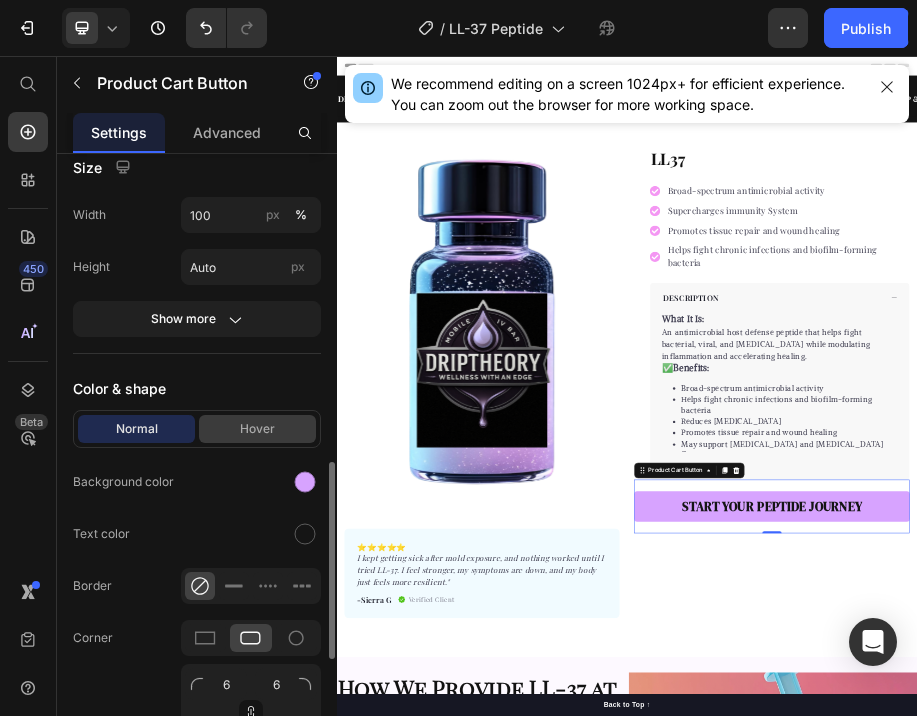 click on "Hover" at bounding box center (257, 429) 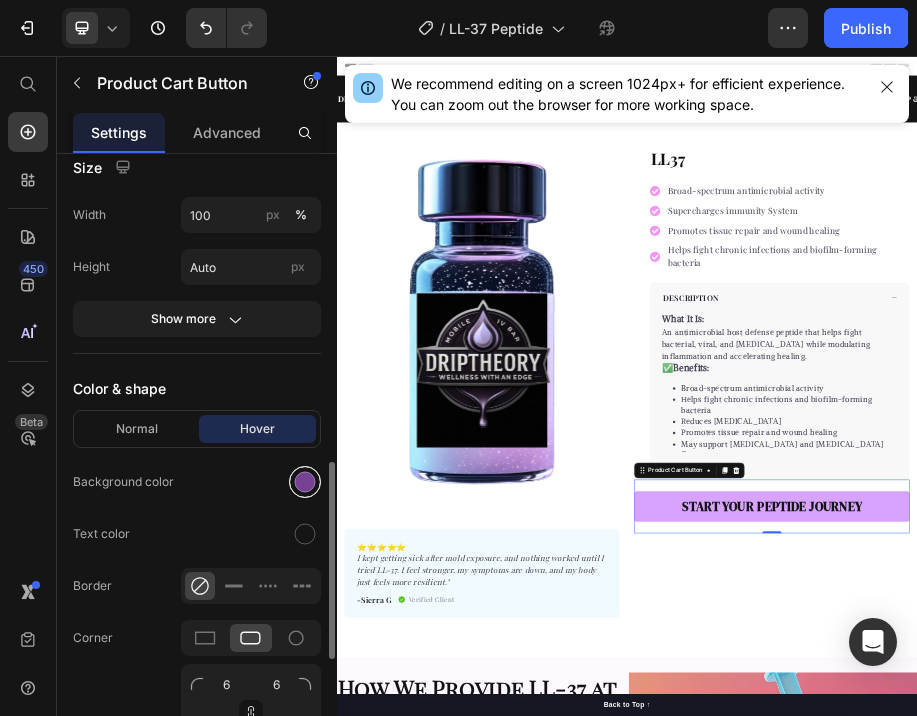 click at bounding box center (305, 482) 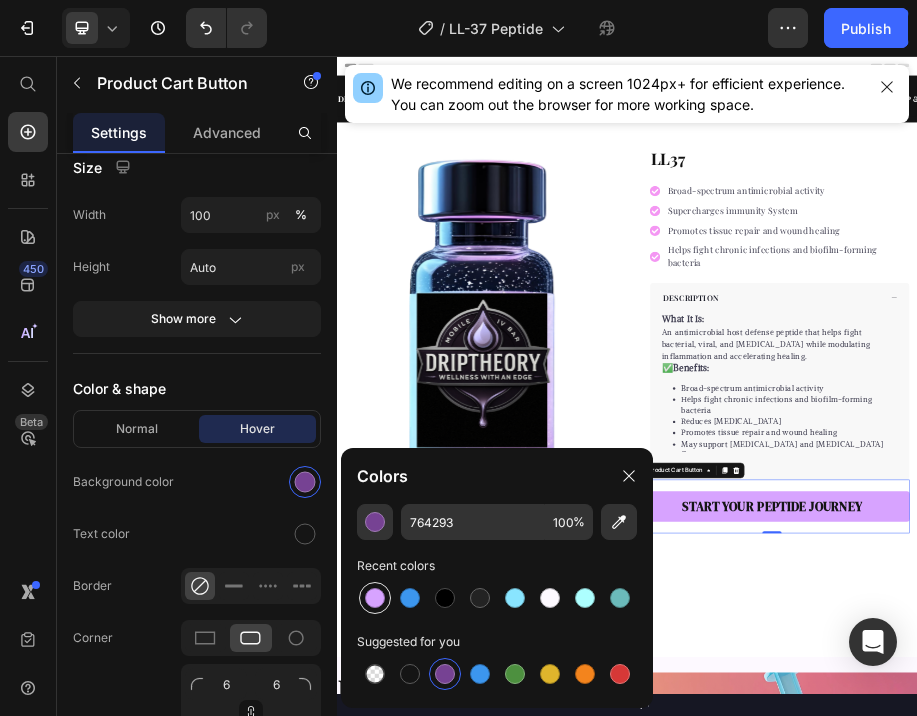 click at bounding box center [375, 598] 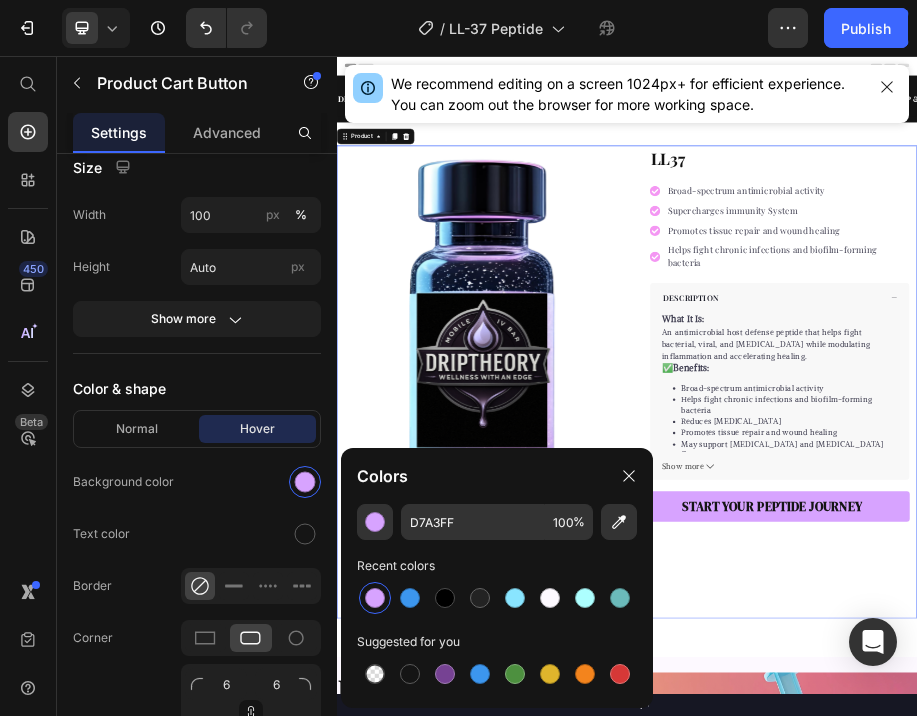 click on "LL37 Product Title Broad-spectrum antimicrobial activity Supercharges immunity System Promotes tissue repair and wound healing Helps fight chronic infections and biofilm-forming bacteria Item list Perfect for sensitive tummies Supercharge immunity System Bursting with protein, vitamins, and minerals Supports strong muscles, increases bone strength Item list
DESCRIPTION What It Is:
An antimicrobial host defense peptide that helps fight bacterial, viral, and fungal infections while modulating inflammation and accelerating healing.
✅  Benefits:
Broad-spectrum antimicrobial activity
Helps fight chronic infections and biofilm-forming bacteria
Reduces systemic inflammation
Promotes tissue repair and wound healing
May support immune dysregulation and autoimmune flare-ups
📈  Ideal For:
Chronic infections (Lyme, mold illness, viral load)
Post-surgical recovery or open wounds
Immune support during illness
Show more Accordion" at bounding box center (1237, 731) 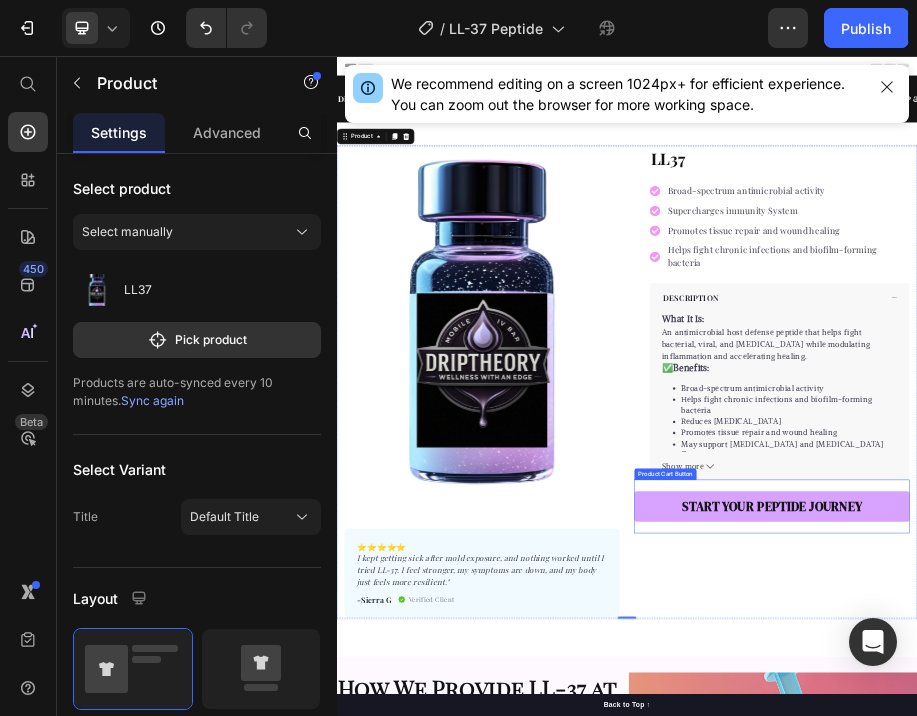 click on "START YOUR PEPTIDE JOURNEY" at bounding box center (1237, 988) 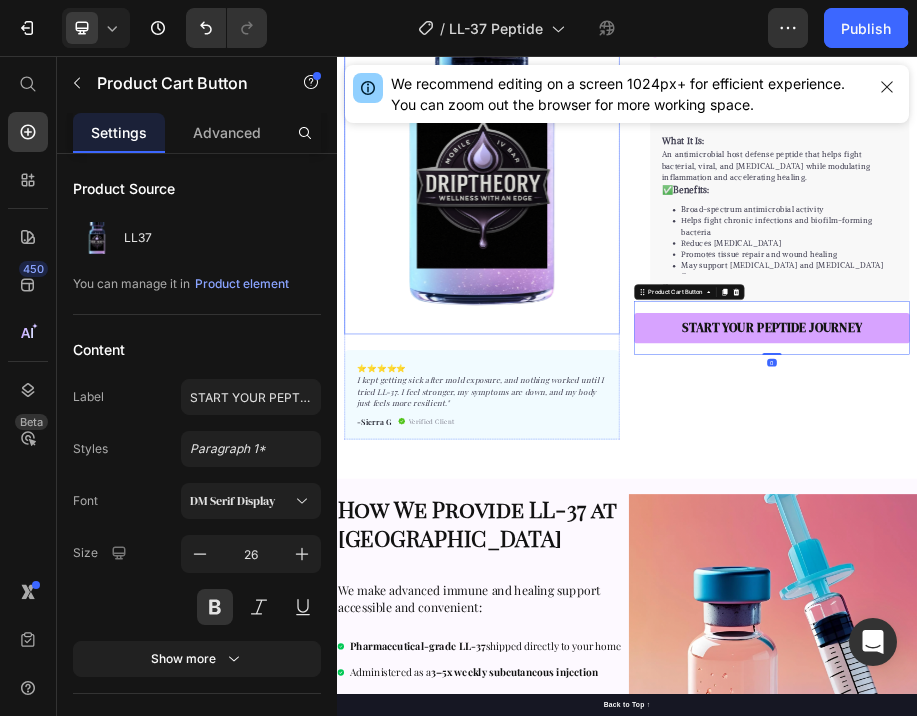 scroll, scrollTop: 928, scrollLeft: 0, axis: vertical 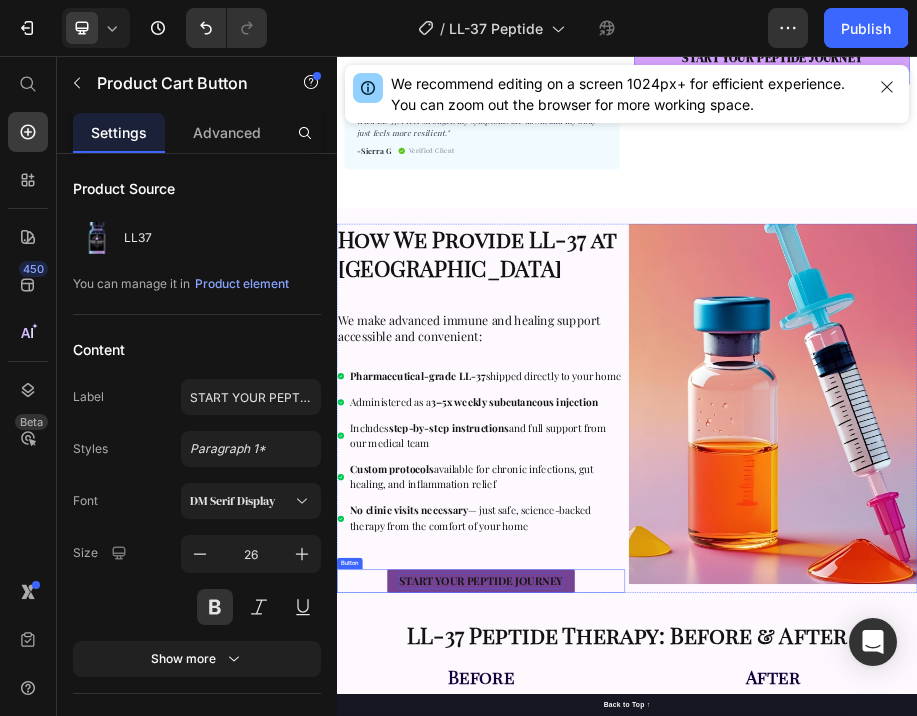 click on "START YOUR PEPTIDE JOURNEY" at bounding box center (635, 1141) 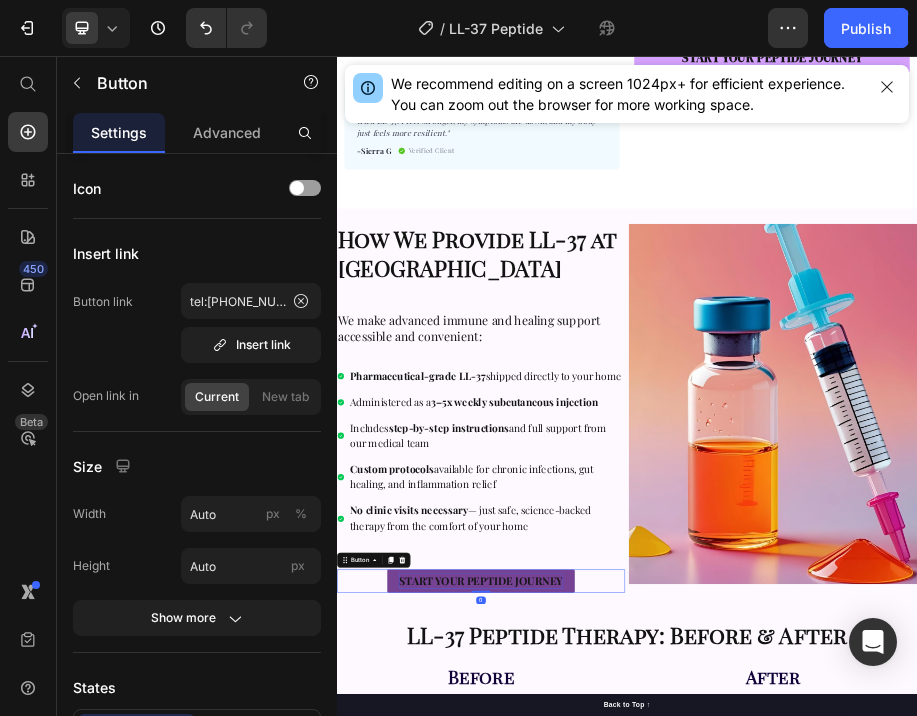 click on "START YOUR PEPTIDE JOURNEY" at bounding box center (635, 1141) 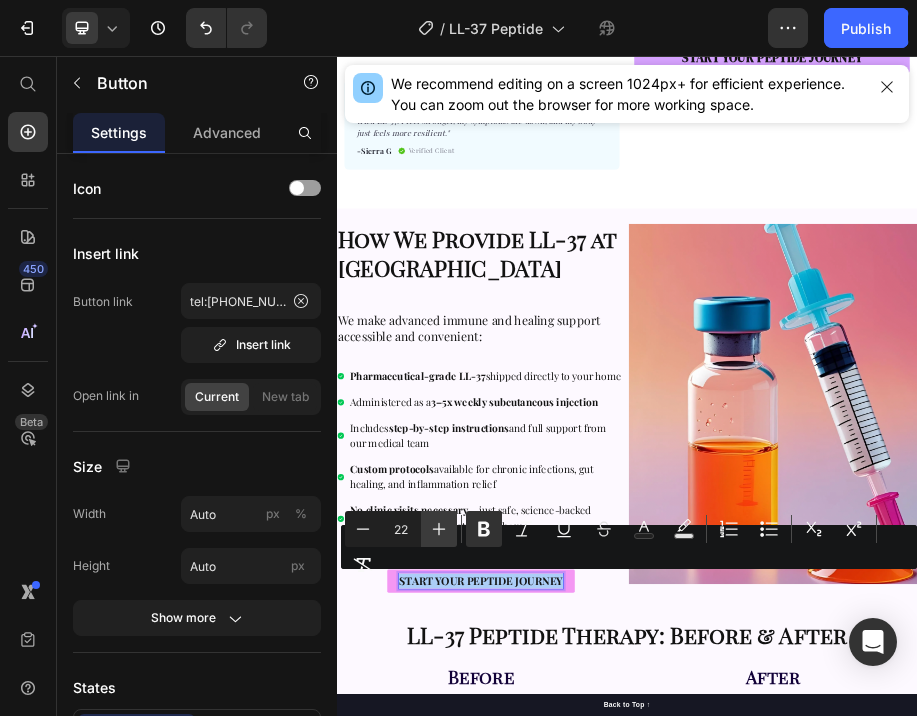 click on "Plus" at bounding box center (439, 529) 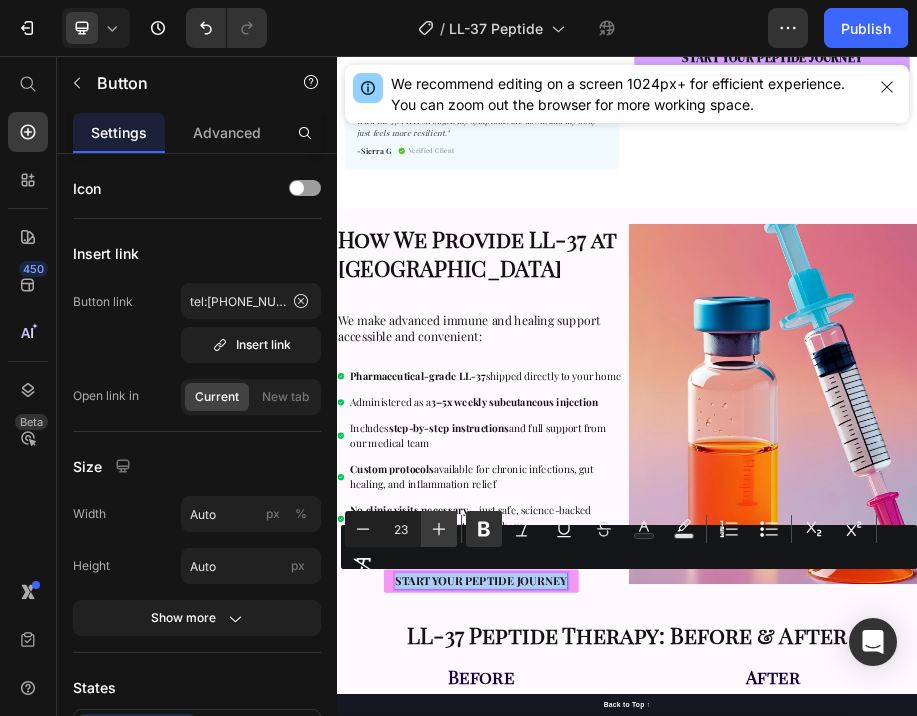 click on "Plus" at bounding box center [439, 529] 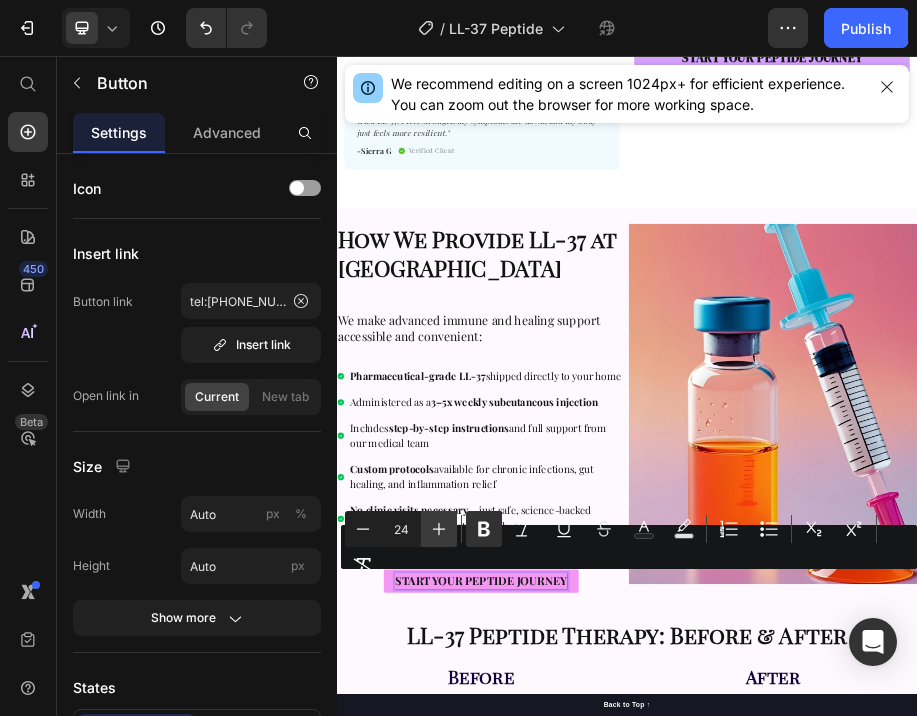 click on "Plus" at bounding box center (439, 529) 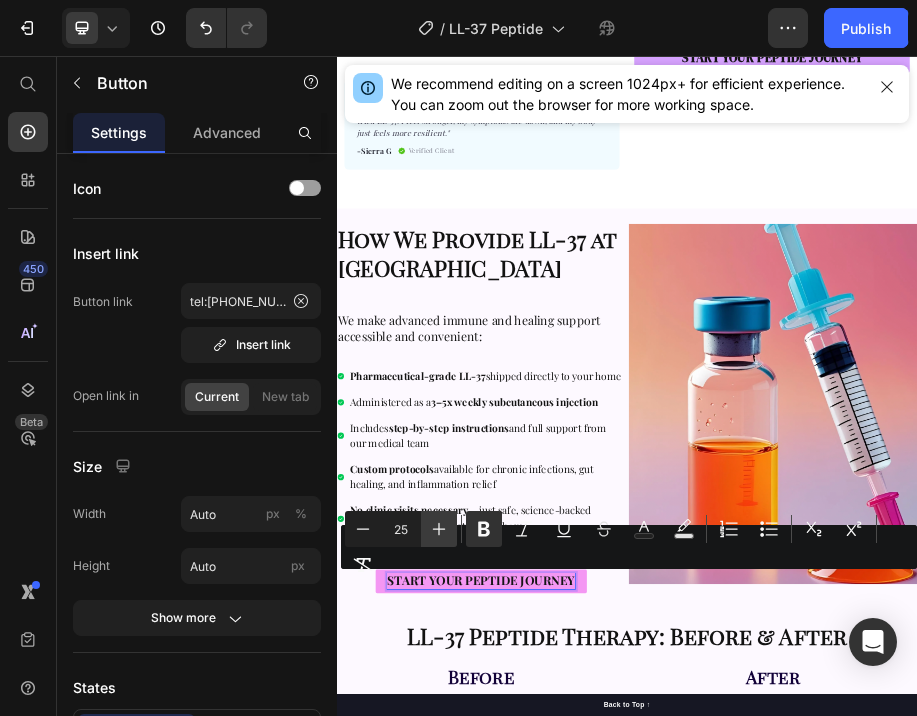click on "Plus" at bounding box center (439, 529) 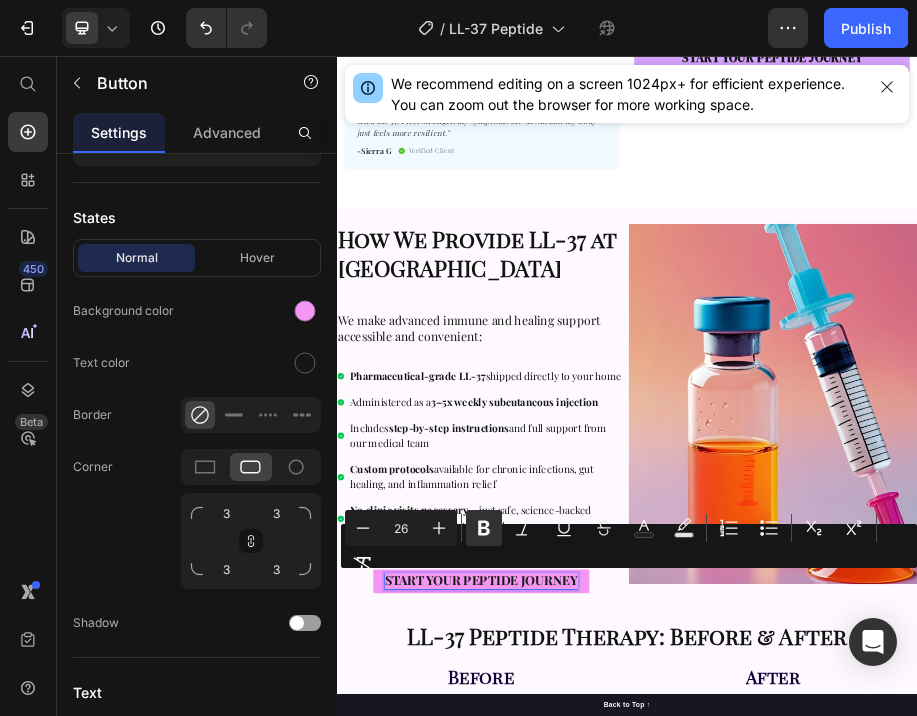 scroll, scrollTop: 440, scrollLeft: 0, axis: vertical 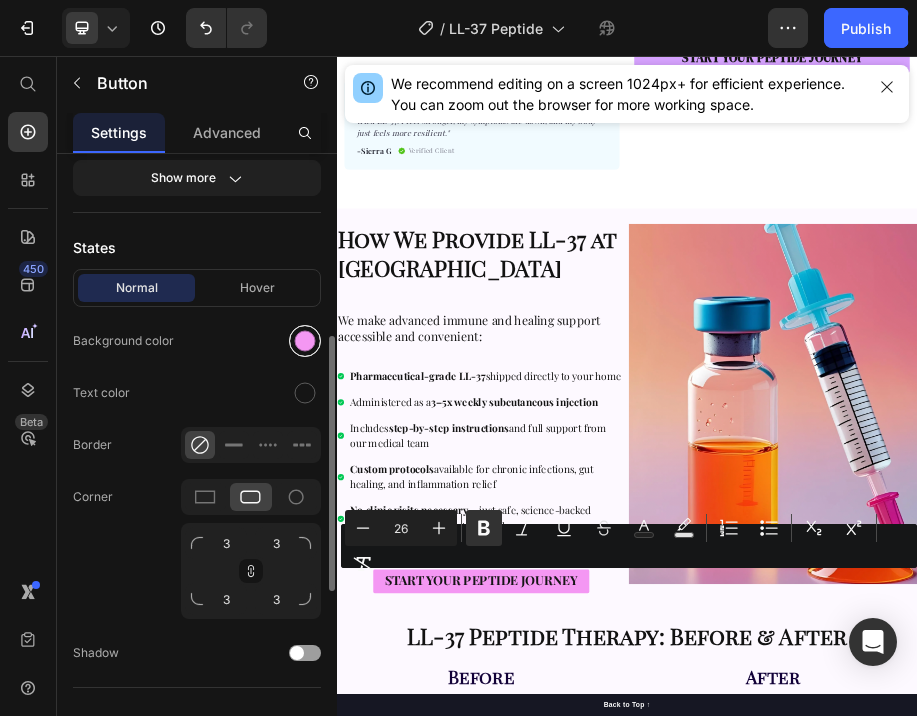 click at bounding box center [305, 341] 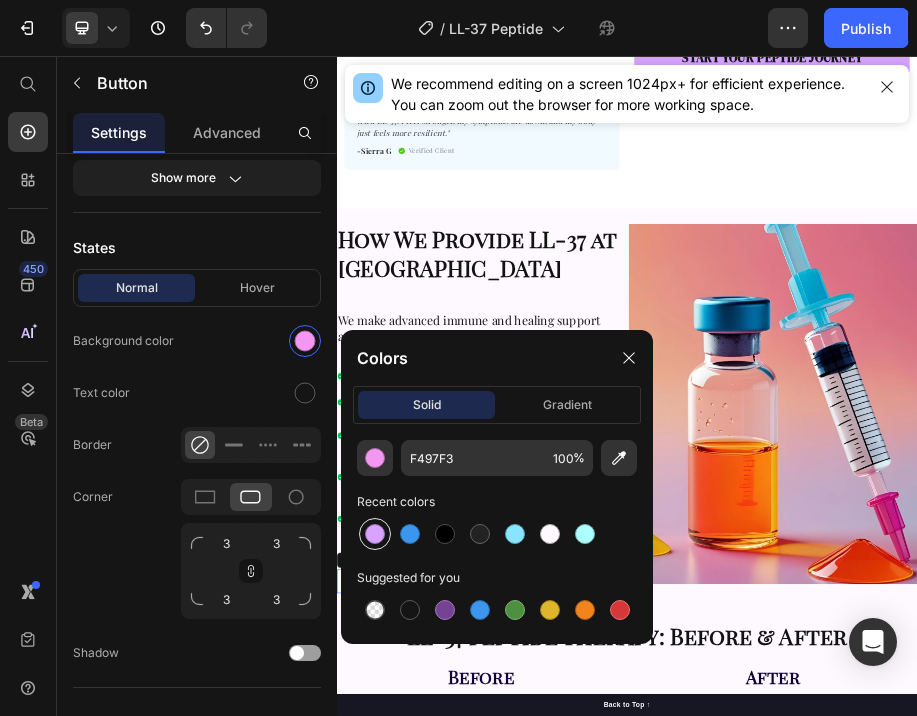 click at bounding box center [375, 534] 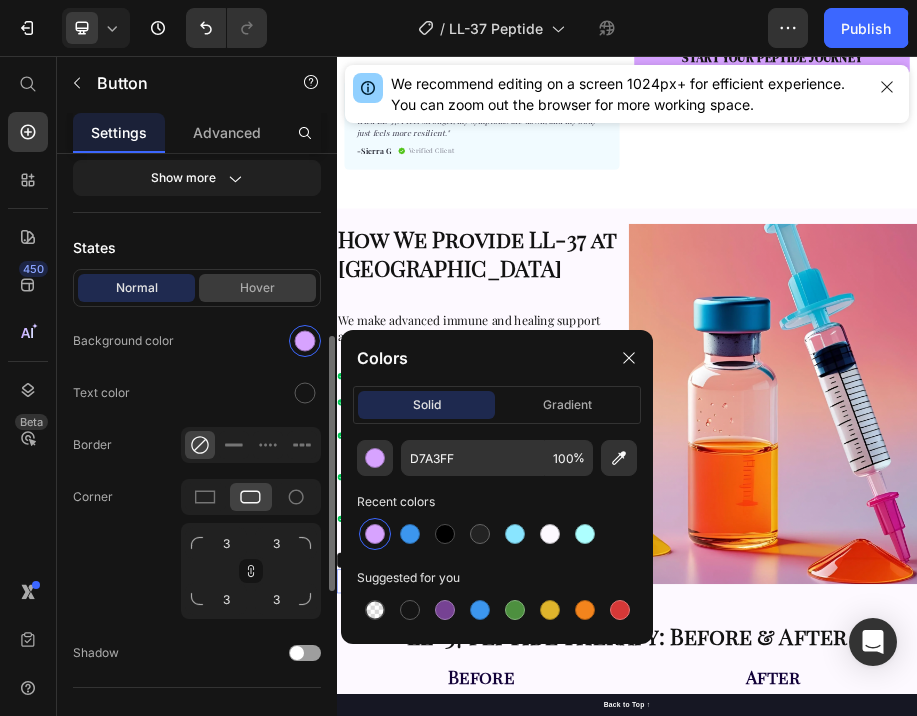 click on "Hover" at bounding box center [257, 288] 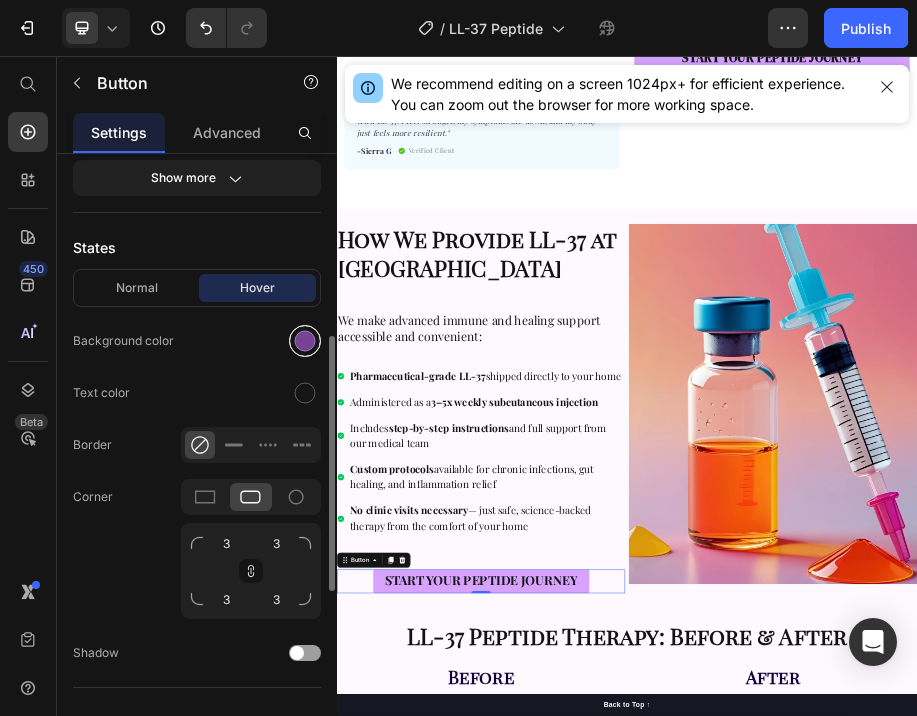 click at bounding box center [305, 341] 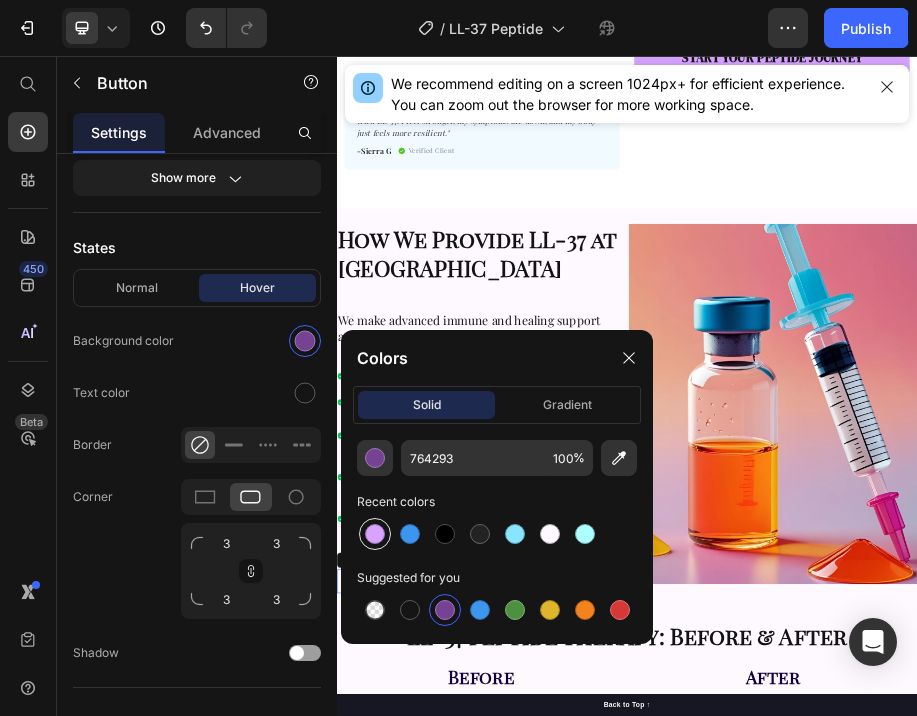 click at bounding box center (375, 534) 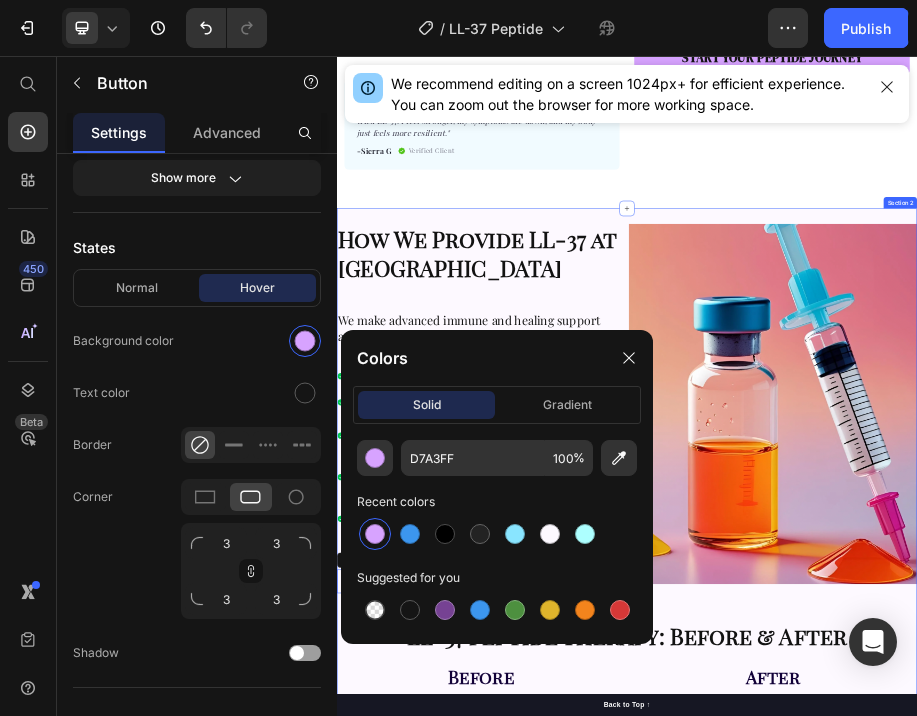 click on "How We Provide LL-37 at DripTheory Heading We make advanced immune and healing support accessible and convenient: Heading Pharmaceutical-grade LL-37  shipped directly to your home Administered as a  3–5x weekly subcutaneous injection Includes  step-by-step instructions  and full support from our medical team Custom protocols  available for chronic infections, gut healing, and inflammation relief No clinic visits necessary  — just safe, science-backed therapy from the comfort of your home Item List START YOUR PEPTIDE JOURNEY Button   0 Image Row LL-37 Peptide Therapy: Before & After Heading Before Heading
Frequent infections or recurring illness
Chronic fatigue from mold, Lyme, or long-COVID
Inflammatory flare-ups and gut issues
Slow wound or skin healing
Brain fog and poor resilience to stress" at bounding box center (937, 1338) 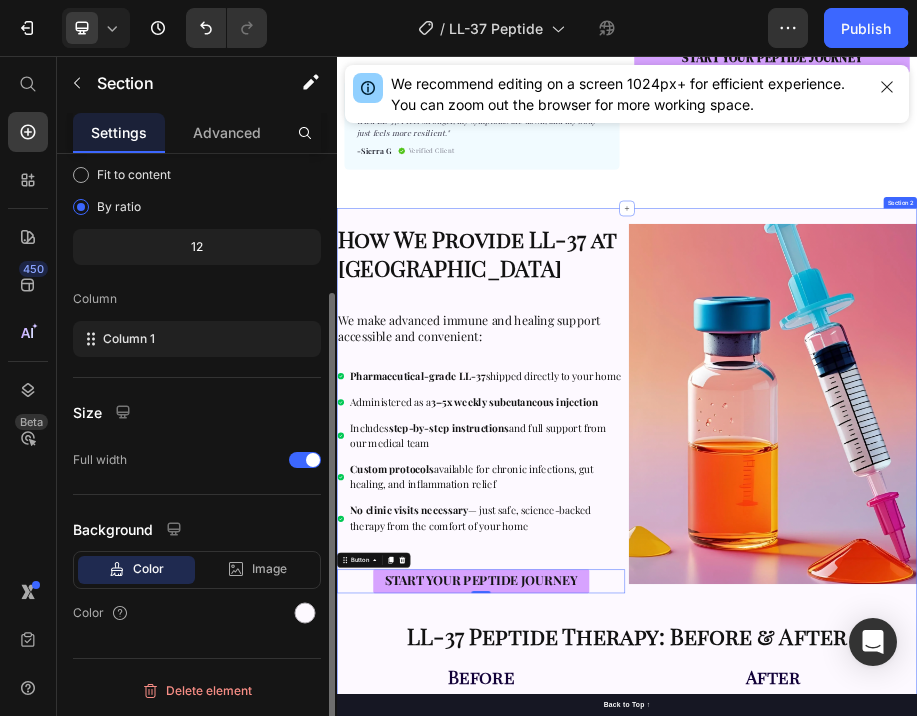 scroll, scrollTop: 0, scrollLeft: 0, axis: both 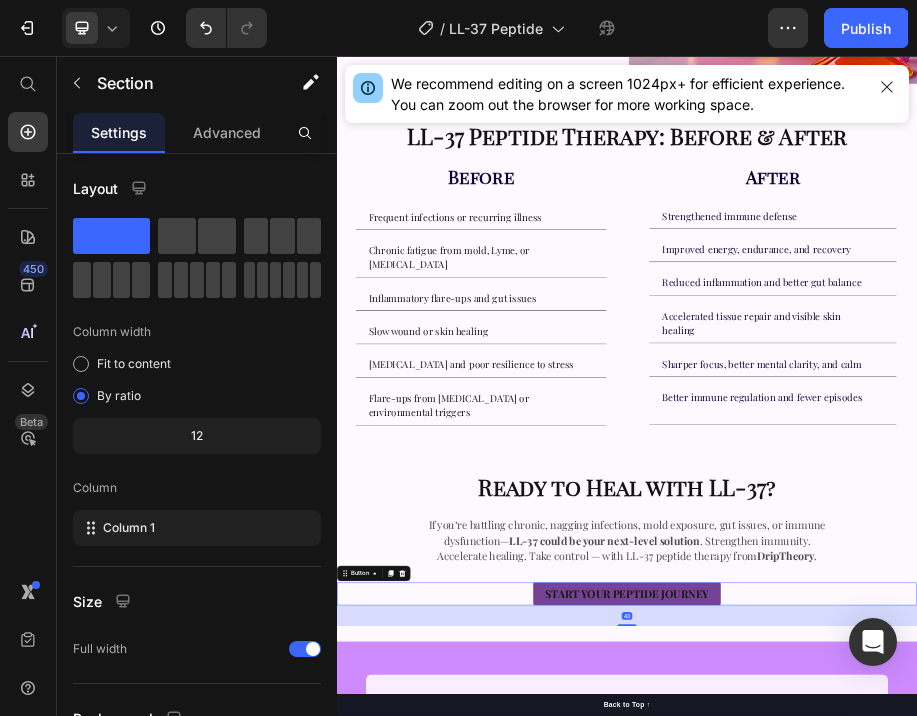 click on "START YOUR PEPTIDE JOURNEY" at bounding box center (937, 1168) 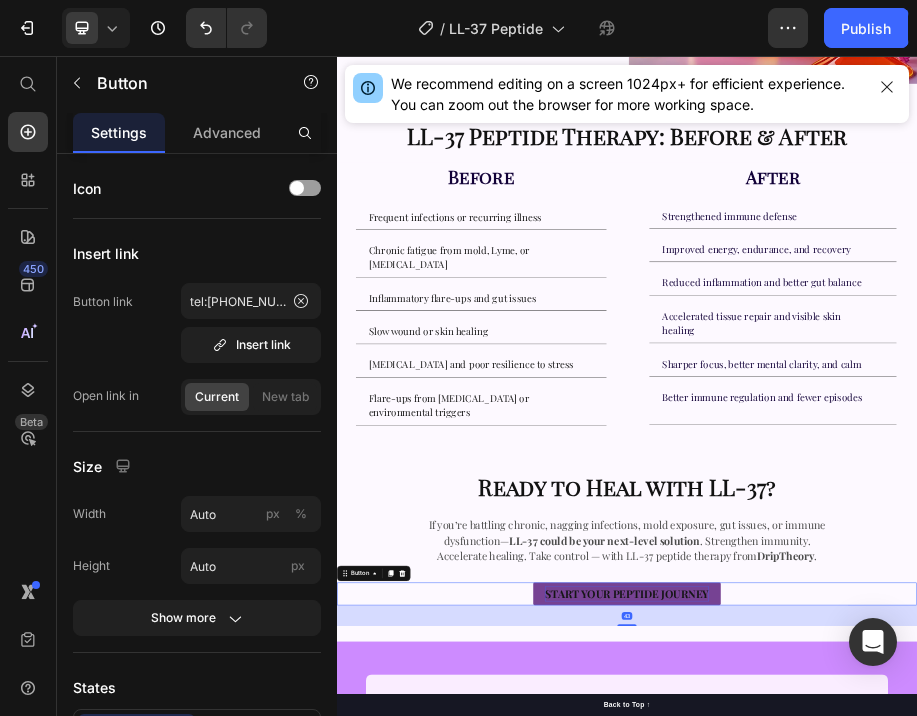click on "START YOUR PEPTIDE JOURNEY" at bounding box center [937, 1168] 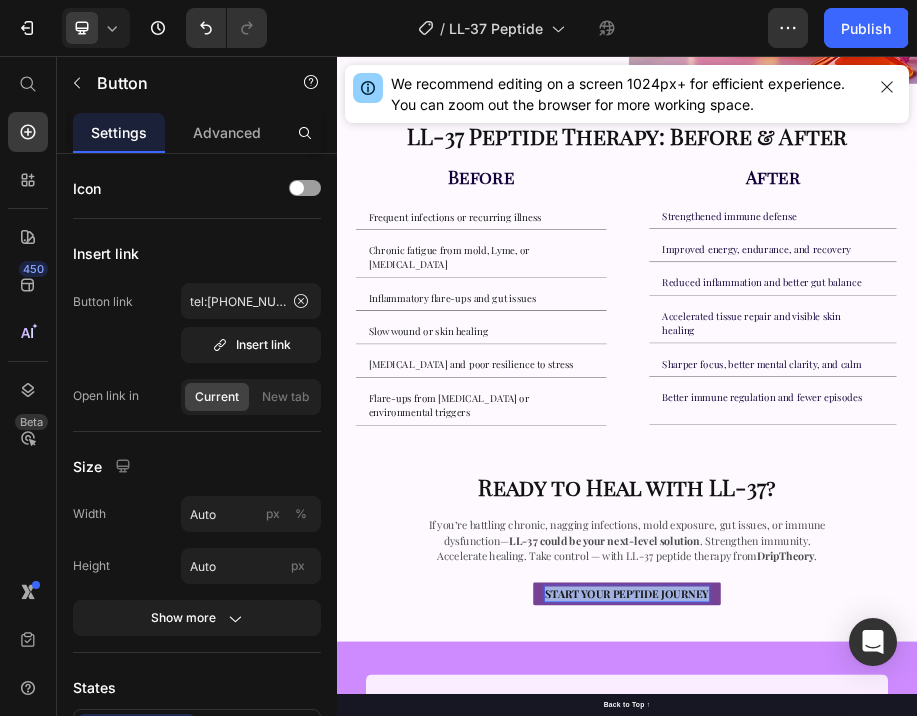 click on "START YOUR PEPTIDE JOURNEY" at bounding box center (937, 1168) 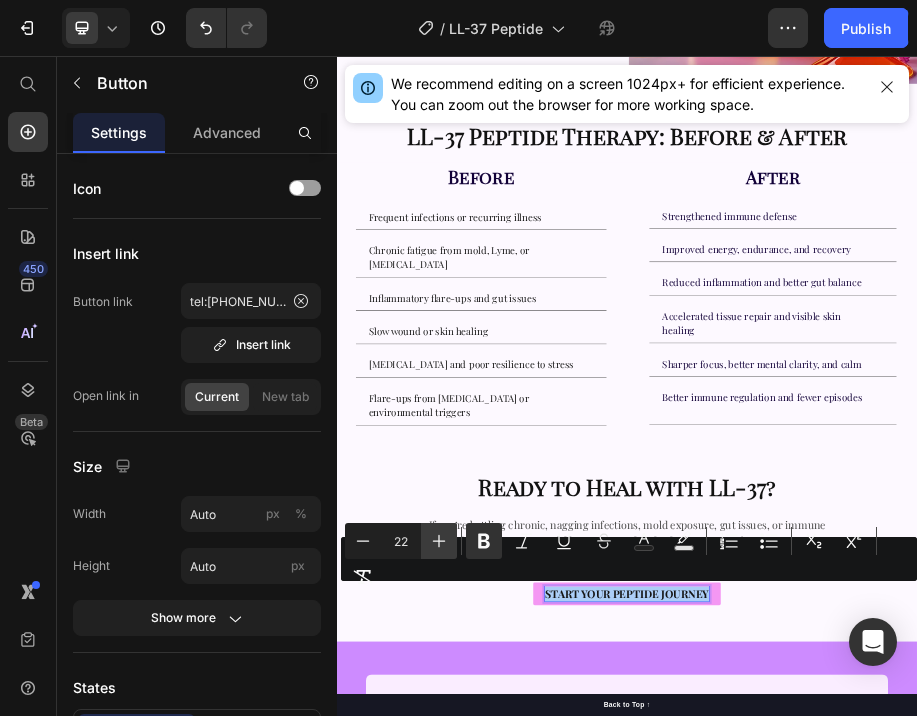click 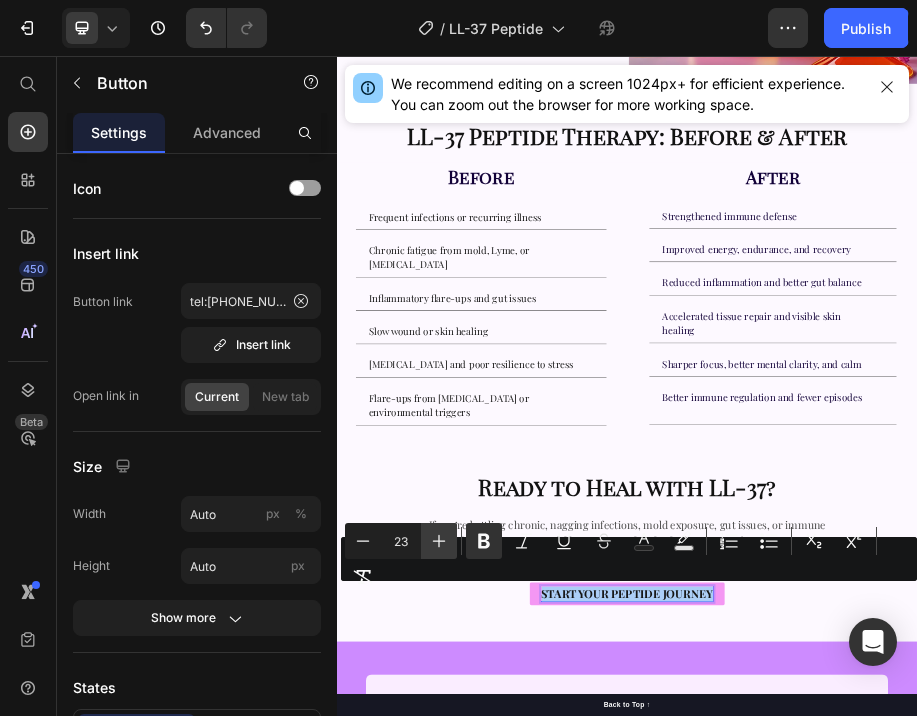 click 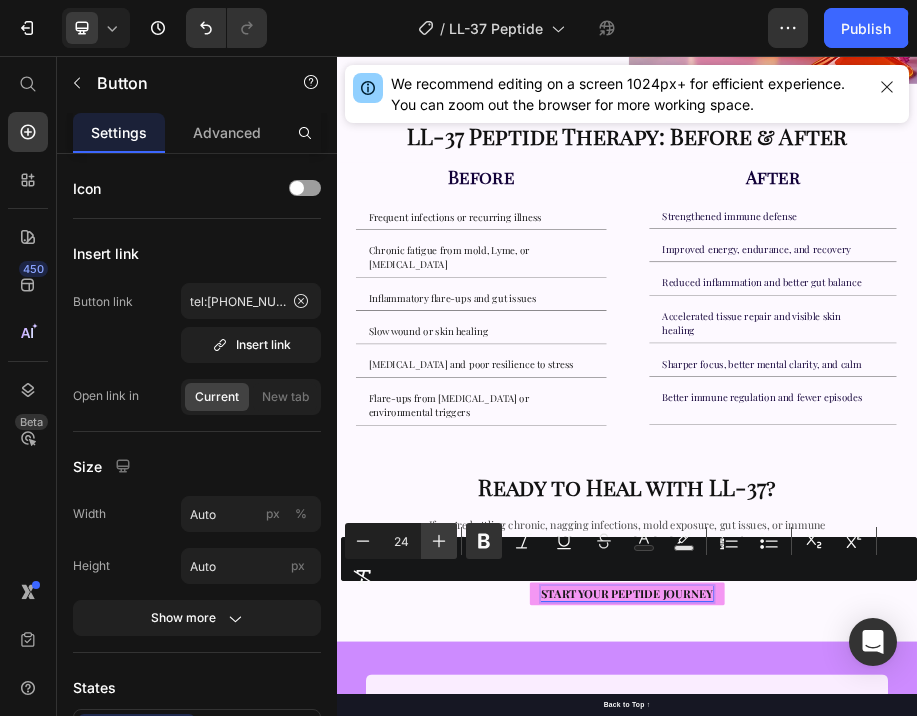 click 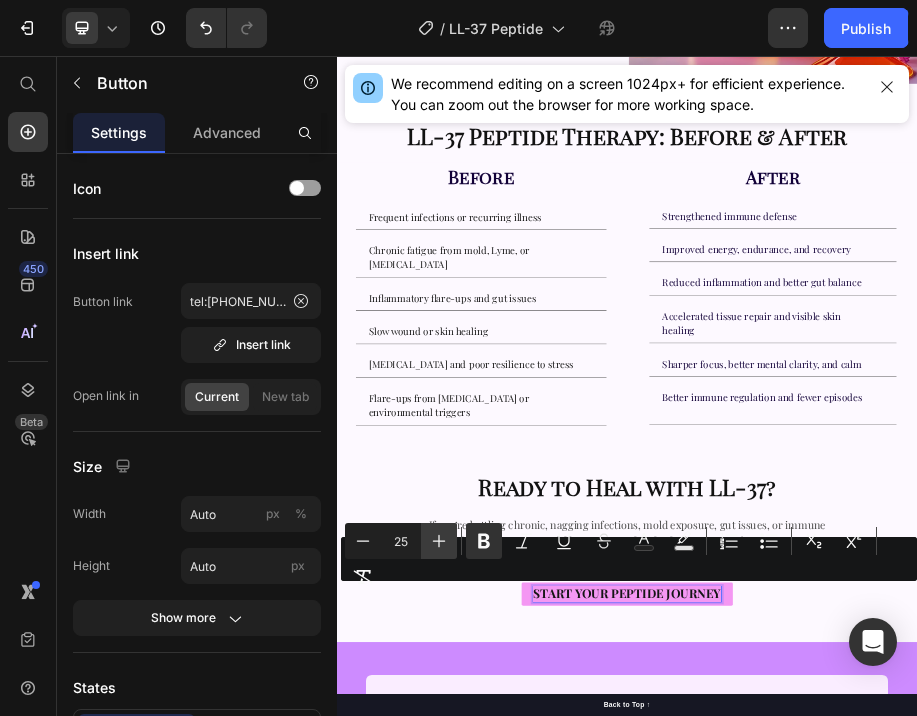 click 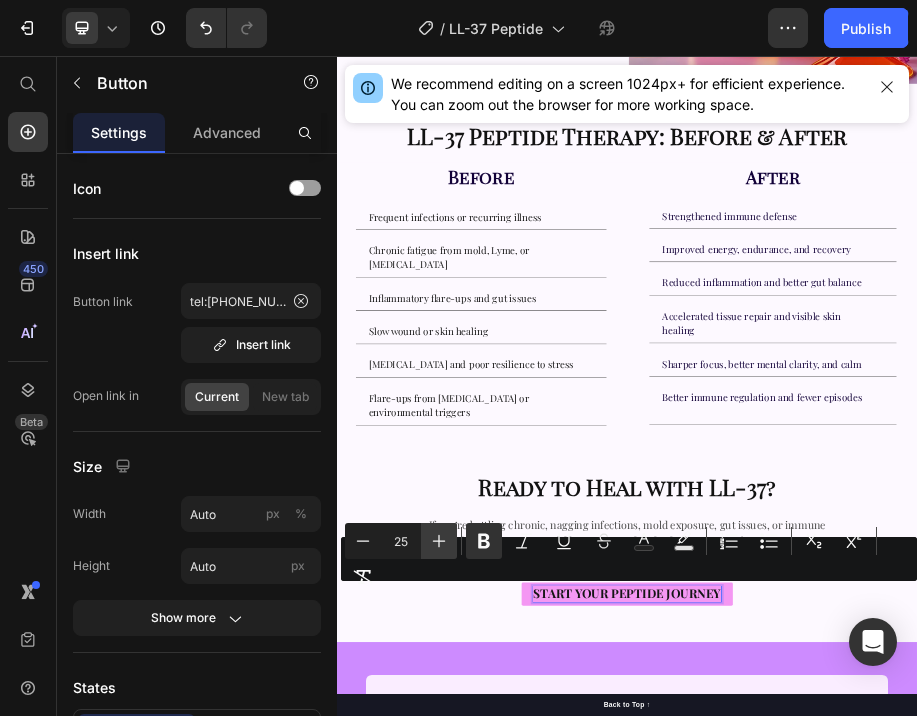 type on "26" 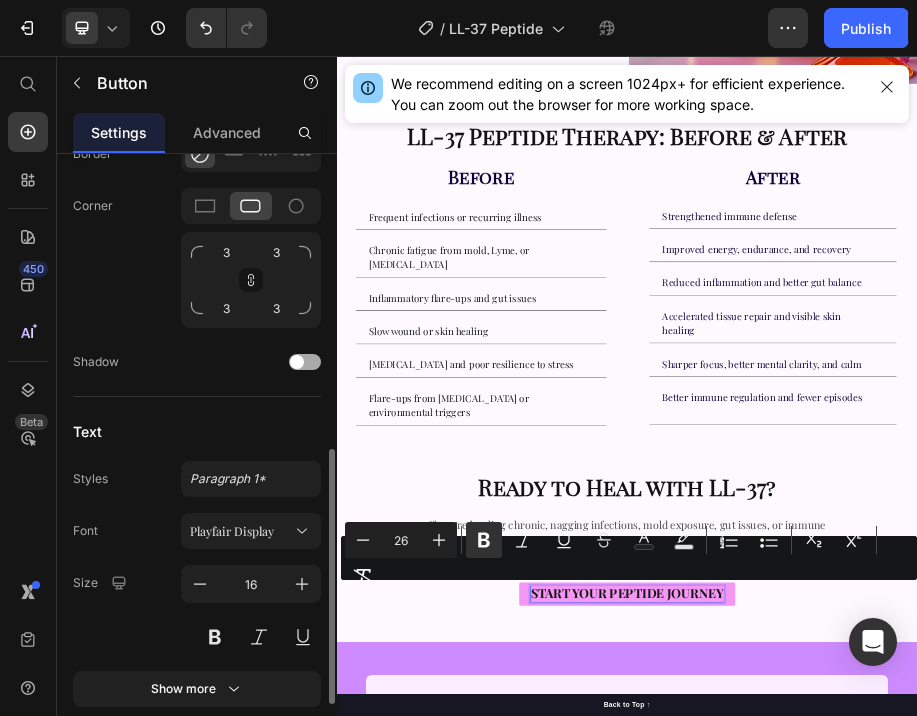 scroll, scrollTop: 440, scrollLeft: 0, axis: vertical 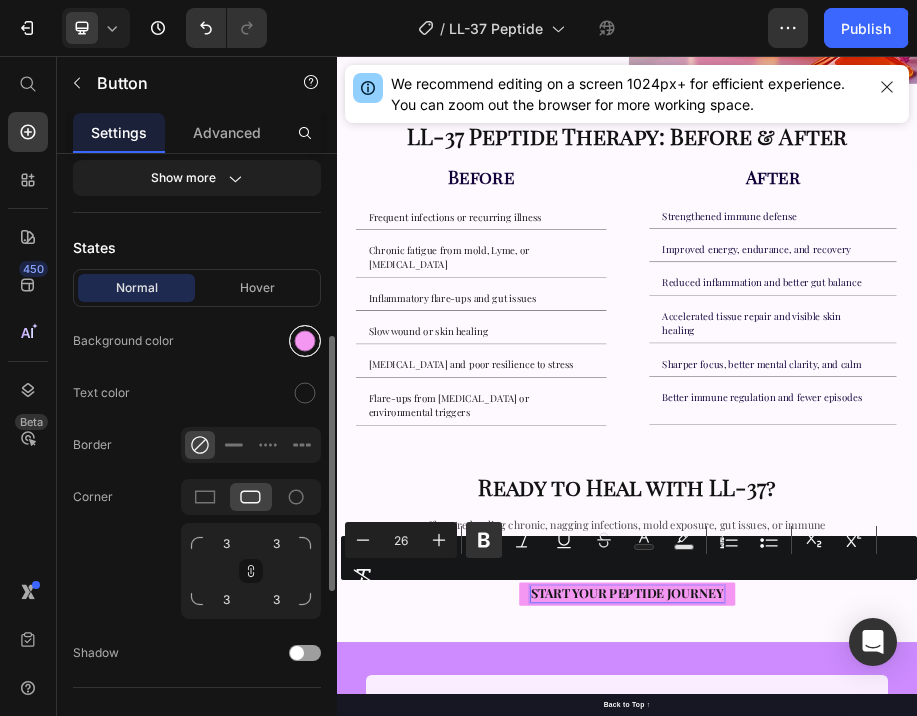 click at bounding box center (305, 341) 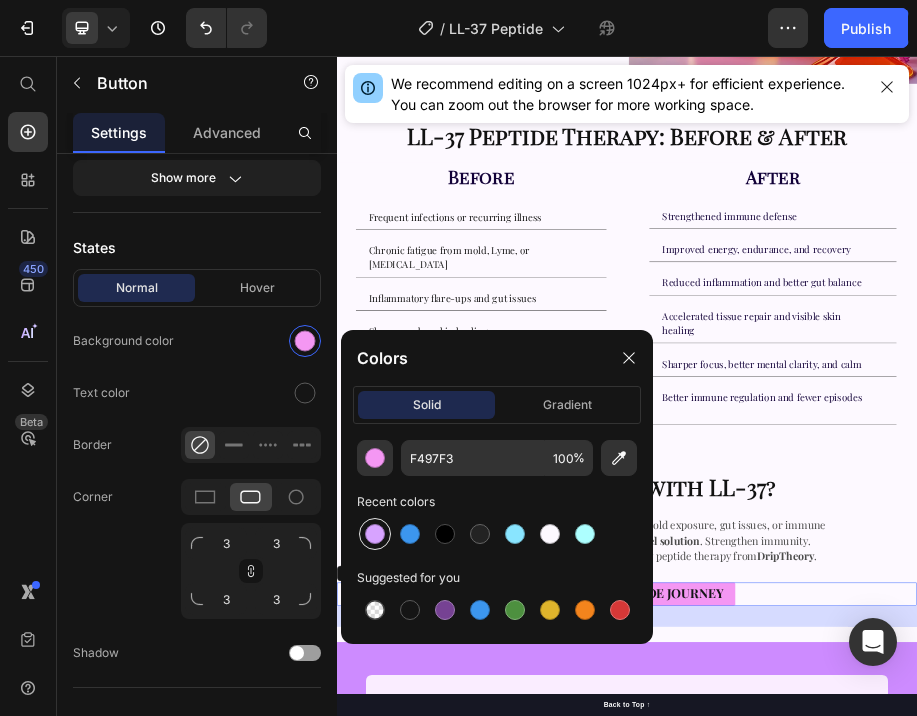 click at bounding box center (375, 534) 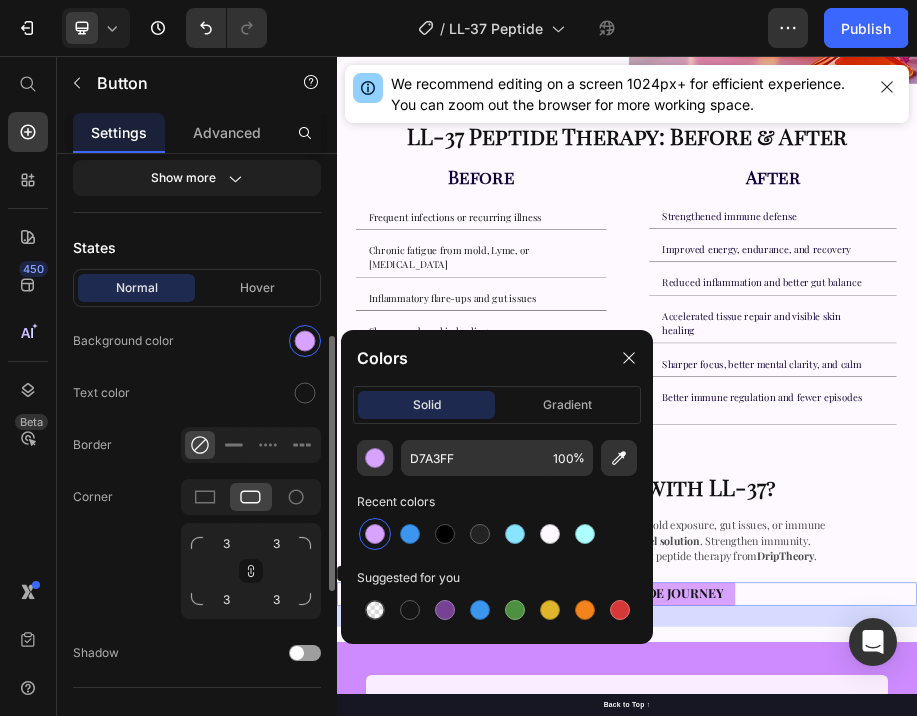 click on "Normal Hover Background color Text color Border Corner 3 3 3 3 Shadow" 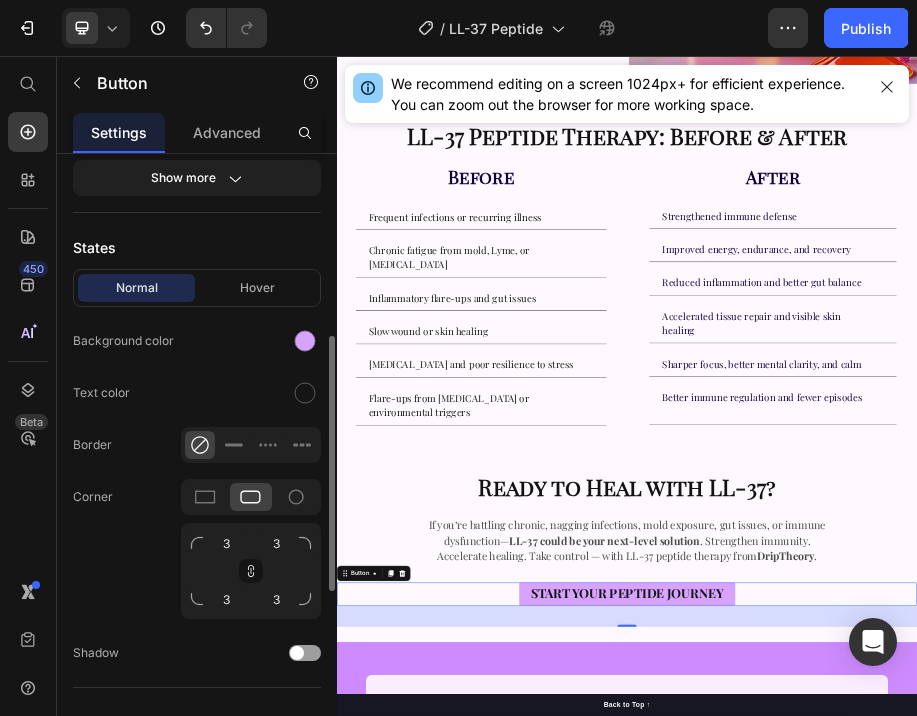 click on "Normal Hover" at bounding box center [197, 288] 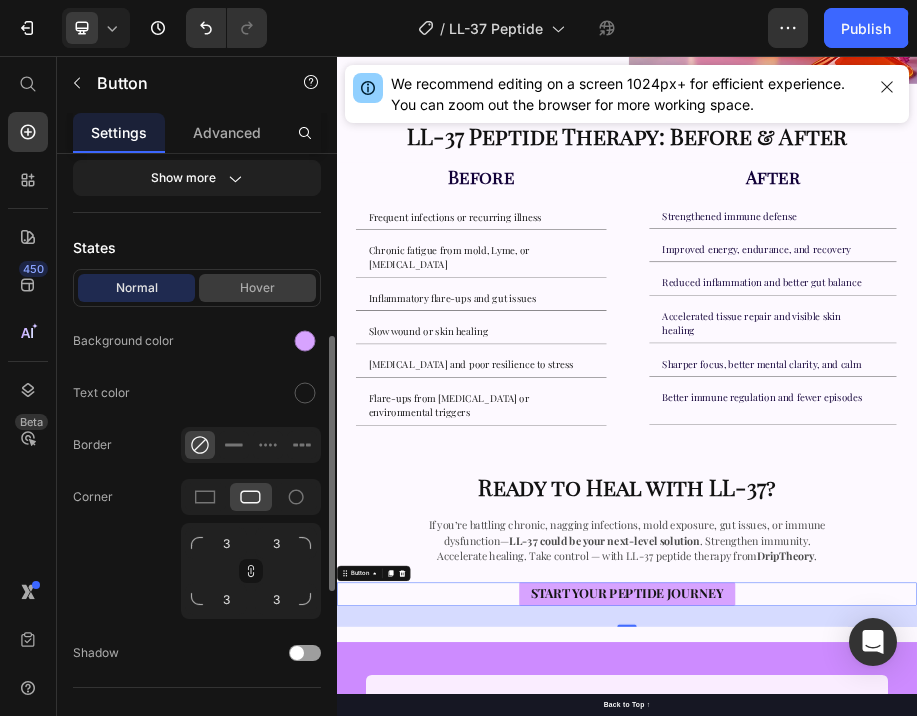 click on "Hover" at bounding box center [257, 288] 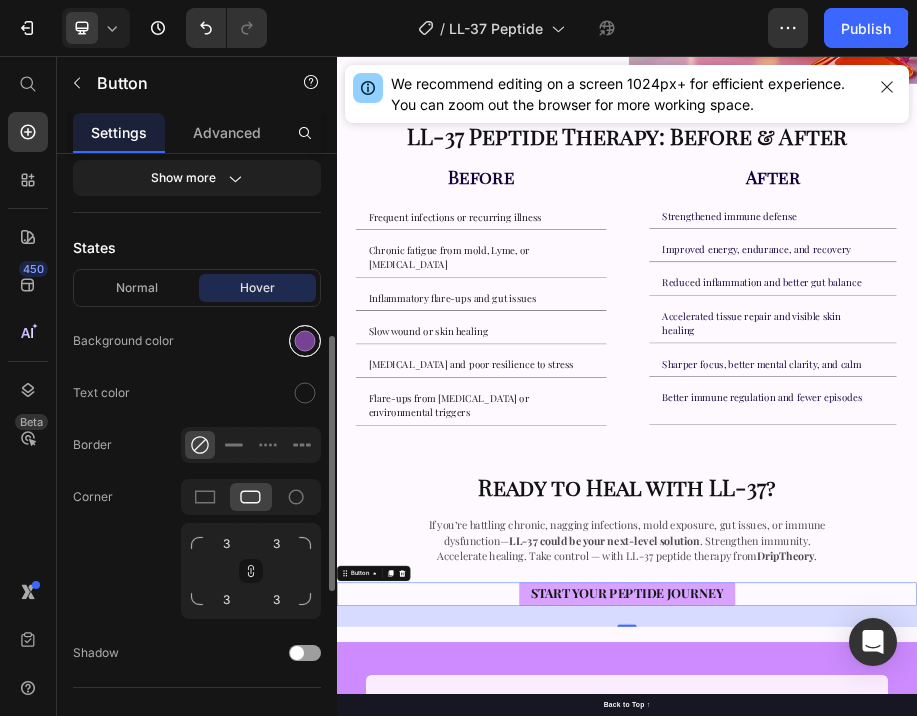 click at bounding box center [305, 341] 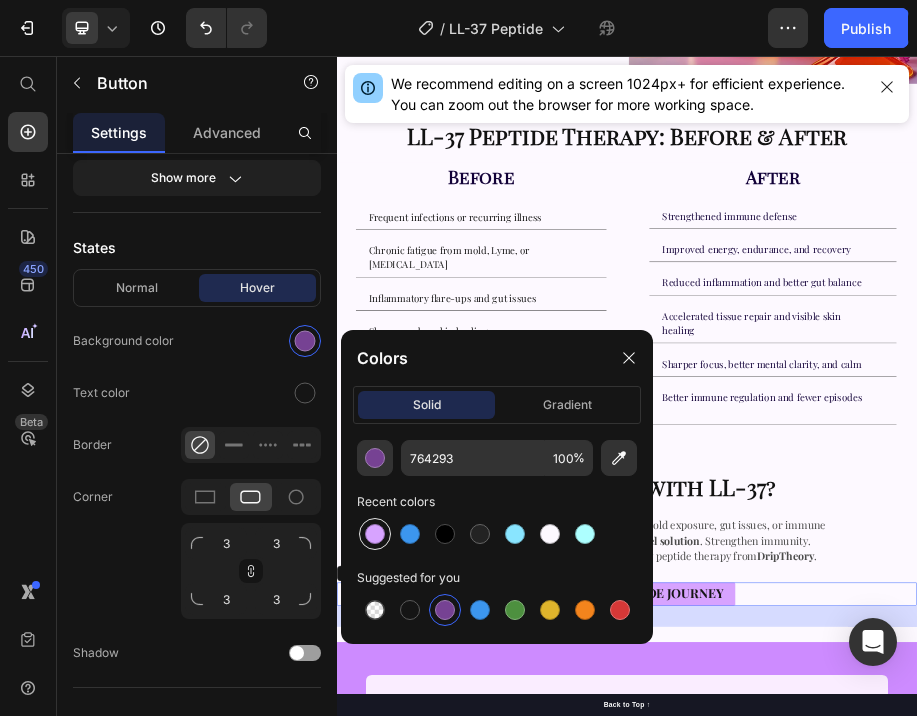 click at bounding box center (375, 534) 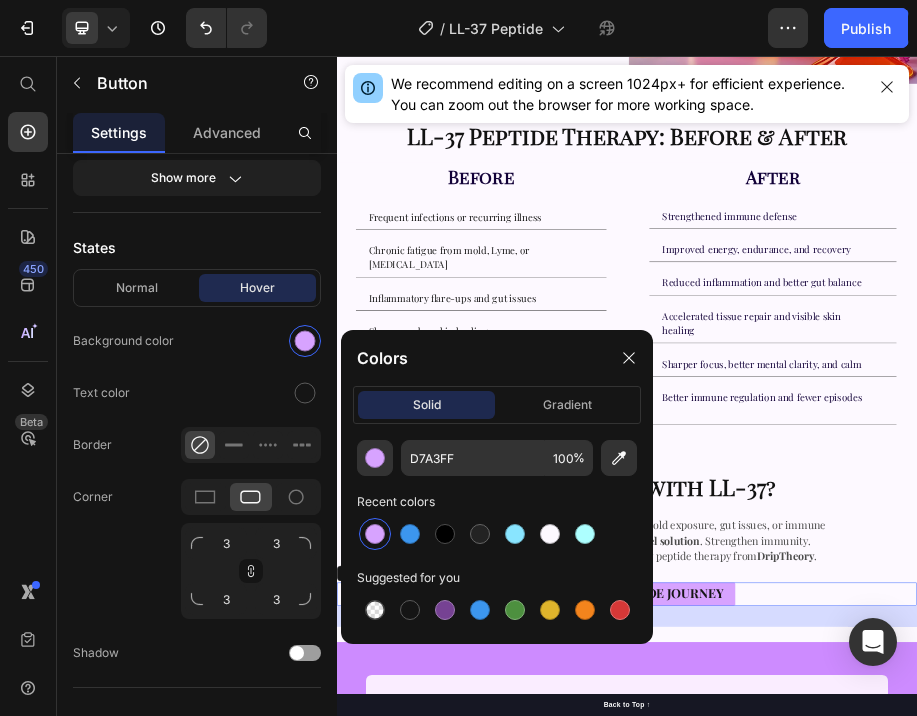 click on "How We Provide LL-37 at DripTheory Heading We make advanced immune and healing support accessible and convenient: Heading Pharmaceutical-grade LL-37  shipped directly to your home Administered as a  3–5x weekly subcutaneous injection Includes  step-by-step instructions  and full support from our medical team Custom protocols  available for chronic infections, gut healing, and inflammation relief No clinic visits necessary  — just safe, science-backed therapy from the comfort of your home Item List START YOUR PEPTIDE JOURNEY Button Image Row LL-37 Peptide Therapy: Before & After Heading Before Heading
Frequent infections or recurring illness
Chronic fatigue from mold, Lyme, or long-COVID
Inflammatory flare-ups and gut issues
Slow wound or skin healing
Brain fog and poor resilience to stress
After ." at bounding box center (937, 303) 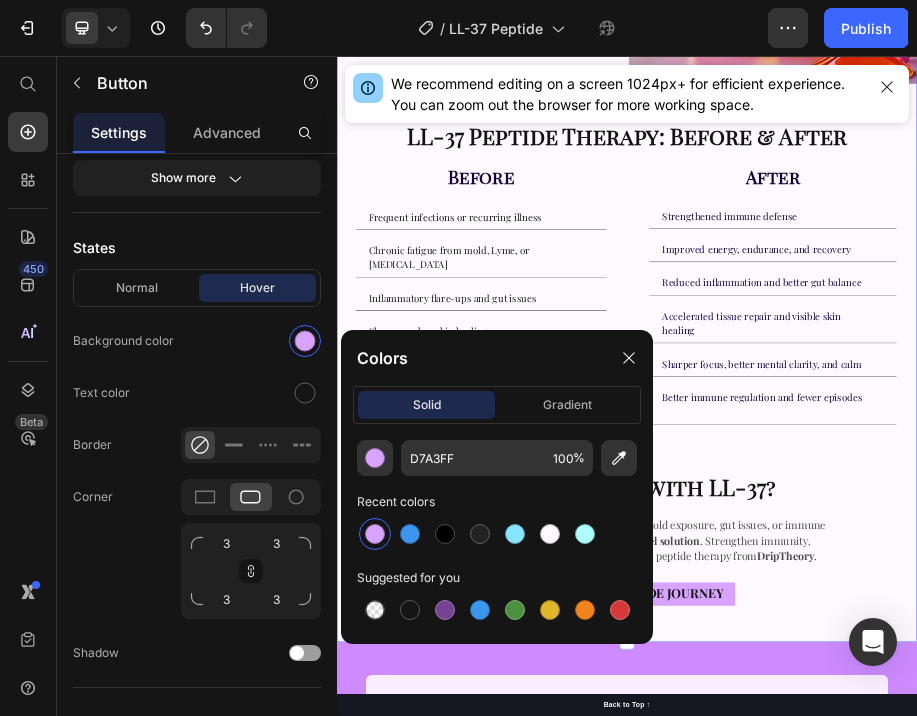scroll, scrollTop: 0, scrollLeft: 0, axis: both 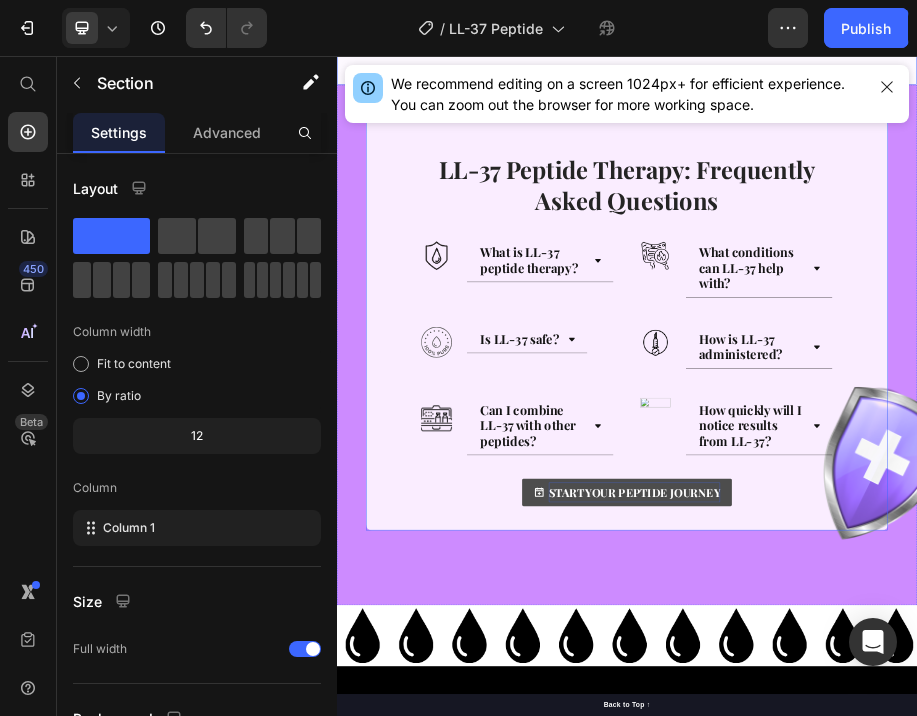 click on "START YOUR PEPTIDE JOURNEY" at bounding box center [952, 959] 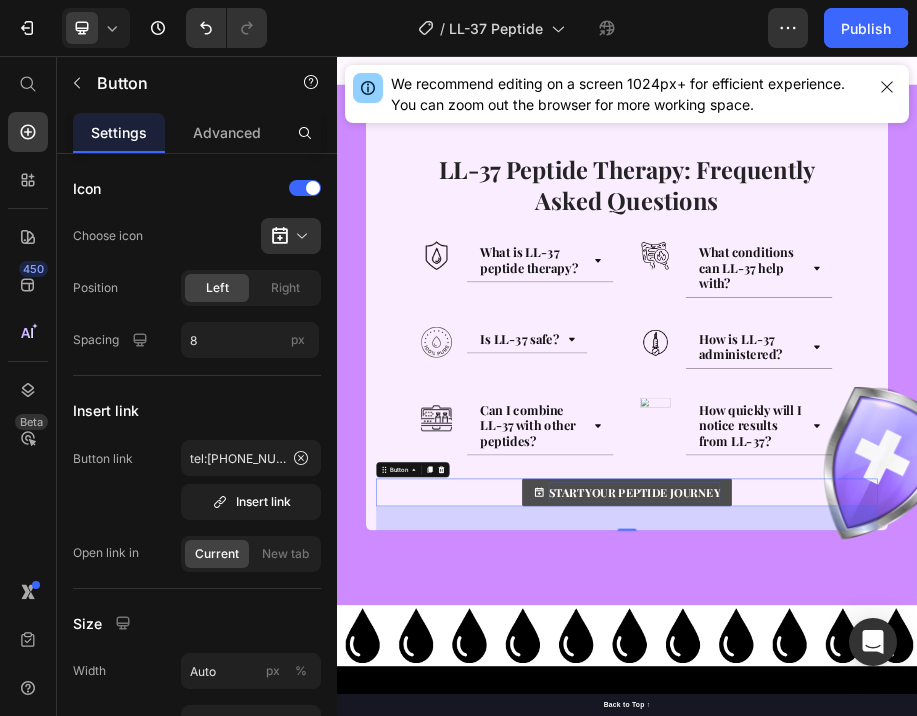 click on "START YOUR PEPTIDE JOURNEY" at bounding box center [952, 959] 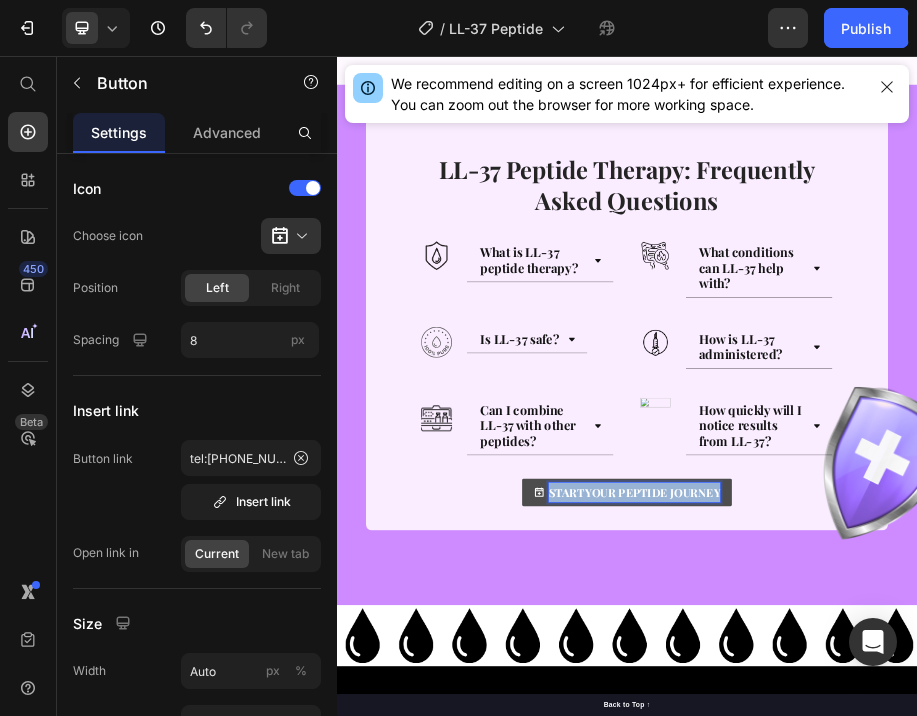 click on "START YOUR PEPTIDE JOURNEY" at bounding box center (952, 959) 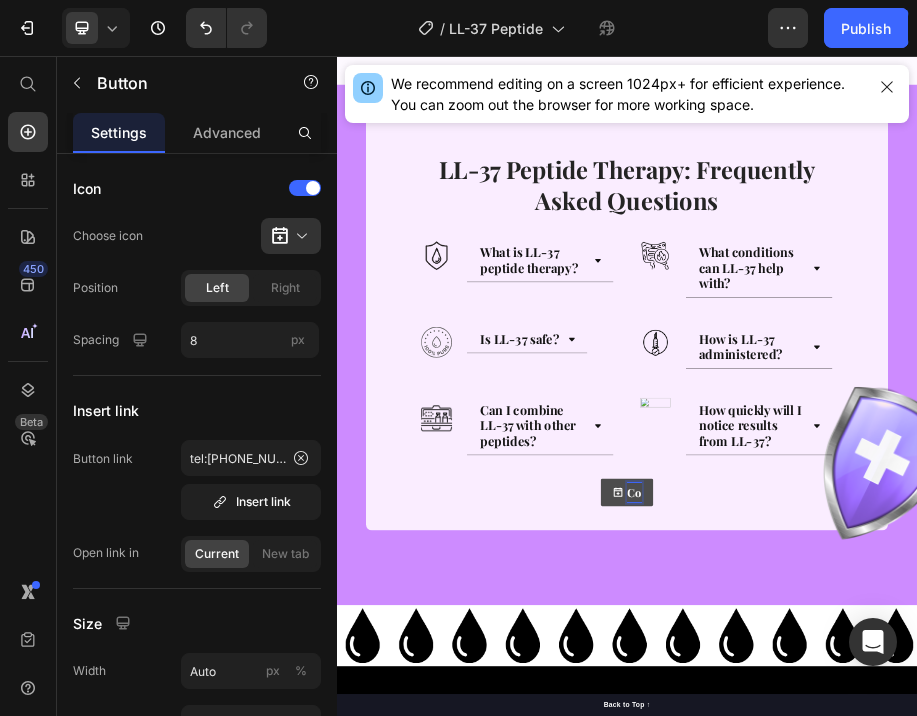 scroll, scrollTop: 262, scrollLeft: 0, axis: vertical 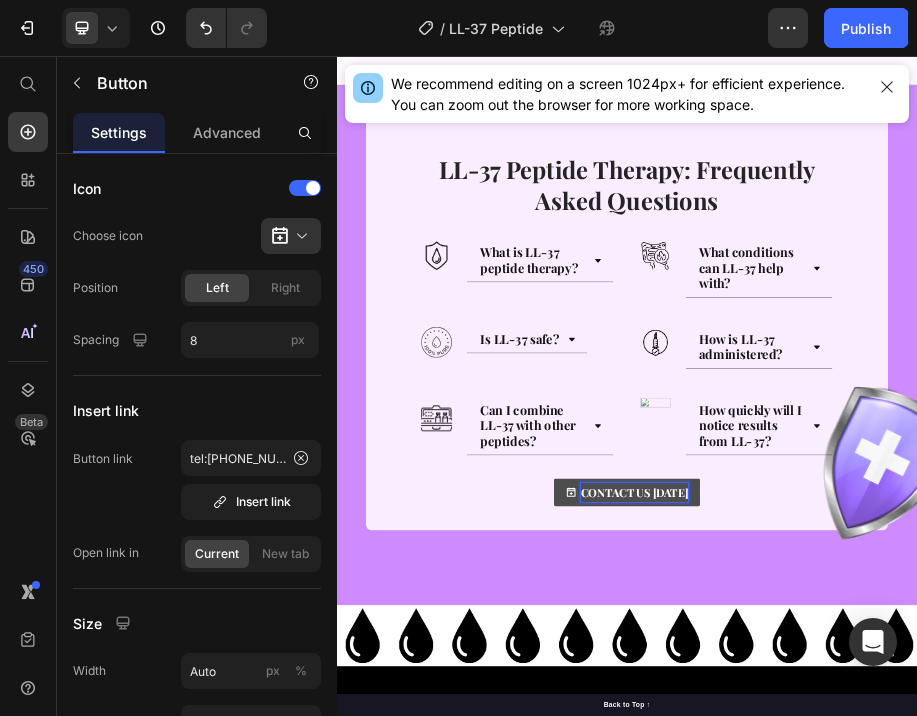 click on "CONTACT US [DATE]" at bounding box center (952, 959) 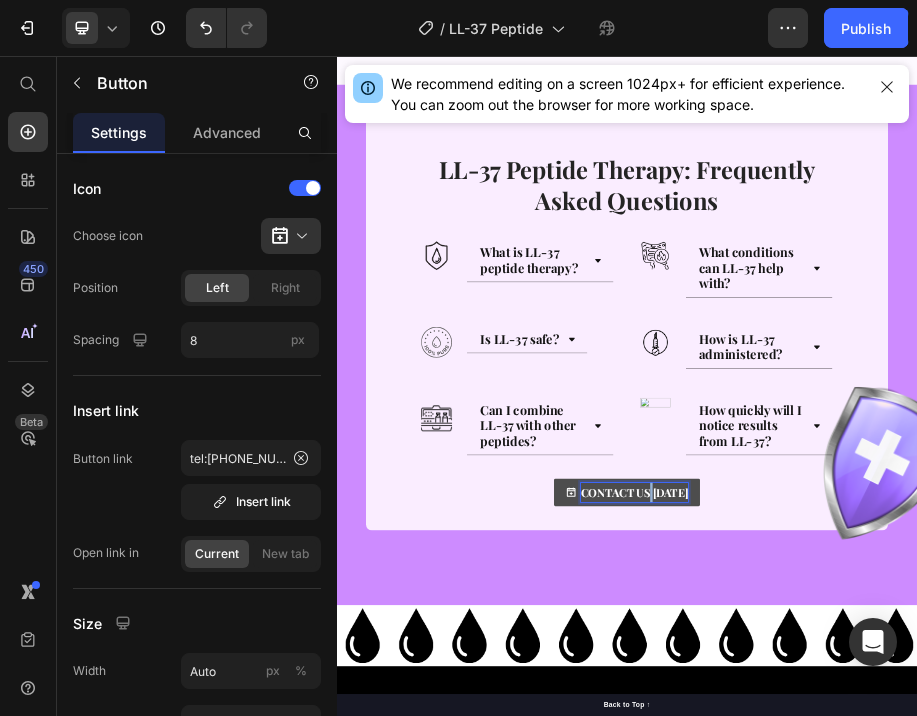 click on "CONTACT US [DATE]" at bounding box center (952, 959) 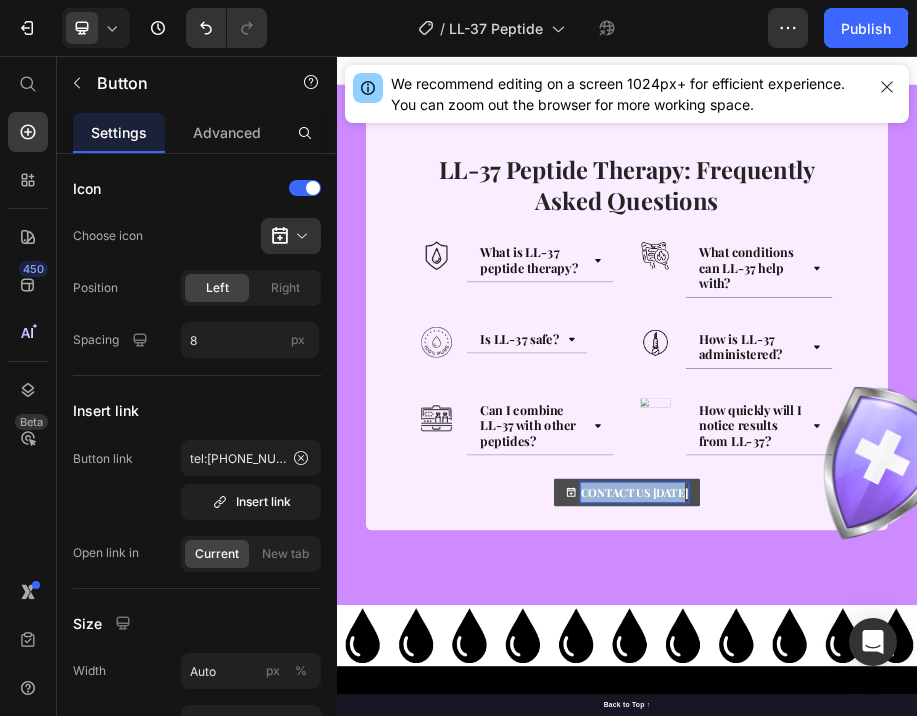 click on "CONTACT US [DATE]" at bounding box center [952, 959] 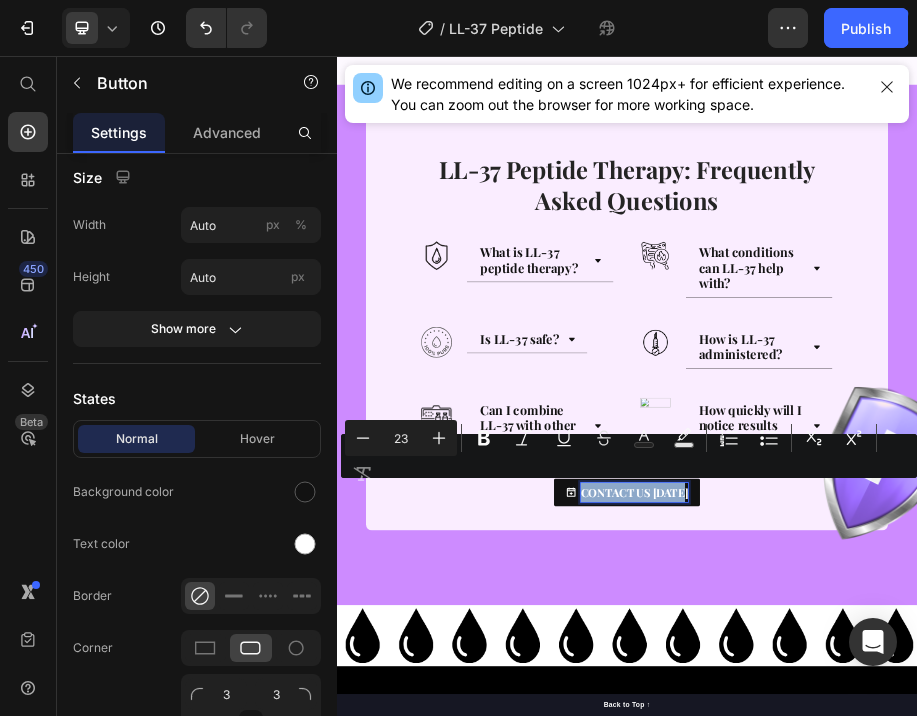 scroll, scrollTop: 1035, scrollLeft: 0, axis: vertical 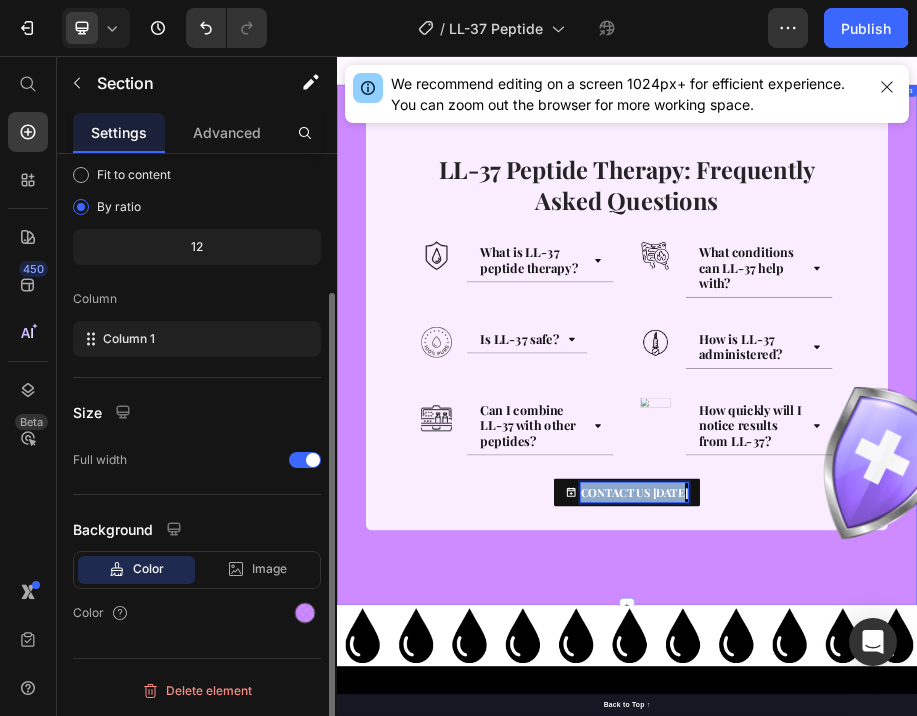 click on "Image LL-37 Peptide Therapy: Frequently Asked Questions Heading Row Image
What is LL-37 peptide therapy? Accordion Row Image
What conditions can LL-37 help with? Accordion Row Row Image
Is LL-37 safe? Accordion Row Image
How is LL-37 administered? Accordion Row Row Image
Can I combine LL-37 with other peptides? Accordion Row Image
How quickly will I notice results from LL-37? Accordion Row Row
CONTACT US TODAY Button   50 Row Section 3" at bounding box center (937, 654) 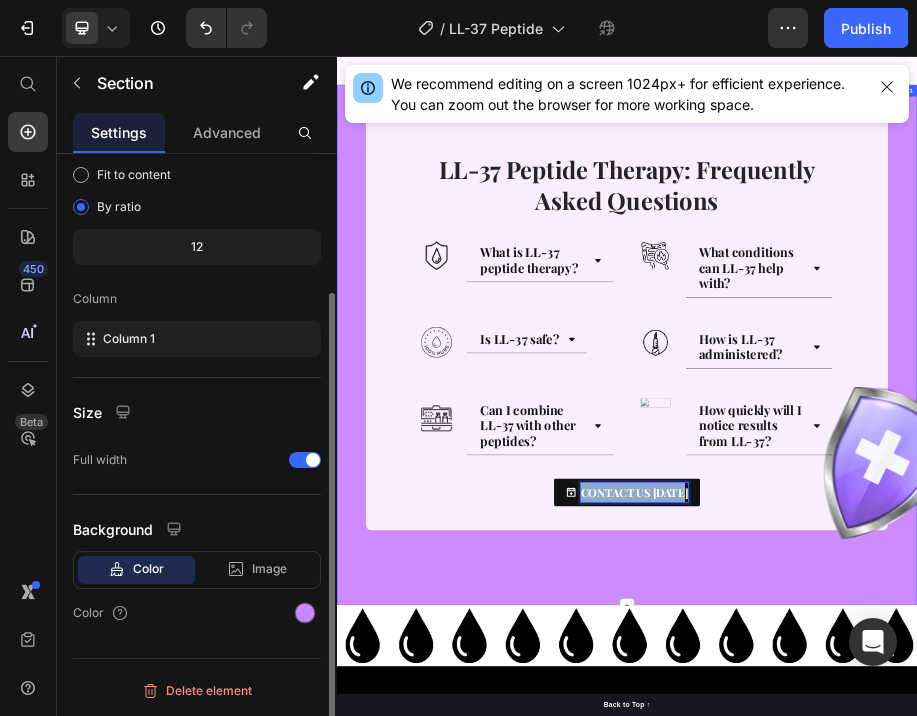scroll, scrollTop: 0, scrollLeft: 0, axis: both 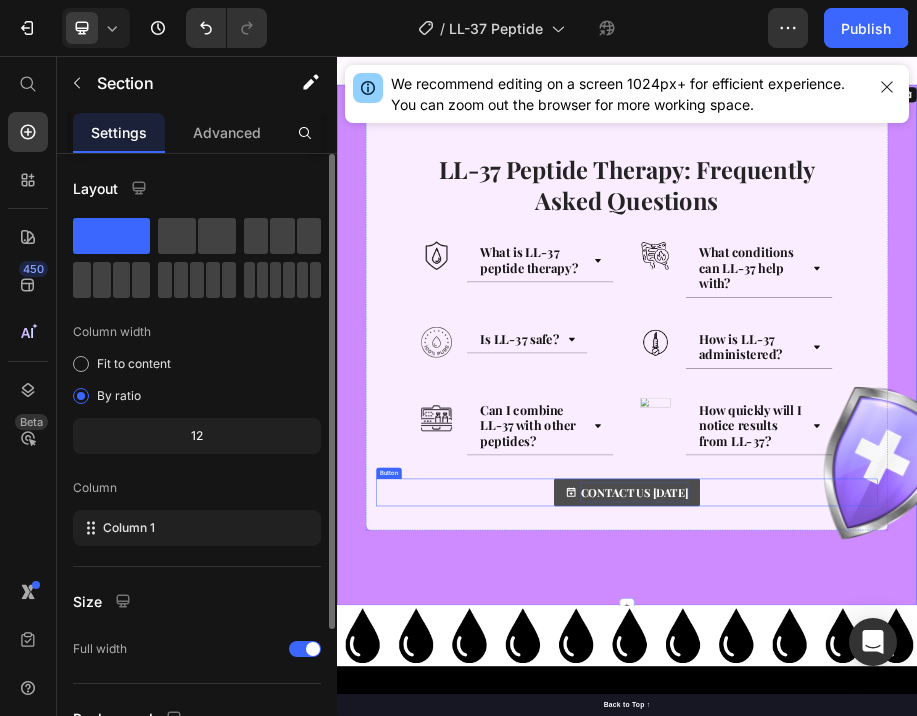 click on "CONTACT US [DATE]" at bounding box center [952, 959] 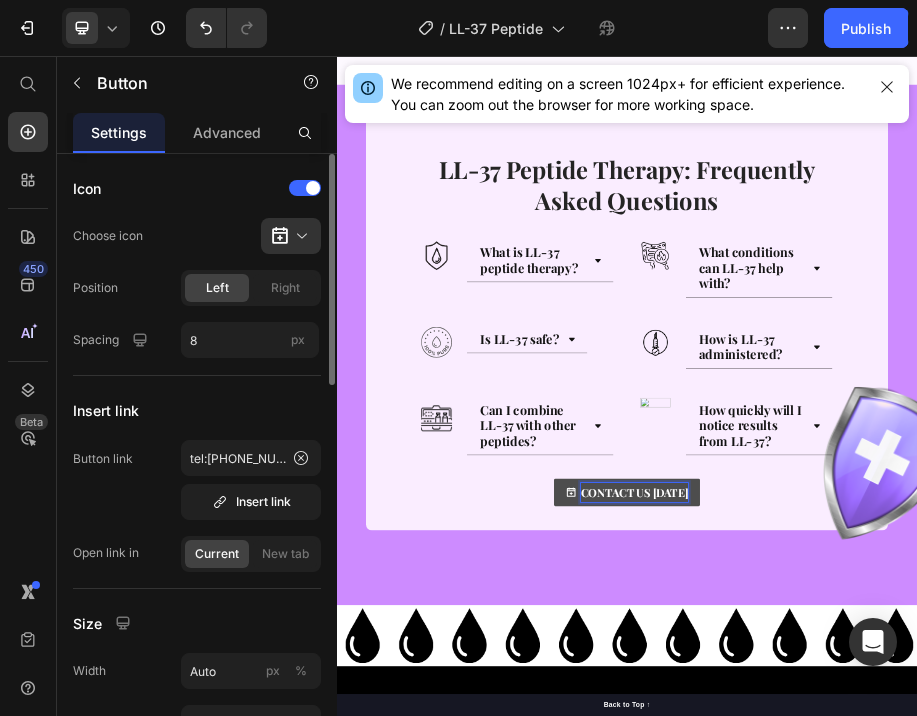 click on "CONTACT US [DATE]" at bounding box center (952, 959) 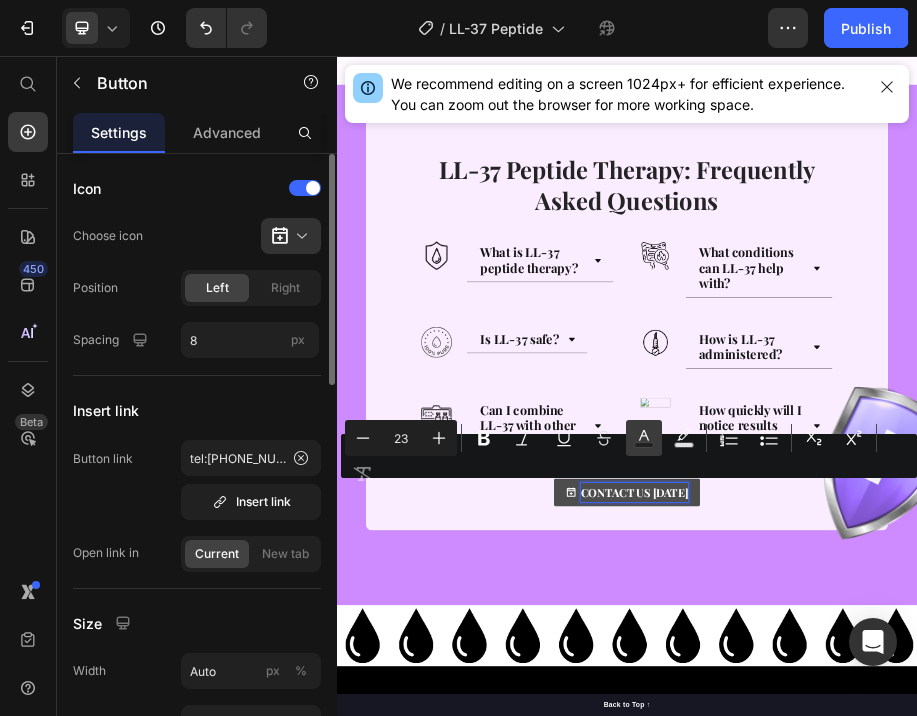 click 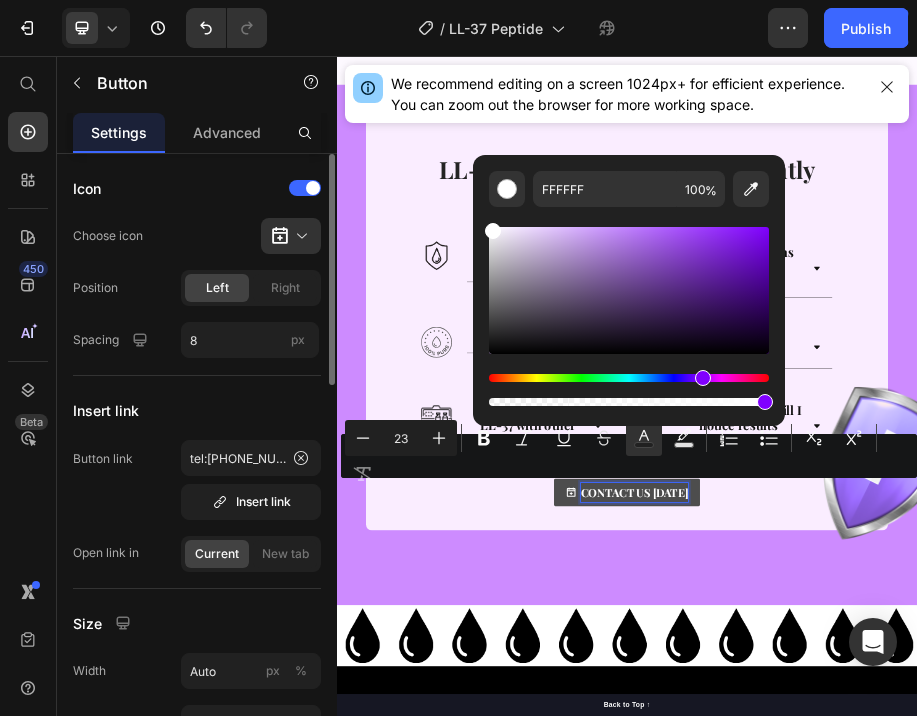 click at bounding box center [629, 378] 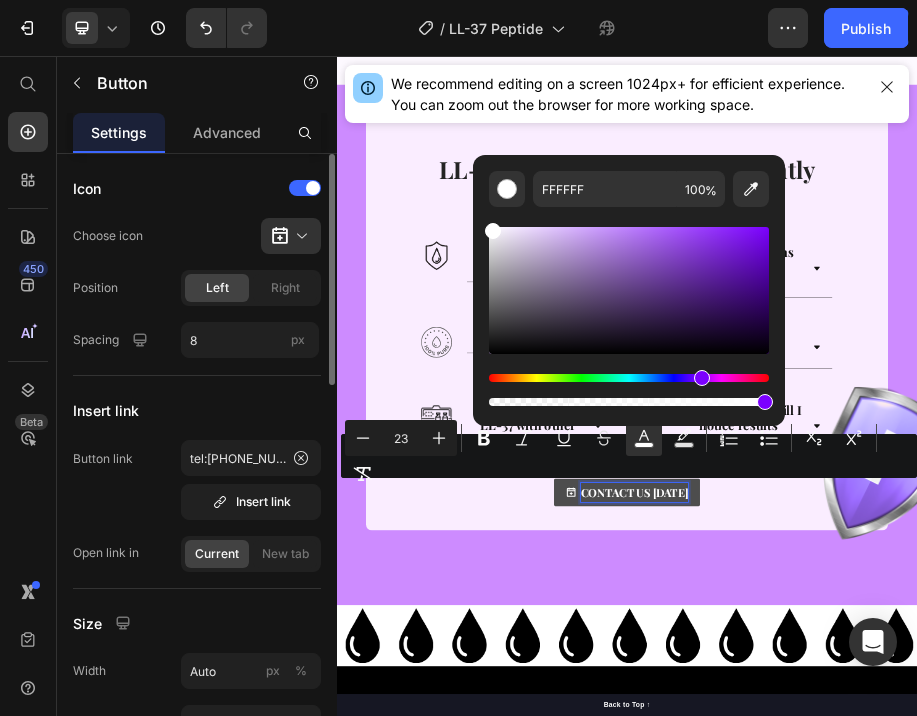 click at bounding box center [629, 378] 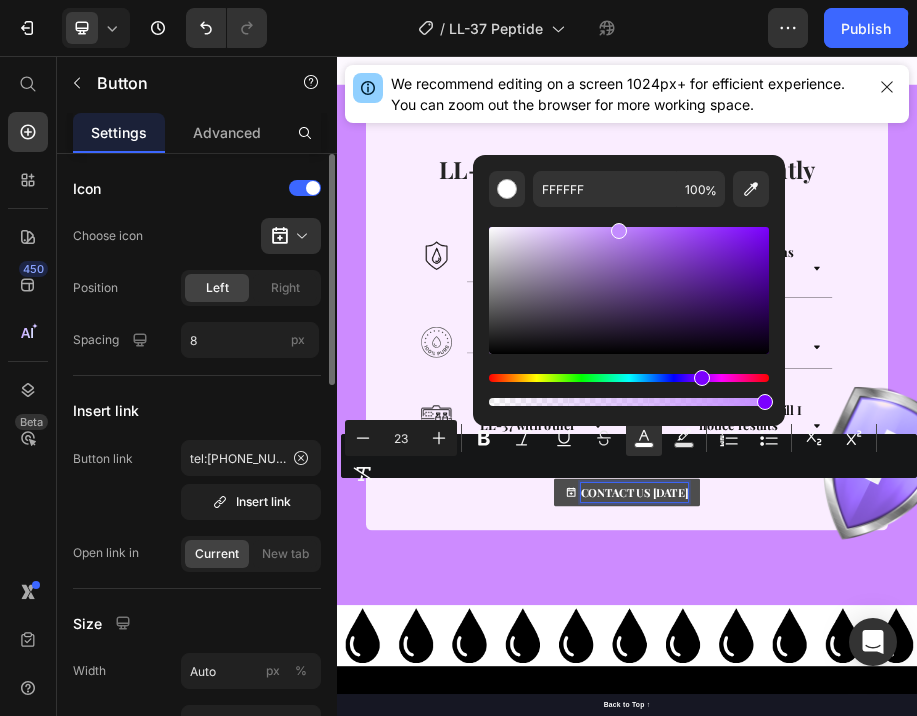 drag, startPoint x: 491, startPoint y: 228, endPoint x: 634, endPoint y: 213, distance: 143.78456 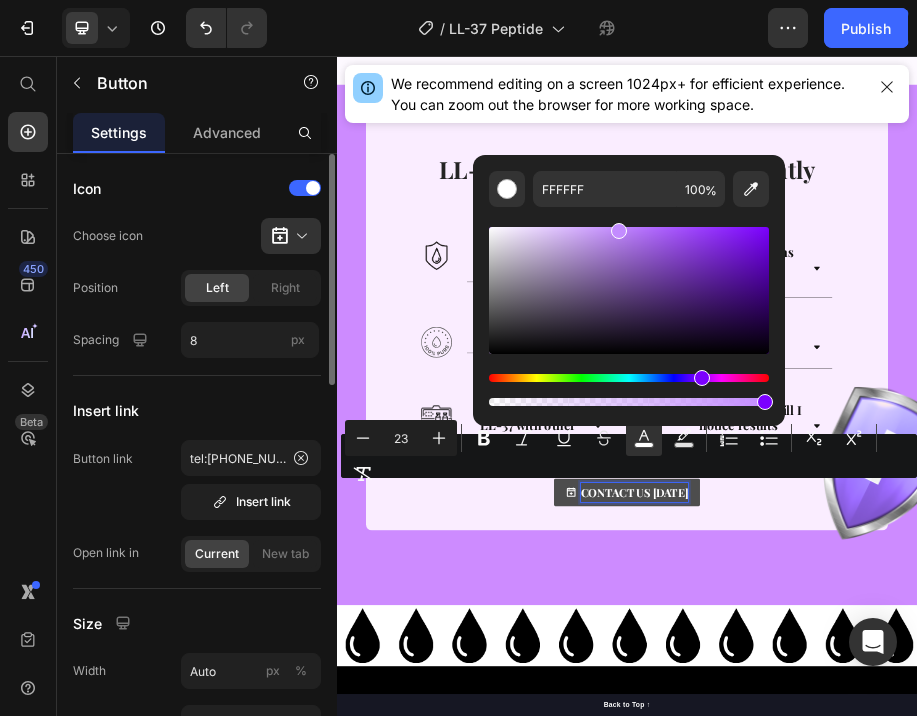 click at bounding box center [629, 308] 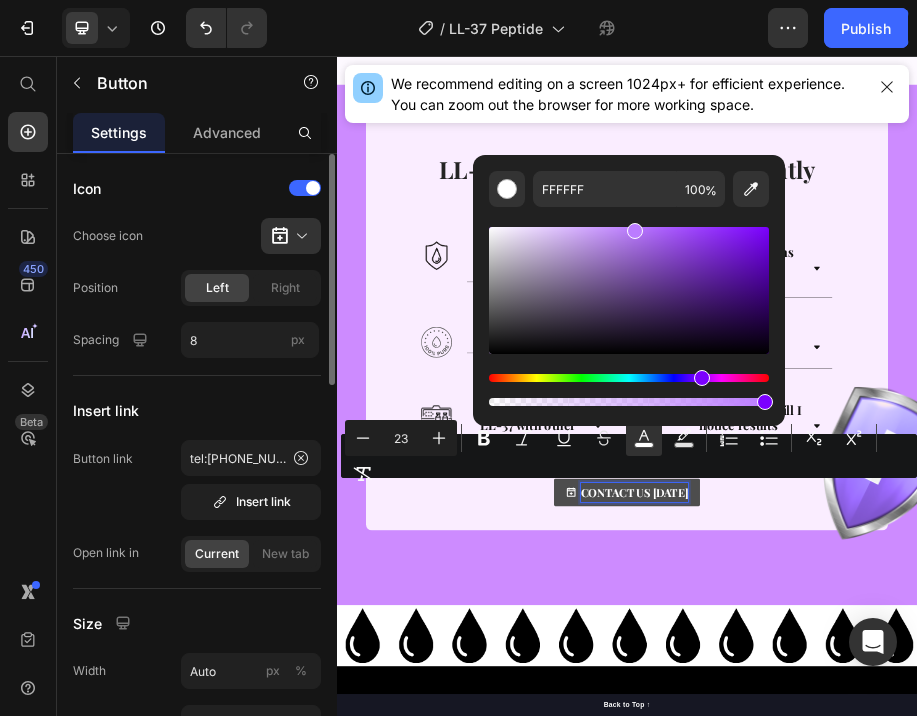 type on "BB7CFF" 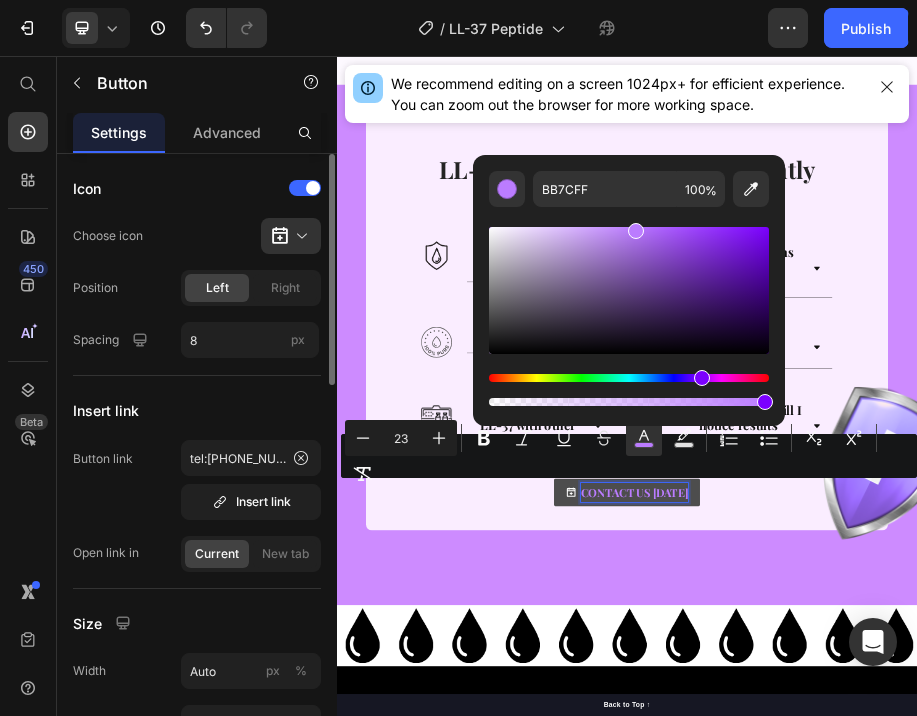 click on "Minus 23 Plus Bold Italic Underline       Strikethrough
color
Text Background Color Numbered List Bulleted List Subscript Superscript Remove Format" at bounding box center [629, 456] 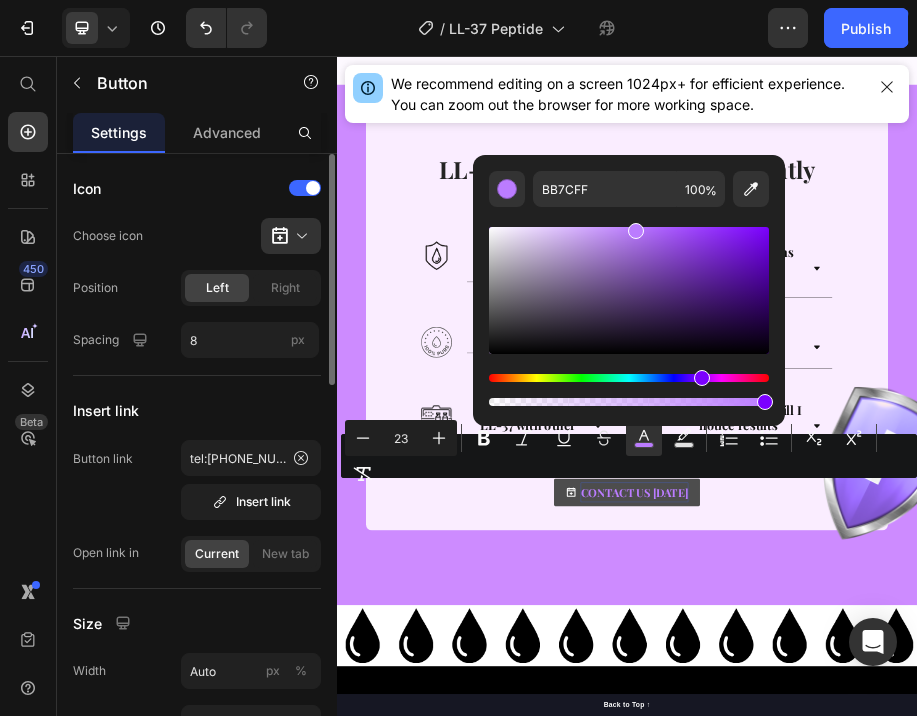 click on "Minus 23 Plus Bold Italic Underline       Strikethrough
color
Text Background Color Numbered List Bulleted List Subscript Superscript Remove Format" at bounding box center (629, 456) 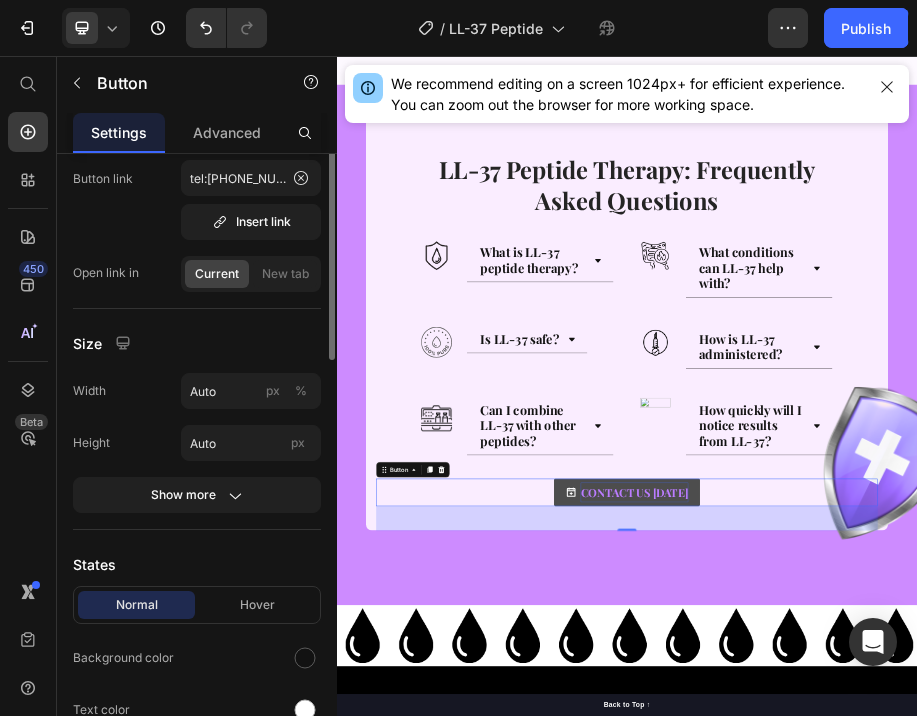 scroll, scrollTop: 312, scrollLeft: 0, axis: vertical 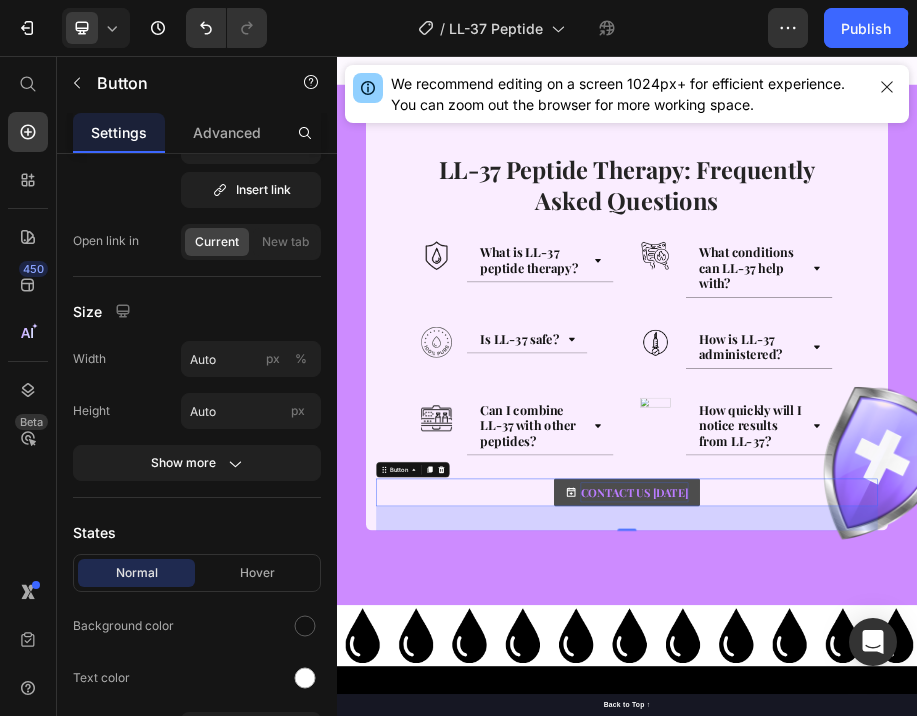 click on "CONTACT US [DATE]" at bounding box center [937, 959] 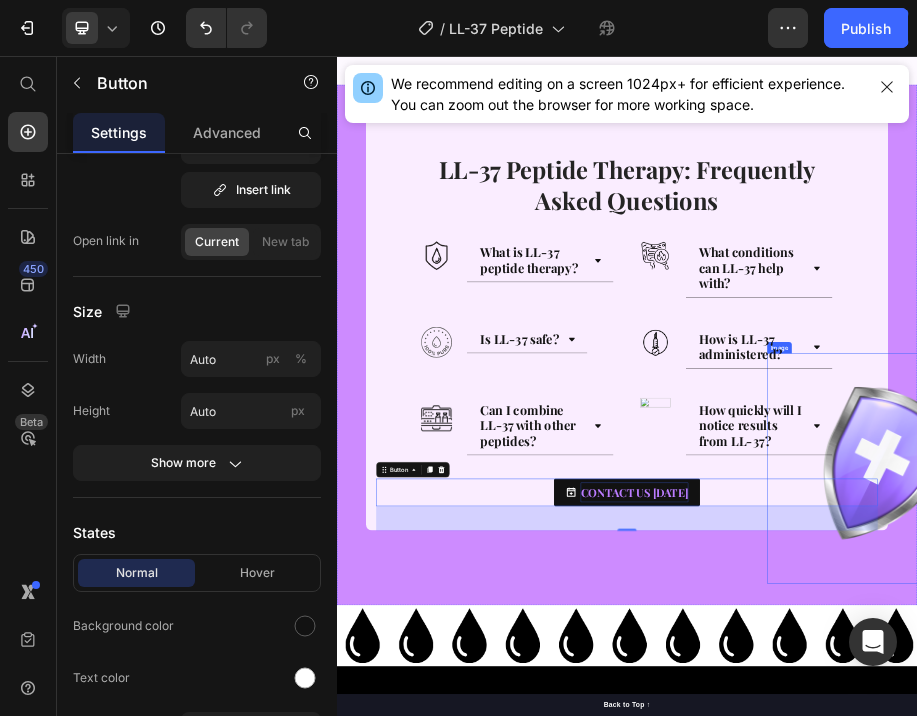 click at bounding box center (1465, 910) 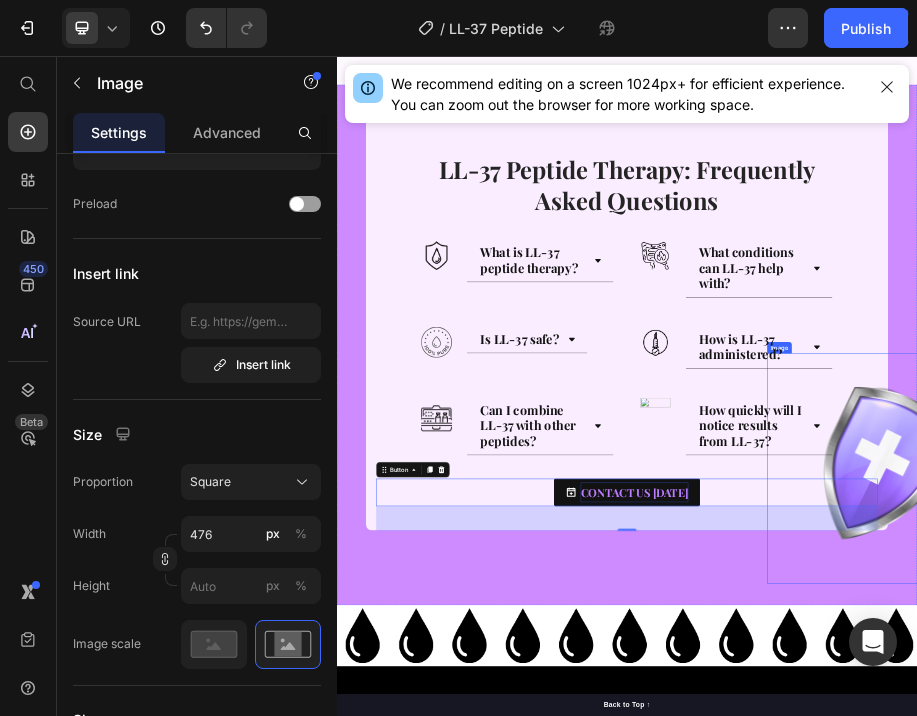 scroll, scrollTop: 0, scrollLeft: 0, axis: both 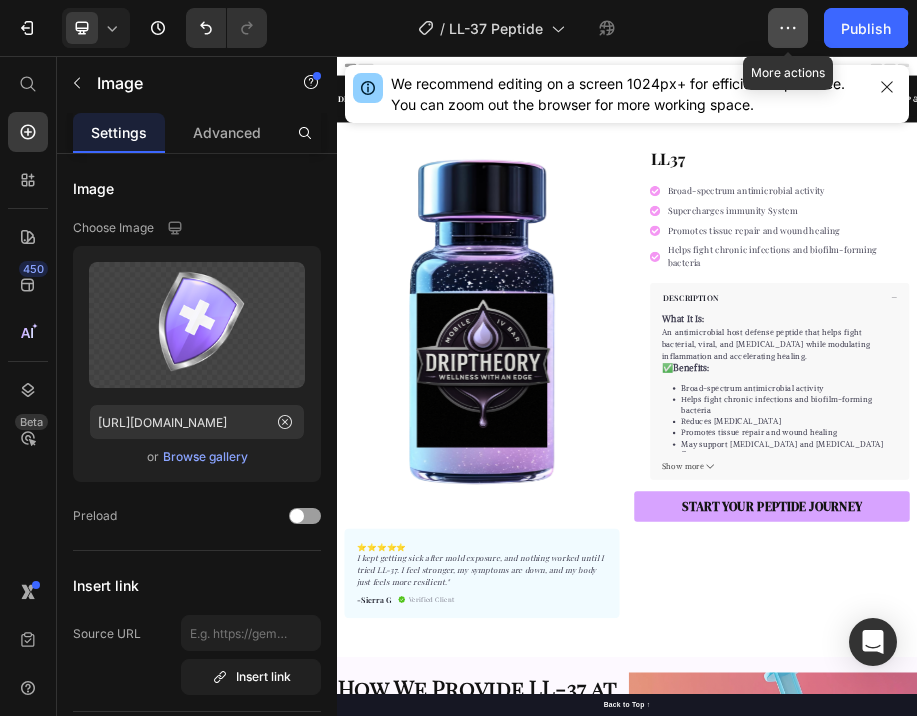 click 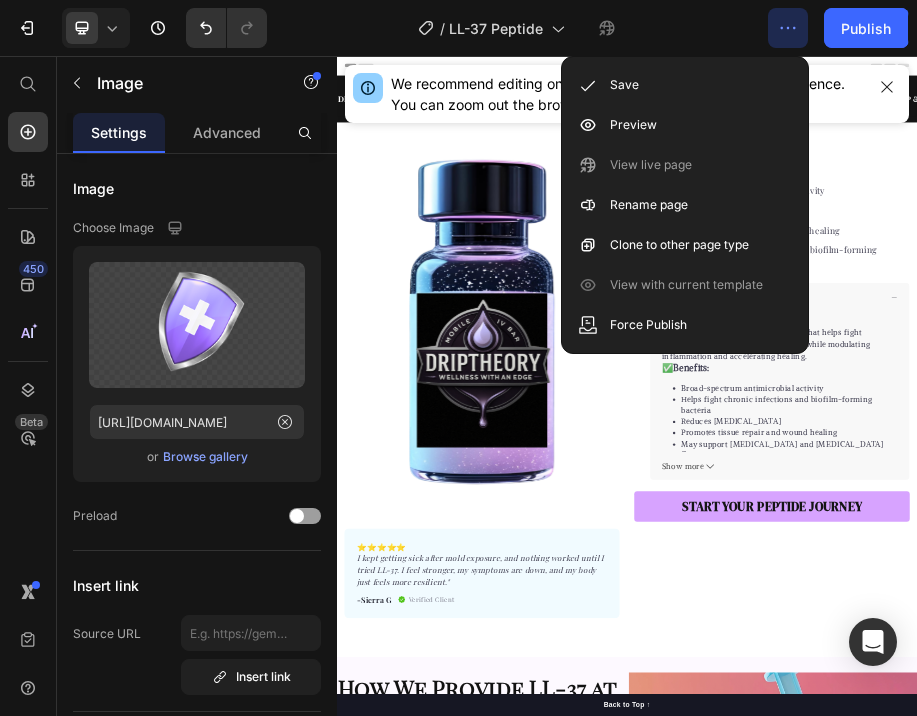 click on "Helps fight chronic infections and biofilm-forming bacteria" at bounding box center [1273, 777] 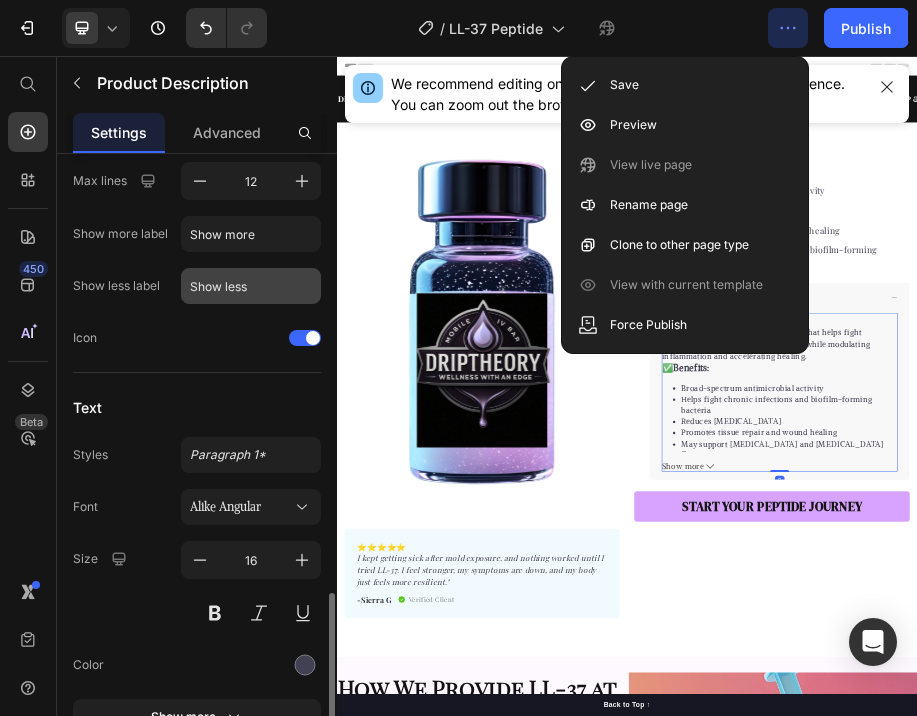 scroll, scrollTop: 448, scrollLeft: 0, axis: vertical 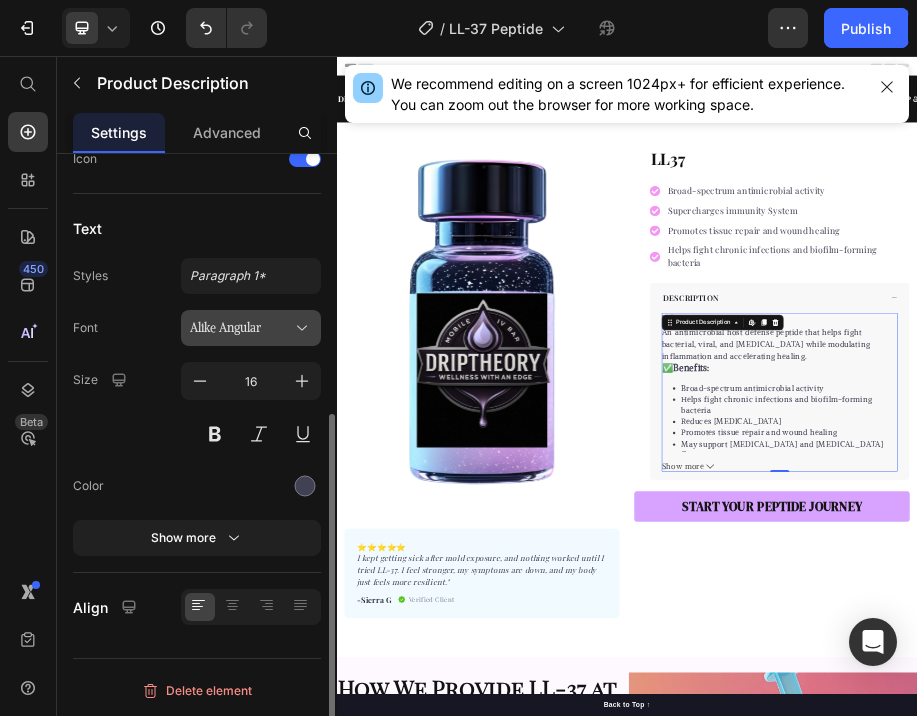 click on "Alike Angular" at bounding box center [241, 328] 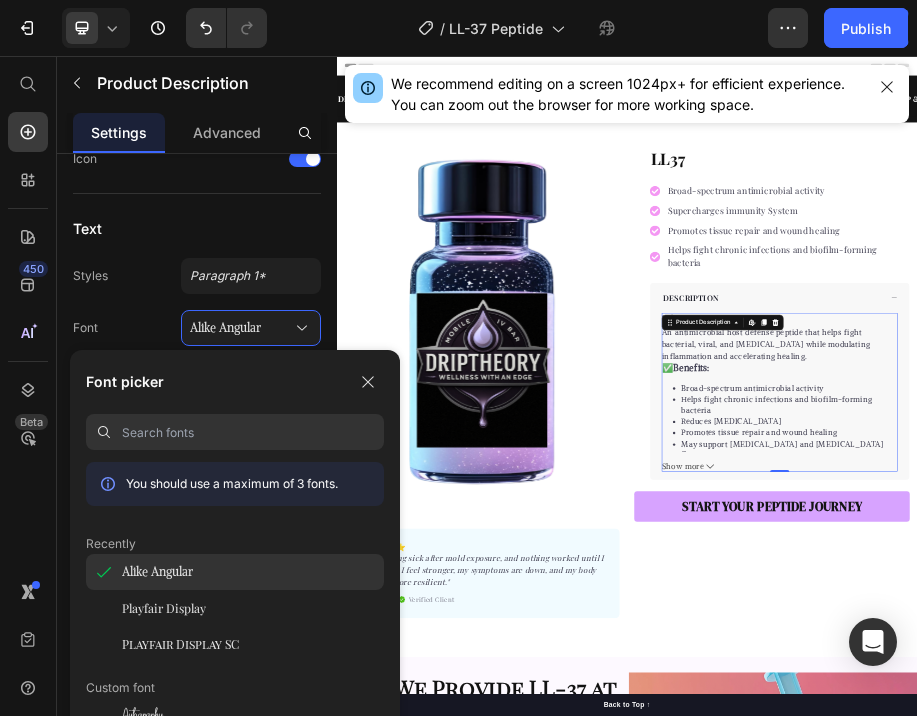 click on "Alike Angular" 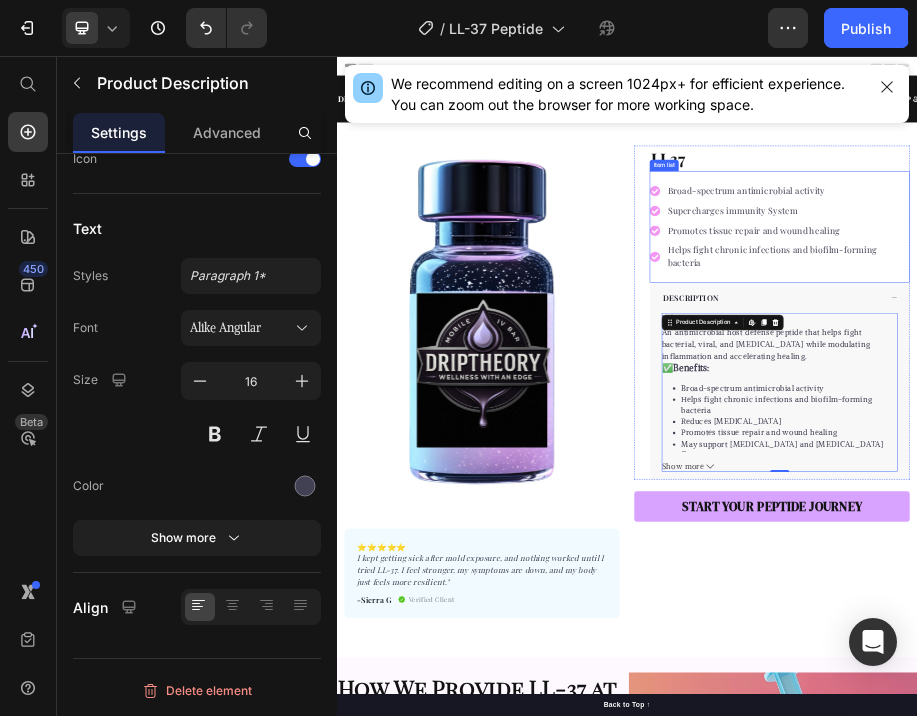 click on "Helps fight chronic infections and biofilm-forming bacteria" at bounding box center [1270, 472] 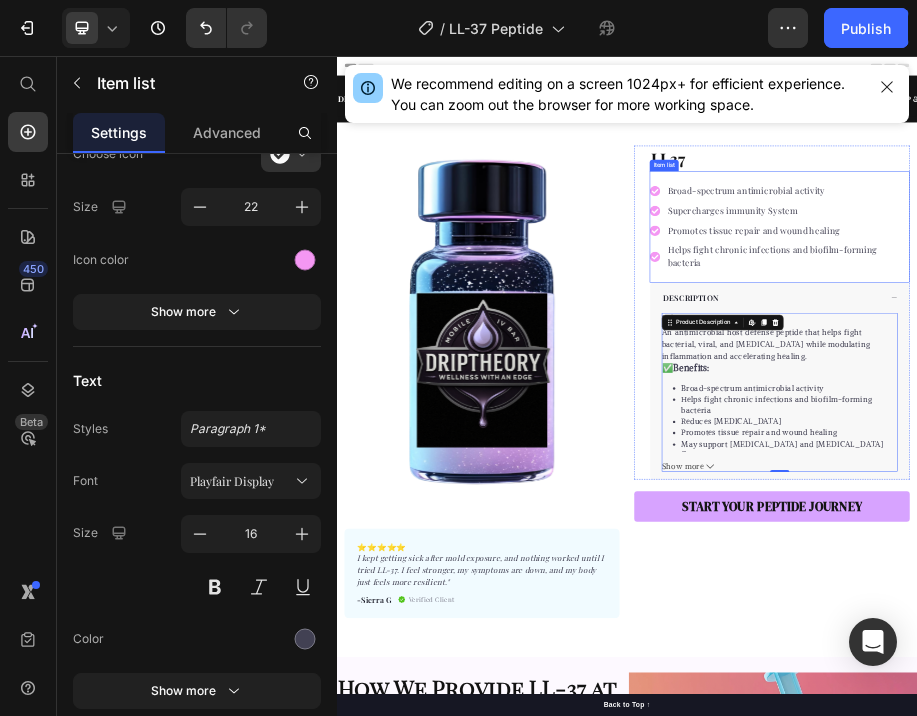 scroll, scrollTop: 0, scrollLeft: 0, axis: both 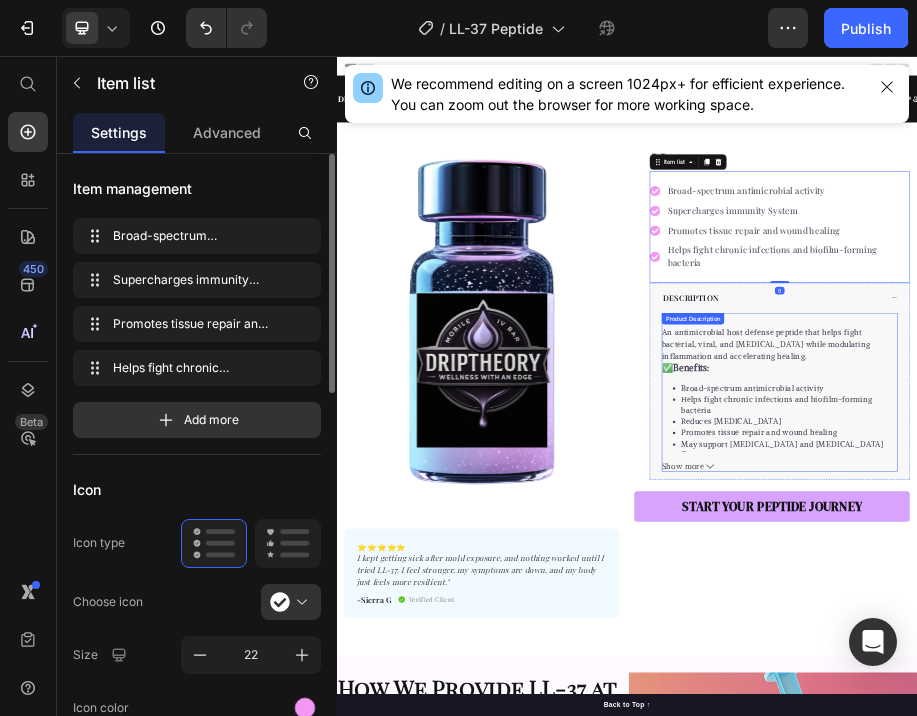 click on "An antimicrobial host defense peptide that helps fight bacterial, viral, and fungal infections while modulating inflammation and accelerating healing." at bounding box center (1224, 652) 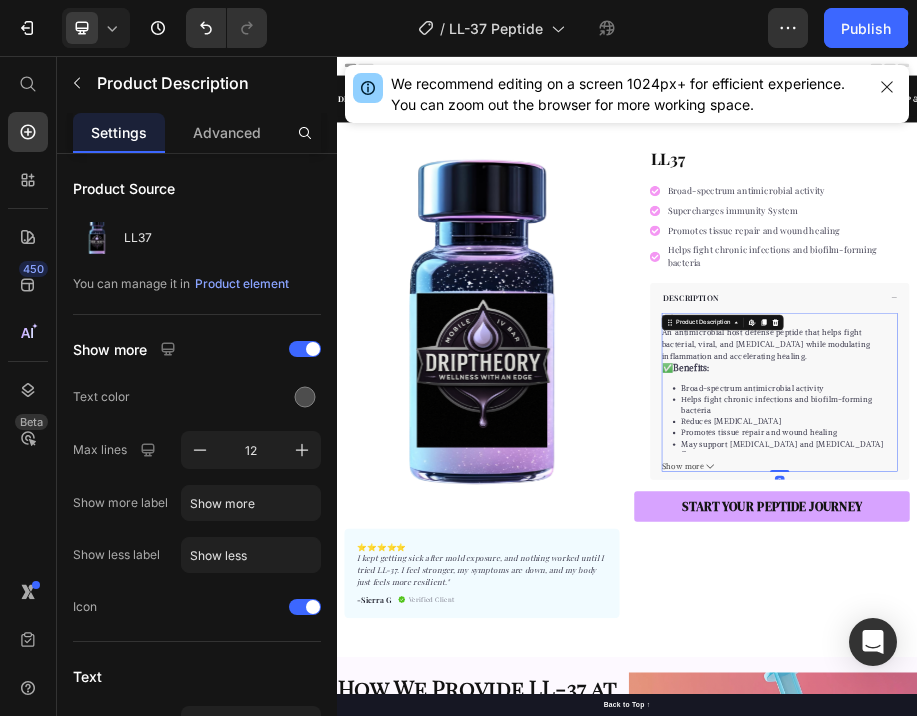 click on "An antimicrobial host defense peptide that helps fight bacterial, viral, and fungal infections while modulating inflammation and accelerating healing." at bounding box center (1224, 652) 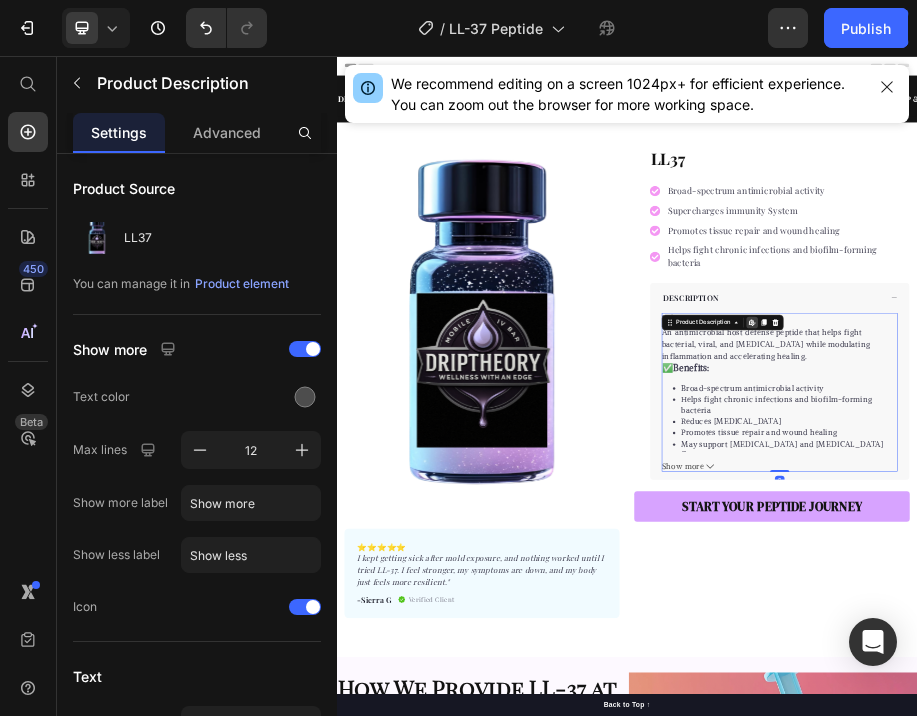 click on "An antimicrobial host defense peptide that helps fight bacterial, viral, and fungal infections while modulating inflammation and accelerating healing." at bounding box center [1224, 652] 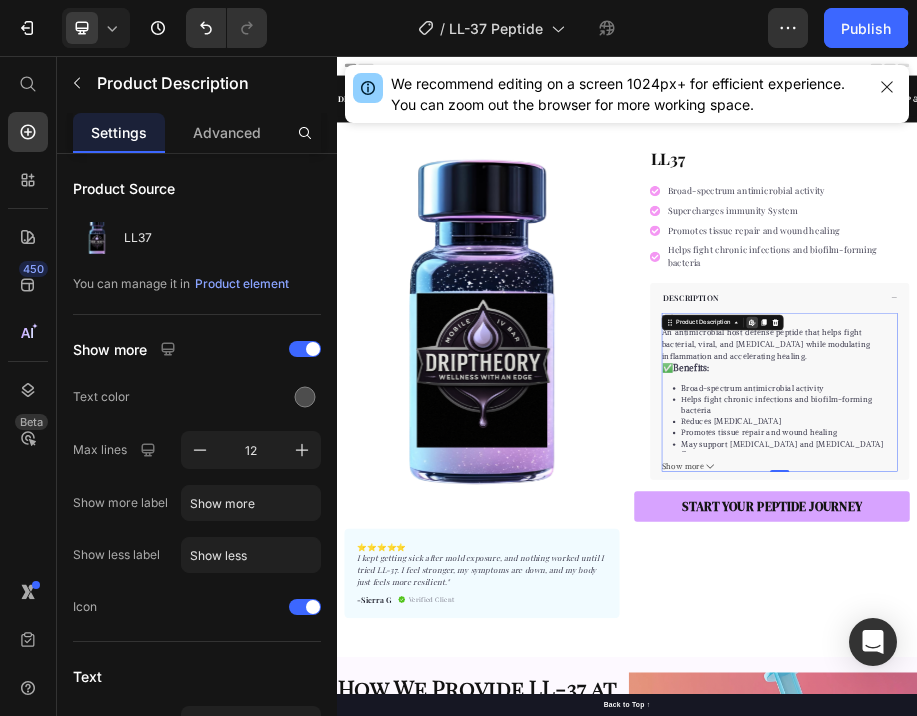 click at bounding box center [637, 622] 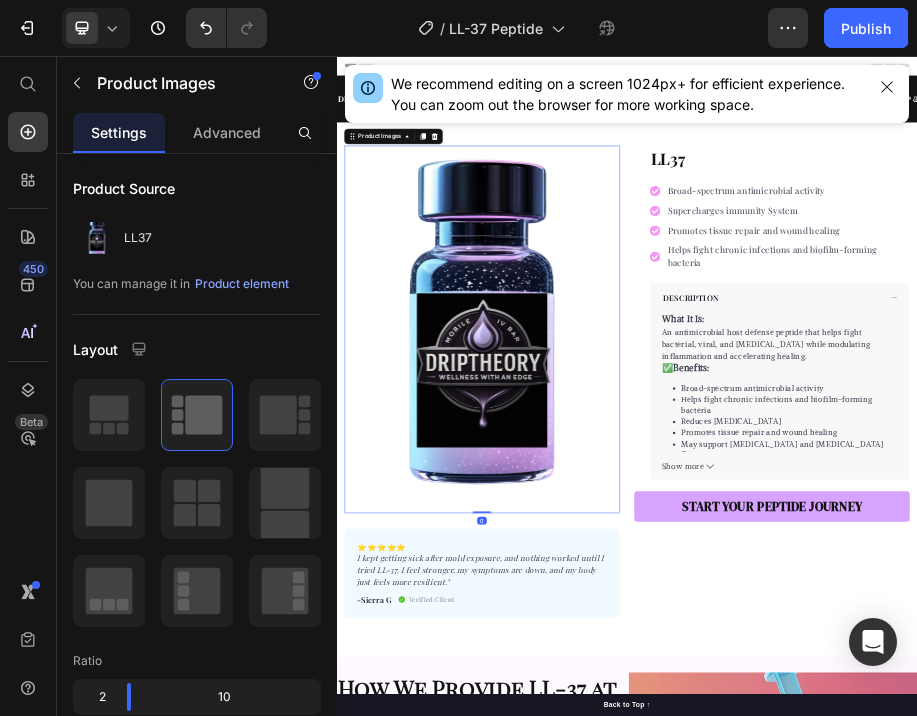 click on "/  LL-37 Peptide" 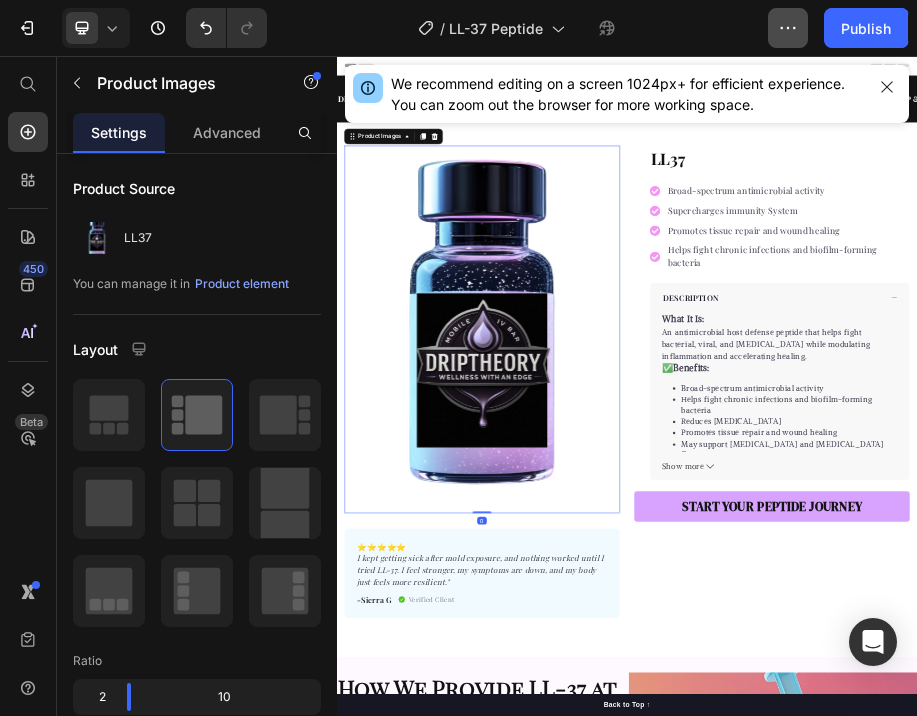 click 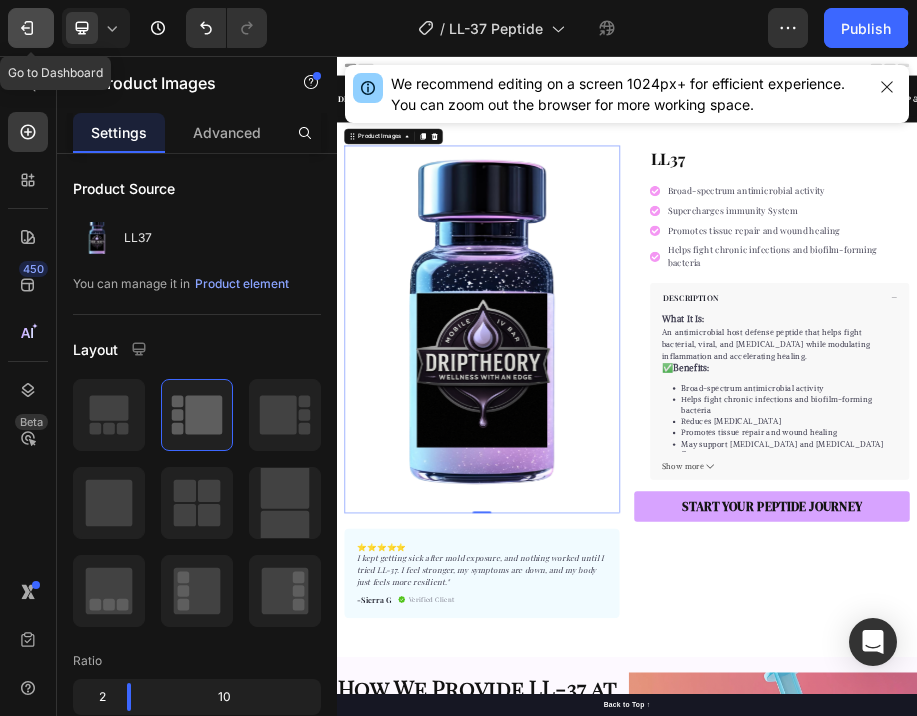 click on "7" 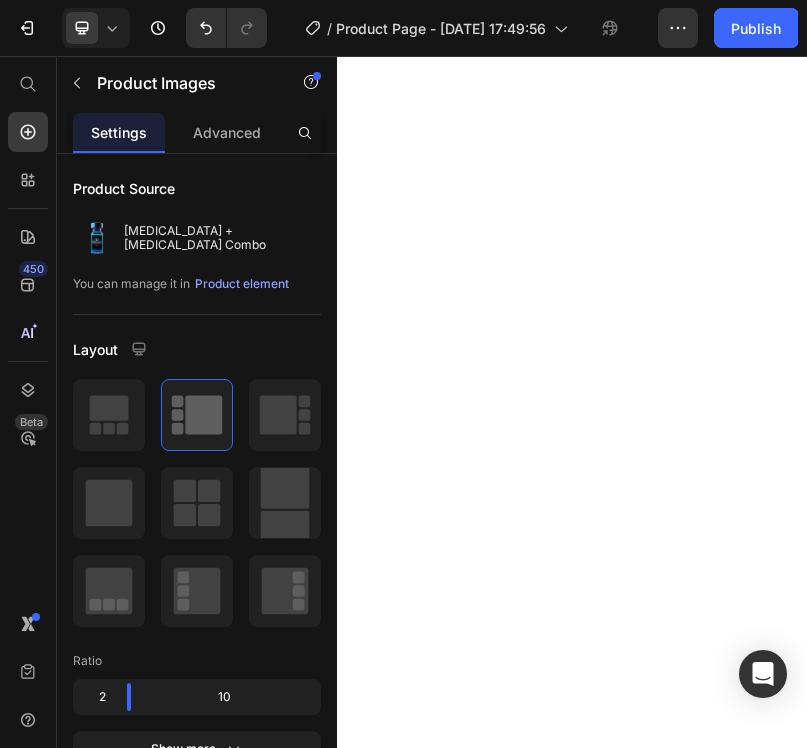 scroll, scrollTop: 0, scrollLeft: 0, axis: both 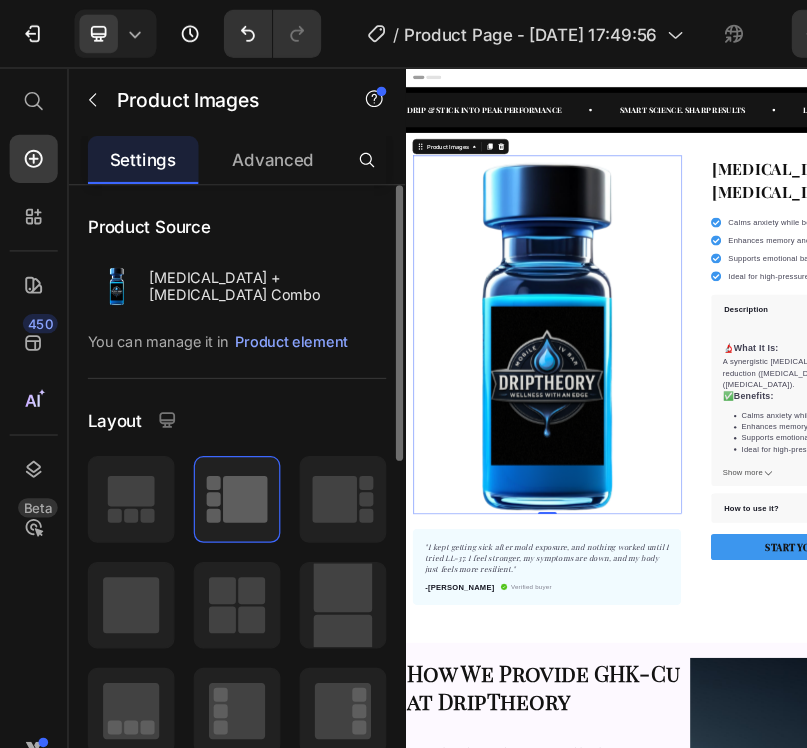 click on "Product Source Selank + Semax Combo  You can manage it in   Product element" at bounding box center [197, 242] 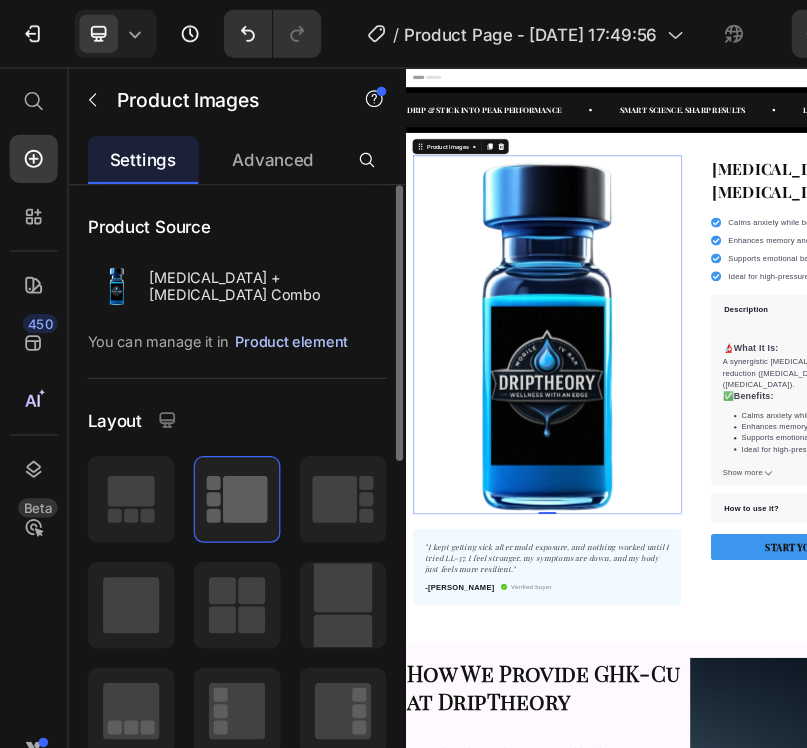click on "Product element" at bounding box center [242, 284] 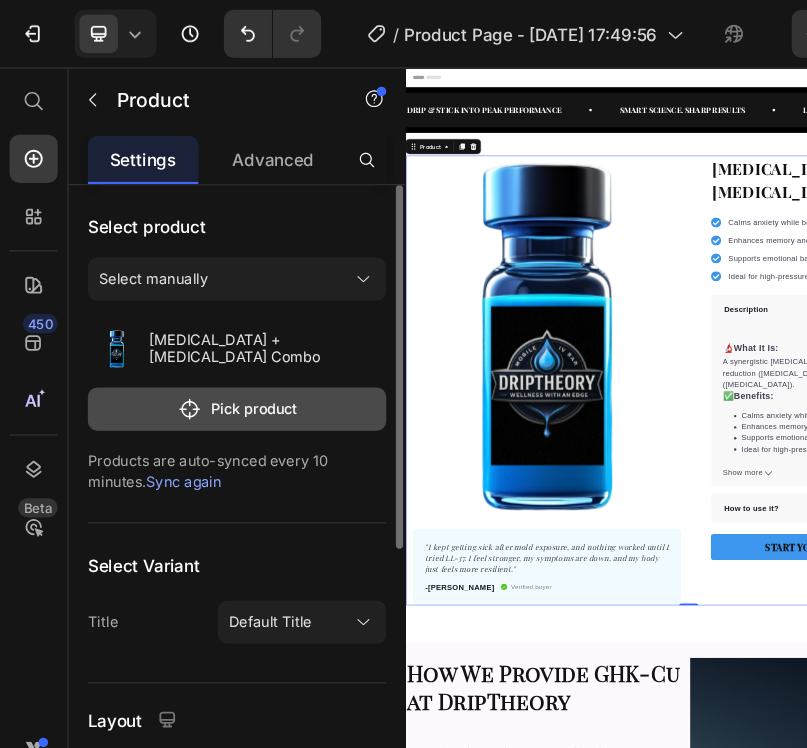 click on "Pick product" 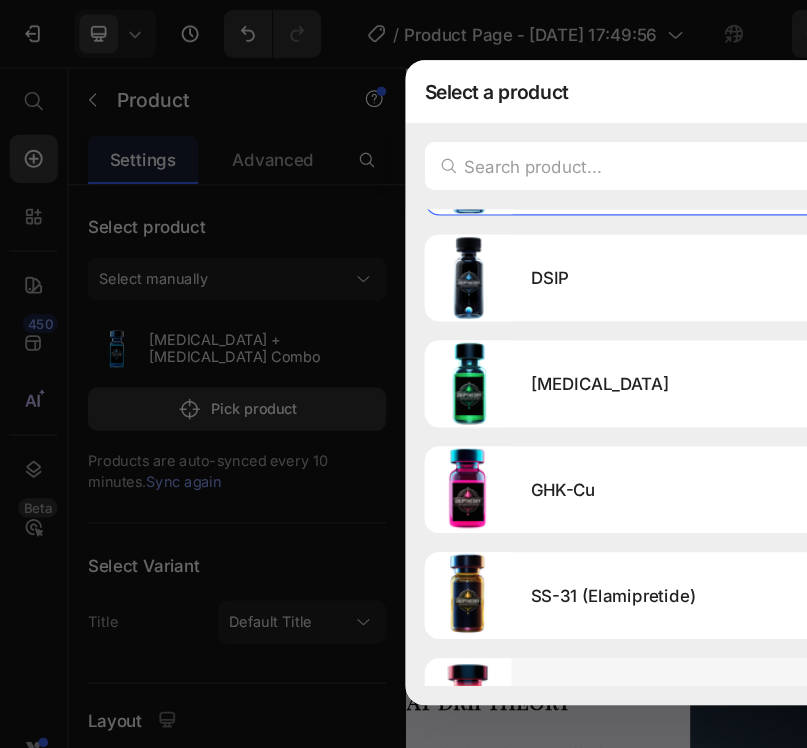 scroll, scrollTop: 185, scrollLeft: 0, axis: vertical 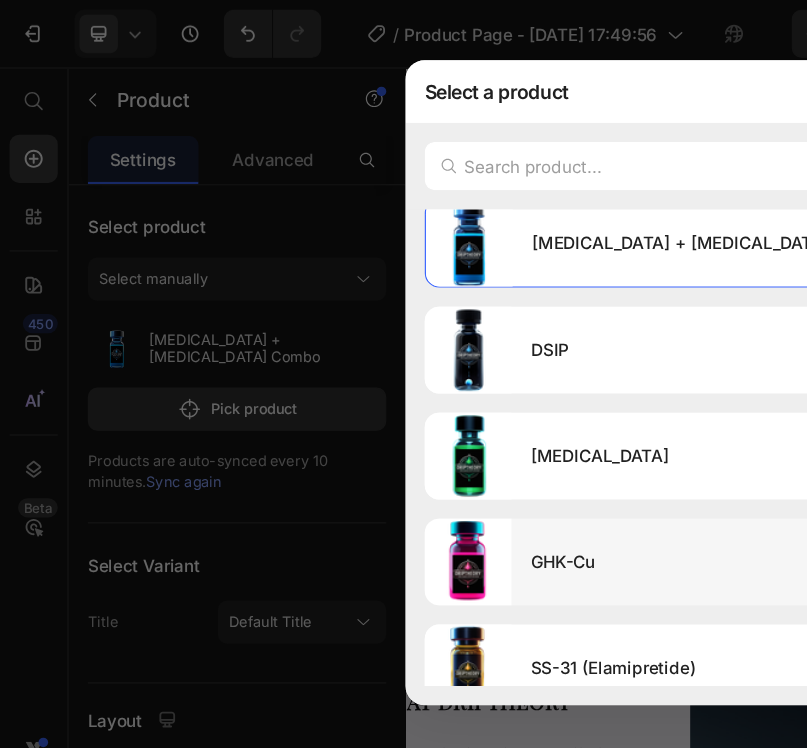 click on "GHK-Cu" at bounding box center (673, 467) 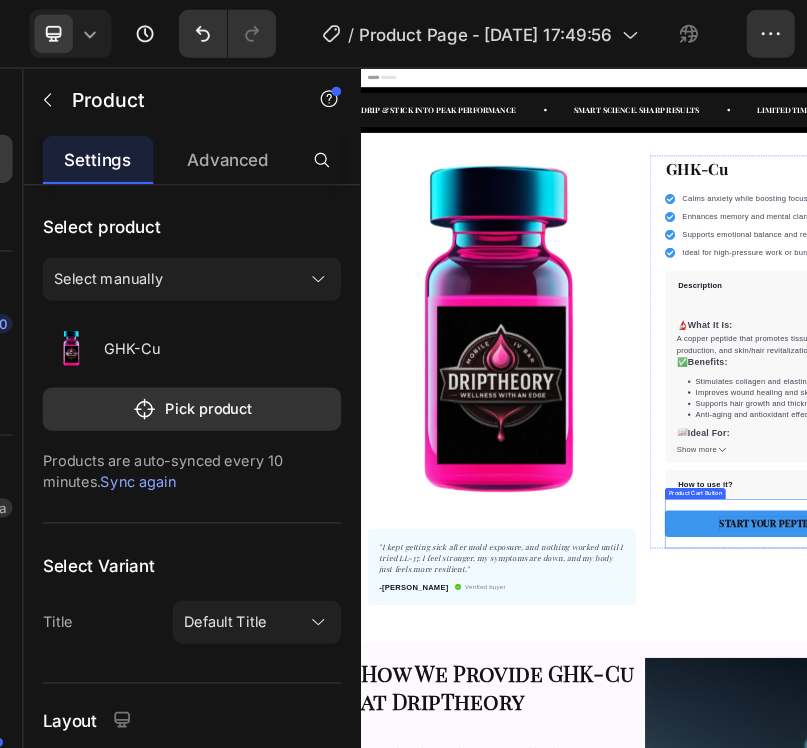 click on "START YOUR PEPTIDE JOURNEY" at bounding box center (1276, 1034) 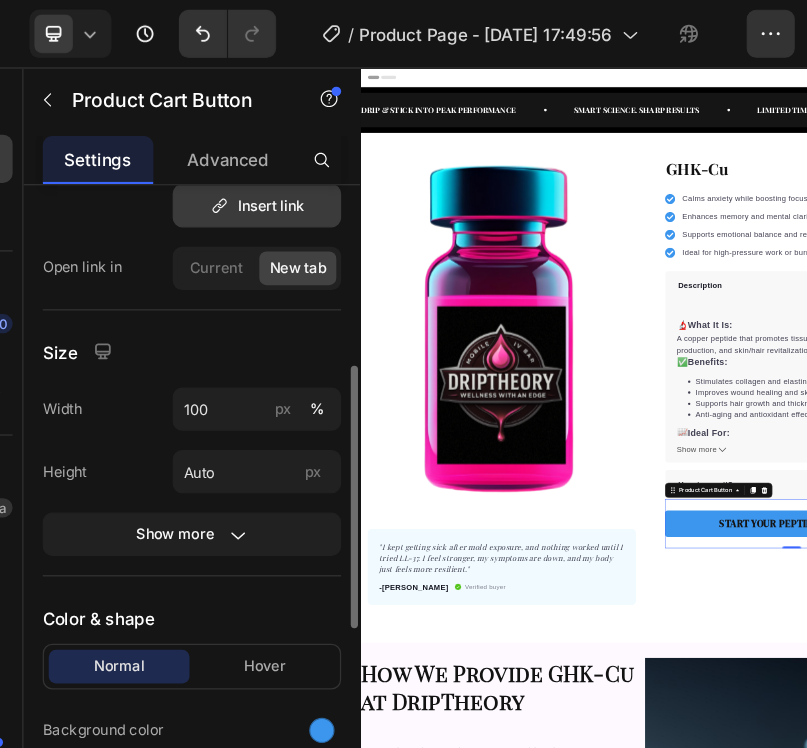 scroll, scrollTop: 892, scrollLeft: 0, axis: vertical 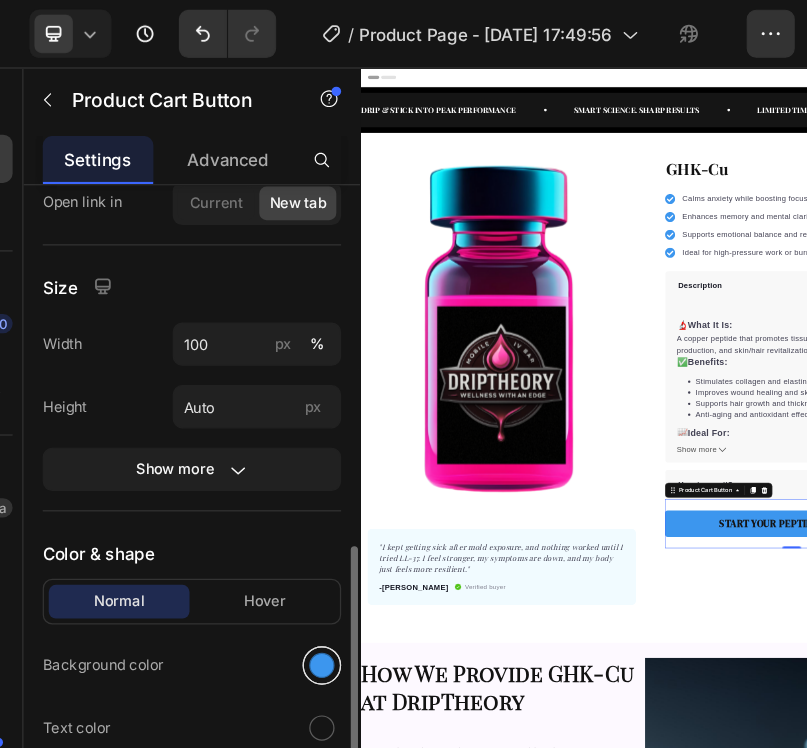 click at bounding box center [305, 553] 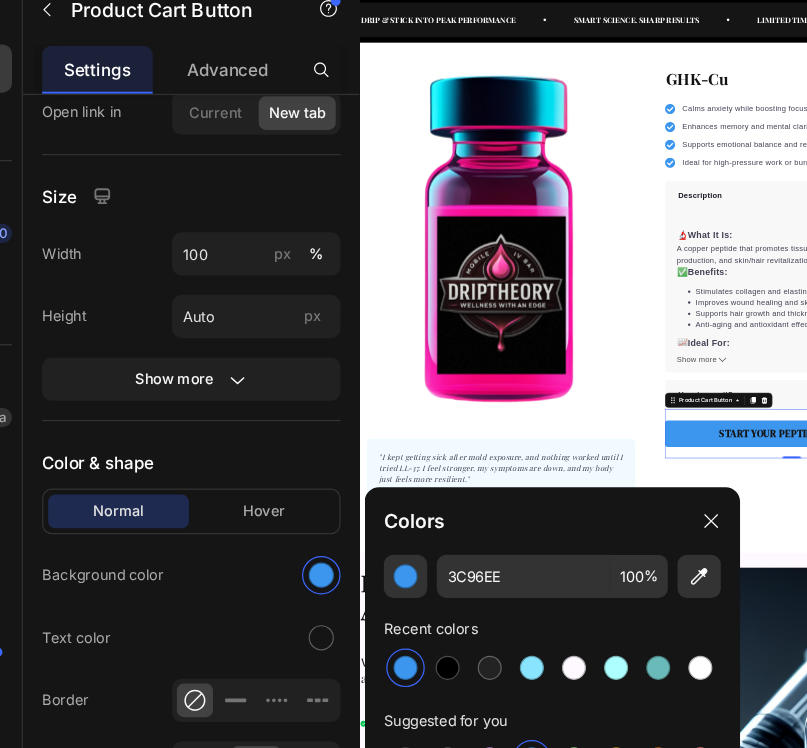 scroll, scrollTop: 0, scrollLeft: 0, axis: both 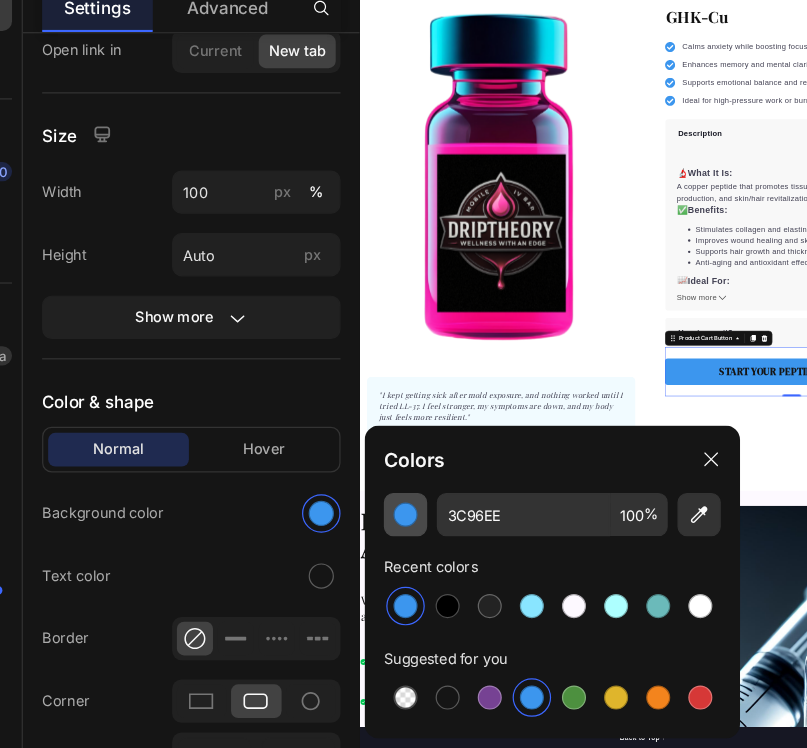 click at bounding box center (375, 554) 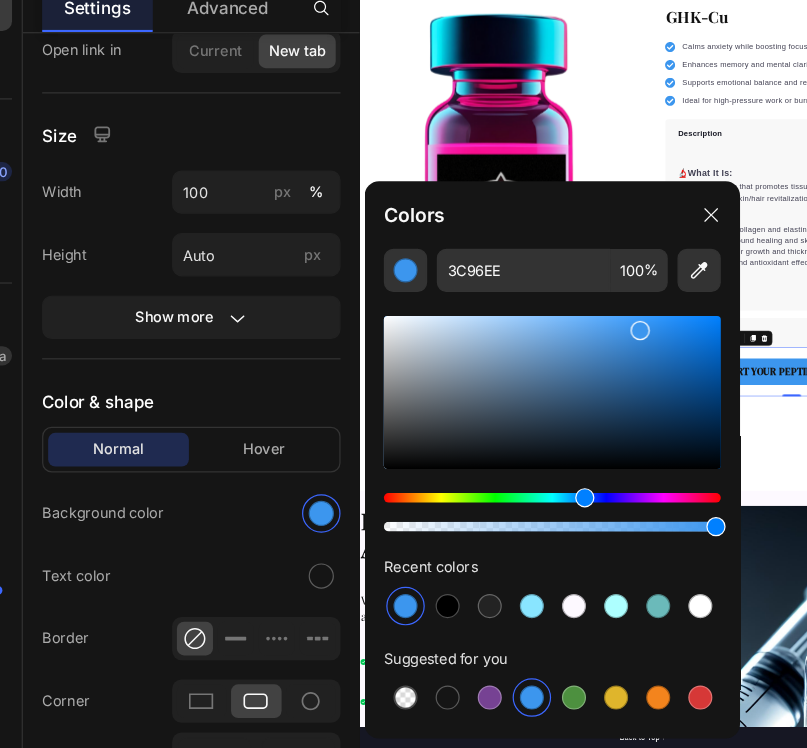 click at bounding box center [497, 540] 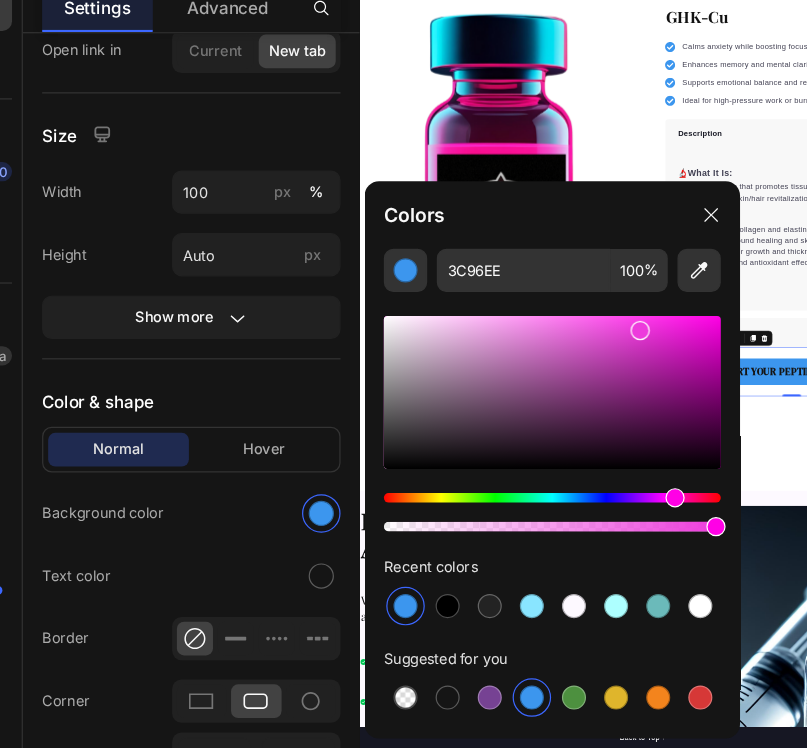 type on "ED3BDC" 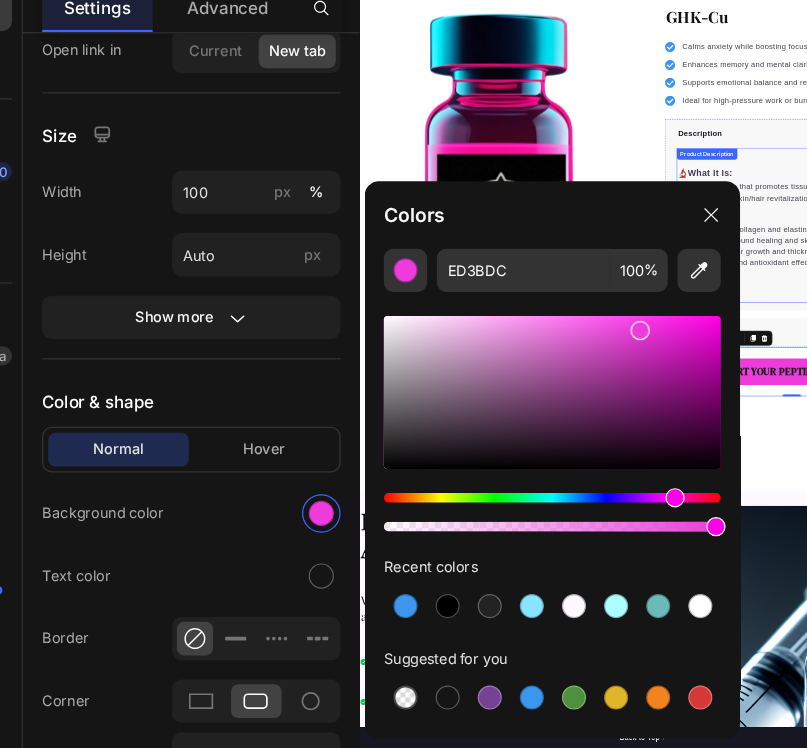 click on "Description
🔬  What It Is:
A copper peptide that promotes tissue regeneration, collagen production, and skin/hair revitalization.
✅  Benefits:
Stimulates collagen and elastin production
Improves wound healing and skin tone
Supports hair growth and thickness
Anti-aging and antioxidant effects
📈  Ideal For:
Hair loss and thinning
Skin rejuvenation
Post-procedure healing
Show more Product Description
How to use it?" at bounding box center [1275, 589] 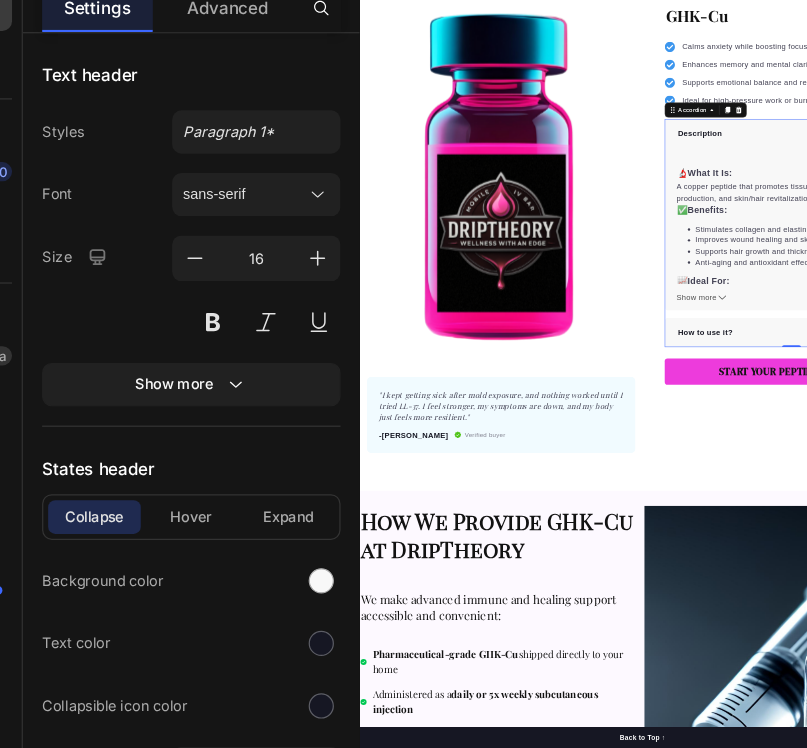 scroll, scrollTop: 0, scrollLeft: 0, axis: both 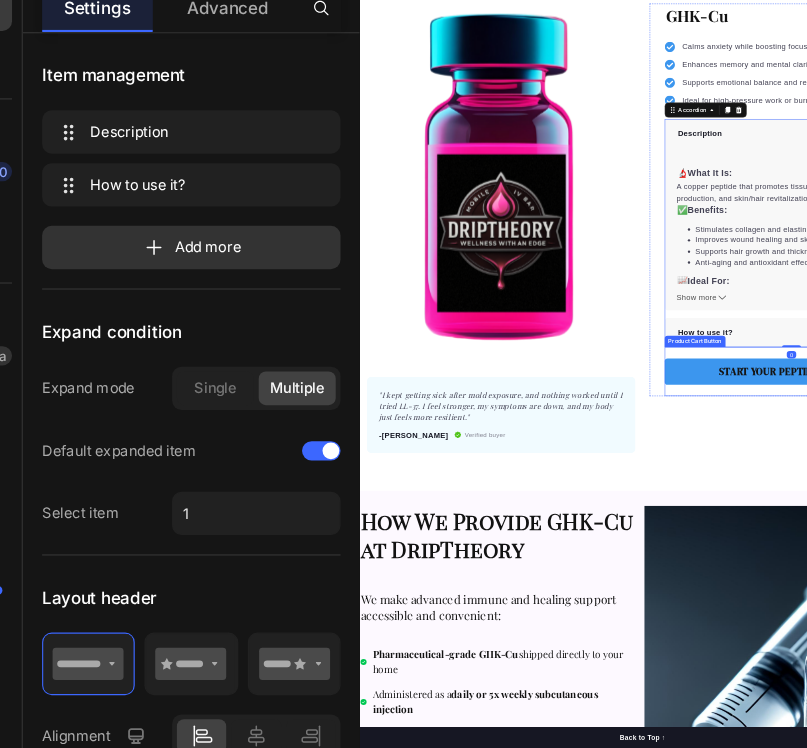 click on "START YOUR PEPTIDE JOURNEY" at bounding box center (1275, 883) 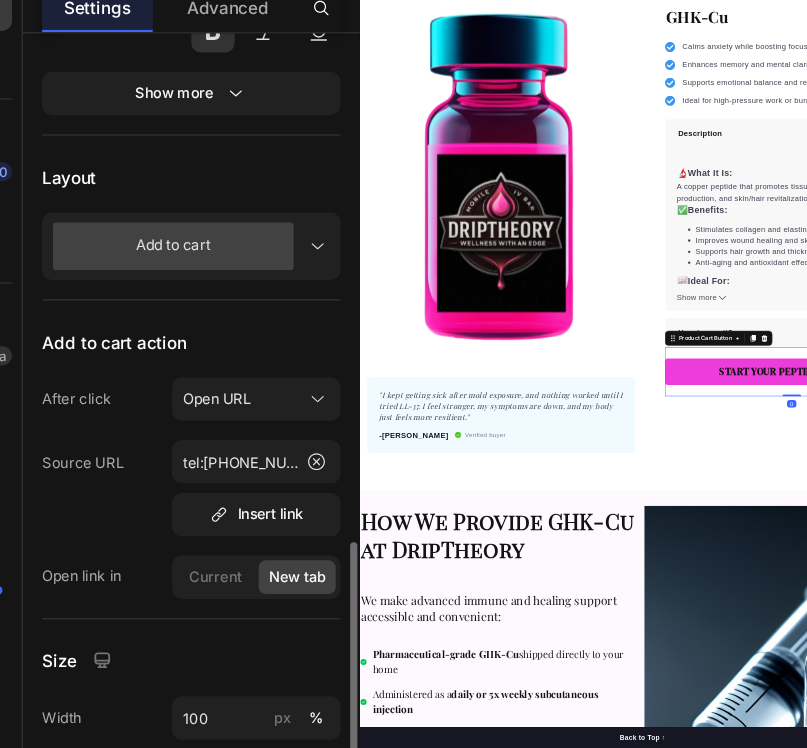 scroll, scrollTop: 923, scrollLeft: 0, axis: vertical 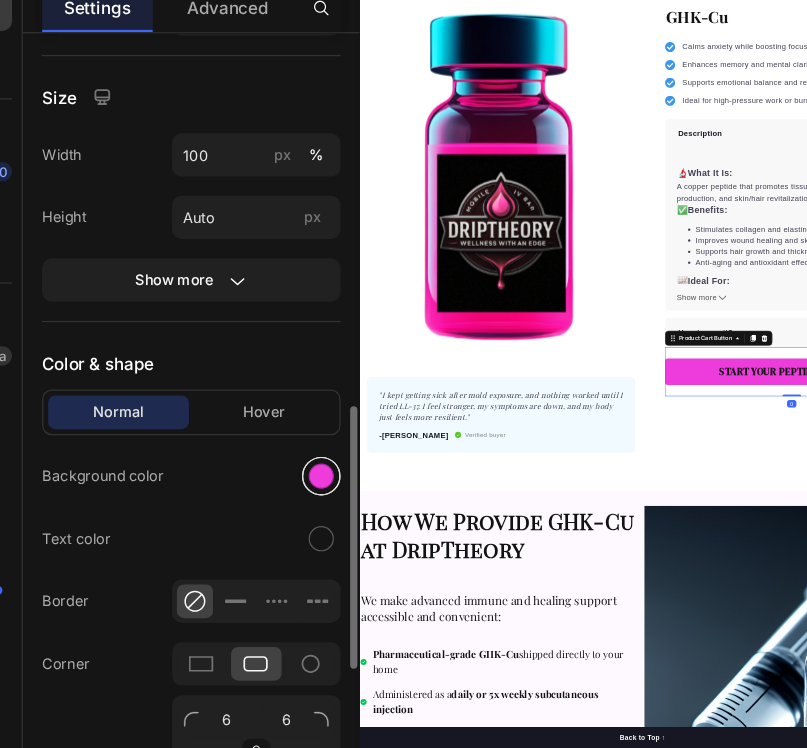 click at bounding box center [305, 522] 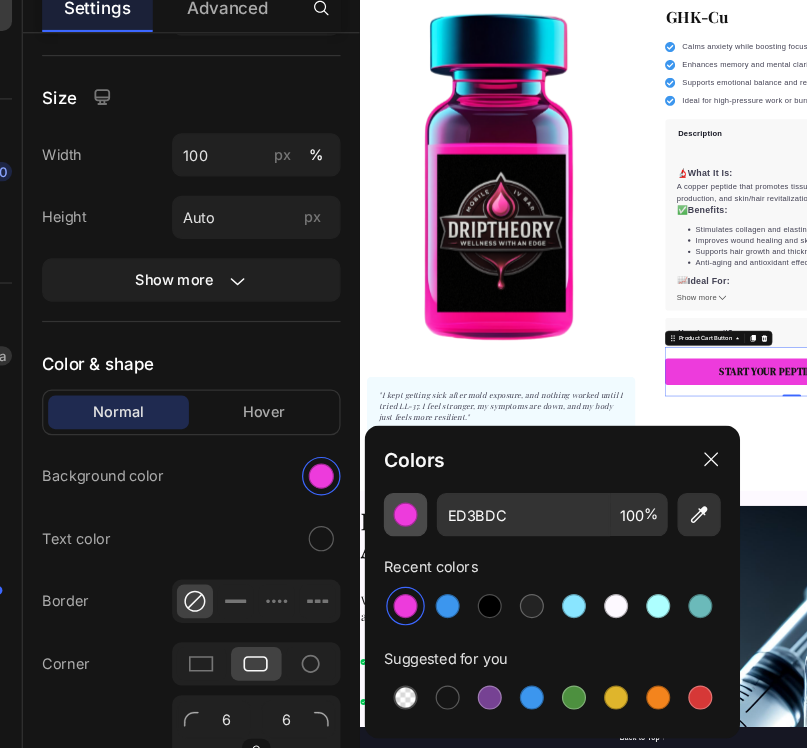 click at bounding box center [375, 554] 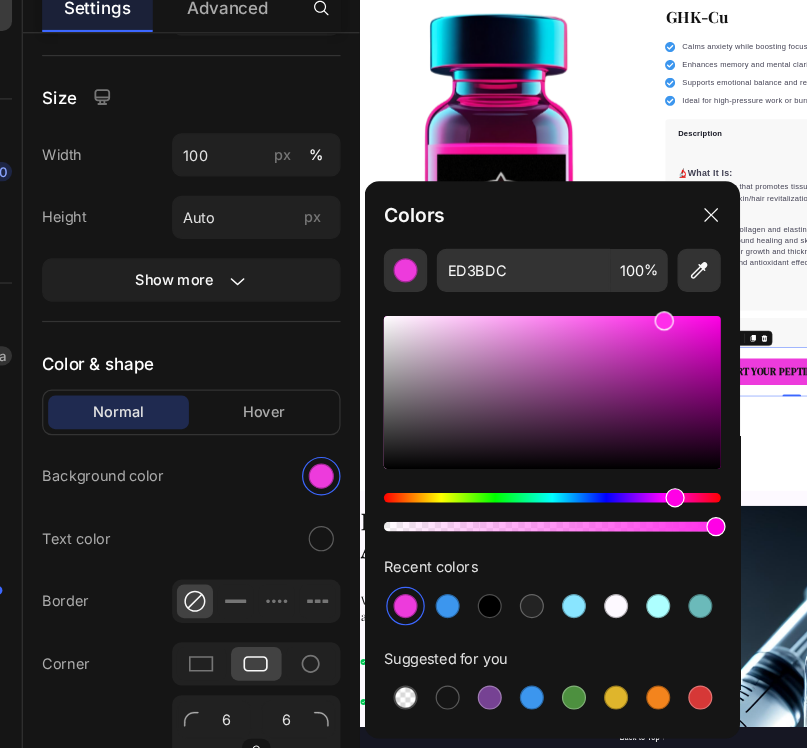 drag, startPoint x: 574, startPoint y: 403, endPoint x: 586, endPoint y: 374, distance: 31.38471 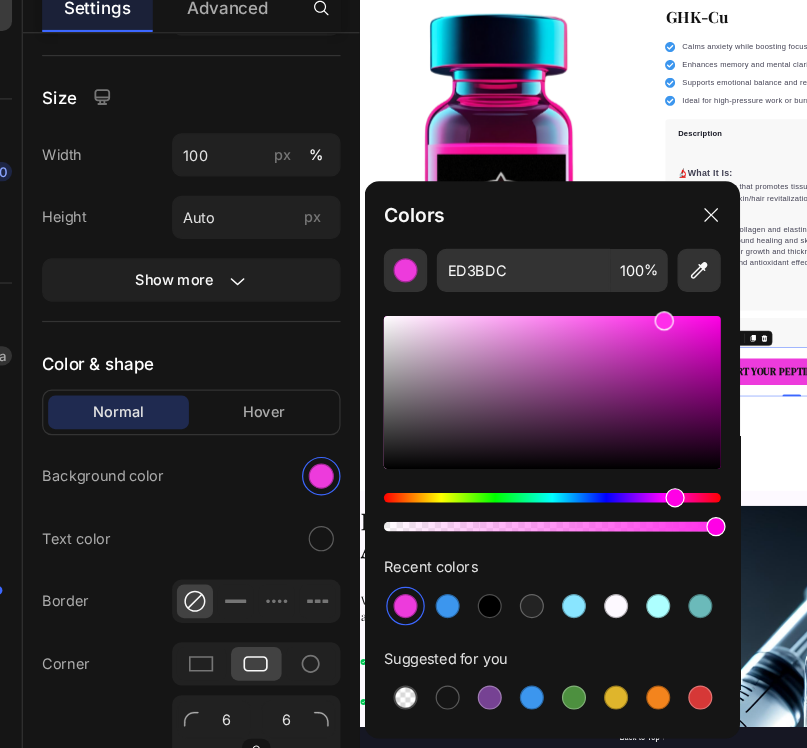 click 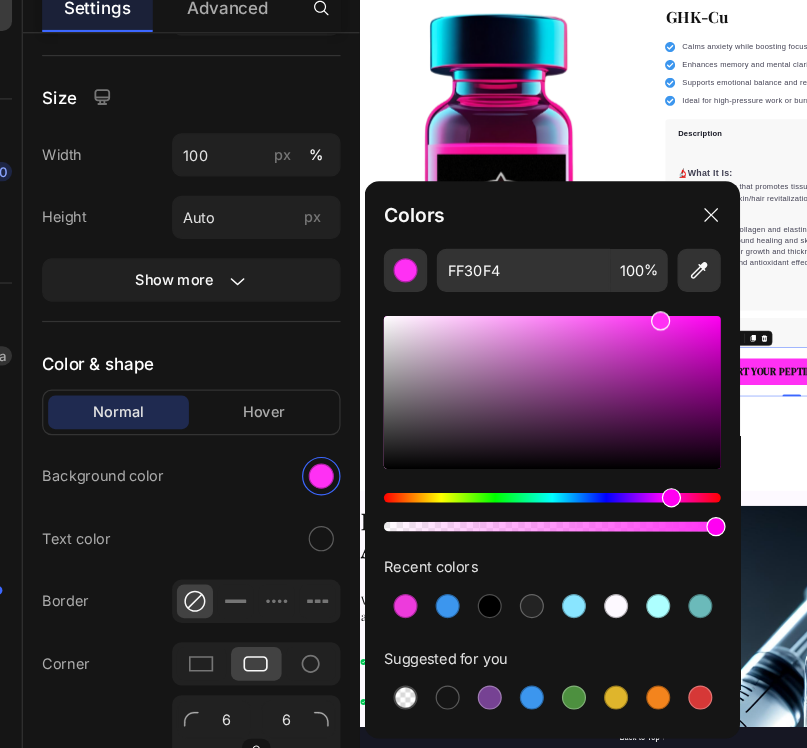click at bounding box center [596, 540] 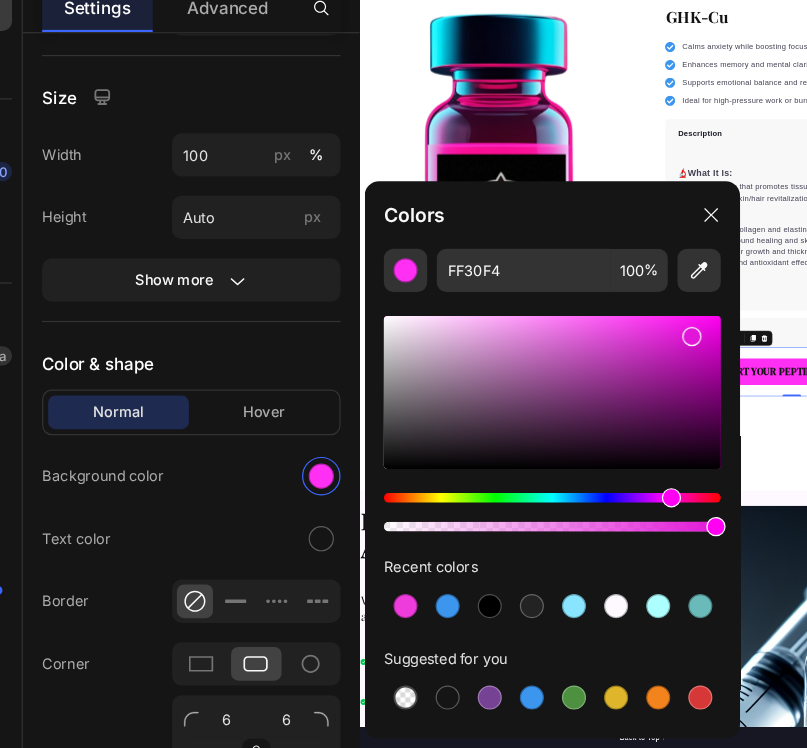 drag, startPoint x: 592, startPoint y: 392, endPoint x: 611, endPoint y: 405, distance: 23.021729 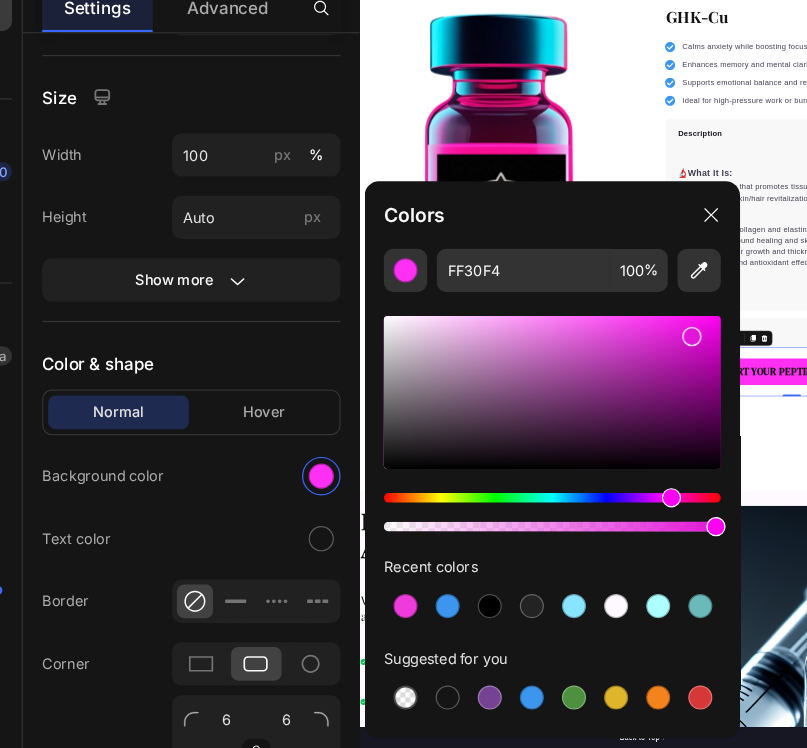 click at bounding box center (613, 406) 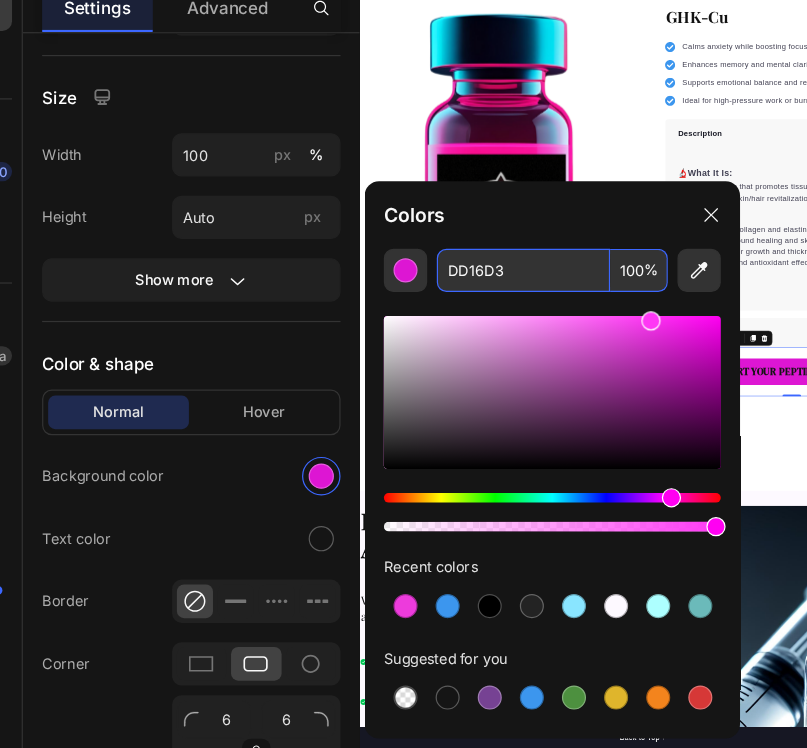 drag, startPoint x: 612, startPoint y: 405, endPoint x: 575, endPoint y: 351, distance: 65.459915 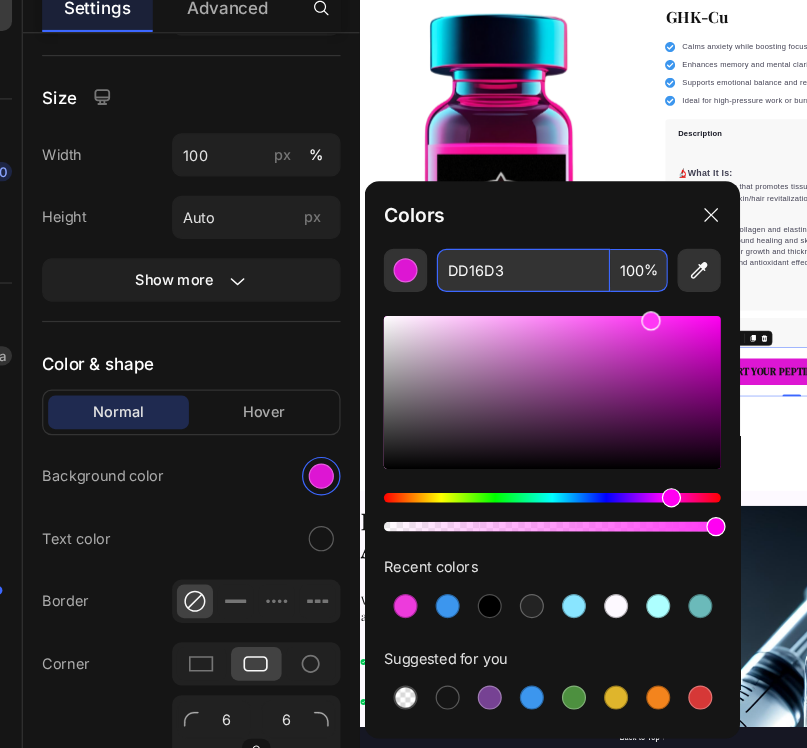 click on "DD16D3 100 % Recent colors Suggested for you" 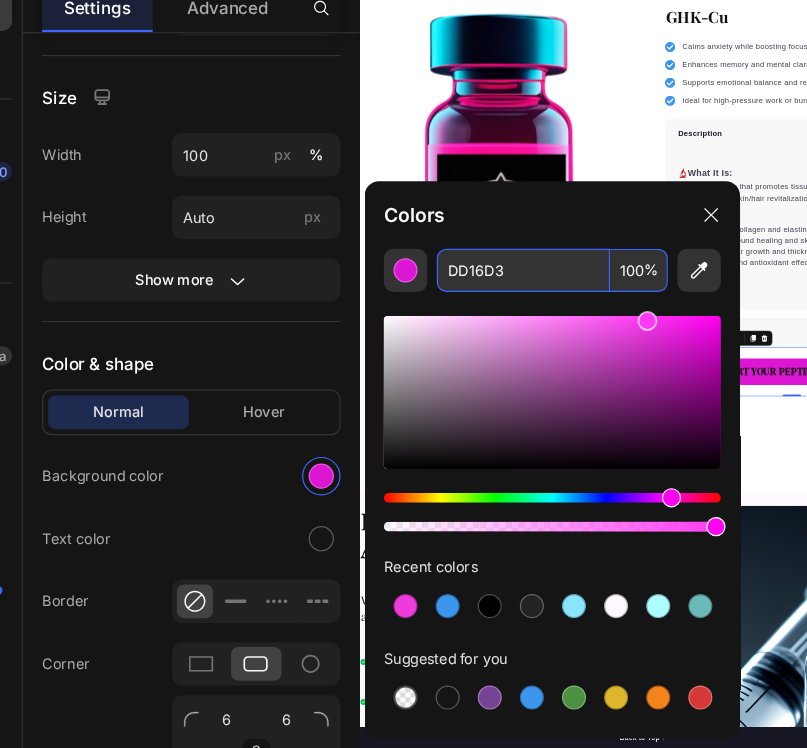 type on "FF3AF5" 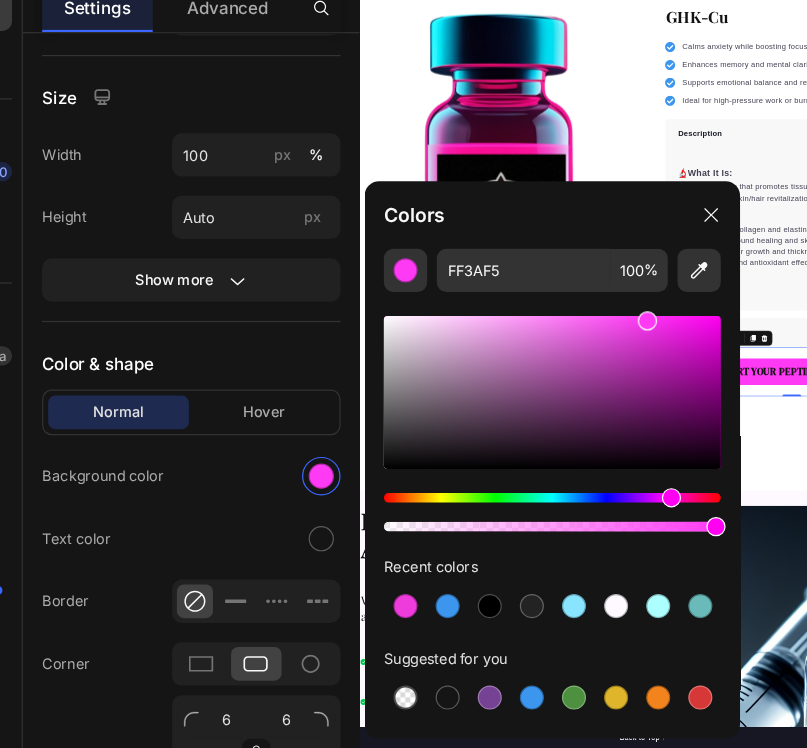 click on "GHK-Cu Product Title Calms anxiety while boosting focus Enhances memory and mental clarity Supports emotional balance and resilience Ideal for high-pressure work or burnout recovery Item list Perfect for sensitive tummies Supercharge immunity System Bursting with protein, vitamins, and minerals Supports strong muscles, increases bone strength Item list
Description
🔬  What It Is:
A copper peptide that promotes tissue regeneration, collagen production, and skin/hair revitalization.
✅  Benefits:
Stimulates collagen and elastin production
Improves wound healing and skin tone
Supports hair growth and thickness
Anti-aging and antioxidant effects
📈  Ideal For:
Hair loss and thinning
Skin rejuvenation
Post-procedure healing
Show more Product Description
How to use it? Accordion START YOUR PEPTIDE JOURNEY Product Cart Button   0 Row" at bounding box center [1259, 579] 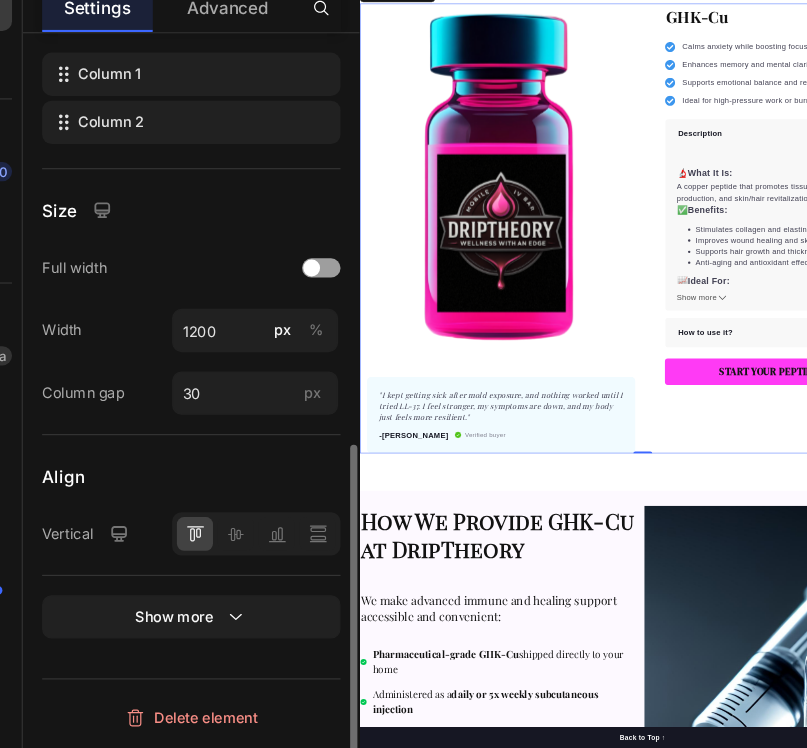 scroll, scrollTop: 0, scrollLeft: 0, axis: both 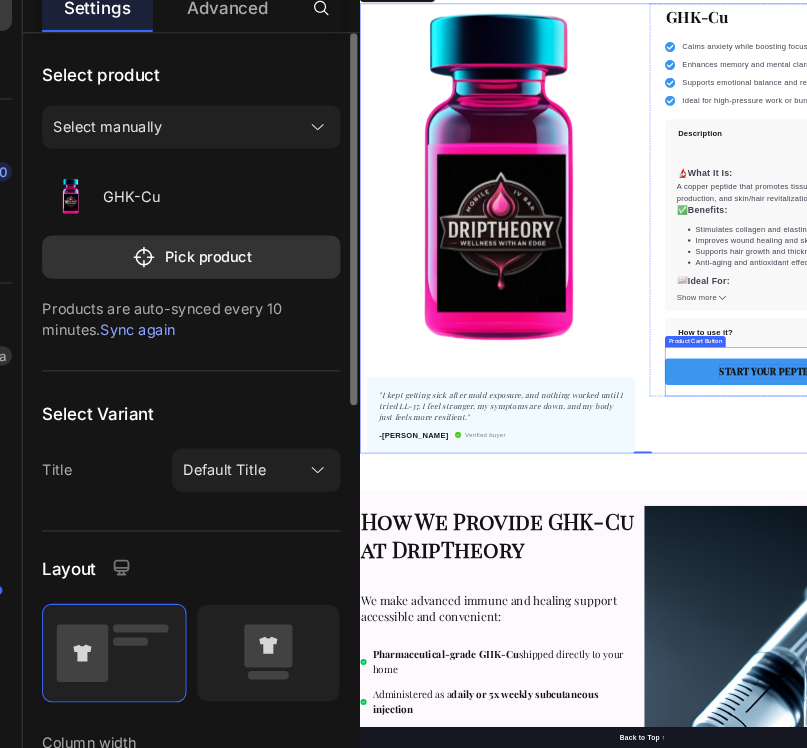 click on "START YOUR PEPTIDE JOURNEY" at bounding box center (1275, 883) 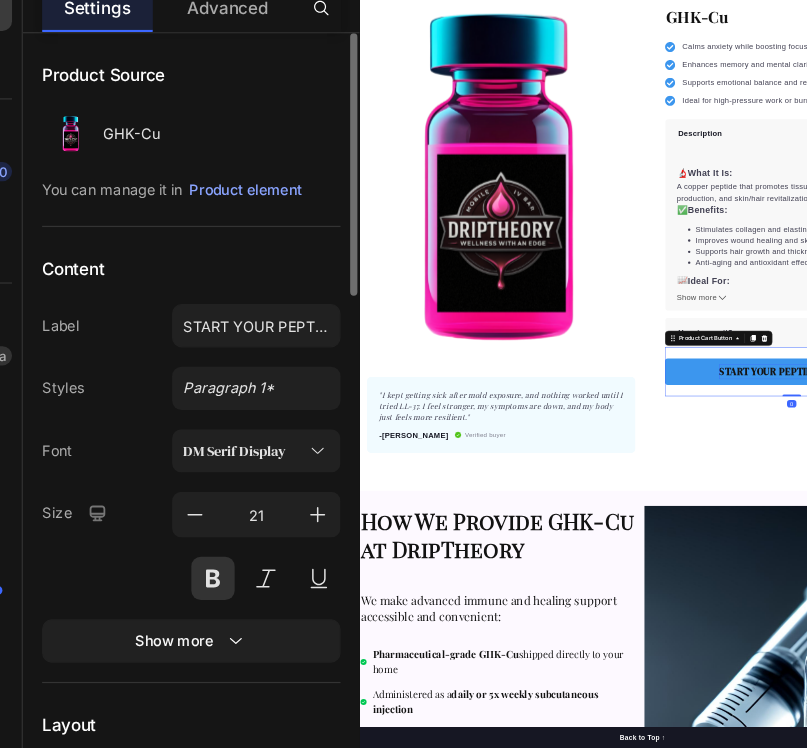 click on "START YOUR PEPTIDE JOURNEY" at bounding box center (1275, 883) 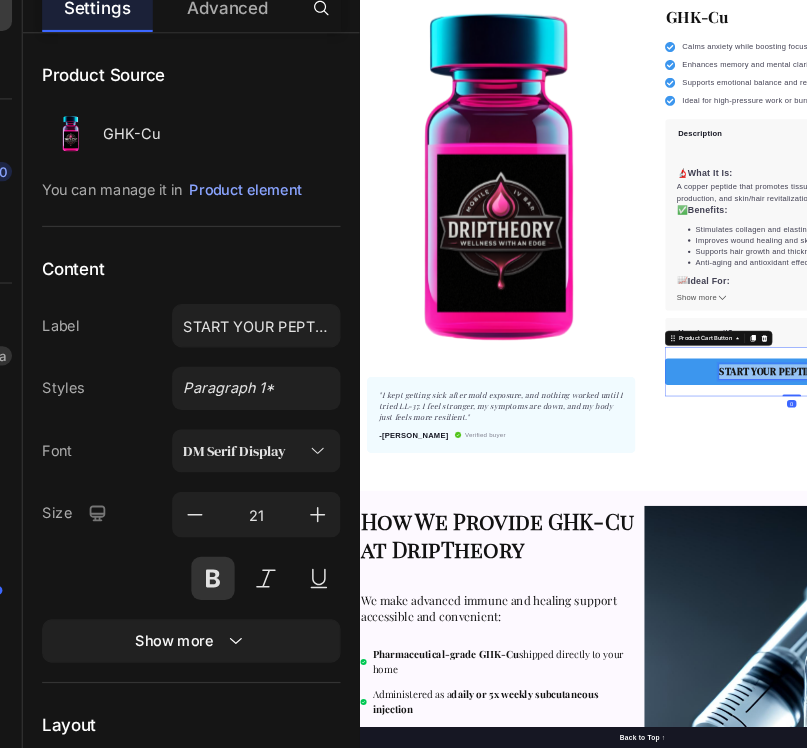 click on "START YOUR PEPTIDE JOURNEY" at bounding box center [1275, 883] 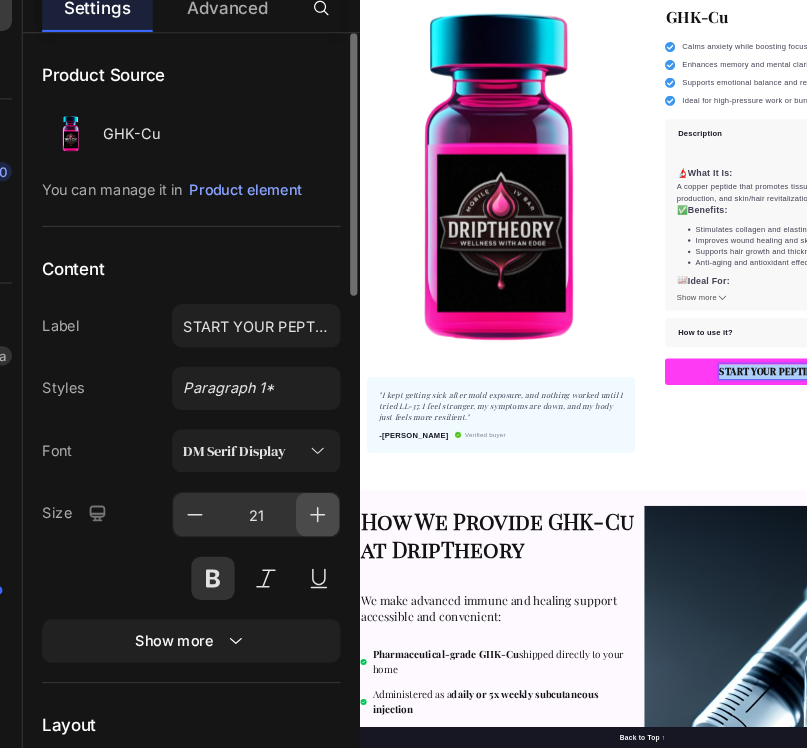 click 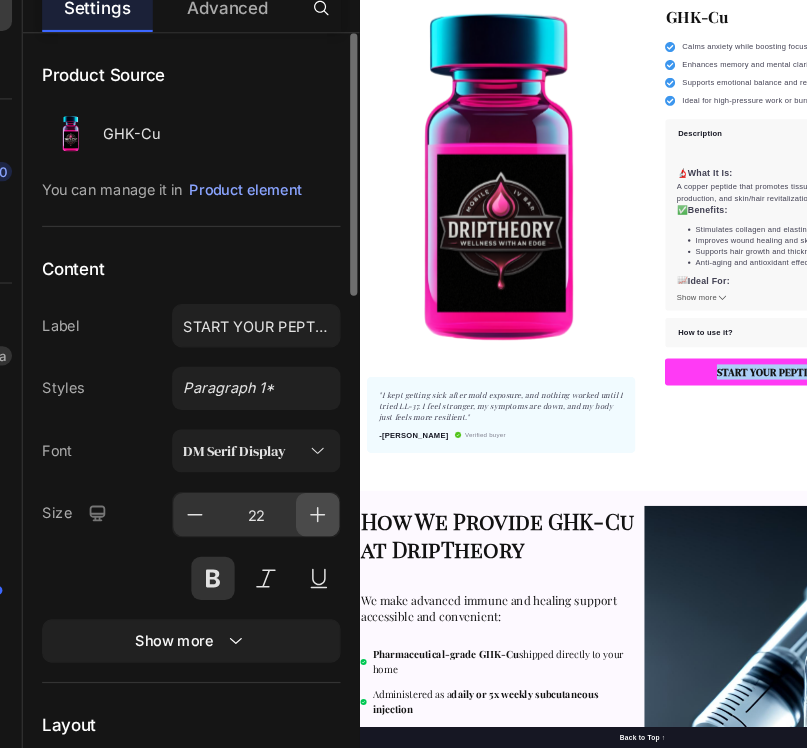 click 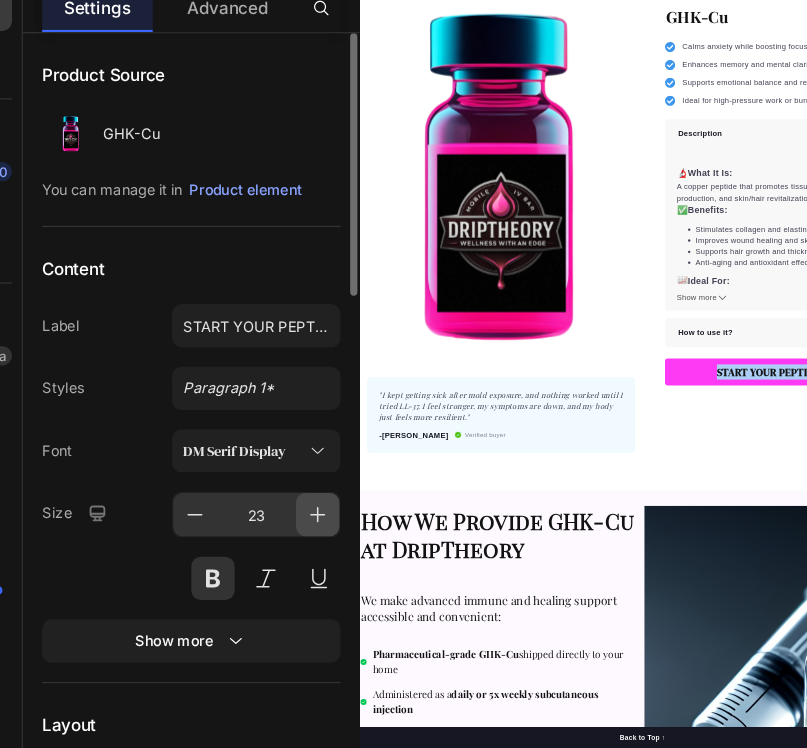 click 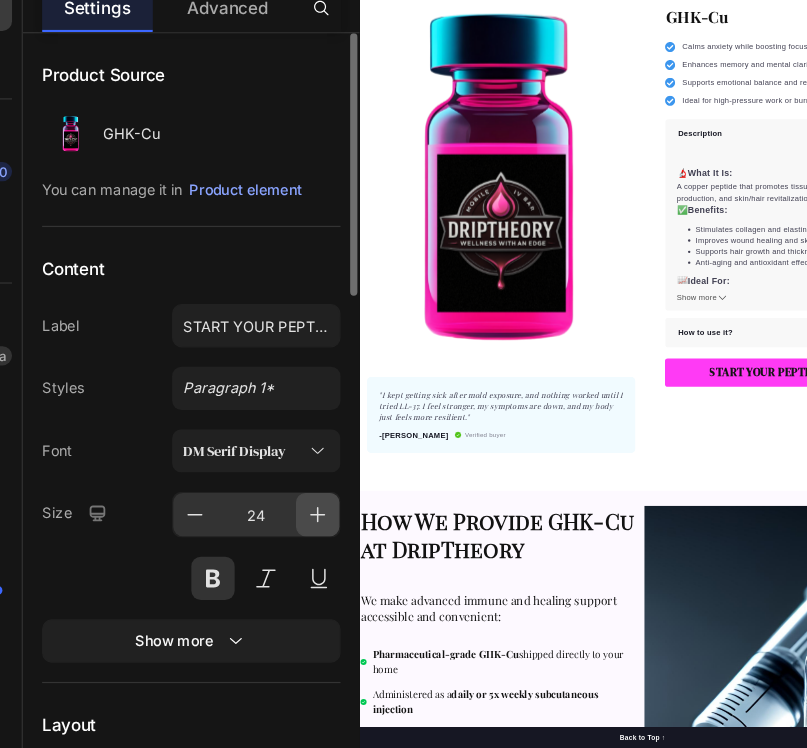 click 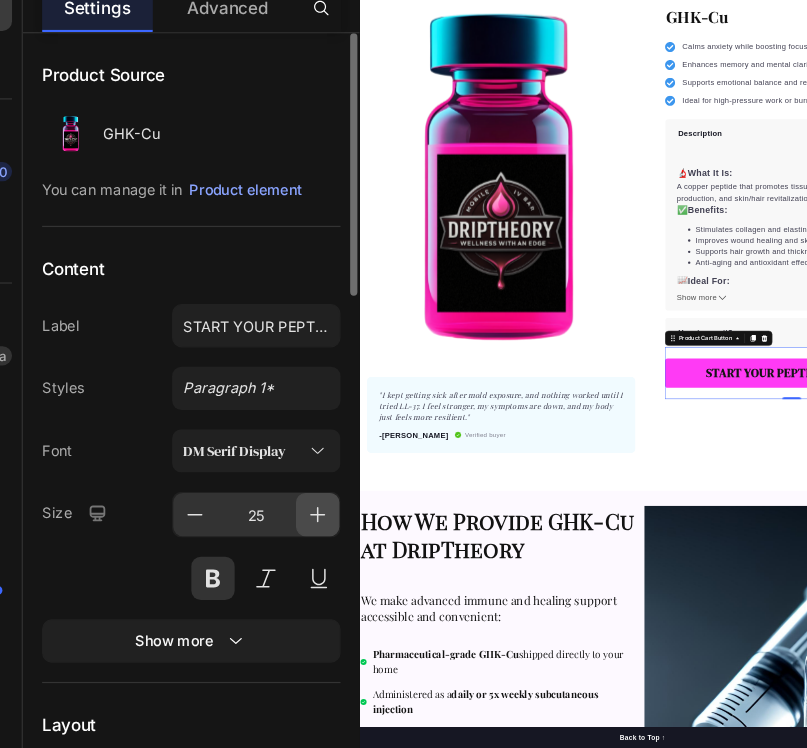 click 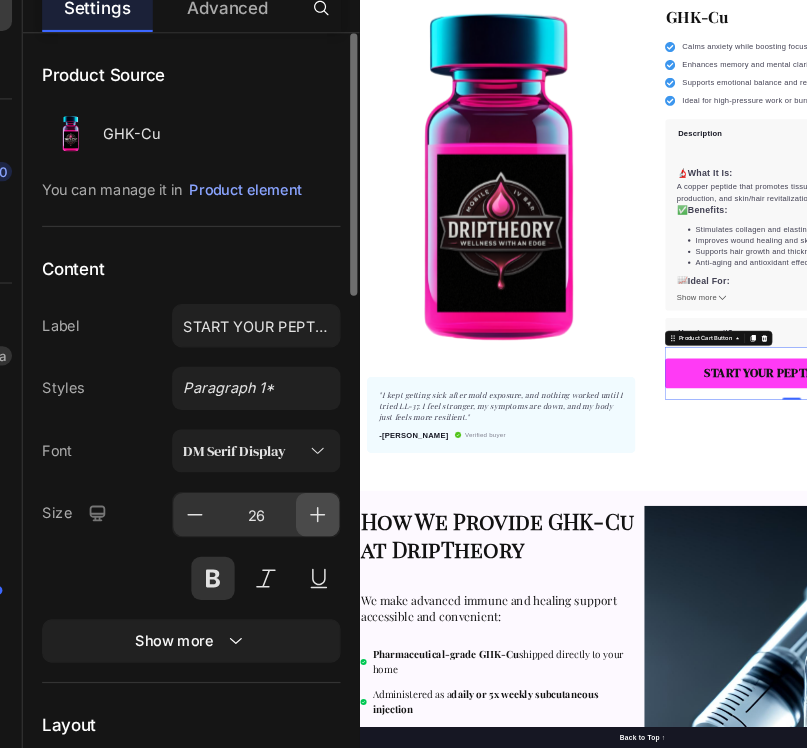 click 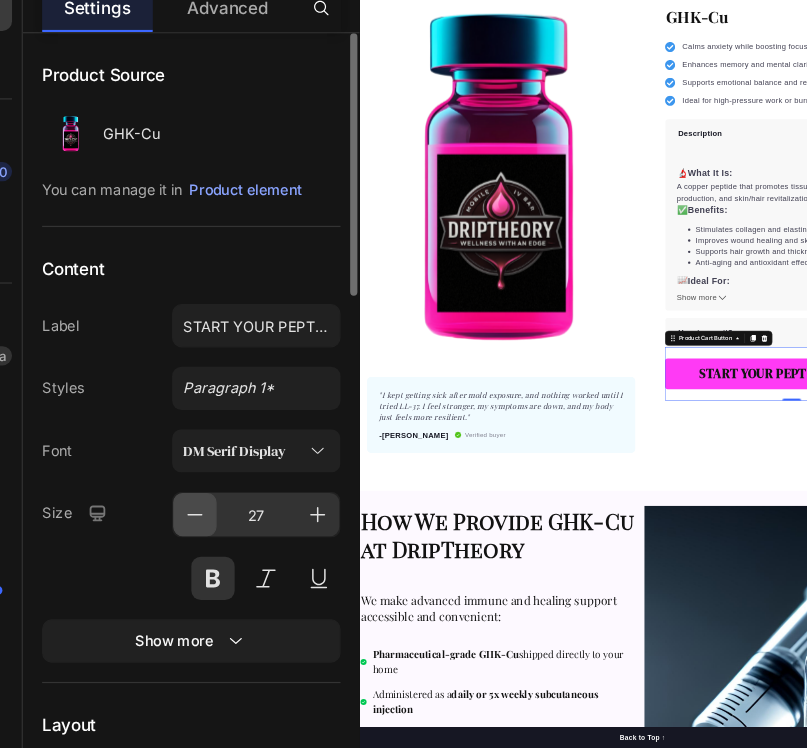 click at bounding box center (200, 554) 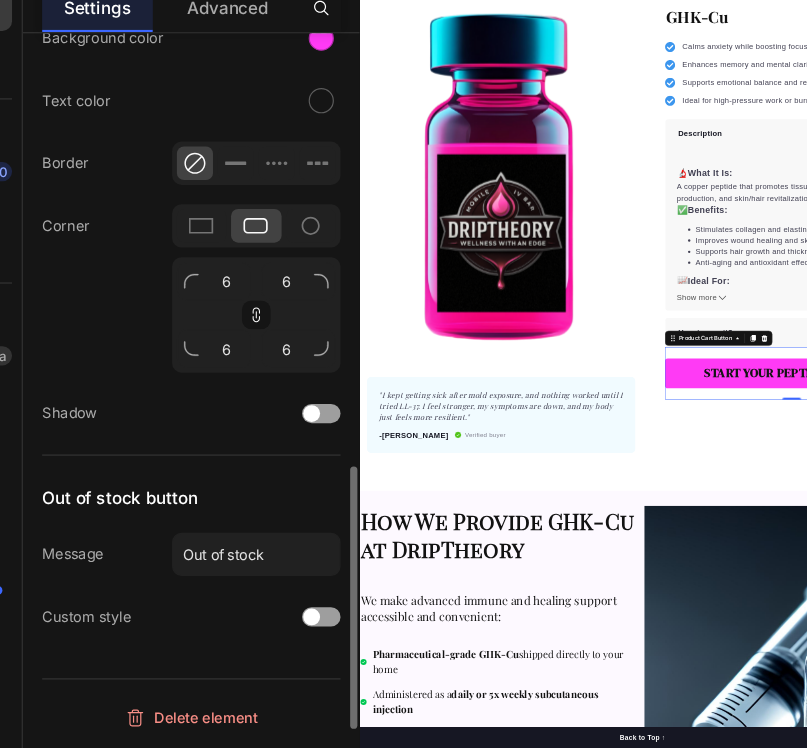 scroll, scrollTop: 992, scrollLeft: 0, axis: vertical 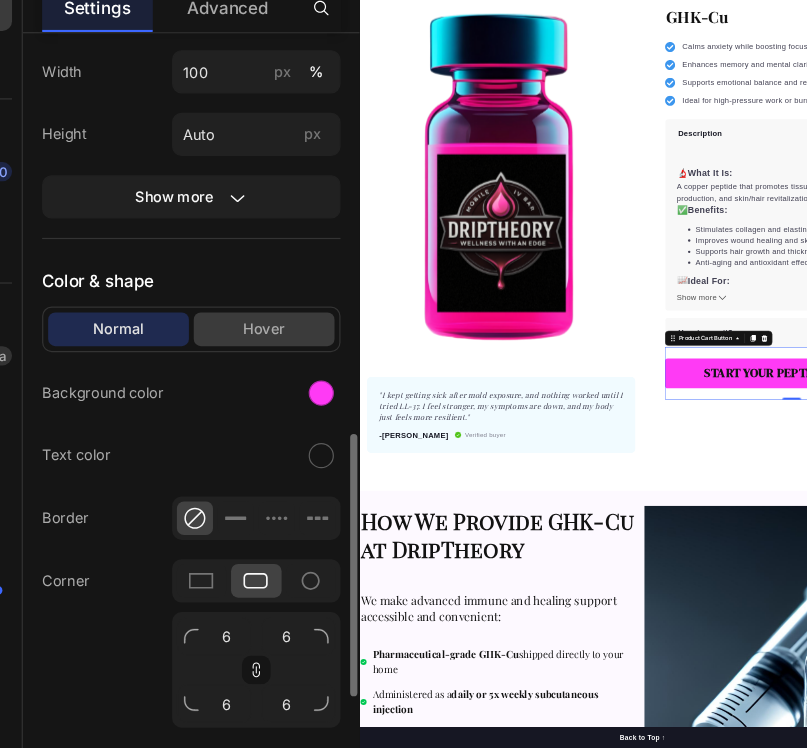 click on "Hover" at bounding box center (257, 400) 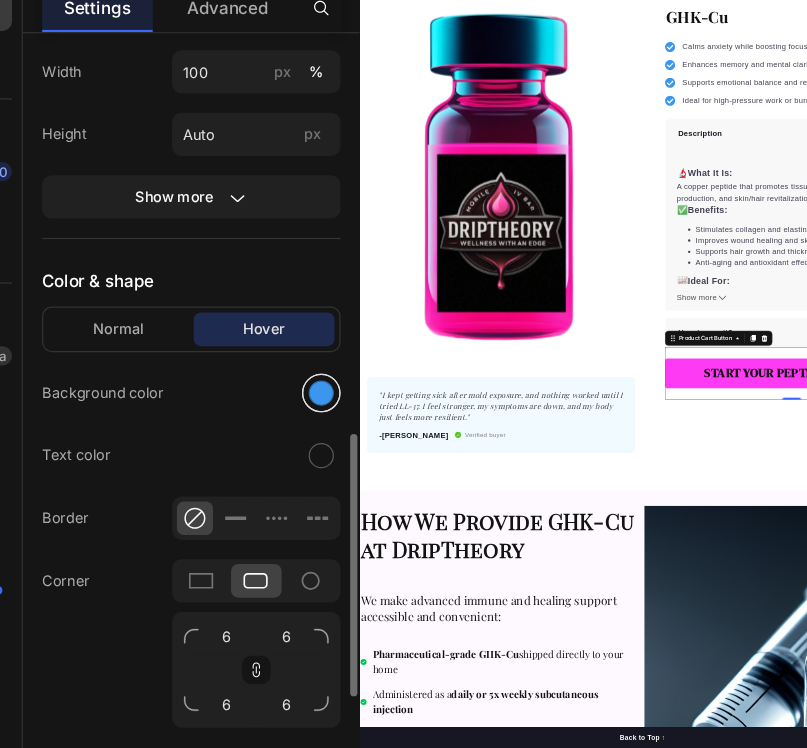 click at bounding box center (305, 453) 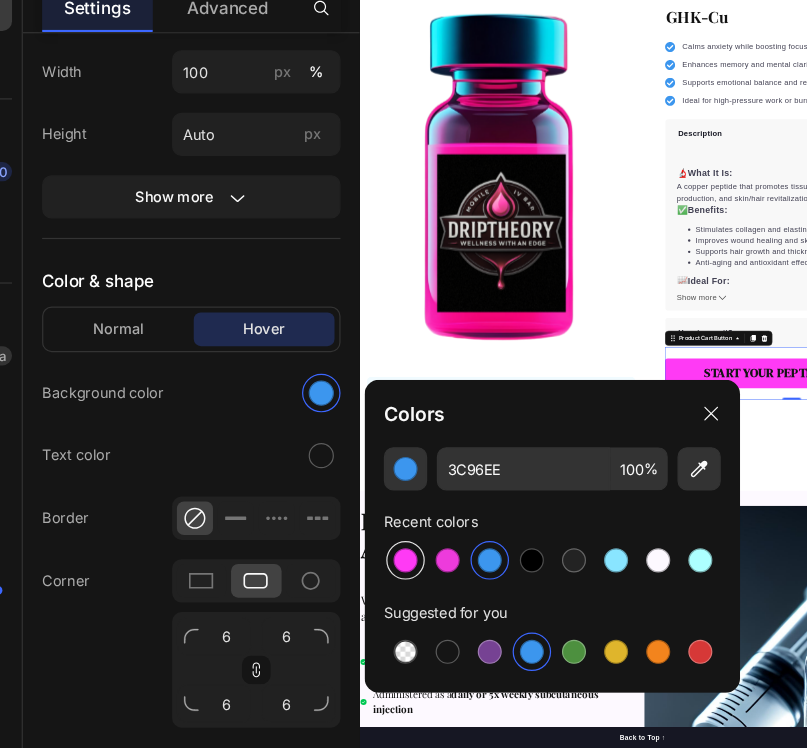 click at bounding box center (375, 592) 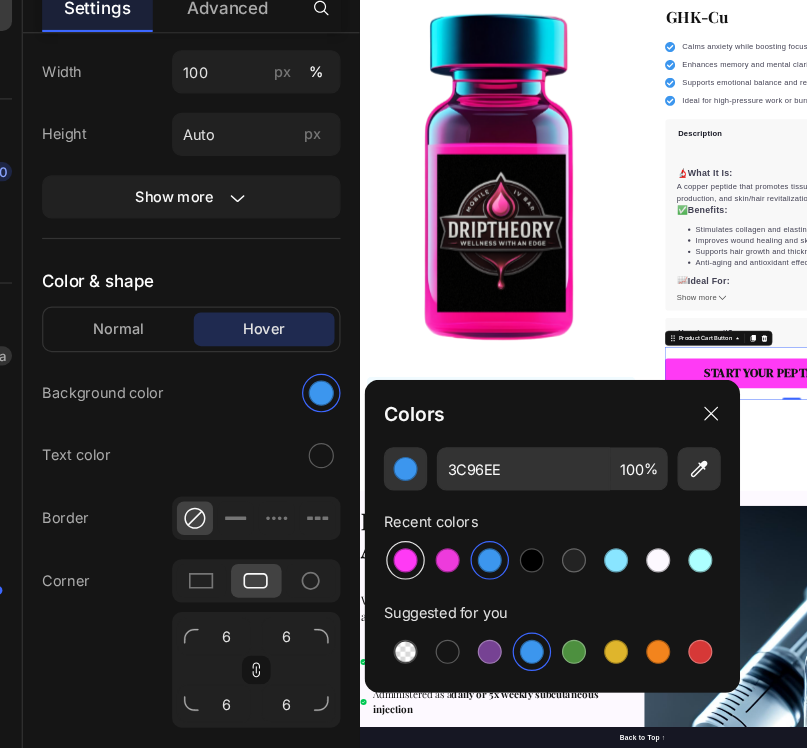 type on "FF3AF5" 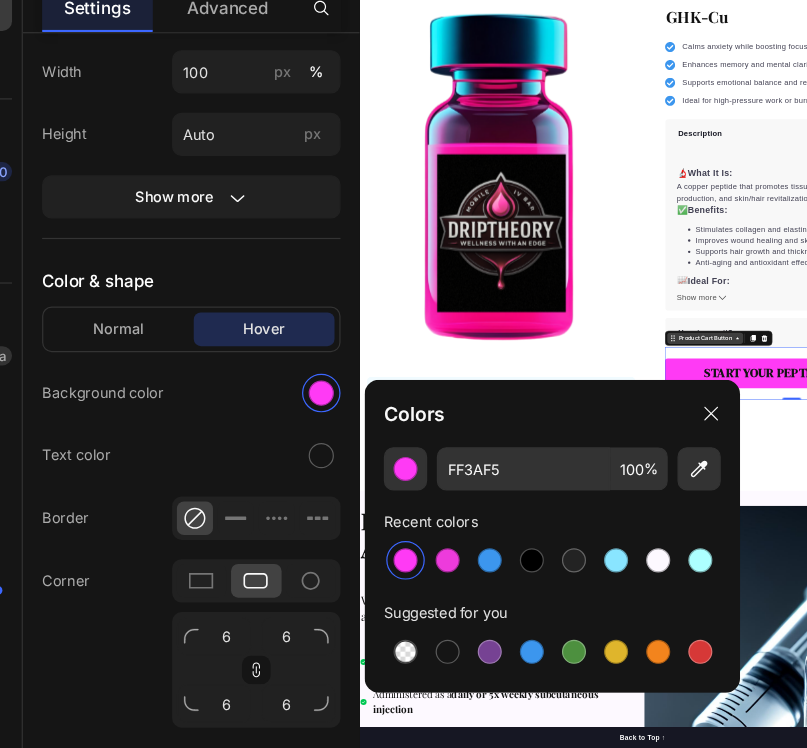 click 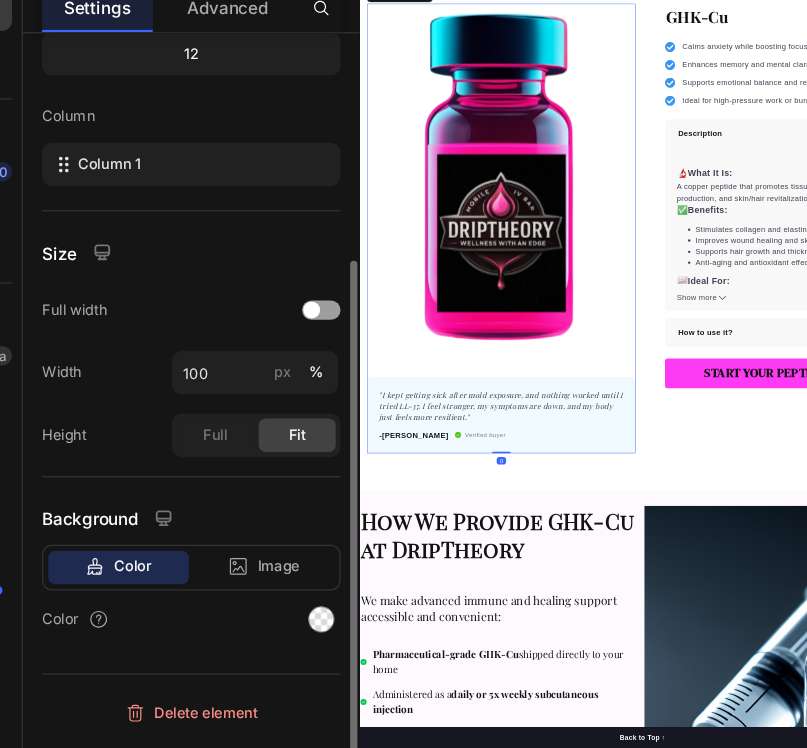 click on "Product Images "I kept getting sick after mold exposure, and nothing worked until I tried LL-37. I feel stronger, my symptoms are down, and my body just feels more resilient."   Text block -Daisy Text block
Verified buyer Item list Row Row "My dog absolutely loves this food! It's clear that the taste and quality are top-notch."  -Daisy Text block Row" at bounding box center (659, 579) 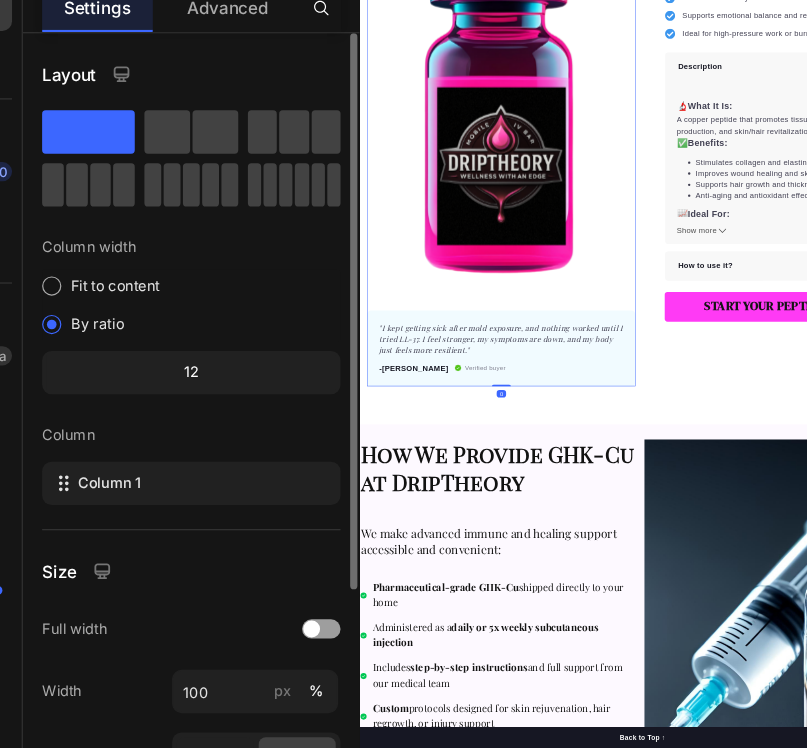scroll, scrollTop: 222, scrollLeft: 0, axis: vertical 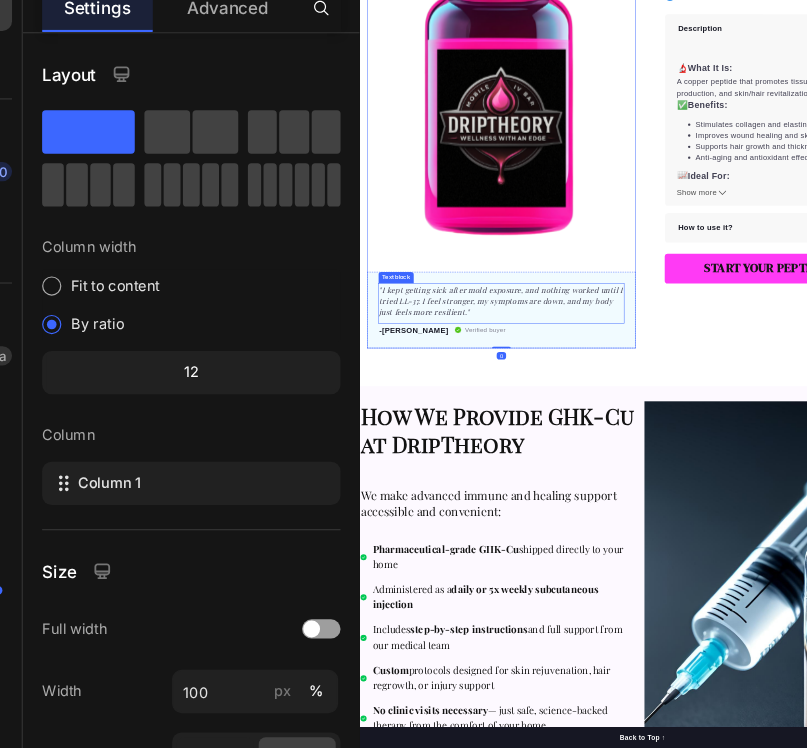 click on ""I kept getting sick after mold exposure, and nothing worked until I tried LL-37. I feel stronger, my symptoms are down, and my body just feels more resilient."" at bounding box center (658, 733) 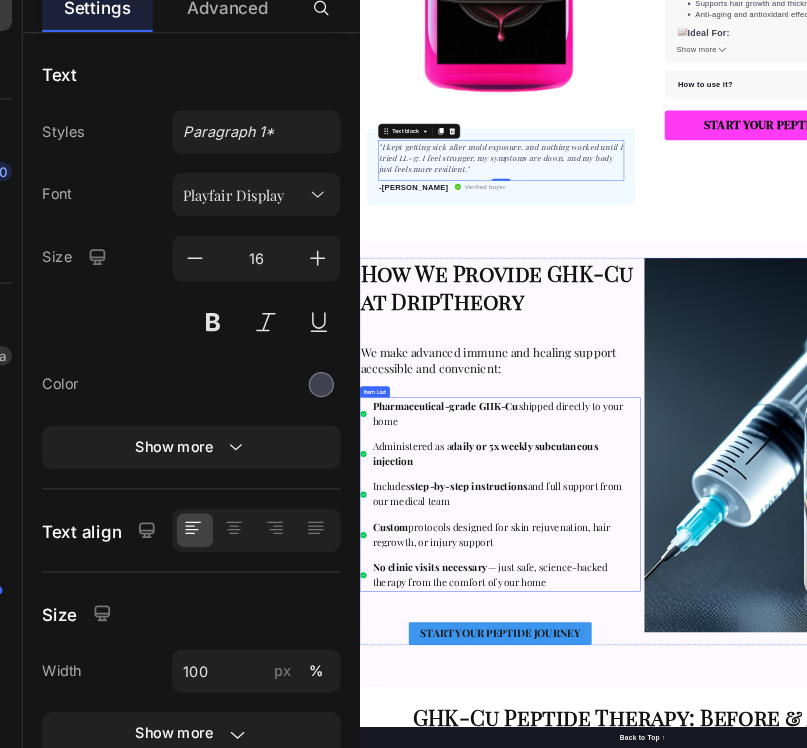 scroll, scrollTop: 855, scrollLeft: 0, axis: vertical 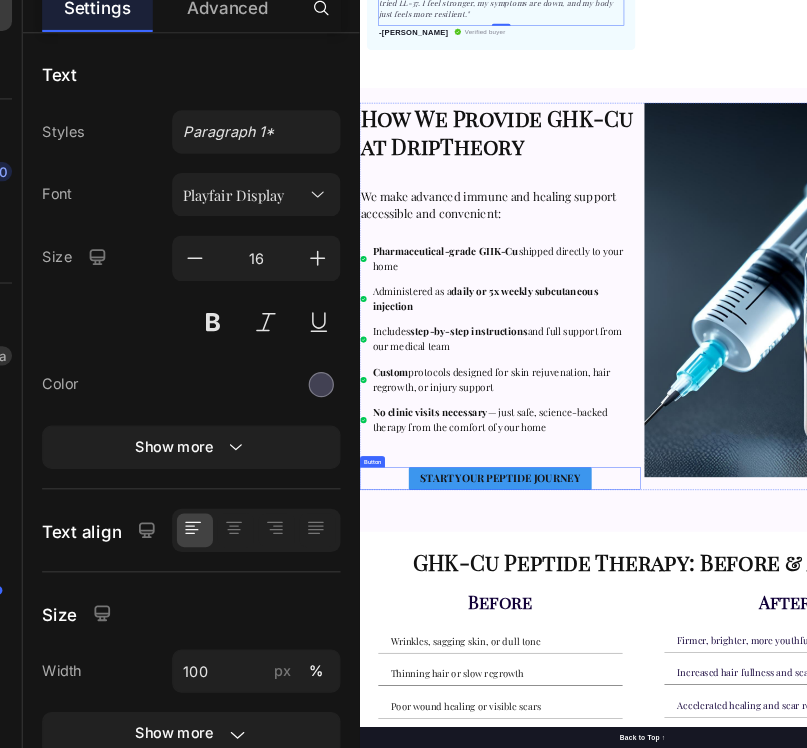 click on "START YOUR PEPTIDE JOURNEY" at bounding box center [657, 1110] 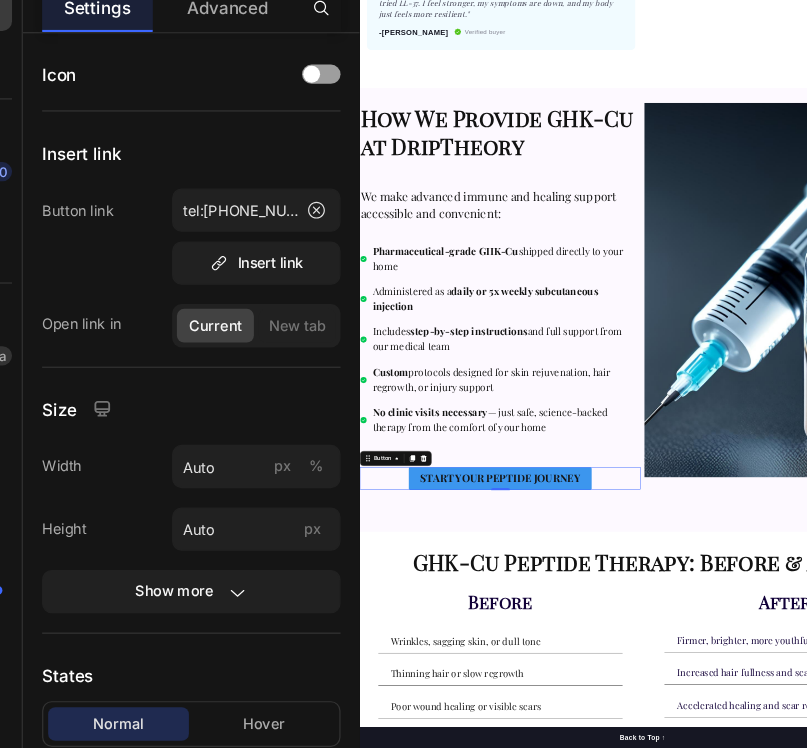 click 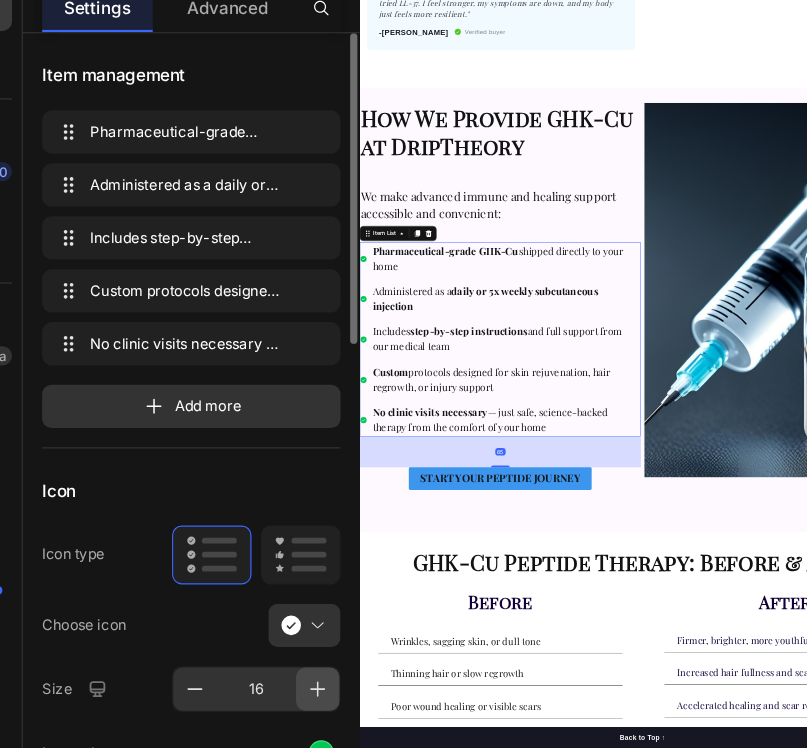 click 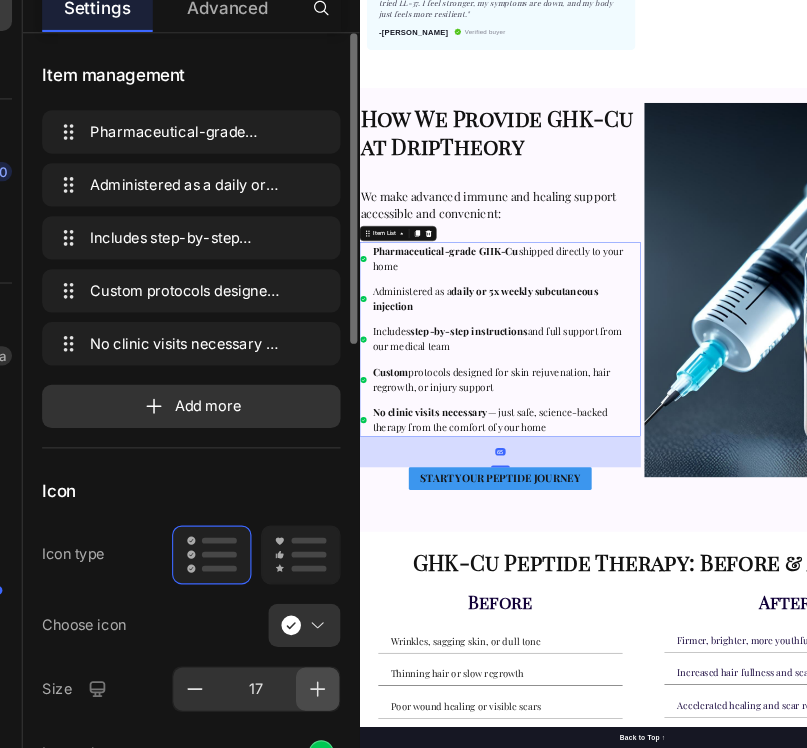 click 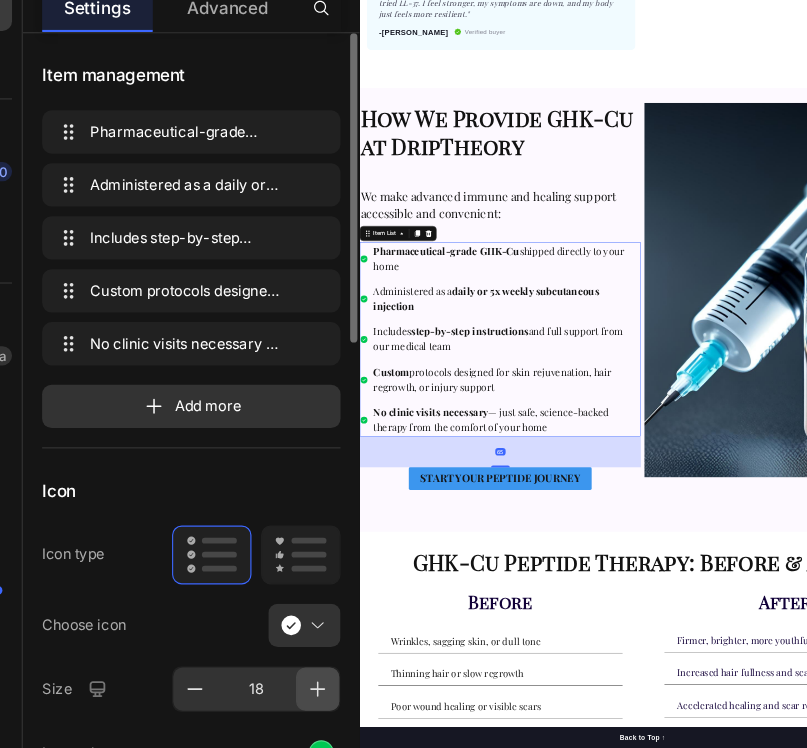 click 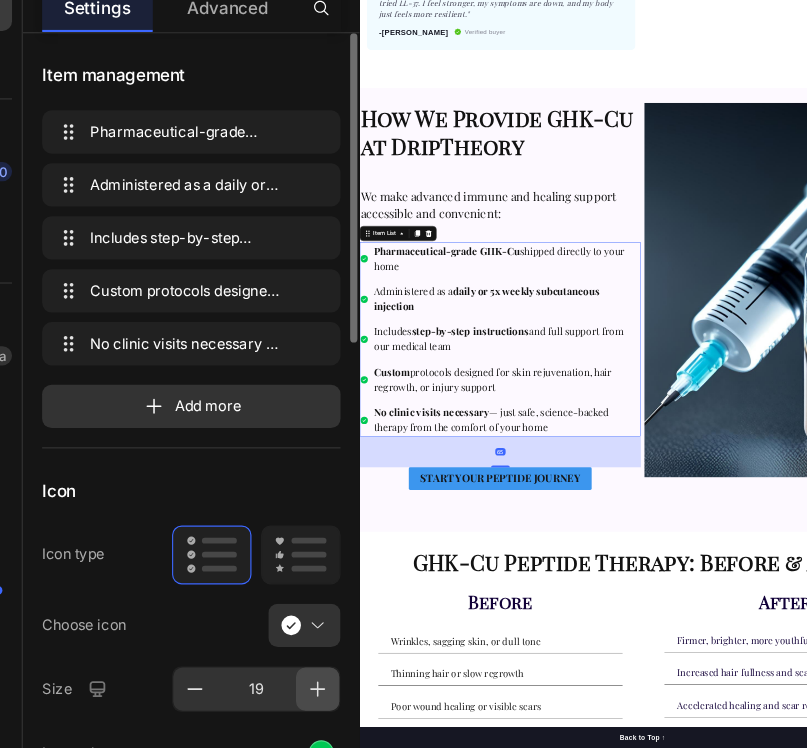 click 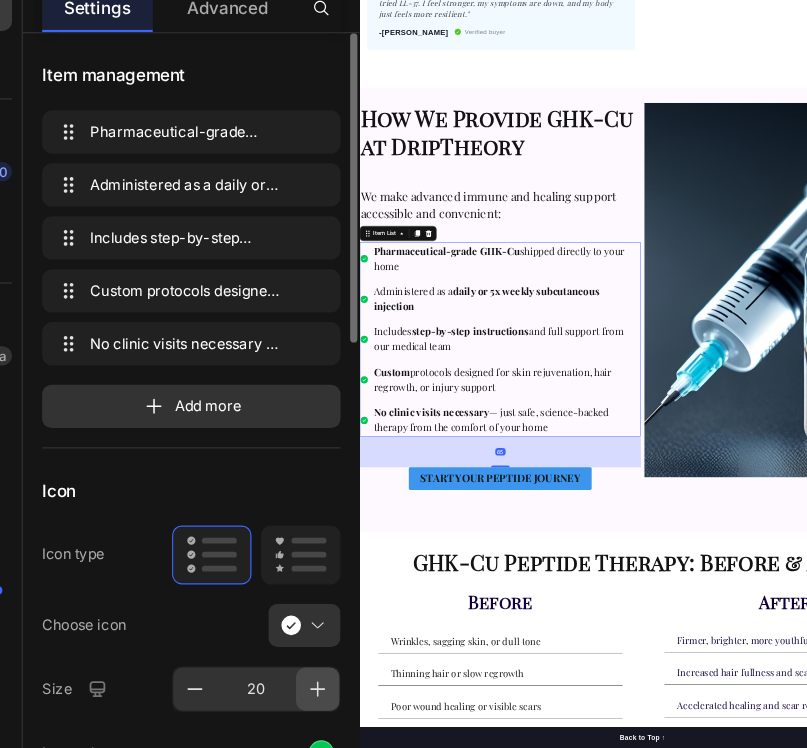 click 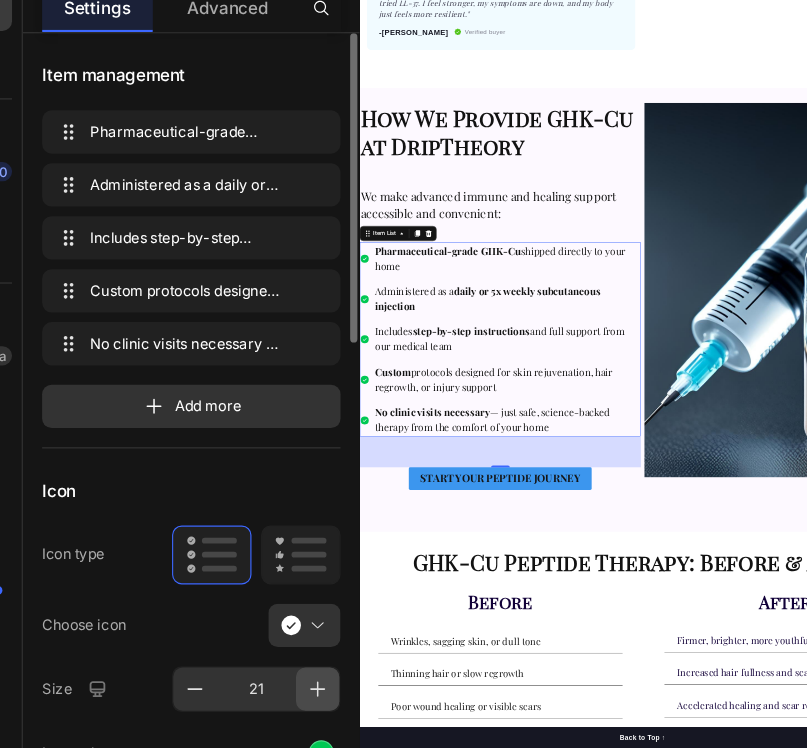 click 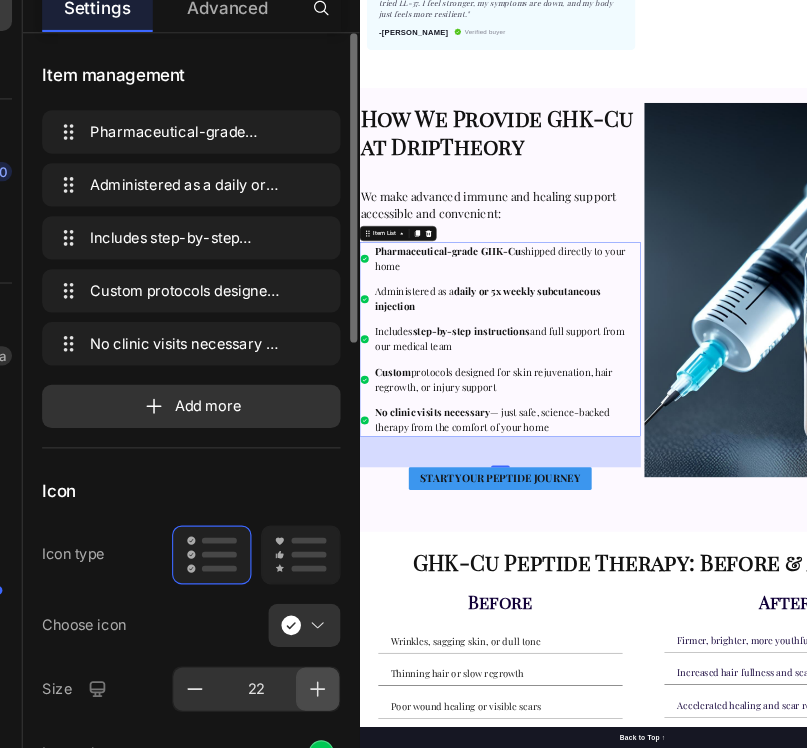 click 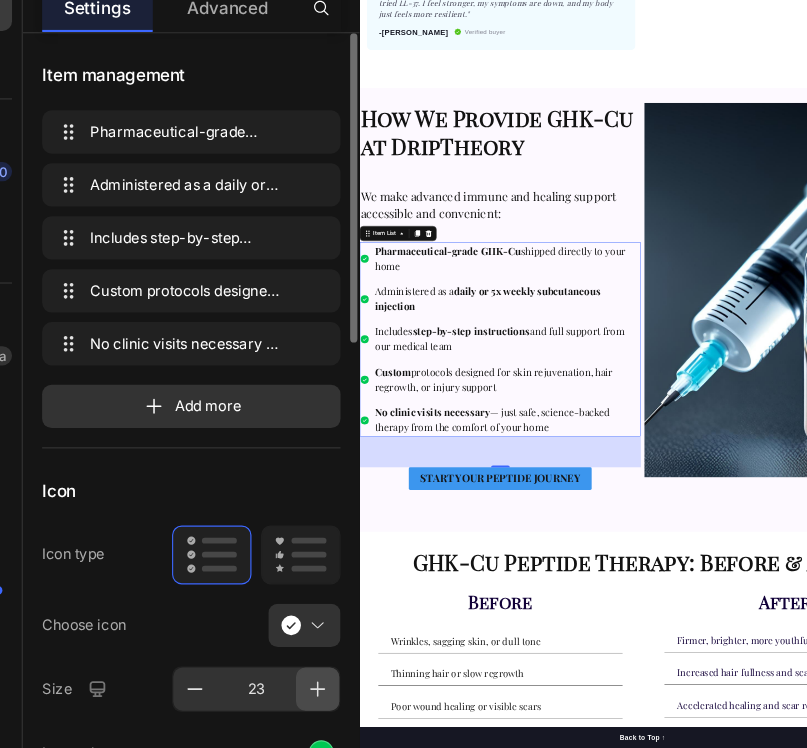 click 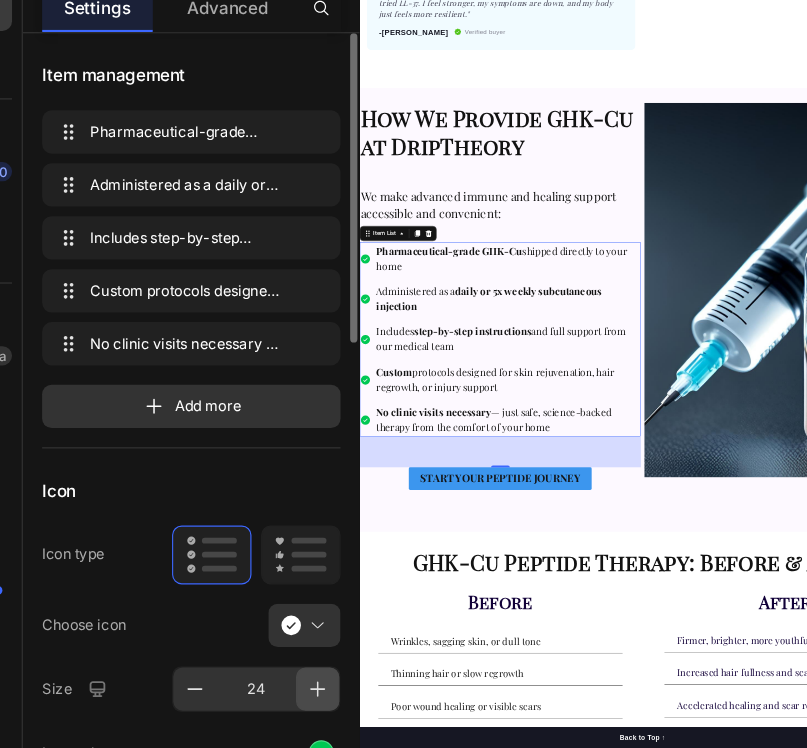 click 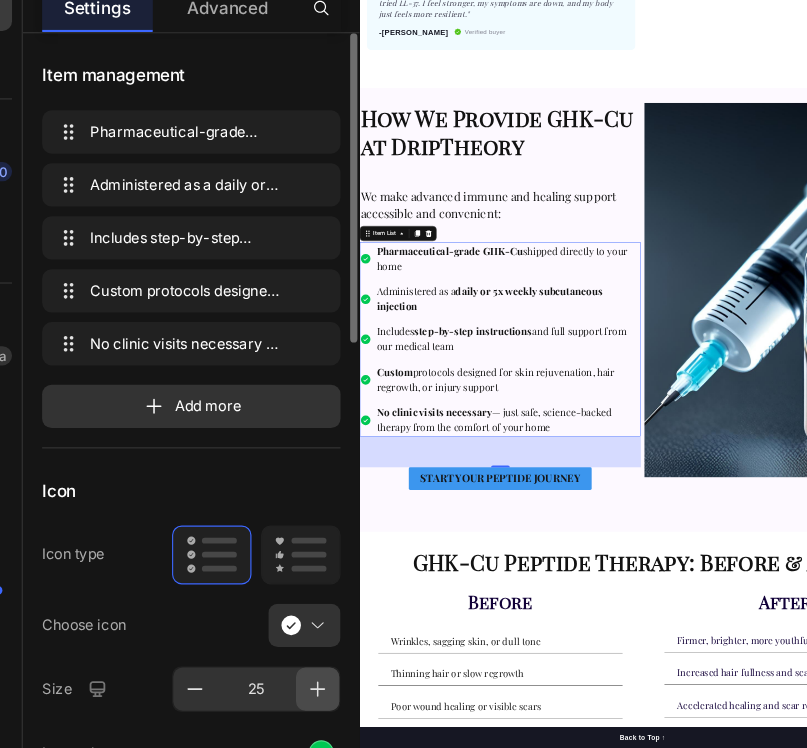 click 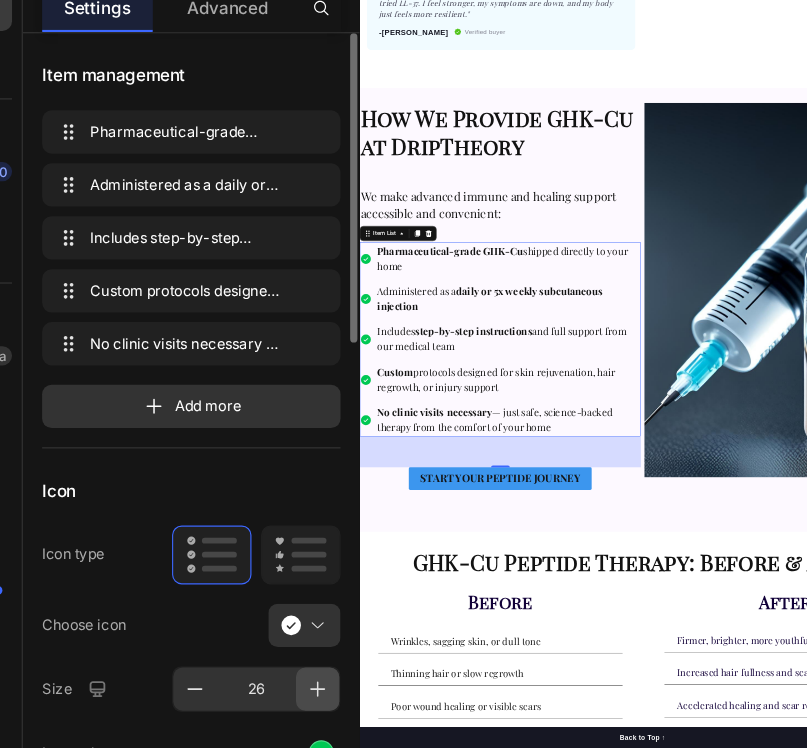 click 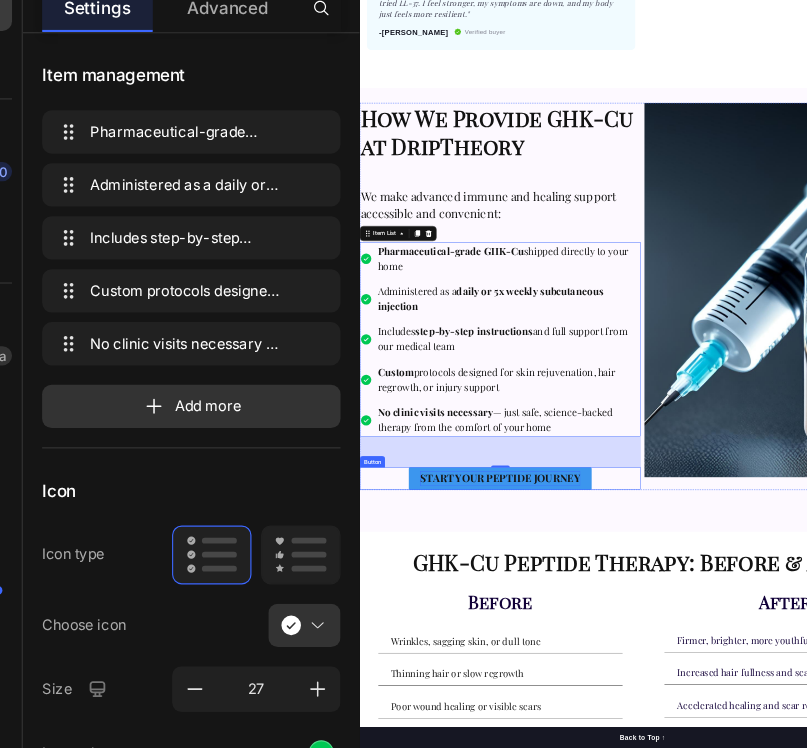 click on "START YOUR PEPTIDE JOURNEY" at bounding box center (657, 1108) 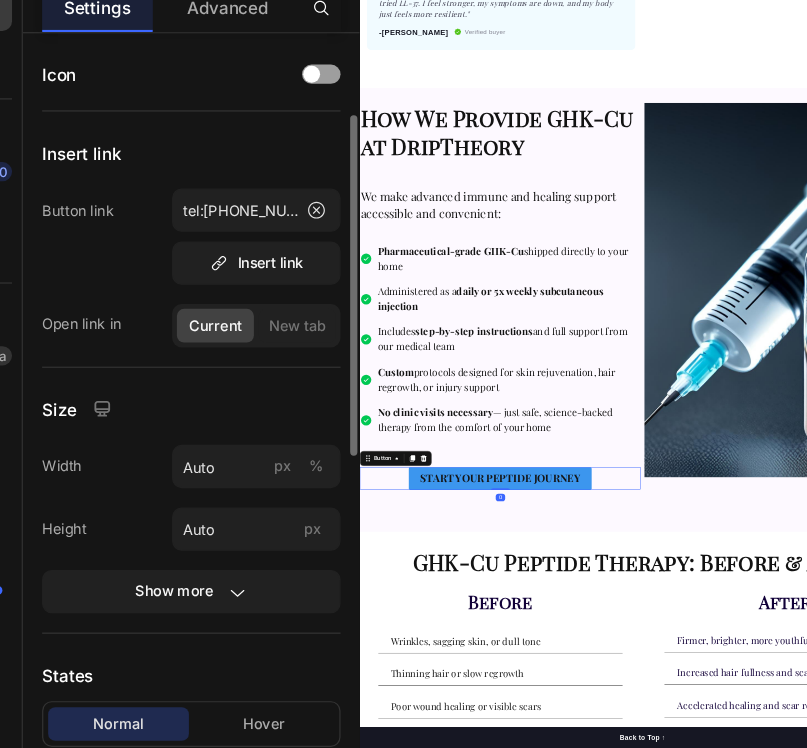 scroll, scrollTop: 79, scrollLeft: 0, axis: vertical 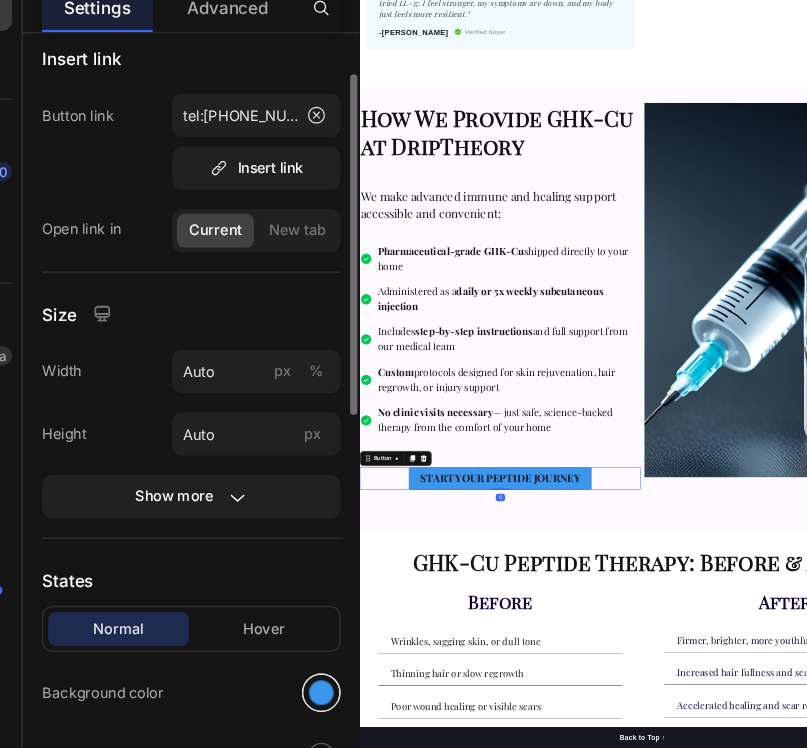 click at bounding box center [305, 702] 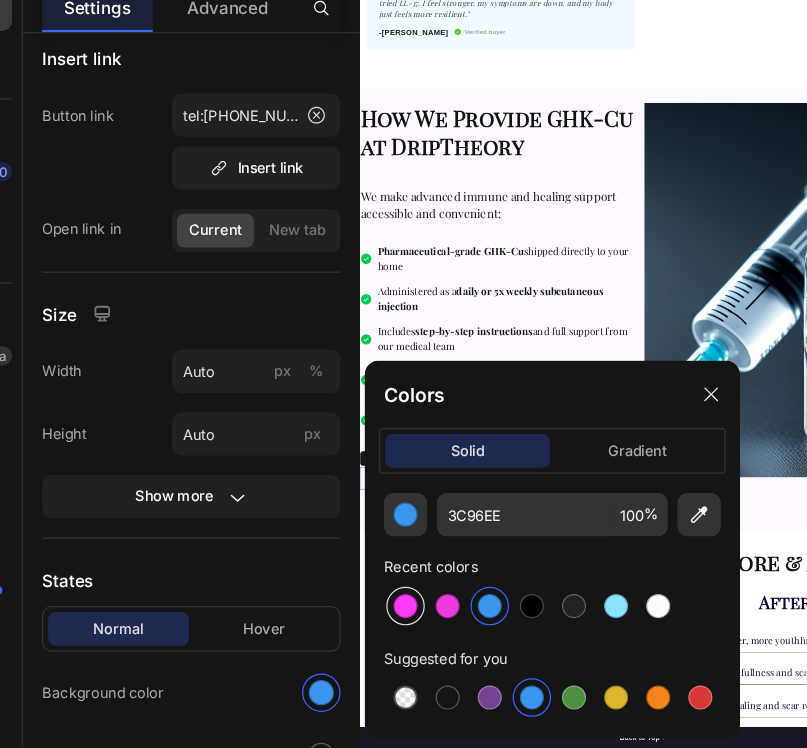 click at bounding box center [375, 630] 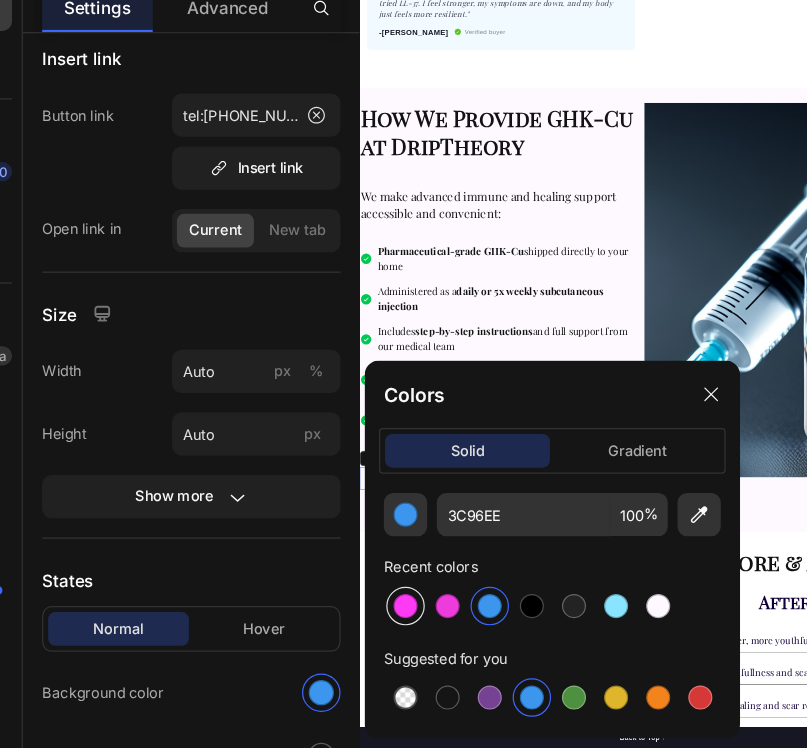 type on "FF3AF5" 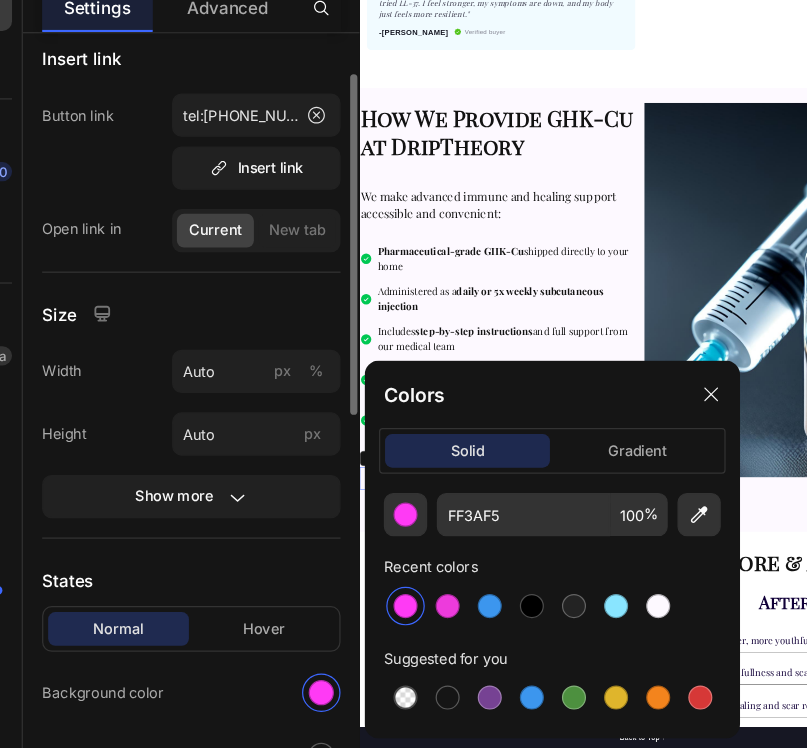 click on "Normal Hover" at bounding box center (197, 649) 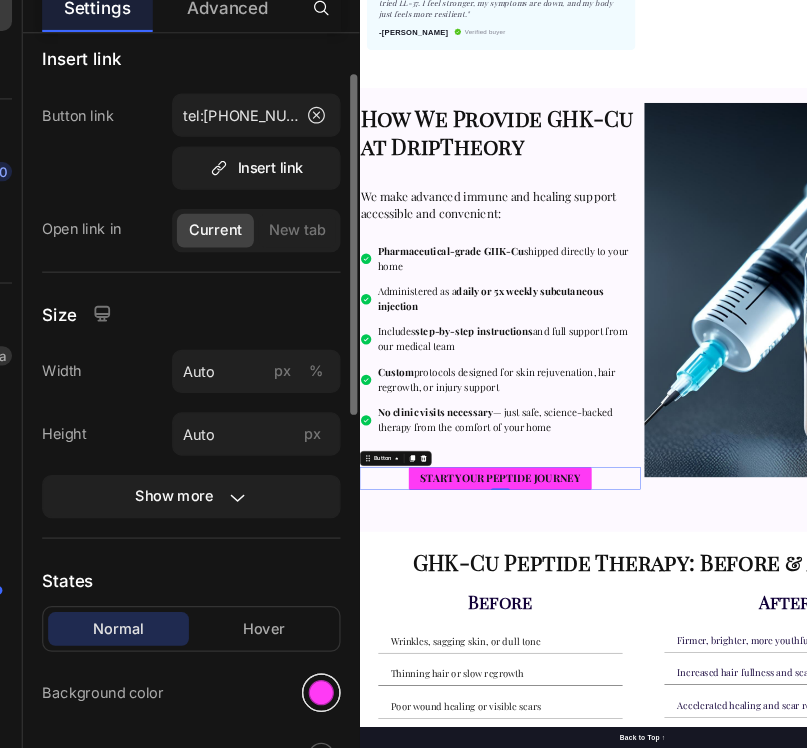 click at bounding box center [305, 702] 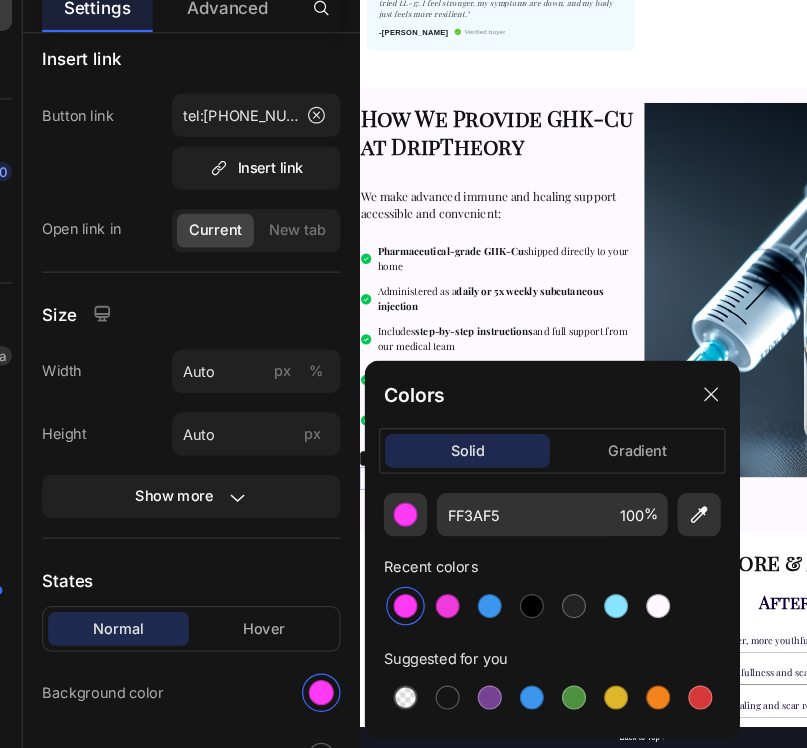 click at bounding box center (375, 630) 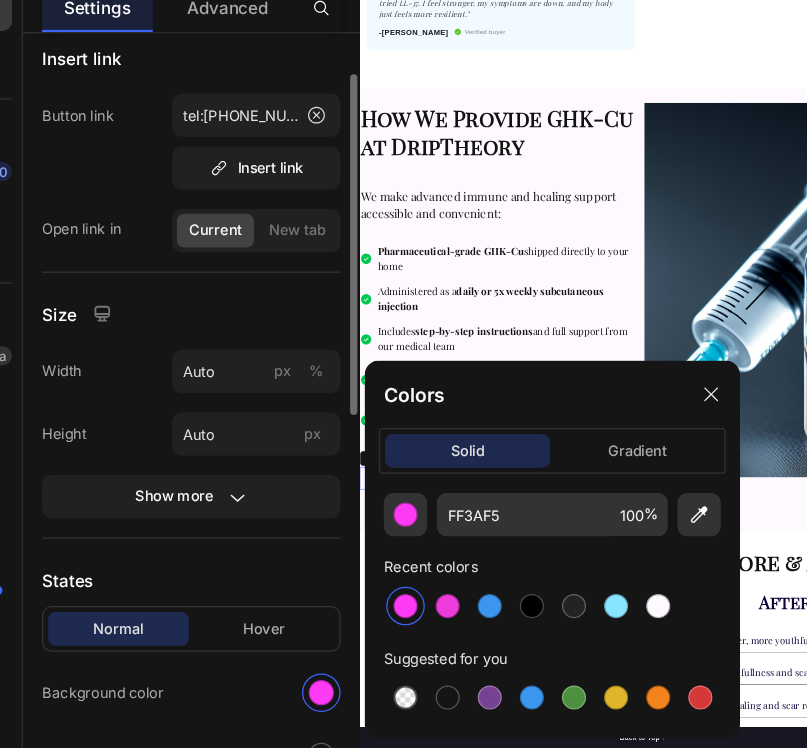 click on "States" at bounding box center [197, 608] 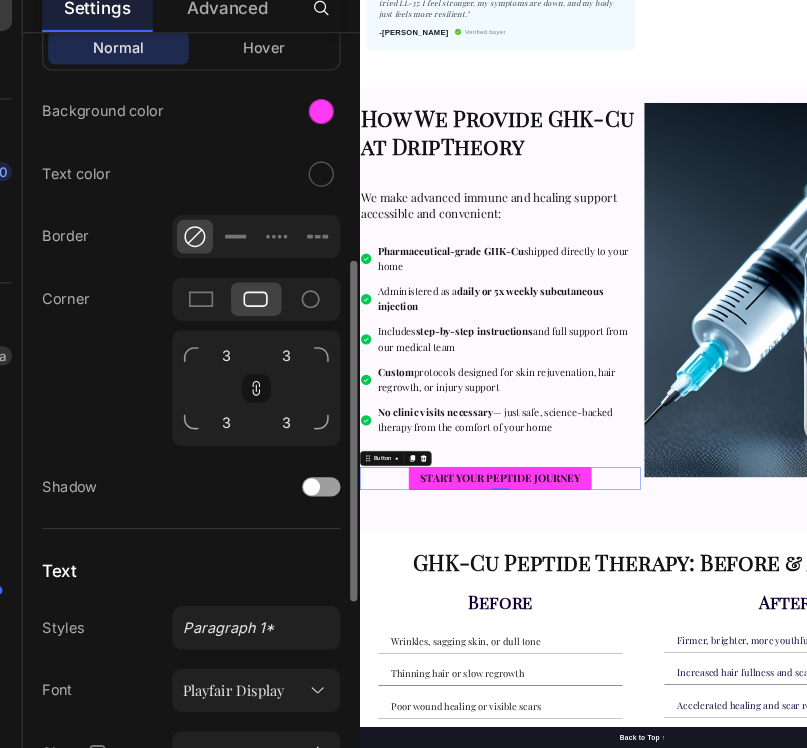 scroll, scrollTop: 0, scrollLeft: 0, axis: both 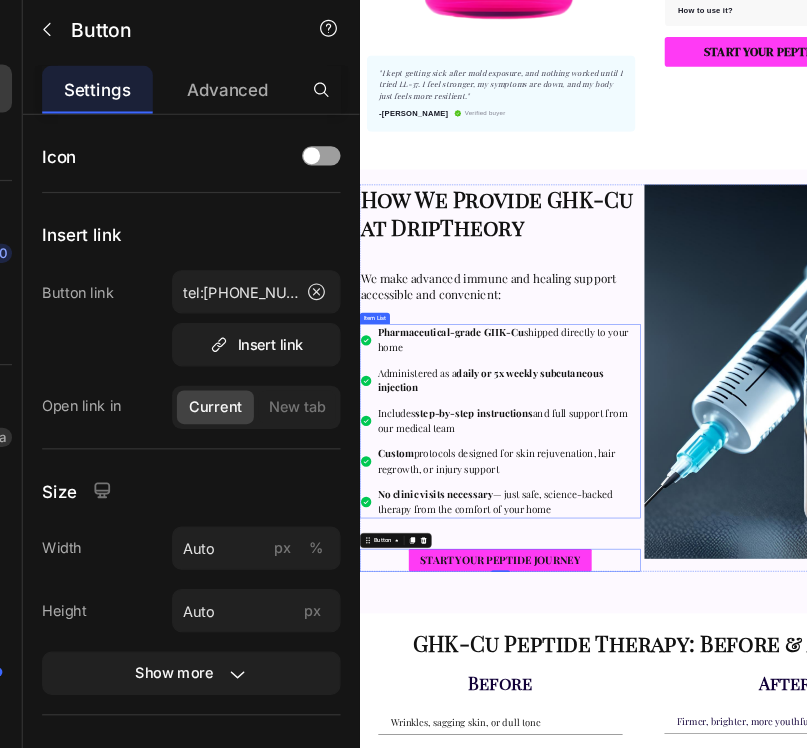 click on "Pharmaceutical-grade GHK-Cu  shipped directly to your home" at bounding box center [657, 726] 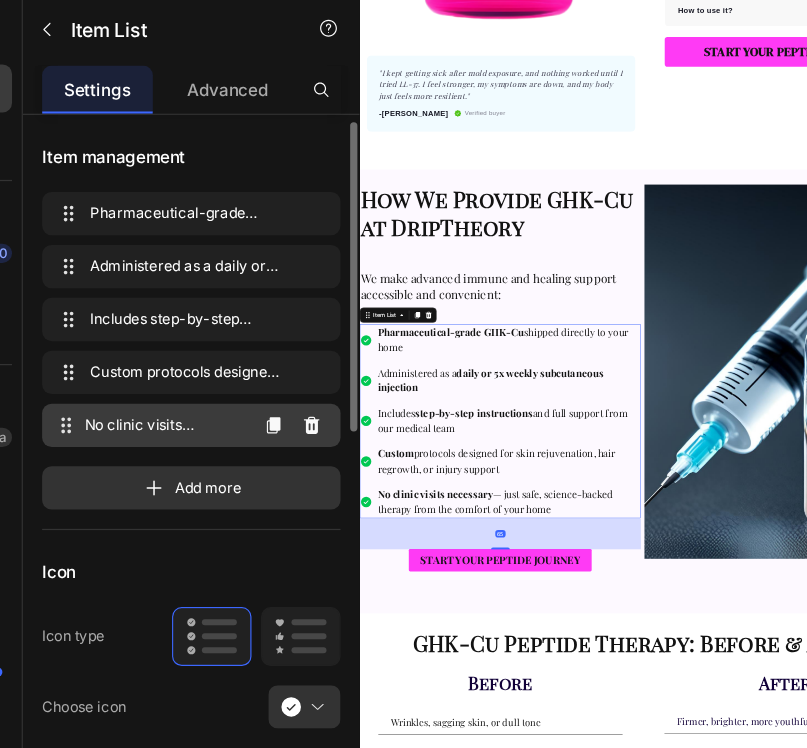 scroll, scrollTop: 215, scrollLeft: 0, axis: vertical 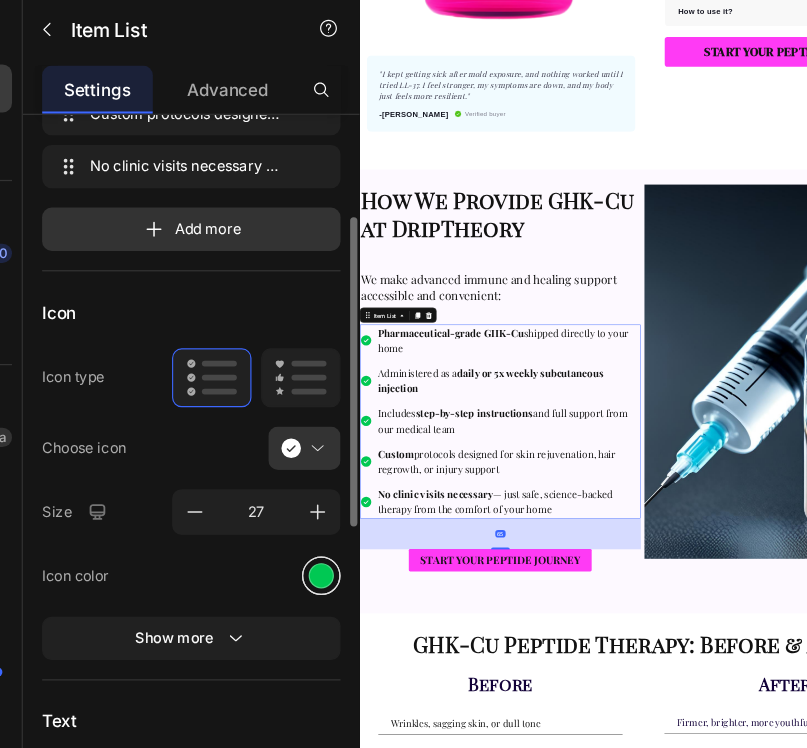 click at bounding box center (305, 536) 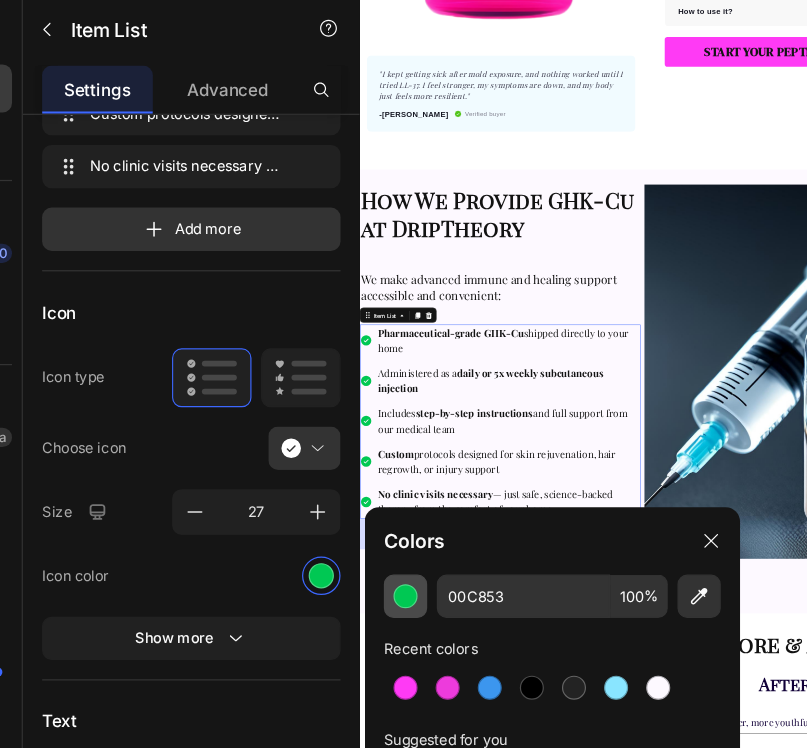 click at bounding box center [375, 554] 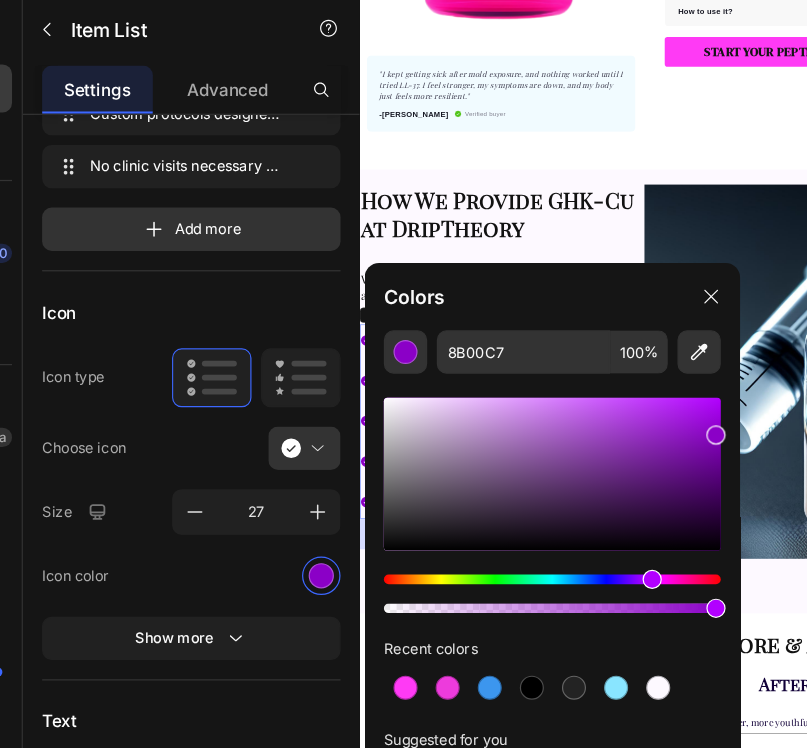 drag, startPoint x: 468, startPoint y: 544, endPoint x: 572, endPoint y: 542, distance: 104.019226 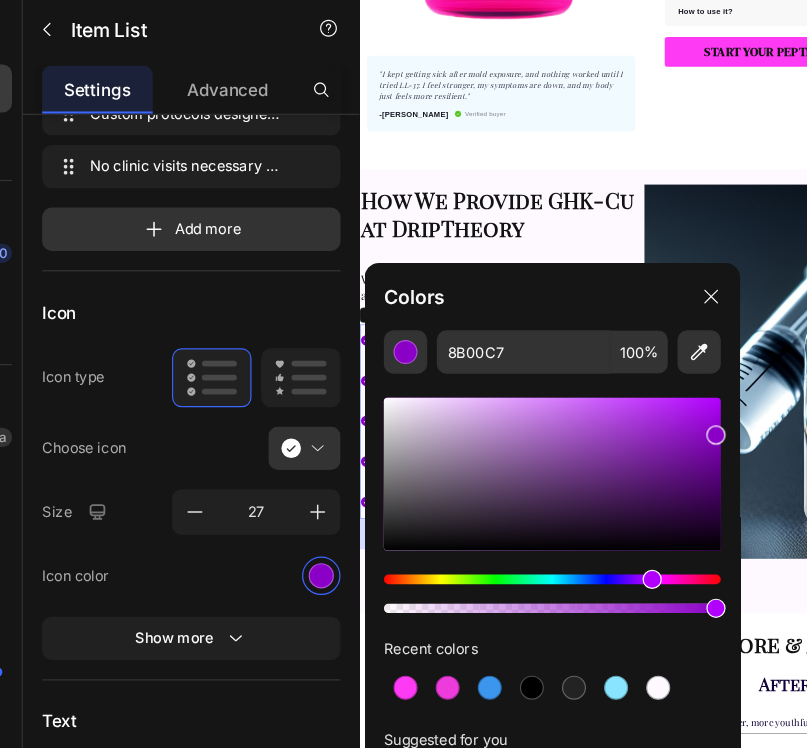 click at bounding box center [580, 540] 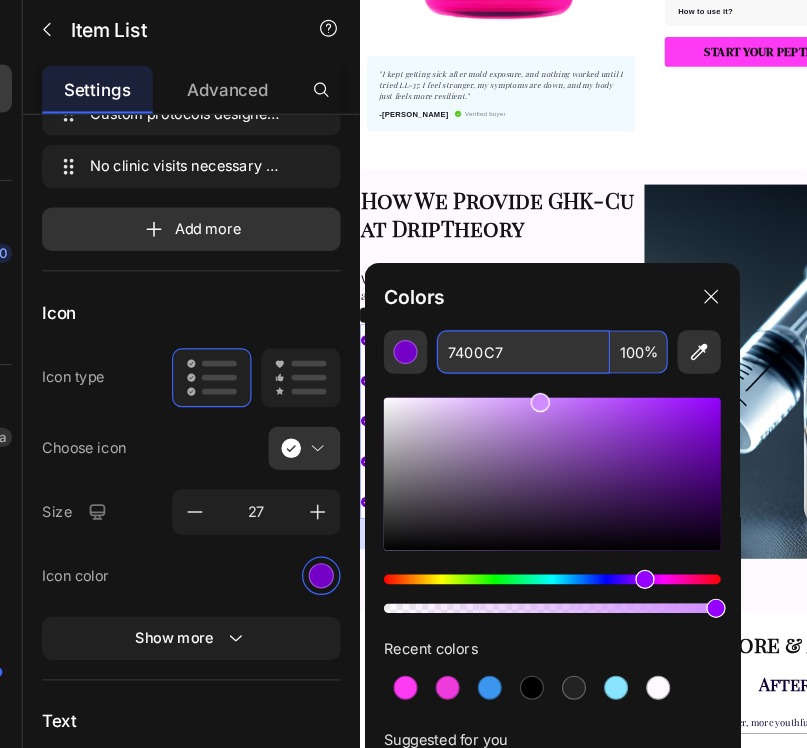 drag, startPoint x: 633, startPoint y: 421, endPoint x: 483, endPoint y: 364, distance: 160.46495 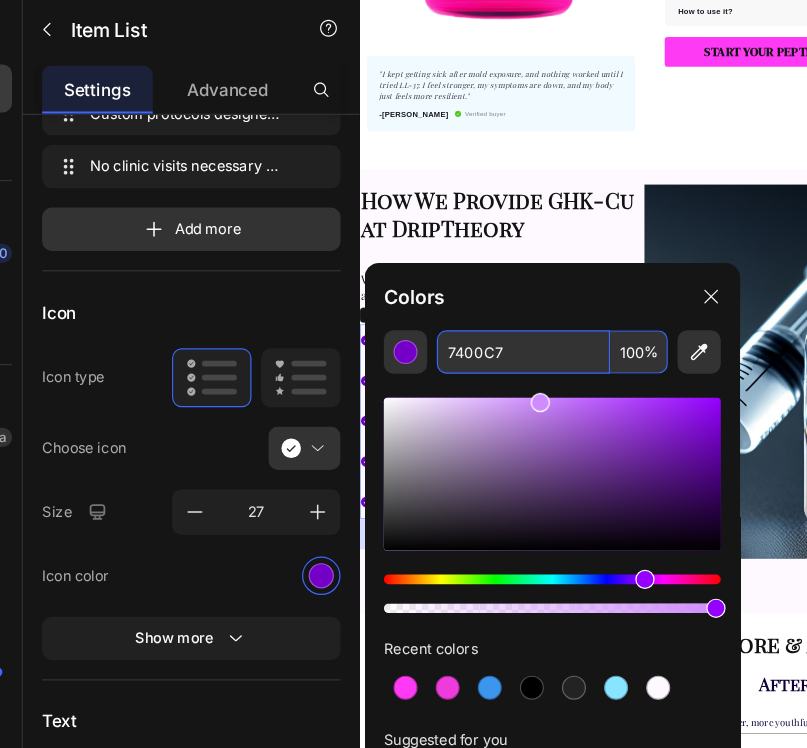 click on "7400C7 100 % Recent colors Suggested for you" 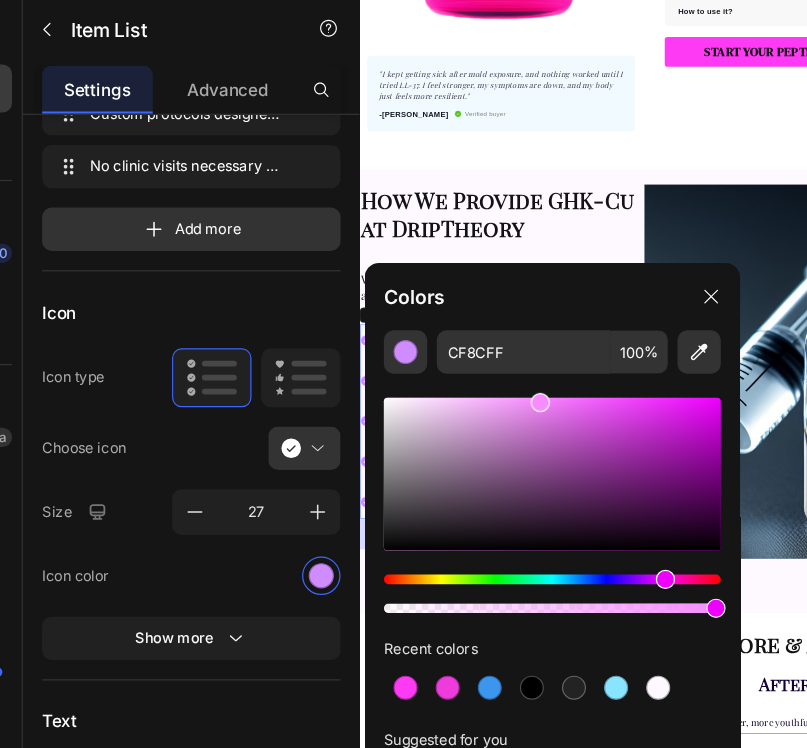 drag, startPoint x: 576, startPoint y: 544, endPoint x: 590, endPoint y: 545, distance: 14.035668 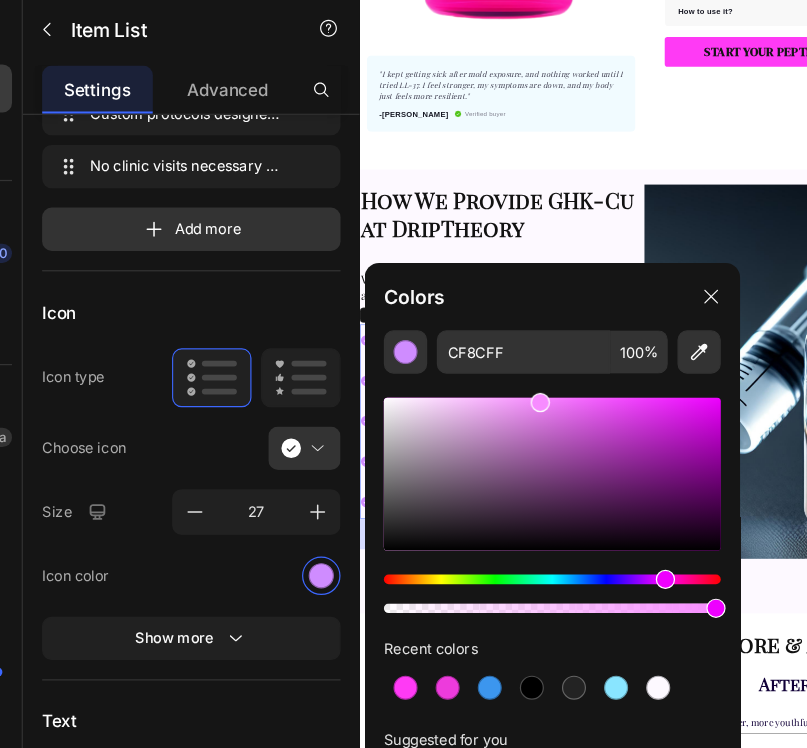 click at bounding box center [591, 540] 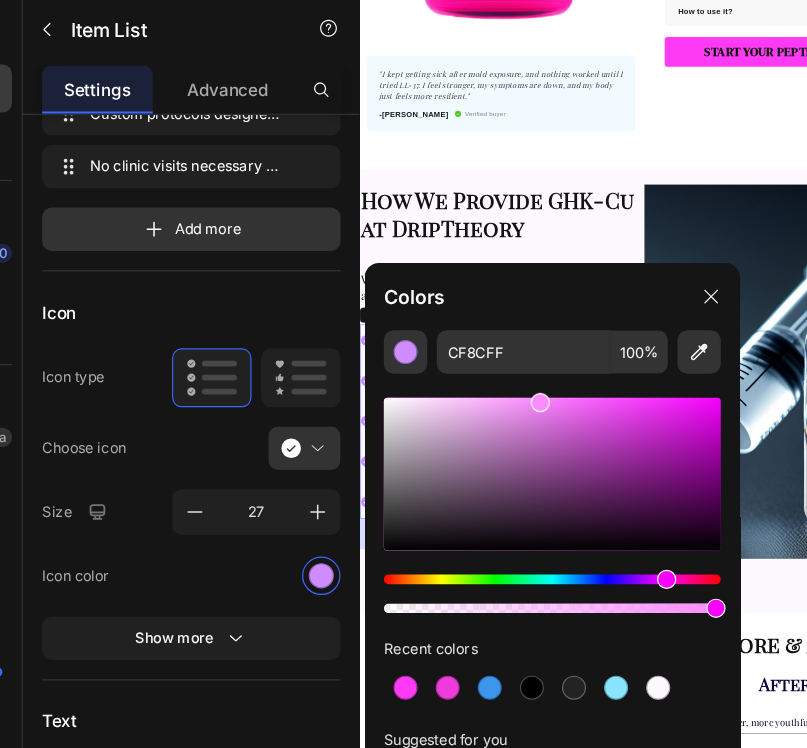 type on "FB8CFF" 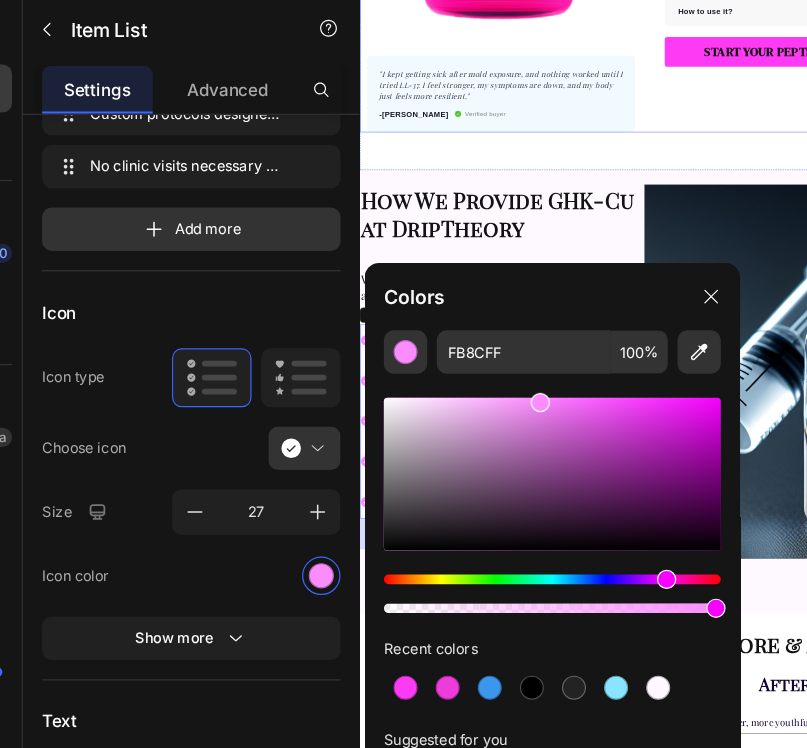 click on "Product Images "I kept getting sick after mold exposure, and nothing worked until I tried LL-37. I feel stronger, my symptoms are down, and my body just feels more resilient."   Text block -Daisy Text block
Verified buyer Item list Row Row "My dog absolutely loves this food! It's clear that the taste and quality are top-notch."  -Daisy Text block Row Row GHK-Cu Product Title Calms anxiety while boosting focus Enhances memory and mental clarity Supports emotional balance and resilience Ideal for high-pressure work or burnout recovery Item list Perfect for sensitive tummies Supercharge immunity System Bursting with protein, vitamins, and minerals Supports strong muscles, increases bone strength Item list
Description
🔬  What It Is:
A copper peptide that promotes tissue regeneration, collagen production, and skin/hair revitalization.
✅  Benefits:
Stimulates collagen and elastin production
Improves wound healing and skin tone
📈" at bounding box center [959, -194] 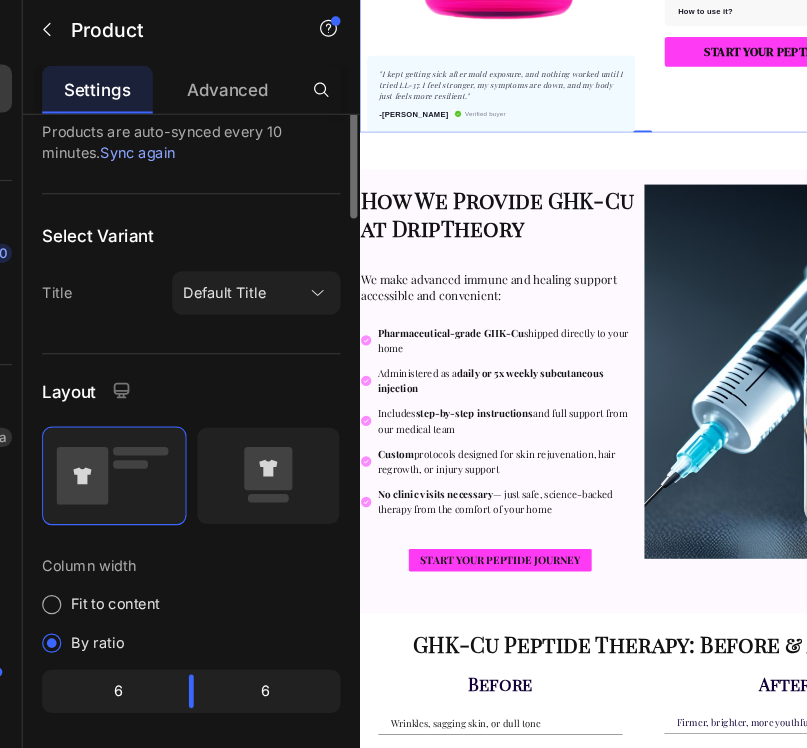 scroll, scrollTop: 0, scrollLeft: 0, axis: both 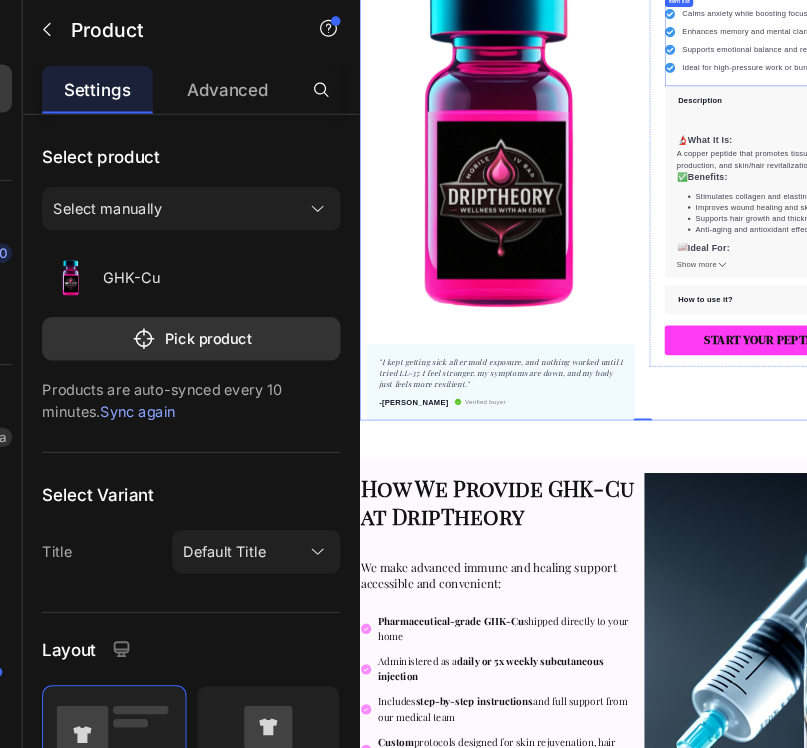 click 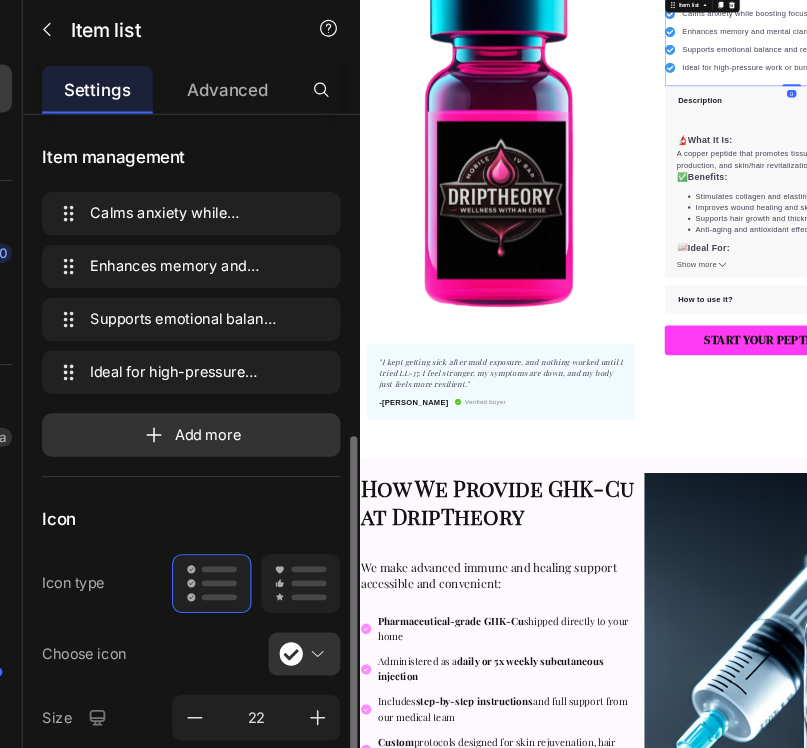 scroll, scrollTop: 526, scrollLeft: 0, axis: vertical 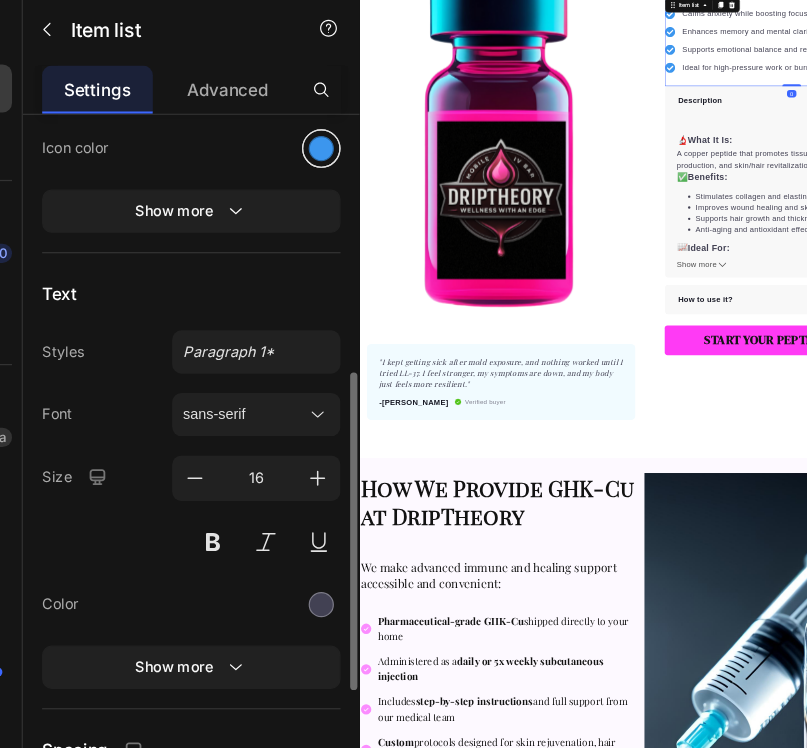 click at bounding box center (305, 182) 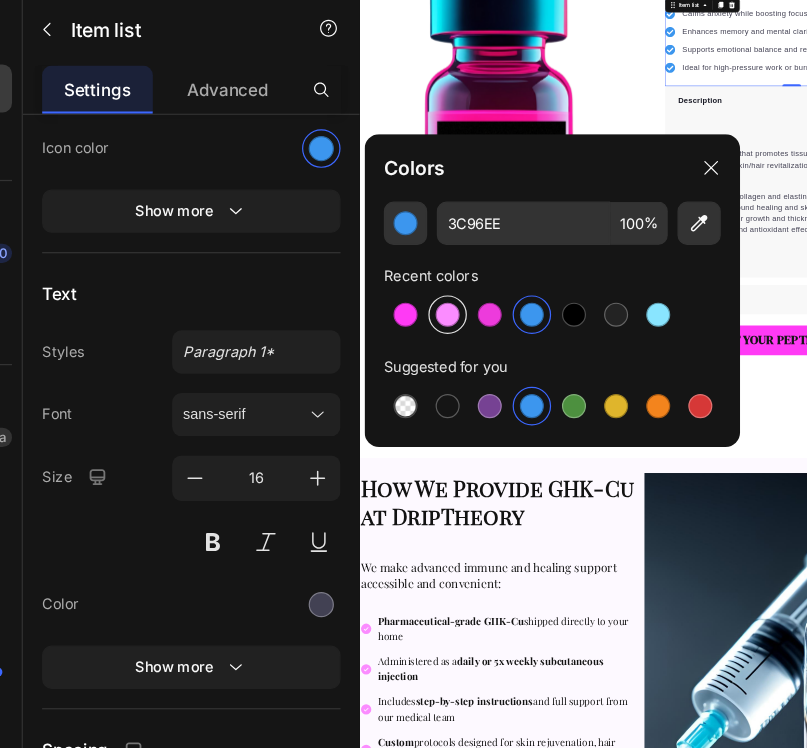 click at bounding box center [410, 320] 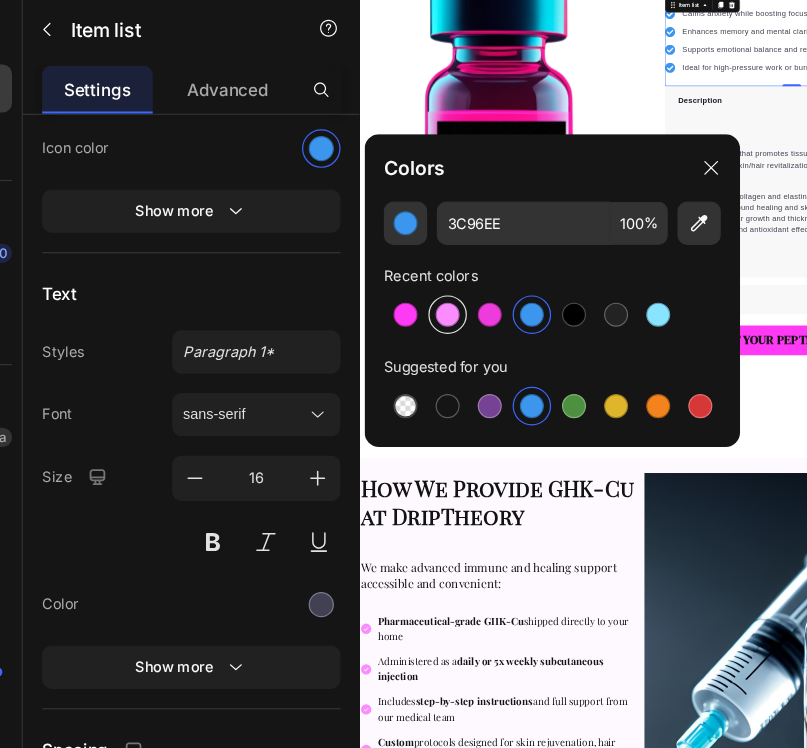 type on "FB8CFF" 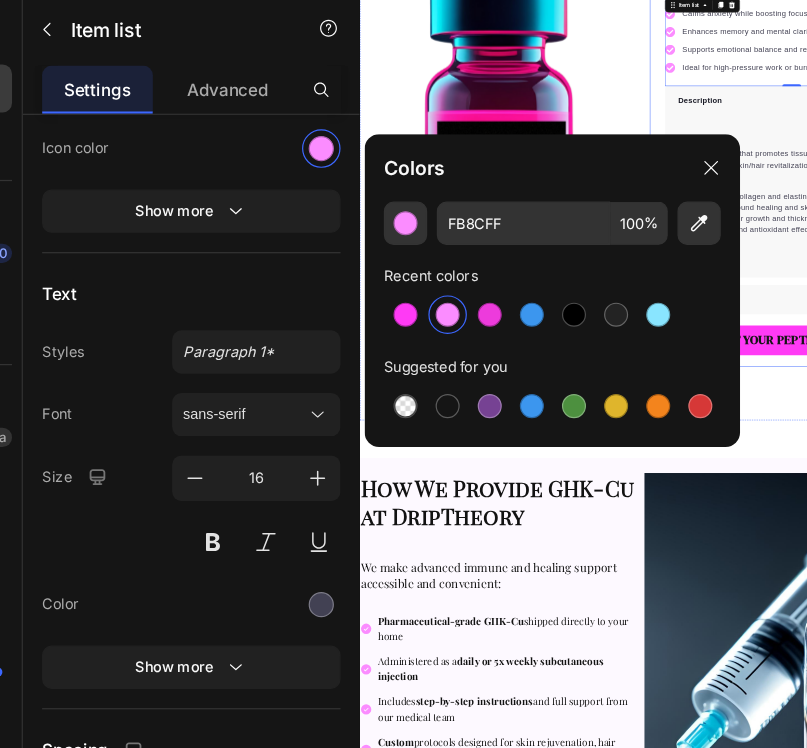 click on "GHK-Cu Product Title Calms anxiety while boosting focus Enhances memory and mental clarity Supports emotional balance and resilience Ideal for high-pressure work or burnout recovery Item list   0 Perfect for sensitive tummies Supercharge immunity System Bursting with protein, vitamins, and minerals Supports strong muscles, increases bone strength Item list
Description
🔬  What It Is:
A copper peptide that promotes tissue regeneration, collagen production, and skin/hair revitalization.
✅  Benefits:
Stimulates collagen and elastin production
Improves wound healing and skin tone
Supports hair growth and thickness
Anti-aging and antioxidant effects
📈  Ideal For:
Hair loss and thinning
Skin rejuvenation
Post-procedure healing
Show more Product Description
How to use it? Accordion START YOUR PEPTIDE JOURNEY Product Cart Button Row" at bounding box center [1259, 361] 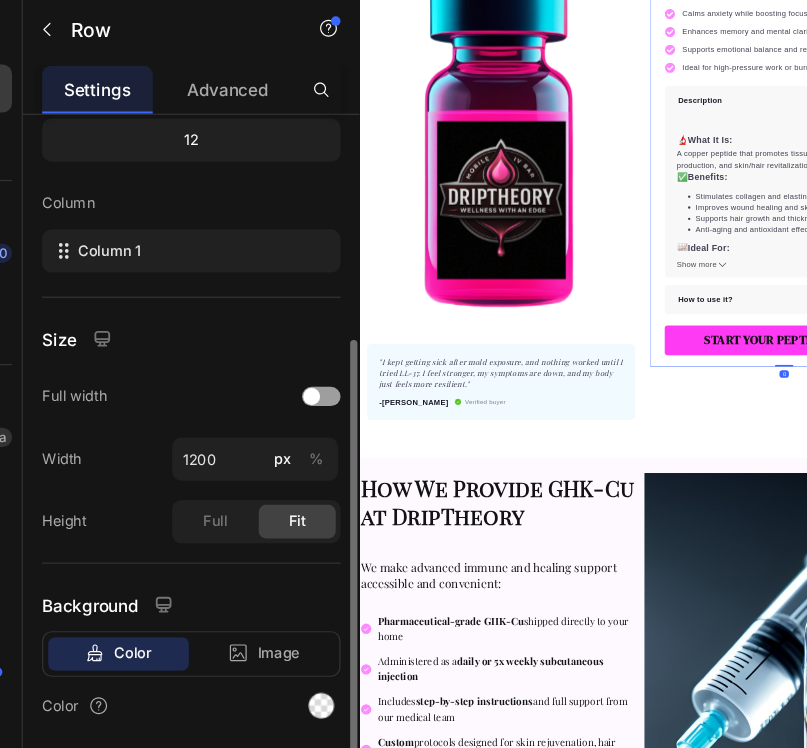 scroll, scrollTop: 0, scrollLeft: 0, axis: both 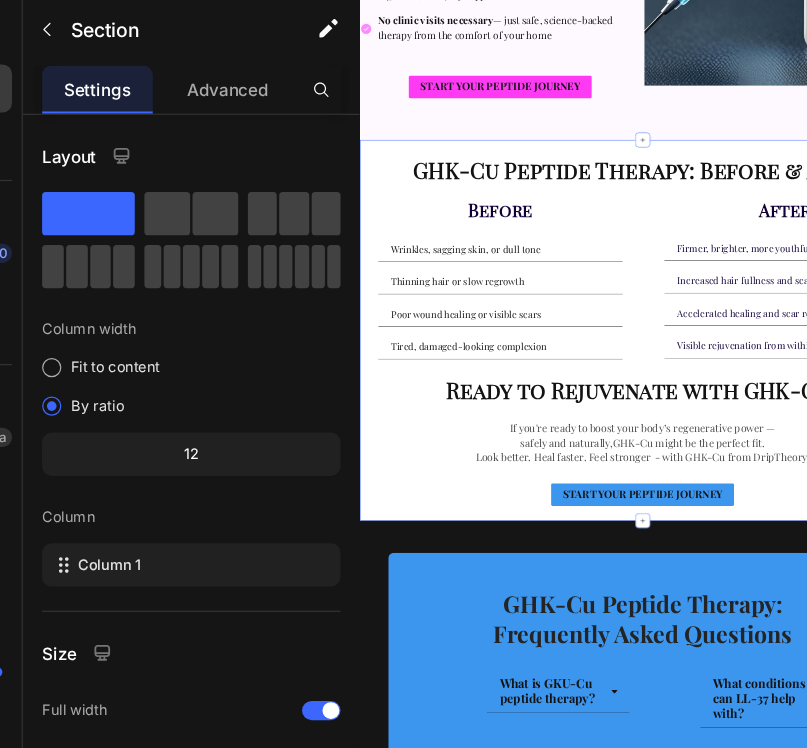 click on "GHK-Cu Peptide Therapy: Before & After Heading Before Heading
Wrinkles, sagging skin, or dull tone
Thinning hair or slow regrowth
Poor wound healing or visible scars
Tired, damaged-looking complexion Accordion After Heading
Firmer, brighter, more youthful skin
Increased hair fullness and scalp vitality
Accelerated healing and scar reduction
Visible rejuvenation from within Accordion Row Ready to Rejuvenate with GHK-Cu? Heading If you're ready to boost your body’s regenerative power —  safely and naturally,GHK-Cu might be the perfect fit.  Look better. Heal faster. Feel stronger  - with GHK-Cu from DripTheory. Text Block START YOUR PEPTIDE JOURNEY Button Section 3" at bounding box center (959, 705) 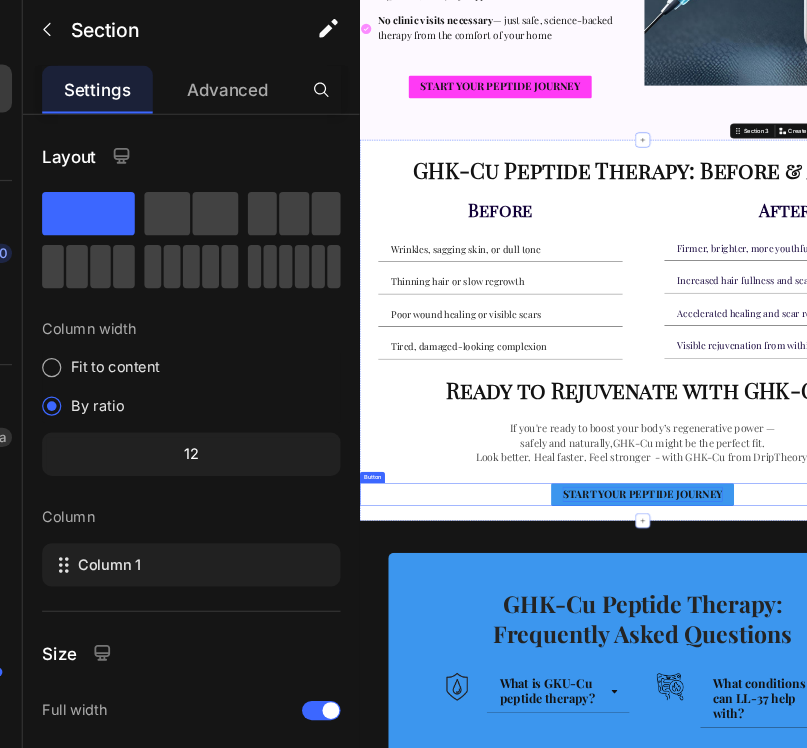 click on "START YOUR PEPTIDE JOURNEY" at bounding box center (959, 1051) 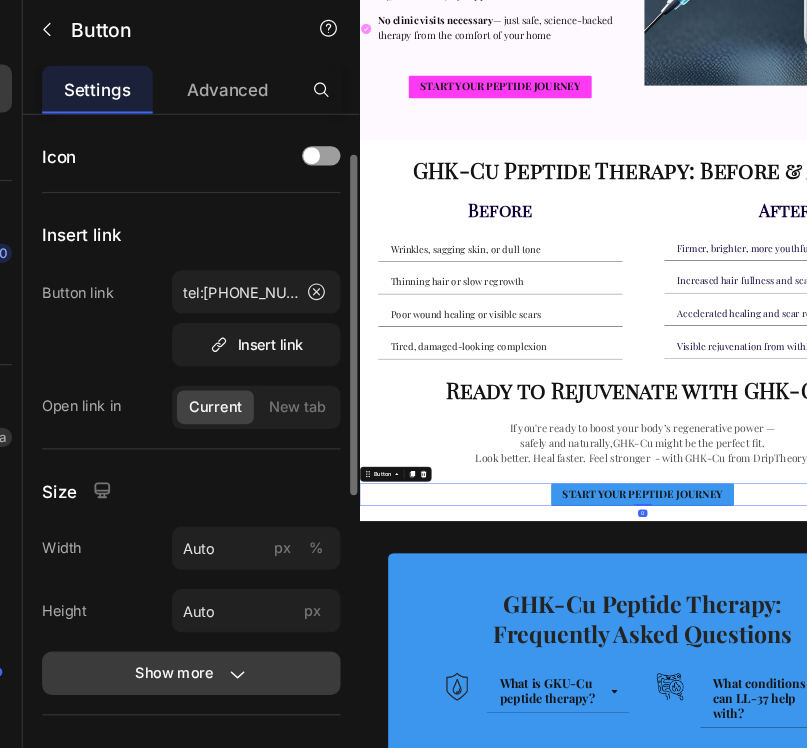 scroll, scrollTop: 503, scrollLeft: 0, axis: vertical 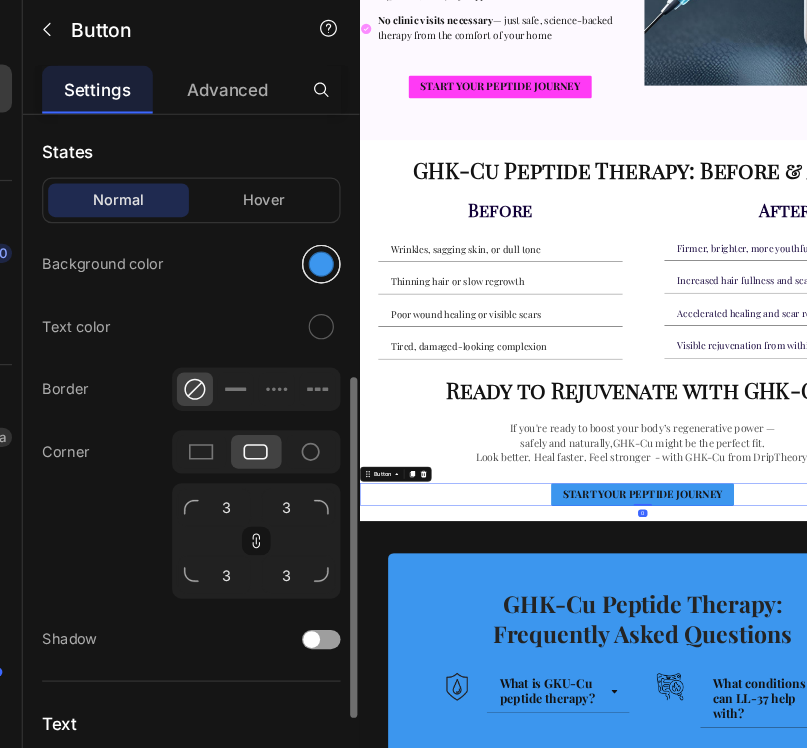 click at bounding box center [305, 278] 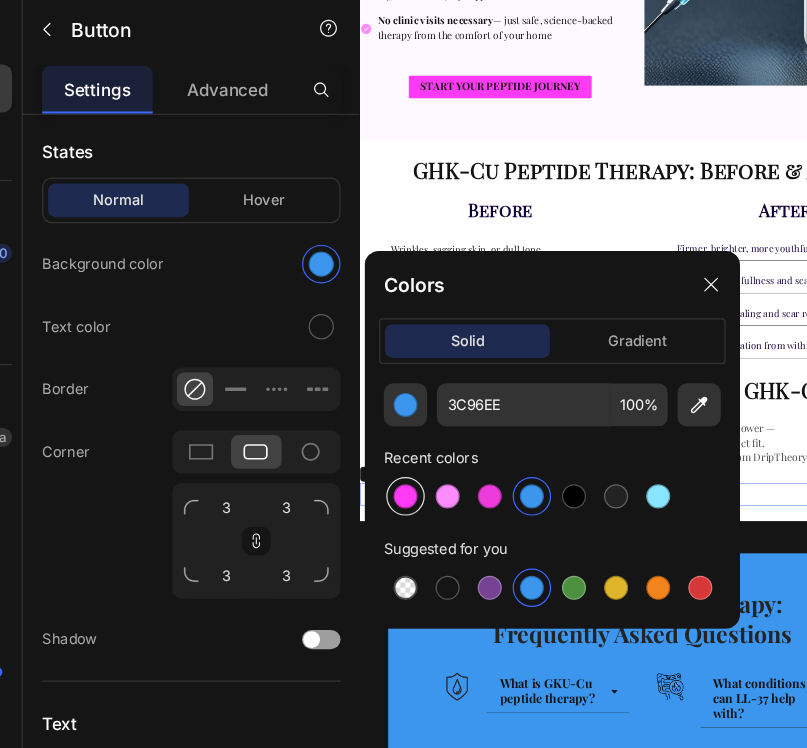 click at bounding box center [375, 471] 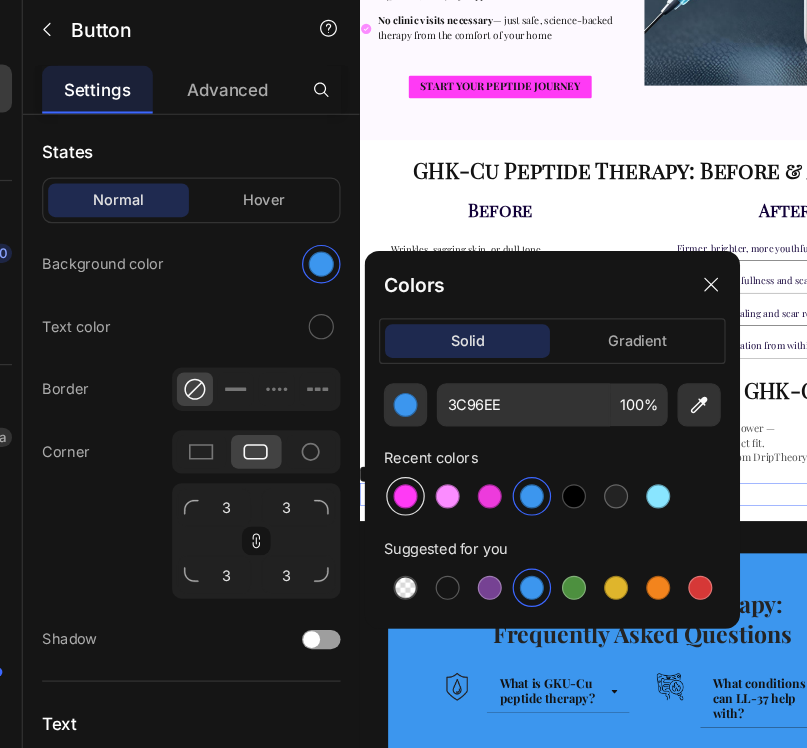 type on "FF3AF5" 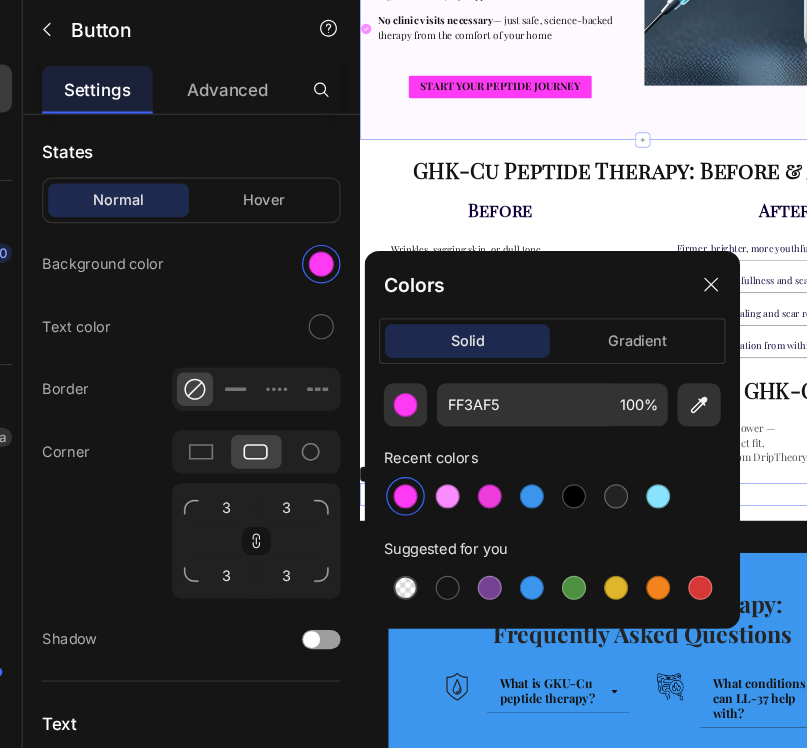 click on "How We Provide GHK-Cu at DripTheory Heading We make advanced immune and healing support accessible and convenient: Heading Pharmaceutical-grade GHK-Cu  shipped directly to your home Administered as a  daily or 5x weekly subcutaneous injection Includes  step-by-step instructions  and full support from our medical team Custom  protocols designed for skin rejuvenation, hair regrowth, or injury support No clinic visits necessary  — just safe, science-backed therapy from the comfort of your home Item List START YOUR PEPTIDE JOURNEY Button Image Row" at bounding box center (959, -170) 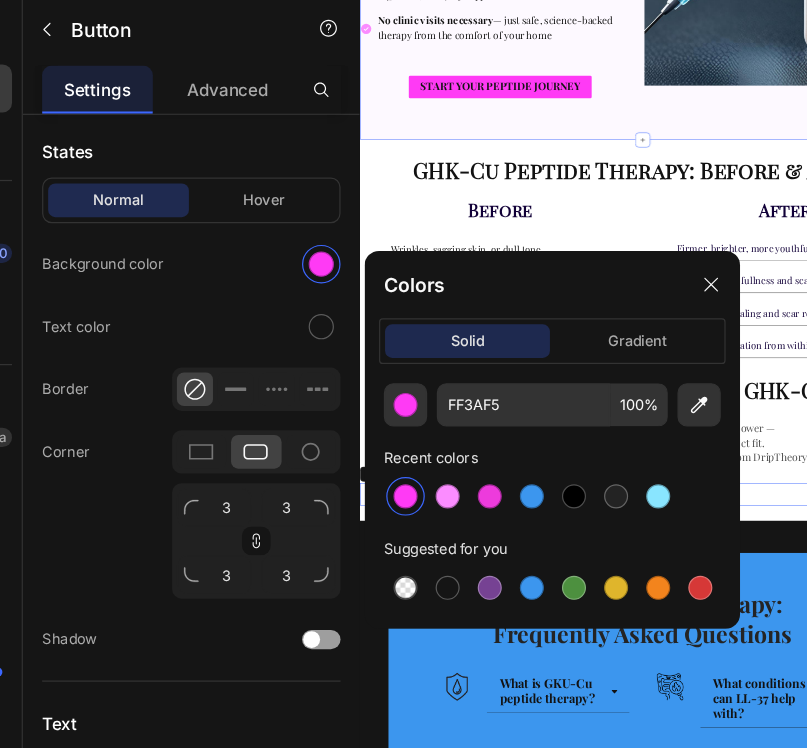 scroll, scrollTop: 0, scrollLeft: 0, axis: both 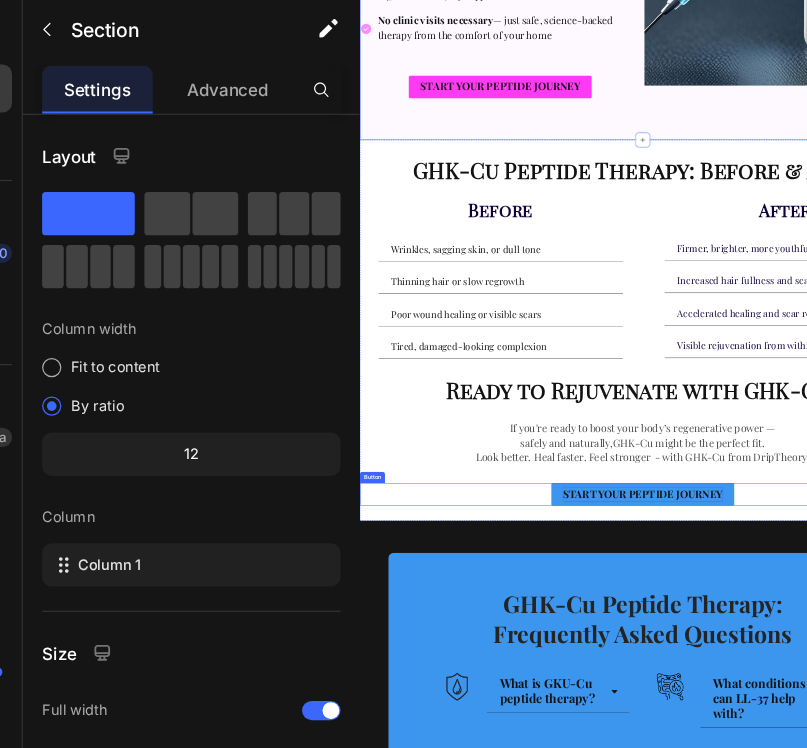 click on "START YOUR PEPTIDE JOURNEY" at bounding box center [959, 1051] 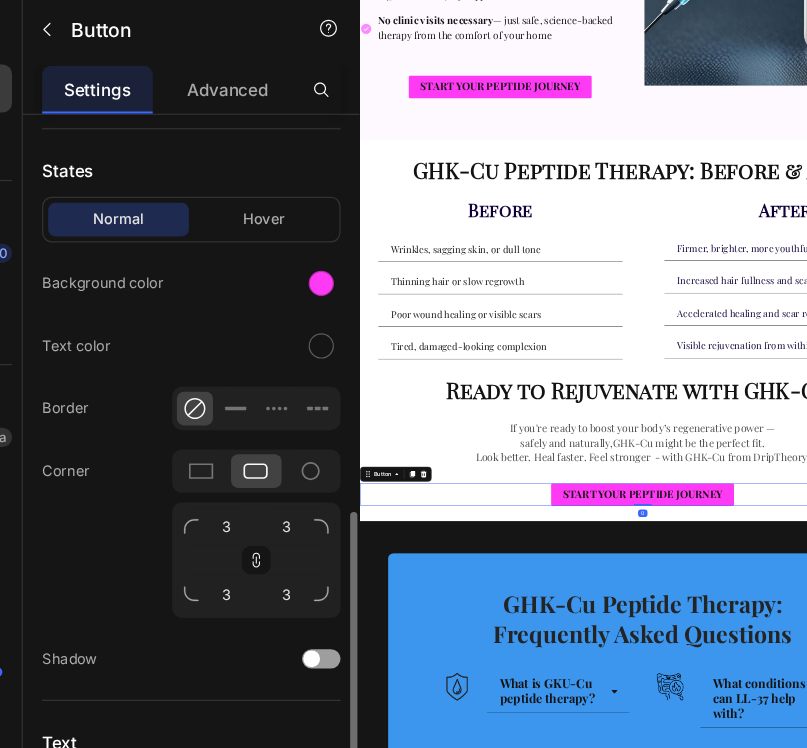 scroll, scrollTop: 457, scrollLeft: 0, axis: vertical 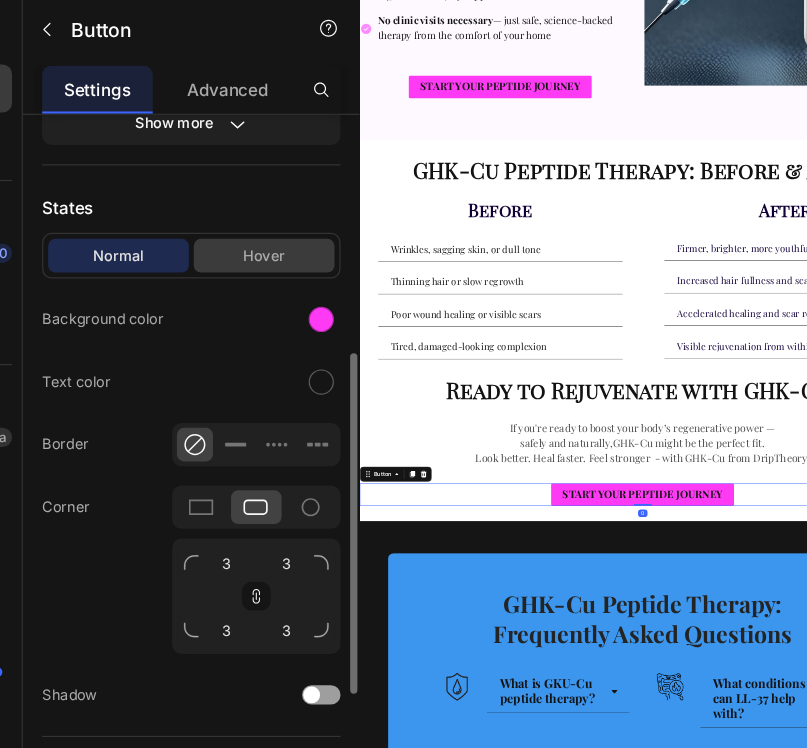 click on "Hover" at bounding box center [257, 271] 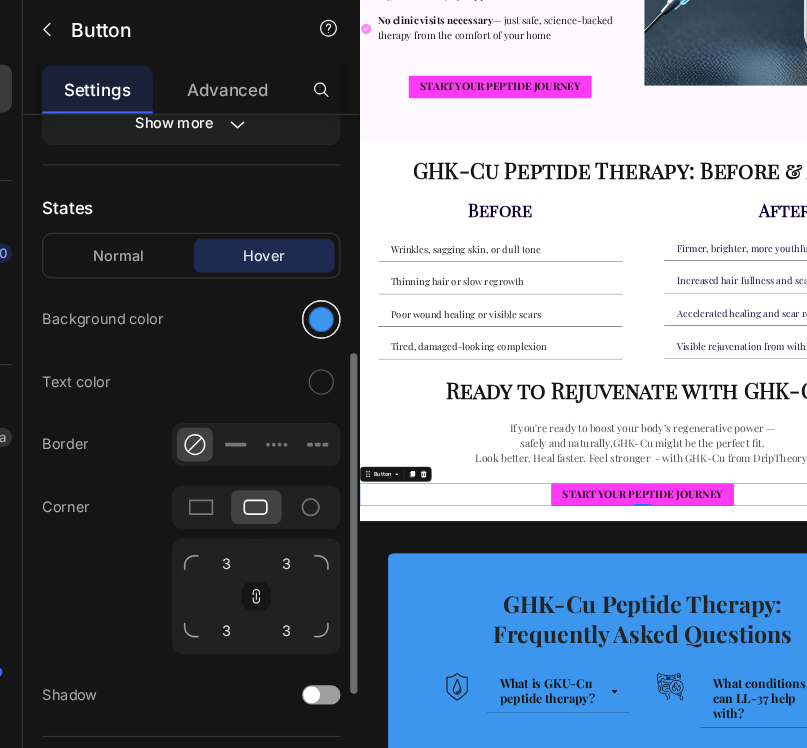 click at bounding box center [305, 324] 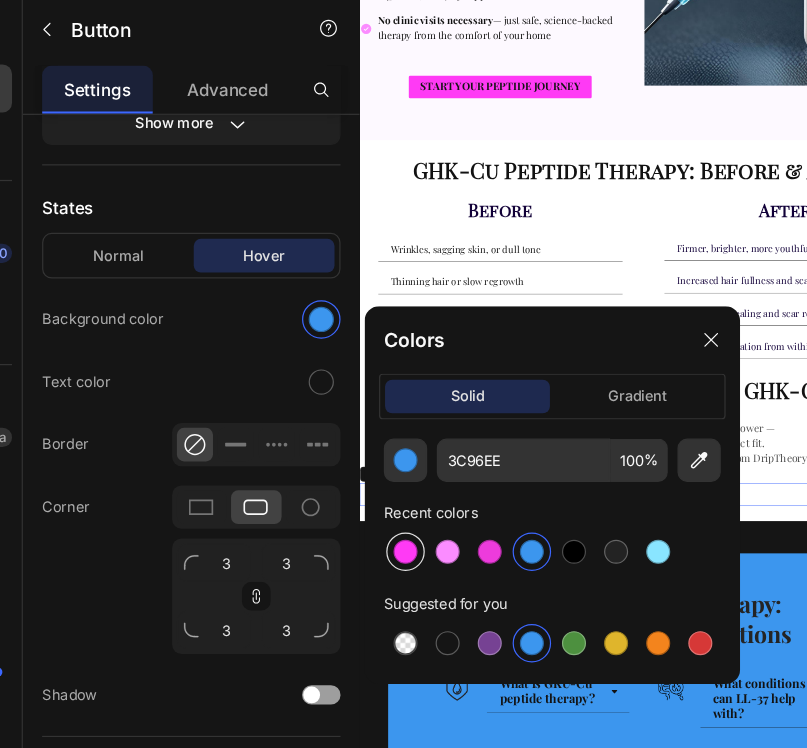 click at bounding box center [375, 517] 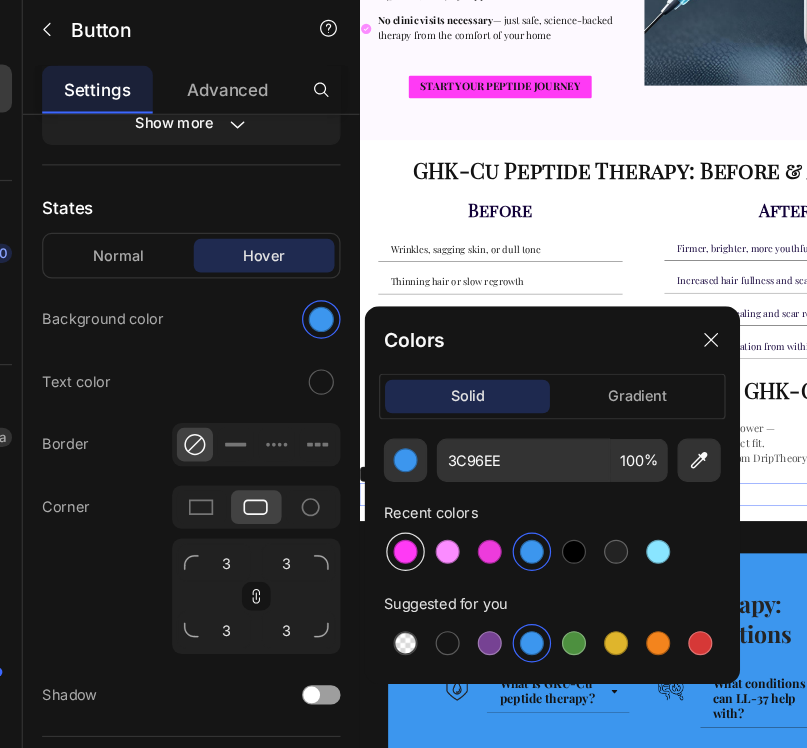 type on "FF3AF5" 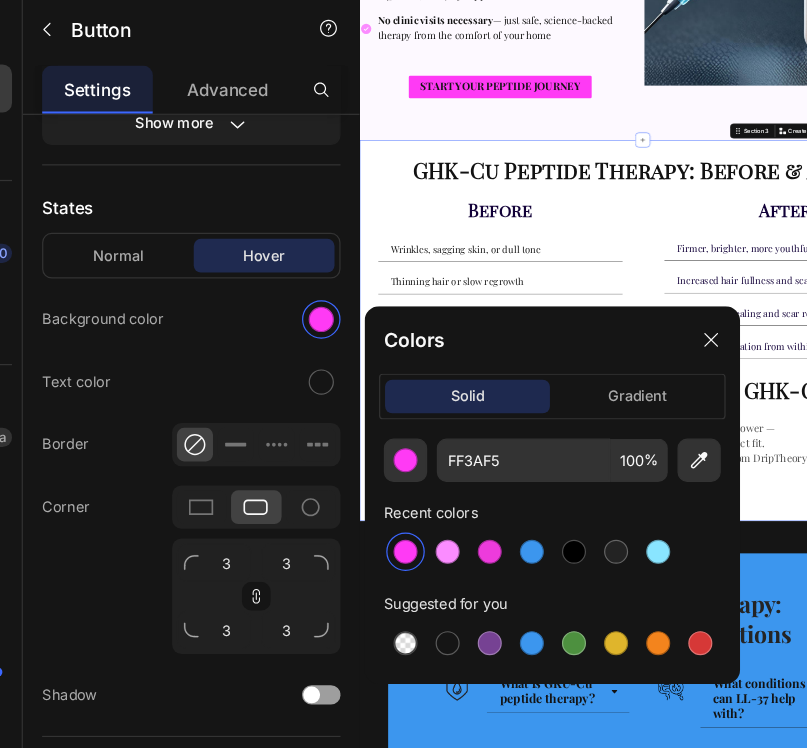 click on "GHK-Cu Peptide Therapy: Before & After Heading Before Heading
Wrinkles, sagging skin, or dull tone
Thinning hair or slow regrowth
Poor wound healing or visible scars
Tired, damaged-looking complexion Accordion After Heading
Firmer, brighter, more youthful skin
Increased hair fullness and scalp vitality
Accelerated healing and scar reduction
Visible rejuvenation from within Accordion Row Ready to Rejuvenate with GHK-Cu? Heading If you're ready to boost your body’s regenerative power —  safely and naturally,GHK-Cu might be the perfect fit.  Look better. Heal faster. Feel stronger  - with GHK-Cu from DripTheory. Text Block START YOUR PEPTIDE JOURNEY Button" at bounding box center (959, 705) 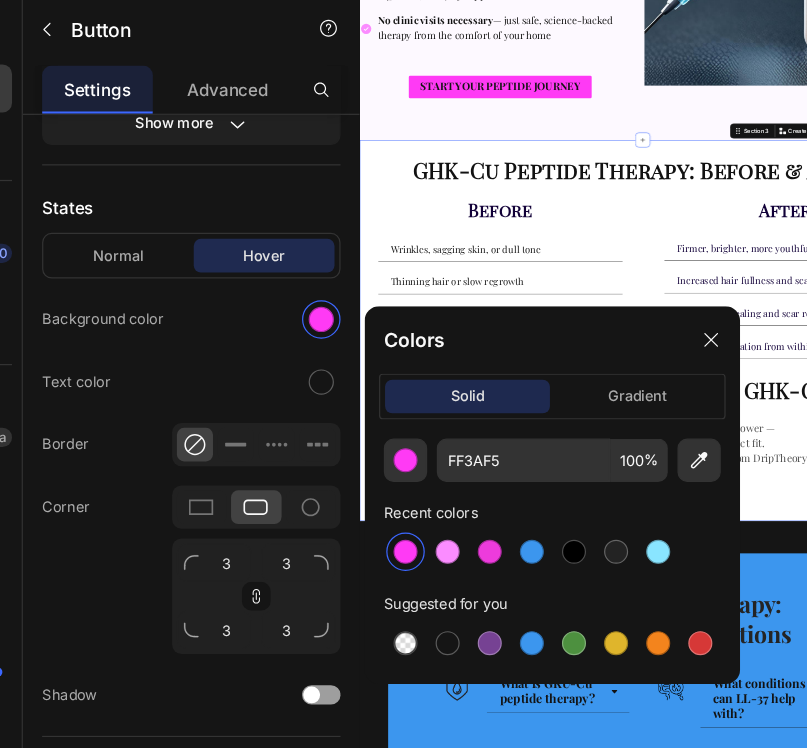 scroll, scrollTop: 0, scrollLeft: 0, axis: both 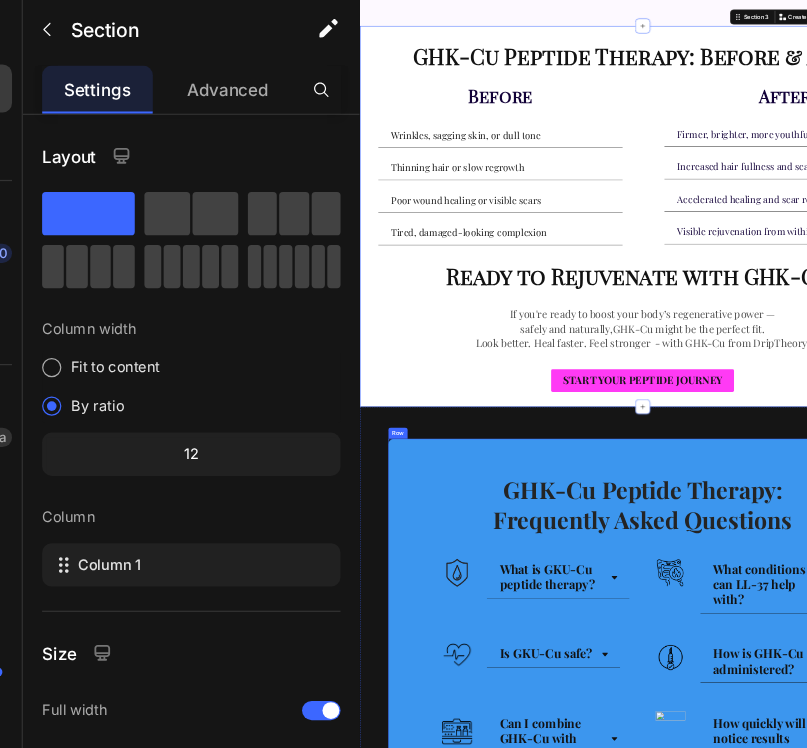 click on "GHK-Cu Peptide Therapy: Frequently Asked Questions Heading Row Image
What is GKU-Cu peptide therapy? Accordion Row Image
What conditions can LL-37 help with? Accordion Row Row Image
Is GKU-Cu safe? Accordion Row Image
How is GHK-Cu administered? Accordion Row Row Image
Can I combine GHK-Cu with other peptides? Accordion Row Image
How quickly will I notice results from GHK-Cu? Accordion Row Row
START YOUR PEPTIDE JOURNEY Button" at bounding box center [959, 1398] 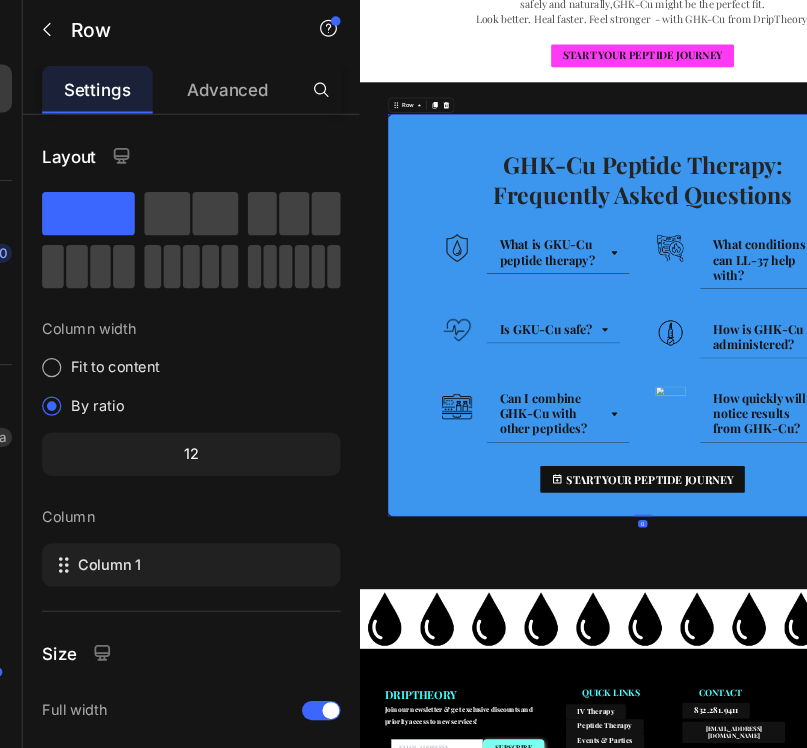 scroll, scrollTop: 2806, scrollLeft: 0, axis: vertical 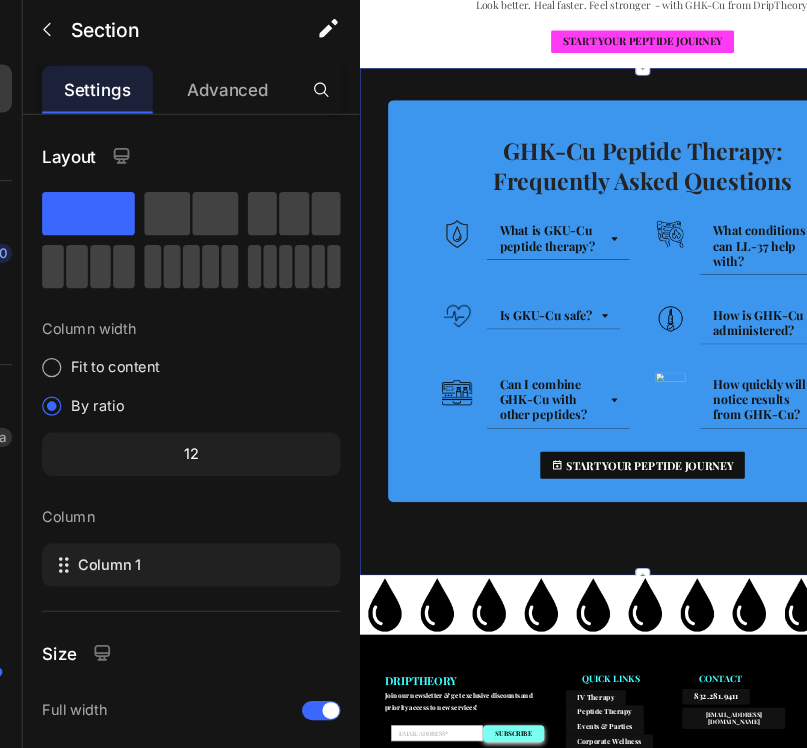 click on "Image GHK-Cu Peptide Therapy: Frequently Asked Questions Heading Row Image
What is GKU-Cu peptide therapy? Accordion Row Image
What conditions can LL-37 help with? Accordion Row Row Image
Is GKU-Cu safe? Accordion Row Image
How is GHK-Cu administered? Accordion Row Row Image
Can I combine GHK-Cu with other peptides? Accordion Row Image
How quickly will I notice results from GHK-Cu? Accordion Row Row
START YOUR PEPTIDE JOURNEY Button Row Section 4   Create Theme Section AI Content Write with GemAI What would you like to describe here? Tone and Voice Persuasive Product LL37 Show more Generate" at bounding box center (959, 686) 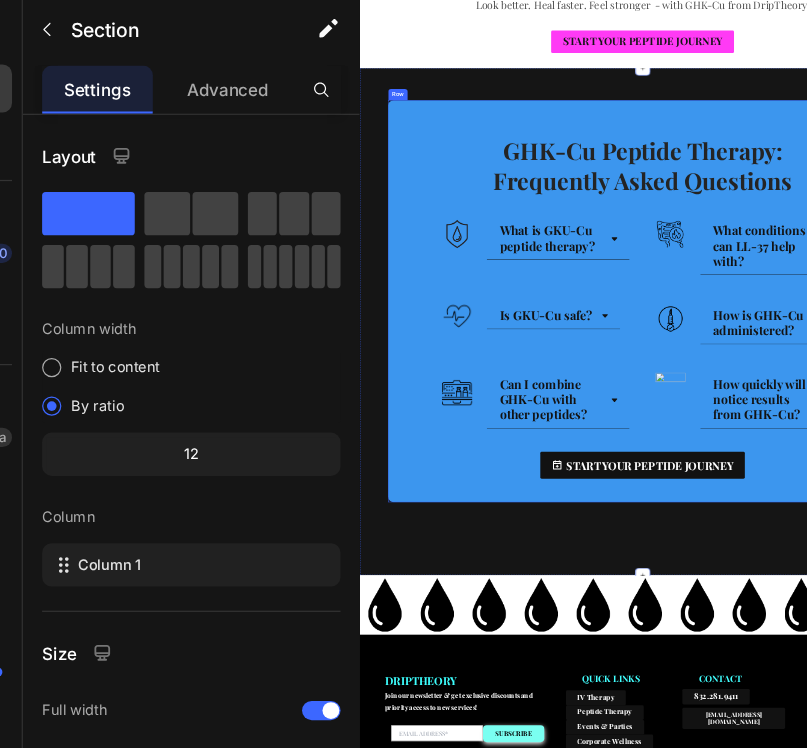 click on "GHK-Cu Peptide Therapy: Frequently Asked Questions" at bounding box center (959, 354) 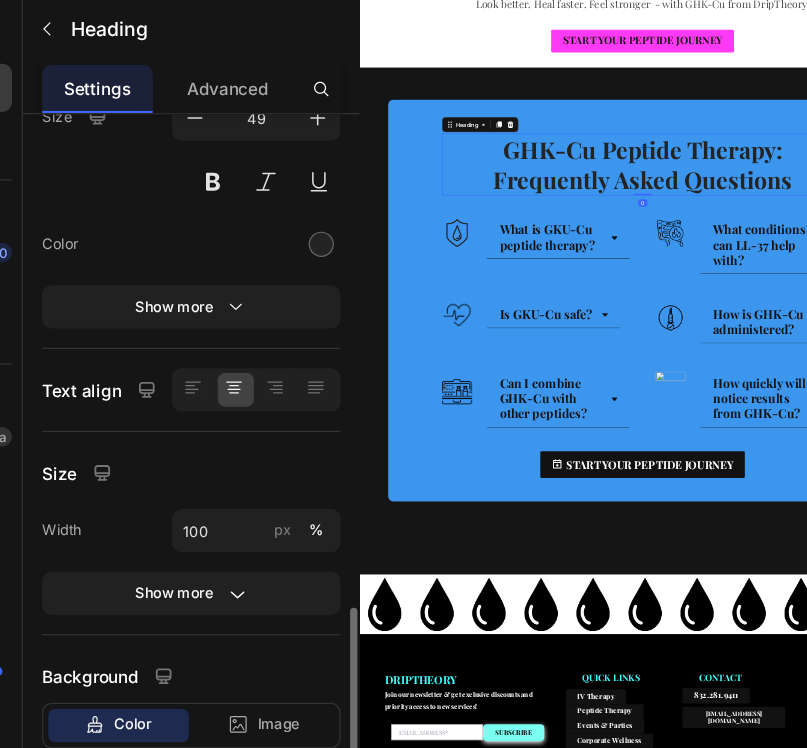 scroll, scrollTop: 361, scrollLeft: 0, axis: vertical 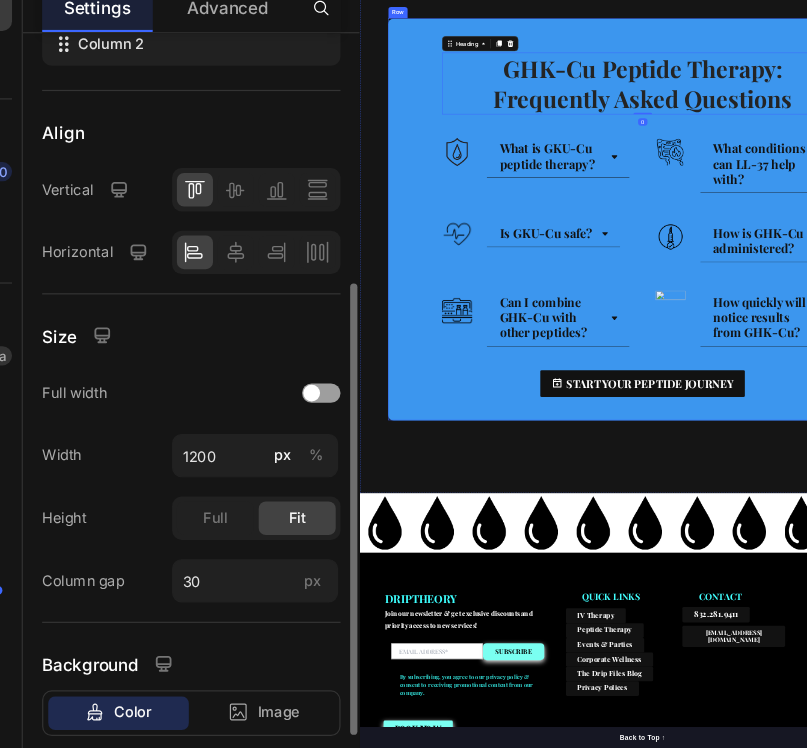 click on "Image" at bounding box center [565, 777] 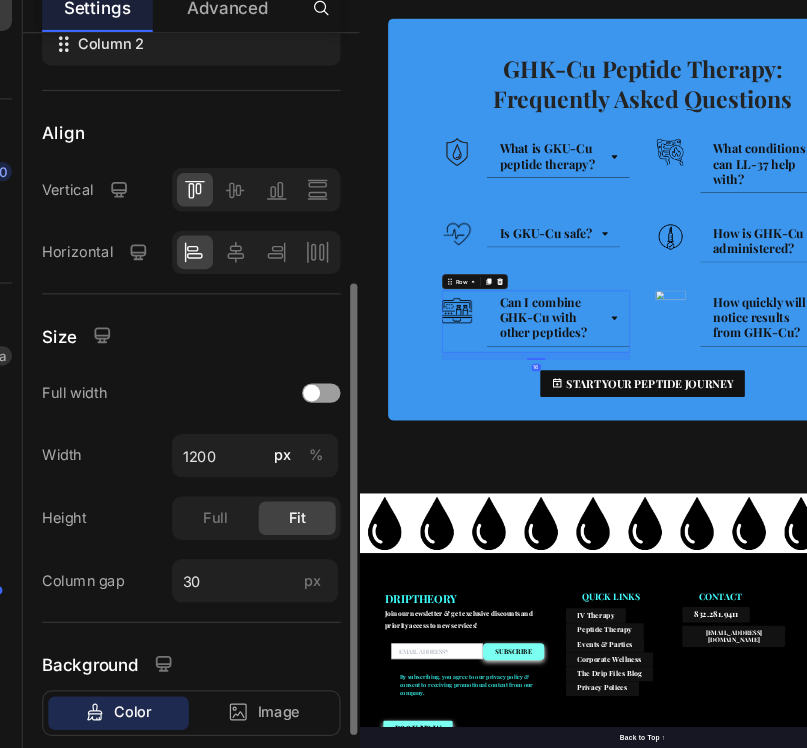 scroll, scrollTop: 0, scrollLeft: 0, axis: both 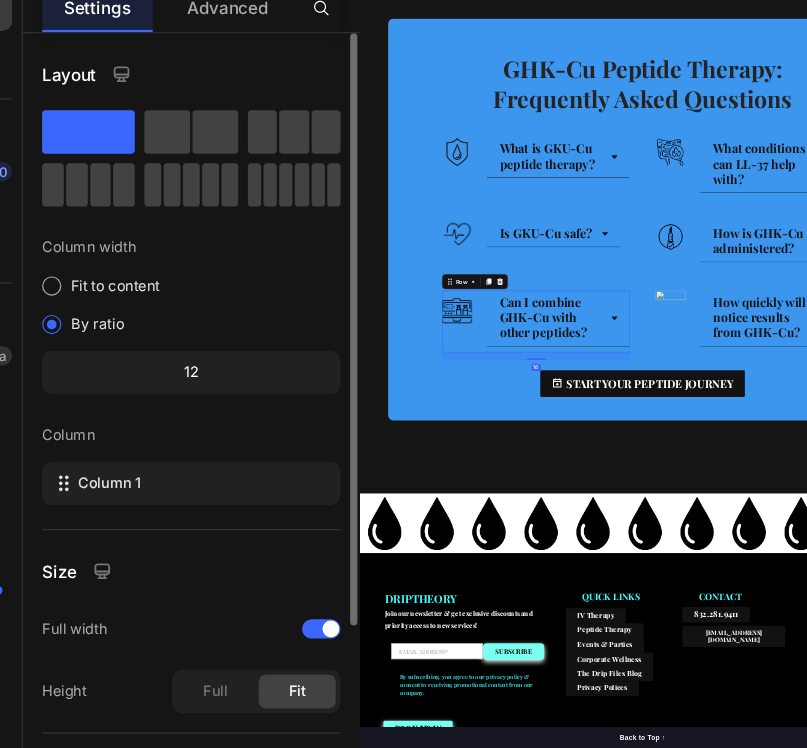 click on "GHK-Cu Peptide Therapy: Frequently Asked Questions Heading Row Image
What is GKU-Cu peptide therapy? Accordion Row Image
What conditions can LL-37 help with? Accordion Row Row Image
Is GKU-Cu safe? Accordion Row Image
How is GHK-Cu administered? Accordion Row Row Image
Can I combine GHK-Cu with other peptides? Accordion Row   16 Image
How quickly will I notice results from GHK-Cu? Accordion Row Row
START YOUR PEPTIDE JOURNEY Button" at bounding box center (959, 597) 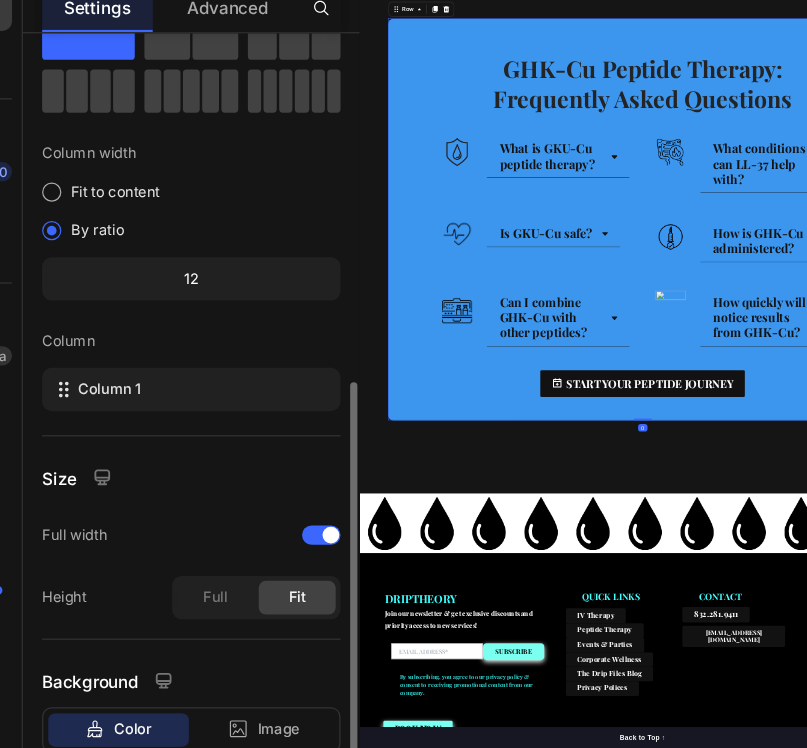scroll, scrollTop: 209, scrollLeft: 0, axis: vertical 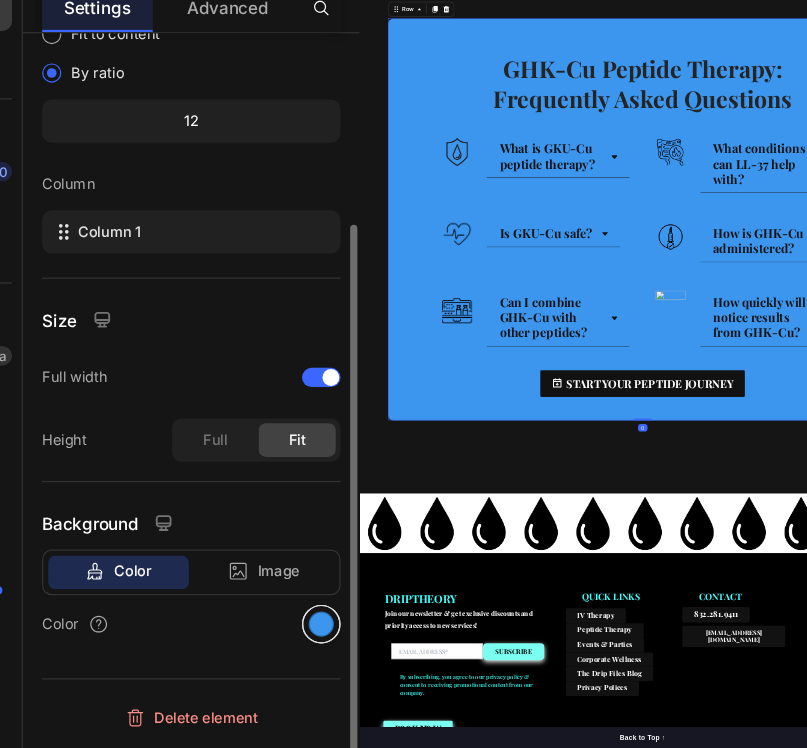 click at bounding box center (305, 645) 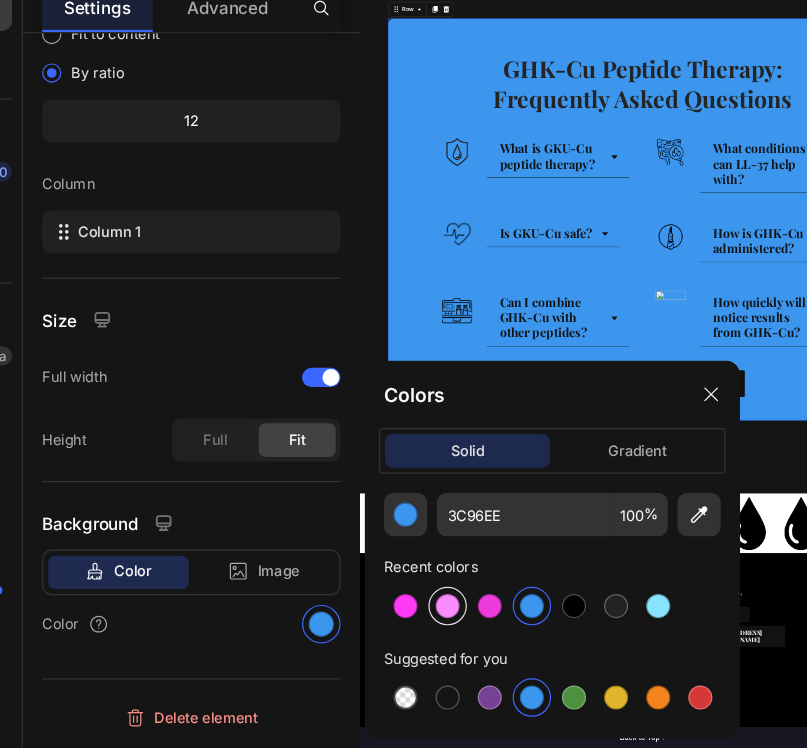 click at bounding box center (410, 630) 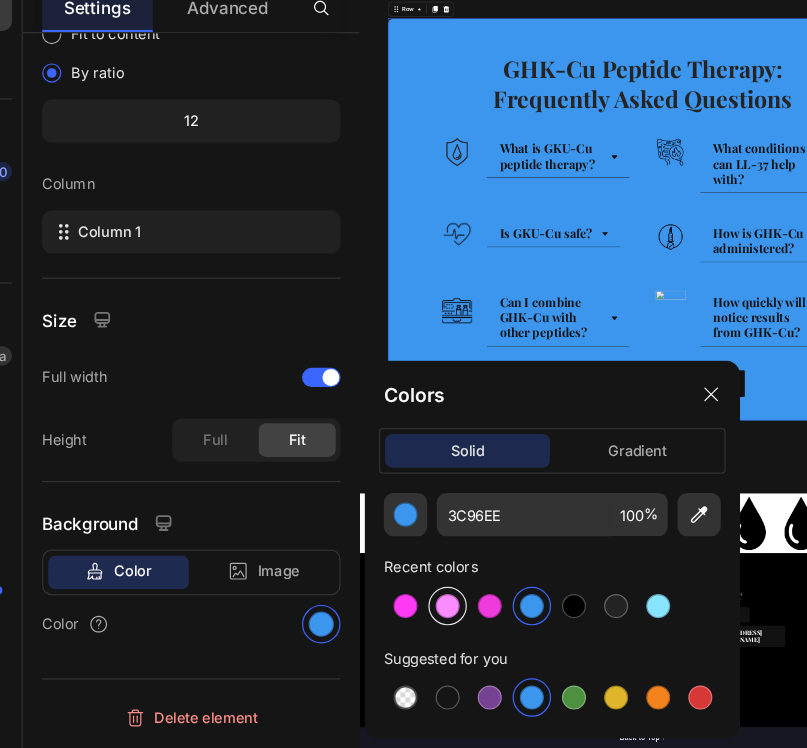 type on "FB8CFF" 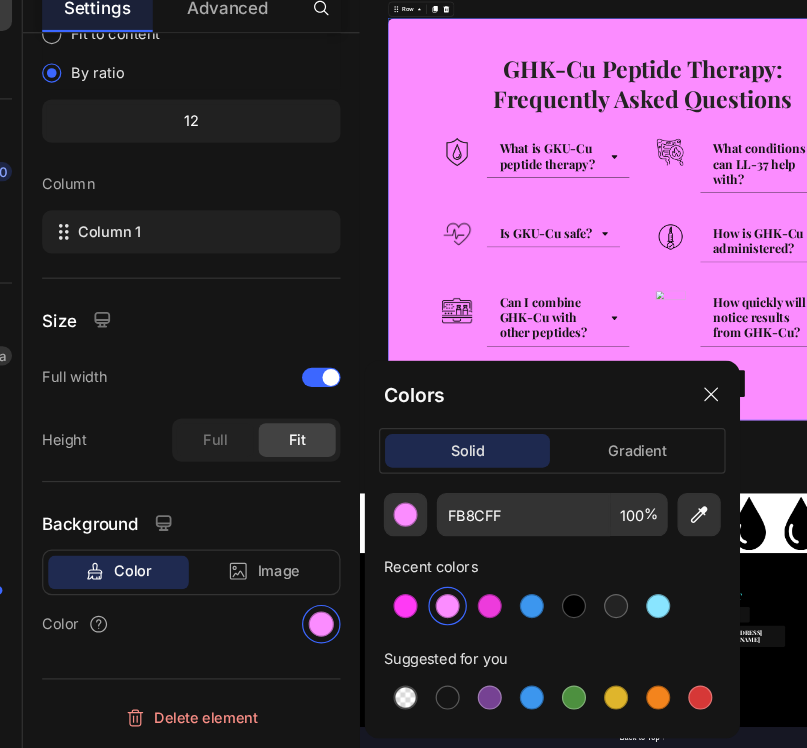 click at bounding box center (410, 630) 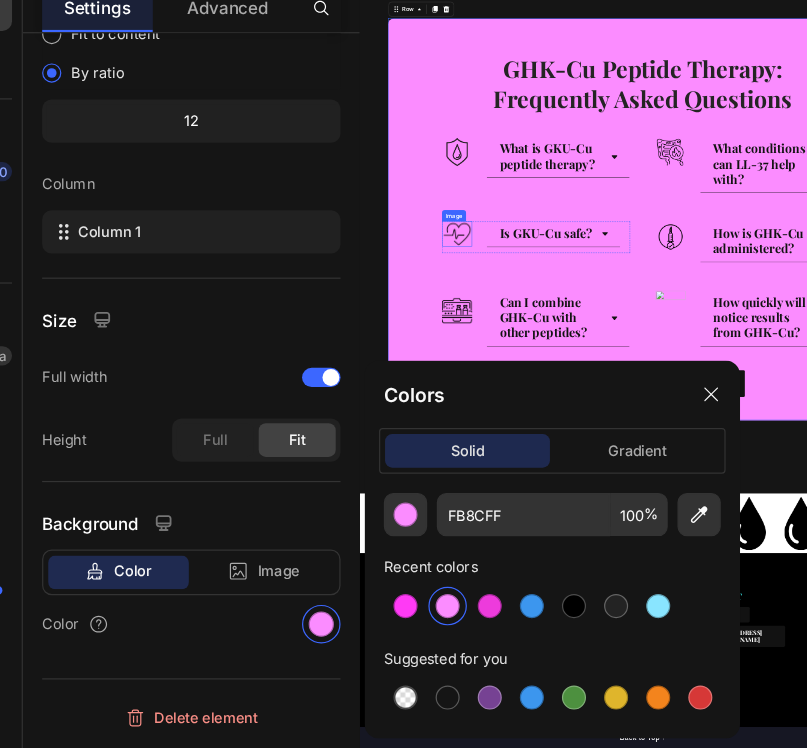 click on "GHK-Cu Peptide Therapy: Frequently Asked Questions Heading Row Image
What is GKU-Cu peptide therapy? Accordion Row Image
What conditions can LL-37 help with? Accordion Row Row Image
Is GKU-Cu safe? Accordion Row Image
How is GHK-Cu administered? Accordion Row Row Image
Can I combine GHK-Cu with other peptides? Accordion Row Image
How quickly will I notice results from GHK-Cu? Accordion Row Row
START YOUR PEPTIDE JOURNEY Button" at bounding box center [959, 597] 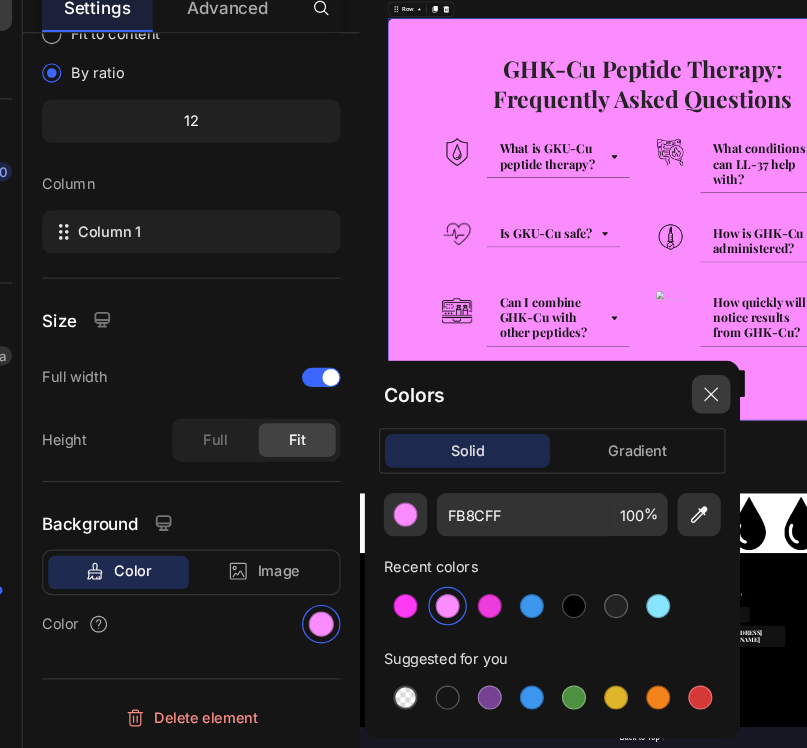 click at bounding box center [629, 454] 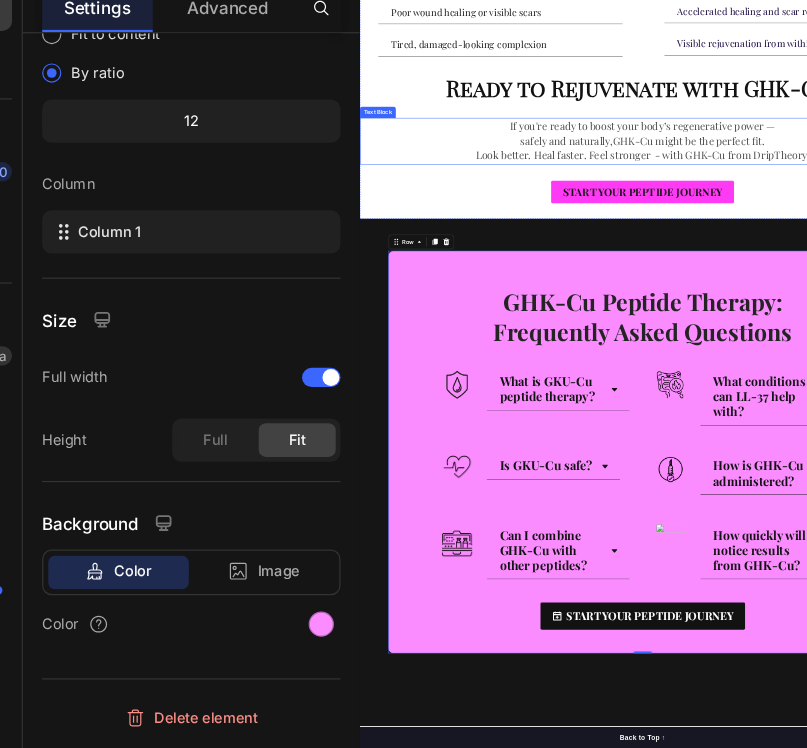 scroll, scrollTop: 2357, scrollLeft: 0, axis: vertical 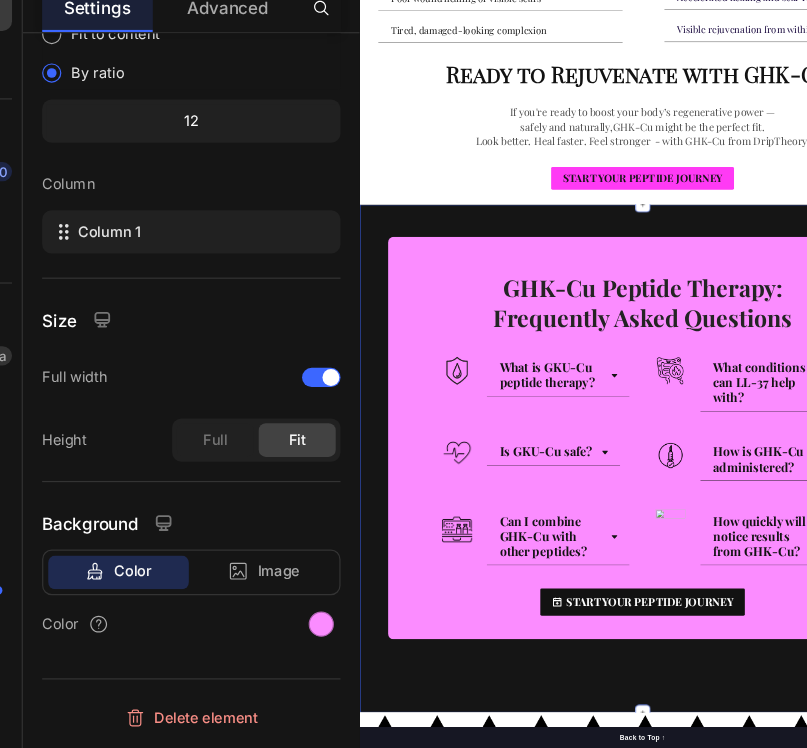 click on "Image GHK-Cu Peptide Therapy: Frequently Asked Questions Heading Row Image
What is GKU-Cu peptide therapy? Accordion Row Image
What conditions can LL-37 help with? Accordion Row Row Image
Is GKU-Cu safe? Accordion Row Image
How is GHK-Cu administered? Accordion Row Row Image
Can I combine GHK-Cu with other peptides? Accordion Row Image
How quickly will I notice results from GHK-Cu? Accordion Row Row
START YOUR PEPTIDE JOURNEY Button Row Section 4   Create Theme Section AI Content Write with GemAI What would you like to describe here? Tone and Voice Persuasive Product LL37 Show more Generate" at bounding box center (959, 1067) 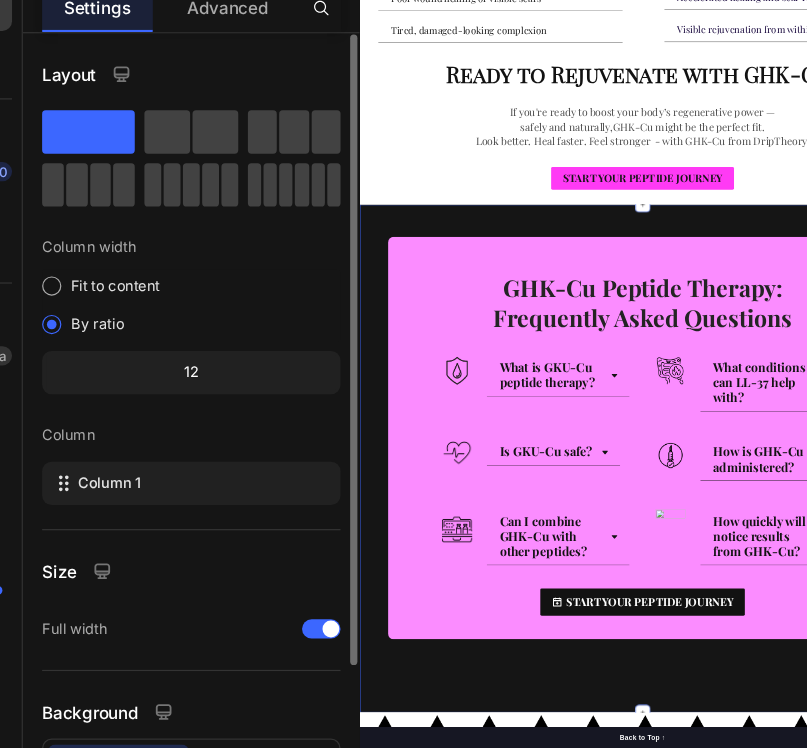 scroll, scrollTop: 157, scrollLeft: 0, axis: vertical 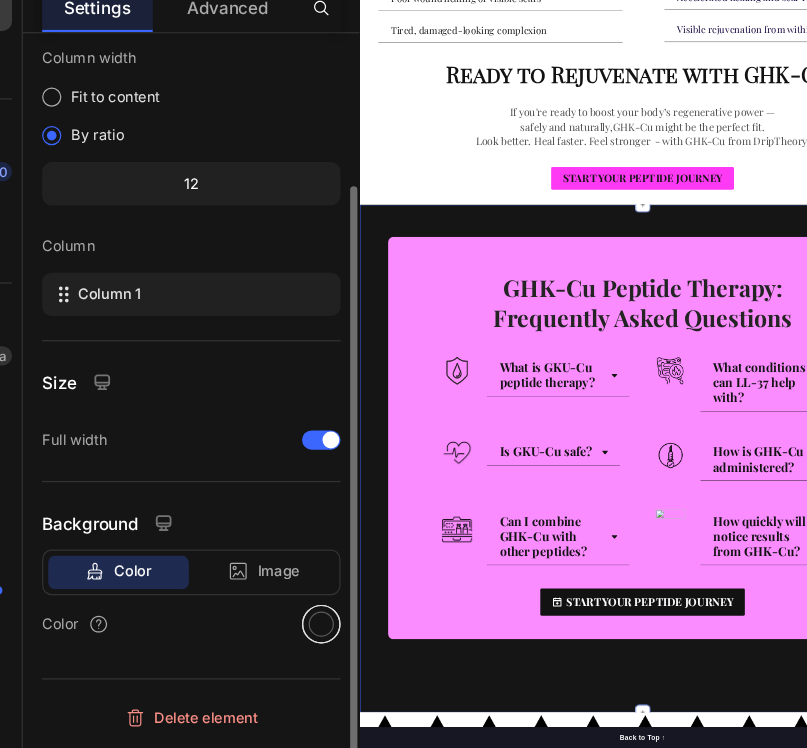 click at bounding box center (305, 645) 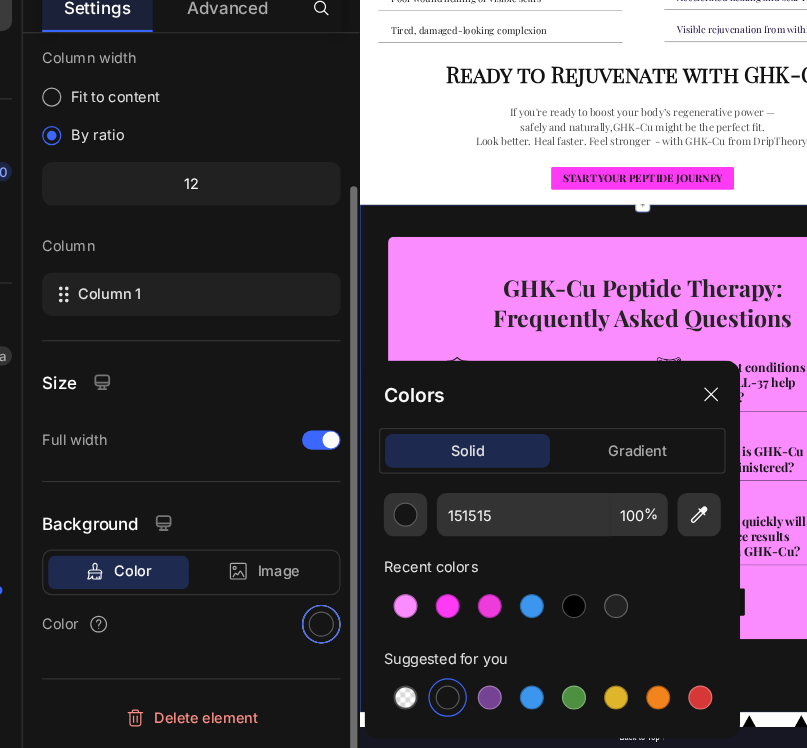 click at bounding box center (305, 645) 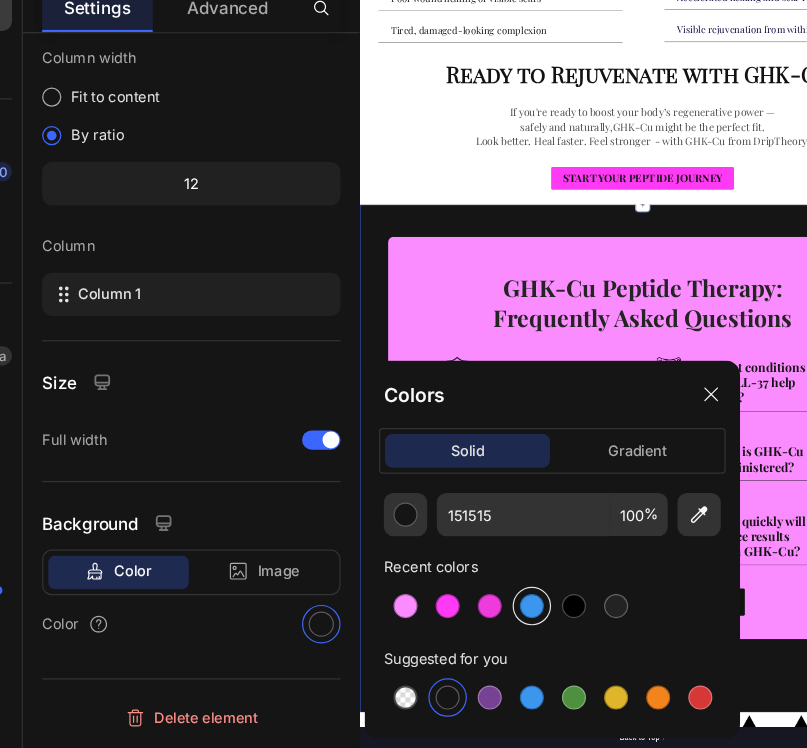 click at bounding box center [480, 630] 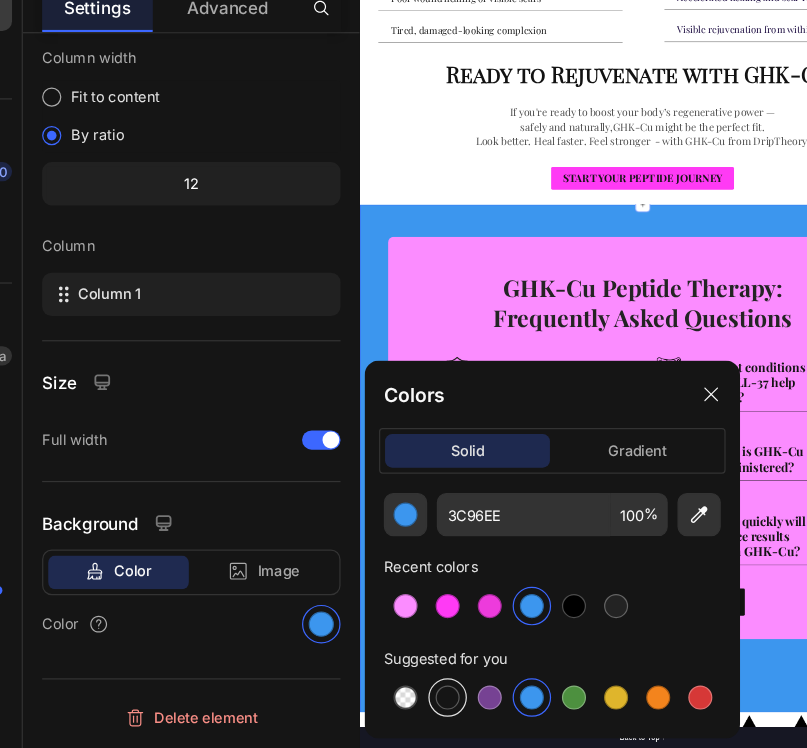 click at bounding box center [410, 706] 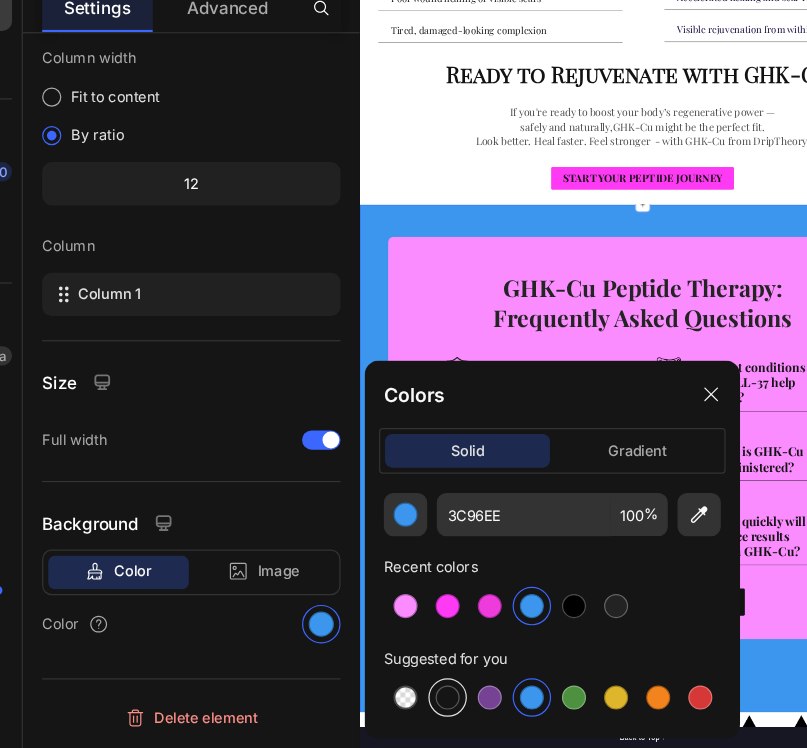 type on "151515" 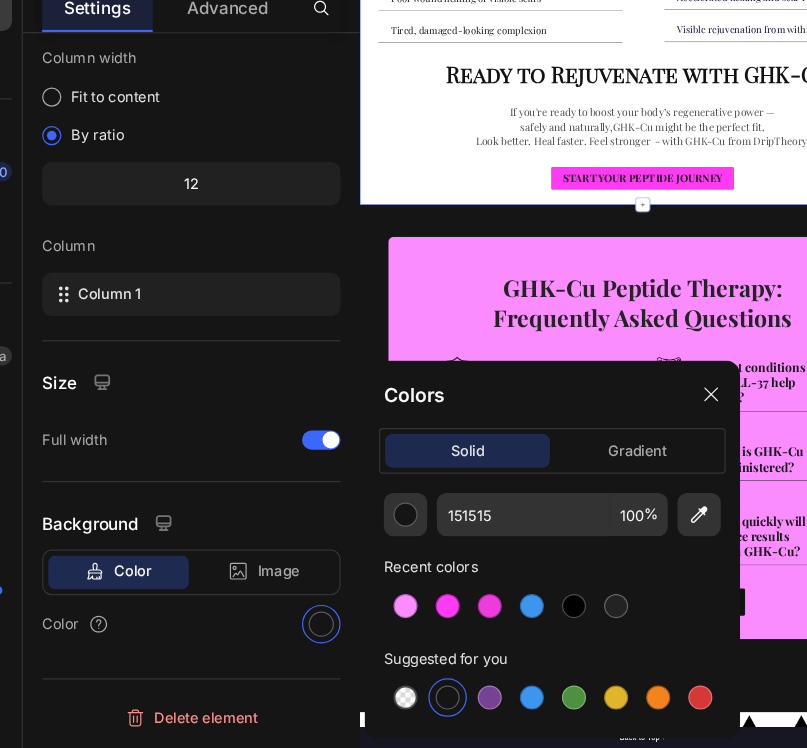 click on "GHK-Cu Peptide Therapy: Before & After Heading Before Heading
Wrinkles, sagging skin, or dull tone
Thinning hair or slow regrowth
Poor wound healing or visible scars
Tired, damaged-looking complexion Accordion After Heading
Firmer, brighter, more youthful skin
Increased hair fullness and scalp vitality
Accelerated healing and scar reduction
Visible rejuvenation from within Accordion Row Ready to Rejuvenate with GHK-Cu? Heading If you're ready to boost your body’s regenerative power —  safely and naturally,GHK-Cu might be the perfect fit.  Look better. Heal faster. Feel stronger  - with GHK-Cu from DripTheory. Text Block START YOUR PEPTIDE JOURNEY Button Section 3   Create Theme Section" at bounding box center (959, 125) 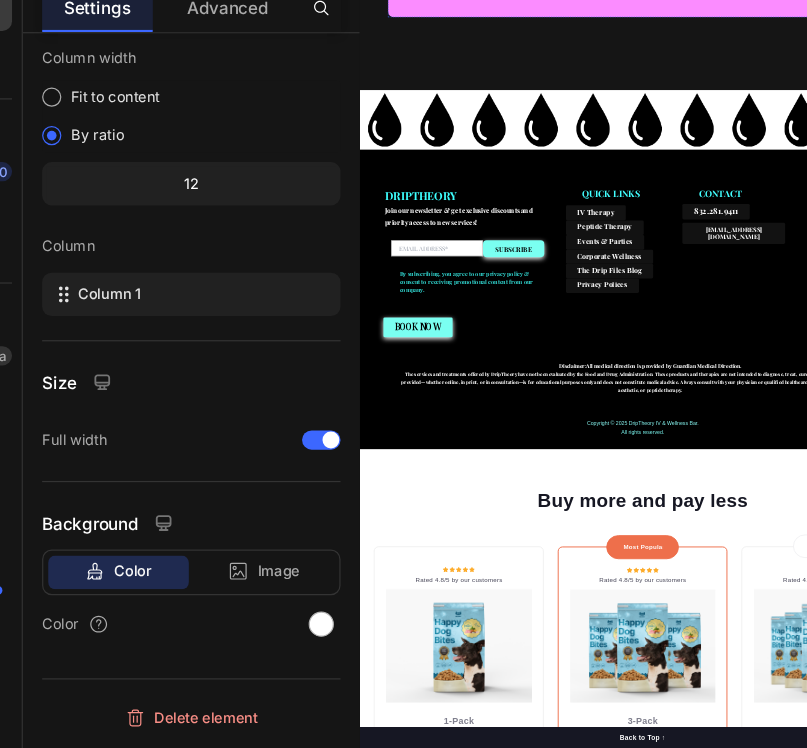 scroll, scrollTop: 3327, scrollLeft: 0, axis: vertical 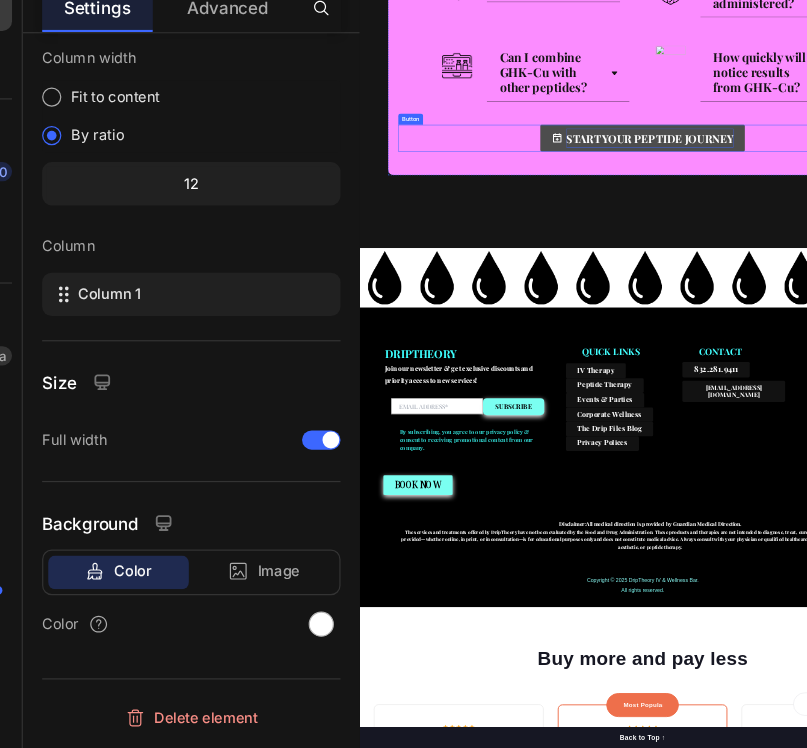 click on "START YOUR PEPTIDE JOURNEY" at bounding box center (974, 387) 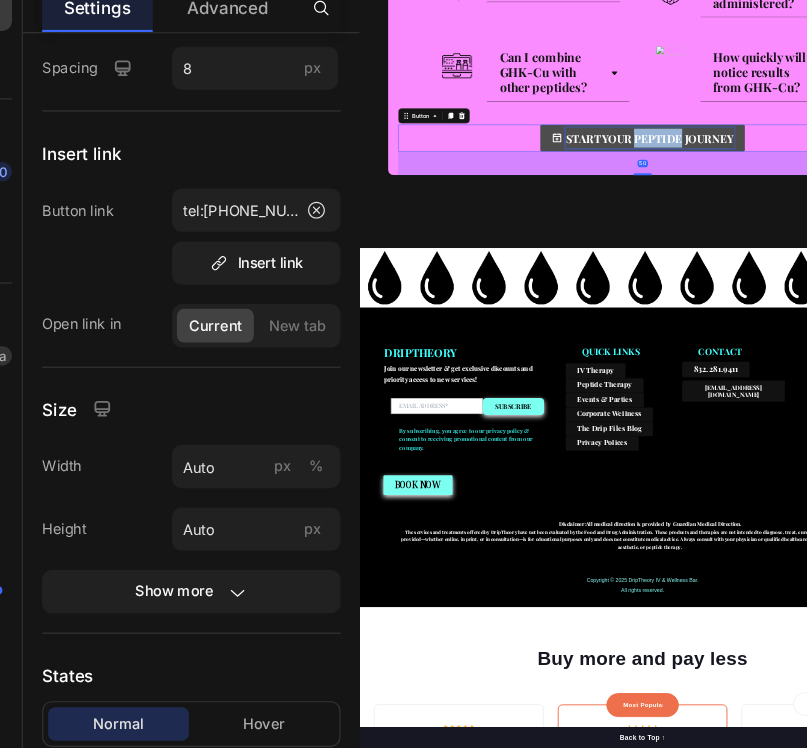 click on "START YOUR PEPTIDE JOURNEY" at bounding box center (974, 387) 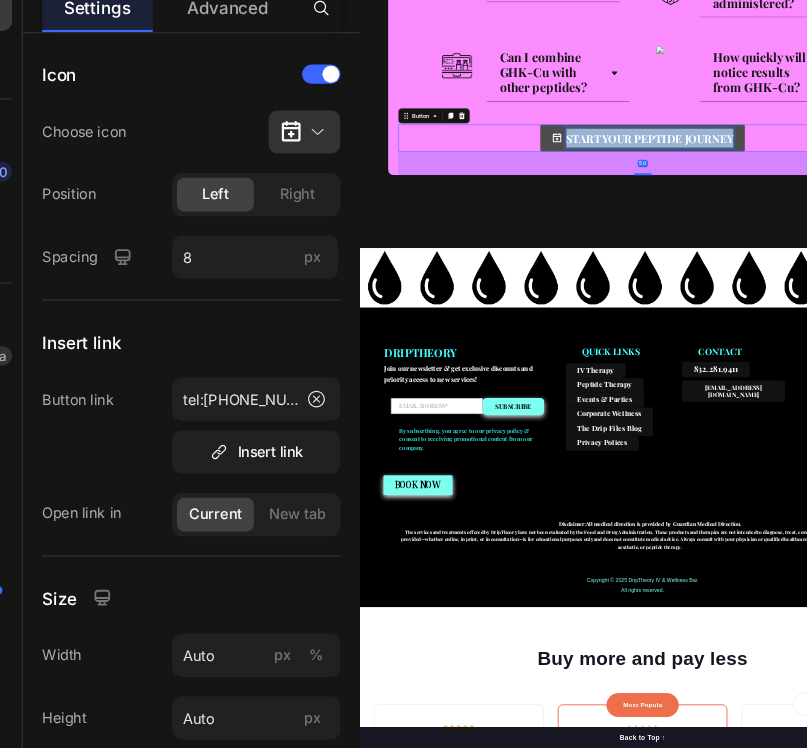 click on "START YOUR PEPTIDE JOURNEY" at bounding box center (974, 387) 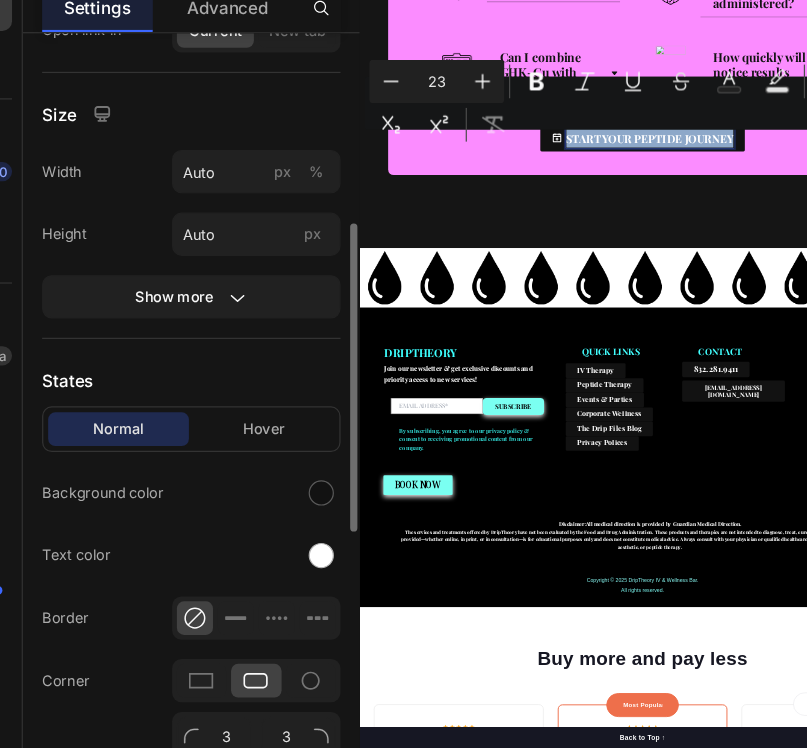 scroll, scrollTop: 441, scrollLeft: 0, axis: vertical 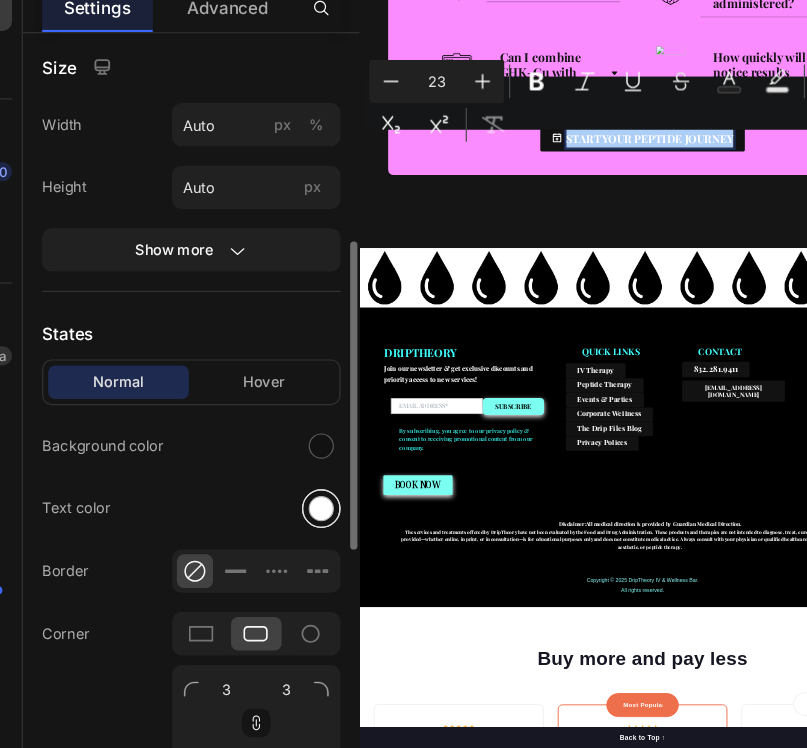 click at bounding box center (305, 549) 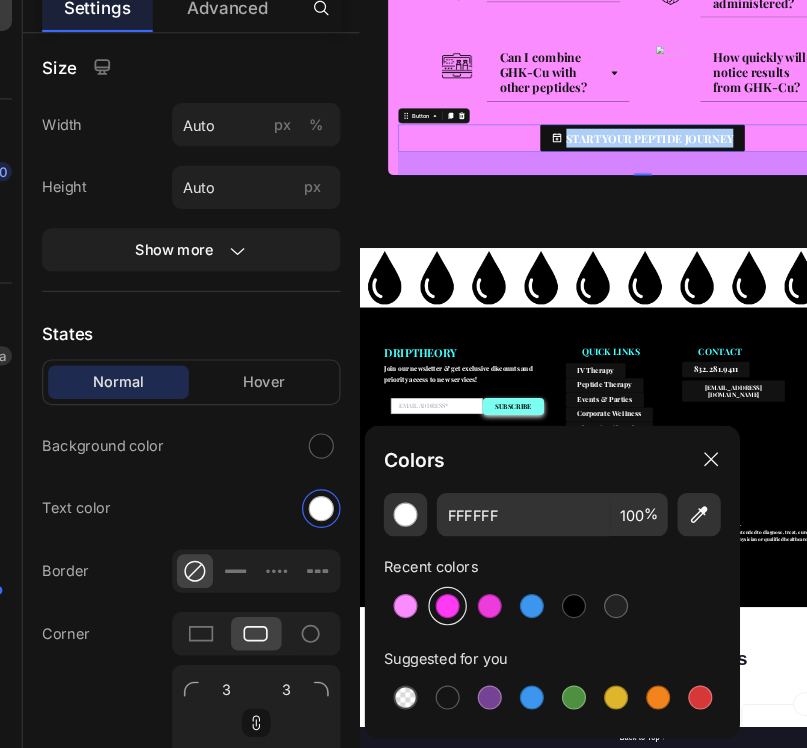 click at bounding box center [410, 630] 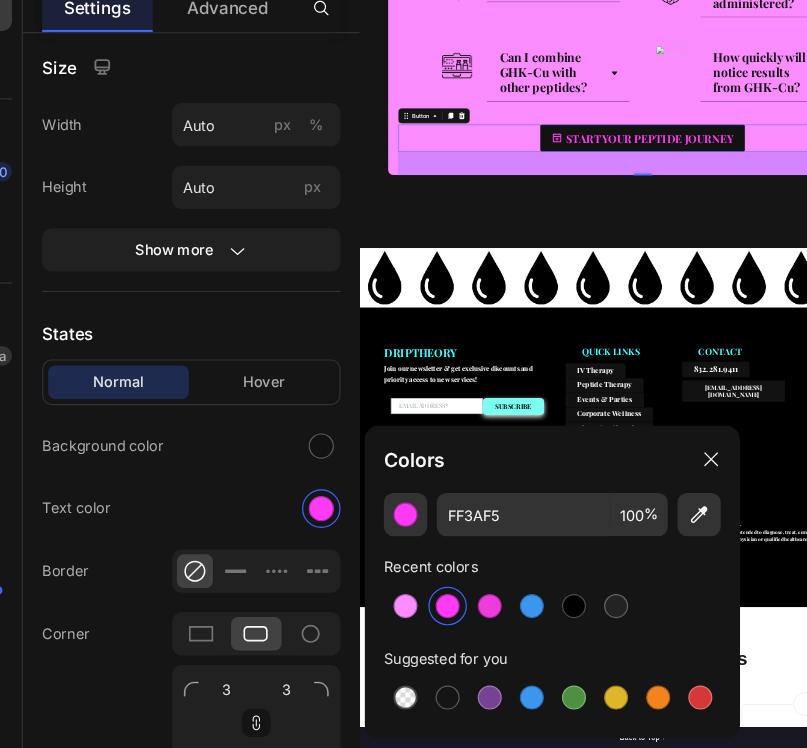 click on "FF3AF5 100 % Recent colors Suggested for you" 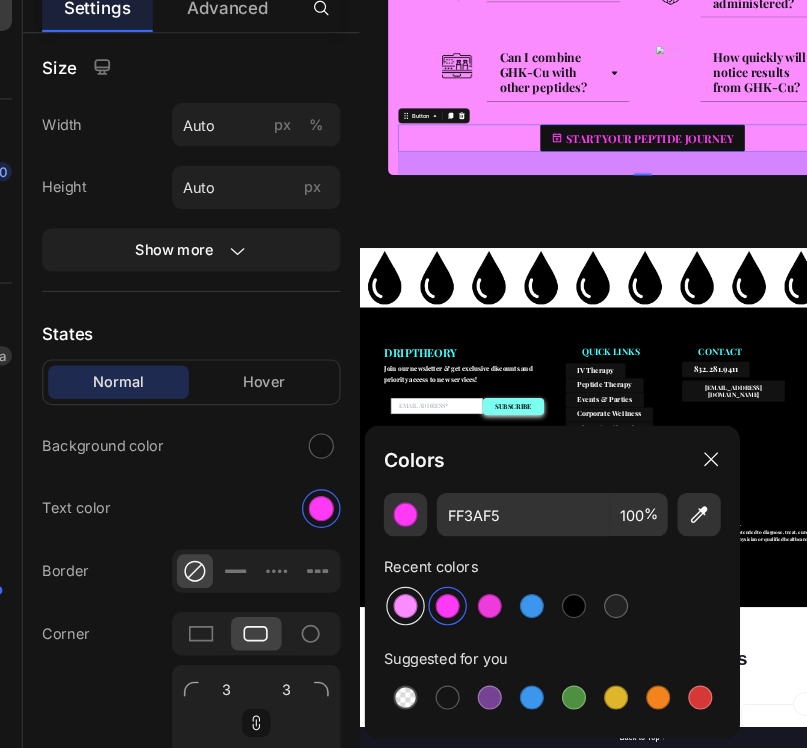 click at bounding box center [375, 630] 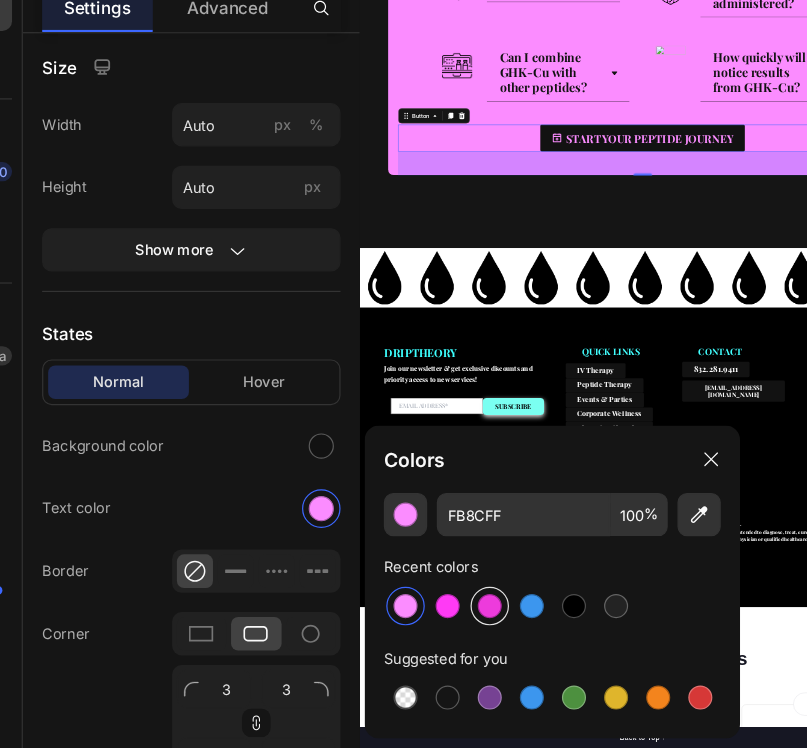 click at bounding box center [445, 630] 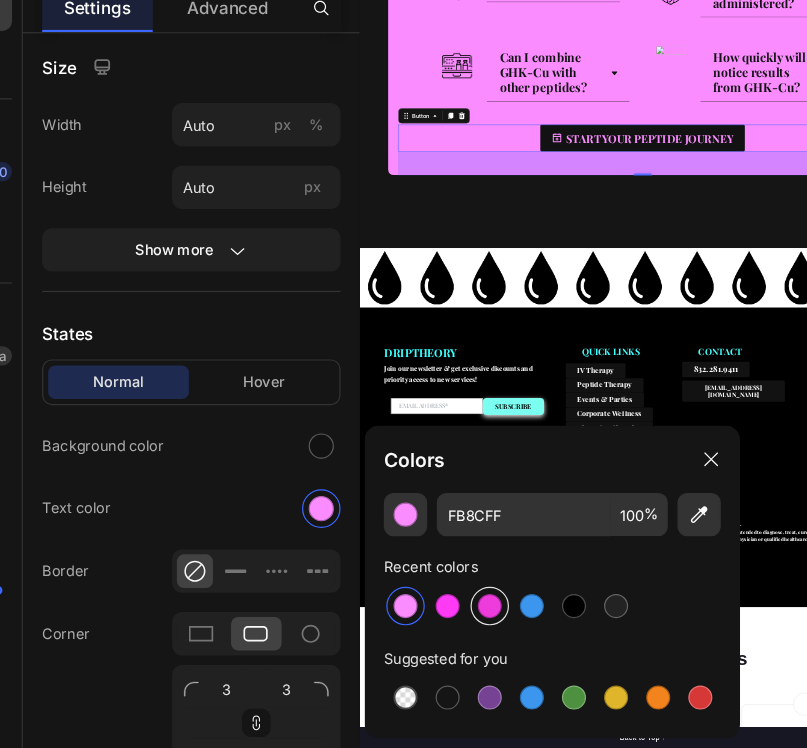 type on "ED3BDC" 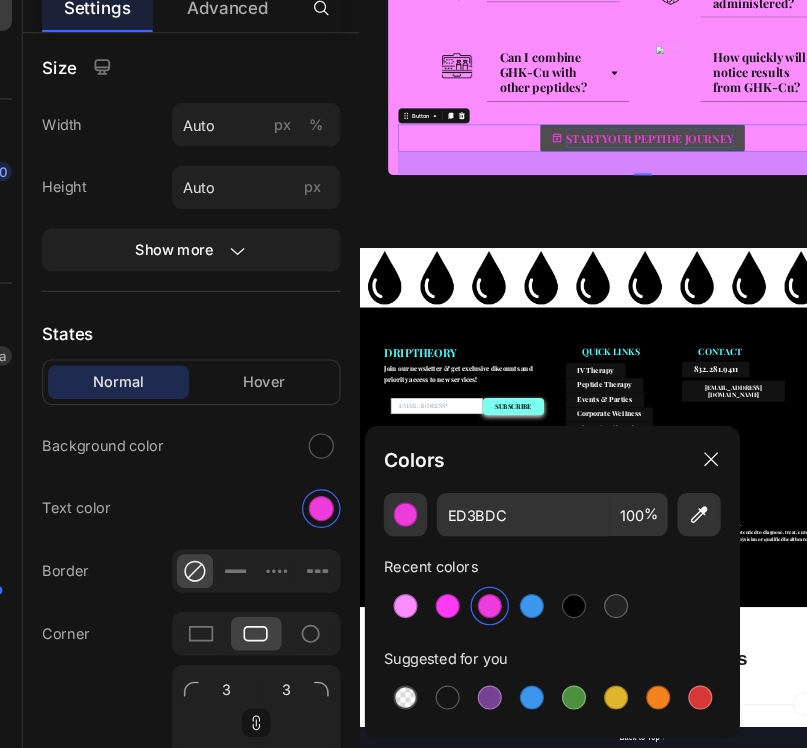 click on "START YOUR PEPTIDE JOURNEY" at bounding box center [974, 387] 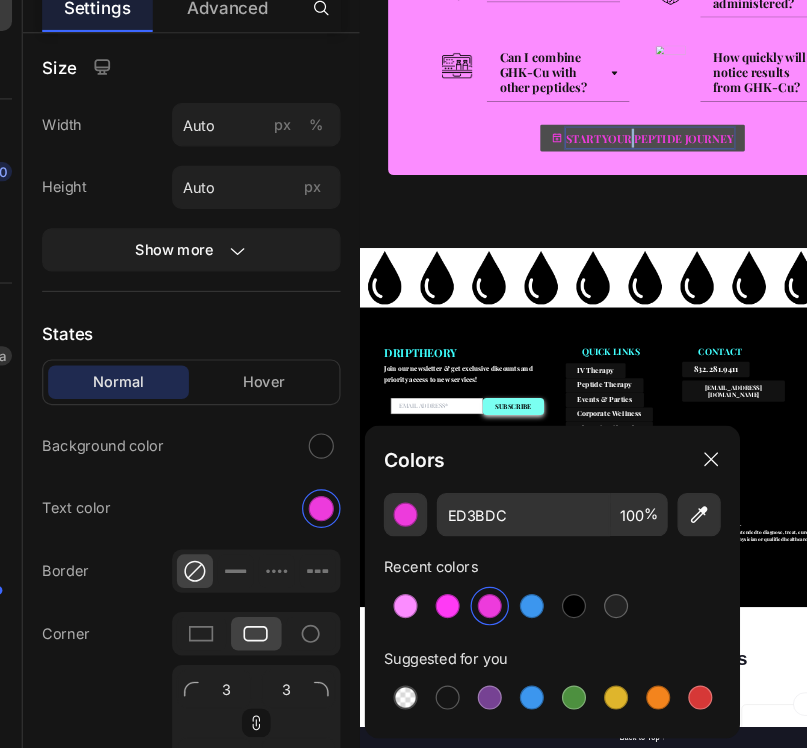 click on "START YOUR PEPTIDE JOURNEY" at bounding box center (974, 387) 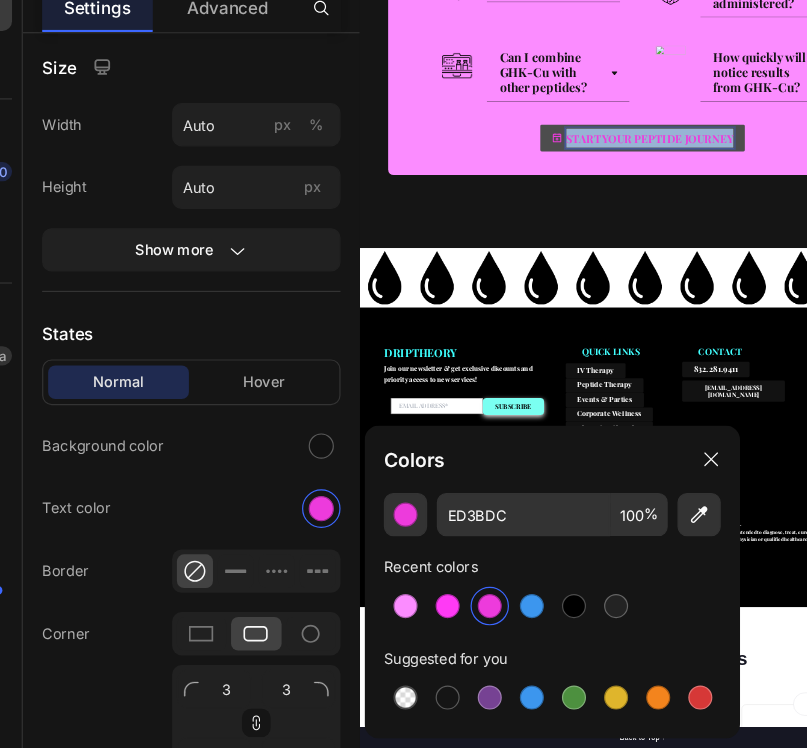 click on "START YOUR PEPTIDE JOURNEY" at bounding box center (974, 387) 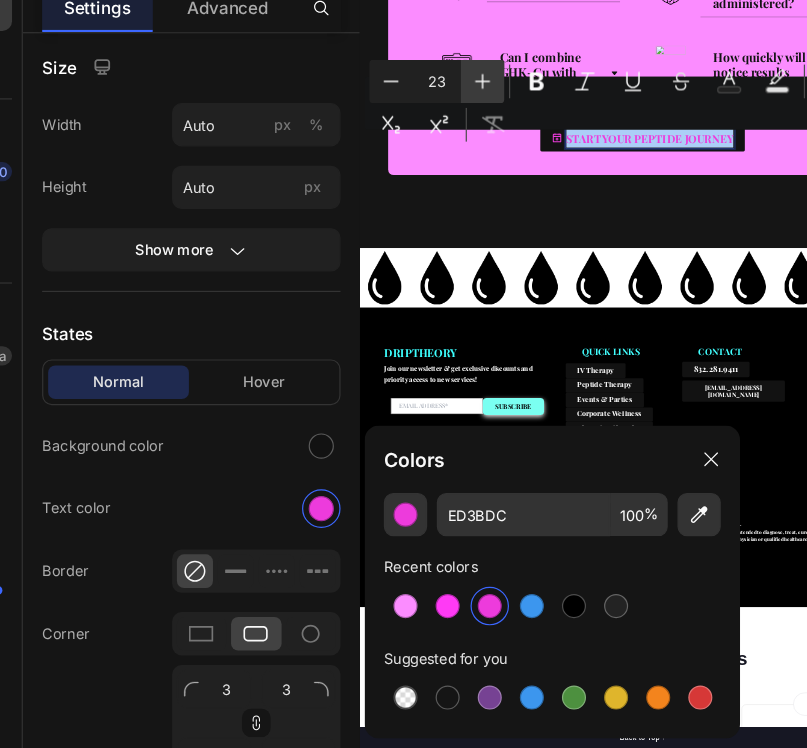 click 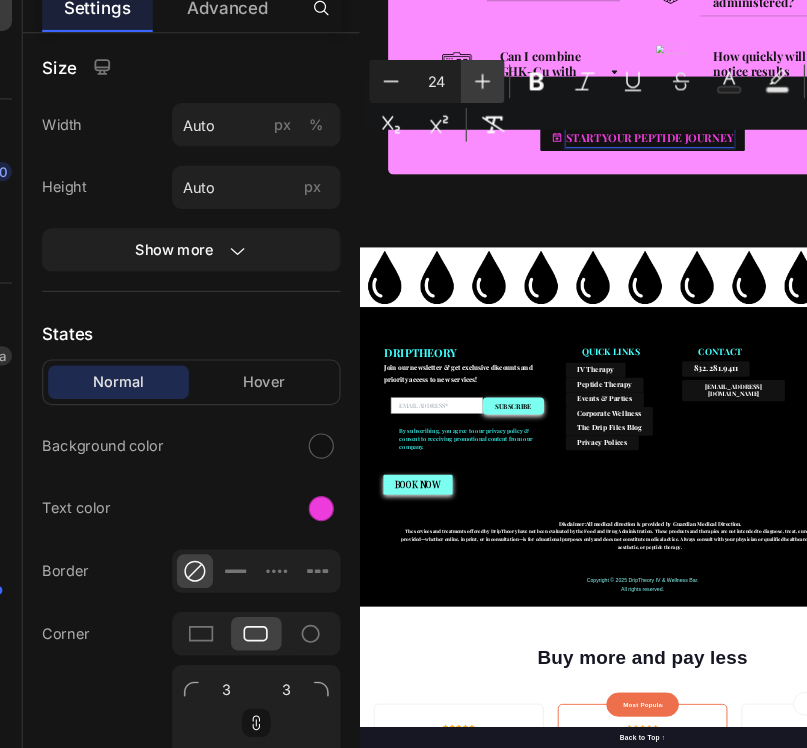click 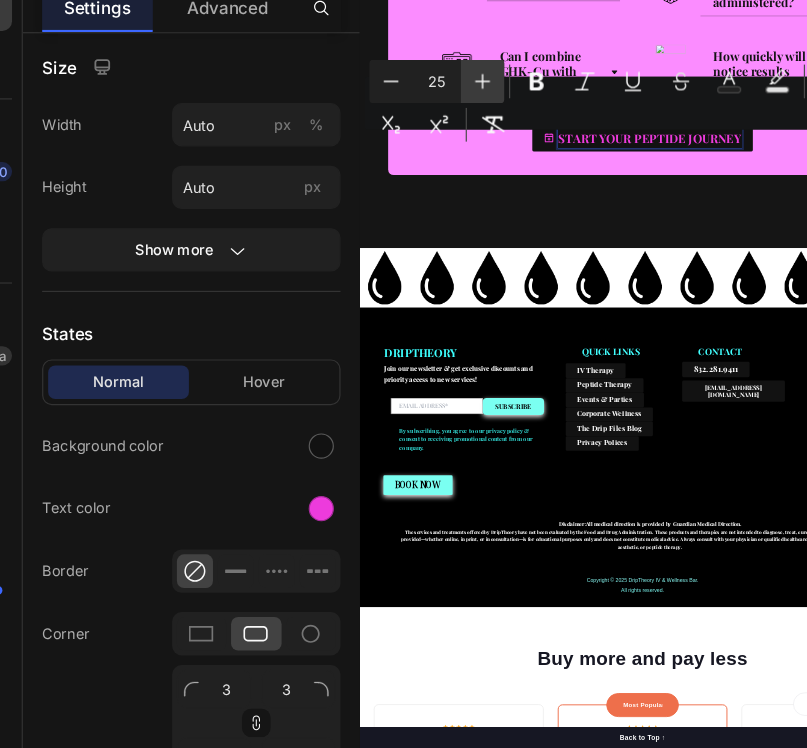 click 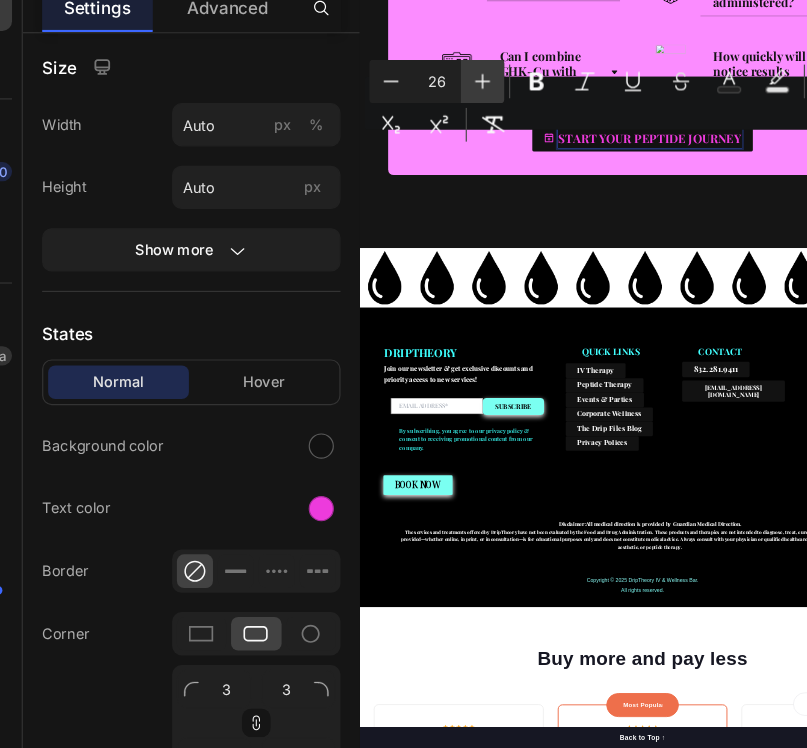 click 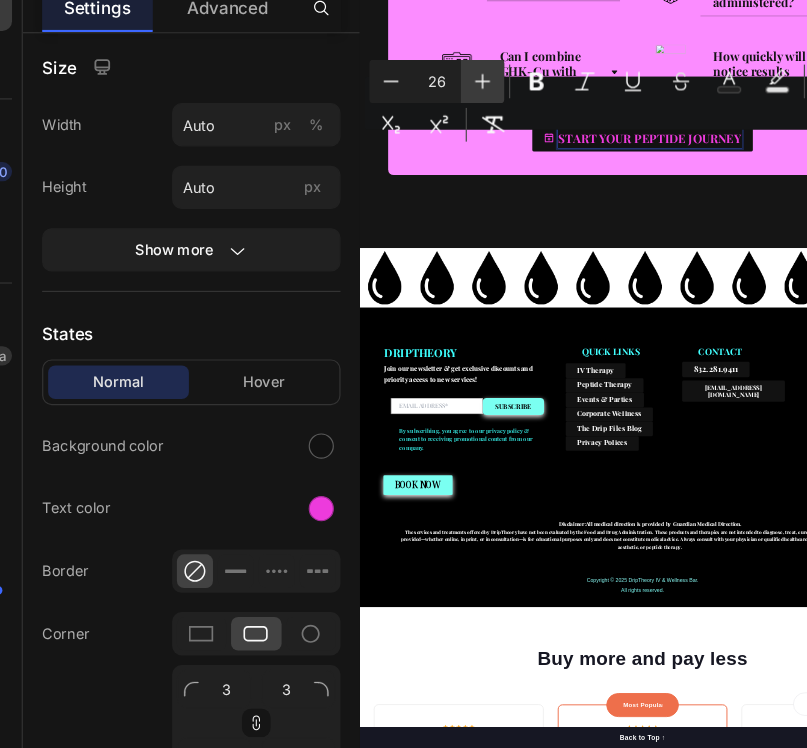 scroll, scrollTop: 3329, scrollLeft: 0, axis: vertical 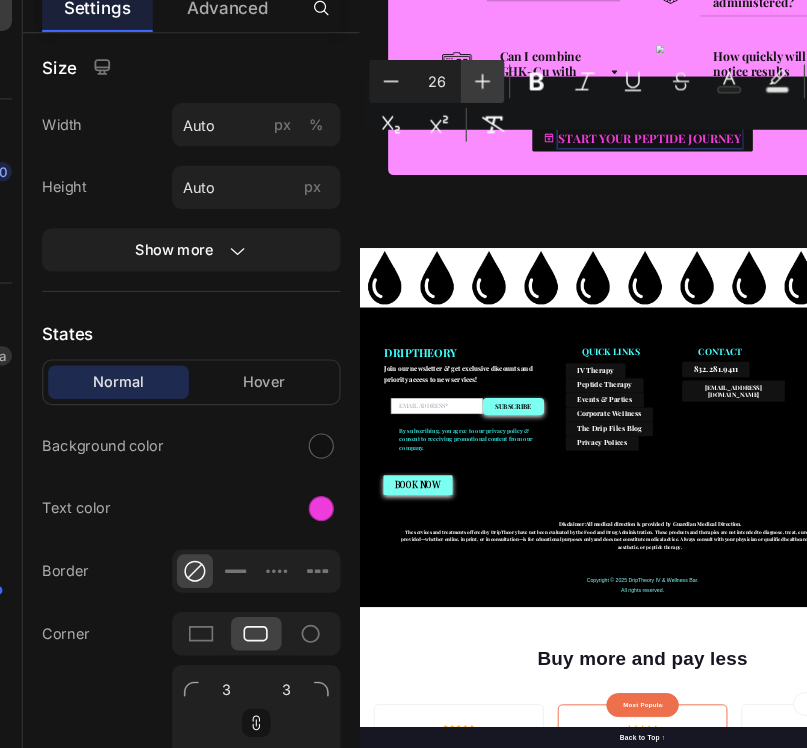 type on "27" 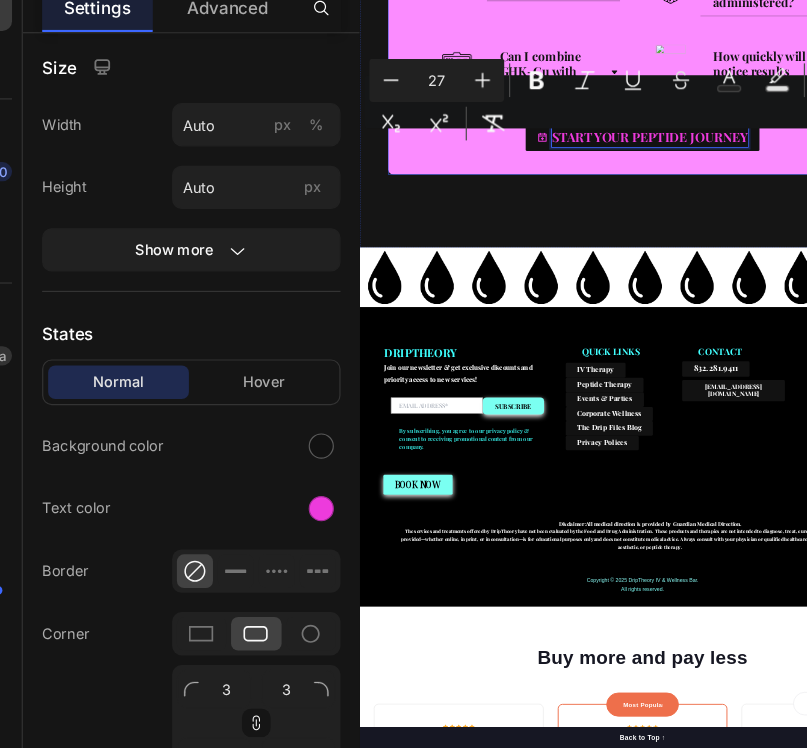 click on "GHK-Cu Peptide Therapy: Frequently Asked Questions Heading Row Image
What is GKU-Cu peptide therapy? Accordion Row Image
What conditions can LL-37 help with? Accordion Row Row Image
Is GKU-Cu safe? Accordion Row Image
How is GHK-Cu administered? Accordion Row Row Image
Can I combine GHK-Cu with other peptides? Accordion Row Image
How quickly will I notice results from GHK-Cu? Accordion Row Row
START YOUR PEPTIDE JOURNEY Button   50" at bounding box center (959, 75) 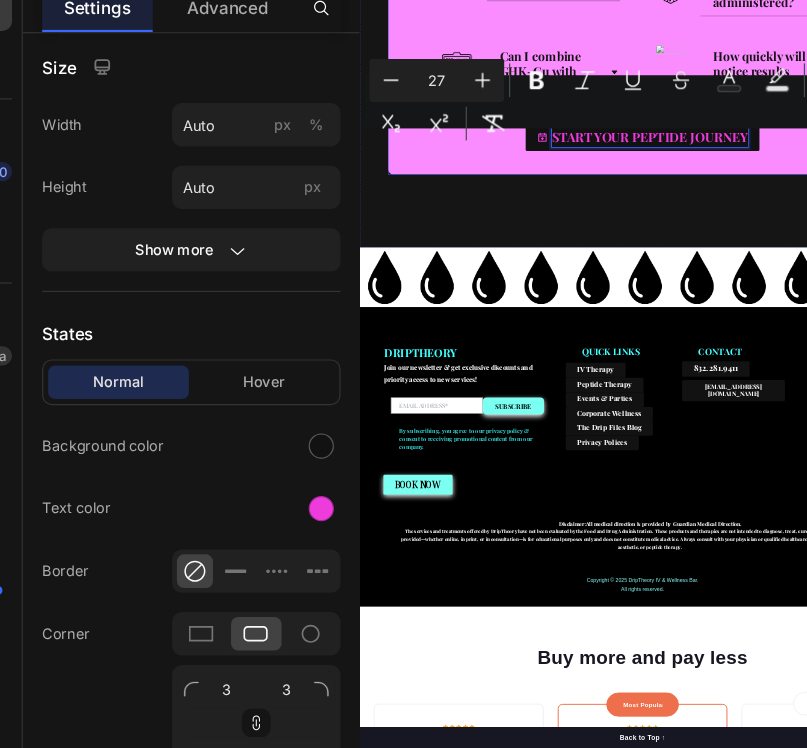 scroll, scrollTop: 0, scrollLeft: 0, axis: both 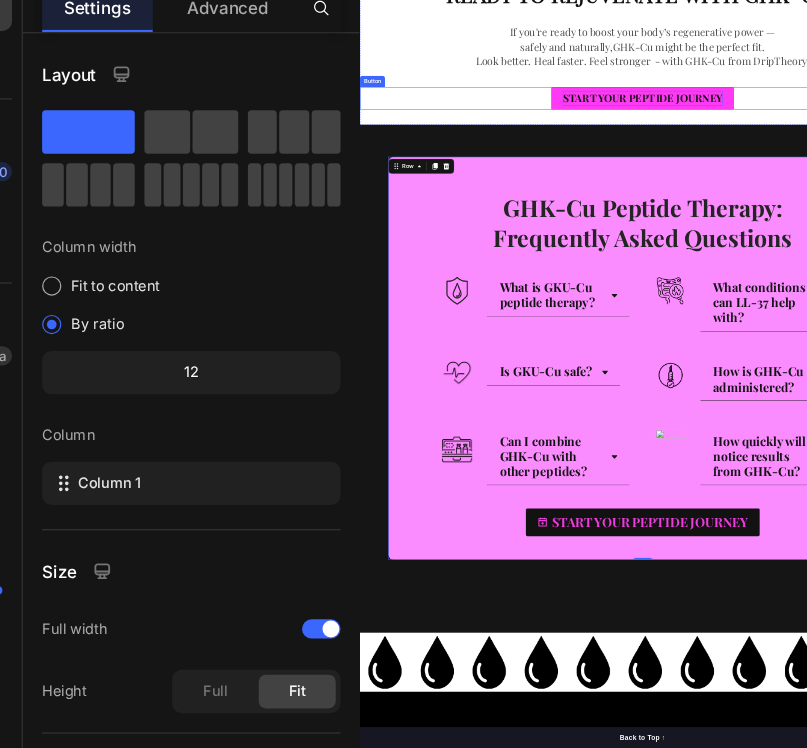 click on "START YOUR PEPTIDE JOURNEY" at bounding box center (959, 301) 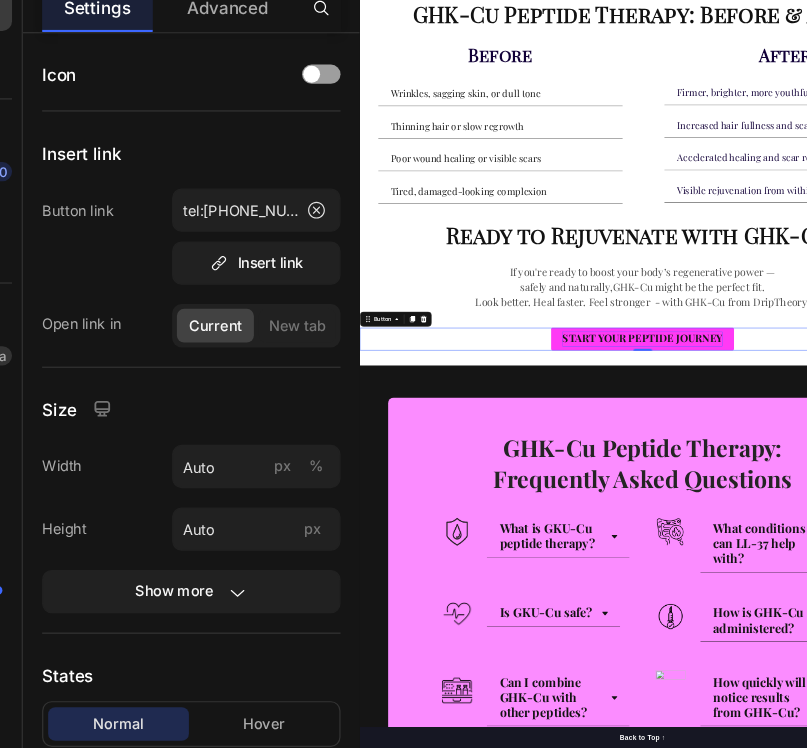 scroll, scrollTop: 1884, scrollLeft: 0, axis: vertical 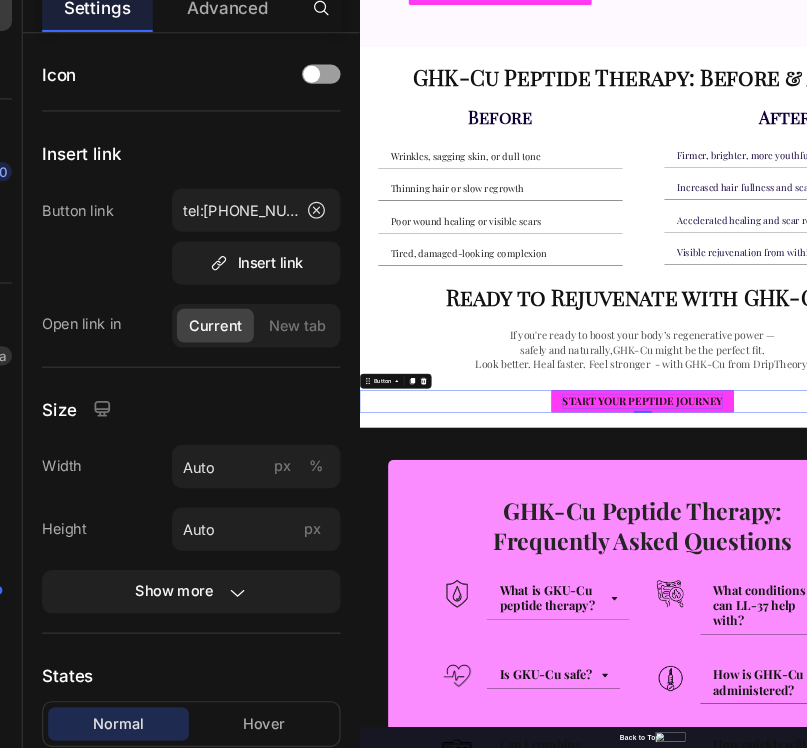 click on "START YOUR PEPTIDE JOURNEY" at bounding box center (959, 944) 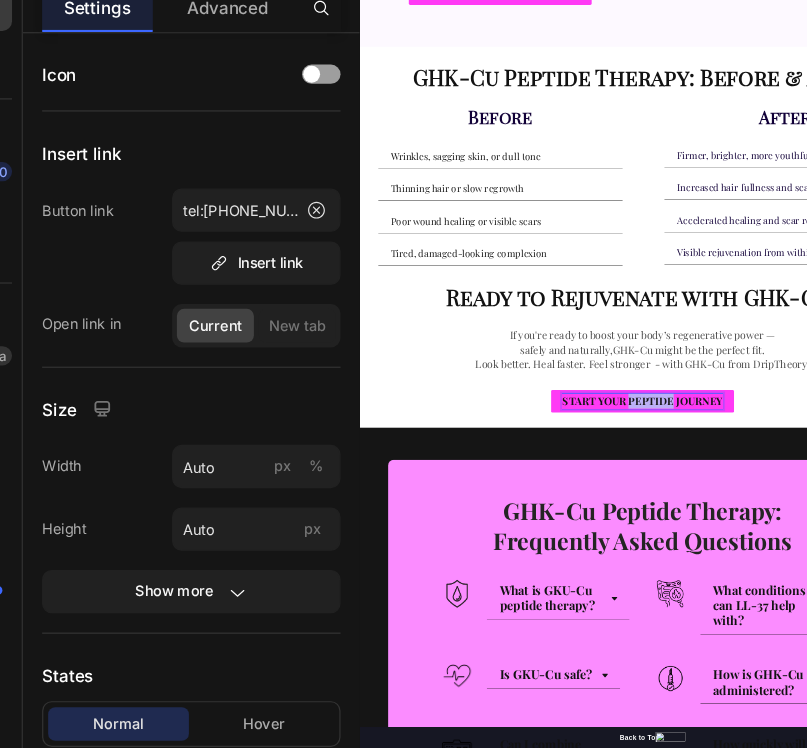 click on "START YOUR PEPTIDE JOURNEY" at bounding box center [959, 944] 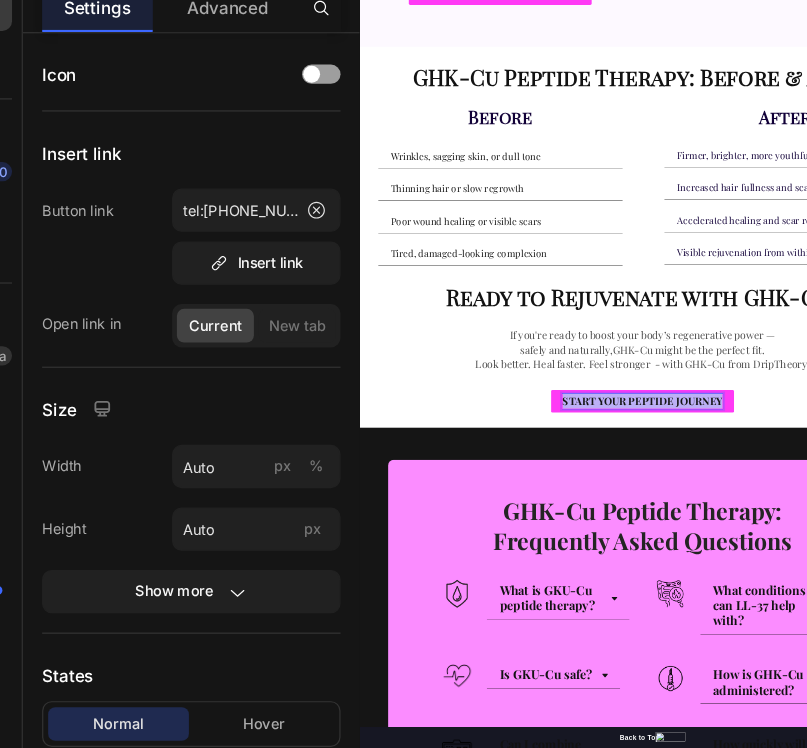 click on "START YOUR PEPTIDE JOURNEY" at bounding box center (959, 944) 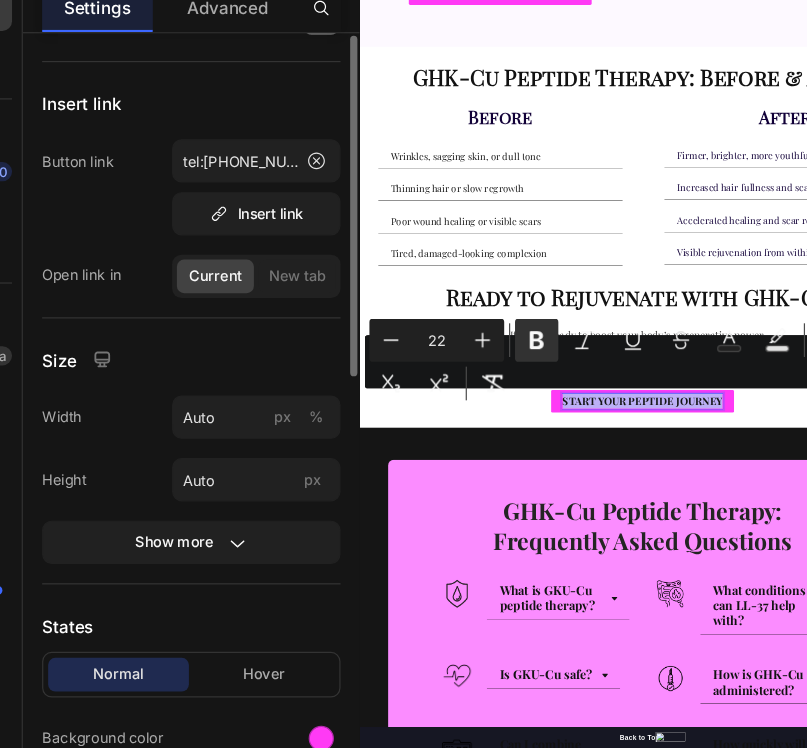 scroll, scrollTop: 0, scrollLeft: 0, axis: both 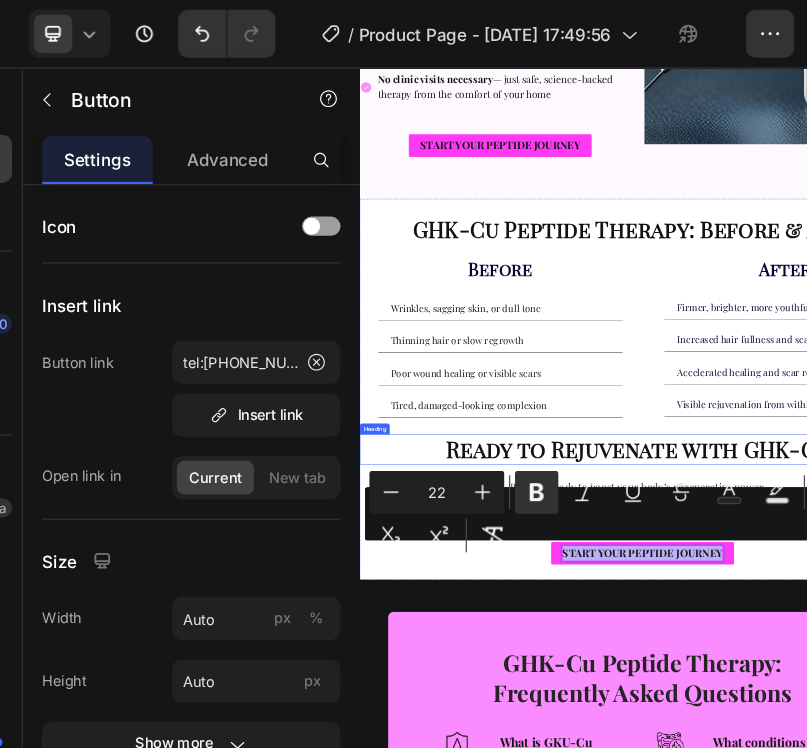 click on "Before Heading
Wrinkles, sagging skin, or dull tone
Thinning hair or slow regrowth
Poor wound healing or visible scars
Tired, damaged-looking complexion Accordion" at bounding box center (657, 654) 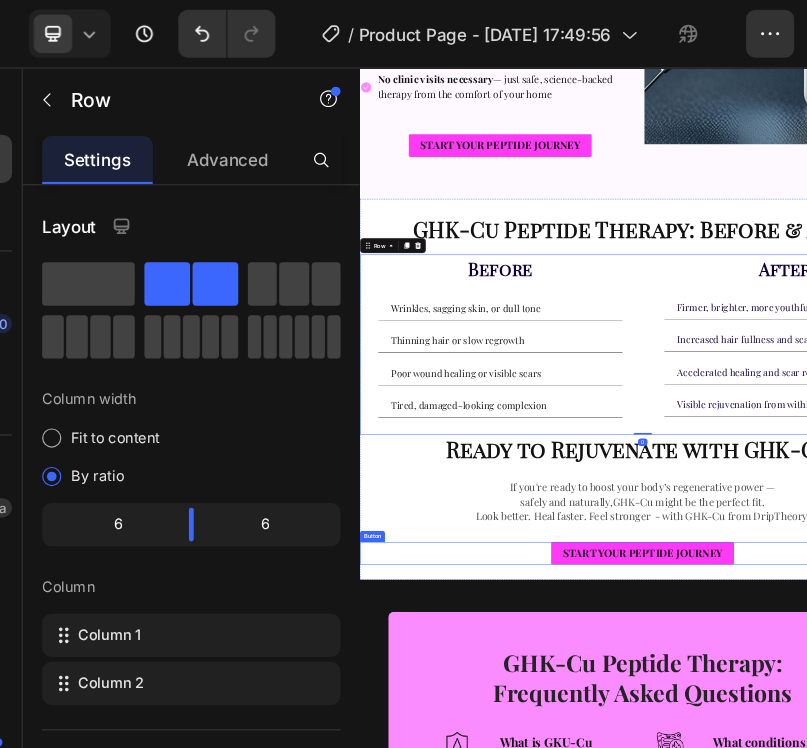 click on "START YOUR PEPTIDE JOURNEY" at bounding box center [959, 1097] 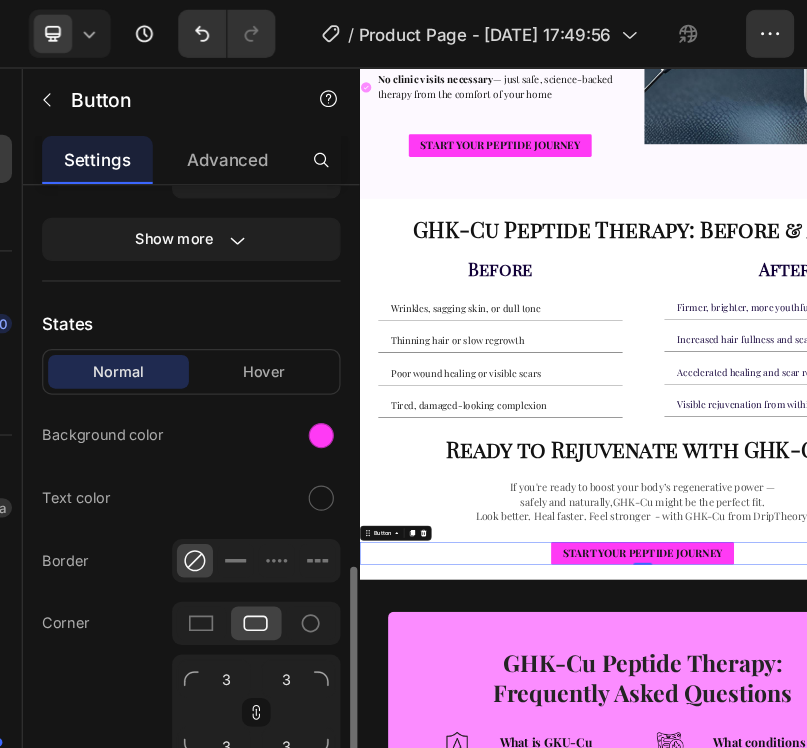 scroll, scrollTop: 846, scrollLeft: 0, axis: vertical 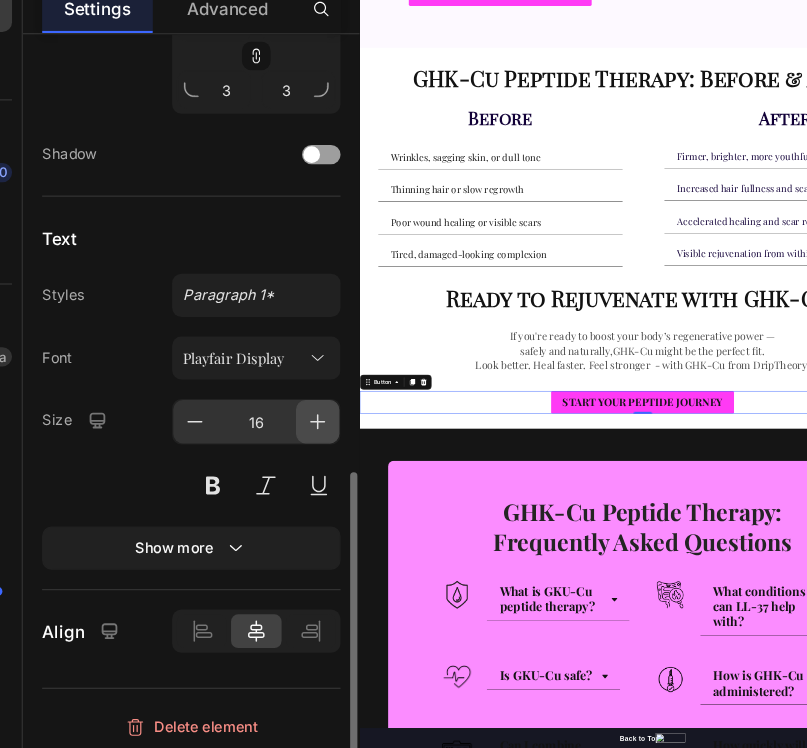 click at bounding box center [302, 476] 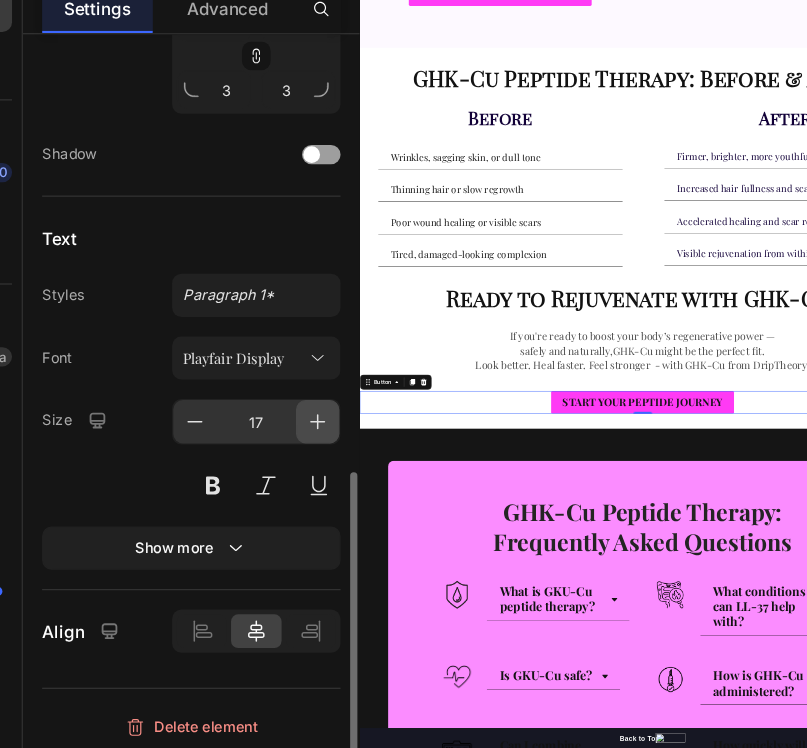 click at bounding box center (302, 476) 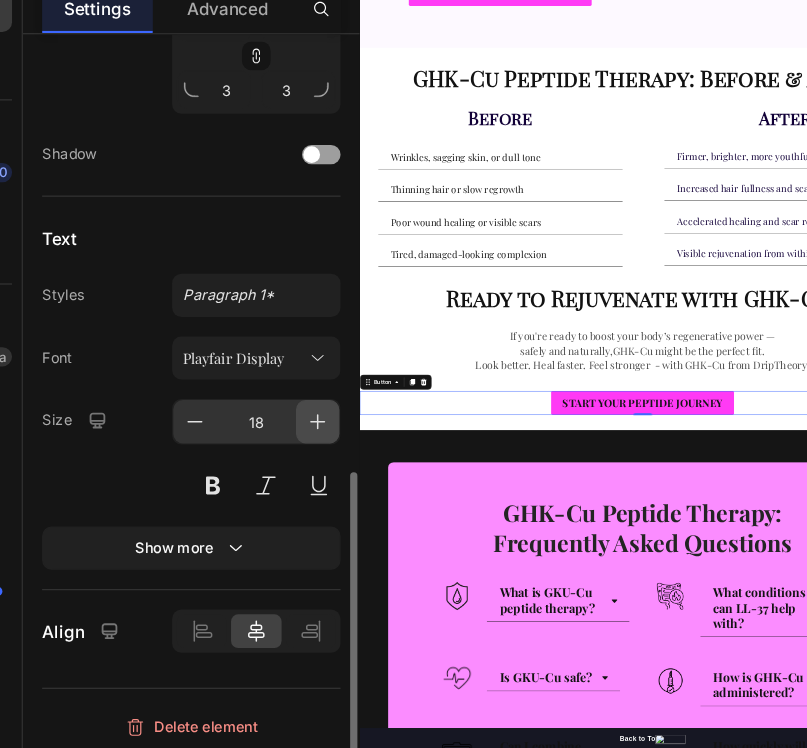 click at bounding box center (302, 476) 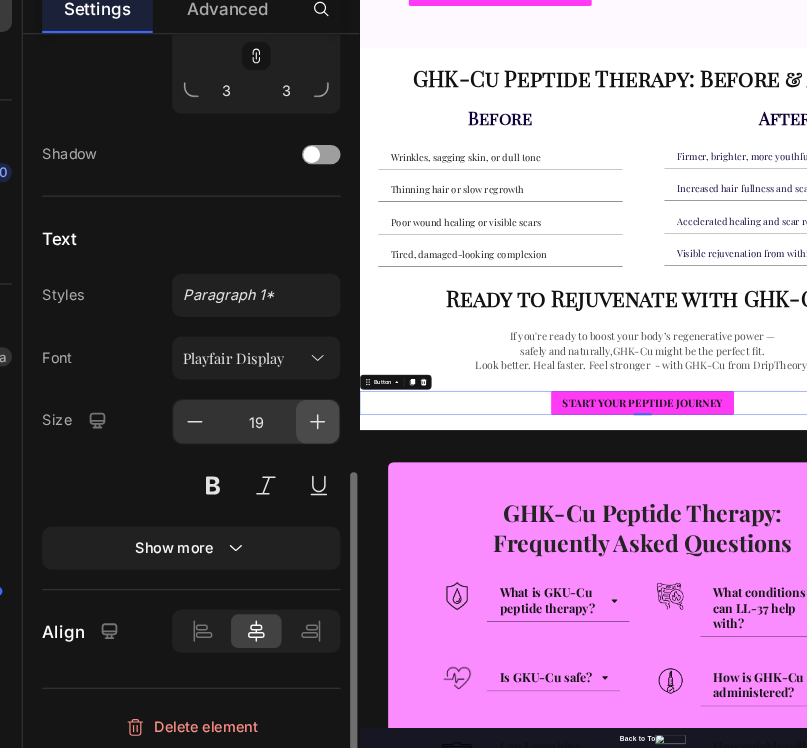 click at bounding box center (302, 476) 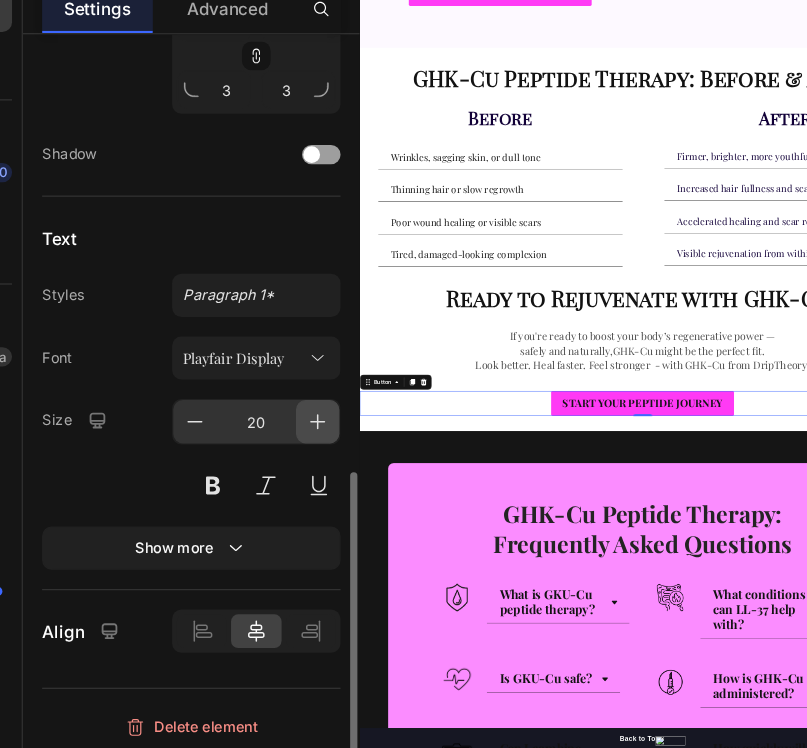 click at bounding box center [302, 476] 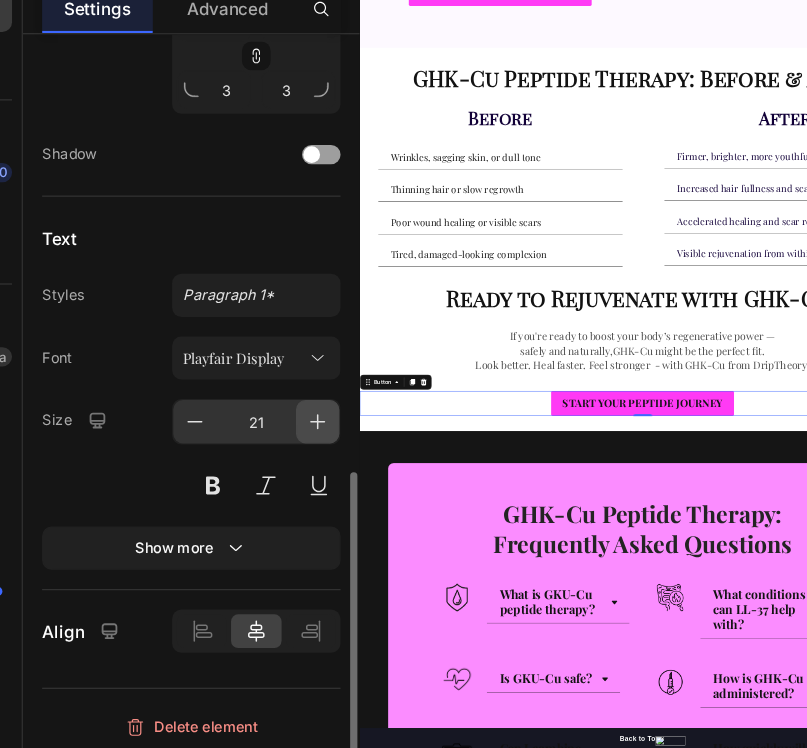 click at bounding box center [302, 476] 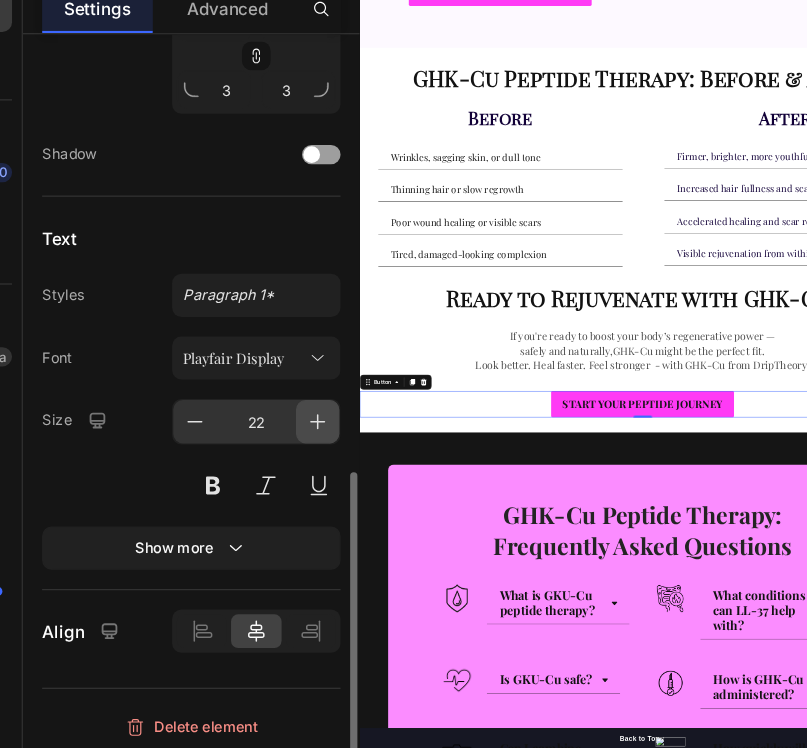 click at bounding box center (302, 476) 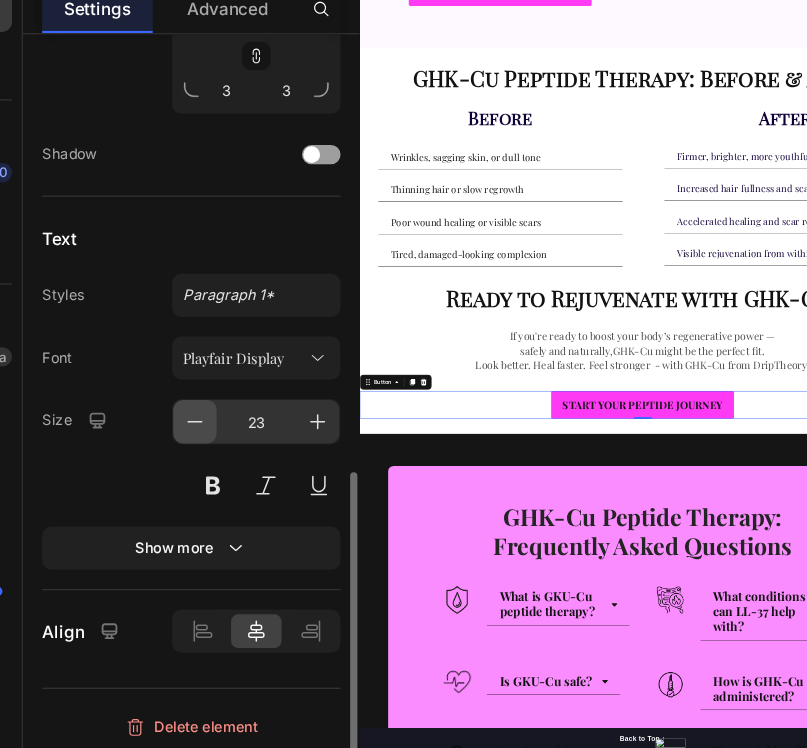 click at bounding box center [200, 476] 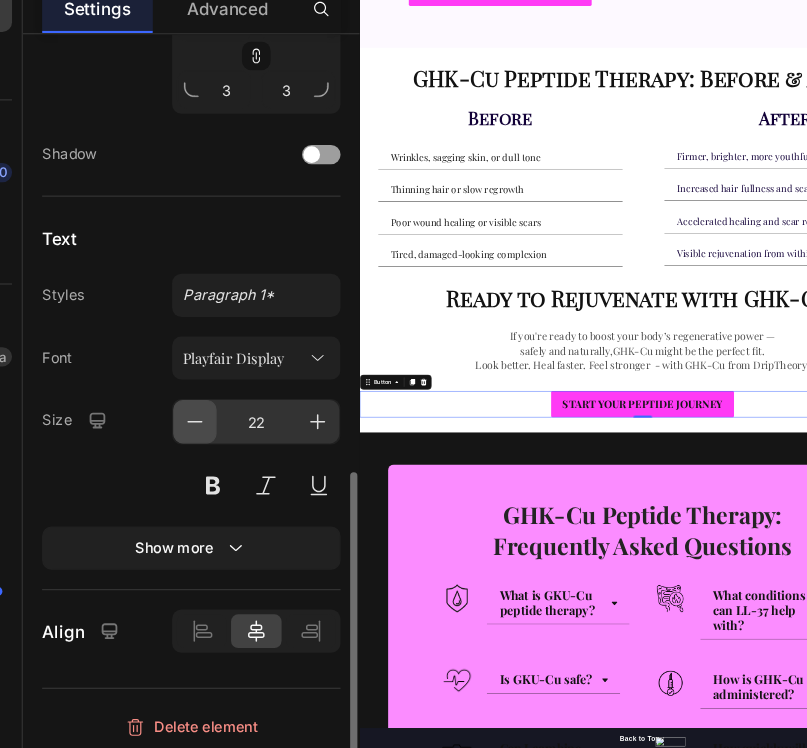 click at bounding box center (200, 476) 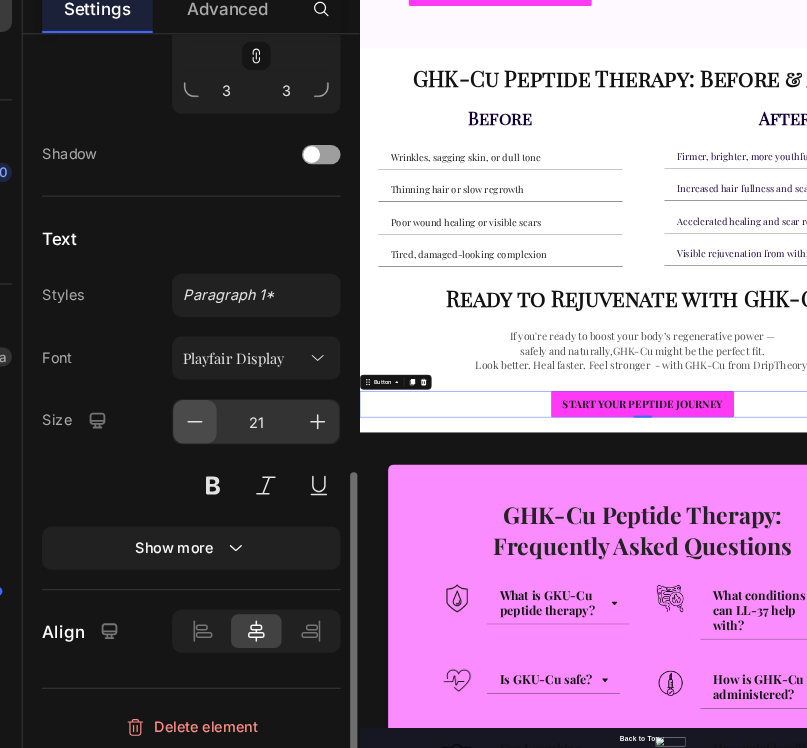 click at bounding box center (200, 476) 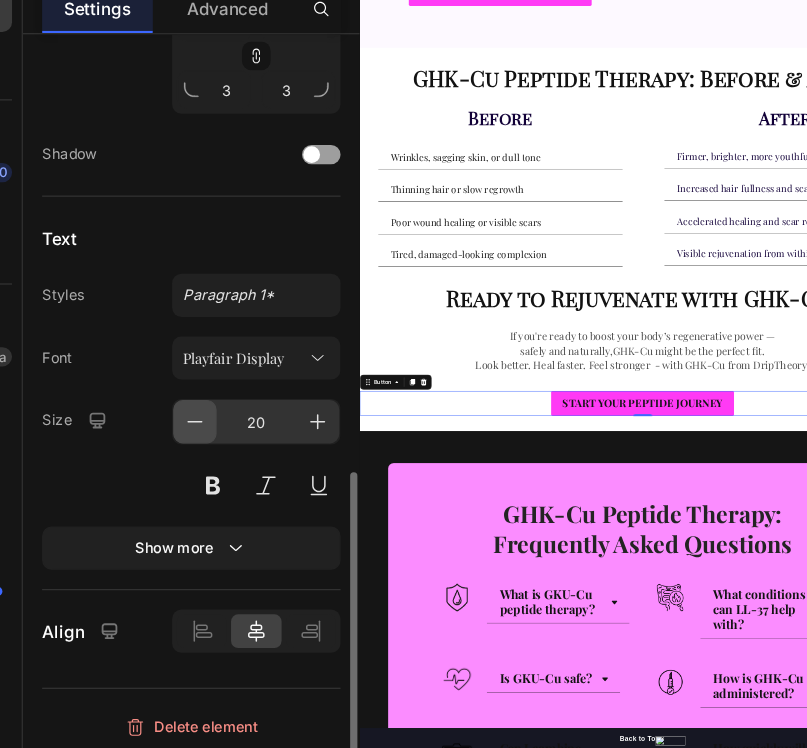 click at bounding box center [200, 476] 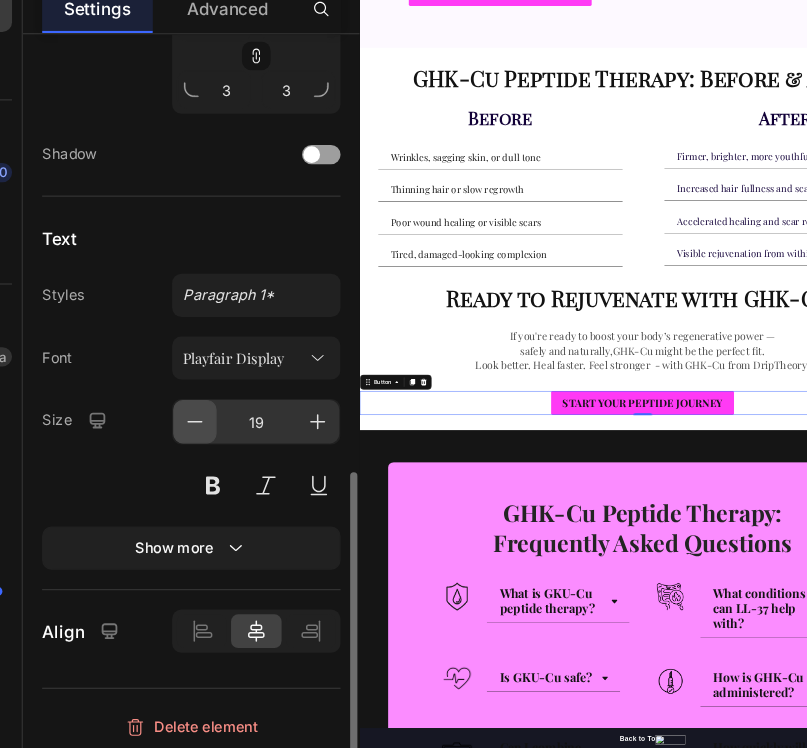 click at bounding box center [200, 476] 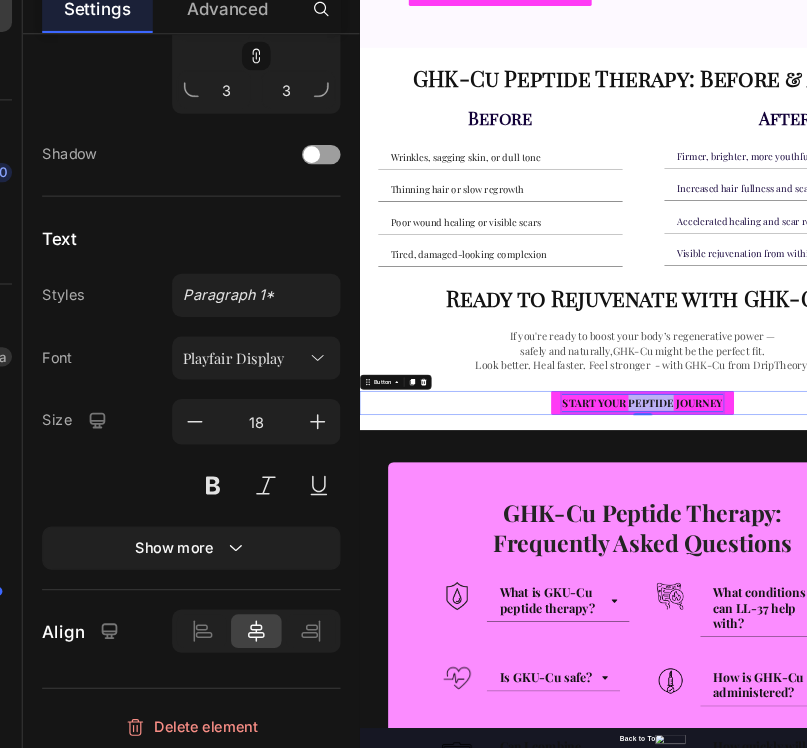 click on "START YOUR PEPTIDE JOURNEY" at bounding box center [959, 947] 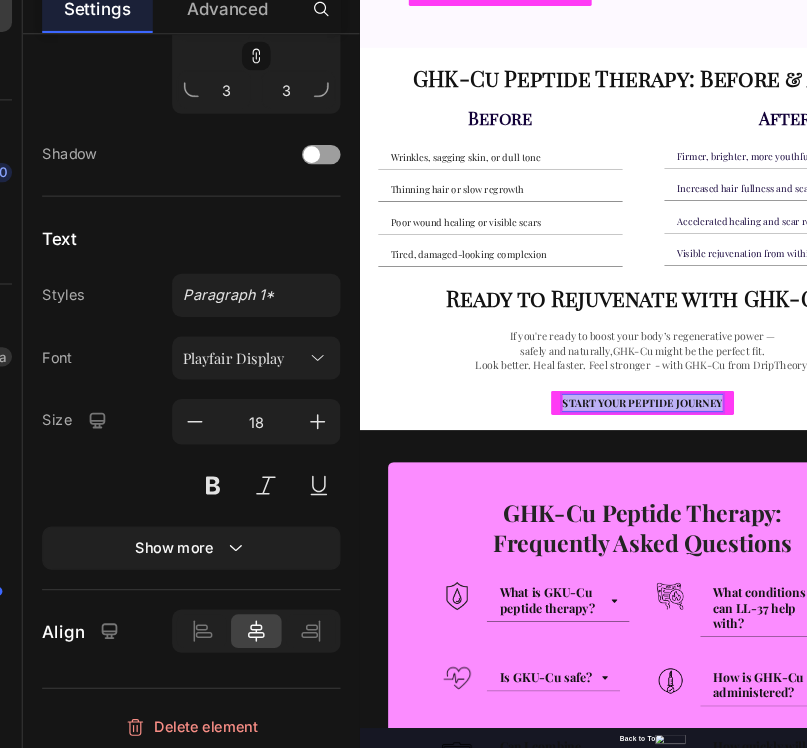 click on "START YOUR PEPTIDE JOURNEY" at bounding box center (959, 947) 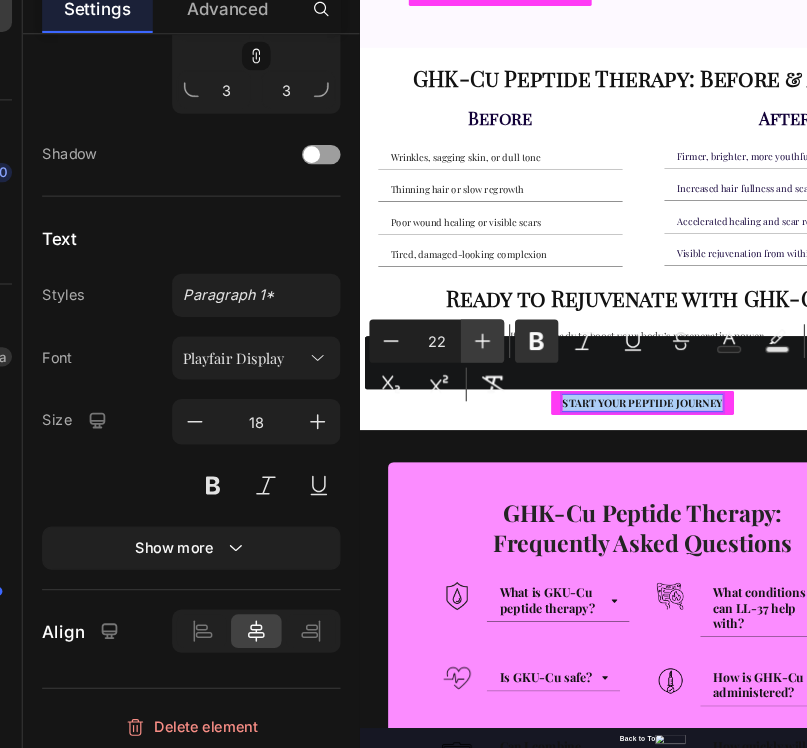 click 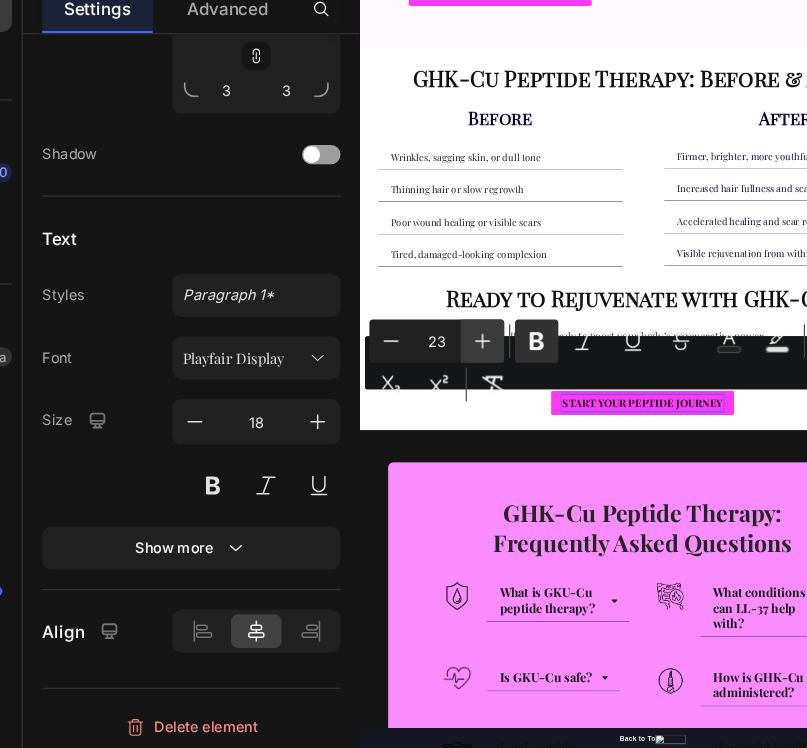 click 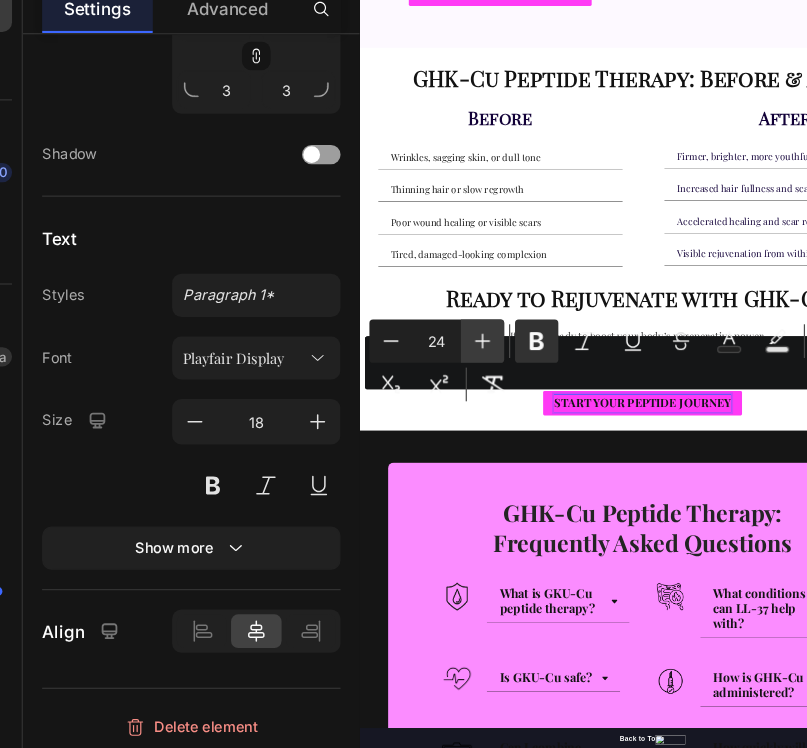 click 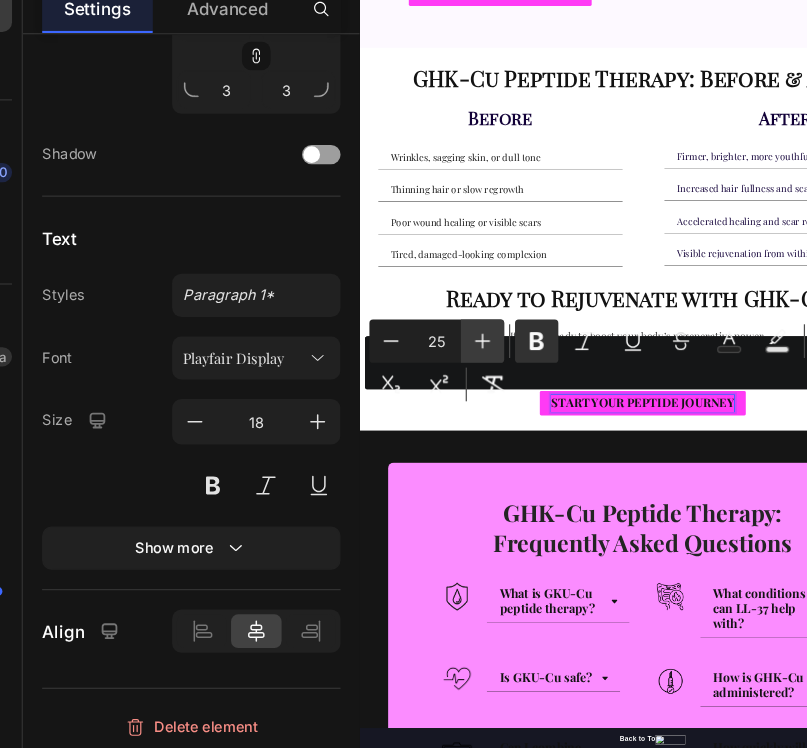 click 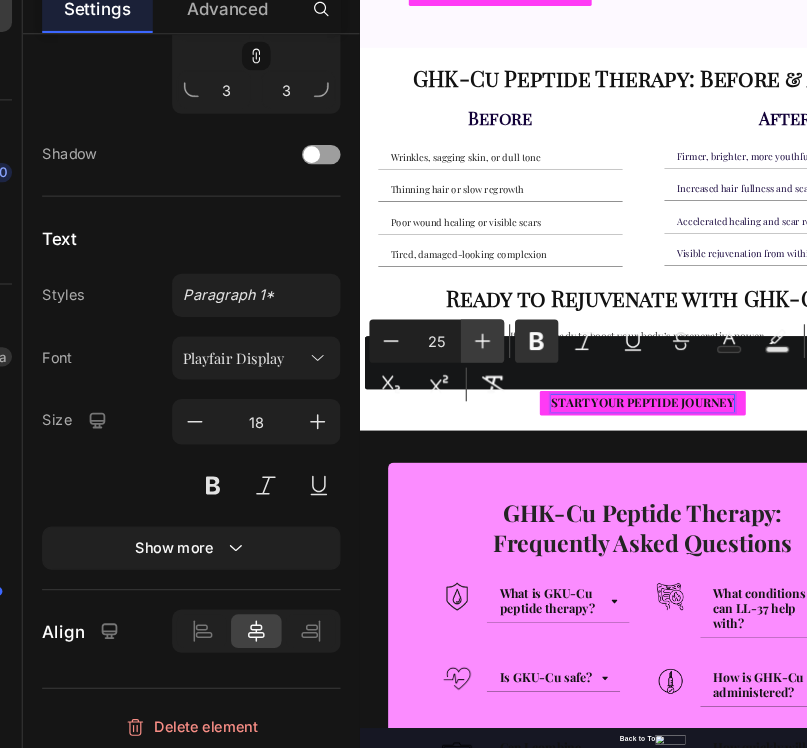 type on "26" 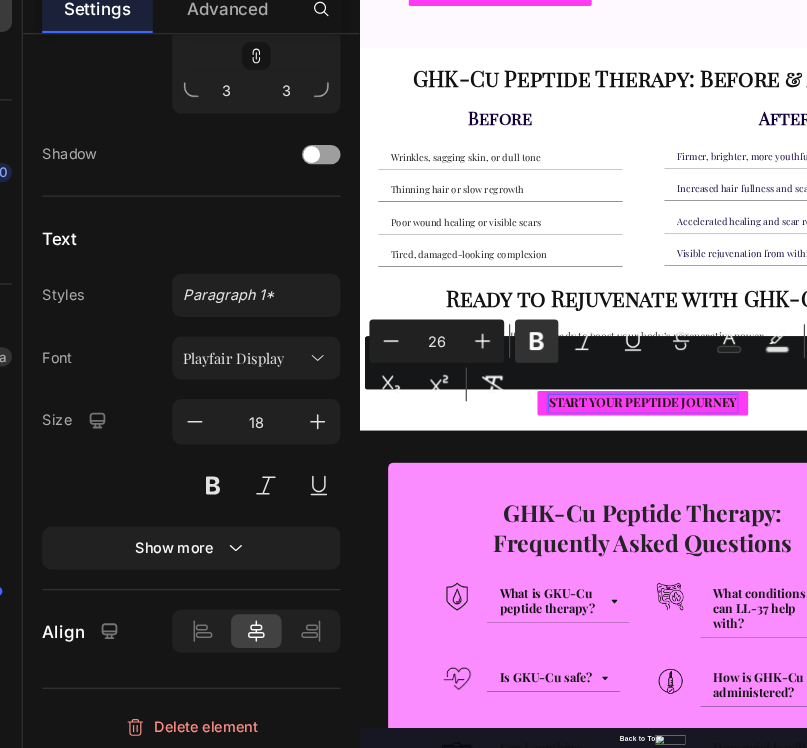 click on "Tired, damaged-looking complexion" at bounding box center (657, 633) 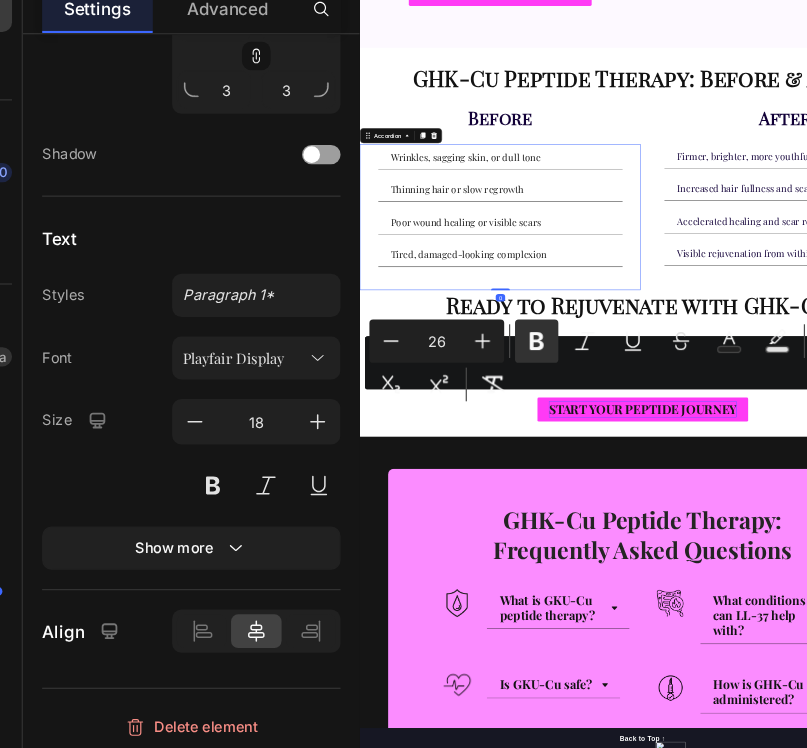 scroll, scrollTop: 0, scrollLeft: 0, axis: both 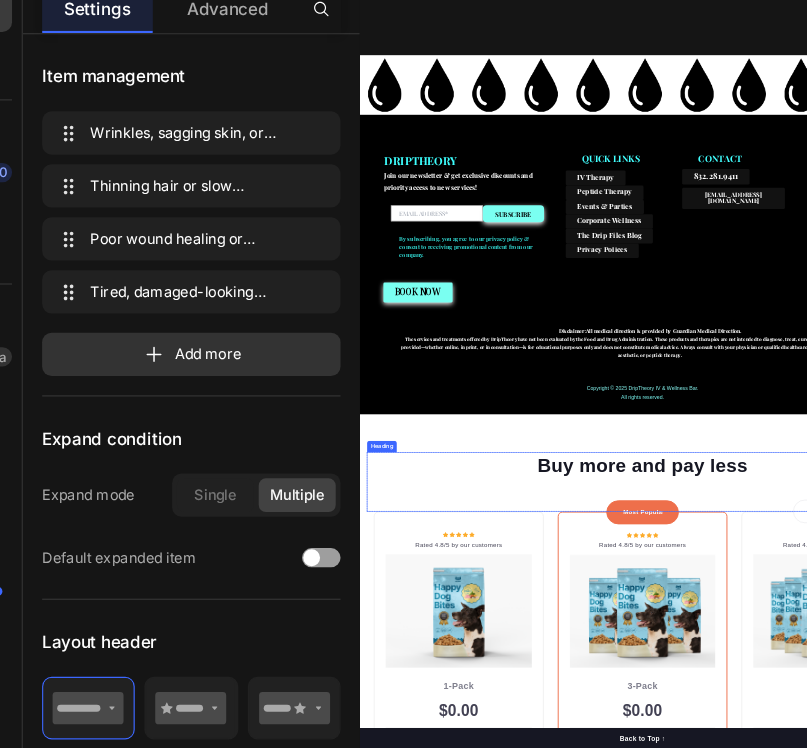 click on "Buy more and pay less" at bounding box center [959, 1081] 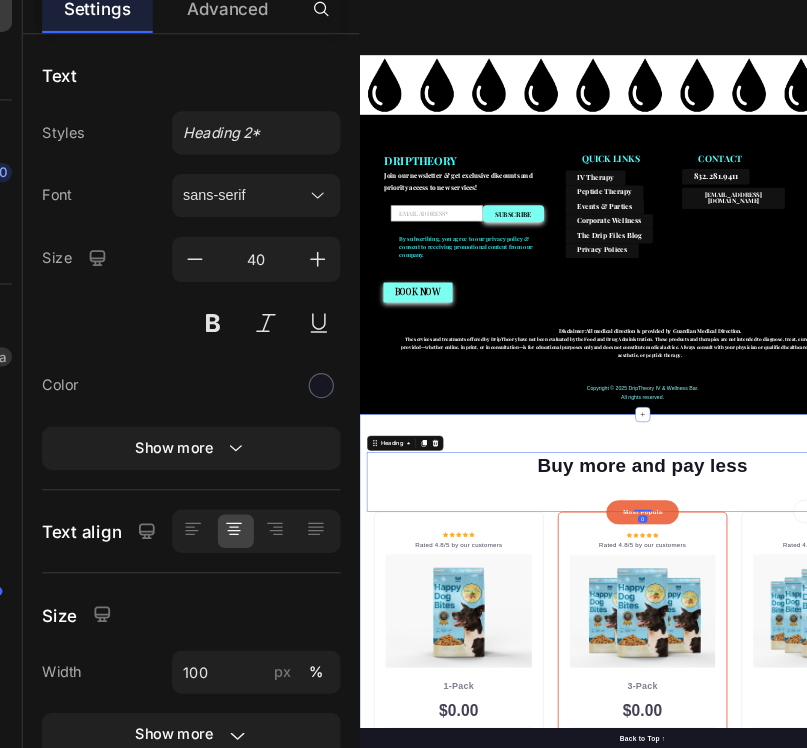 click on "Buy more and pay less Heading   0 Row Icon Icon Icon Icon Icon Icon List Hoz Rated 4.8/5 by our customers Text block Row Image Icon Intro Text block Icon Row 1-Pack Text block $0.00 Price                Title Line Total: Text block $0.00 Price $0.00 Price Row you save:  $8.59 60-day money-back guarantee +$2.95 Shipping Item list Add to cart Product Cart Button Image Product Row Most Popular Text block Row Icon Icon Icon Icon Icon Icon List Hoz Rated 4.8/5 by our customers Text block Row Image Icon Most Popular Text block Icon Row 3-Pack Text block $0.00 Price                Title Line Total: Text block $0.00 Price $0.00 Price Row you save:  $38.69 30-day money-back guarantee Free delivery Item list Add to cart Product Cart Button Image Product Row Best Value Text block Row Icon Icon Icon Icon Icon Icon List Hoz Rated 4.8/5 by our customers Text block Row Image Icon Best offer Text block Icon Row 5-Pack Text block $0.00 Price                Title Line Total: Text block $0.00 Price $0.00 Price Row you save:" at bounding box center [959, 1503] 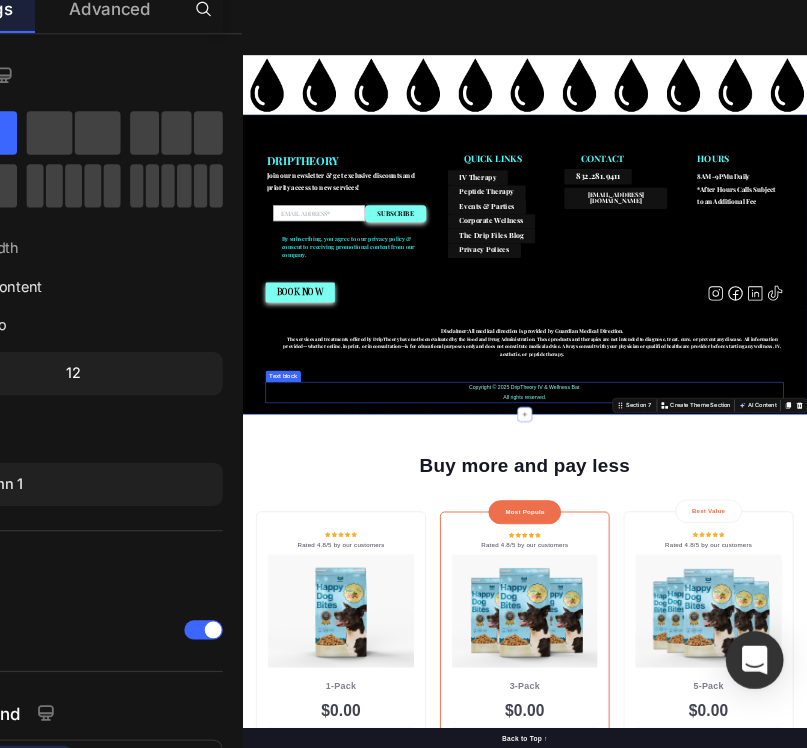 scroll, scrollTop: 0, scrollLeft: 0, axis: both 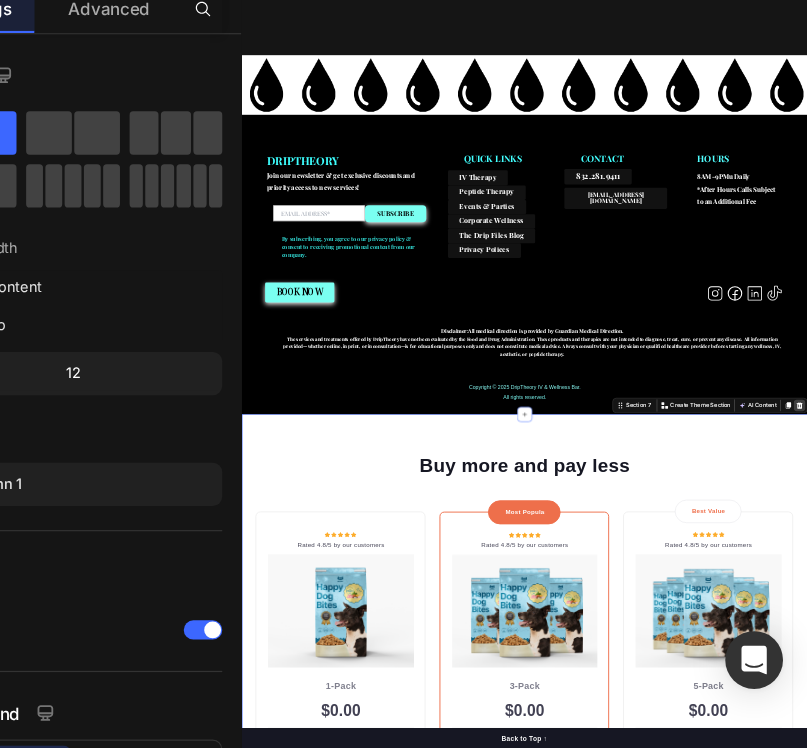 click 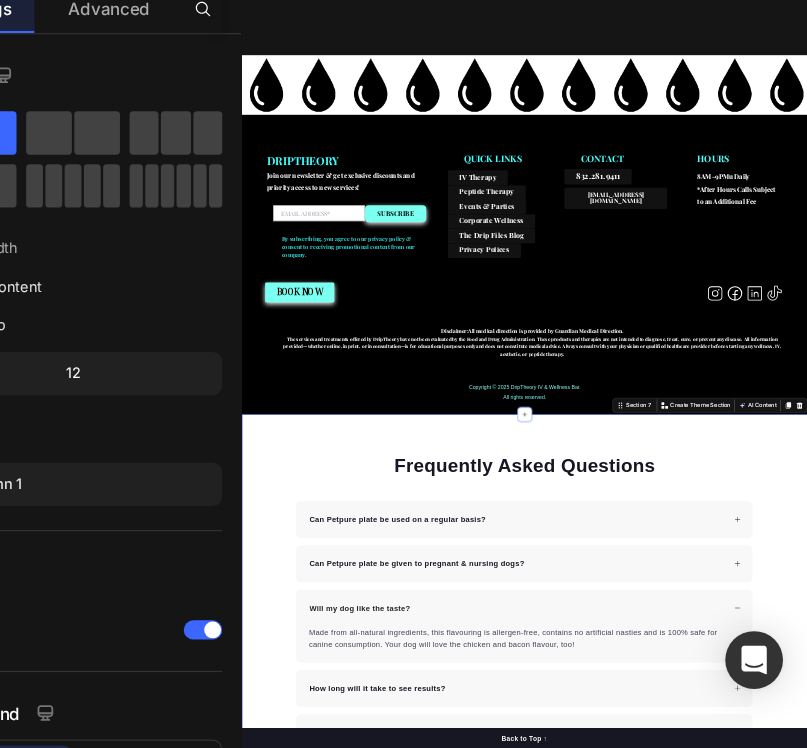 click on "Frequently Asked Questions Heading
Can Petpure plate be used on a regular basis?
Can Petpure plate be given to pregnant & nursing dogs?
Will my dog like the taste? Made from all-natural ingredients, this flavouring is allergen-free, contains no artificial nasties and is 100% safe for canine consumption. Your dog will love the chicken and bacon flavour, too! Text block
How long will it take to see results?
How does the money back guarantee work?
Any further questions? Accordion Row Section 7   Create Theme Section AI Content Write with GemAI What would you like to describe here? Tone and Voice Persuasive Product LL37 Show more Generate" at bounding box center (841, 1417) 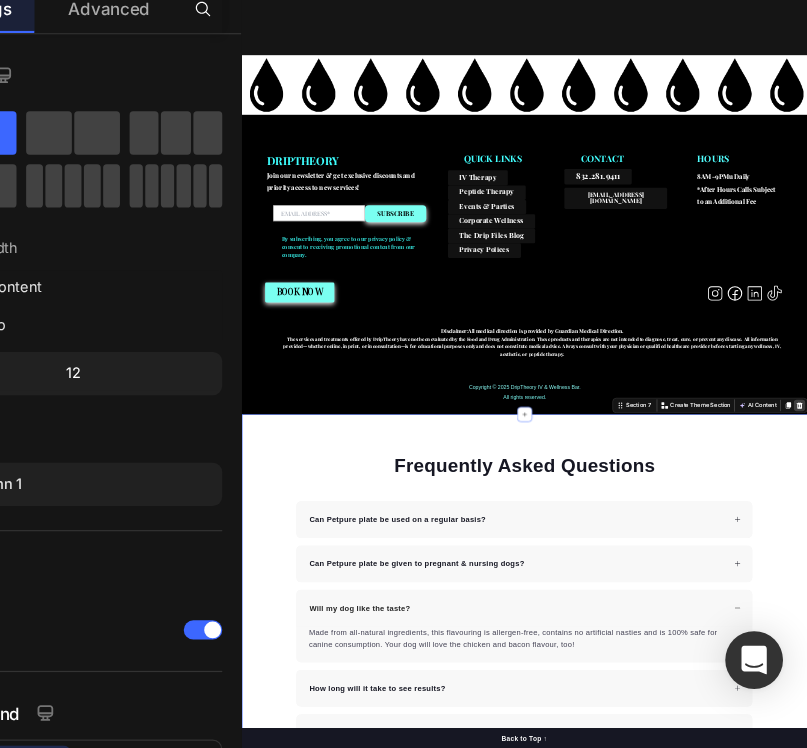 click at bounding box center (1424, 954) 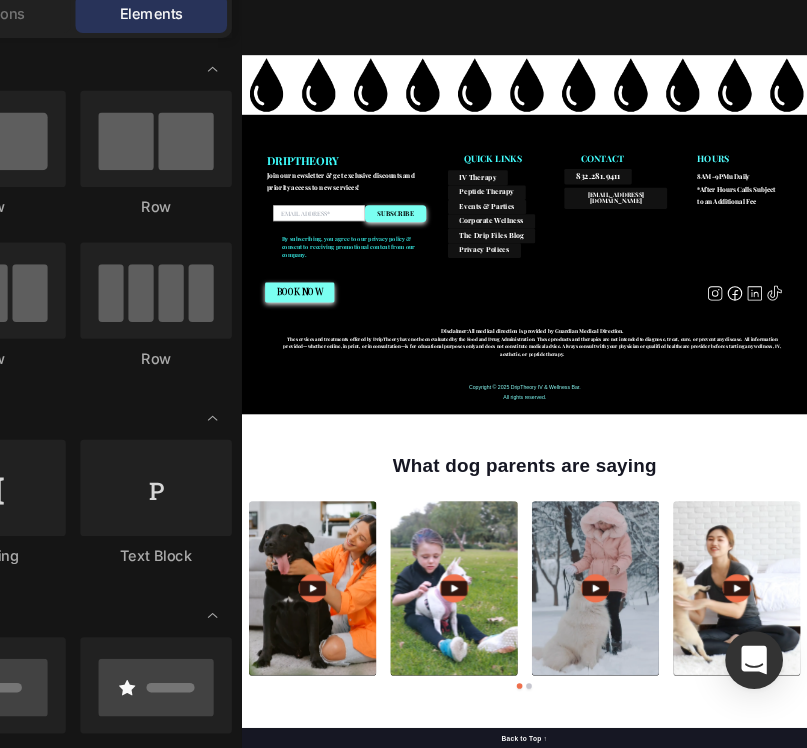 scroll, scrollTop: 3964, scrollLeft: 0, axis: vertical 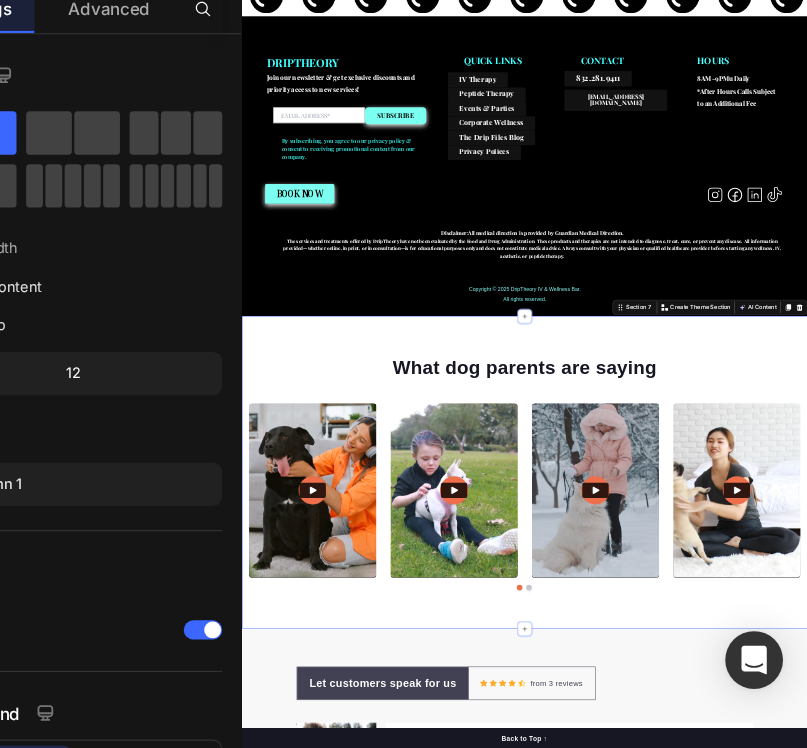 click on "What dog parents are saying Heading Video Video Video Video Video Carousel Row Section 7   Create Theme Section AI Content Write with GemAI What would you like to describe here? Tone and Voice Persuasive Product LL37 Show more Generate" at bounding box center (841, 1096) 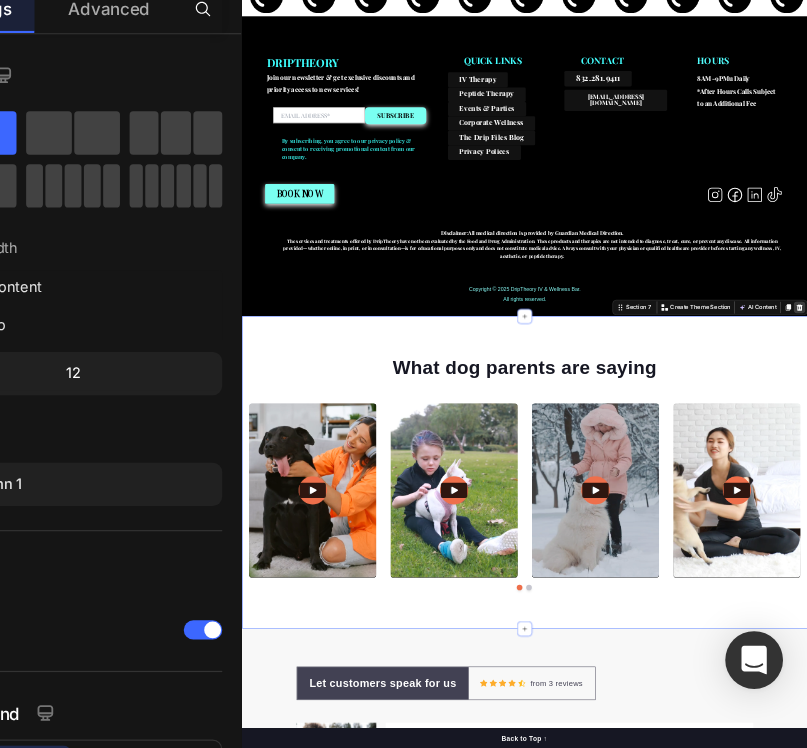 click at bounding box center (1424, 745) 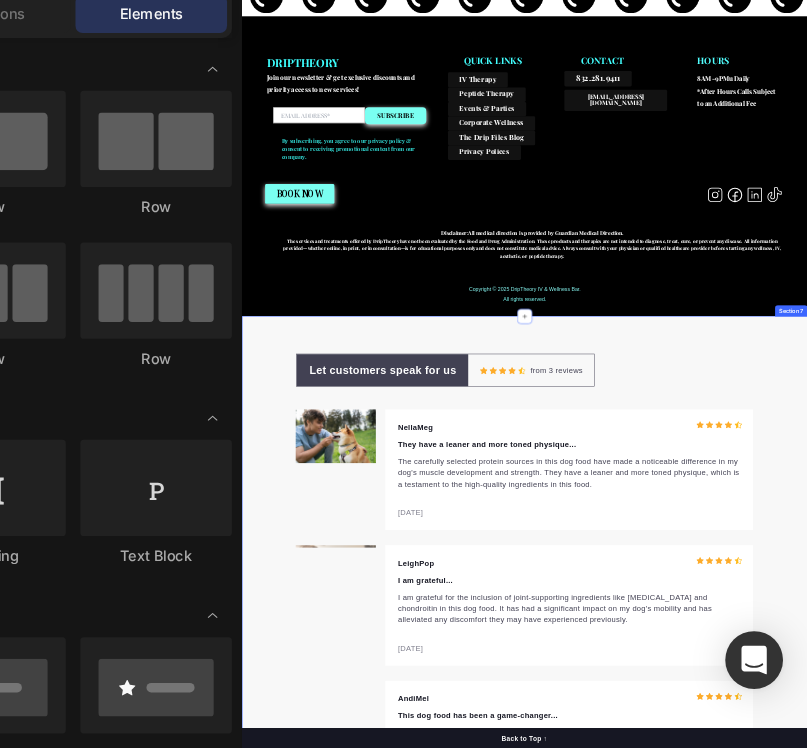 click on "Let customers speak for us Text block Row Icon Icon Icon Icon
Icon Icon List Hoz from 3 reviews Text block Row Row Image NellaMeg Text block Icon Icon Icon Icon
Icon Icon List Hoz Row They have a leaner and more toned physique... Text block The carefully selected protein sources in this dog food have made a noticeable difference in my dog's muscle development and strength. They have a leaner and more toned physique, which is a testament to the high-quality ingredients in this food. Text block 02/21/2024 Text block Row Row Image LeighPop Text block Icon Icon Icon Icon
Icon Icon List Hoz Row I am grateful... Text block I am grateful for the inclusion of joint-supporting ingredients like glucosamine and chondroitin in this dog food. It has had a significant impact on my dog's mobility and has alleviated any discomfort they may have experienced previously. Text block 02/21/2024 Text block Row Row Image AndiMel Text block Icon Icon Icon Icon" at bounding box center (841, 1319) 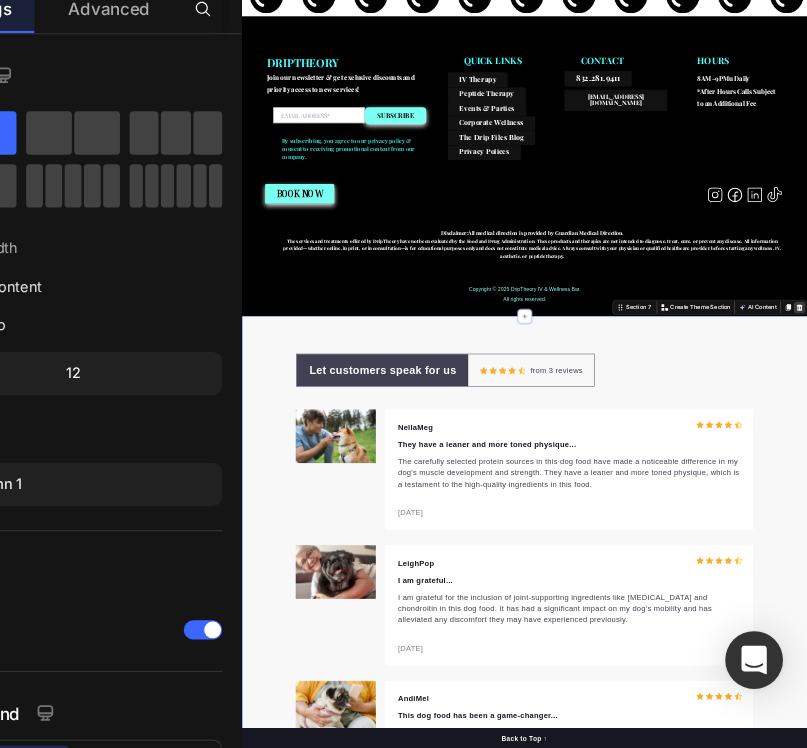 click 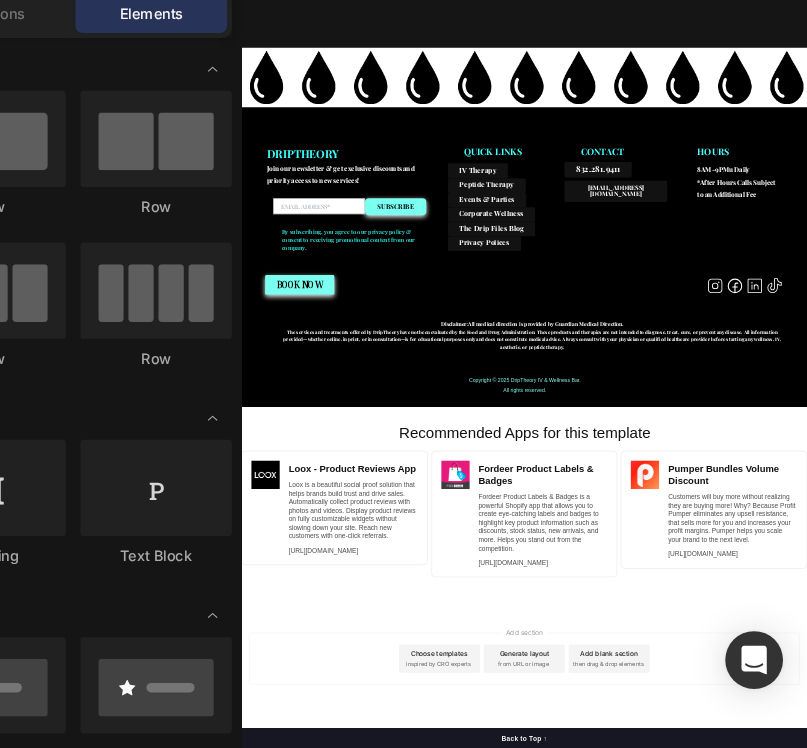 scroll, scrollTop: 3780, scrollLeft: 0, axis: vertical 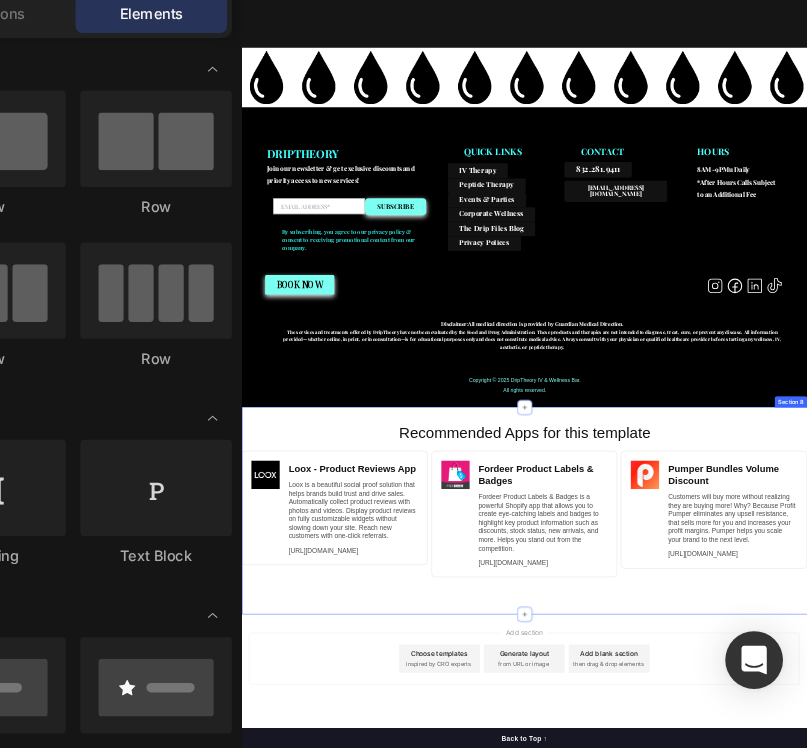 click on "Recommended Apps for this template Heading Image Loox ‑ Product Reviews App Heading Loox is a beautiful social proof solution that helps brands build trust and drive sales. Automatically collect product reviews with photos and videos. Display product reviews on fully customizable widgets without slowing down your site. Reach new customers with one-click referrals. Text Block https://gempages.co/loox Text Block Row Row Image Fordeer Product Labels & Badges Heading Fordeer Product Labels & Badges is a powerful Shopify app that allows you to create eye-catching labels and badges to highlight key product information such as discounts, stock status, new arrivals, and more. Helps you stand out from the competition. Text Block https://gempages.co/fodeer-product-badges-label-design Text Block Row Row Image Pumper Bundles Volume Discount Heading Text Block https://gempages.co/pumper-quantity-breaks-product-bundles-discounts Text Block Row Row Row Section 8" at bounding box center (841, 1176) 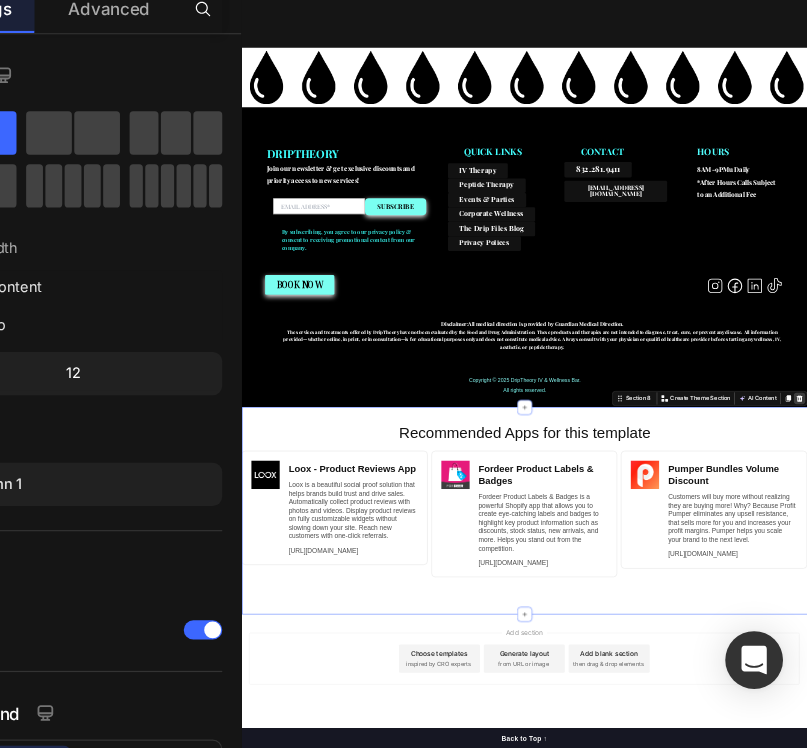 click 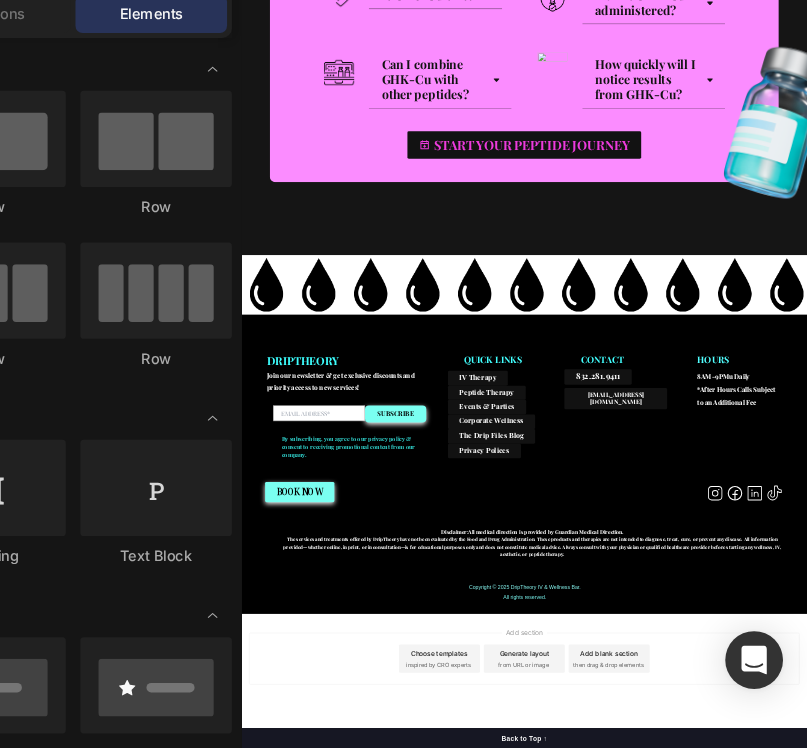 scroll, scrollTop: 3308, scrollLeft: 0, axis: vertical 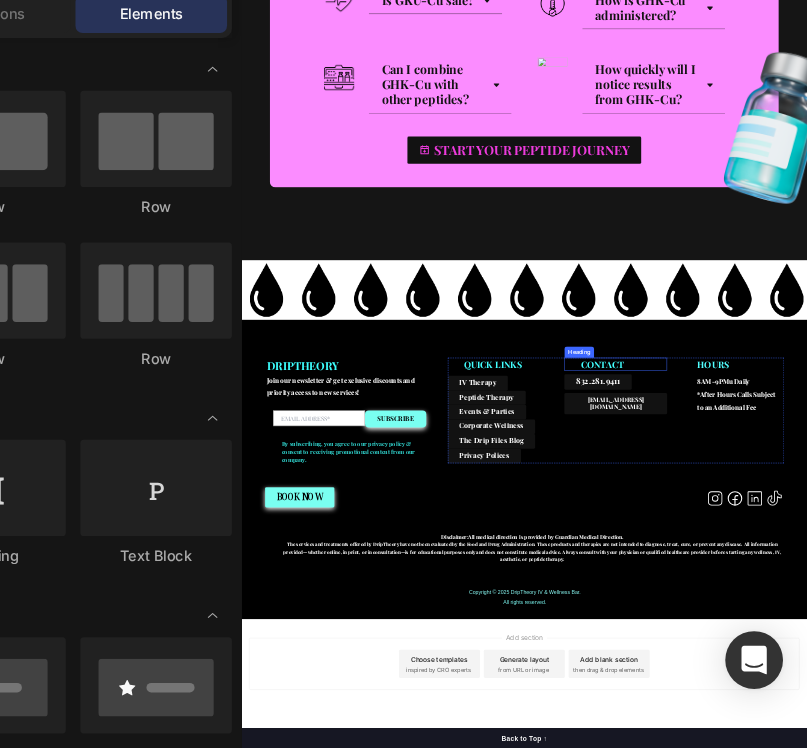 click on "CONTACT" at bounding box center [1050, 866] 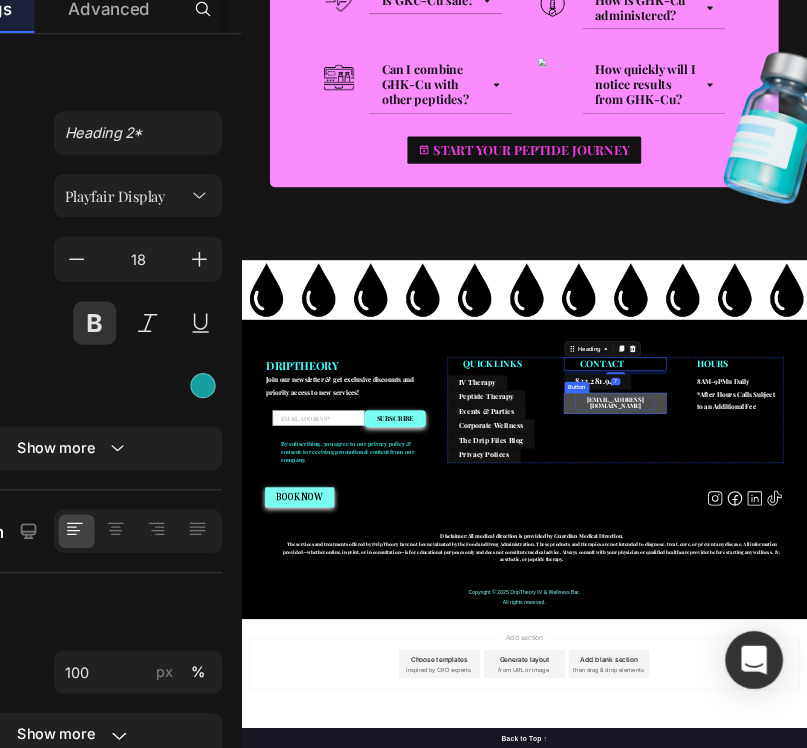 click on "info@driptheoryivbar.com" at bounding box center [1034, 948] 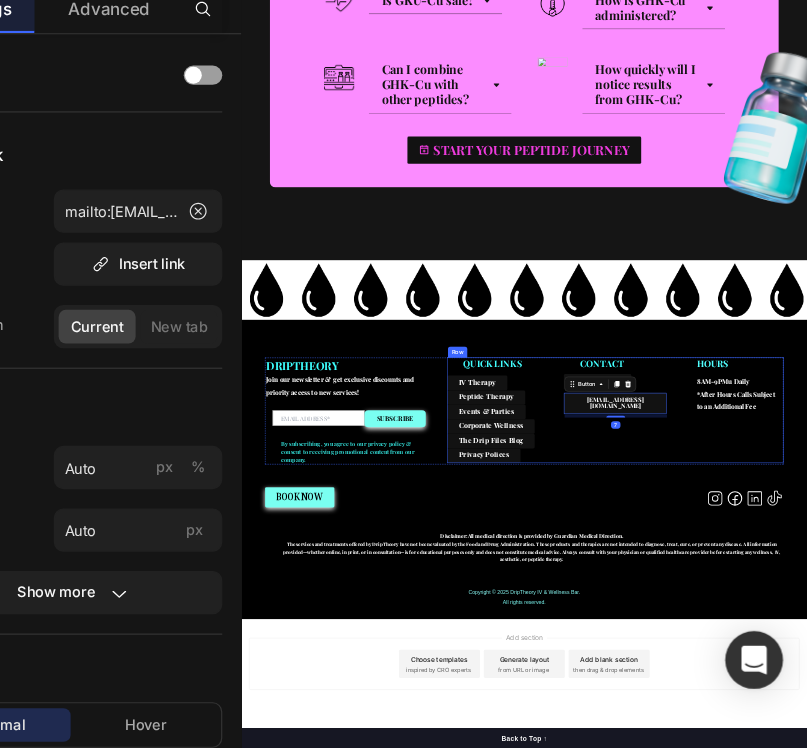 click on "QUICK LINKS Heading Text block IV Therapy Button Peptide Therapy Button Events & Parties Button Corporate Wellness Button The Drip Files Blog Button Privacy Polices Button CONTACT Heading 832.281.9411 Button info@driptheoryivbar.com Button   7 Heading HOURS Heading 8AM-9PMu Daily *After Hours Calls Subject to an Additional Fee Text block Row" at bounding box center (1034, 964) 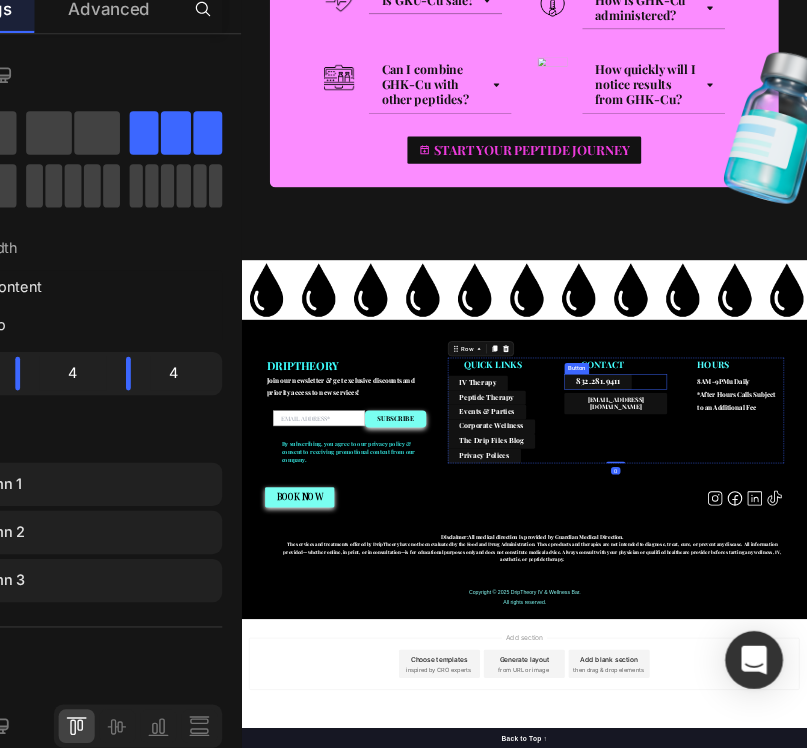 click on "CONTACT" at bounding box center (1050, 866) 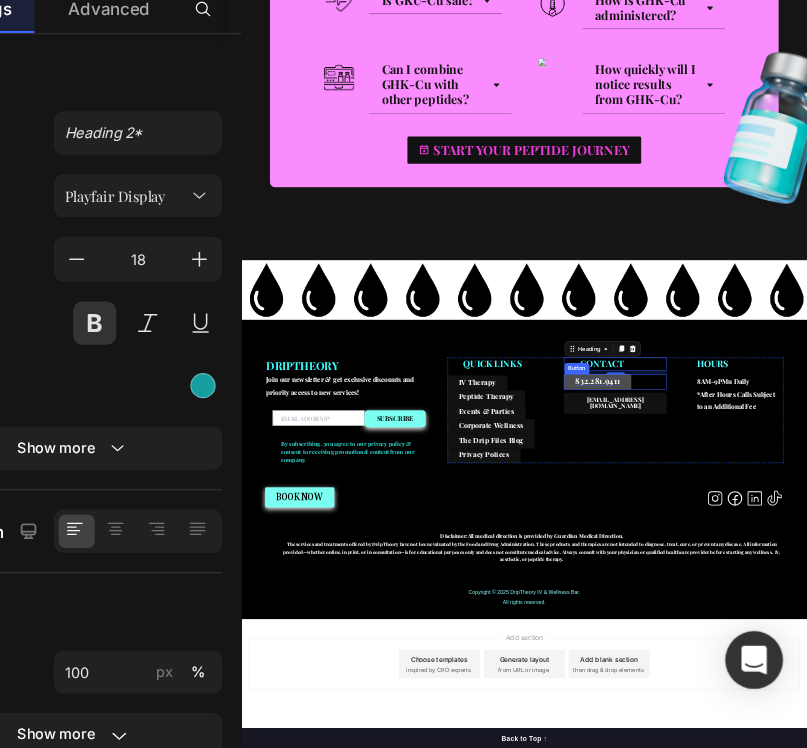 click on "832.281.9411" at bounding box center [996, 901] 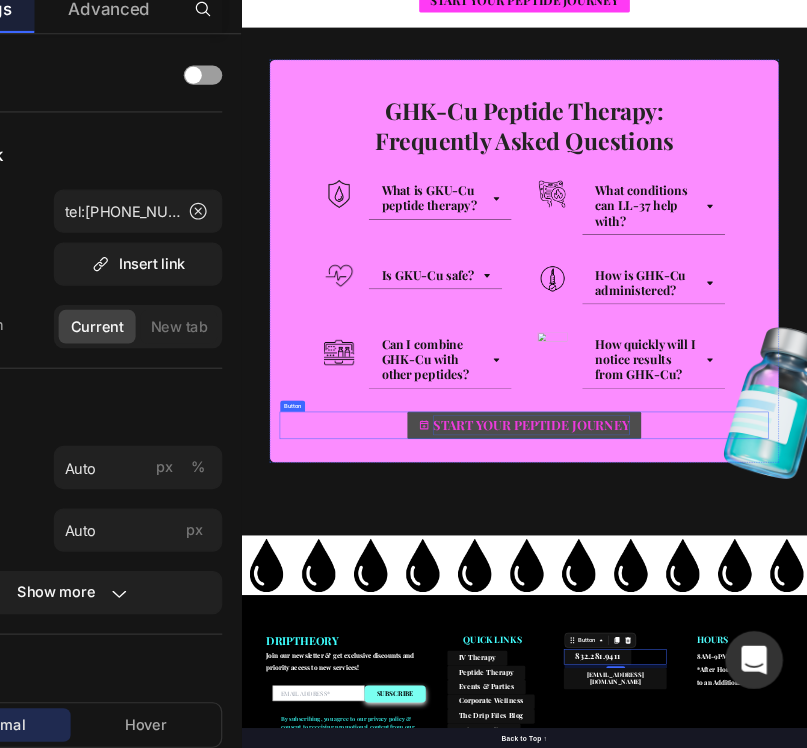 scroll, scrollTop: 2732, scrollLeft: 0, axis: vertical 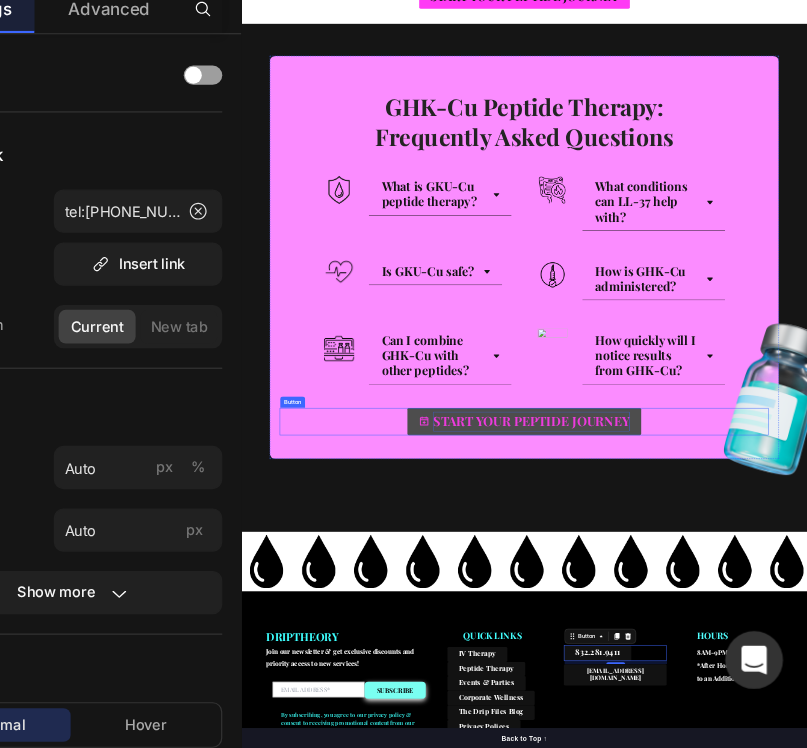 click on "START YOUR PEPTIDE JOURNEY" at bounding box center (856, 987) 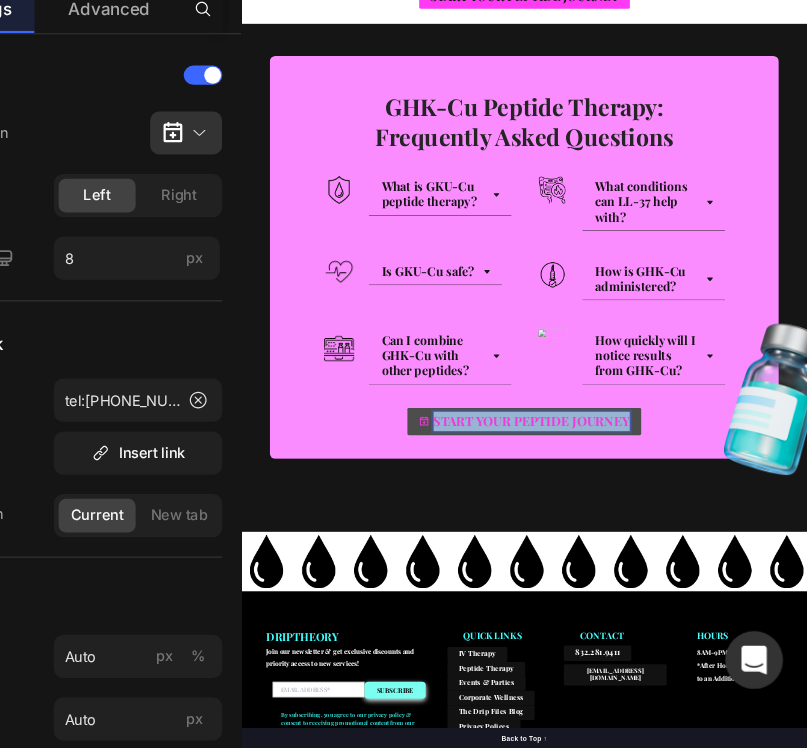 click on "START YOUR PEPTIDE JOURNEY" at bounding box center [856, 987] 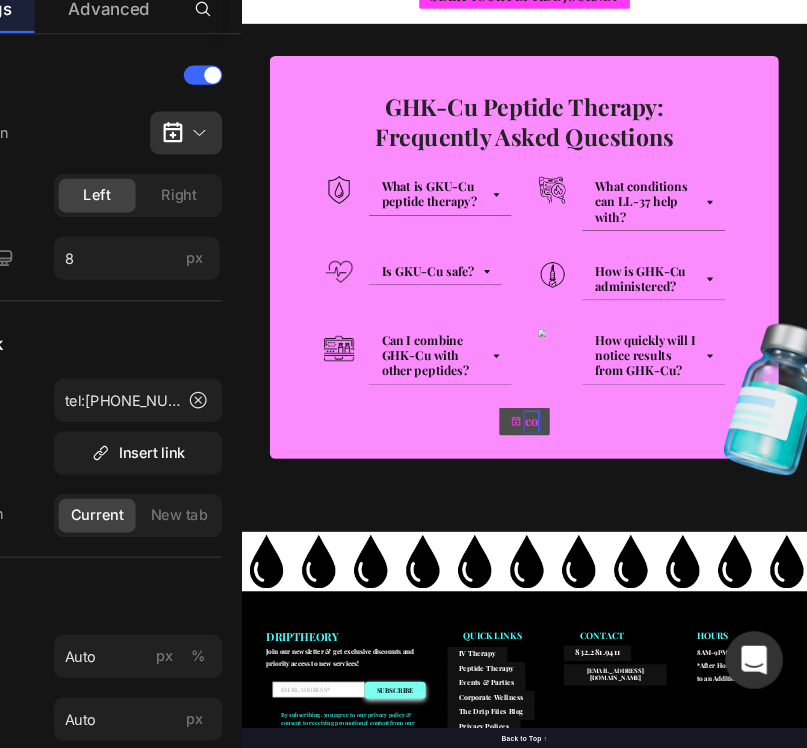 scroll, scrollTop: 2466, scrollLeft: 0, axis: vertical 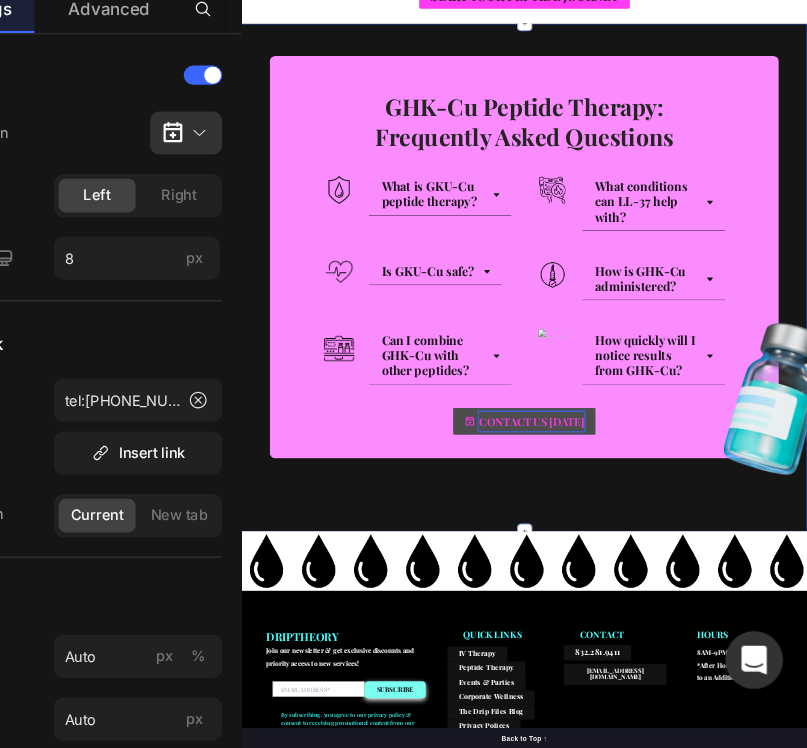 click on "Image GHK-Cu Peptide Therapy: Frequently Asked Questions Heading Row Image
What is GKU-Cu peptide therapy? Accordion Row Image
What conditions can LL-37 help with? Accordion Row Row Image
Is GKU-Cu safe? Accordion Row Image
How is GHK-Cu administered? Accordion Row Row Image
Can I combine GHK-Cu with other peptides? Accordion Row Image
How quickly will I notice results from GHK-Cu? Accordion Row Row
CONTACT US TODAY Button   50 Row Section 4" at bounding box center [841, 682] 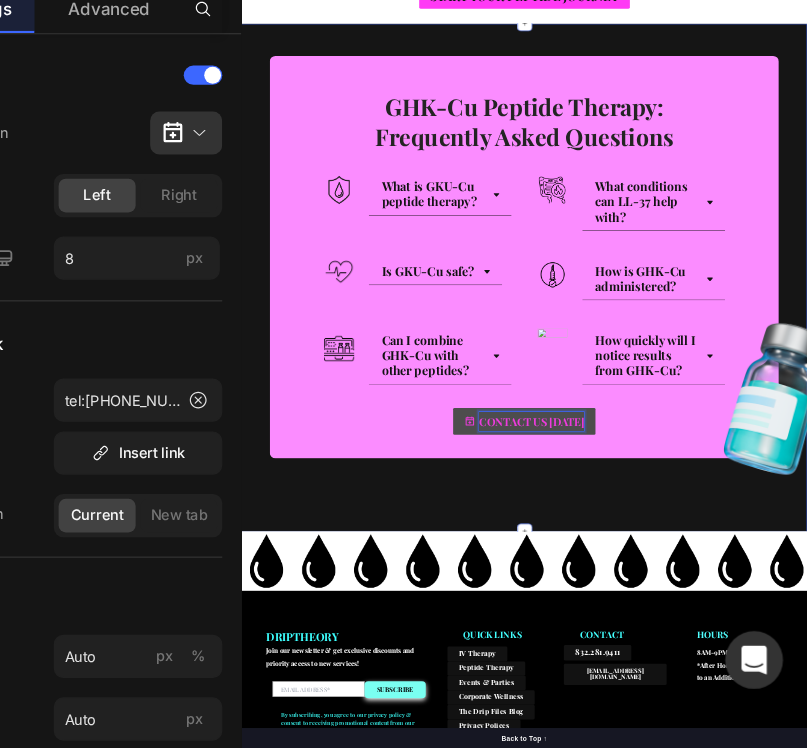 scroll, scrollTop: 0, scrollLeft: 0, axis: both 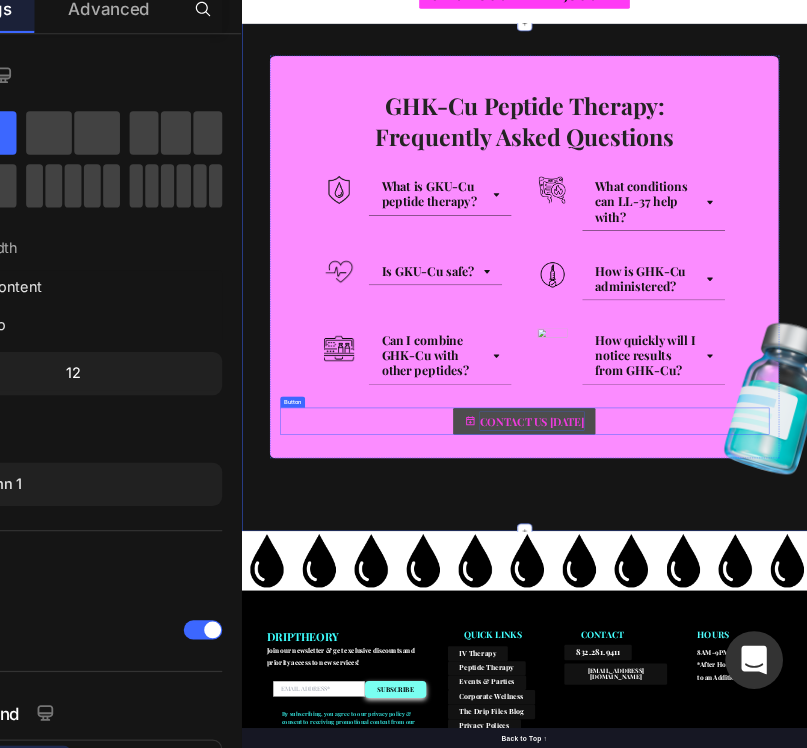 click on "CONTACT US [DATE]" at bounding box center (856, 987) 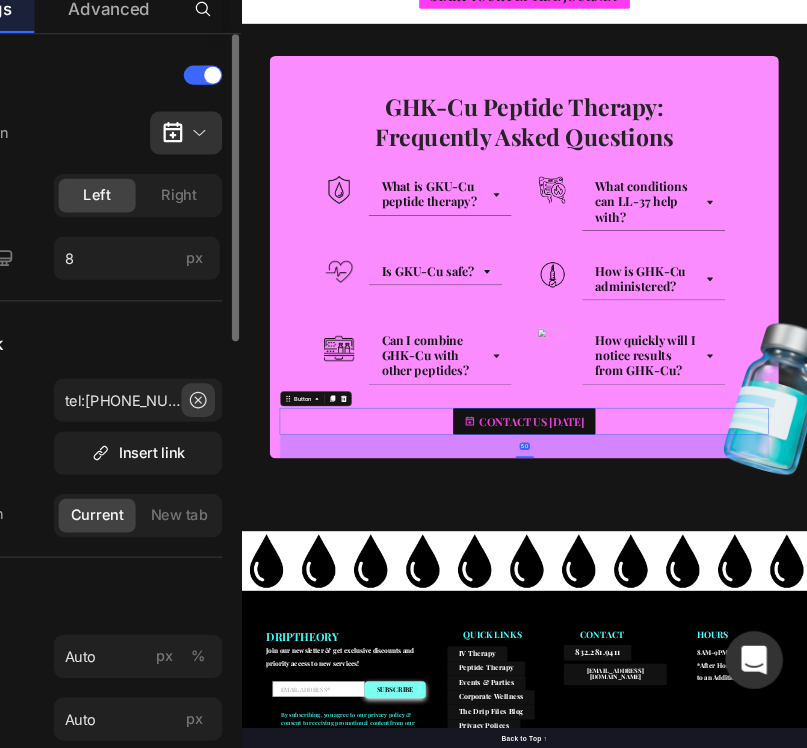 click 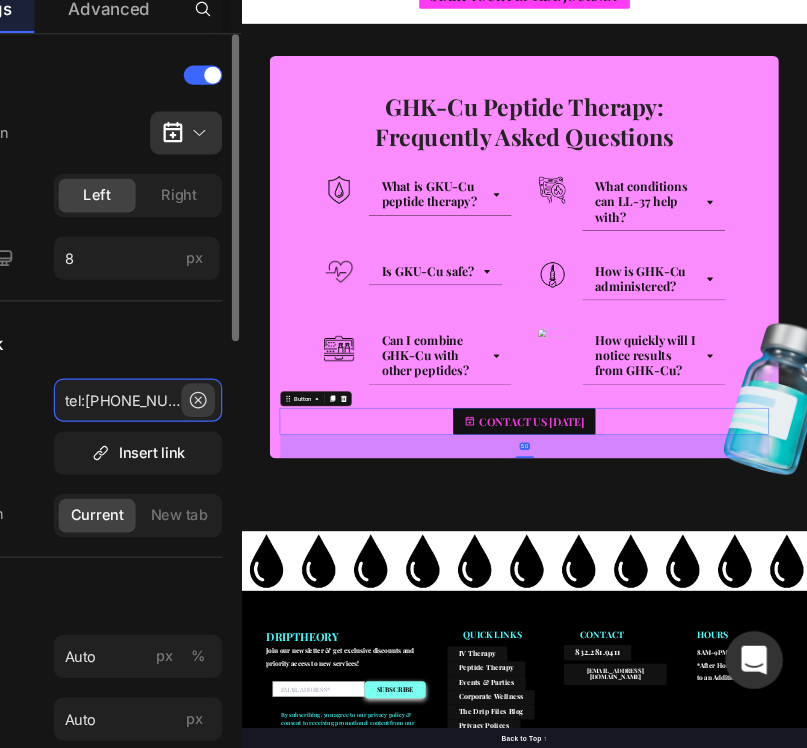 type 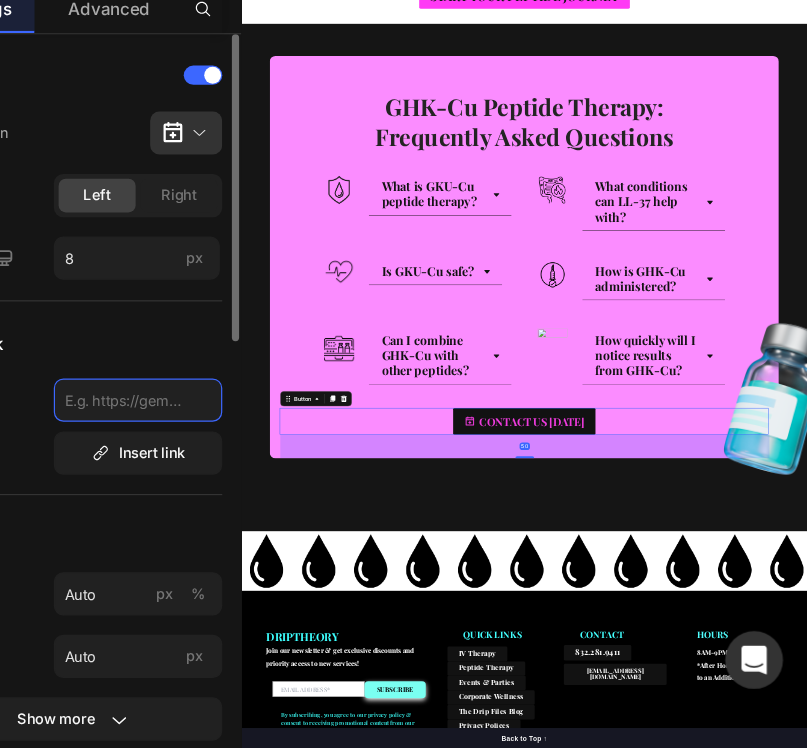 scroll, scrollTop: 0, scrollLeft: 0, axis: both 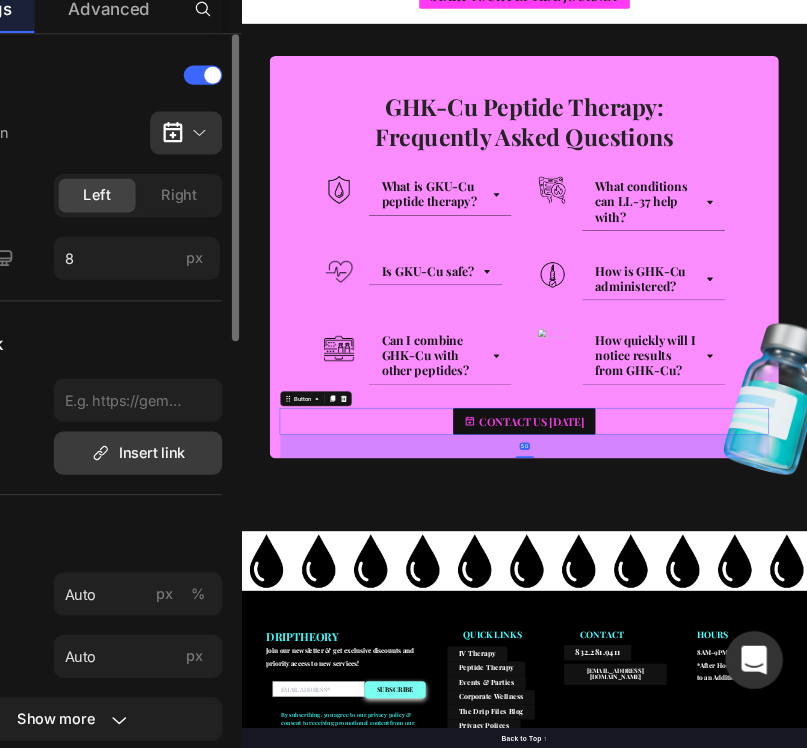 click on "Insert link" at bounding box center [251, 502] 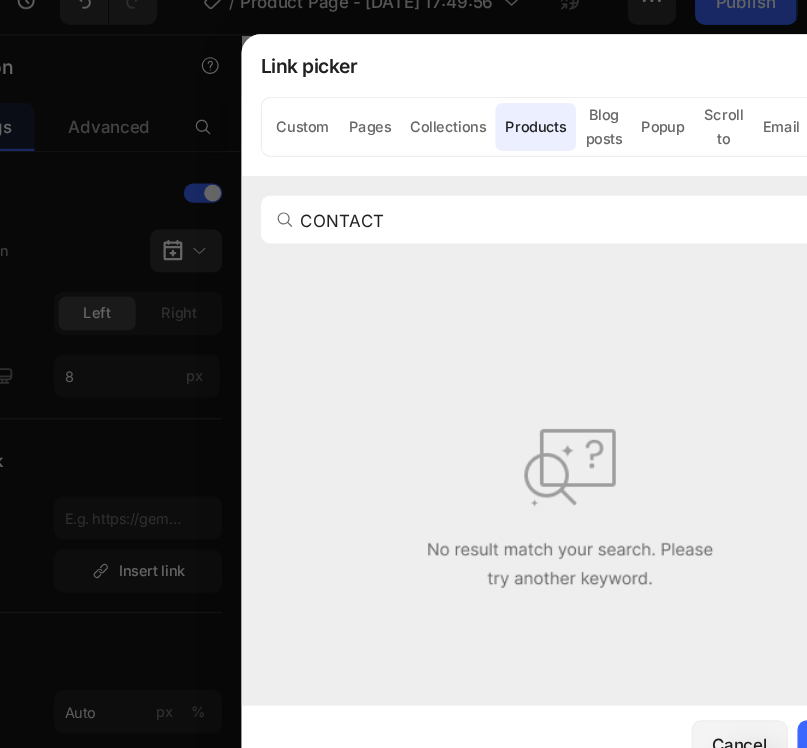 type on "CONTACT" 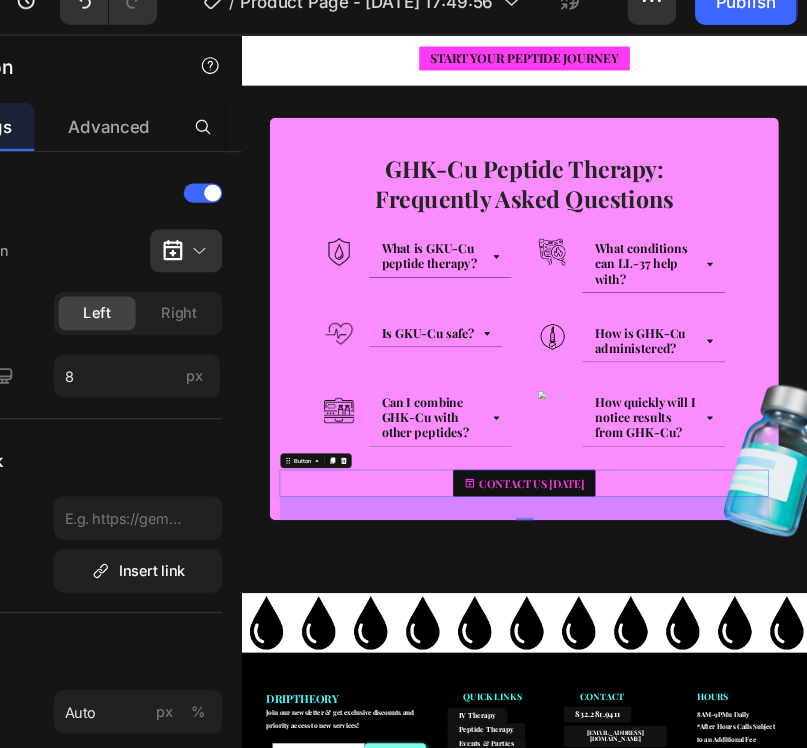 scroll, scrollTop: 3008, scrollLeft: 0, axis: vertical 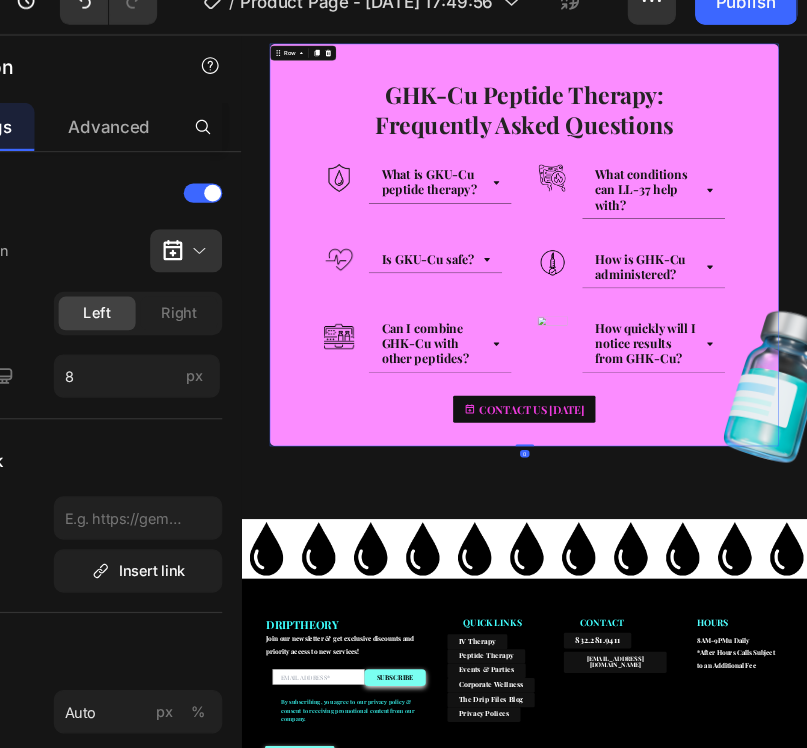 click on "GHK-Cu Peptide Therapy: Frequently Asked Questions Heading Row Image
What is GKU-Cu peptide therapy? Accordion Row Image
What conditions can LL-37 help with? Accordion Row Row Image
Is GKU-Cu safe? Accordion Row Image
How is GHK-Cu administered? Accordion Row Row Image
Can I combine GHK-Cu with other peptides? Accordion Row Image
How quickly will I notice results from GHK-Cu? Accordion Row Row
CONTACT US TODAY Button Row   0" at bounding box center (841, 480) 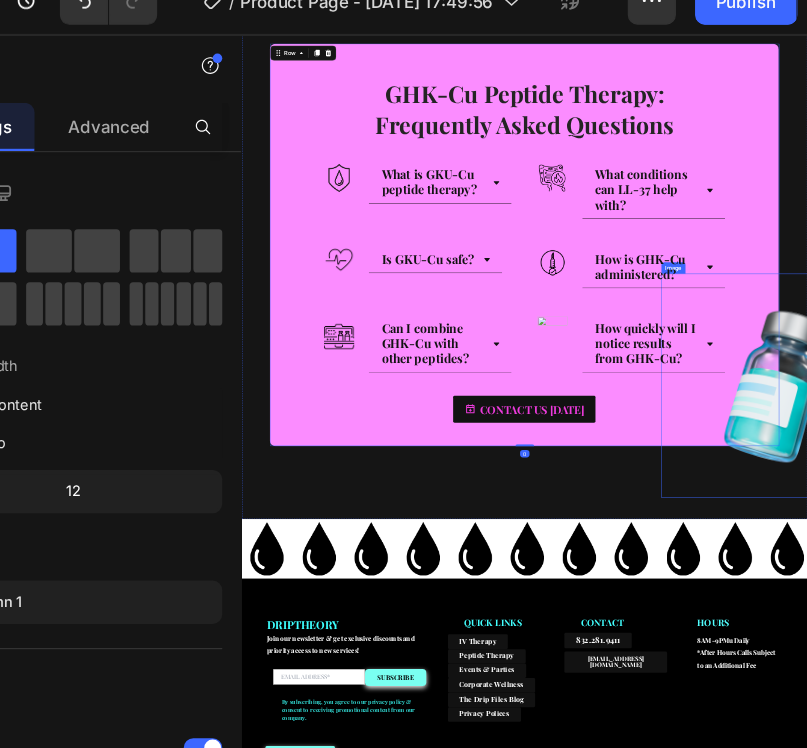 click at bounding box center (1369, 779) 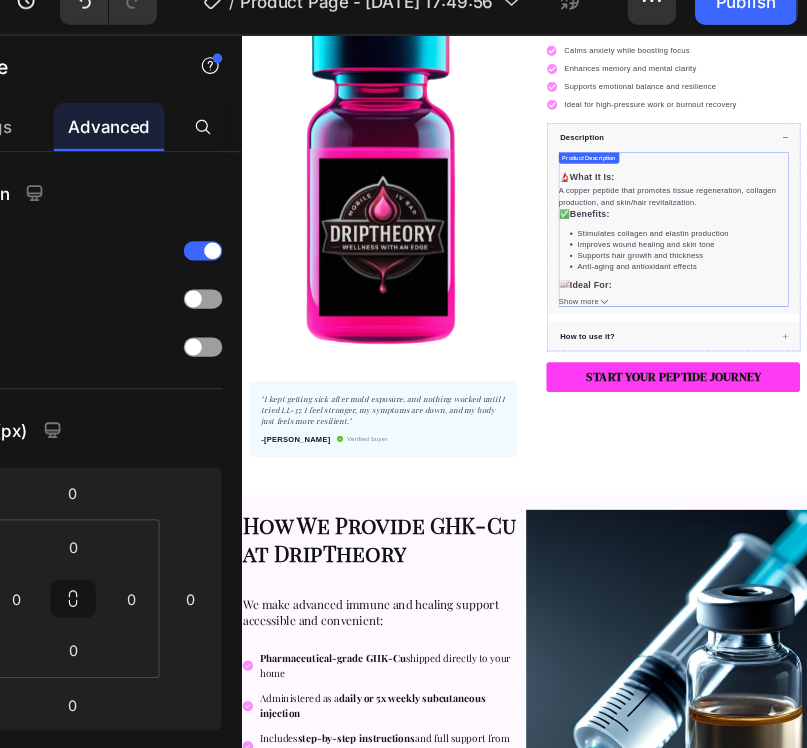 scroll, scrollTop: 18, scrollLeft: 0, axis: vertical 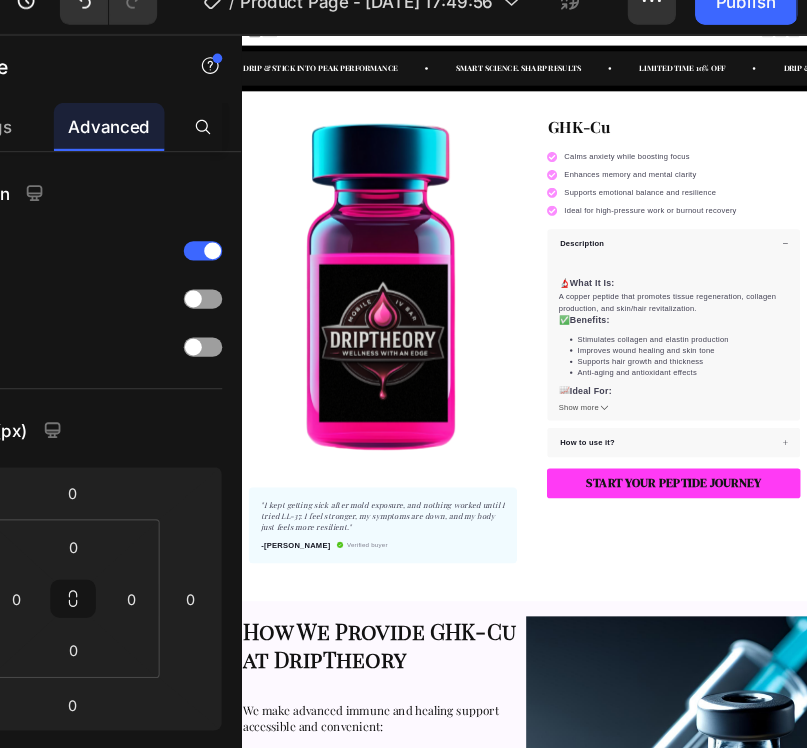 click on "Calms anxiety while boosting focus" at bounding box center [1108, 294] 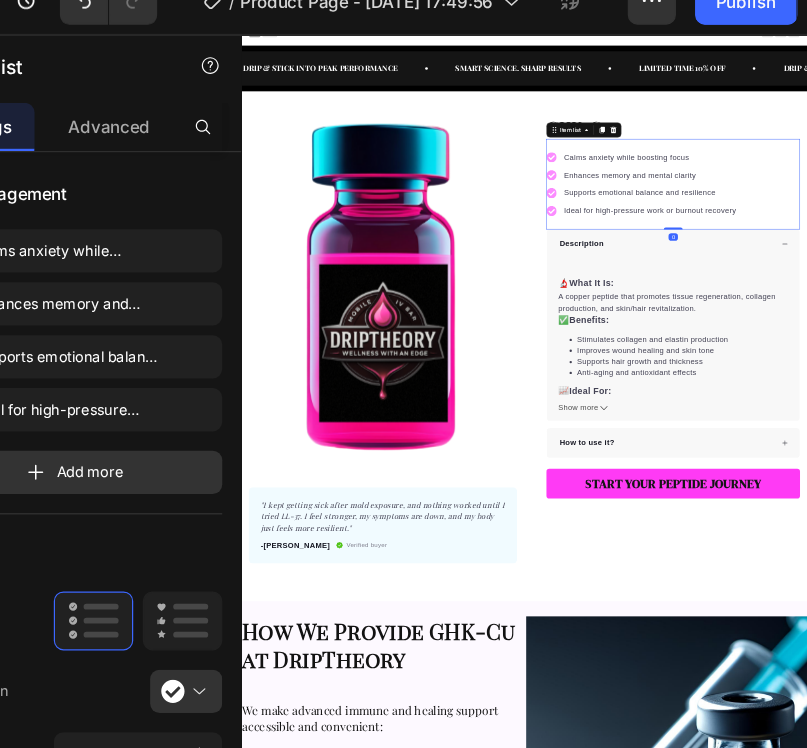 click on "Calms anxiety while boosting focus" at bounding box center (1108, 294) 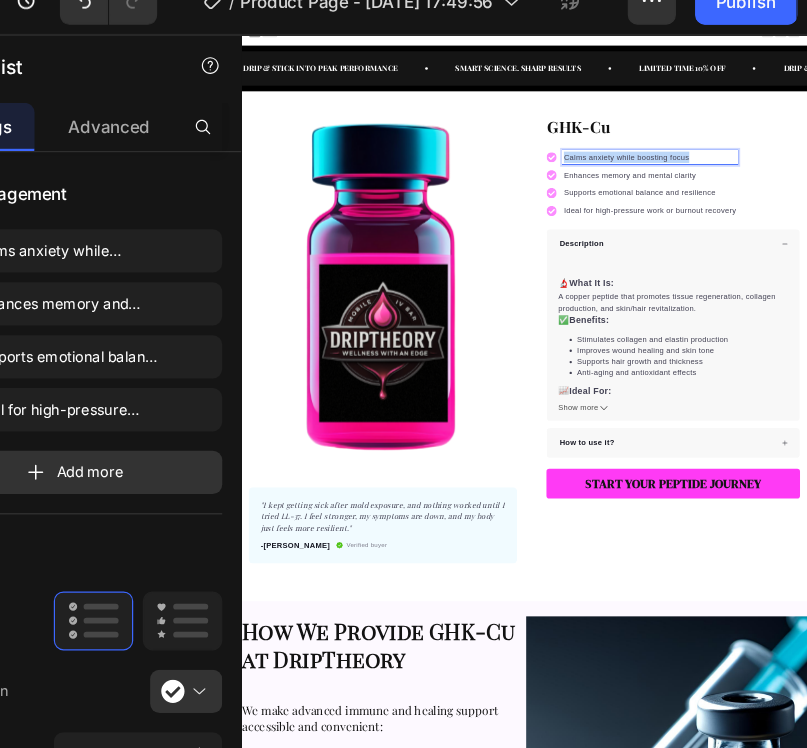 click on "Calms anxiety while boosting focus" at bounding box center (1108, 294) 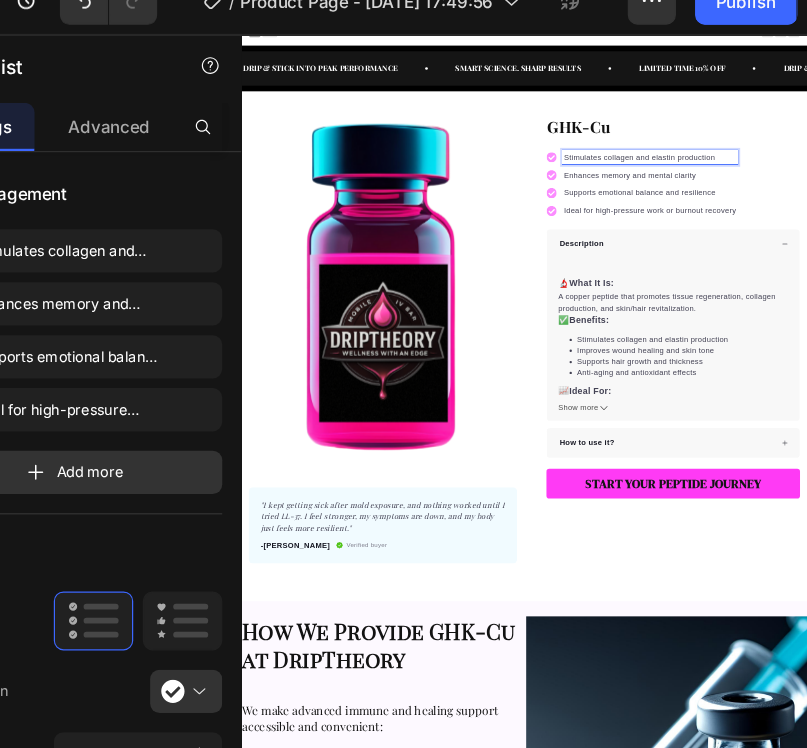 click on "Stimulates collagen and elastin production" at bounding box center (1108, 294) 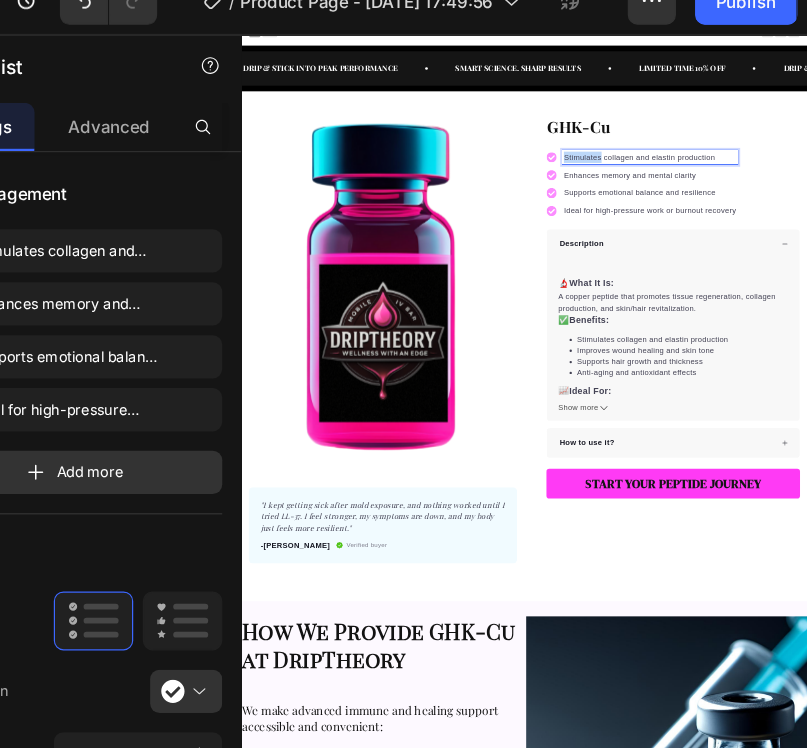 click on "Stimulates collagen and elastin production" at bounding box center (1108, 294) 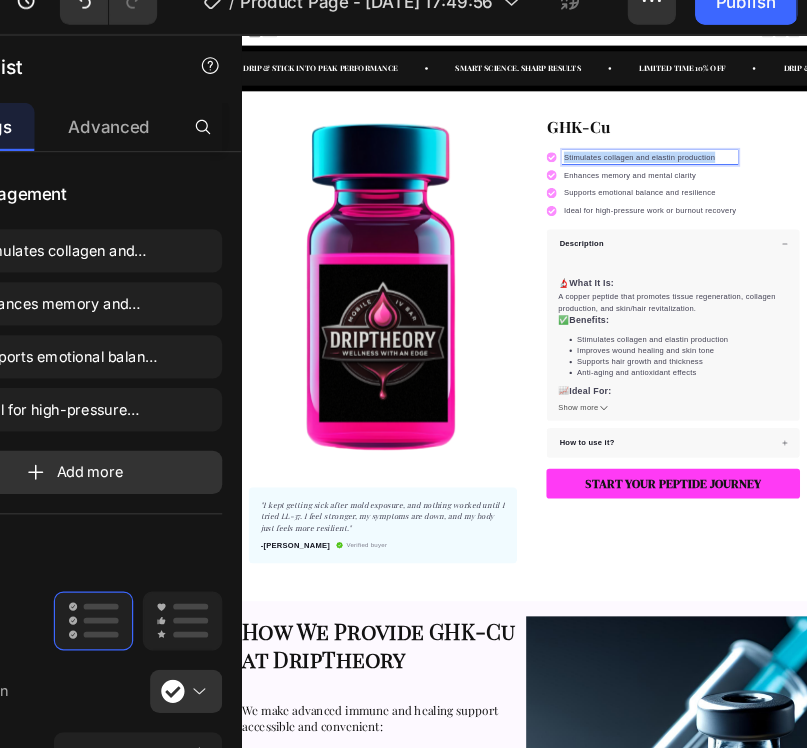 click on "Stimulates collagen and elastin production" at bounding box center (1108, 294) 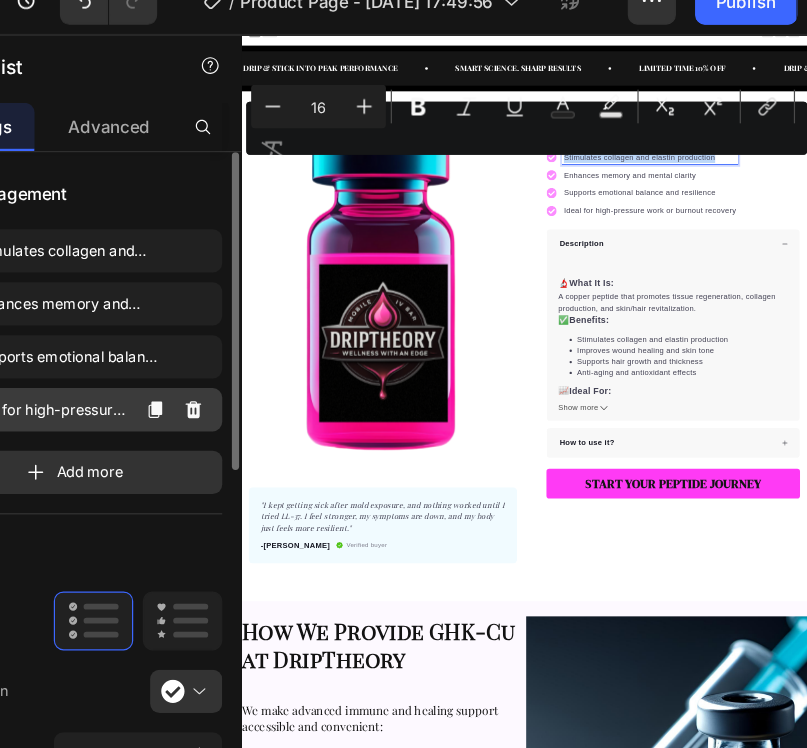 scroll, scrollTop: 0, scrollLeft: 0, axis: both 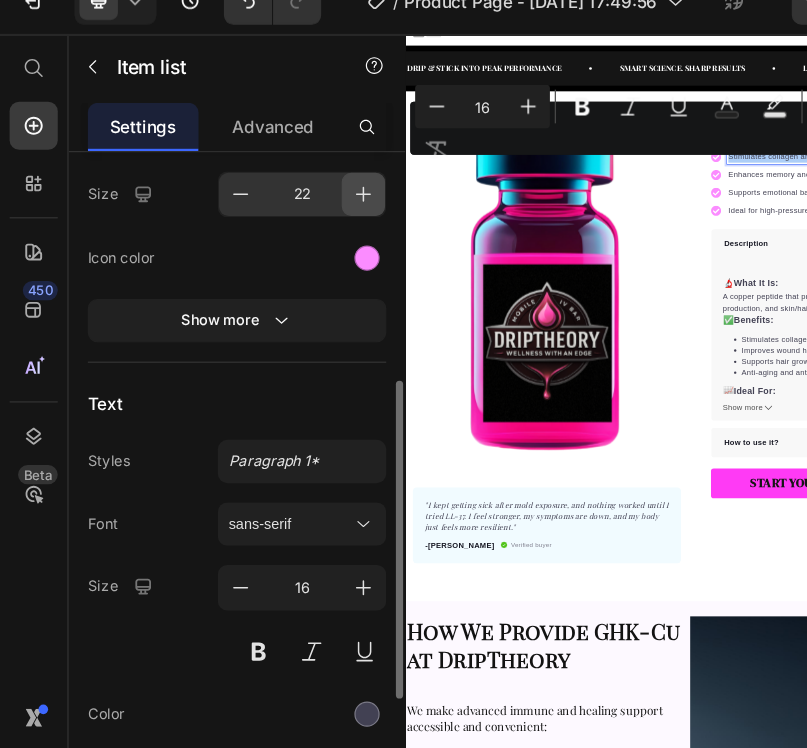 click 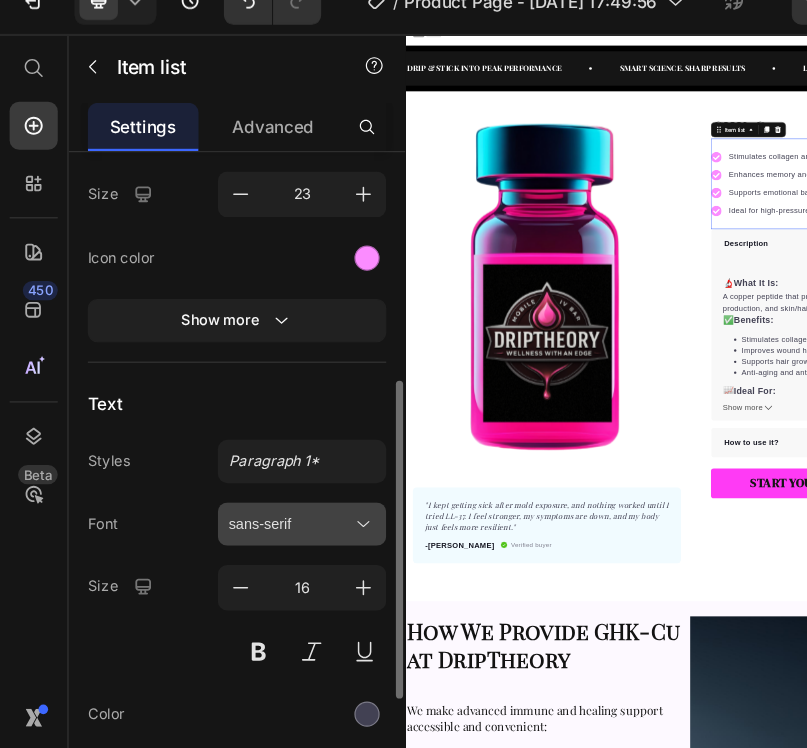 click on "sans-serif" at bounding box center (251, 463) 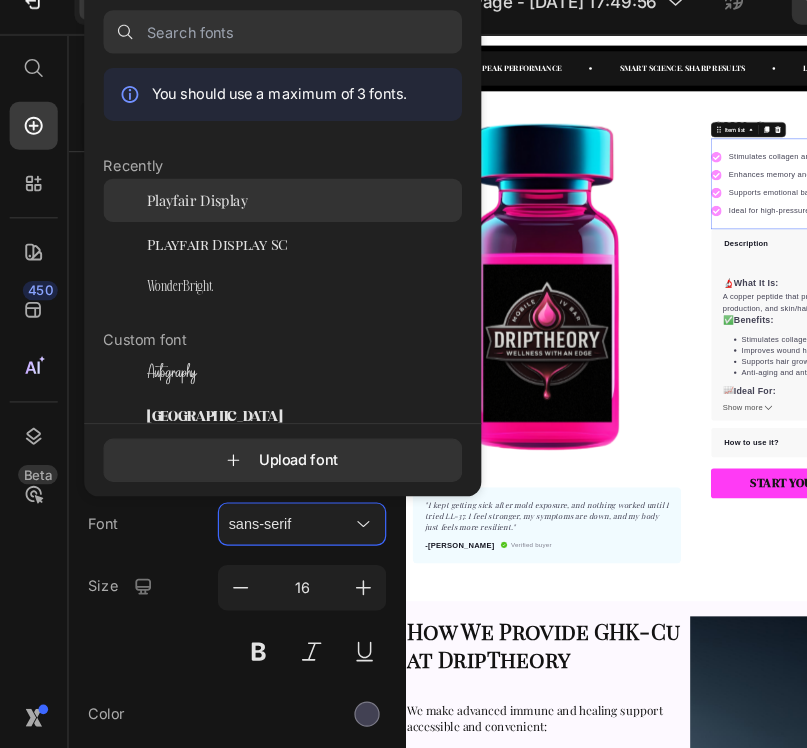 click on "Playfair Display" 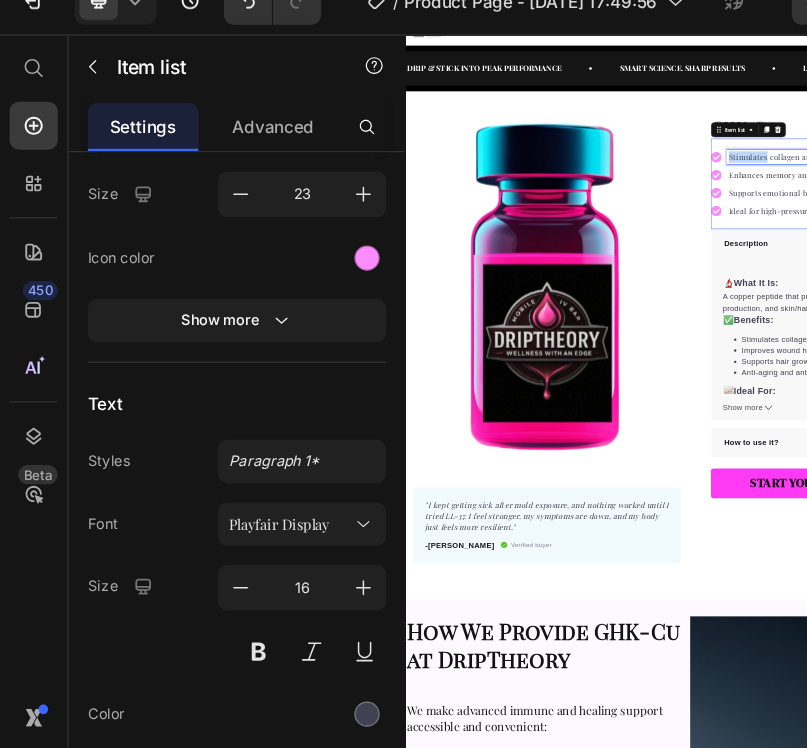 click on "Stimulates collagen and elastin production" at bounding box center (1280, 294) 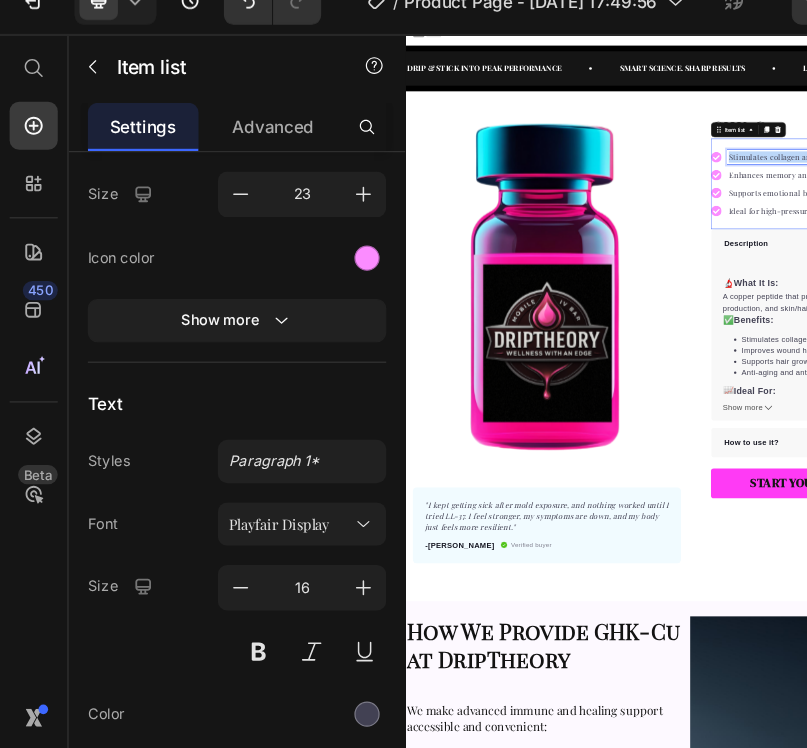 click on "Stimulates collagen and elastin production" at bounding box center (1280, 294) 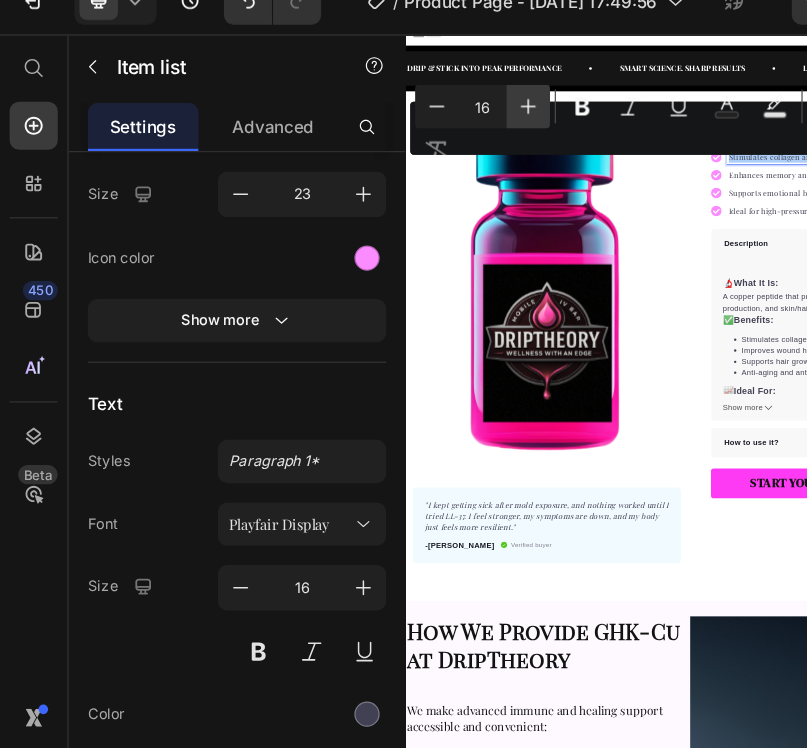 click 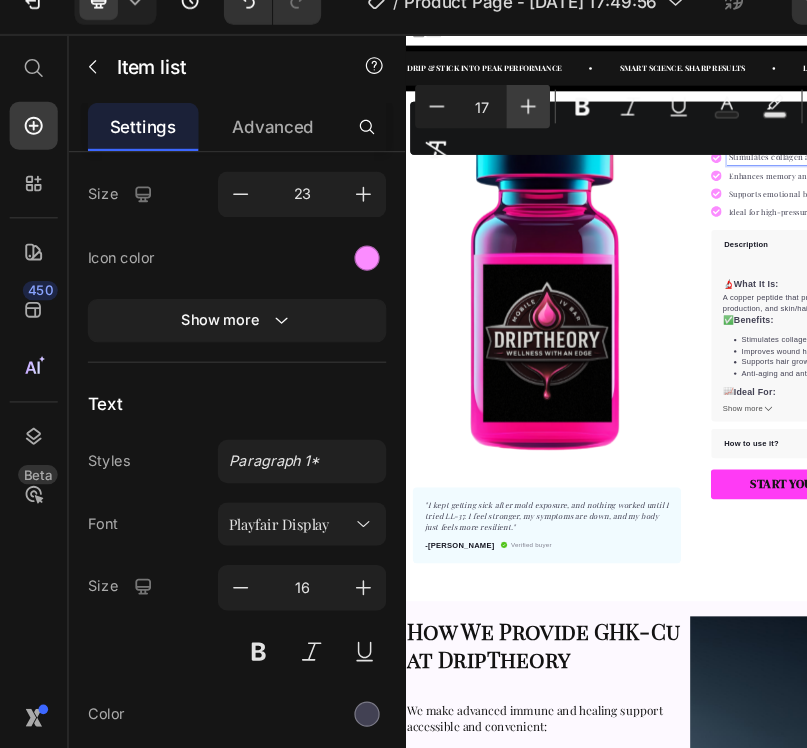 click 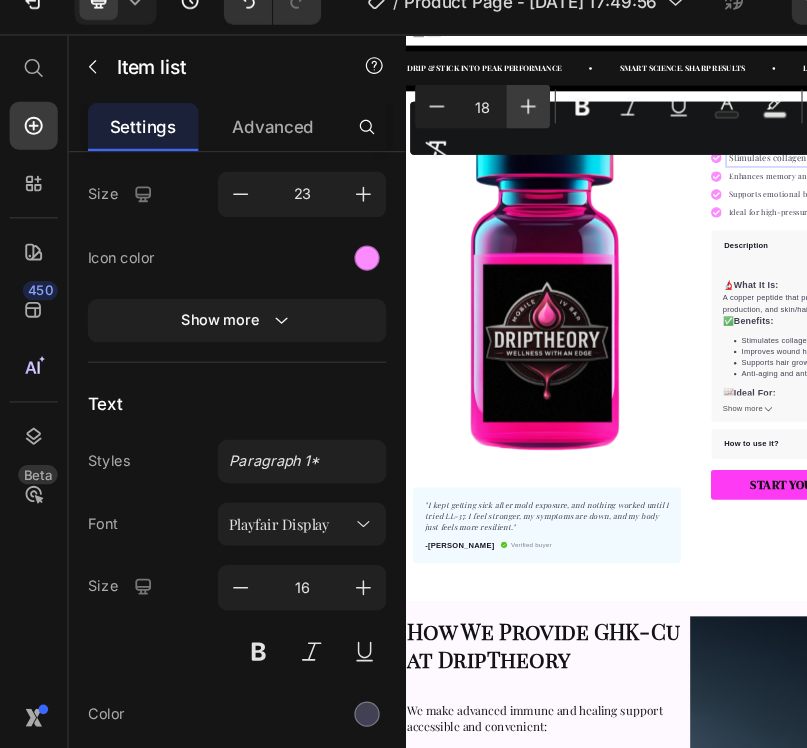 click 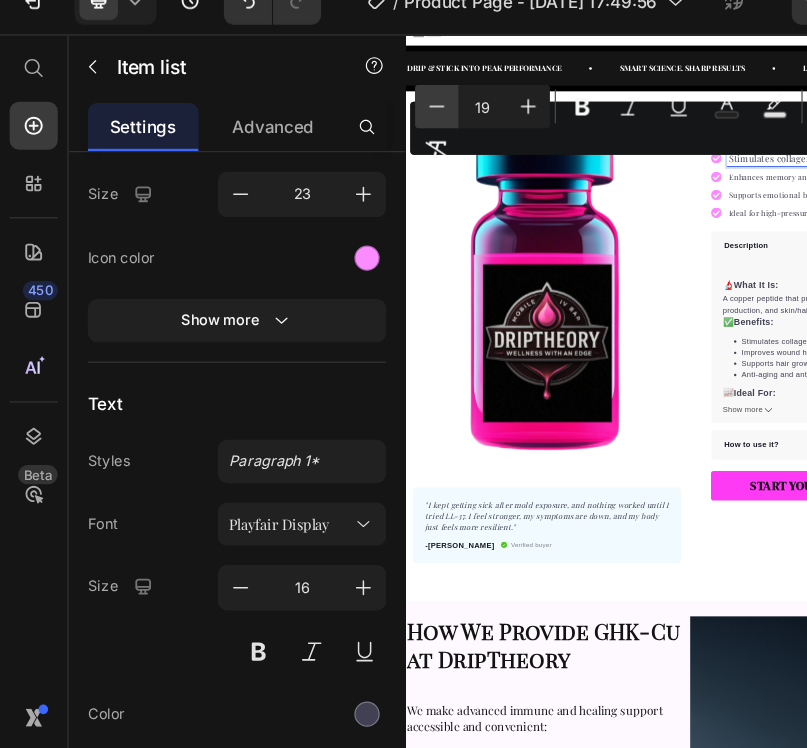 click 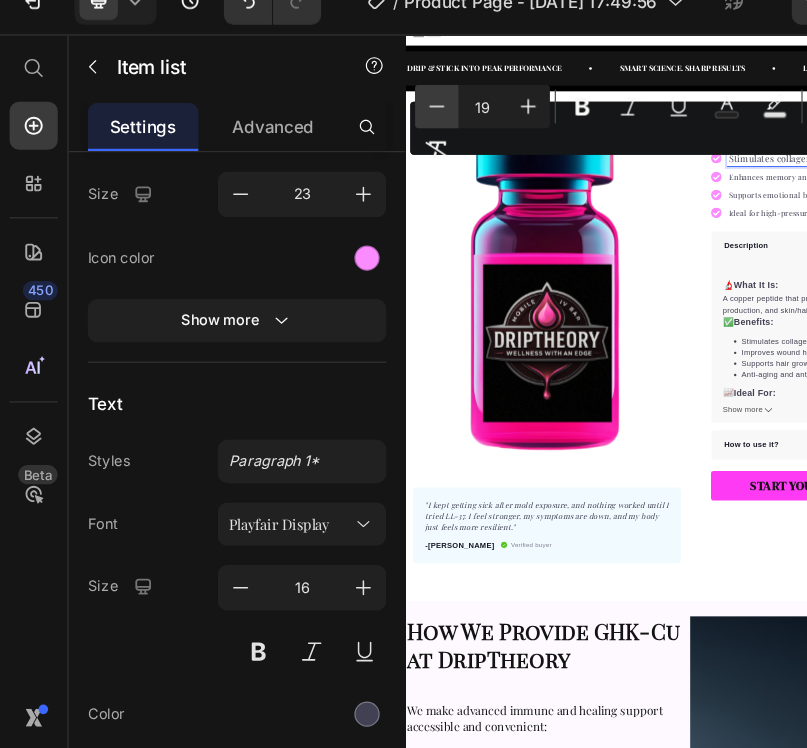 type on "18" 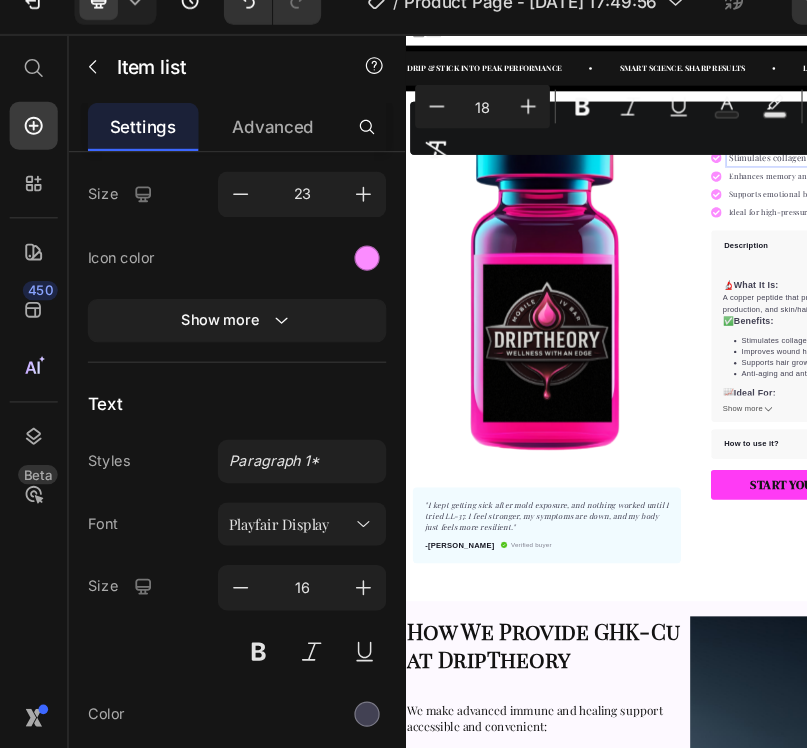 click on "Enhances memory and mental clarity" at bounding box center [1280, 335] 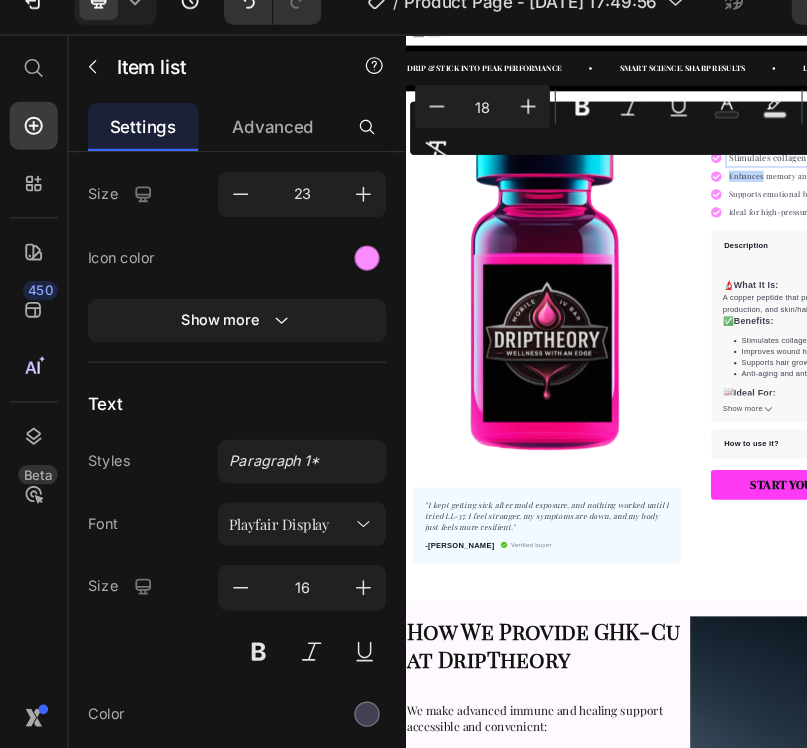 click on "Enhances memory and mental clarity" at bounding box center (1280, 335) 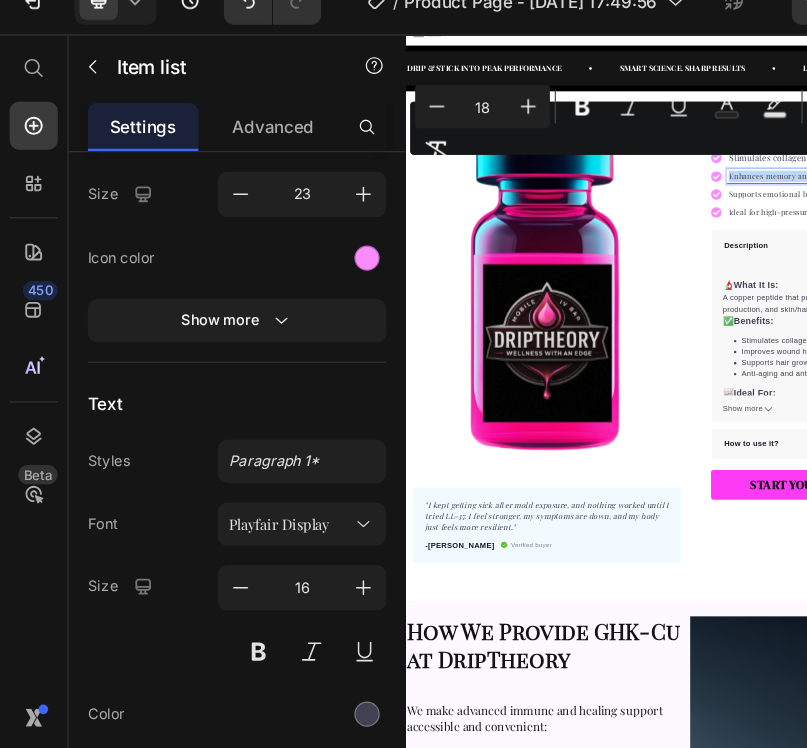 click on "Enhances memory and mental clarity" at bounding box center [1280, 335] 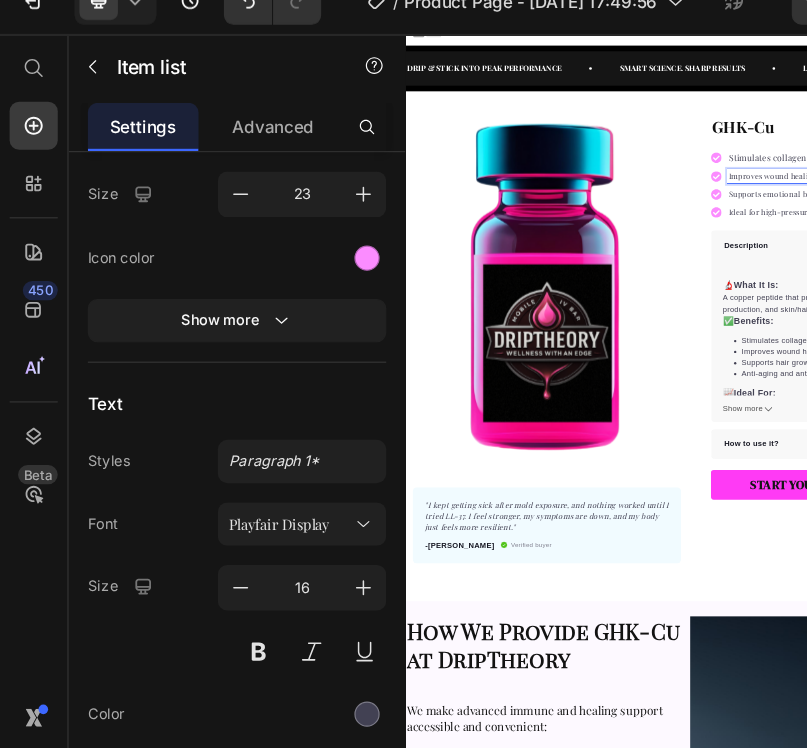 click on "Improves wound healing and skin tone" at bounding box center [1280, 335] 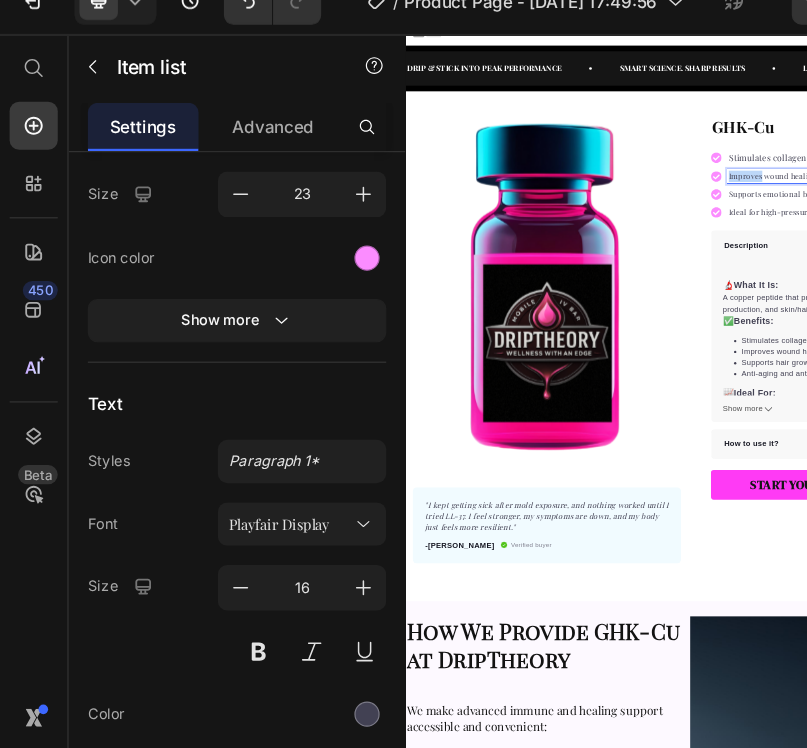 click on "Improves wound healing and skin tone" at bounding box center (1280, 335) 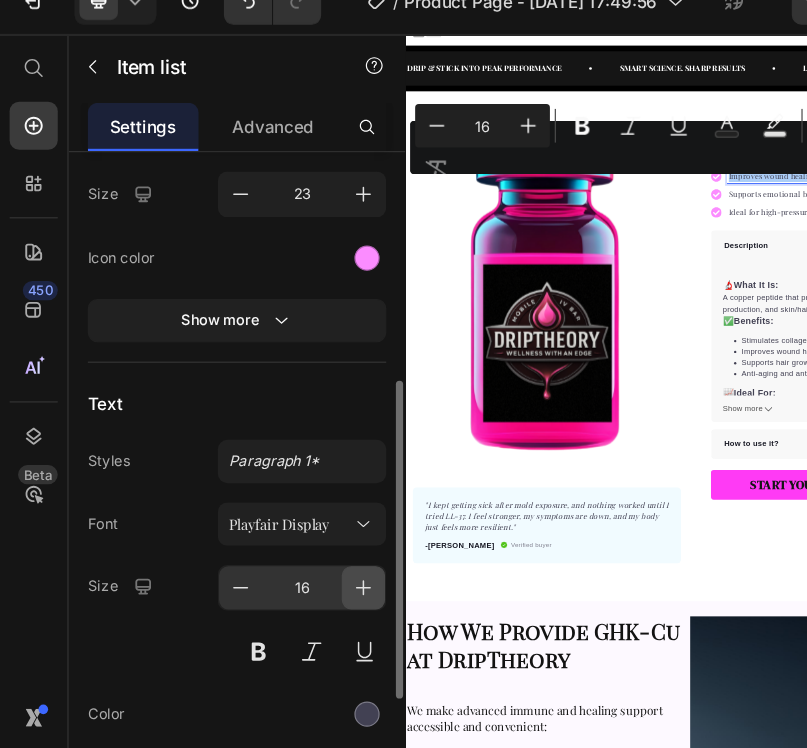 click 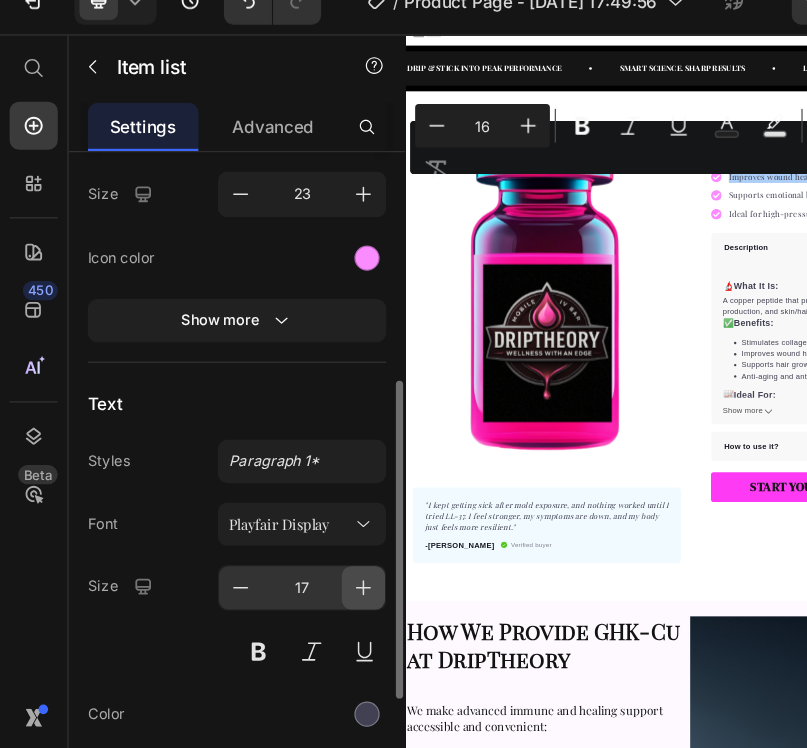 click 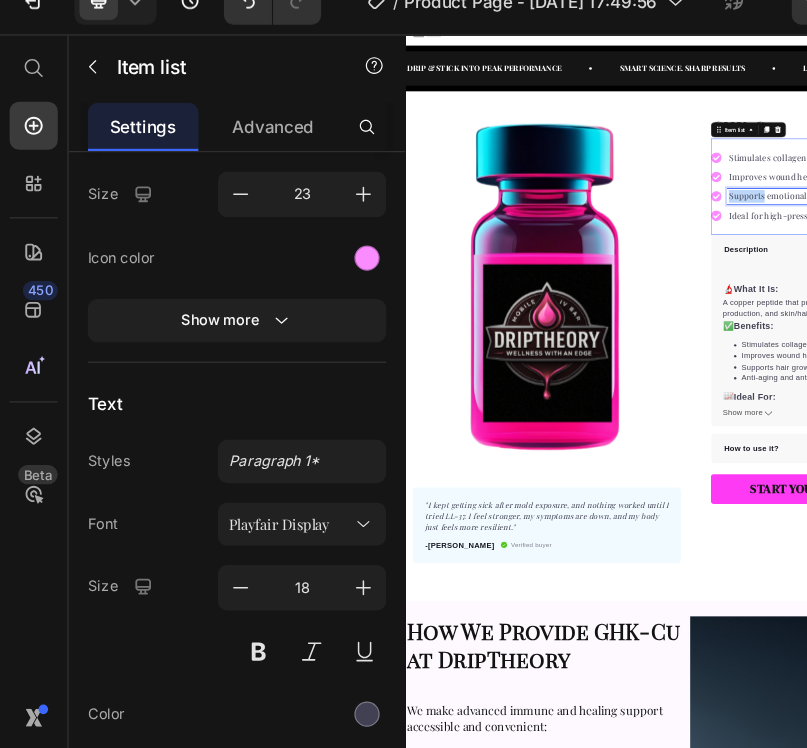 click on "Supports emotional balance and resilience" at bounding box center [1301, 377] 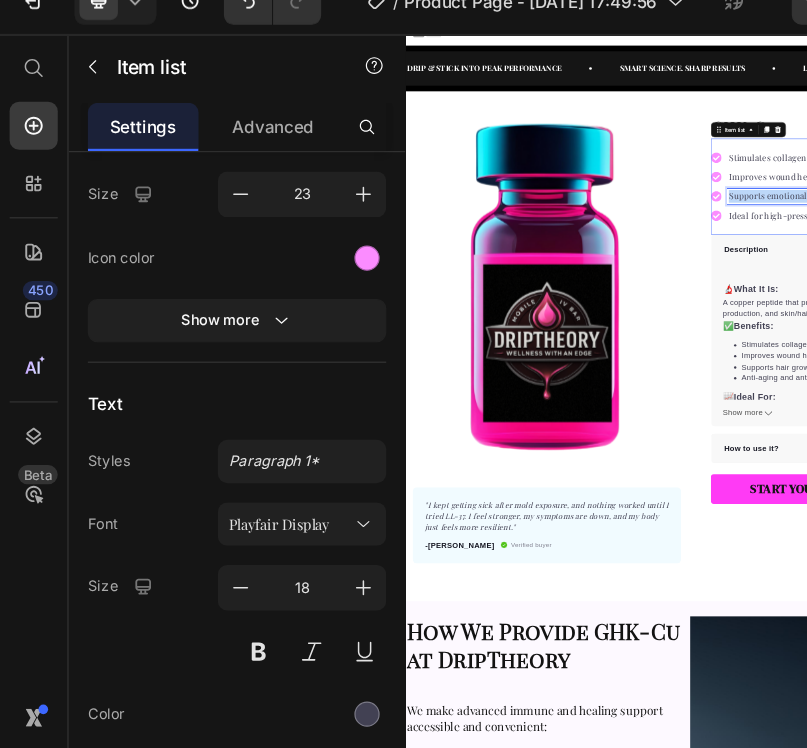 click on "Supports emotional balance and resilience" at bounding box center [1301, 377] 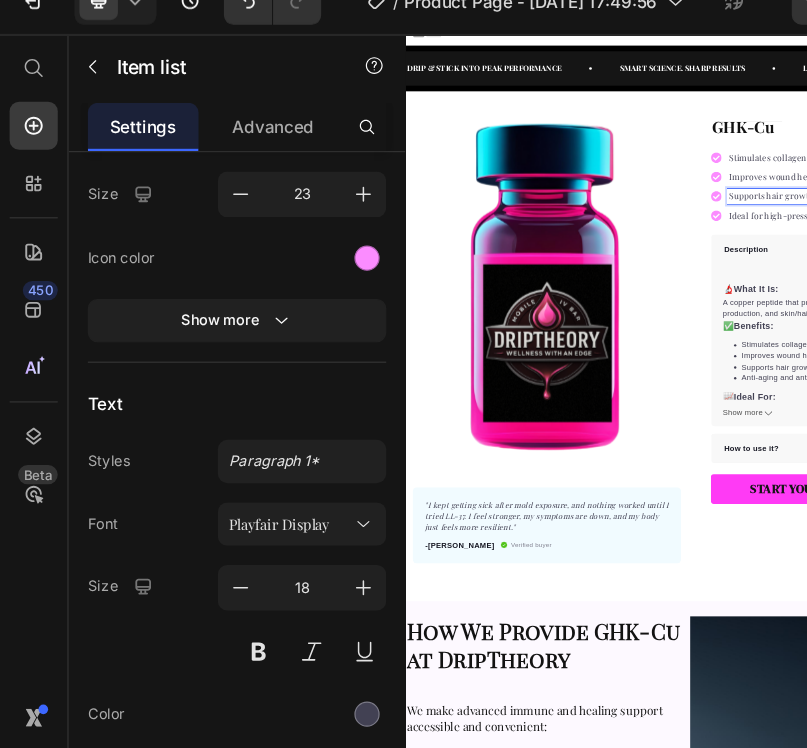 click on "Ideal for high-pressure work or burnout recovery" at bounding box center (1301, 418) 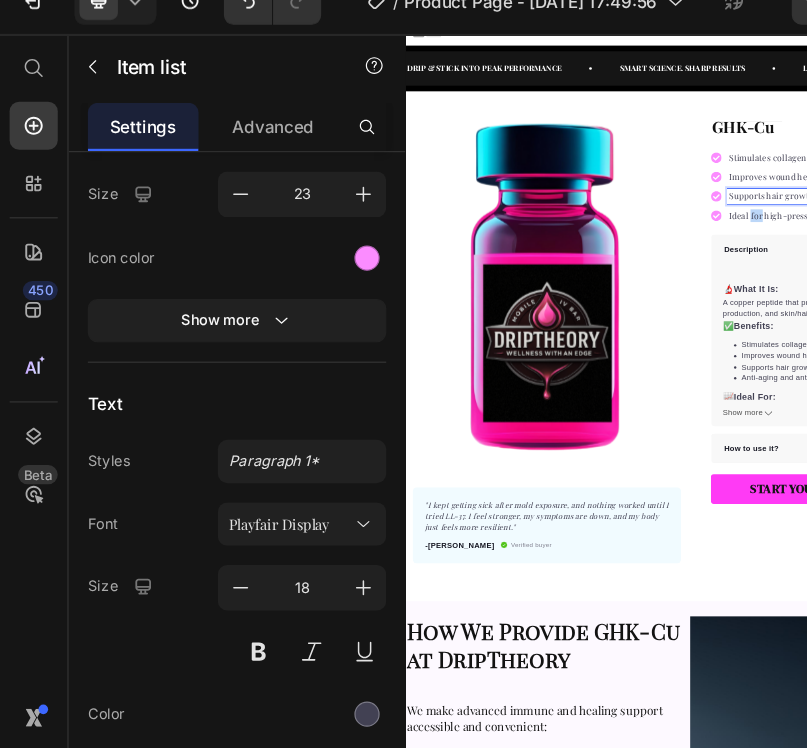 click on "Ideal for high-pressure work or burnout recovery" at bounding box center (1301, 418) 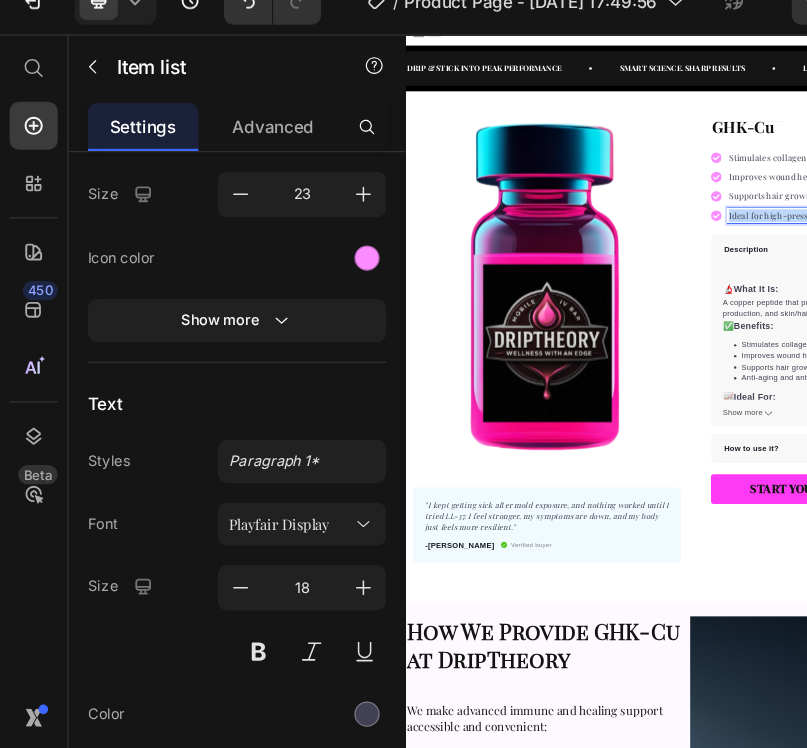 click on "Ideal for high-pressure work or burnout recovery" at bounding box center [1301, 418] 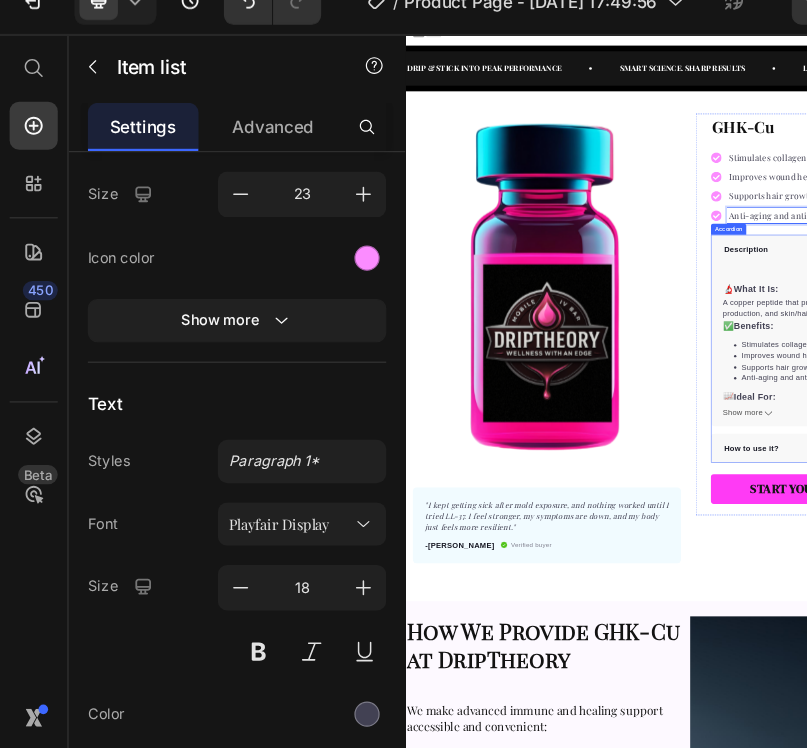 click on "Product Images "I kept getting sick after mold exposure, and nothing worked until I tried LL-37. I feel stronger, my symptoms are down, and my body just feels more resilient."   Text block -Daisy Text block
Verified buyer Item list Row Row "My dog absolutely loves this food! It's clear that the taste and quality are top-notch."  -Daisy Text block Row Row GHK-Cu Product Title Stimulates collagen and elastin production Improves wound healing and skin tone Supports hair growth and thickness Anti-aging and antioxidant effects Item list   0 Perfect for sensitive tummies Supercharge immunity System Bursting with protein, vitamins, and minerals Supports strong muscles, increases bone strength Item list
Description
🔬  What It Is:
A copper peptide that promotes tissue regeneration, collagen production, and skin/hair revitalization.
✅  Benefits:
Stimulates collagen and elastin production
Improves wound healing and skin tone
📈  Ideal For:" at bounding box center (1005, 679) 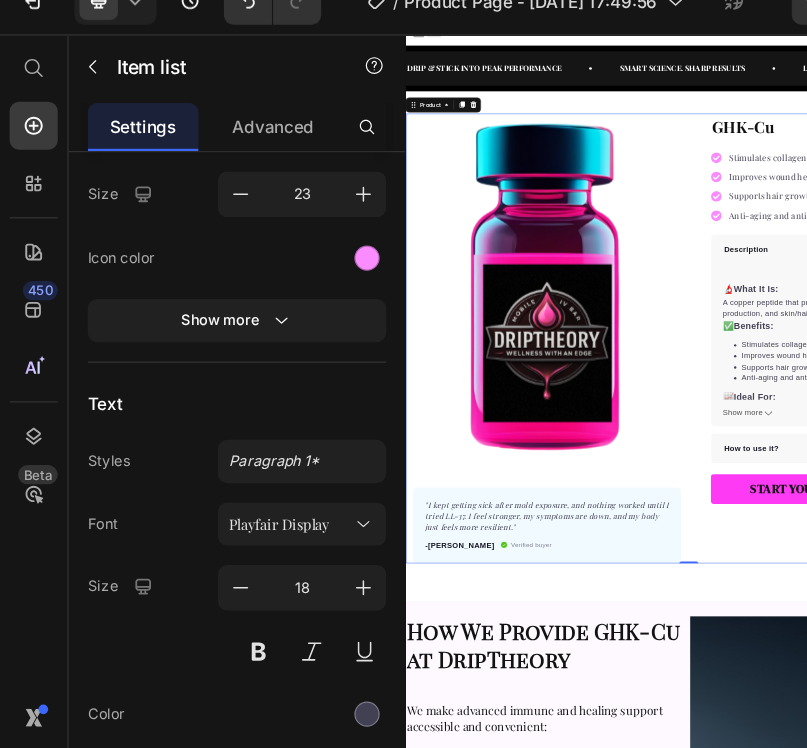 scroll, scrollTop: 0, scrollLeft: 0, axis: both 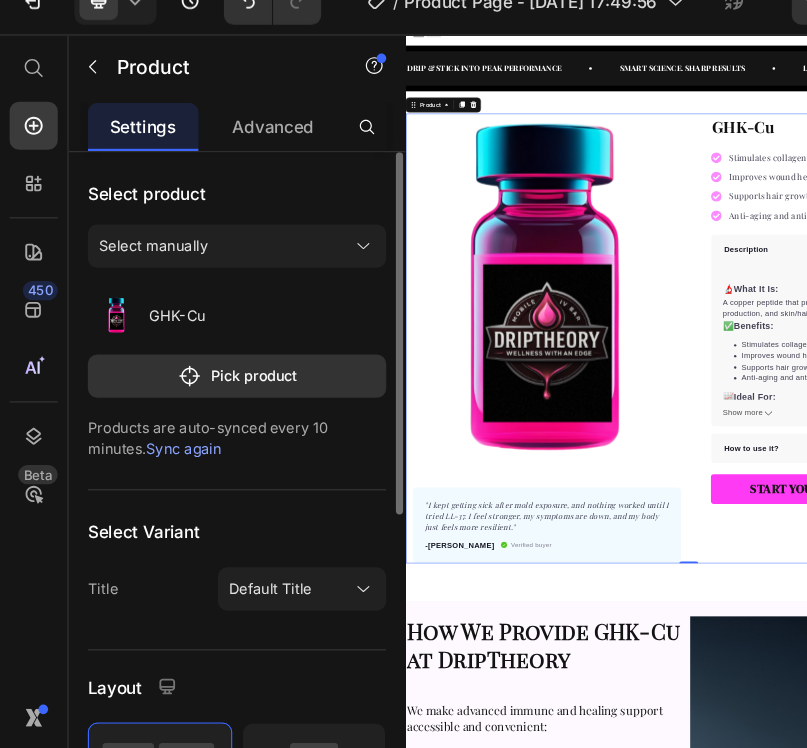 click on "A copper peptide that promotes tissue regeneration, collagen production, and skin/hair revitalization." at bounding box center [1307, 613] 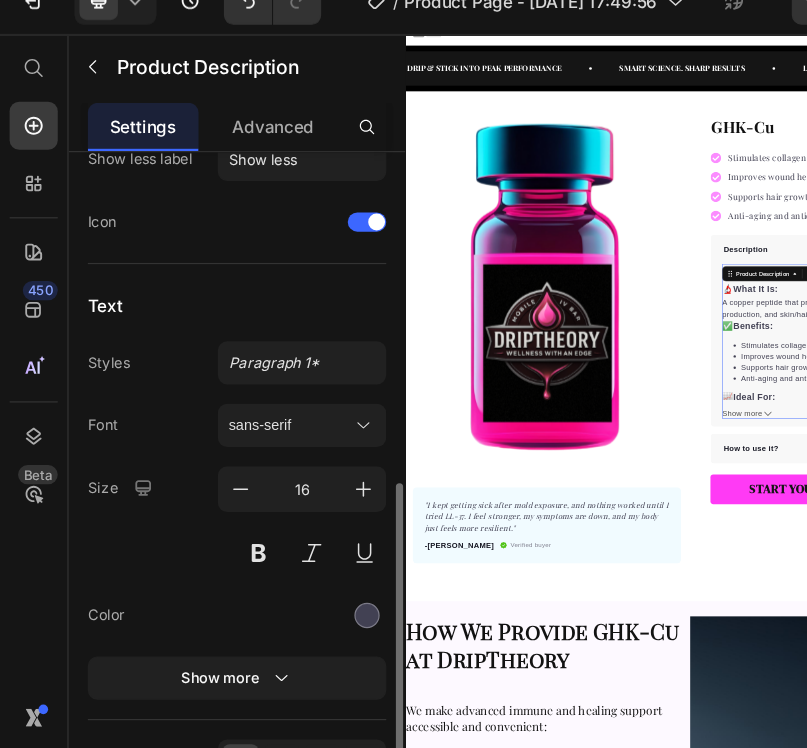 scroll, scrollTop: 416, scrollLeft: 0, axis: vertical 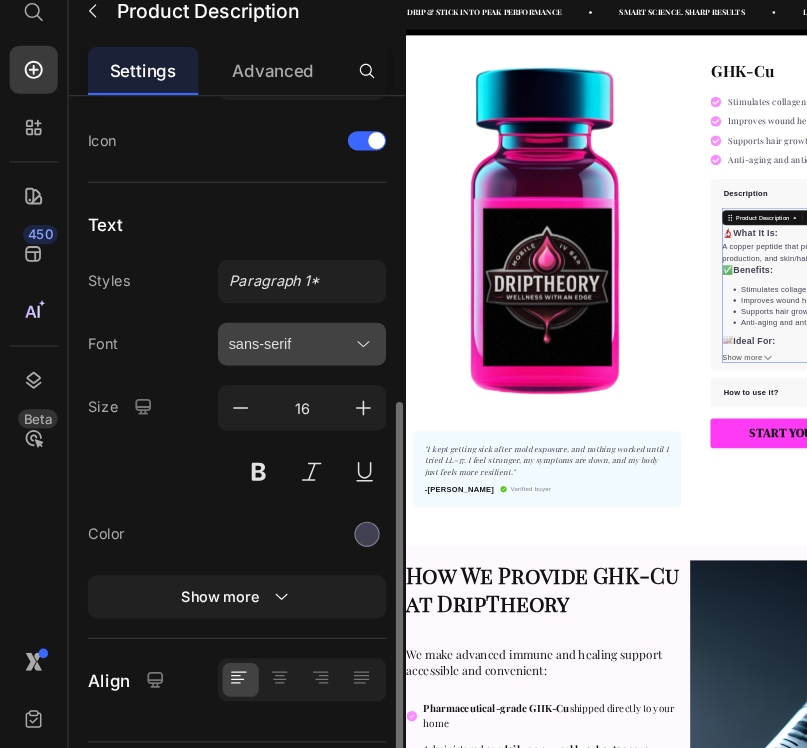click 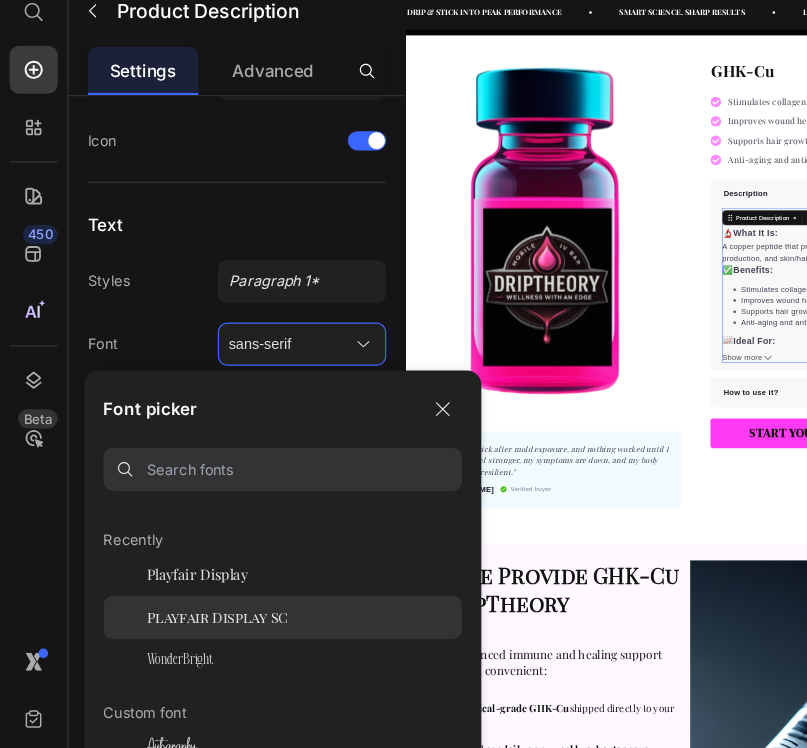 scroll, scrollTop: 111, scrollLeft: 0, axis: vertical 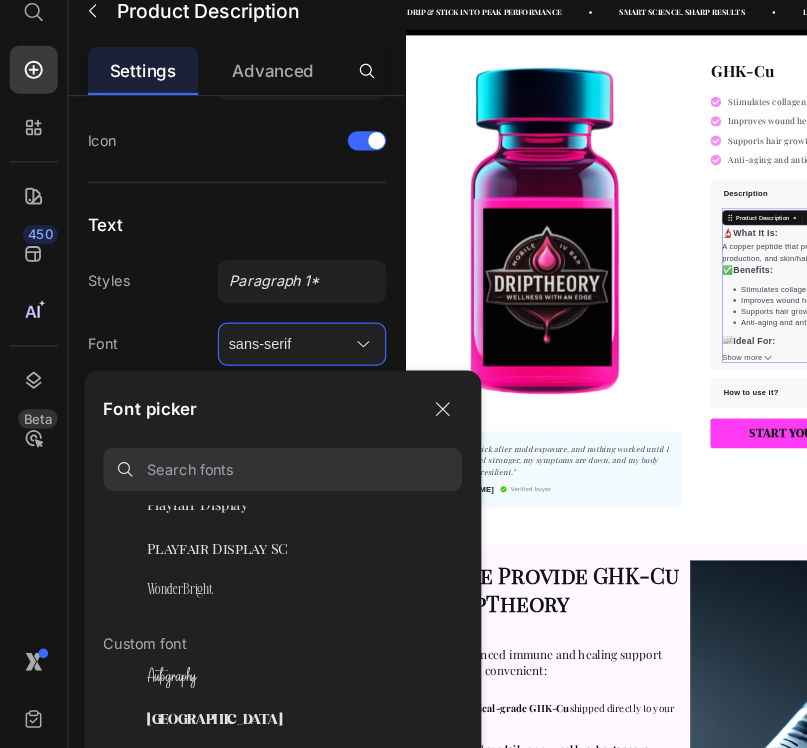 click at bounding box center [253, 464] 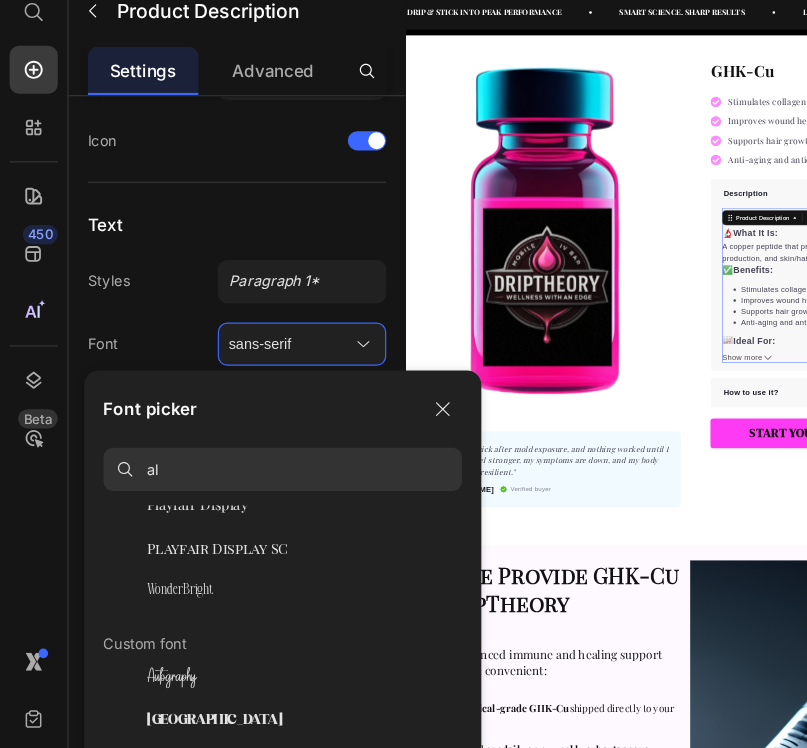 scroll, scrollTop: 0, scrollLeft: 0, axis: both 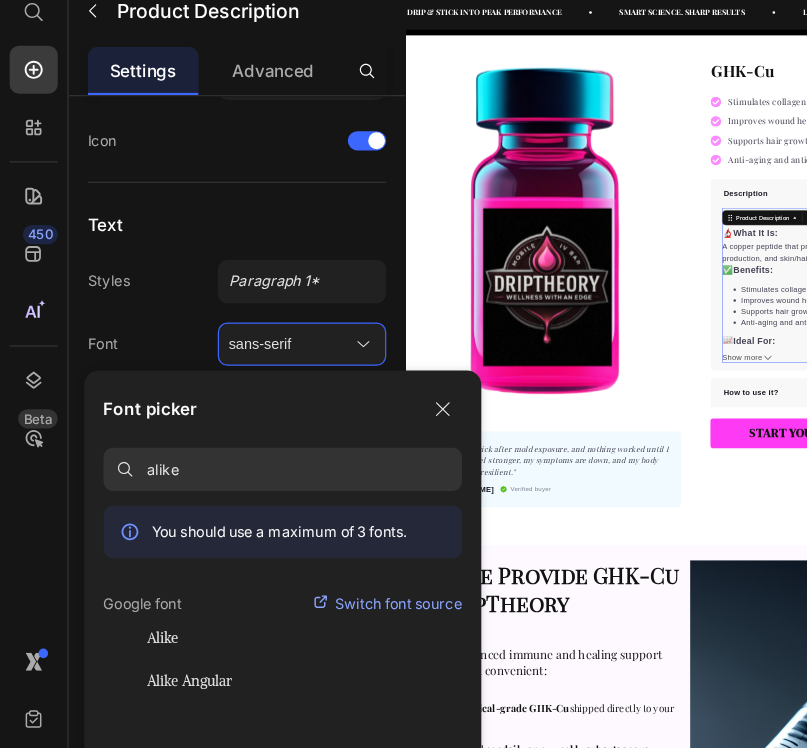 type on "alike" 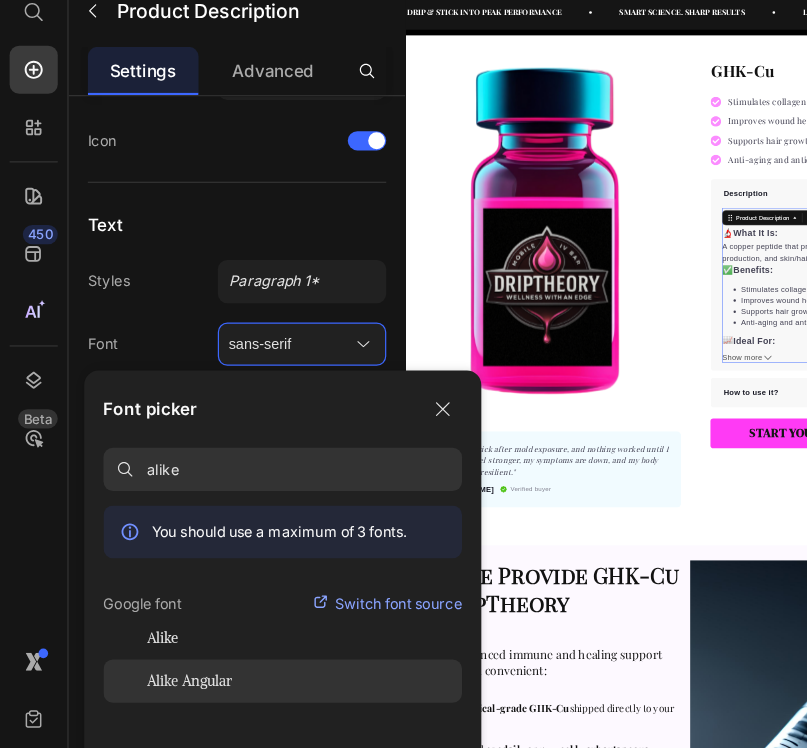 click on "Alike Angular" at bounding box center (157, 640) 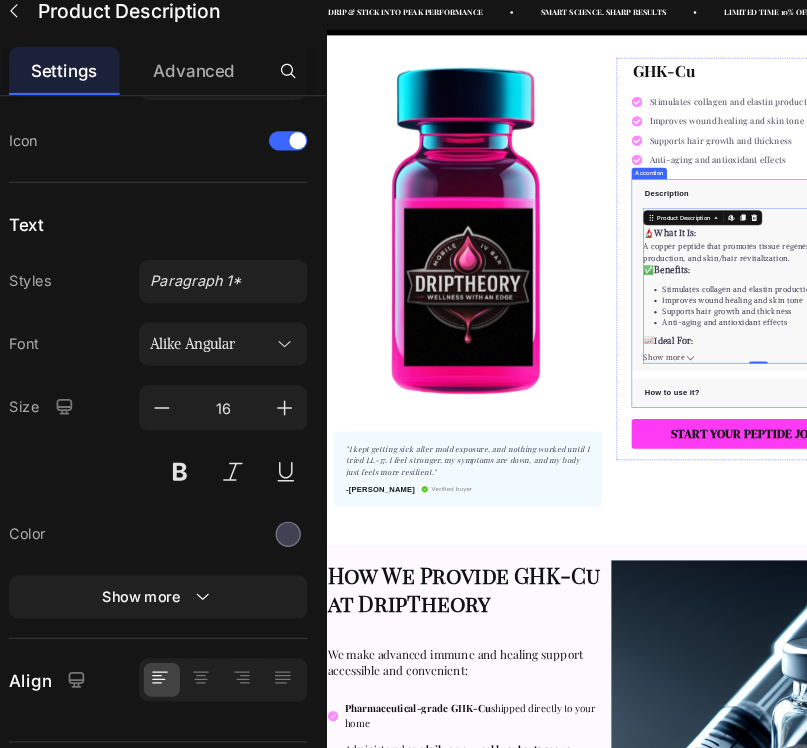 click on "How to use it?" at bounding box center [1227, 858] 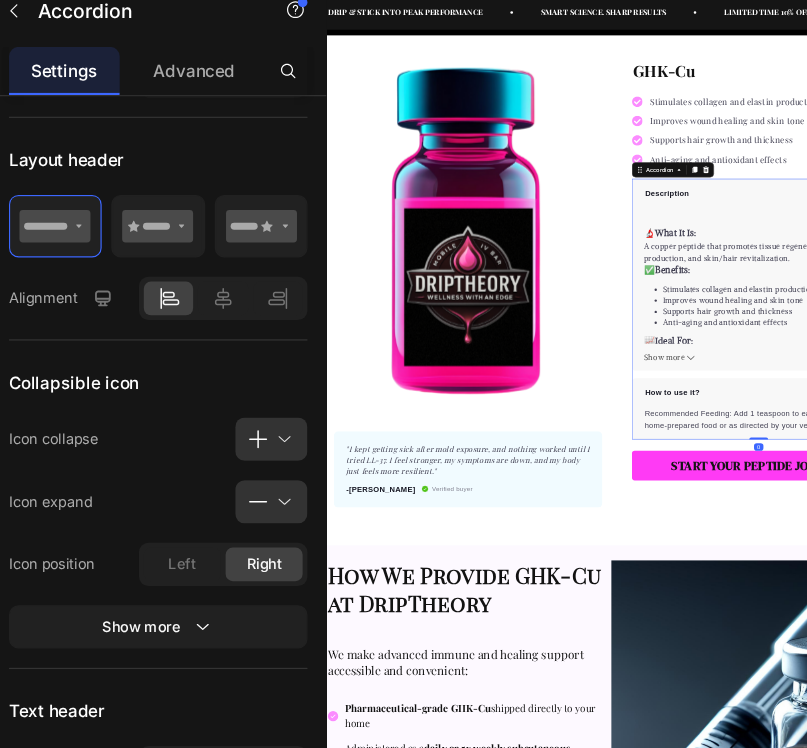 scroll, scrollTop: 0, scrollLeft: 0, axis: both 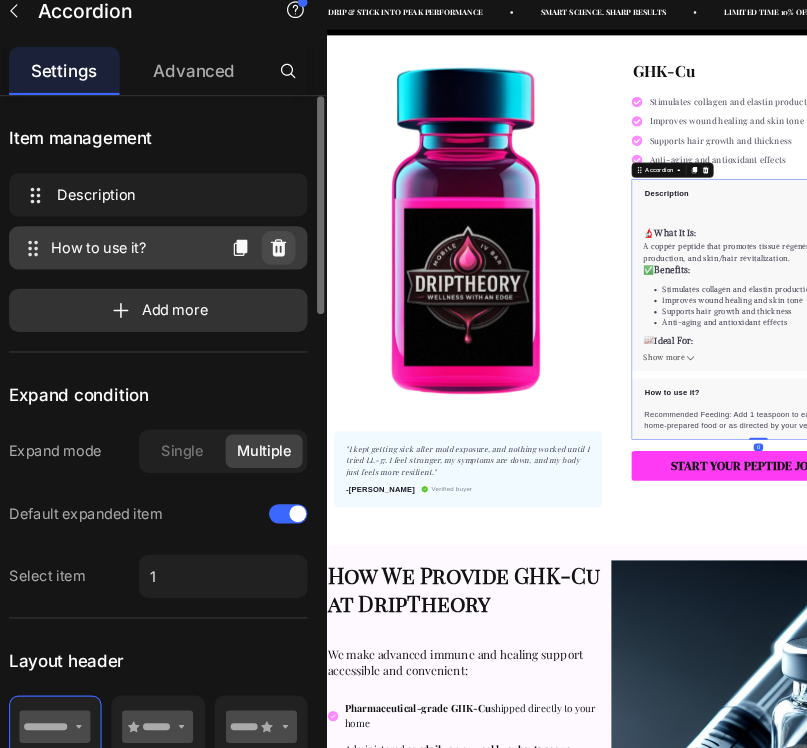 click 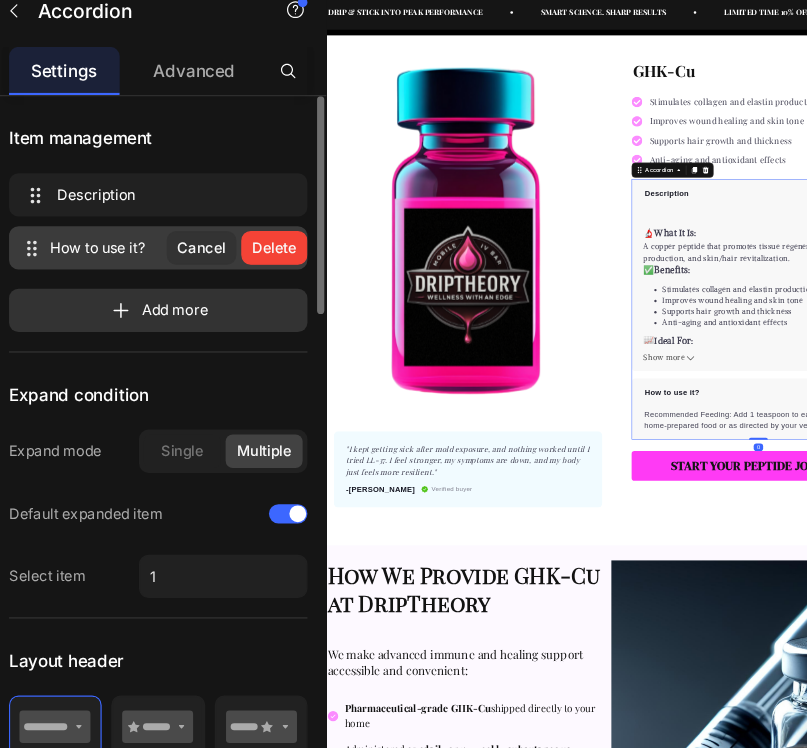 click on "Delete" at bounding box center (293, 280) 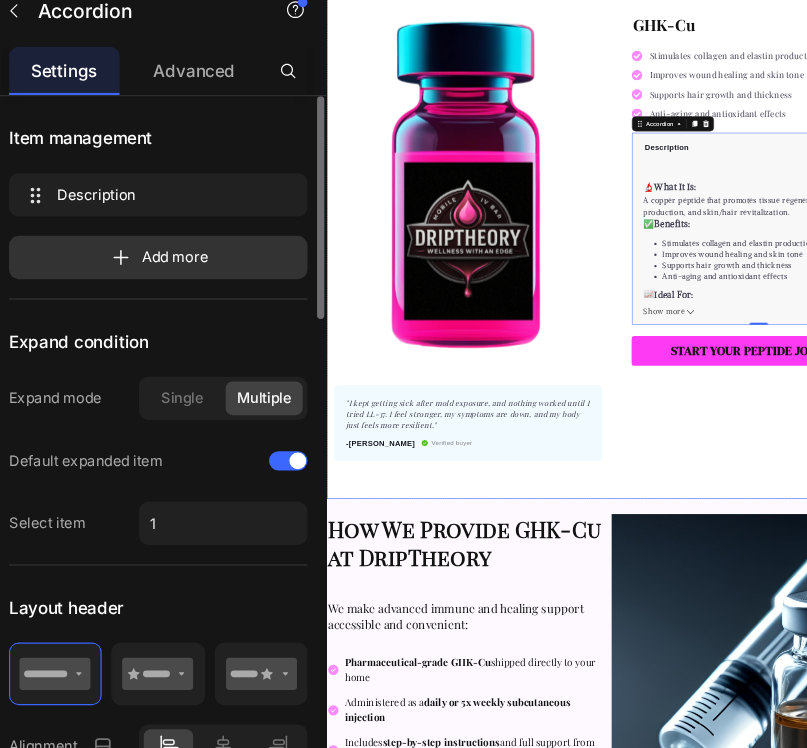 scroll, scrollTop: 188, scrollLeft: 0, axis: vertical 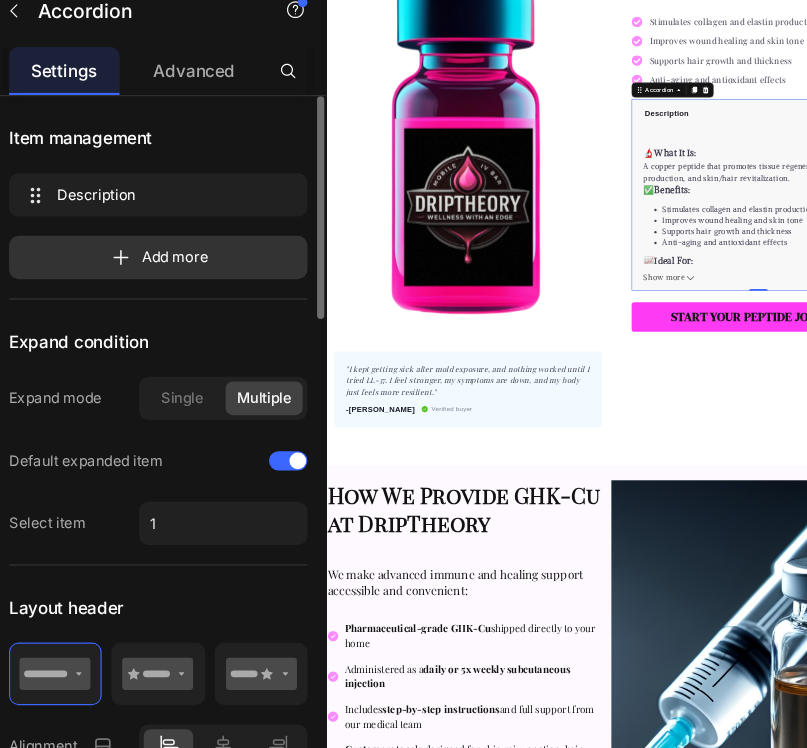 click on ""I kept getting sick after mold exposure, and nothing worked until I tried LL-37. I feel stronger, my symptoms are down, and my body just feels more resilient."" at bounding box center (625, 830) 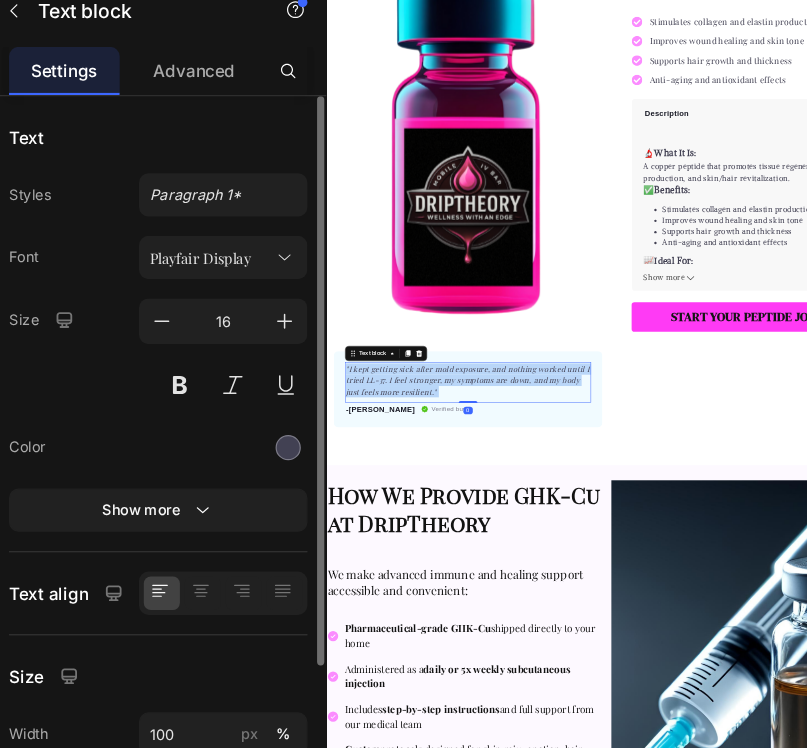 click on ""I kept getting sick after mold exposure, and nothing worked until I tried LL-37. I feel stronger, my symptoms are down, and my body just feels more resilient."" at bounding box center [625, 830] 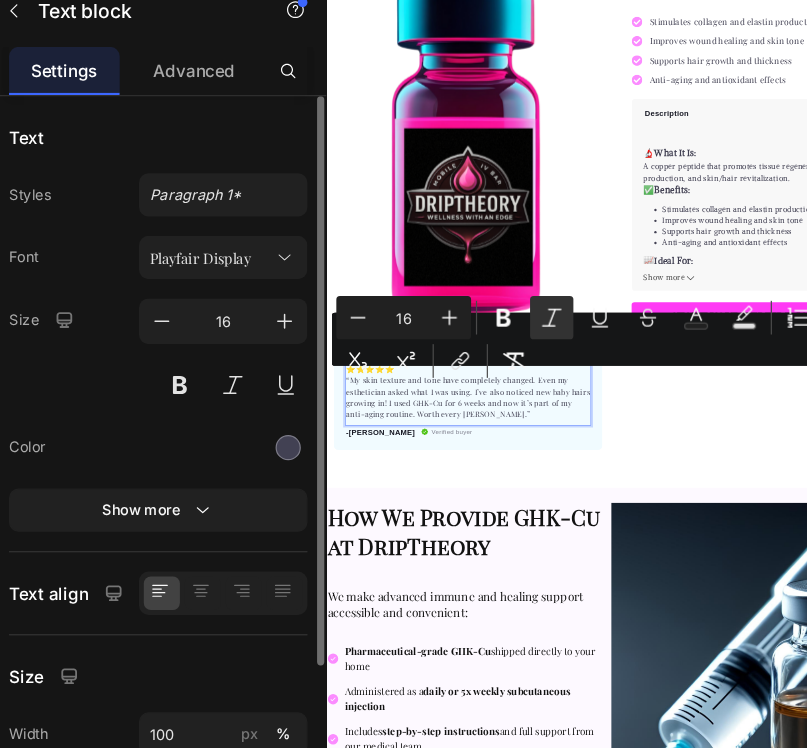 scroll, scrollTop: 30, scrollLeft: 0, axis: vertical 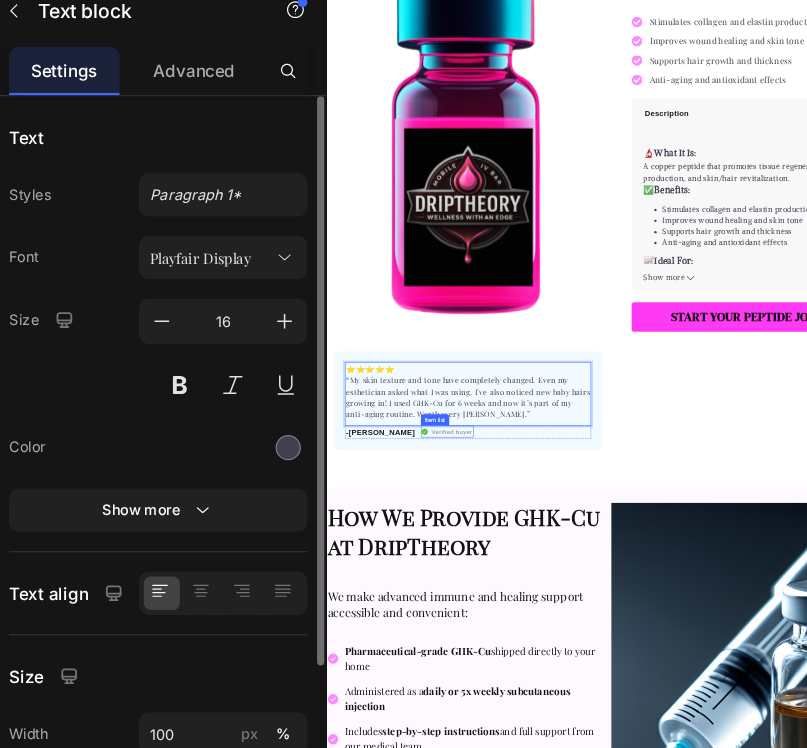 click on "-Daisy" at bounding box center (440, 941) 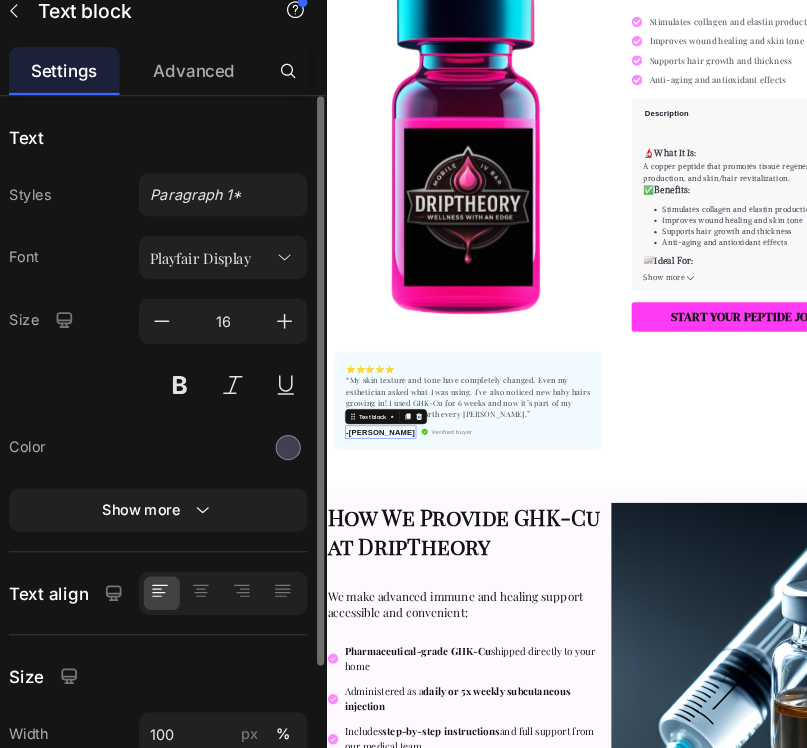 scroll, scrollTop: 0, scrollLeft: 0, axis: both 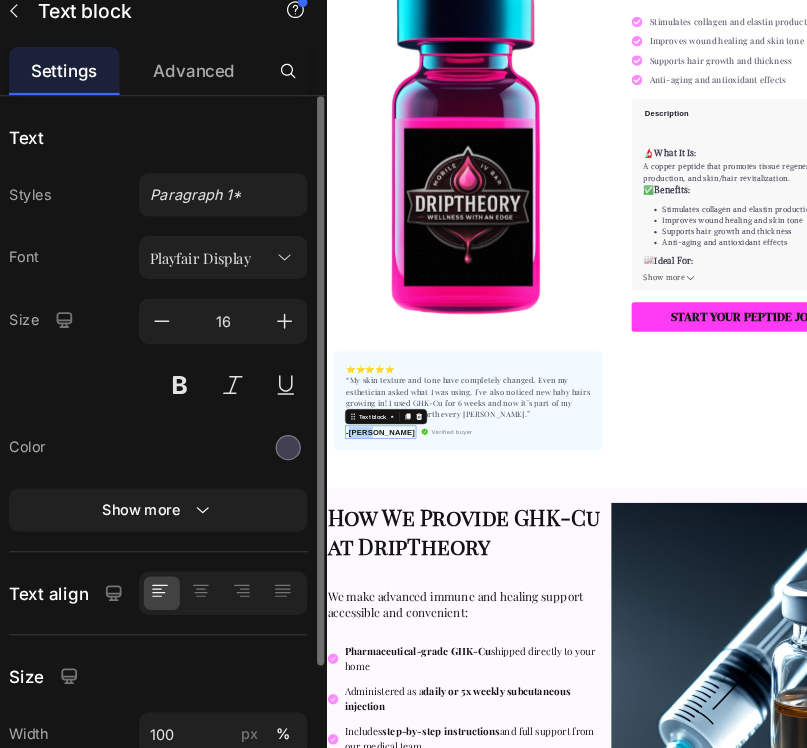 click on "-Daisy" at bounding box center (440, 941) 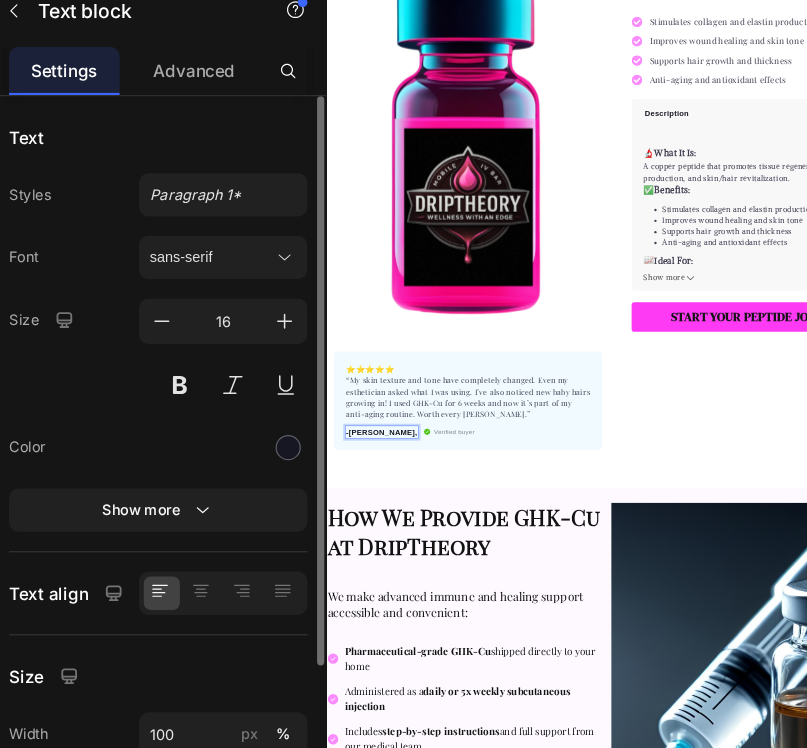 scroll, scrollTop: 60, scrollLeft: 0, axis: vertical 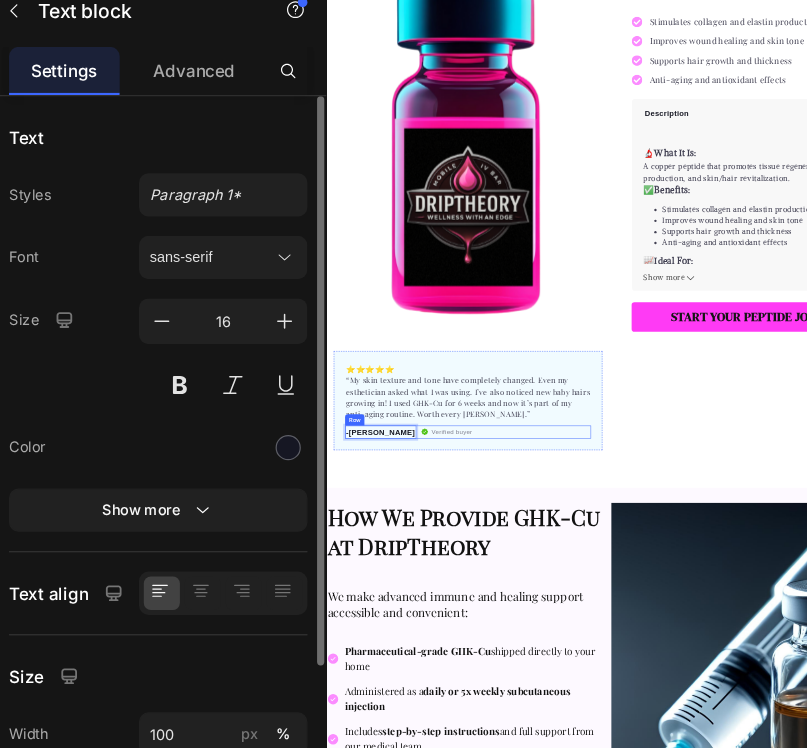 click on "Product Images ⭐️⭐️⭐️⭐️⭐️ “My skin texture and tone have completely changed. Even my esthetician asked what I was using. I’ve also noticed new baby hairs growing in! I used GHK-Cu for 6 weeks and now it’s part of my anti-aging routine. Worth every penny.” Text block -Tasha G. Text block   0
Verified buyer Item list Row Row "My dog absolutely loves this food! It's clear that the taste and quality are top-notch."  -Daisy Text block Row Row GHK-Cu Product Title Stimulates collagen and elastin production Improves wound healing and skin tone Supports hair growth and thickness Anti-aging and antioxidant effects Item list Perfect for sensitive tummies Supercharge immunity System Bursting with protein, vitamins, and minerals Supports strong muscles, increases bone strength Item list
Description
🔬  What It Is:
A copper peptide that promotes tissue regeneration, collagen production, and skin/hair revitalization.
✅  Benefits:" at bounding box center [926, 478] 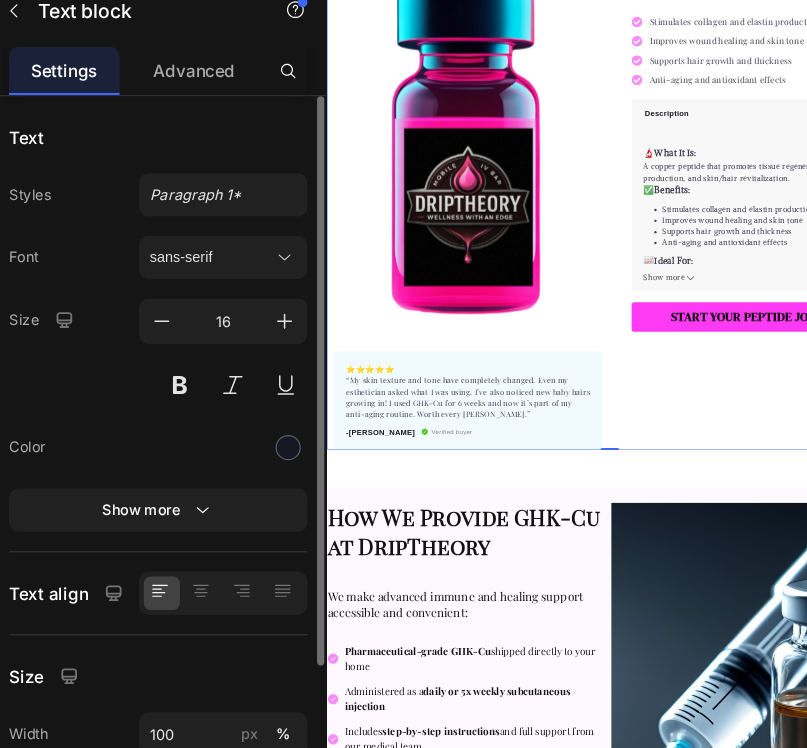 scroll, scrollTop: 0, scrollLeft: 0, axis: both 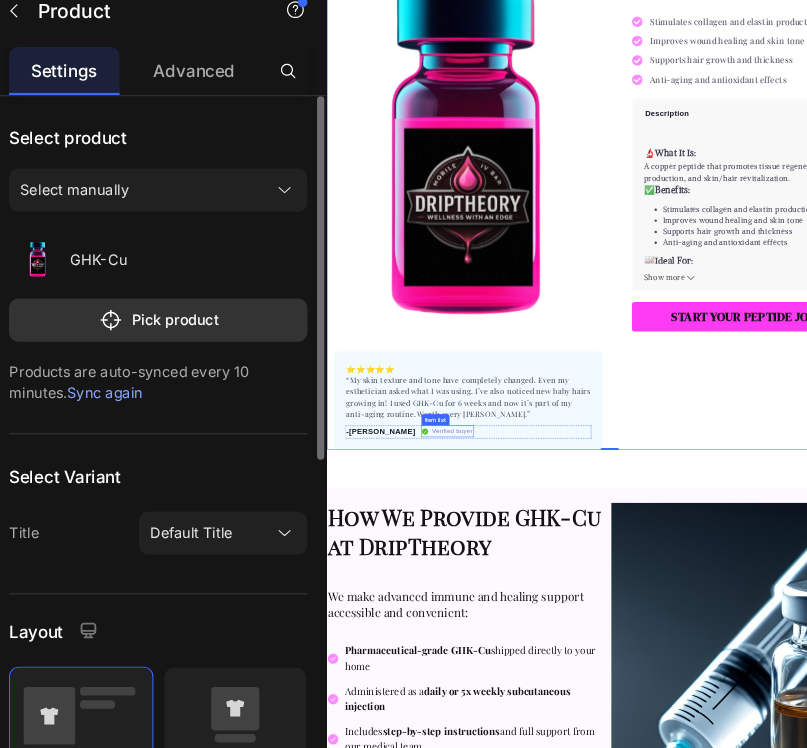 click on "Verified buyer" at bounding box center [592, 940] 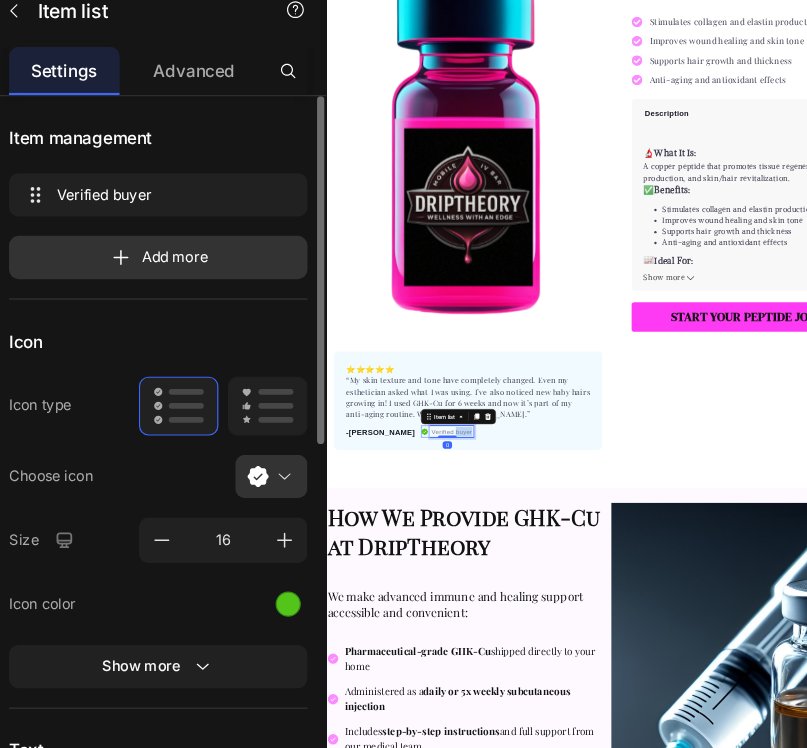 click on "Verified buyer" at bounding box center [592, 940] 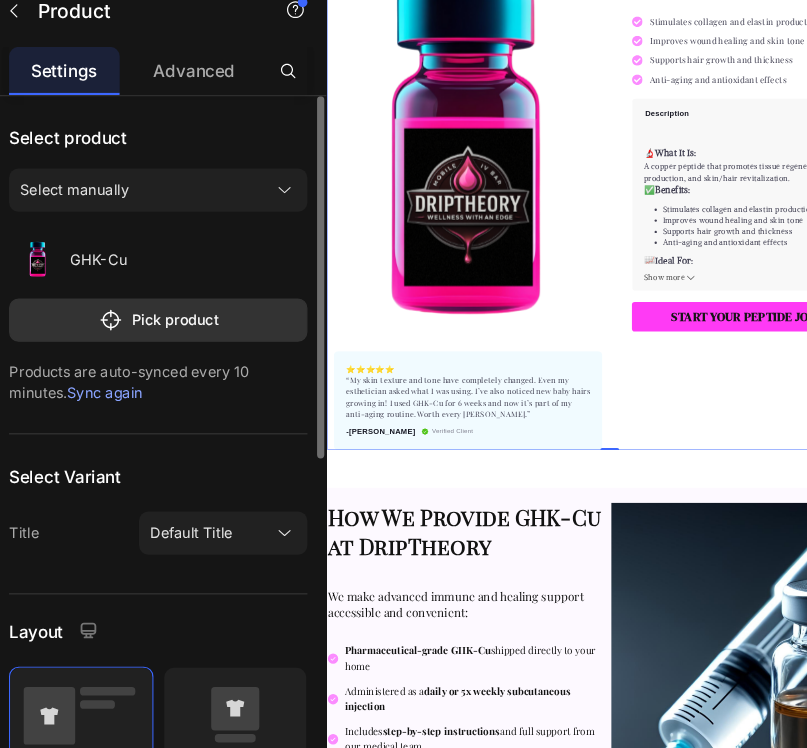 click on "GHK-Cu Product Title Stimulates collagen and elastin production Improves wound healing and skin tone Supports hair growth and thickness Anti-aging and antioxidant effects Item list Perfect for sensitive tummies Supercharge immunity System Bursting with protein, vitamins, and minerals Supports strong muscles, increases bone strength Item list
Description
🔬  What It Is:
A copper peptide that promotes tissue regeneration, collagen production, and skin/hair revitalization.
✅  Benefits:
Stimulates collagen and elastin production
Improves wound healing and skin tone
Supports hair growth and thickness
Anti-aging and antioxidant effects
📈  Ideal For:
Hair loss and thinning
Skin rejuvenation
Post-procedure healing
Show more Product Description Accordion START YOUR PEPTIDE JOURNEY Product Cart Button Row" at bounding box center [1226, 478] 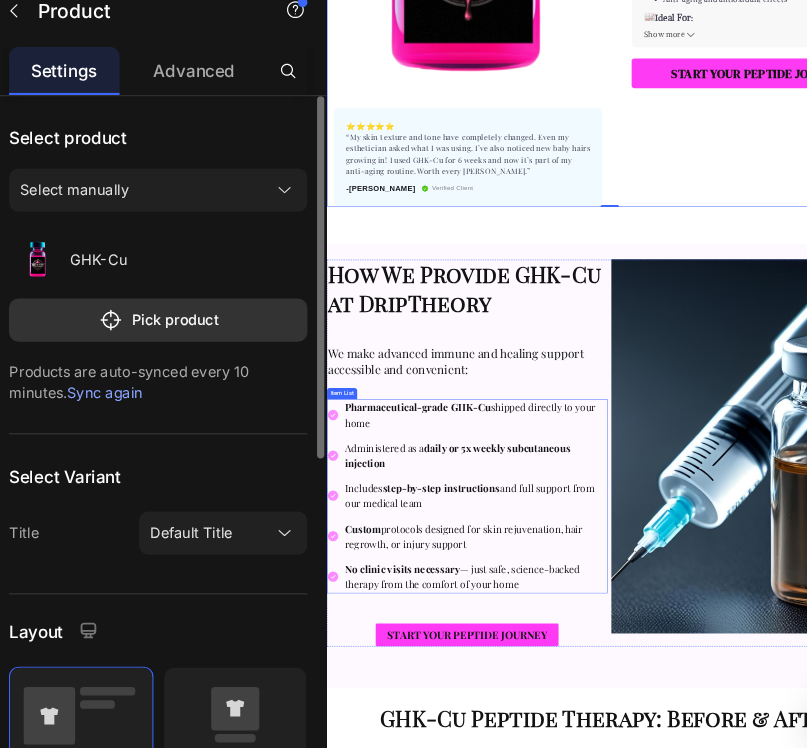 scroll, scrollTop: 745, scrollLeft: 0, axis: vertical 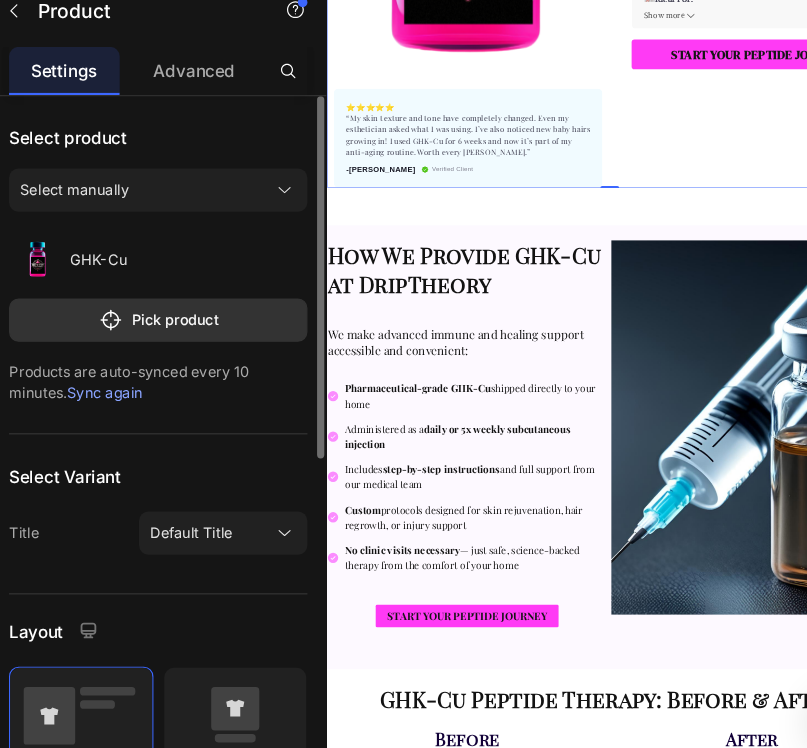 click on "GHK-Cu Product Title Stimulates collagen and elastin production Improves wound healing and skin tone Supports hair growth and thickness Anti-aging and antioxidant effects Item list Perfect for sensitive tummies Supercharge immunity System Bursting with protein, vitamins, and minerals Supports strong muscles, increases bone strength Item list
Description
🔬  What It Is:
A copper peptide that promotes tissue regeneration, collagen production, and skin/hair revitalization.
✅  Benefits:
Stimulates collagen and elastin production
Improves wound healing and skin tone
Supports hair growth and thickness
Anti-aging and antioxidant effects
📈  Ideal For:
Hair loss and thinning
Skin rejuvenation
Post-procedure healing
Show more Product Description Accordion START YOUR PEPTIDE JOURNEY Product Cart Button Row" at bounding box center [1226, -79] 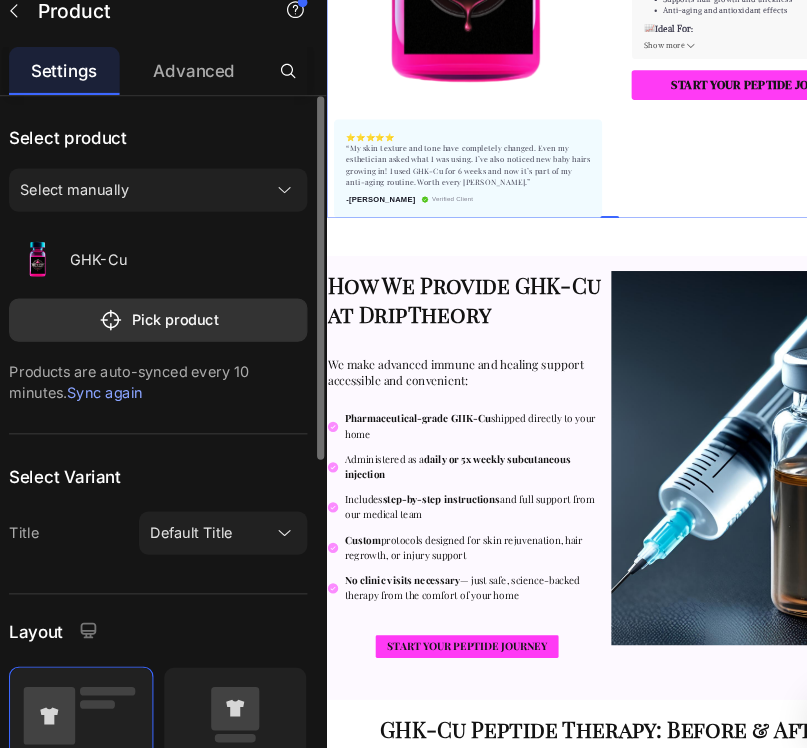 scroll, scrollTop: 564, scrollLeft: 0, axis: vertical 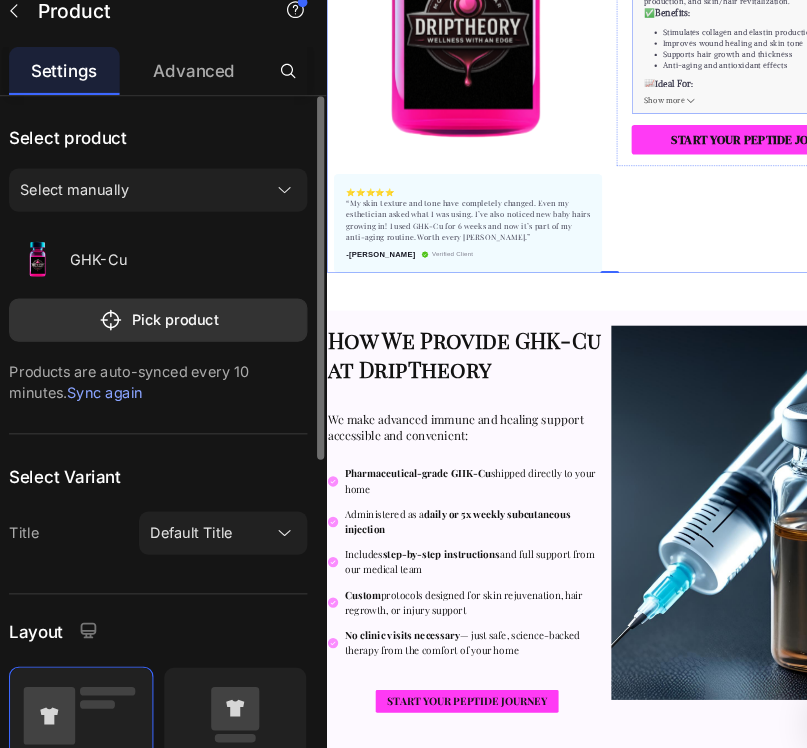 click on "🔬  What It Is:
A copper peptide that promotes tissue regeneration, collagen production, and skin/hair revitalization.
✅  Benefits:
Stimulates collagen and elastin production
Improves wound healing and skin tone
Supports hair growth and thickness
Anti-aging and antioxidant effects
📈  Ideal For:
Hair loss and thinning
Skin rejuvenation
Post-procedure healing
Show more Product Description" at bounding box center (1242, 92) 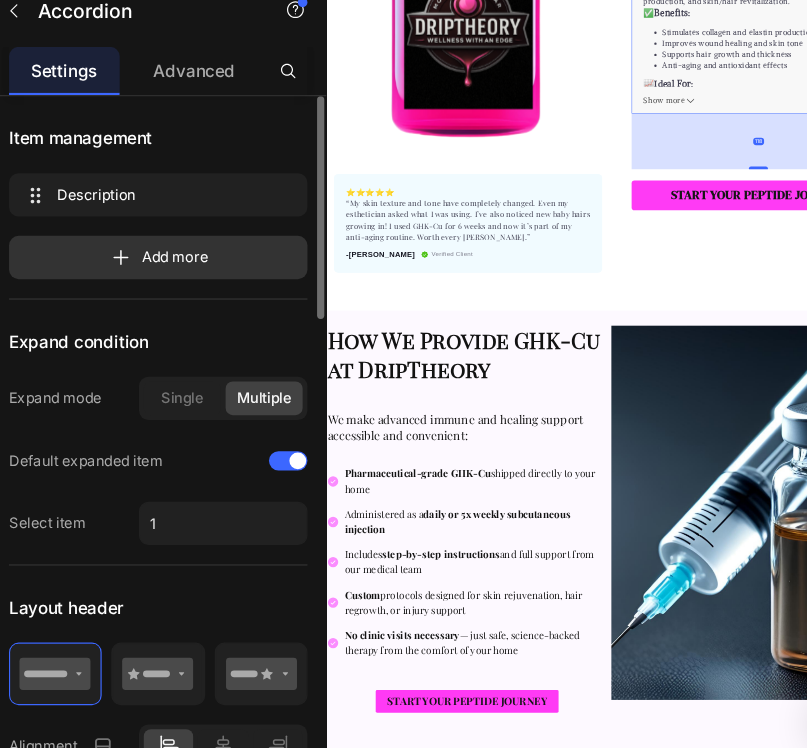 drag, startPoint x: 1249, startPoint y: 260, endPoint x: 1254, endPoint y: 378, distance: 118.10589 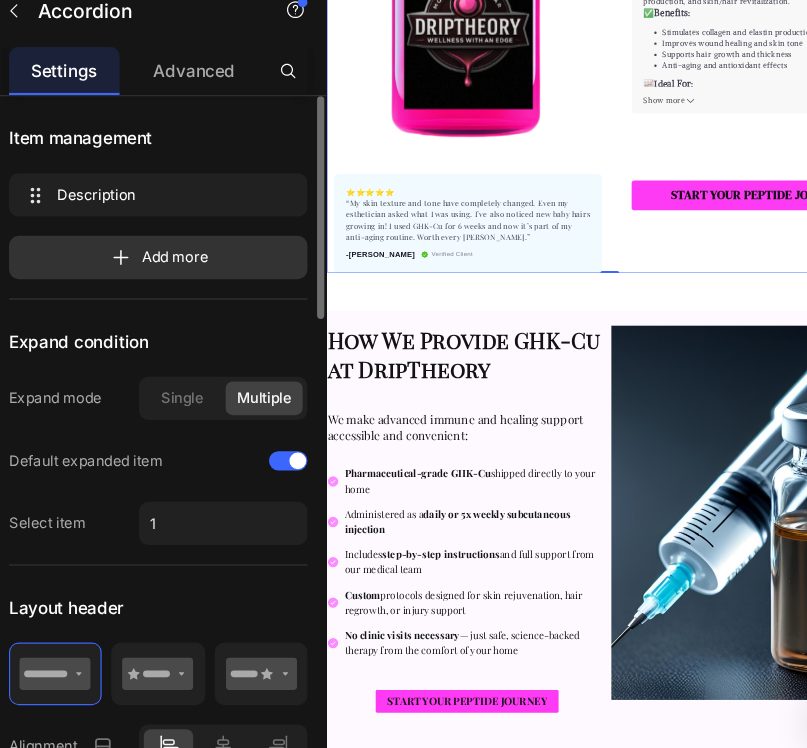 click on "GHK-Cu Product Title Stimulates collagen and elastin production Improves wound healing and skin tone Supports hair growth and thickness Anti-aging and antioxidant effects Item list Perfect for sensitive tummies Supercharge immunity System Bursting with protein, vitamins, and minerals Supports strong muscles, increases bone strength Item list
Description
🔬  What It Is:
A copper peptide that promotes tissue regeneration, collagen production, and skin/hair revitalization.
✅  Benefits:
Stimulates collagen and elastin production
Improves wound healing and skin tone
Supports hair growth and thickness
Anti-aging and antioxidant effects
📈  Ideal For:
Hair loss and thinning
Skin rejuvenation
Post-procedure healing
Show more Product Description Accordion START YOUR PEPTIDE JOURNEY Product Cart Button Row" at bounding box center (1226, 102) 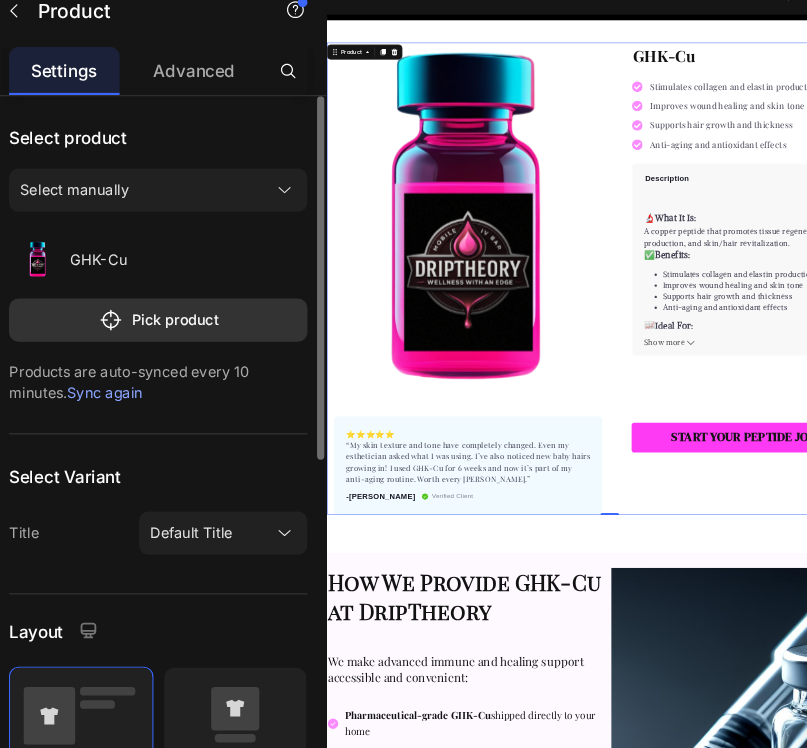 scroll, scrollTop: 54, scrollLeft: 0, axis: vertical 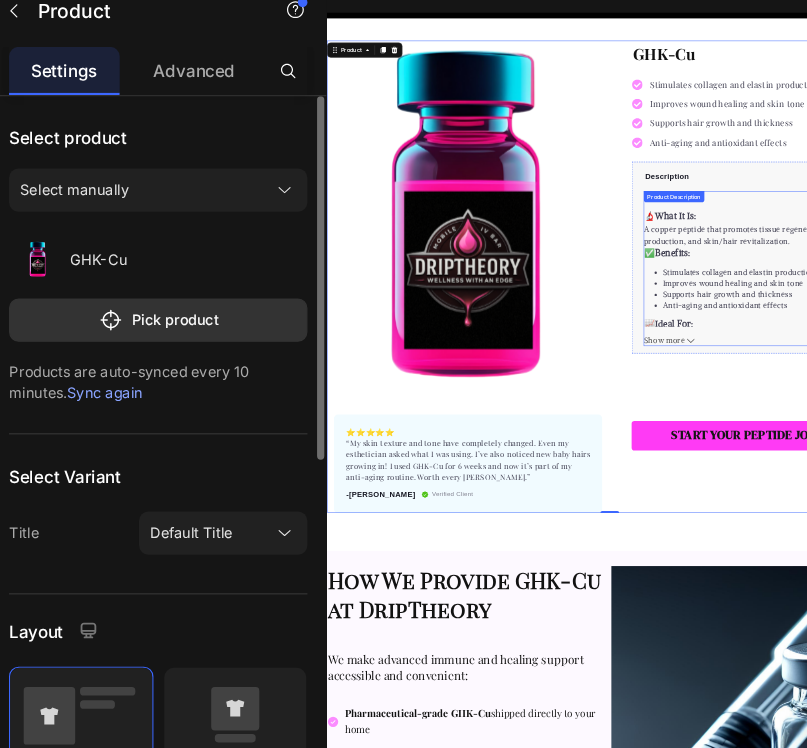 click on "Description" at bounding box center (1227, 399) 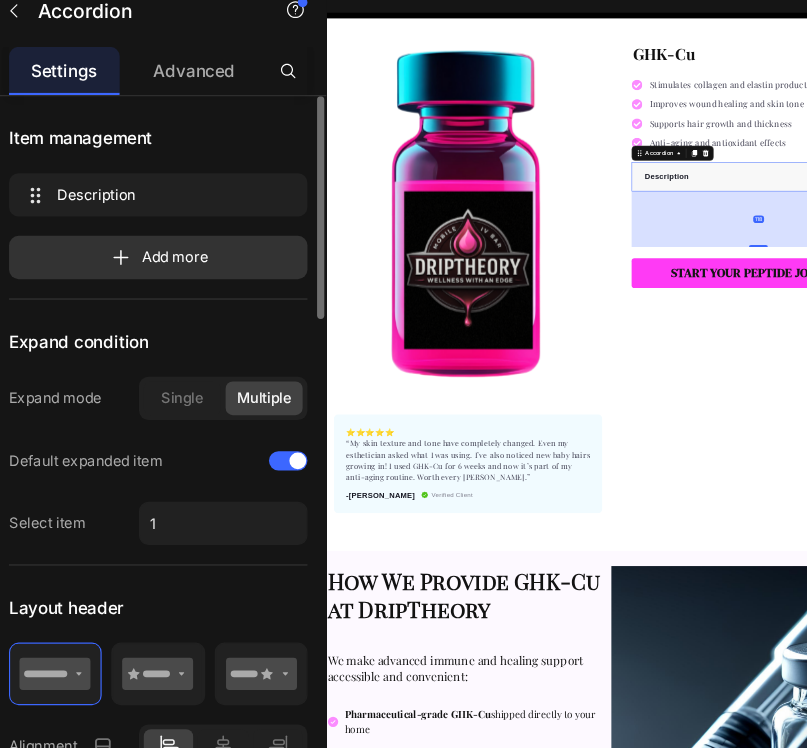 click on "Description" at bounding box center [1048, 399] 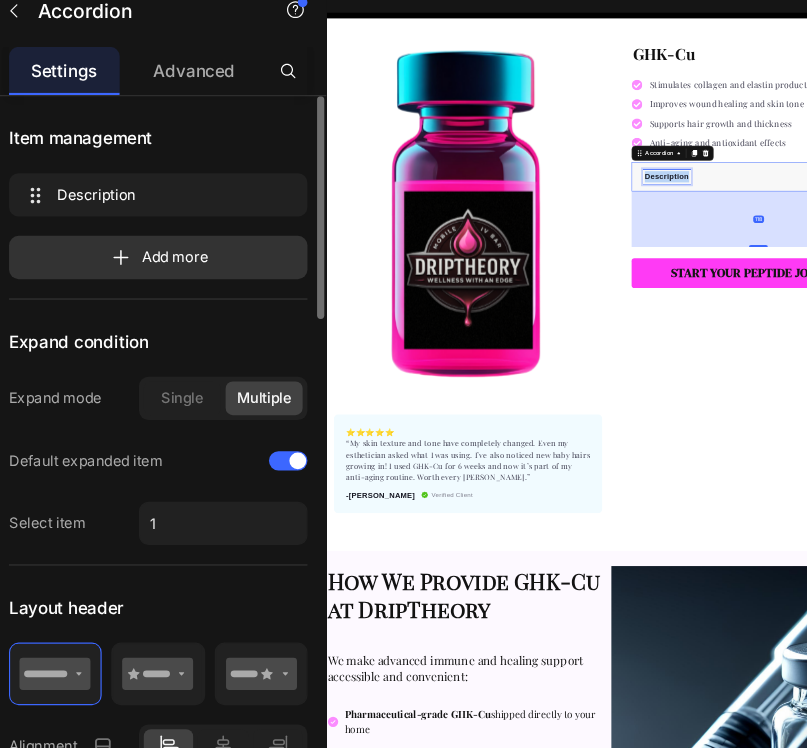 click on "Description" at bounding box center [1048, 399] 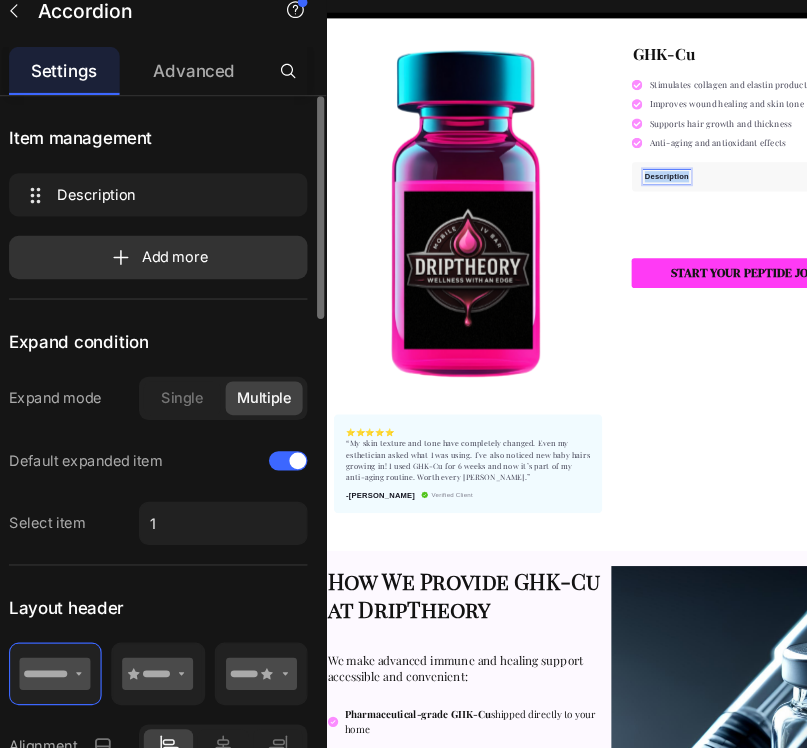 click on "Description" at bounding box center [1048, 399] 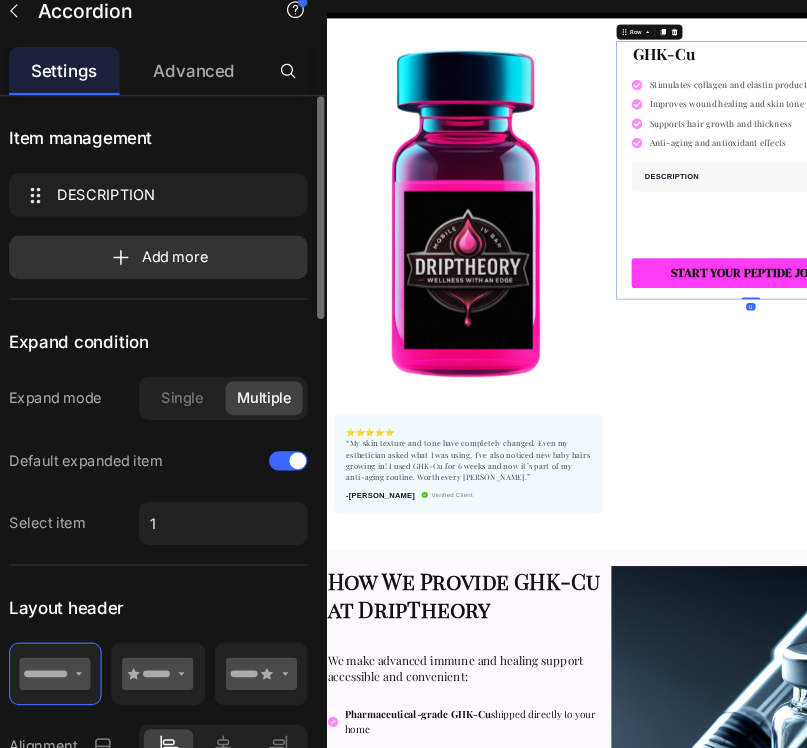 click on "GHK-Cu Product Title Stimulates collagen and elastin production Improves wound healing and skin tone Supports hair growth and thickness Anti-aging and antioxidant effects Item list Perfect for sensitive tummies Supercharge immunity System Bursting with protein, vitamins, and minerals Supports strong muscles, increases bone strength Item list
DESCRIPTION Accordion START YOUR PEPTIDE JOURNEY Product Cart Button" at bounding box center [1242, 385] 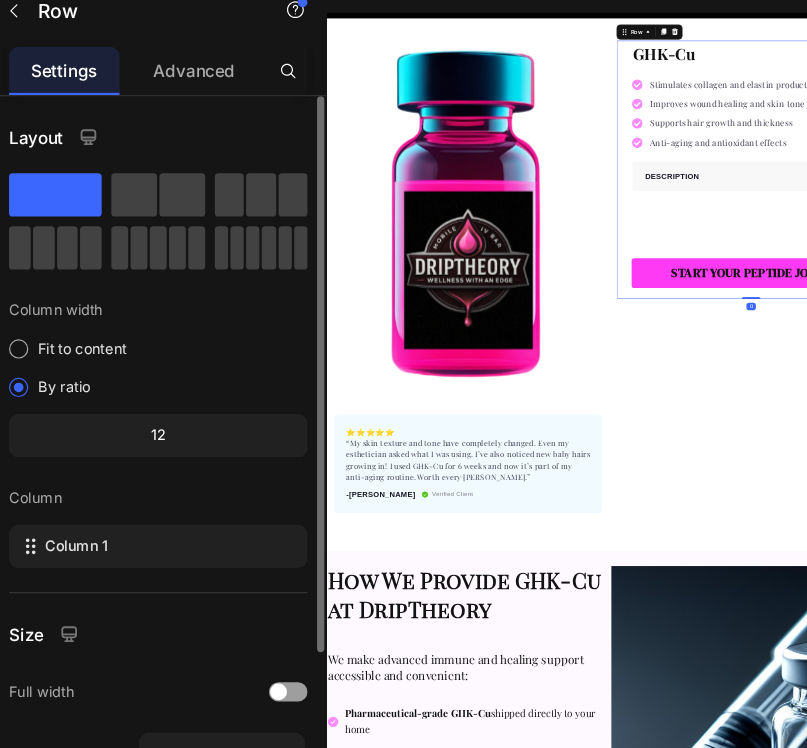 click at bounding box center (626, 491) 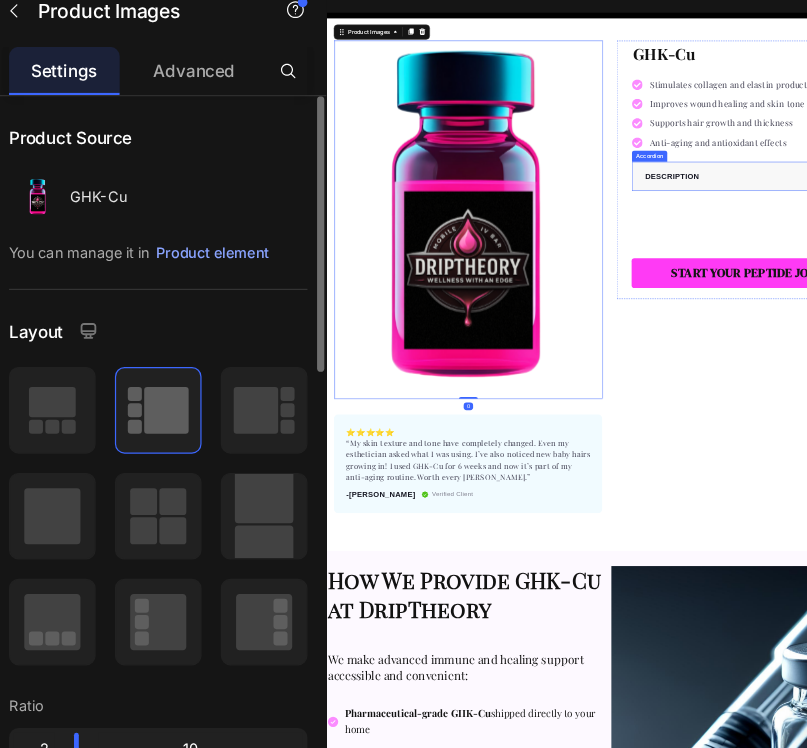 click on "DESCRIPTION" at bounding box center [1058, 399] 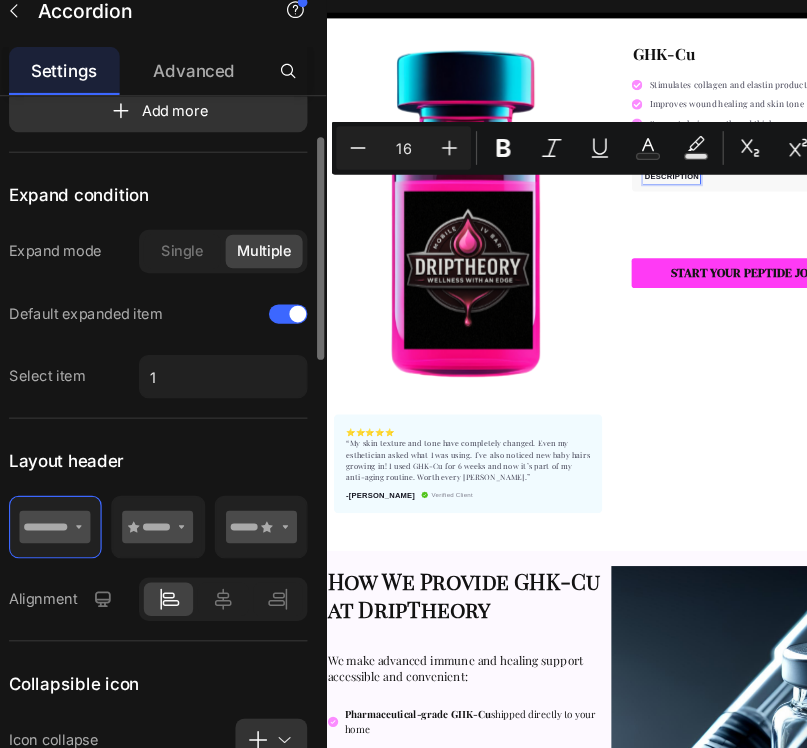 scroll, scrollTop: 324, scrollLeft: 0, axis: vertical 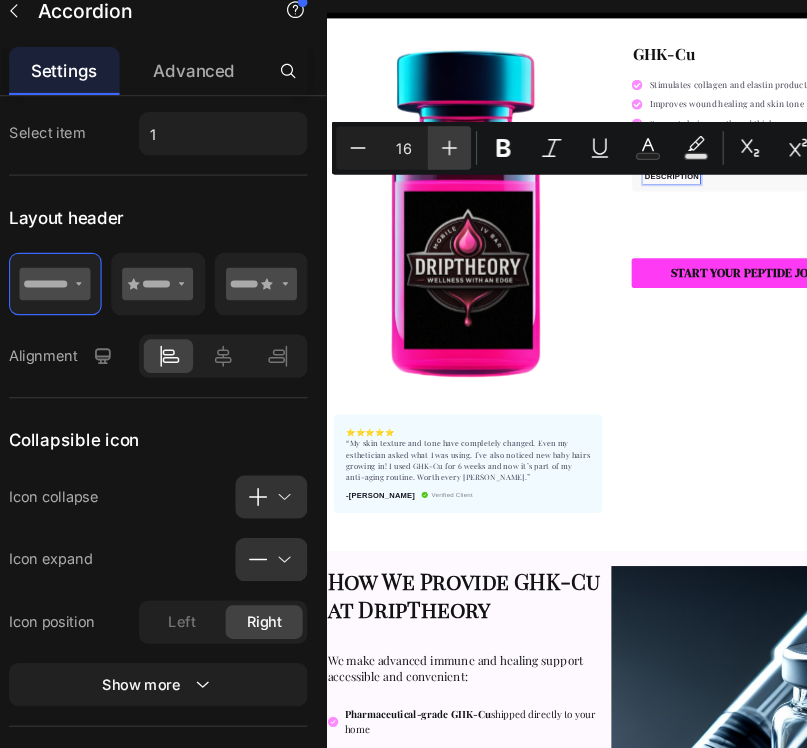 click 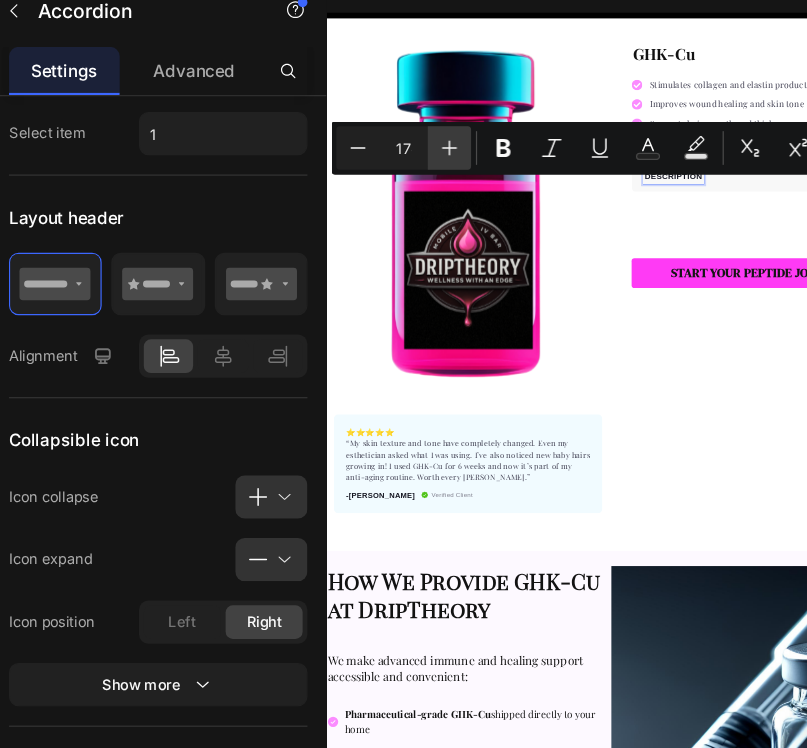 click 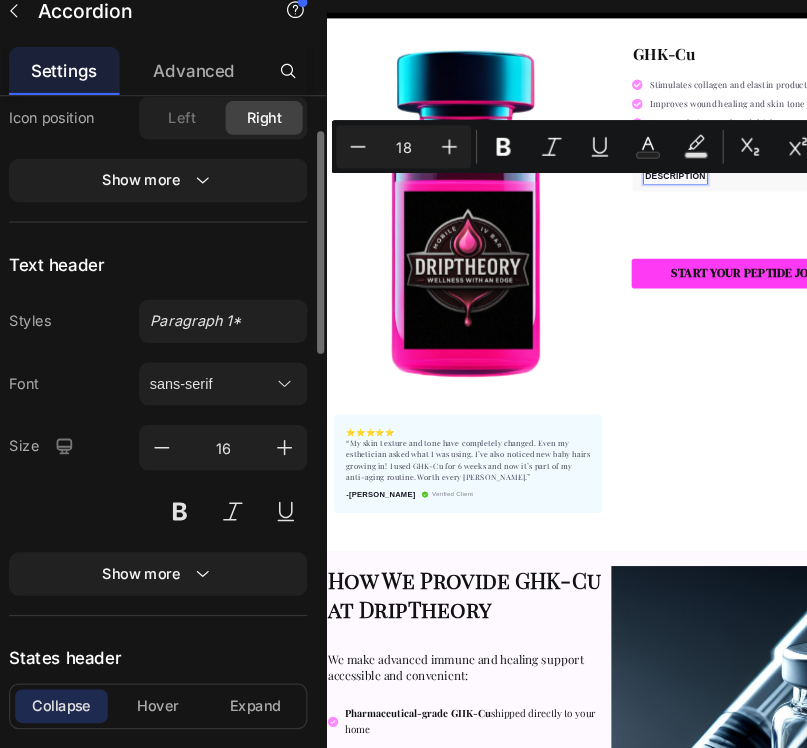 scroll, scrollTop: 959, scrollLeft: 0, axis: vertical 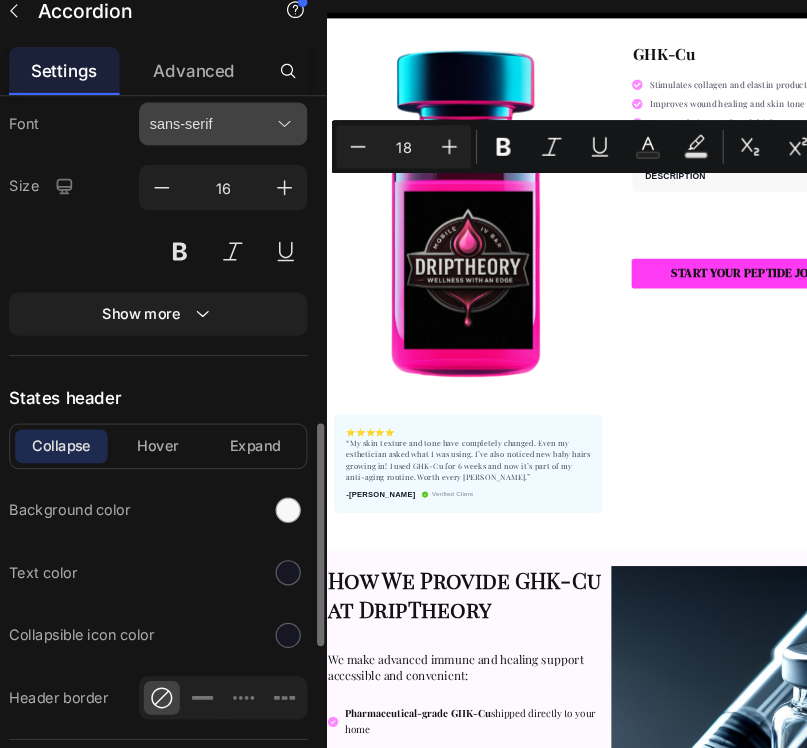 click on "sans-serif" at bounding box center (241, 177) 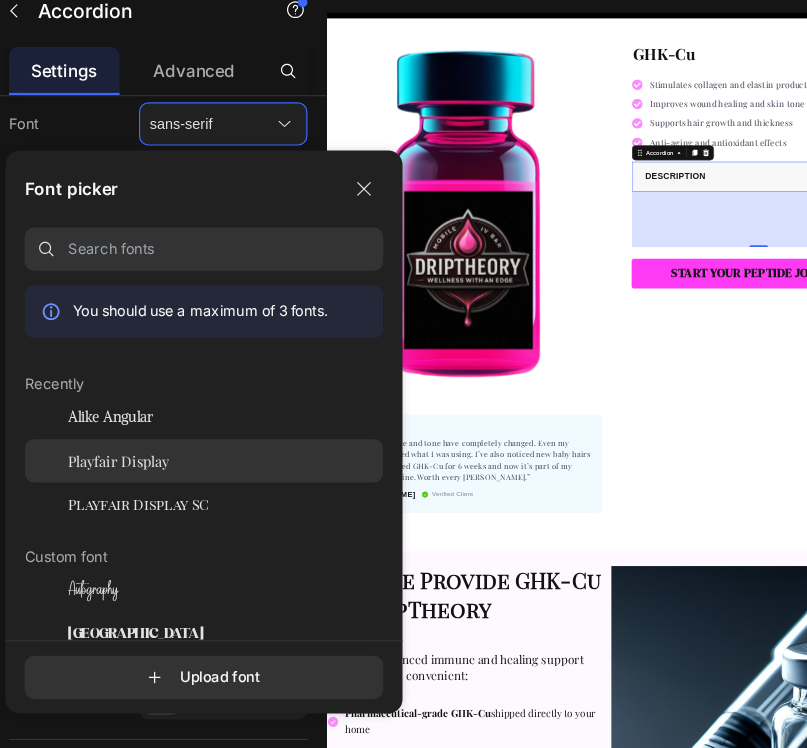 click on "Playfair Display" 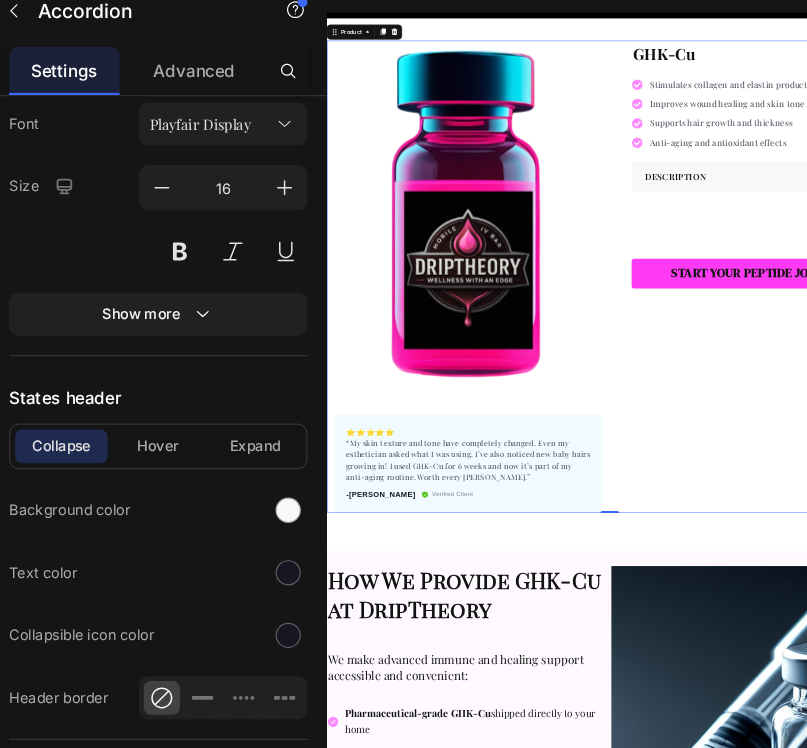 click on "GHK-Cu Product Title Stimulates collagen and elastin production Improves wound healing and skin tone Supports hair growth and thickness Anti-aging and antioxidant effects Item list Perfect for sensitive tummies Supercharge immunity System Bursting with protein, vitamins, and minerals Supports strong muscles, increases bone strength Item list
DESCRIPTION Accordion START YOUR PEPTIDE JOURNEY Product Cart Button Row" at bounding box center [1226, 612] 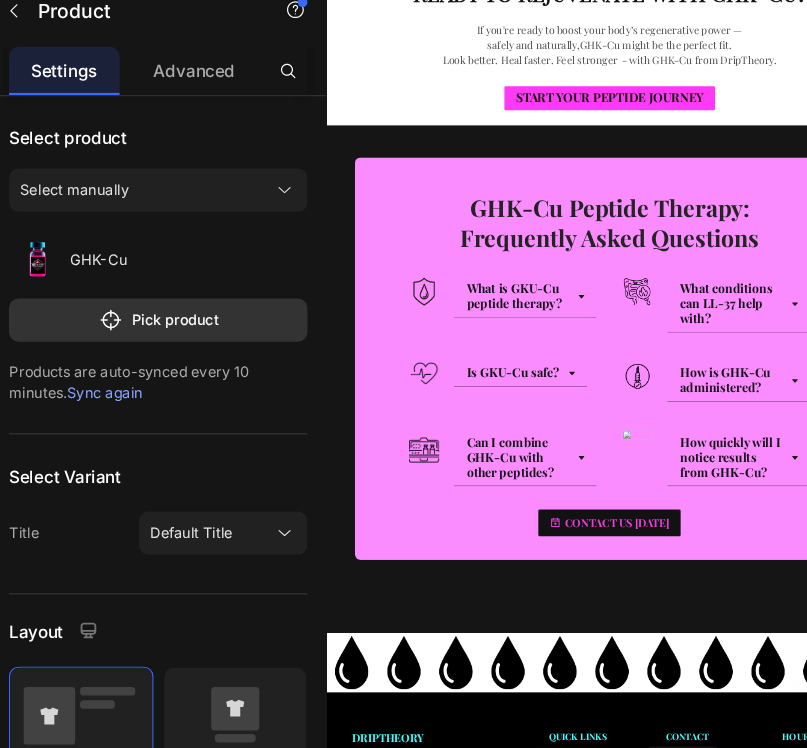 scroll, scrollTop: 3257, scrollLeft: 0, axis: vertical 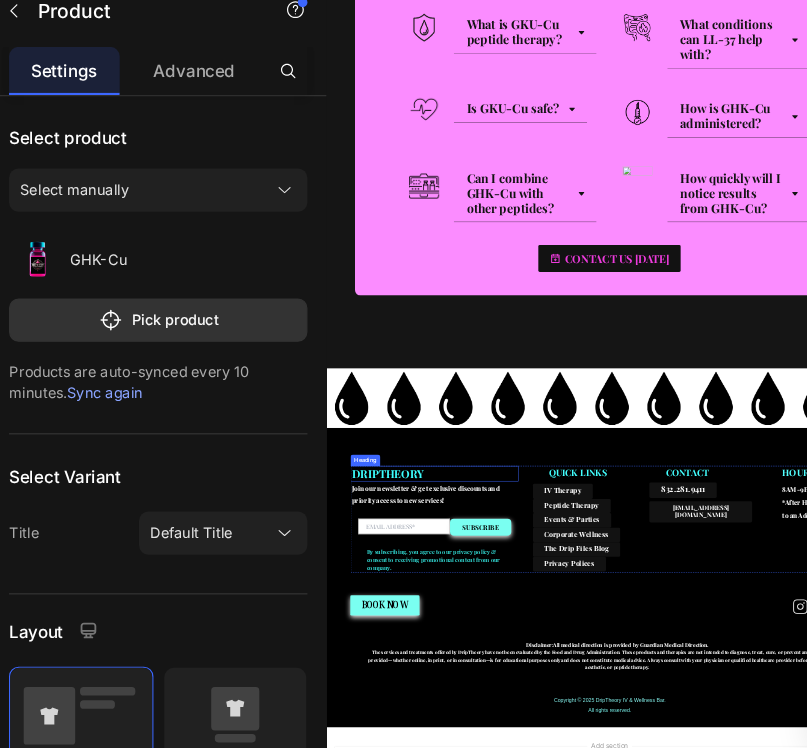 click on "DRIPTHEORY" at bounding box center [554, 1029] 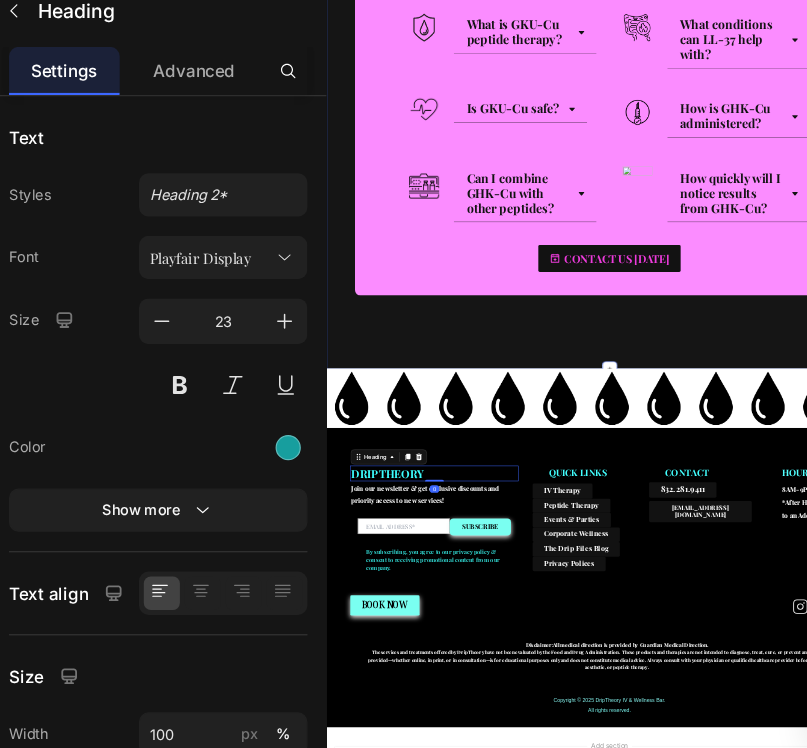 click on "Image GHK-Cu Peptide Therapy: Frequently Asked Questions Heading Row Image
What is GKU-Cu peptide therapy? Accordion Row Image
What conditions can LL-37 help with? Accordion Row Row Image
Is GKU-Cu safe? Accordion Row Image
How is GHK-Cu administered? Accordion Row Row Image
Can I combine GHK-Cu with other peptides? Accordion Row Image
How quickly will I notice results from GHK-Cu? Accordion Row Row
CONTACT US TODAY Button Row Section 4" at bounding box center [926, 267] 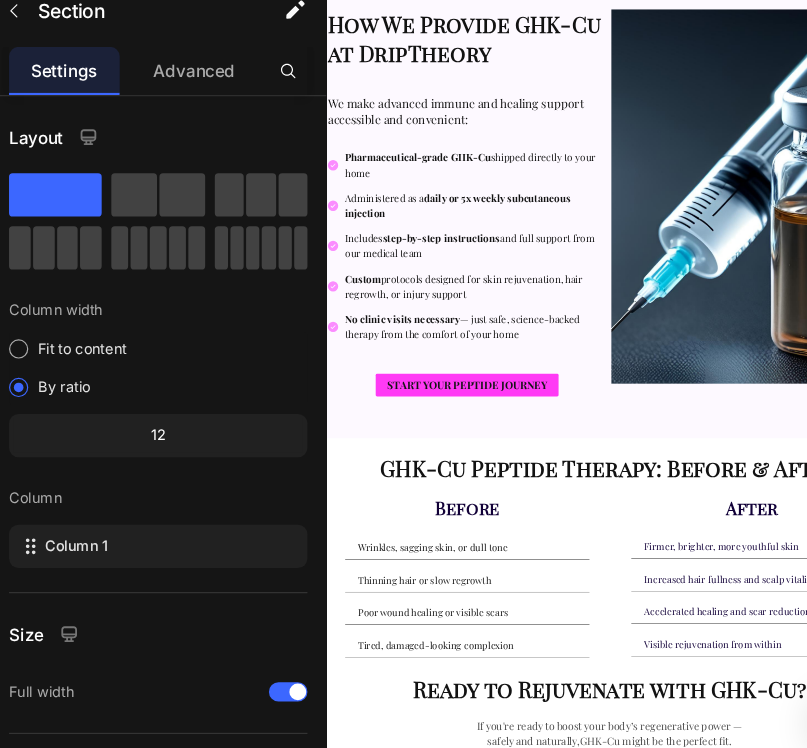 scroll, scrollTop: 0, scrollLeft: 0, axis: both 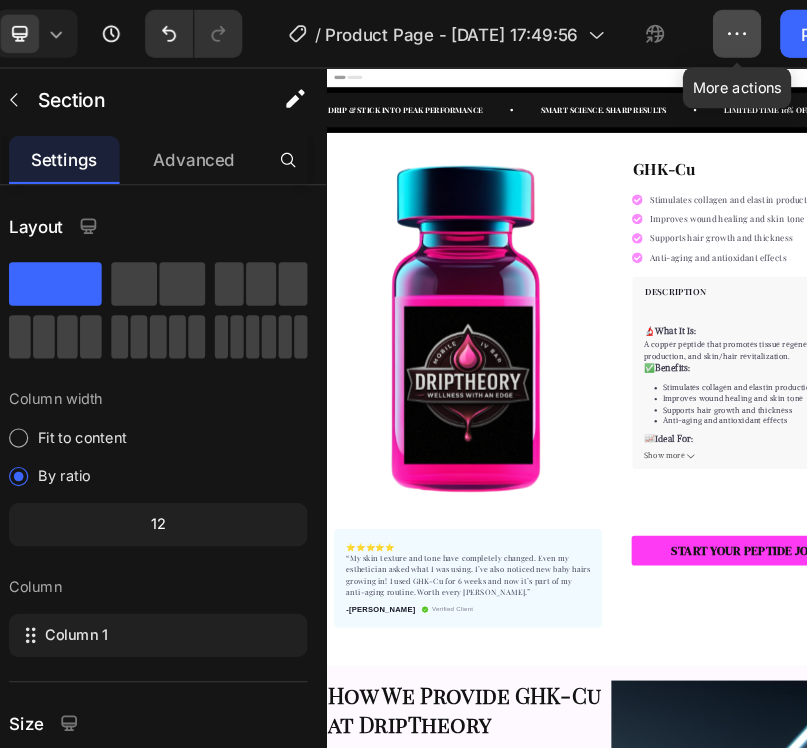 click 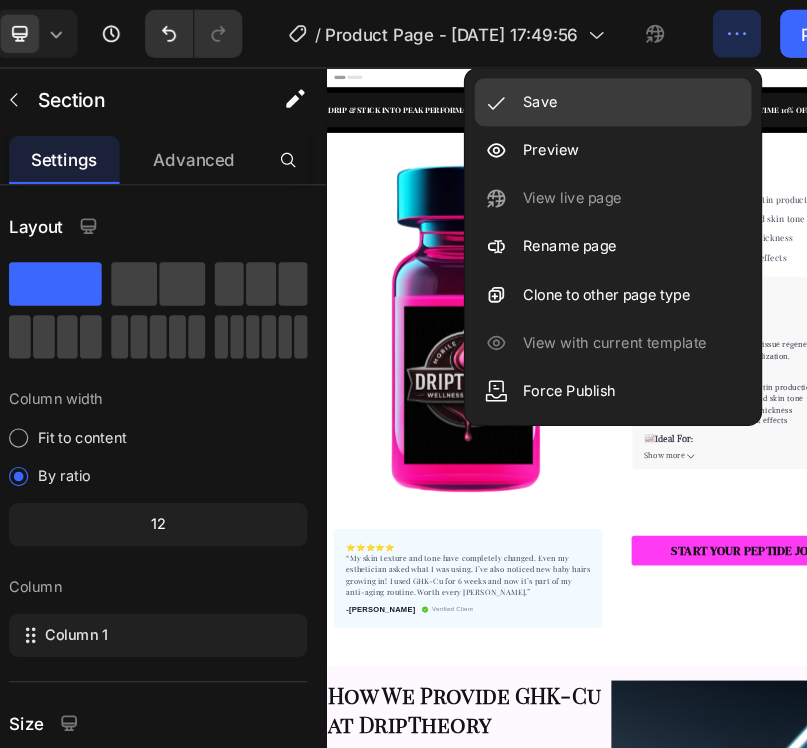 click on "Save" 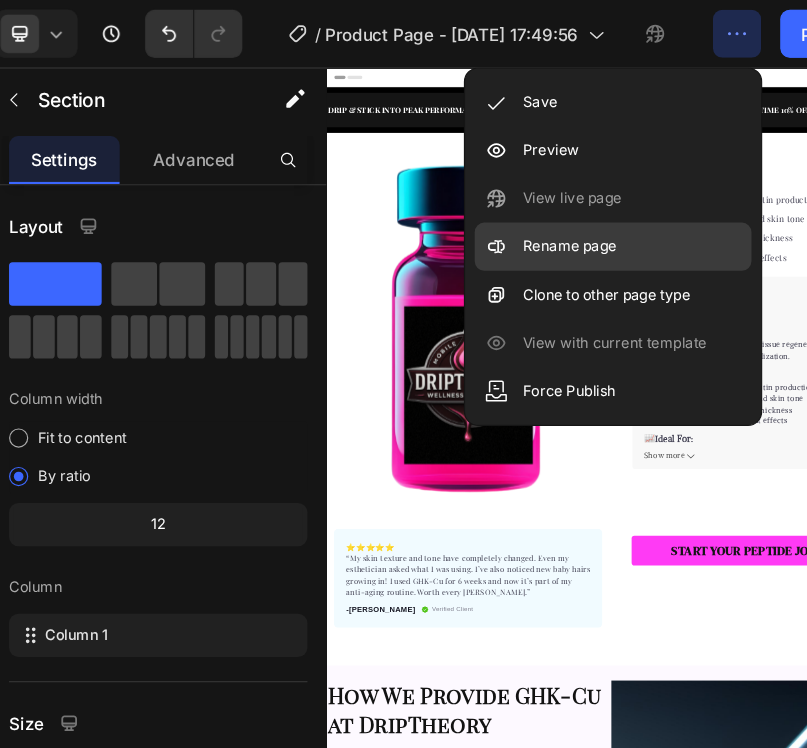 click on "Rename page" 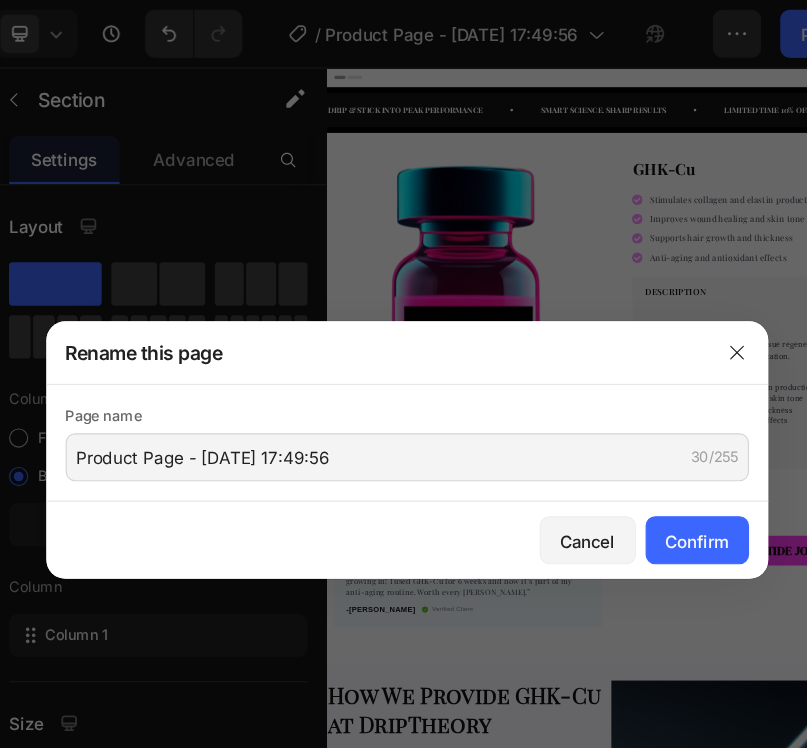 click on "Page name Product Page - Jul 9, 17:49:56 30/255" at bounding box center (404, 368) 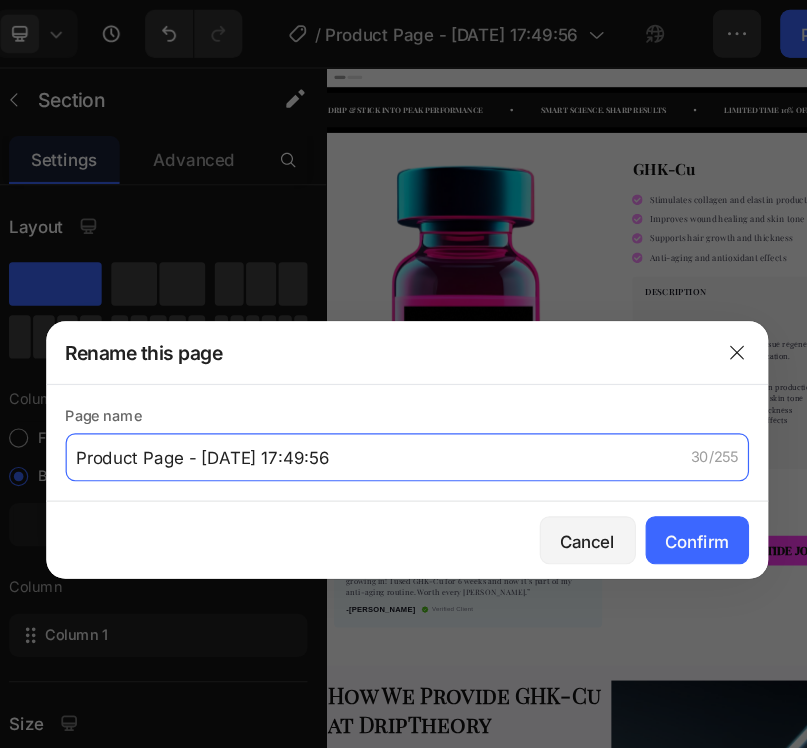 click on "Product Page - Jul 9, 17:49:56" 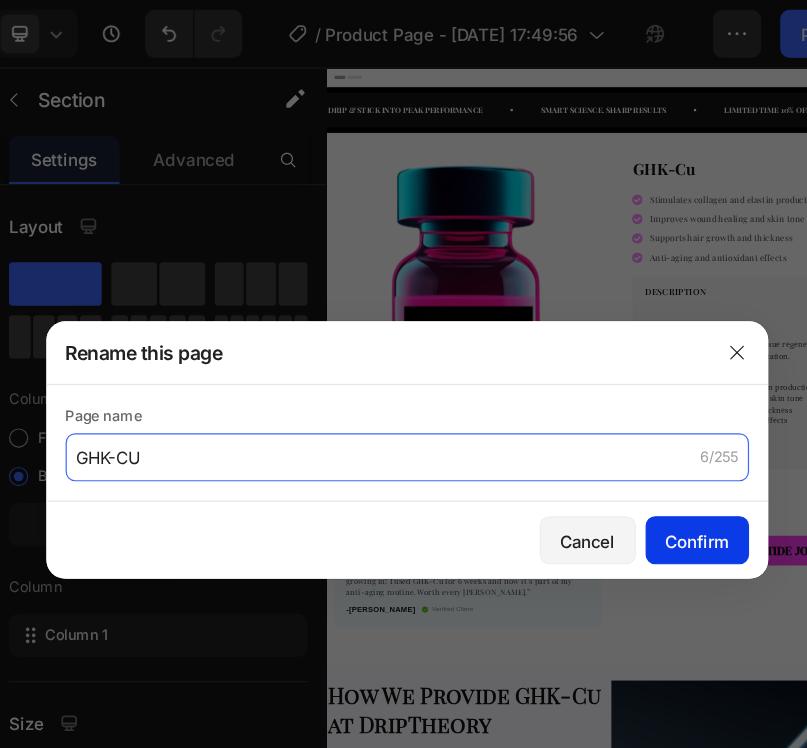 type on "GHK-CU" 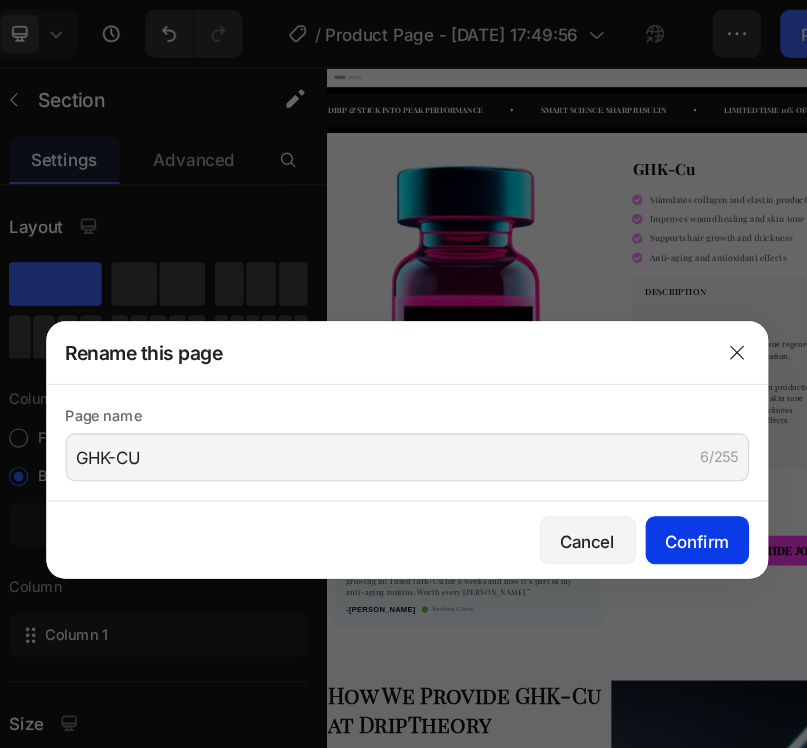 click on "Confirm" 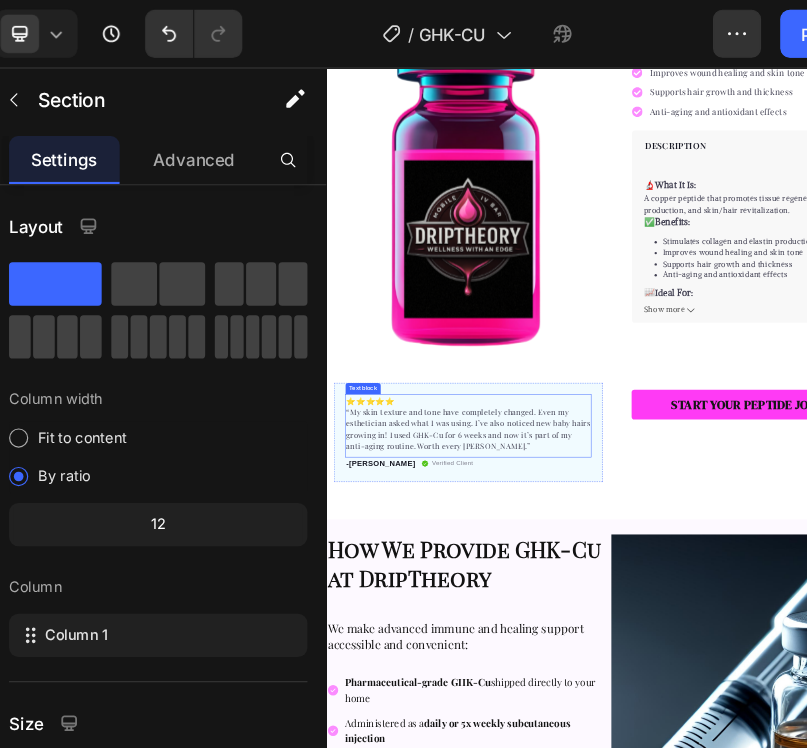 scroll, scrollTop: 0, scrollLeft: 0, axis: both 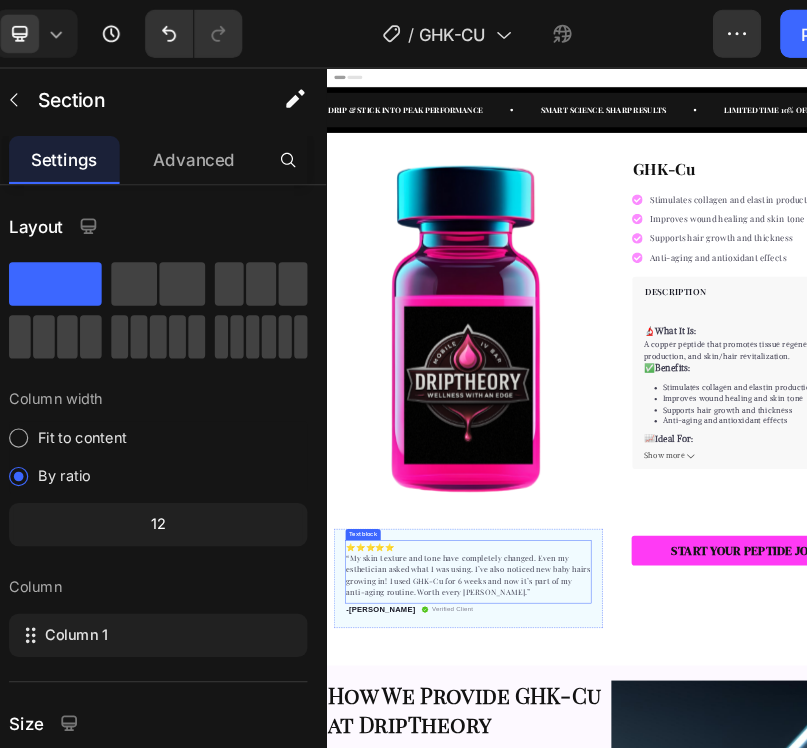 click on "⭐️⭐️⭐️⭐️⭐️ “My skin texture and tone have completely changed. Even my esthetician asked what I was using. I’ve also noticed new baby hairs growing in! I used GHK-Cu for 6 weeks and now it’s part of my anti-aging routine. Worth every penny.”" at bounding box center (626, 1131) 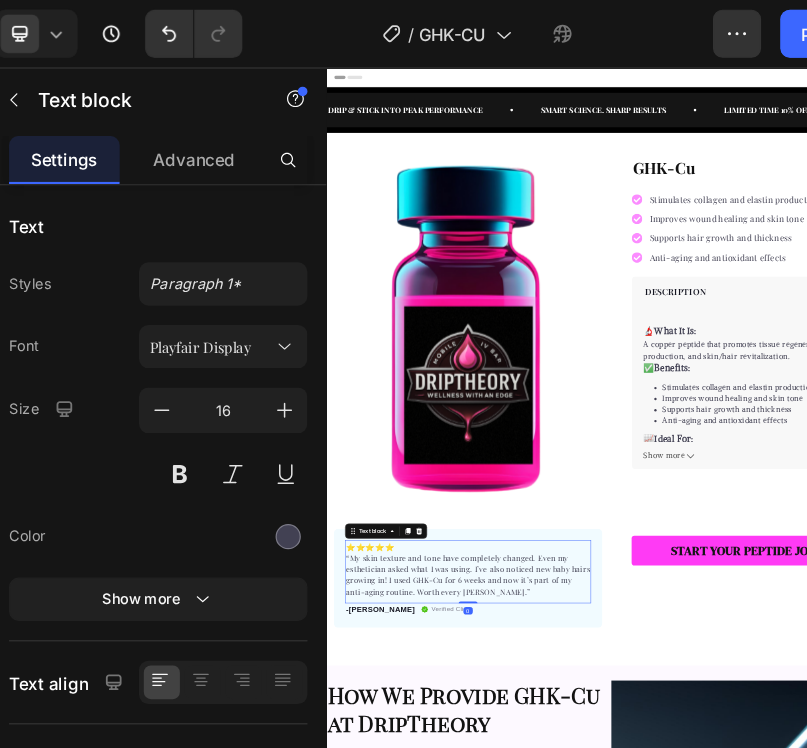 click on "⭐️⭐️⭐️⭐️⭐️ “My skin texture and tone have completely changed. Even my esthetician asked what I was using. I’ve also noticed new baby hairs growing in! I used GHK-Cu for 6 weeks and now it’s part of my anti-aging routine. Worth every penny.”" at bounding box center (626, 1131) 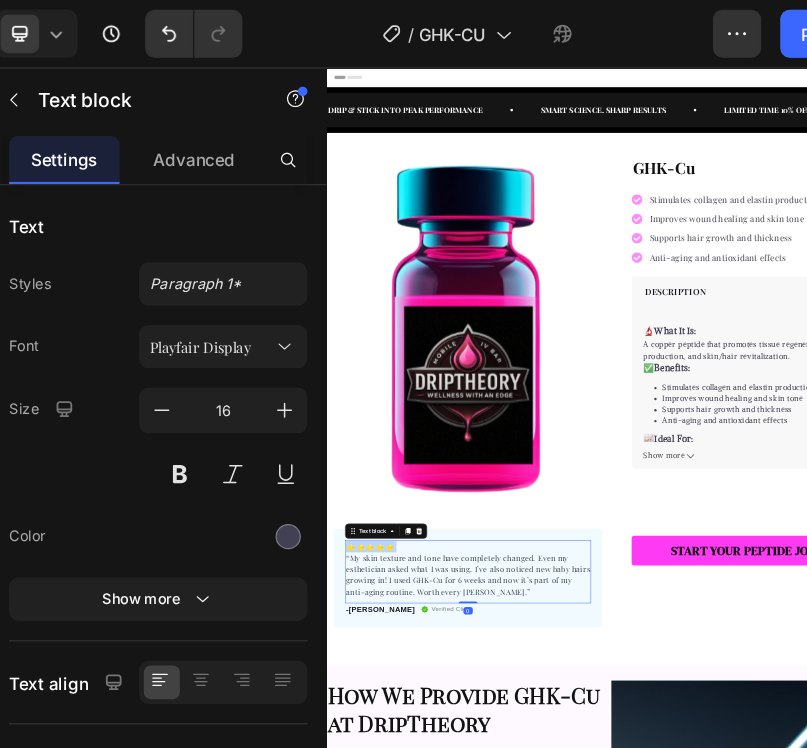 click on "⭐️⭐️⭐️⭐️⭐️ “My skin texture and tone have completely changed. Even my esthetician asked what I was using. I’ve also noticed new baby hairs growing in! I used GHK-Cu for 6 weeks and now it’s part of my anti-aging routine. Worth every penny.”" at bounding box center (626, 1131) 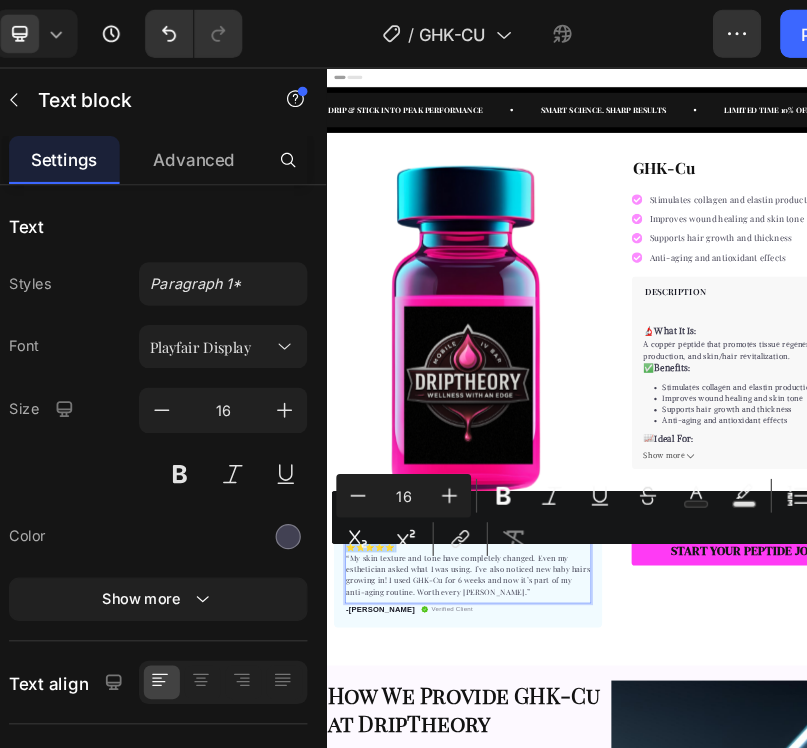 copy on "⭐️⭐️⭐️⭐️⭐️" 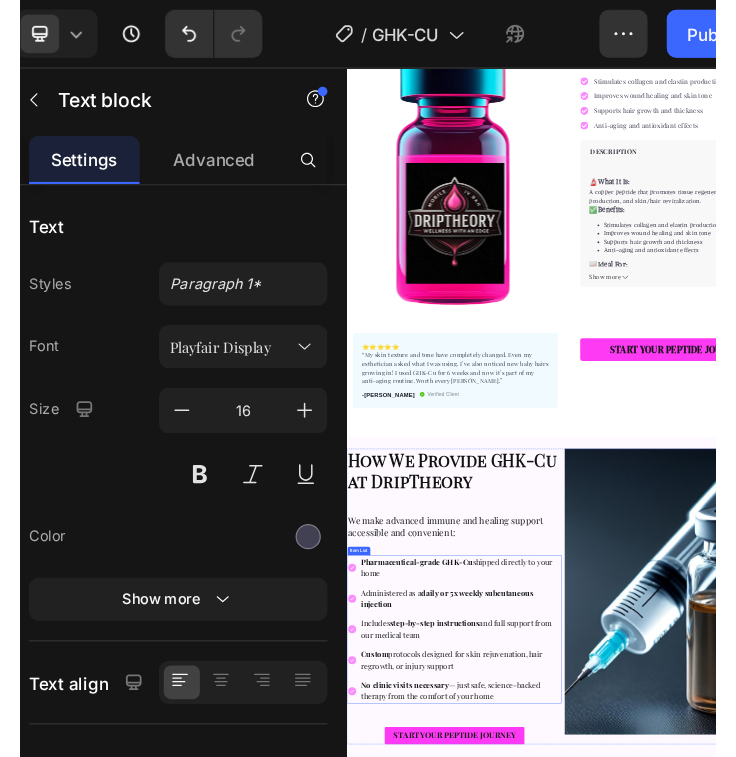 scroll, scrollTop: 0, scrollLeft: 0, axis: both 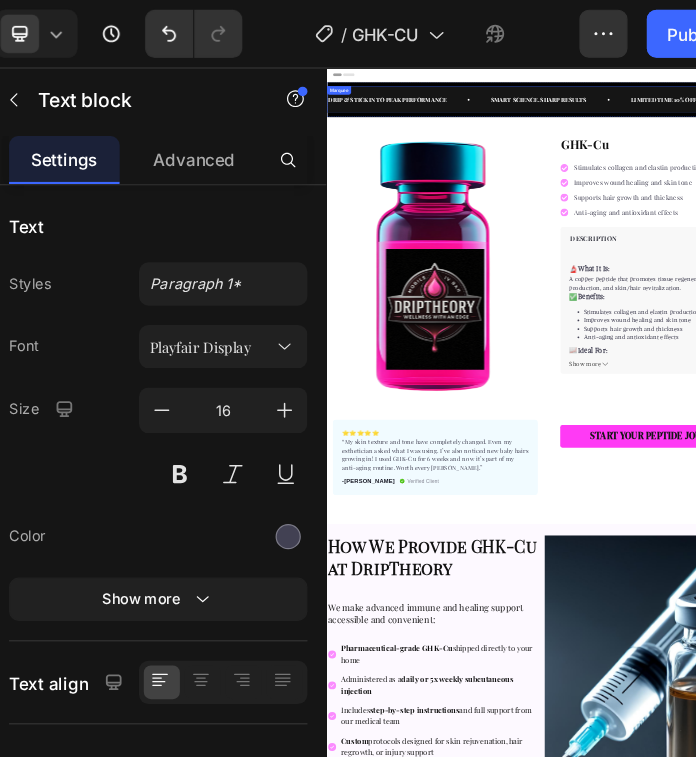 click on "DRIP & STICK INTO PEAK PERFORMANCE Text
SMART SCIENCE. SHARP RESULTS Text
LIMITED TIME 10% OFF Text
DRIP & STICK INTO PEAK PERFORMANCE Text
SMART SCIENCE. SHARP RESULTS Text
LIMITED TIME 10% OFF Text
DRIP & STICK INTO PEAK PERFORMANCE Text
SMART SCIENCE. SHARP RESULTS Text
LIMITED TIME 10% OFF Text
DRIP & STICK INTO PEAK PERFORMANCE Text
SMART SCIENCE. SHARP RESULTS Text
LIMITED TIME 10% OFF Text
DRIP & STICK INTO PEAK PERFORMANCE Text
SMART SCIENCE. SHARP RESULTS Text
LIMITED TIME 10% OFF Text
DRIP & STICK INTO PEAK PERFORMANCE Text
SMART SCIENCE. SHARP RESULTS Text
LIMITED TIME 10% OFF Text
Marquee" at bounding box center (926, 156) 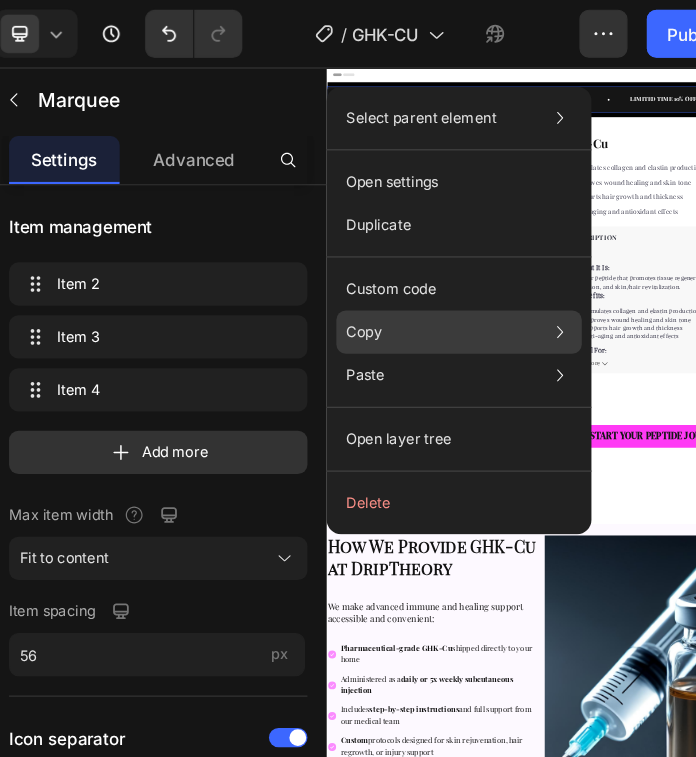 click on "Copy Copy element  Cmd + C Copy style  Copy class  .gJnncw0T97" 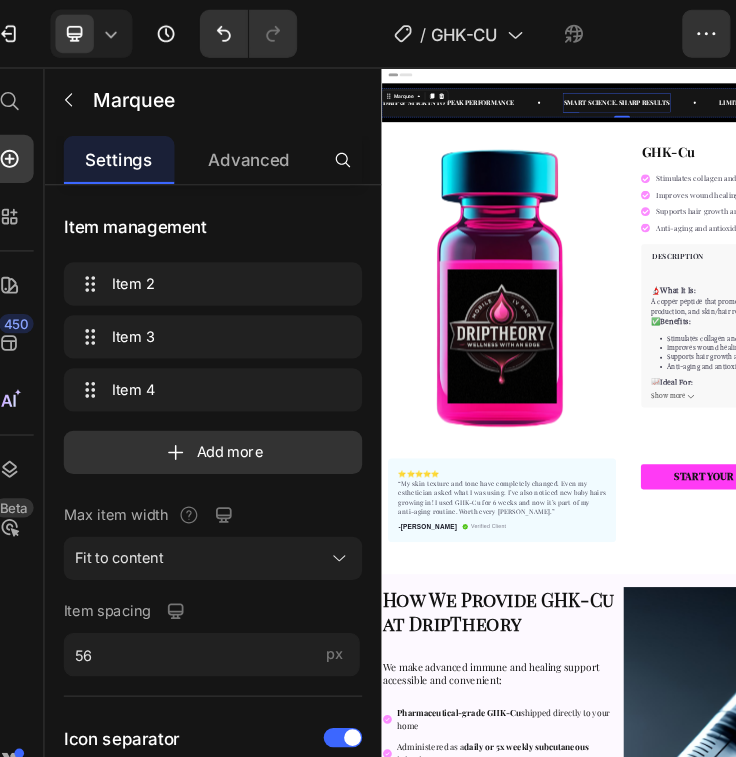click on "SMART SCIENCE. SHARP RESULTS" at bounding box center (968, 156) 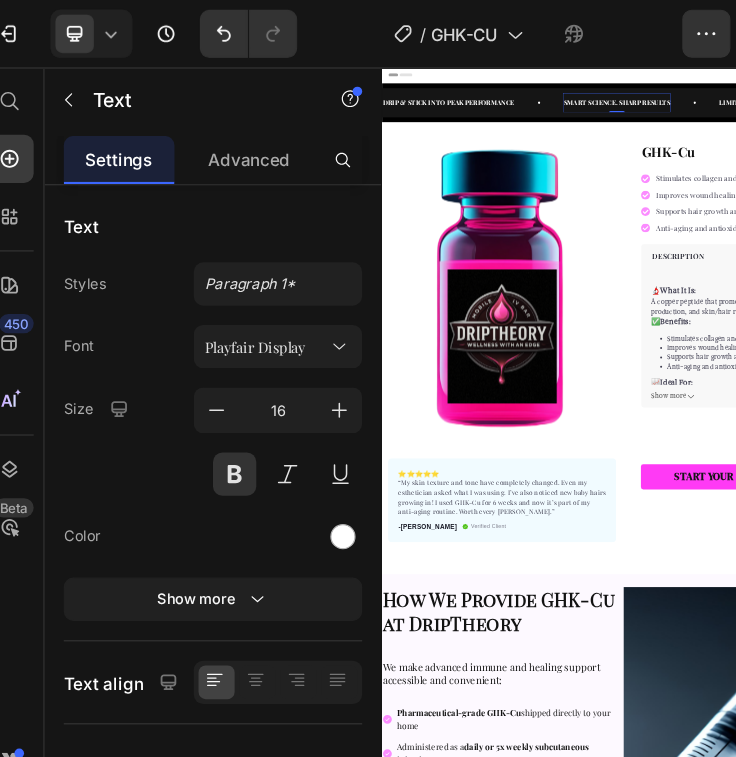 click on "SMART SCIENCE. SHARP RESULTS Text   0" at bounding box center [1027, 156] 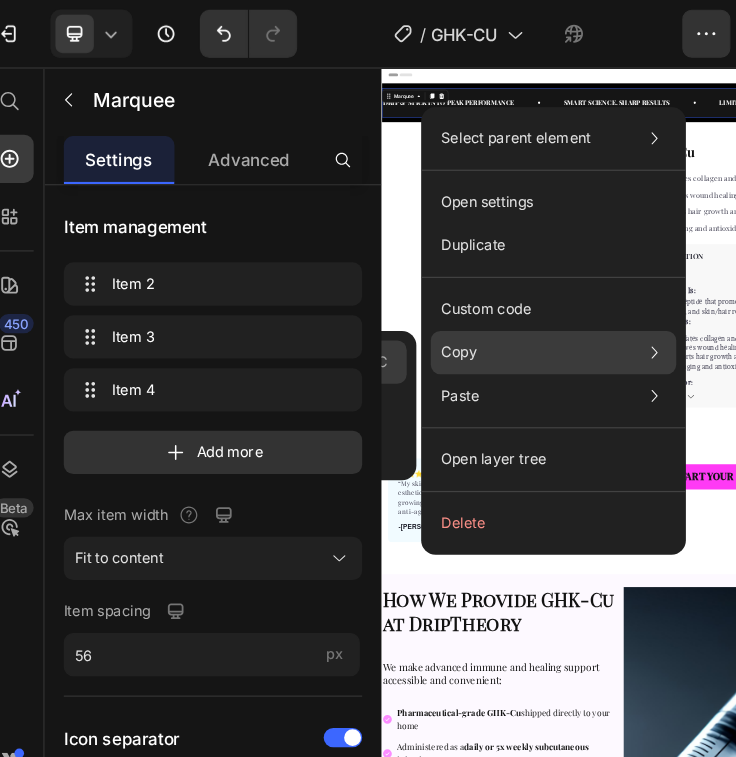 click on "Copy element  Cmd + C" 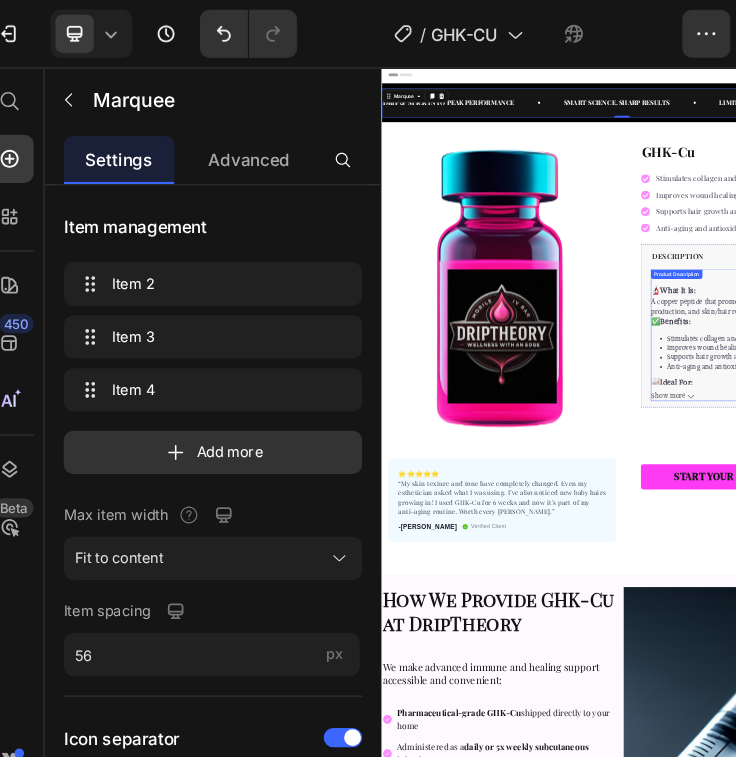 click on "Show more" at bounding box center [1297, 889] 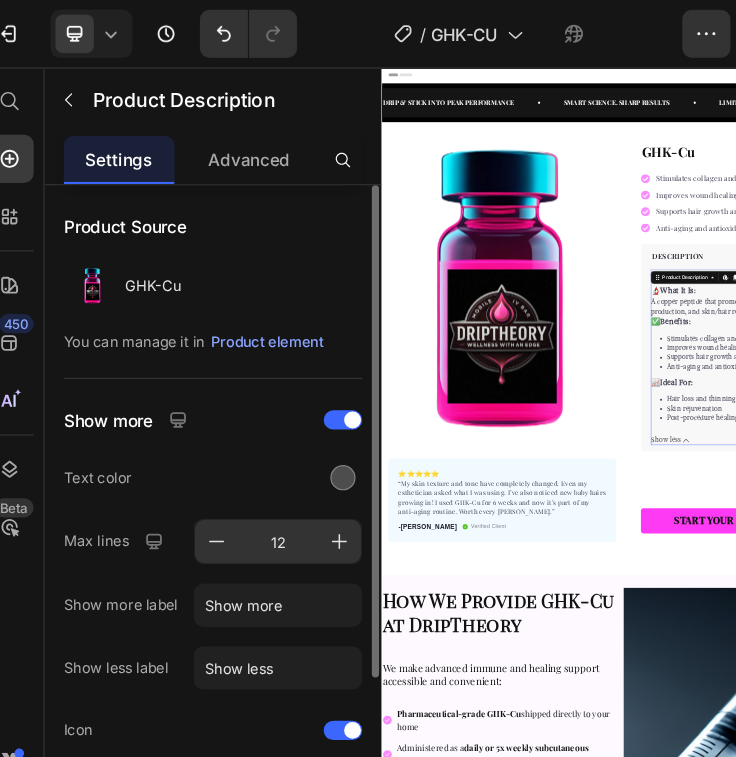click on "12" at bounding box center [251, 450] 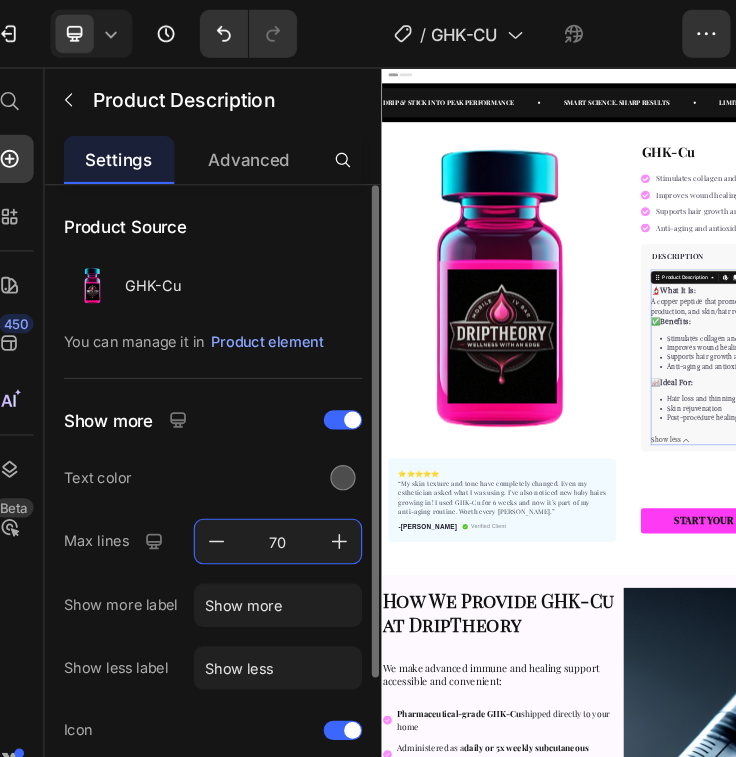 type on "70" 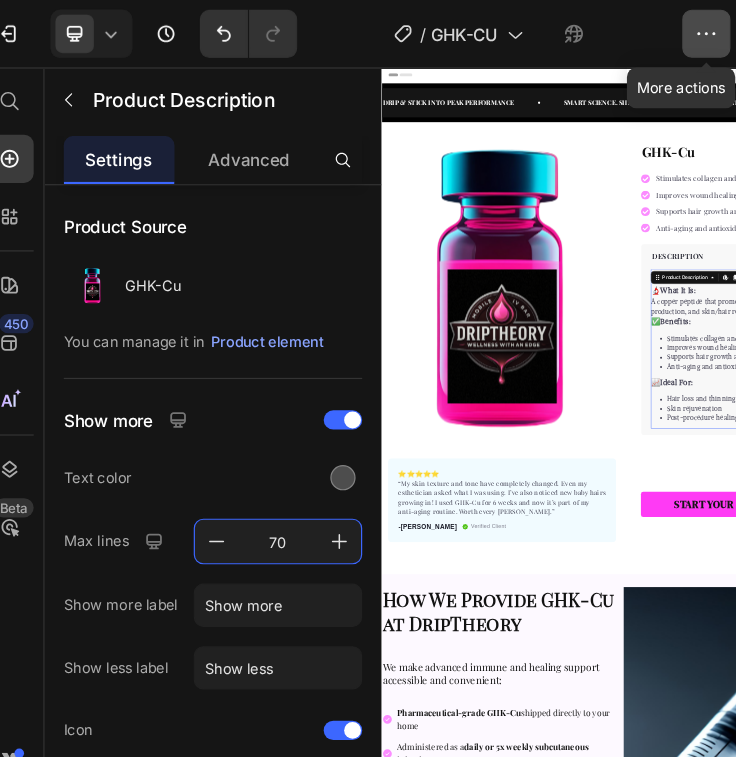 click 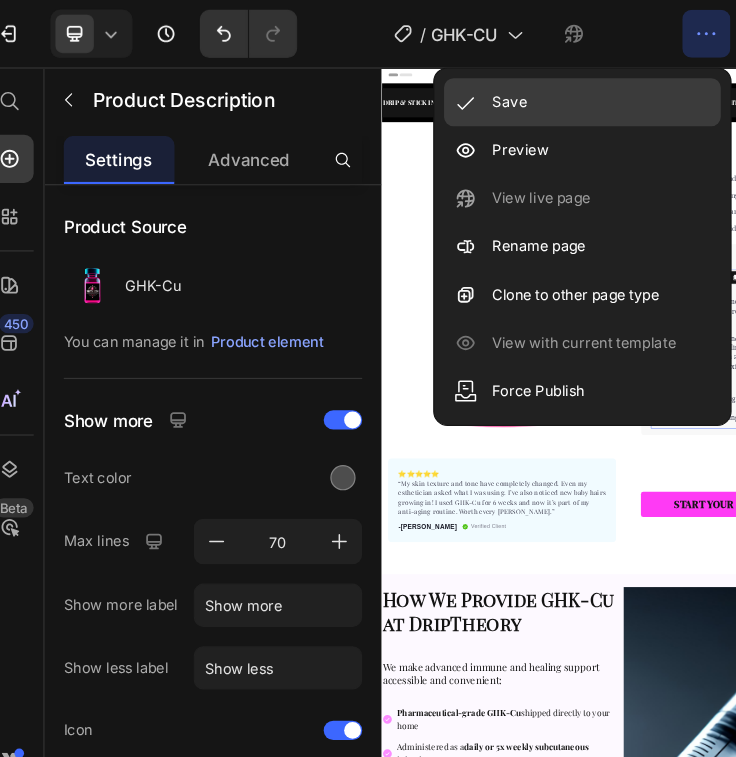 click on "Save" 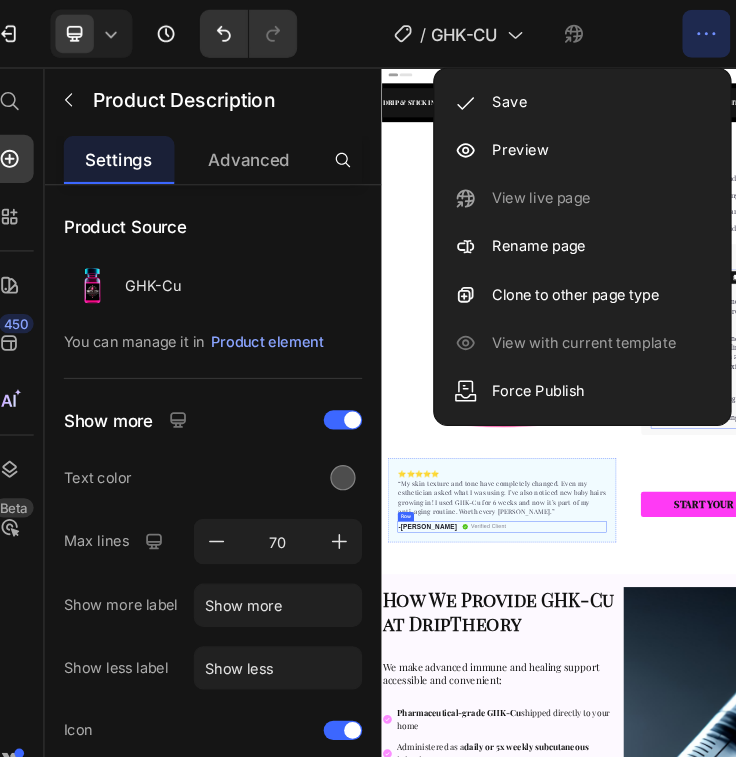 click on "⭐️⭐️⭐️⭐️⭐️ “My skin texture and tone have completely changed. Even my esthetician asked what I was using. I’ve also noticed new baby hairs growing in! I used GHK-Cu for 6 weeks and now it’s part of my anti-aging routine. Worth every penny.” Text block -Tasha G. Text block
Verified Client Item list Row Row" at bounding box center (681, 1150) 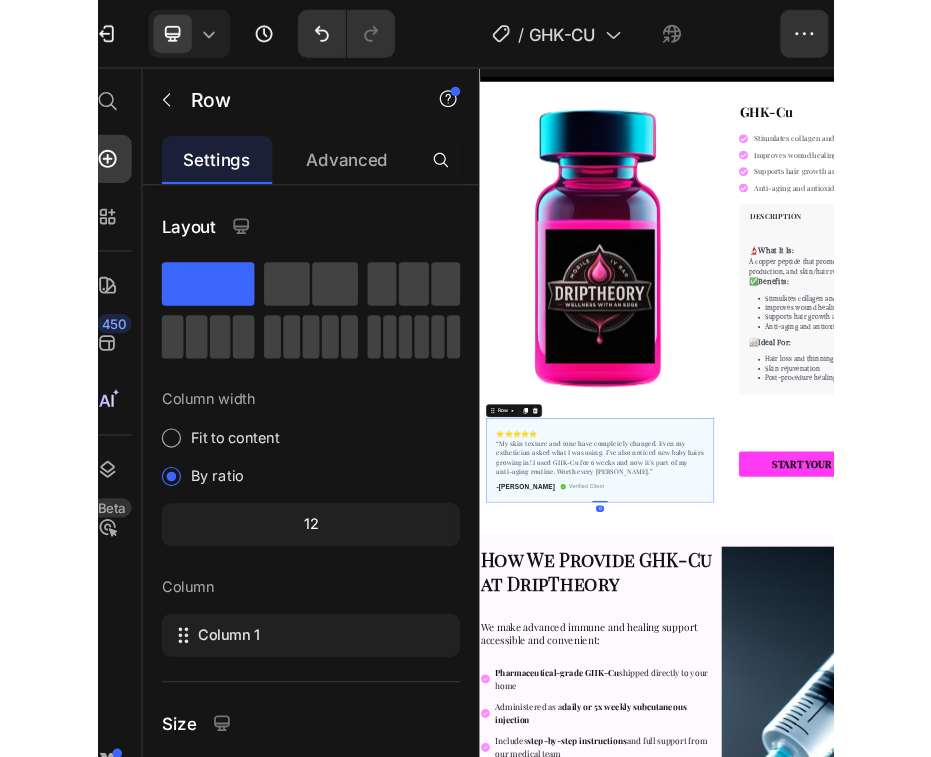 scroll, scrollTop: 200, scrollLeft: 0, axis: vertical 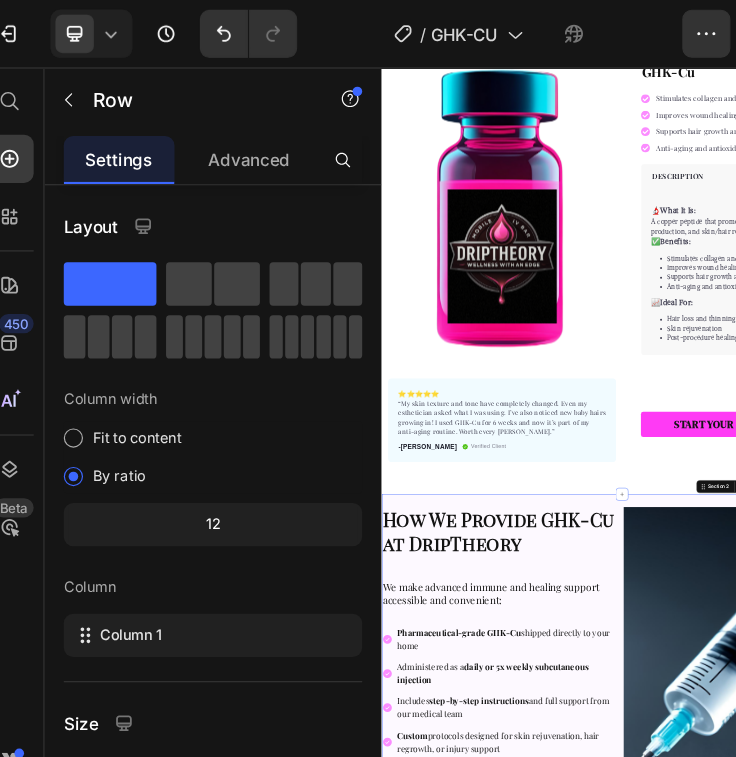 click on "How We Provide GHK-Cu at DripTheory Heading We make advanced immune and healing support accessible and convenient: Heading Pharmaceutical-grade GHK-Cu  shipped directly to your home Administered as a  daily or 5x weekly subcutaneous injection Includes  step-by-step instructions  and full support from our medical team Custom  protocols designed for skin rejuvenation, hair regrowth, or injury support No clinic visits necessary  — just safe, science-backed therapy from the comfort of your home Item List START YOUR PEPTIDE JOURNEY Button Image Row Section 2   Create Theme Section AI Content Write with GemAI What would you like to describe here? Tone and Voice Persuasive Product LL37 Show more Generate" at bounding box center (981, 1606) 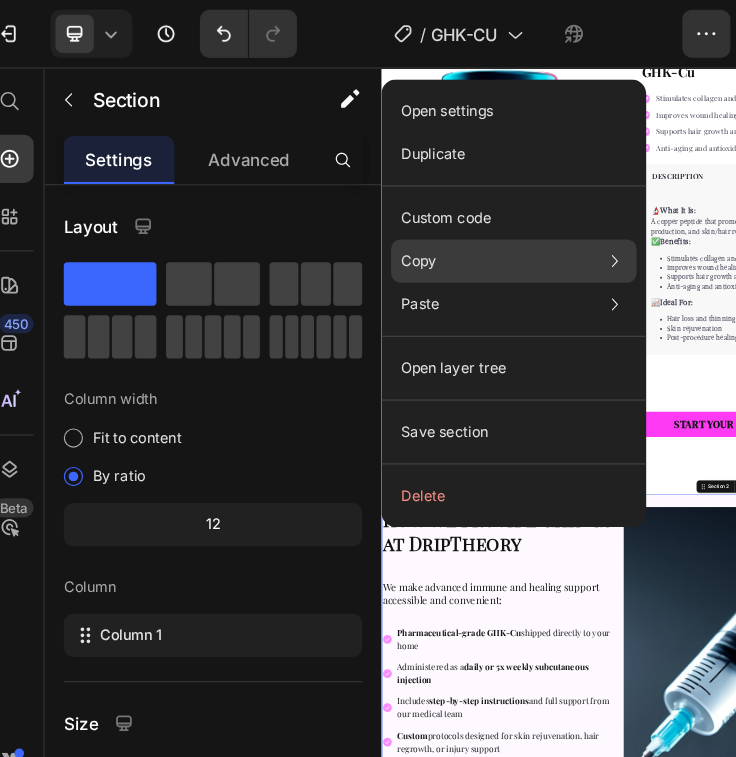 click on "Copy Copy section  Cmd + C Copy style  Copy class  .gx7ZFb6eXv" 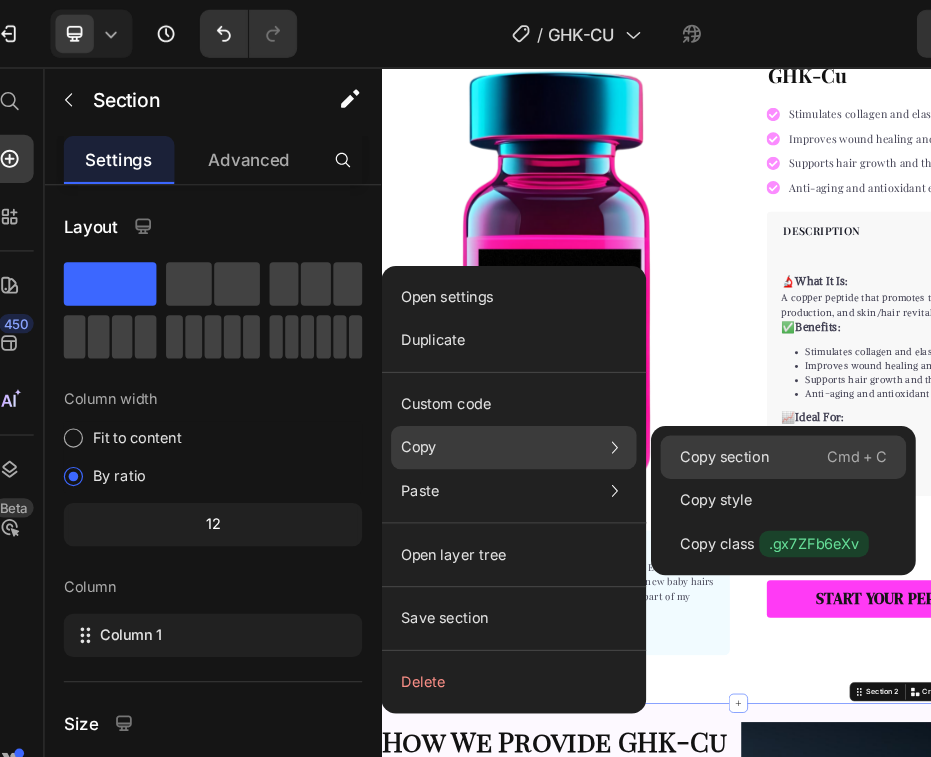 click on "Copy section" at bounding box center [622, 380] 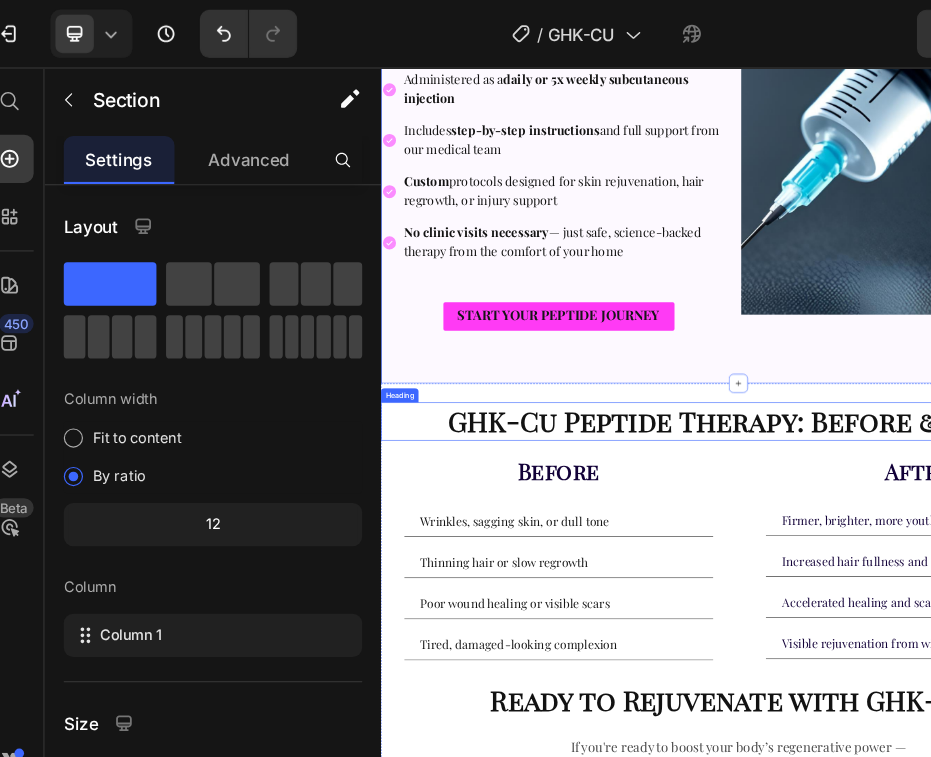 scroll, scrollTop: 1683, scrollLeft: 0, axis: vertical 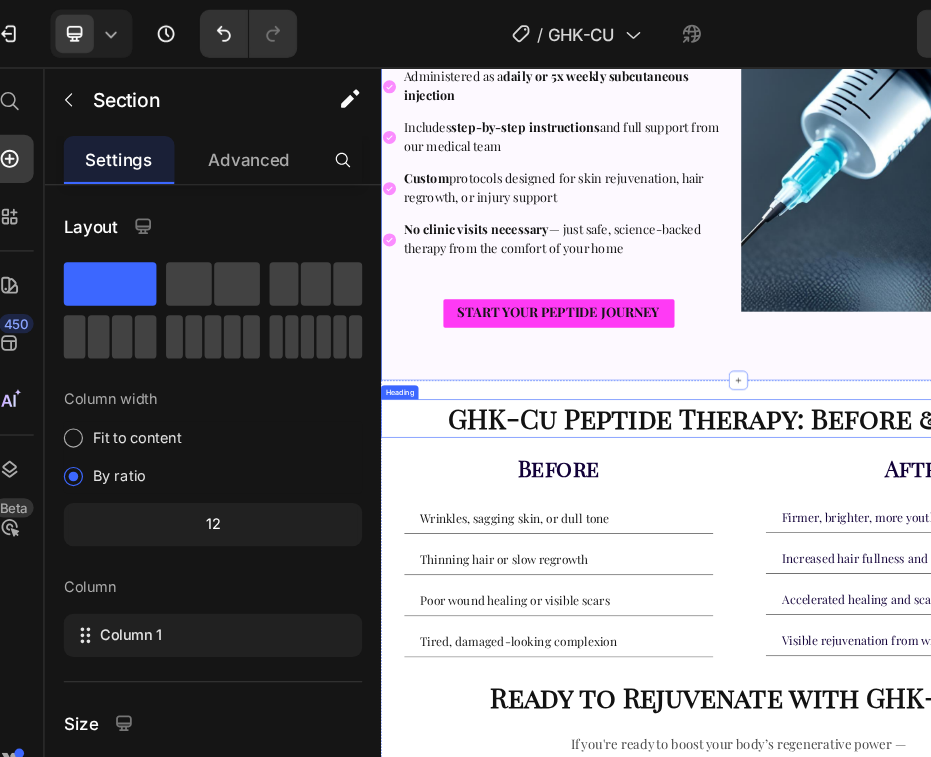 click on "GHK-Cu Peptide Therapy: Before & After Heading Before Heading
Wrinkles, sagging skin, or dull tone
Thinning hair or slow regrowth
Poor wound healing or visible scars
Tired, damaged-looking complexion Accordion After Heading
Firmer, brighter, more youthful skin
Increased hair fullness and scalp vitality
Accelerated healing and scar reduction
Visible rejuvenation from within Accordion Row Ready to Rejuvenate with GHK-Cu? Heading If you're ready to boost your body’s regenerative power —  safely and naturally,GHK-Cu might be the perfect fit.  Look better. Heal faster. Feel stronger  - with GHK-Cu from DripTheory. Text Block START YOUR PEPTIDE JOURNEY Button Section 3" at bounding box center [981, 1000] 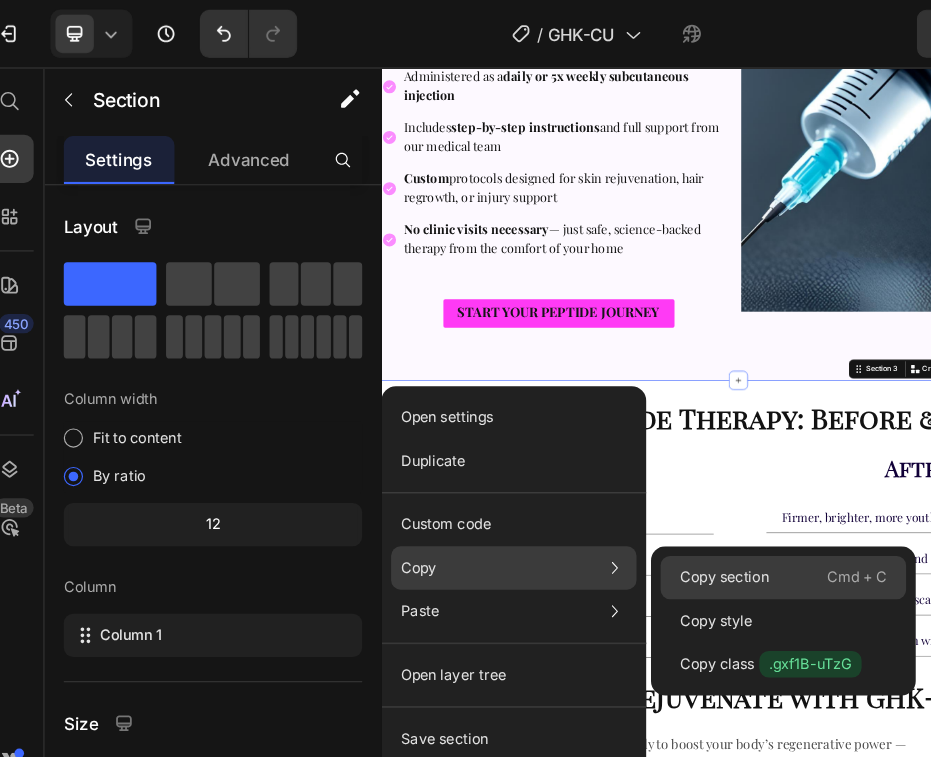 click on "Copy section" at bounding box center [622, 480] 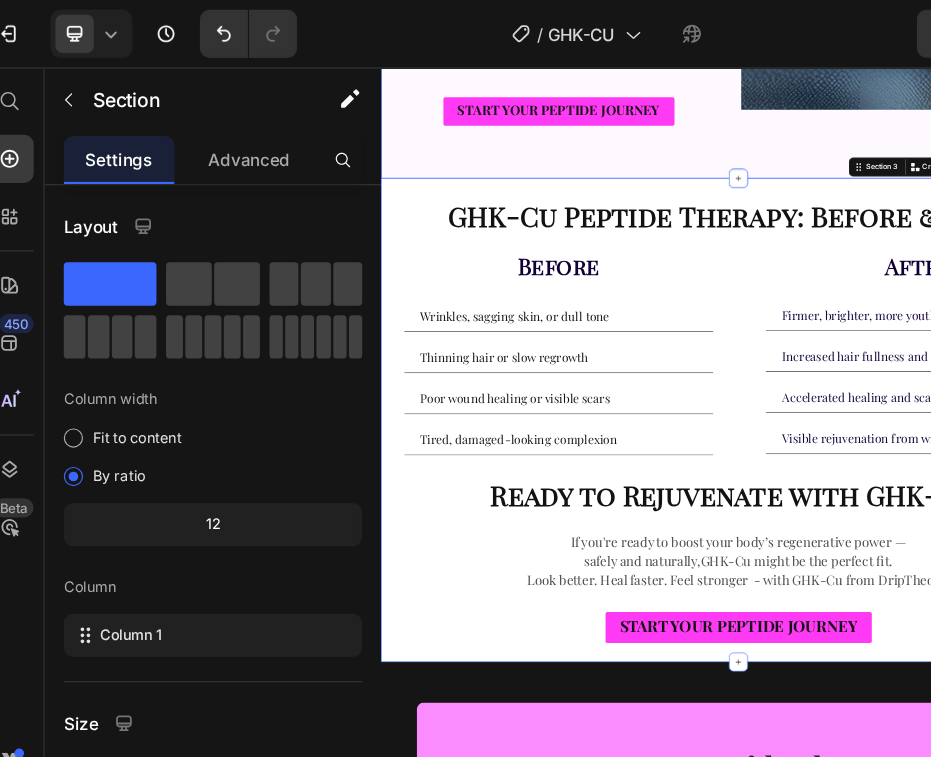 scroll, scrollTop: 2107, scrollLeft: 0, axis: vertical 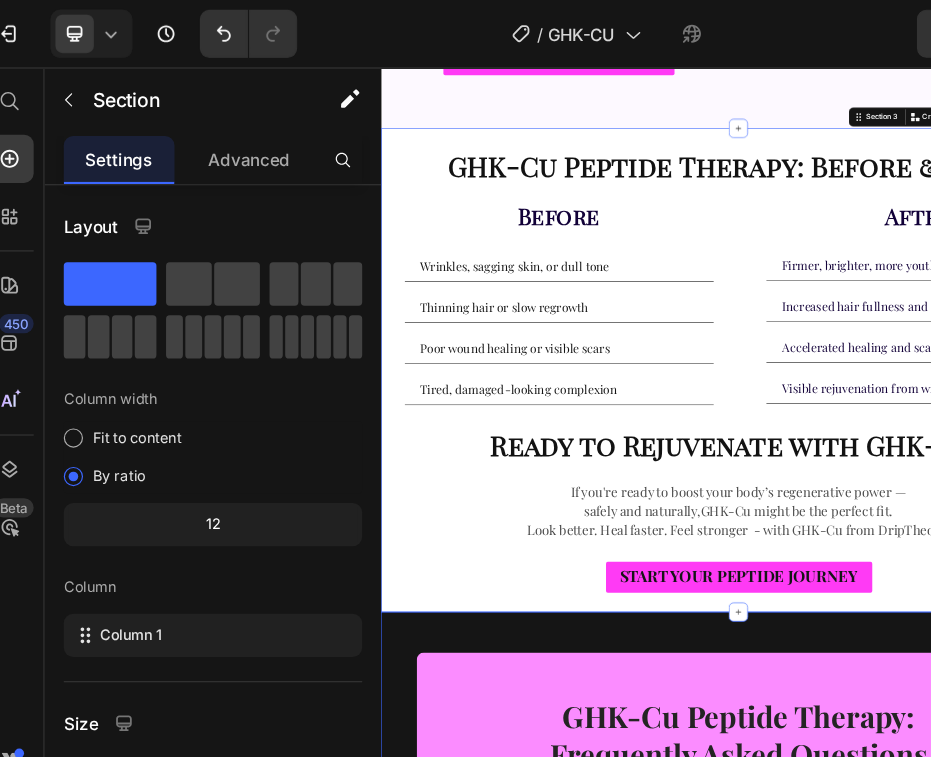 click on "Image GHK-Cu Peptide Therapy: Frequently Asked Questions Heading Row Image
What is GKU-Cu peptide therapy? Accordion Row Image
What conditions can LL-37 help with? Accordion Row Row Image
Is GKU-Cu safe? Accordion Row Image
How is GHK-Cu administered? Accordion Row Row Image
Can I combine GHK-Cu with other peptides? Accordion Row Image
How quickly will I notice results from GHK-Cu? Accordion Row Row
CONTACT US TODAY Button Row Section 4" at bounding box center [981, 1520] 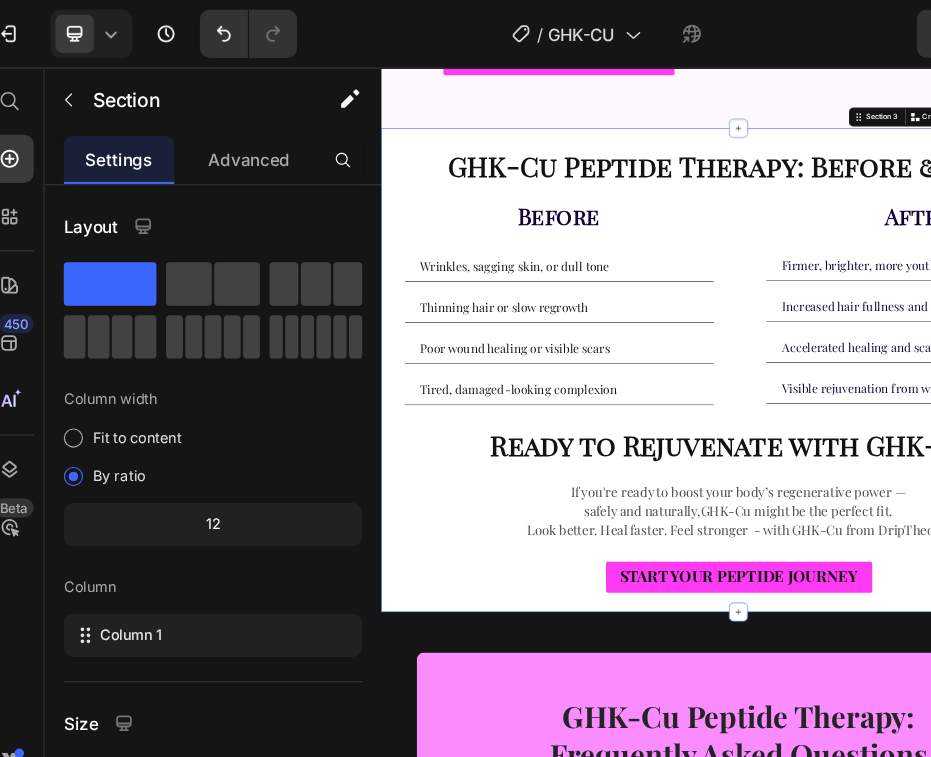 click on "GHK-Cu Peptide Therapy: Before & After Heading Before Heading
Wrinkles, sagging skin, or dull tone
Thinning hair or slow regrowth
Poor wound healing or visible scars
Tired, damaged-looking complexion Accordion After Heading
Firmer, brighter, more youthful skin
Increased hair fullness and scalp vitality
Accelerated healing and scar reduction
Visible rejuvenation from within Accordion Row Ready to Rejuvenate with GHK-Cu? Heading If you're ready to boost your body’s regenerative power —  safely and naturally,GHK-Cu might be the perfect fit.  Look better. Heal faster. Feel stronger  - with GHK-Cu from DripTheory. Text Block START YOUR PEPTIDE JOURNEY Button Section 3   Create Theme Section" at bounding box center [981, 576] 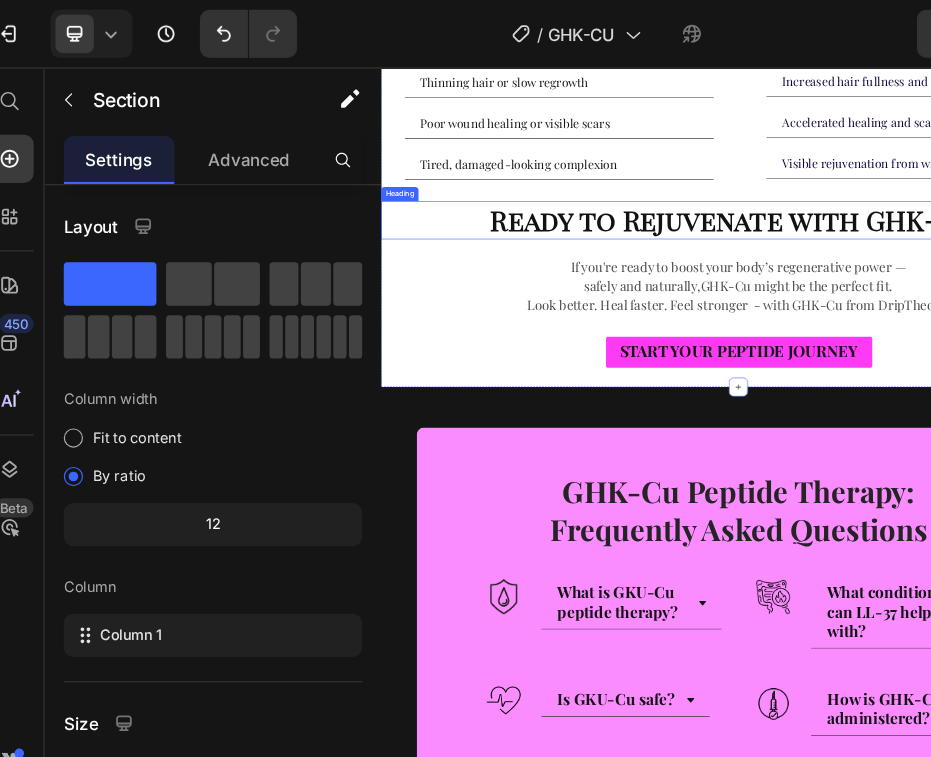 scroll, scrollTop: 2615, scrollLeft: 0, axis: vertical 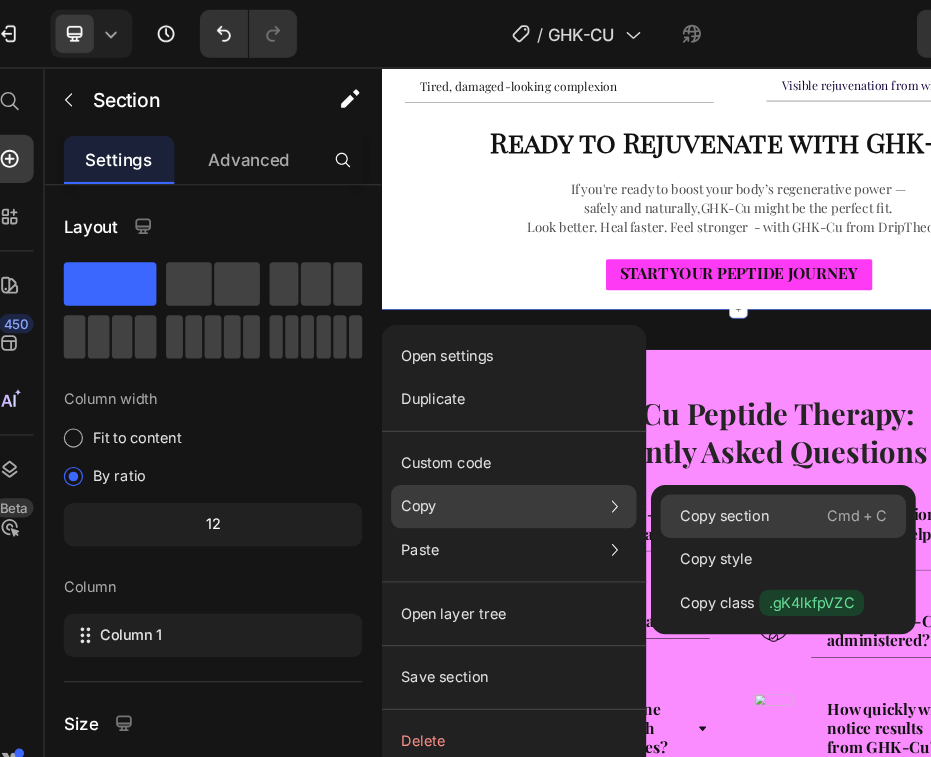 click on "Copy section  Cmd + C" 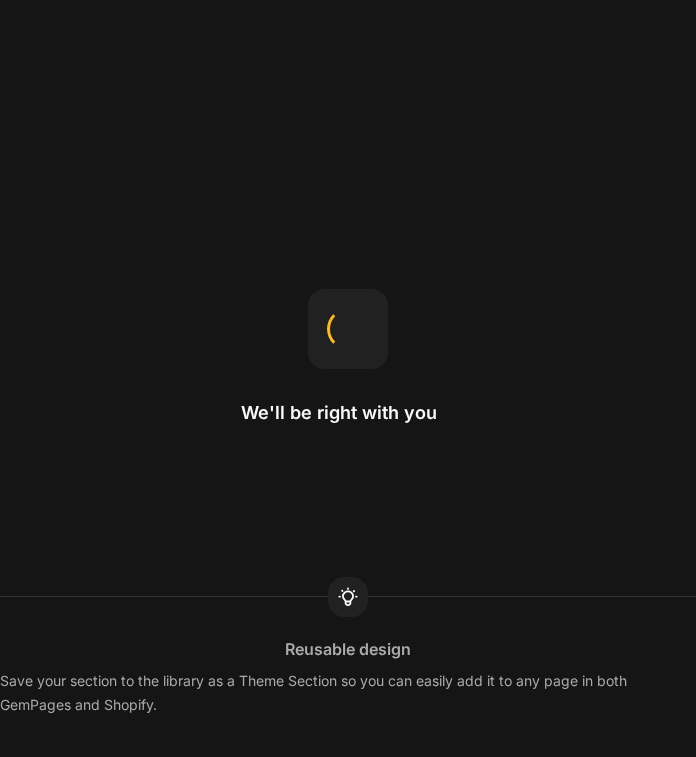 scroll, scrollTop: 0, scrollLeft: 0, axis: both 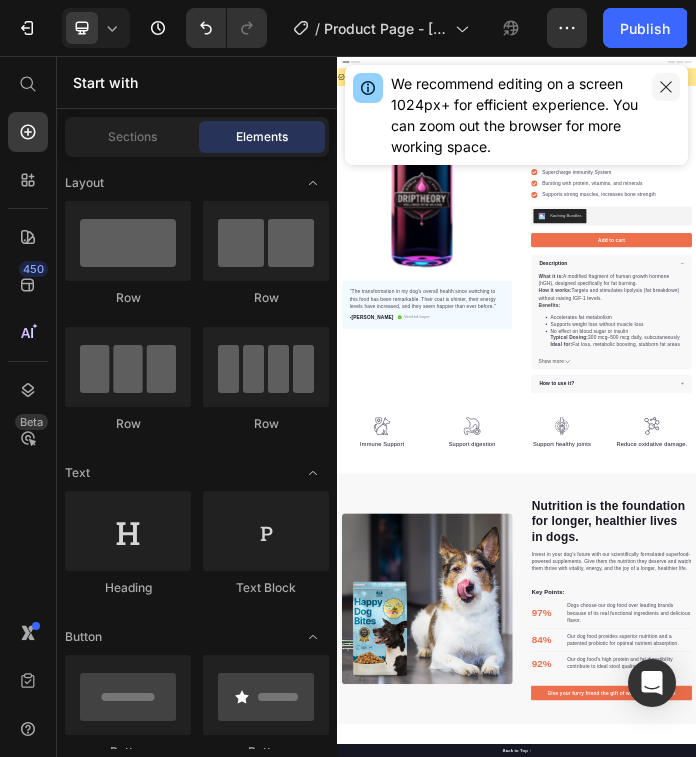 click 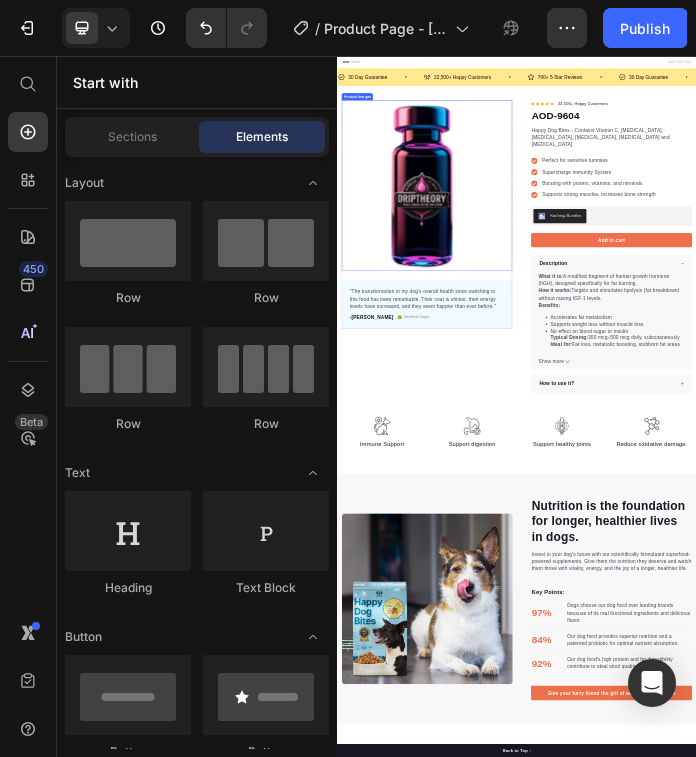 click at bounding box center [637, 489] 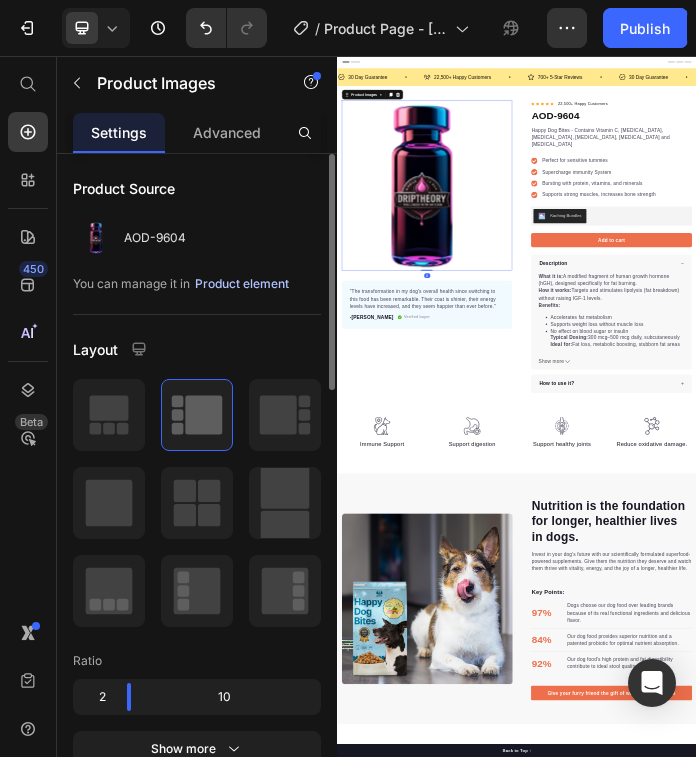 click on "Product element" at bounding box center [242, 284] 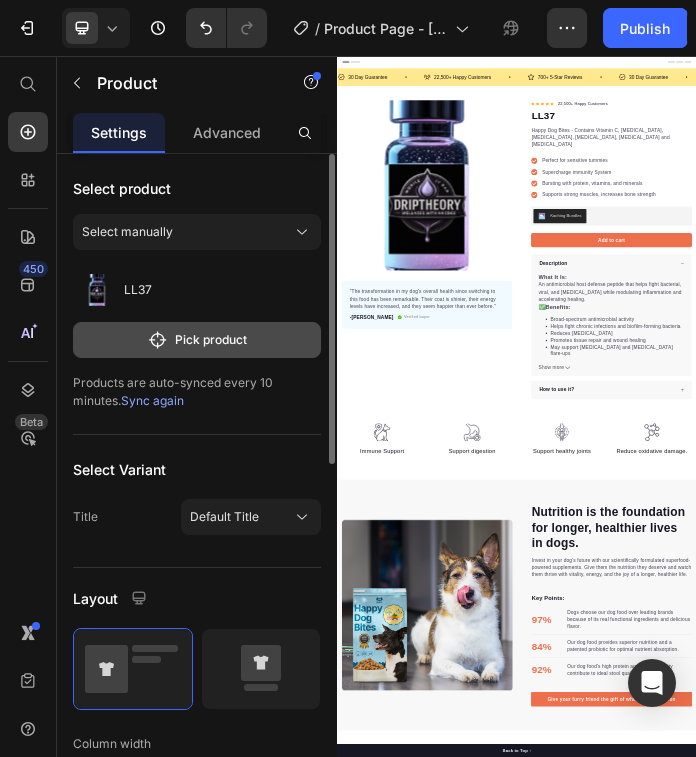 click on "Pick product" at bounding box center (197, 340) 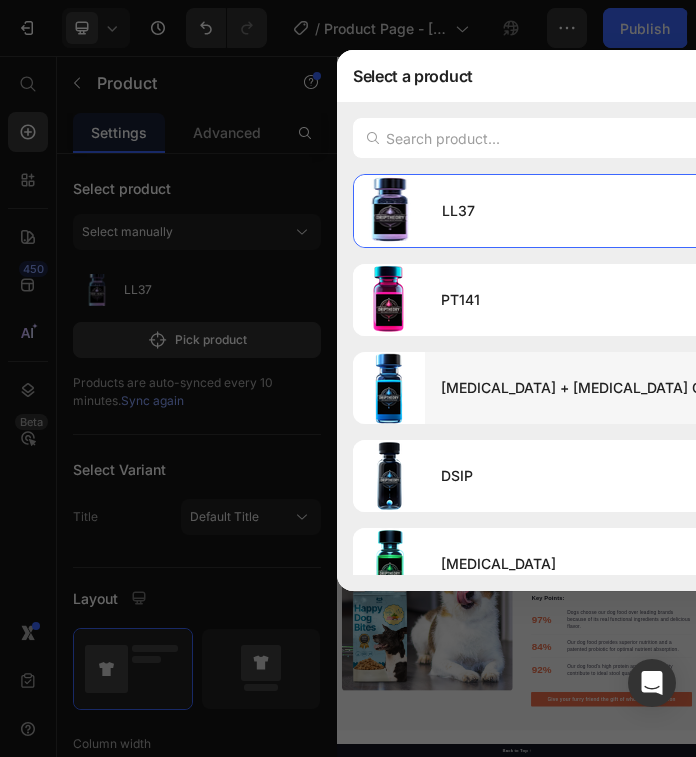 click on "Selank + Semax Combo" at bounding box center (673, 388) 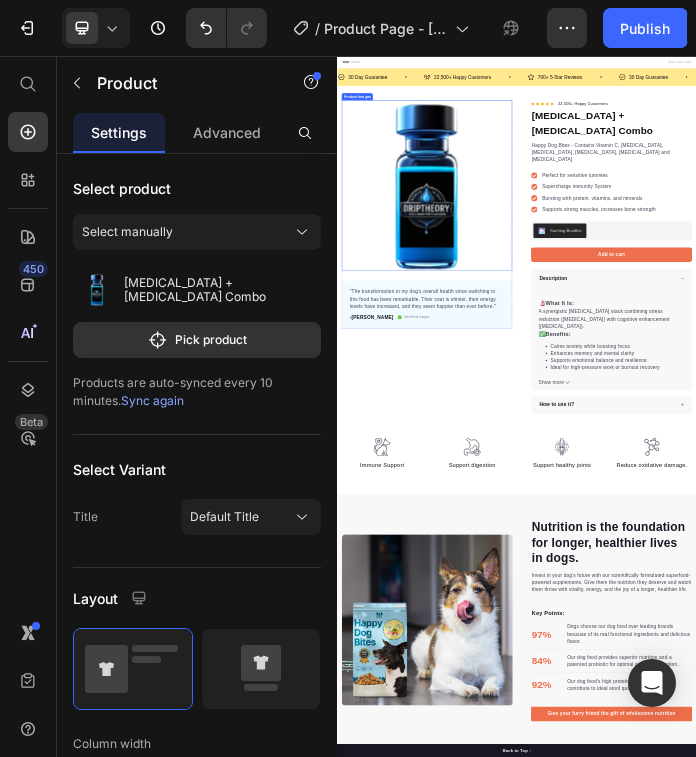 click at bounding box center [637, 489] 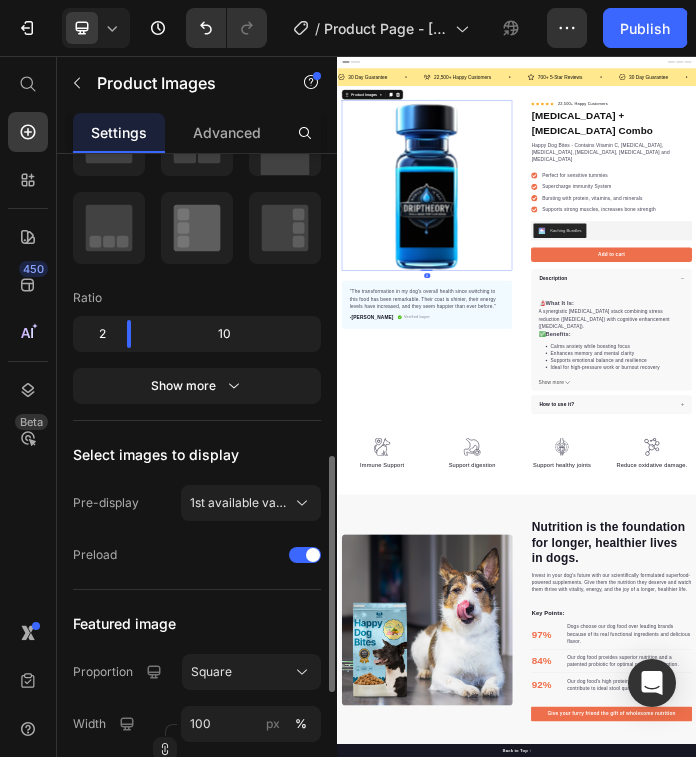 scroll, scrollTop: 490, scrollLeft: 0, axis: vertical 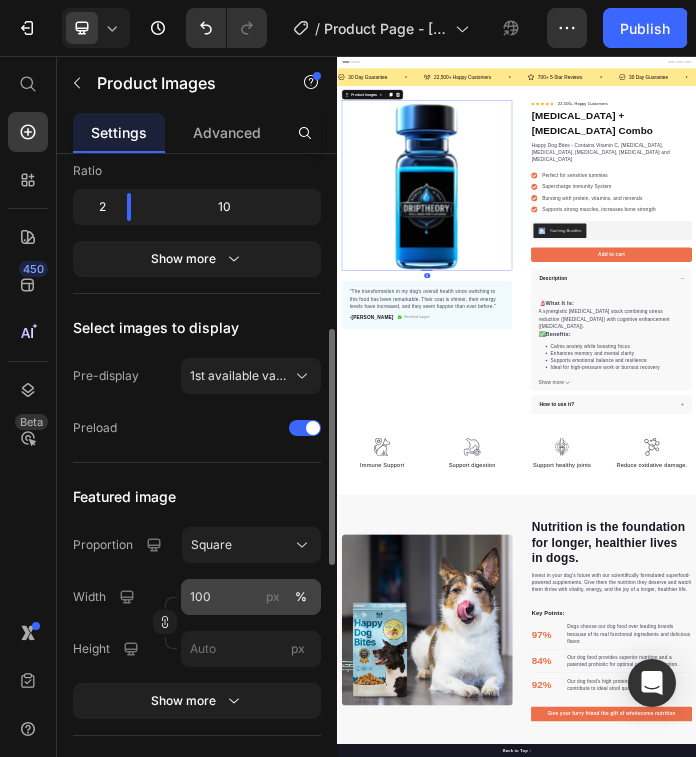 click on "px" 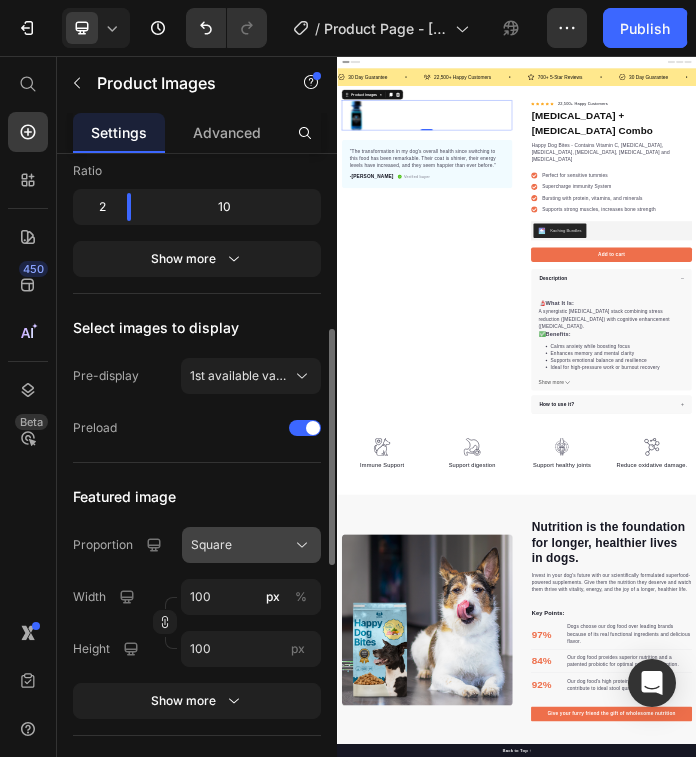 click on "Square" at bounding box center [251, 545] 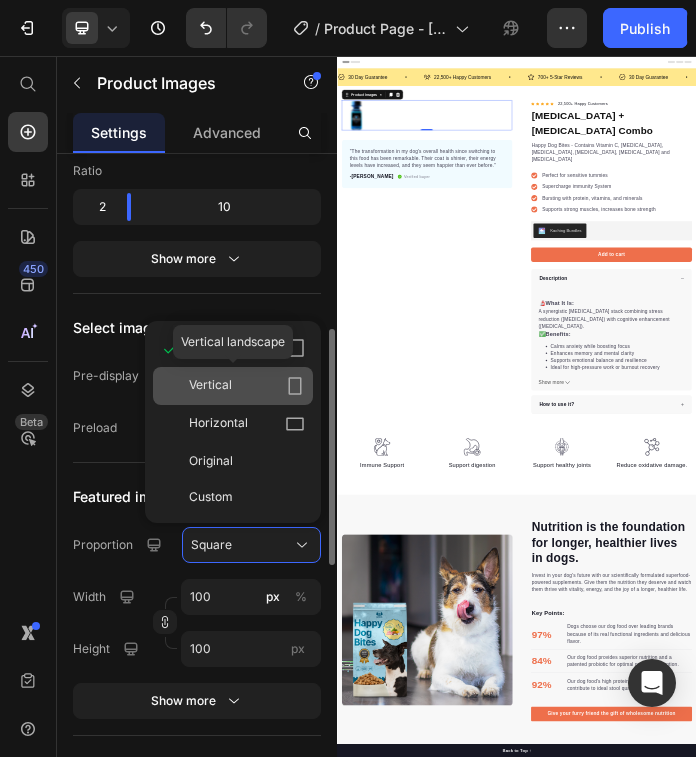 click on "Vertical" 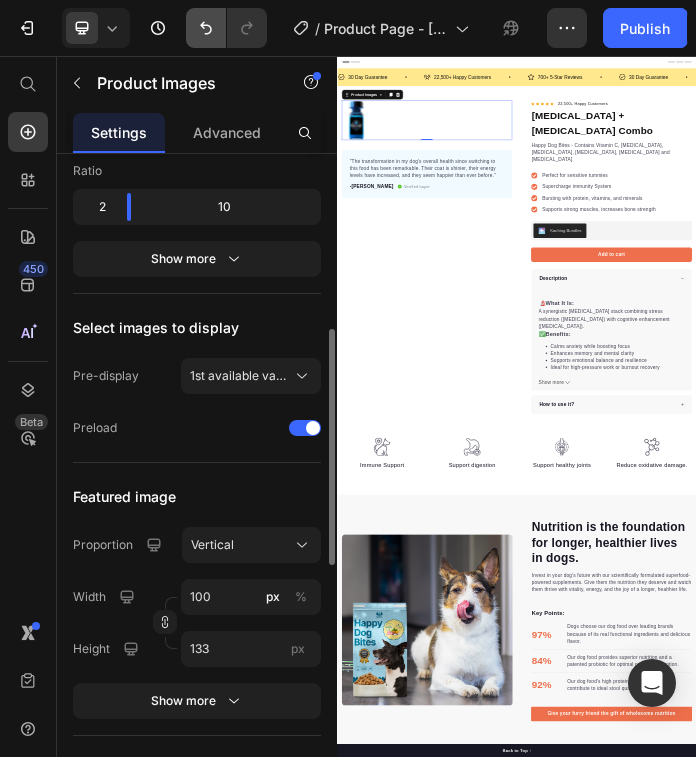 click 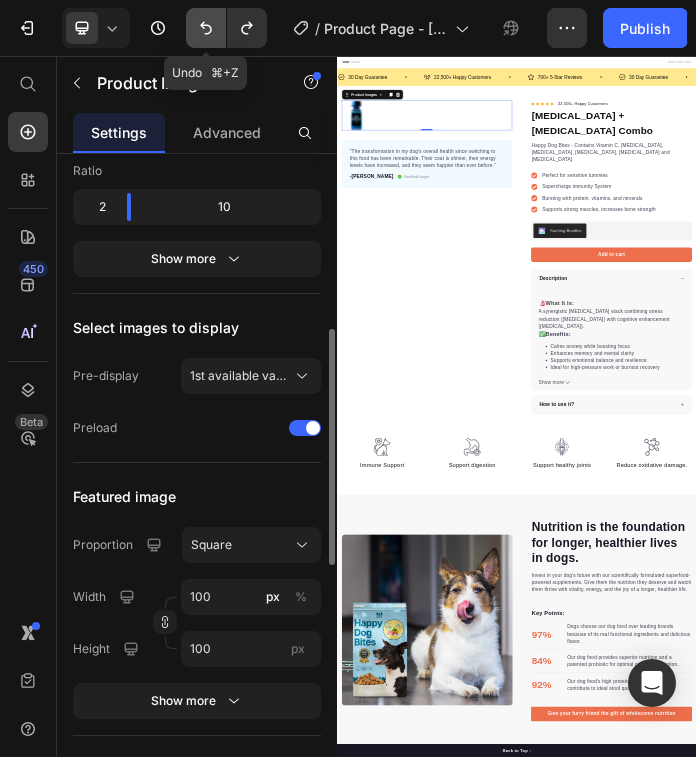 click 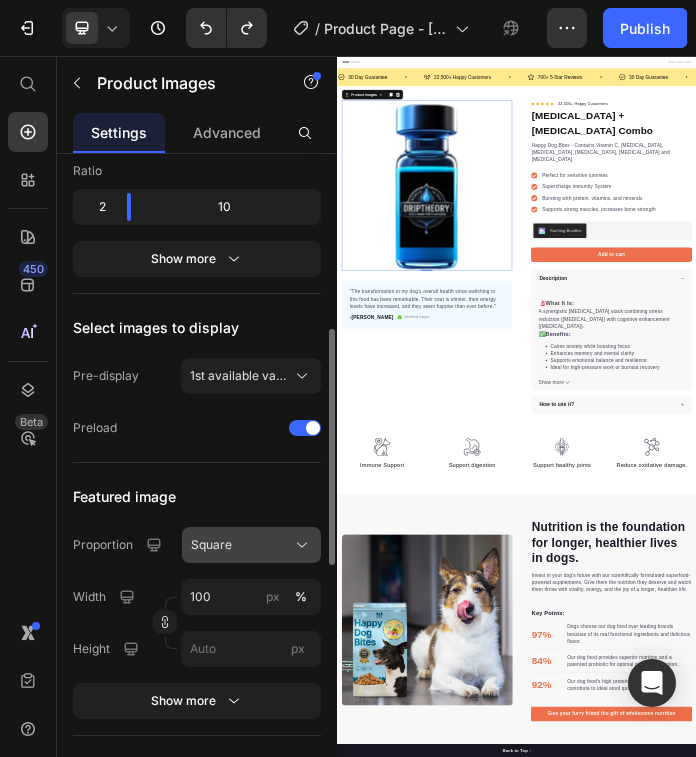 click 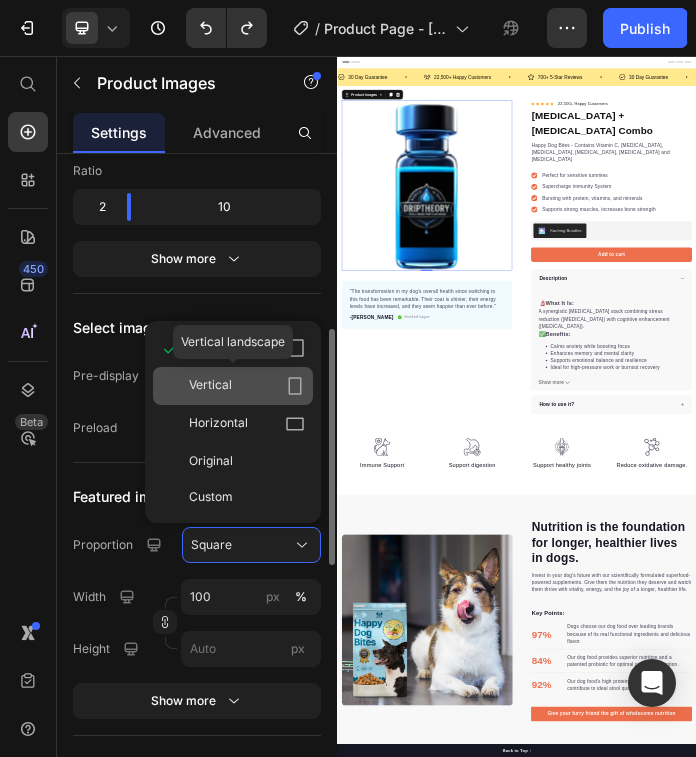 click on "Vertical" at bounding box center [210, 386] 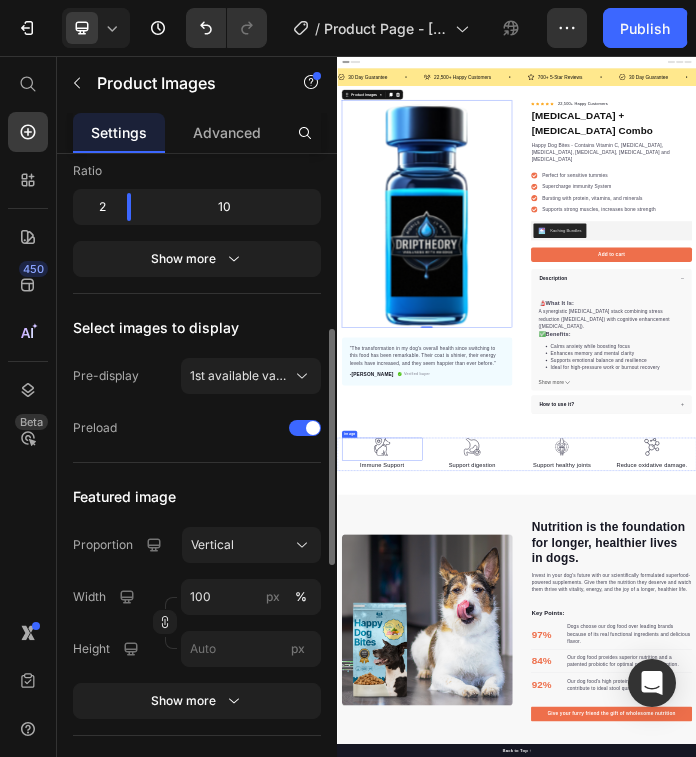 click at bounding box center (486, 1370) 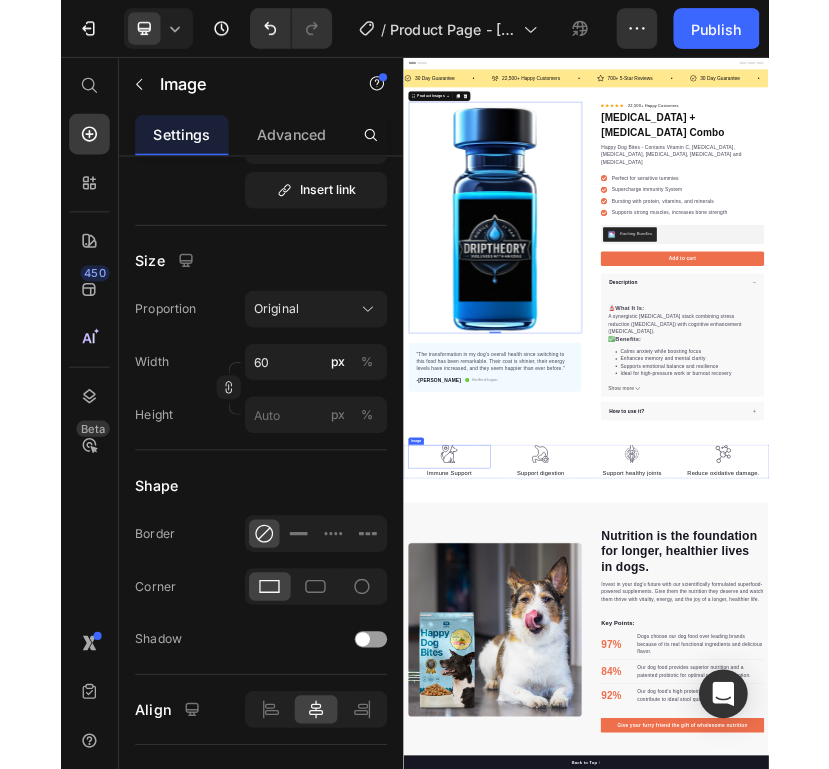 scroll, scrollTop: 0, scrollLeft: 0, axis: both 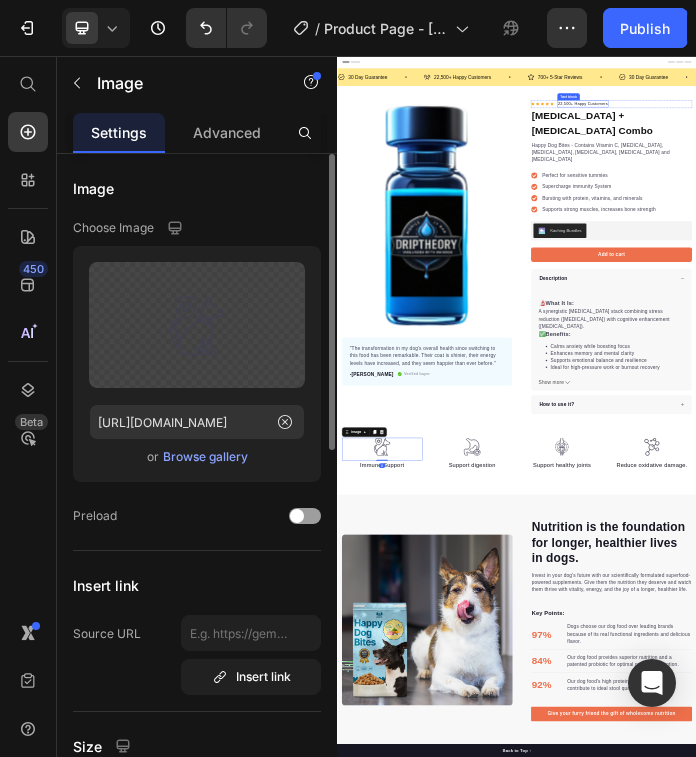 click on "22,500+ Happy Customers" at bounding box center [1157, 216] 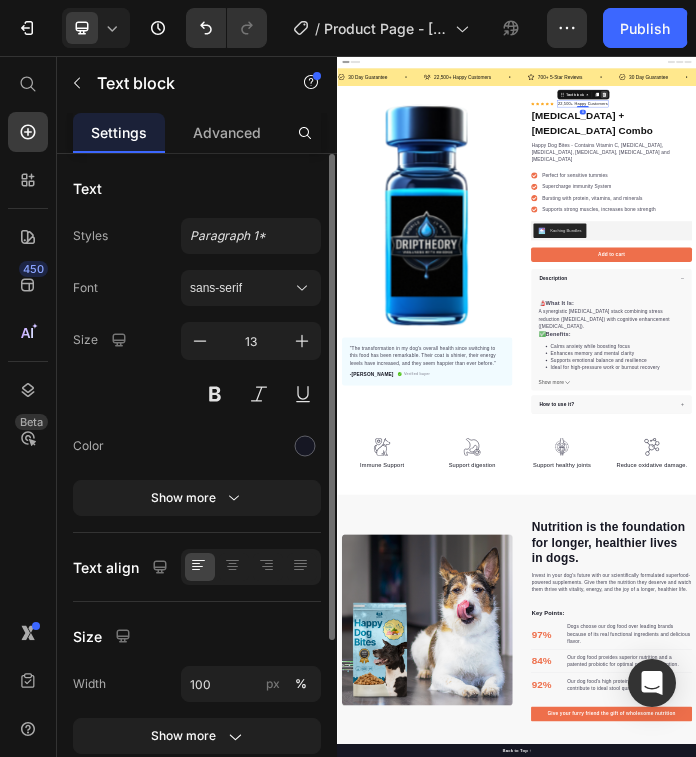 click 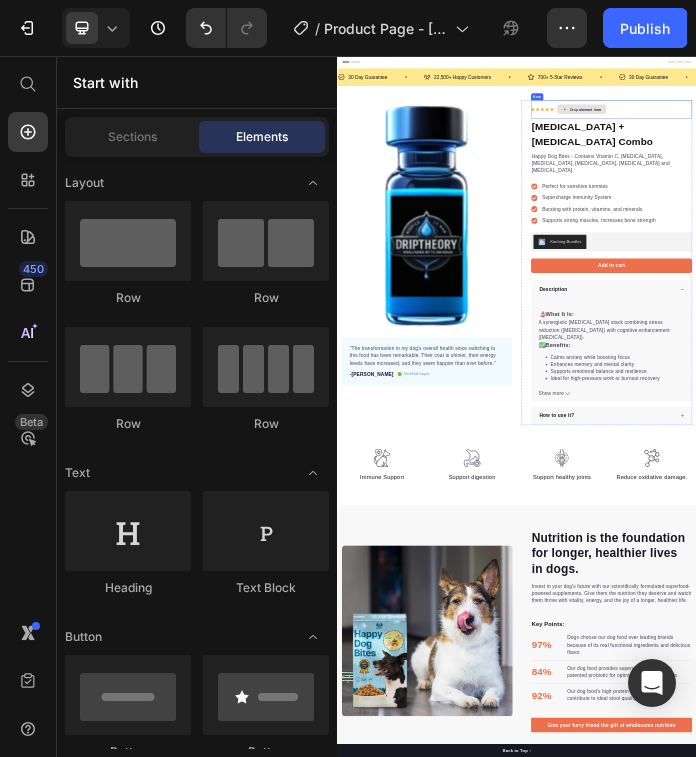 click on "Drop element here" at bounding box center [1154, 234] 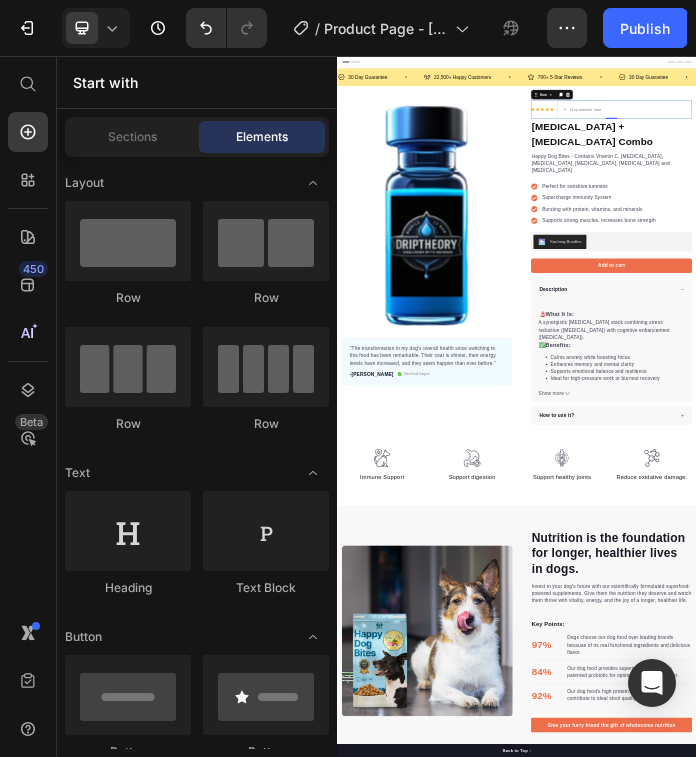 click on "Icon Icon Icon Icon Icon Icon List Hoz
Drop element here Row   0" at bounding box center (1253, 235) 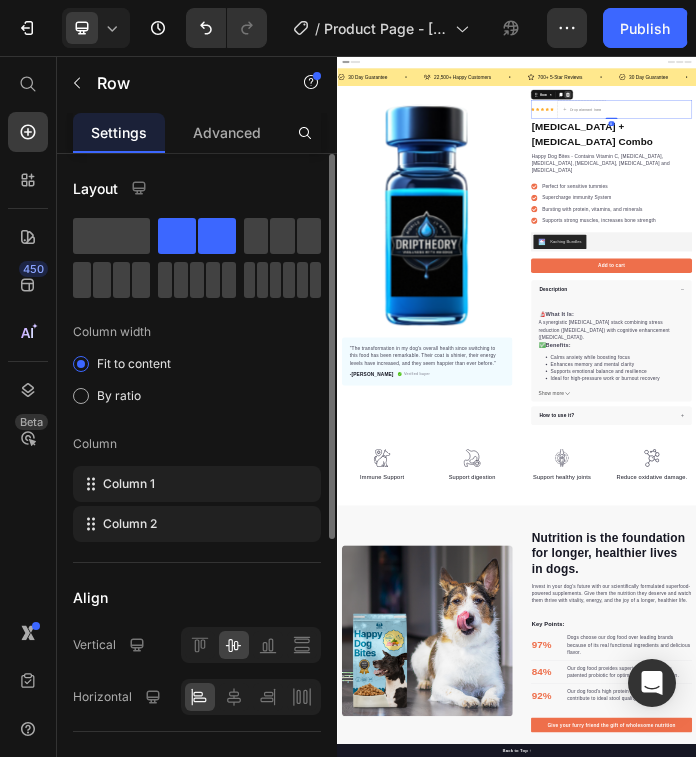 click 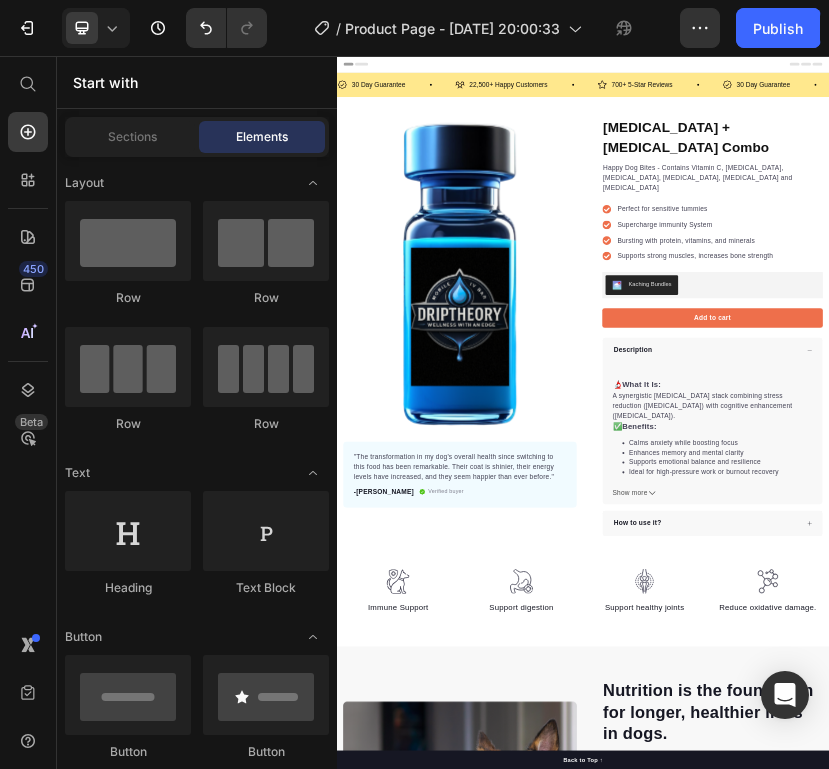 click on "Perfect for sensitive tummies" at bounding box center [1211, 430] 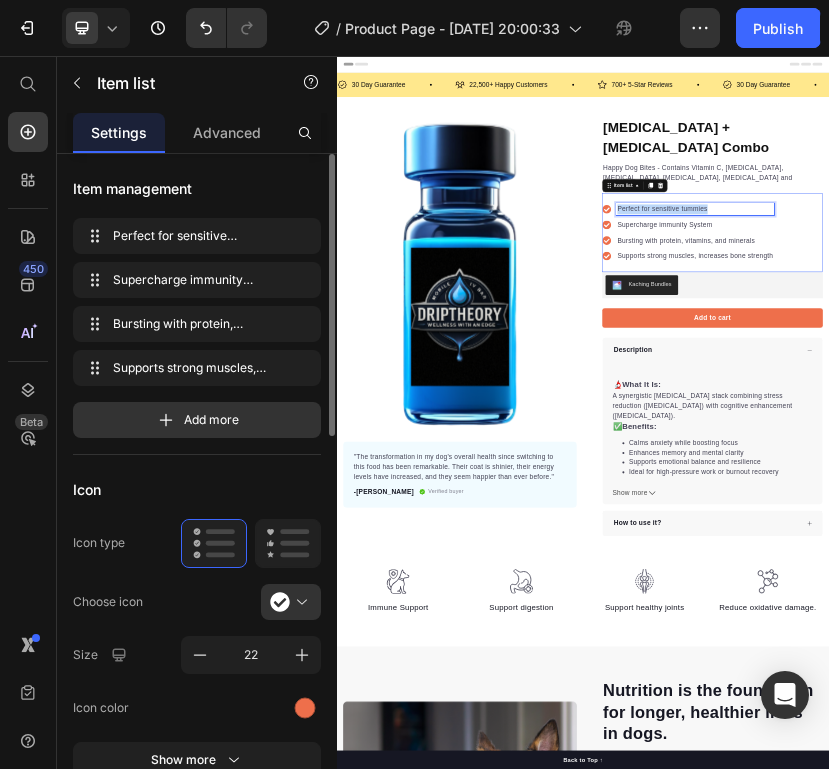 click on "Perfect for sensitive tummies" at bounding box center (1211, 430) 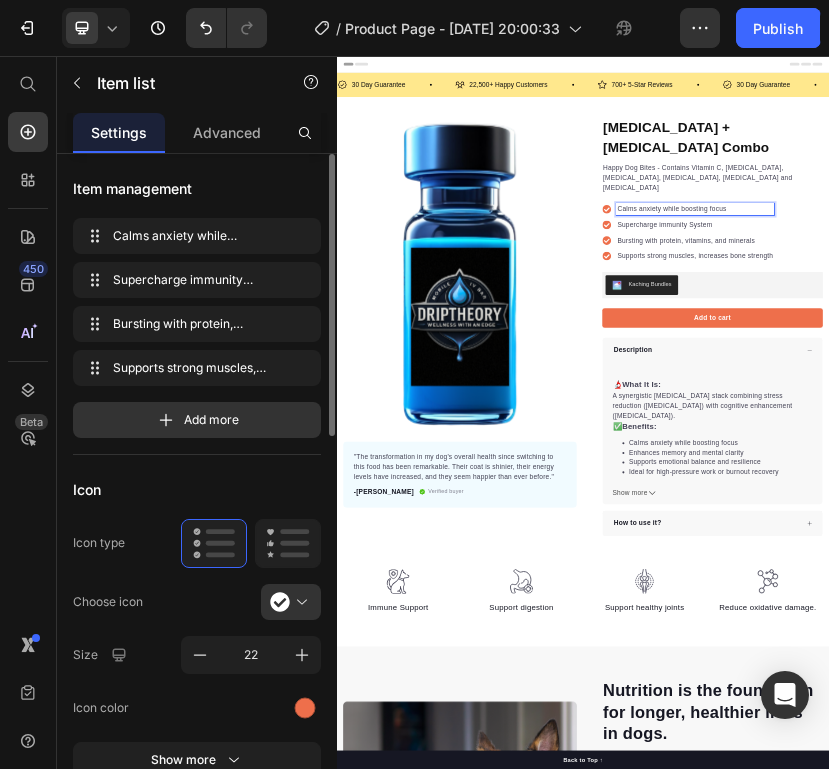 click on "Calms anxiety while boosting focus" at bounding box center (1211, 430) 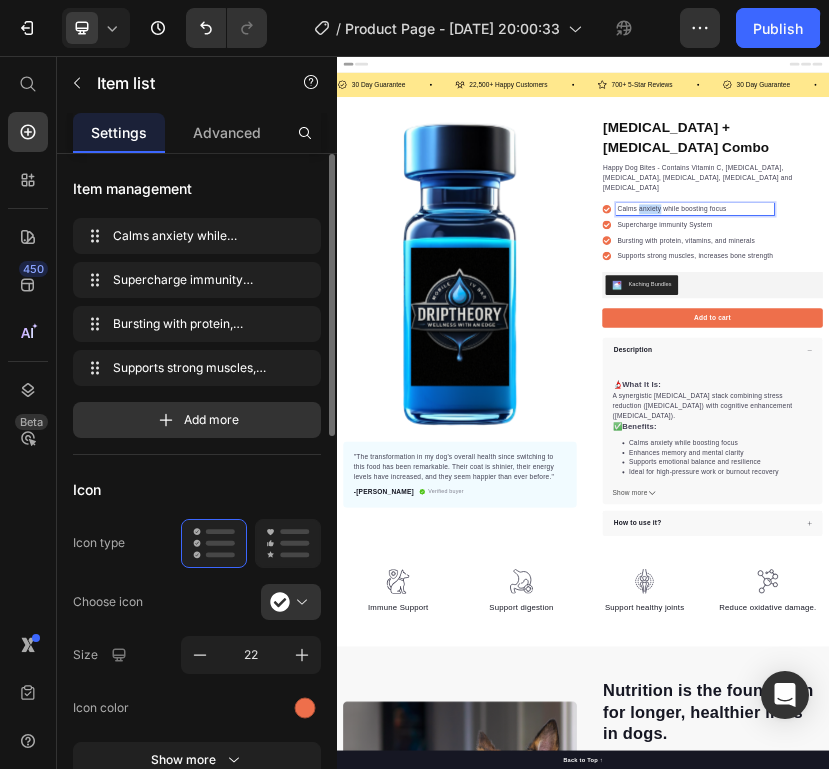 click on "Calms anxiety while boosting focus" at bounding box center (1211, 430) 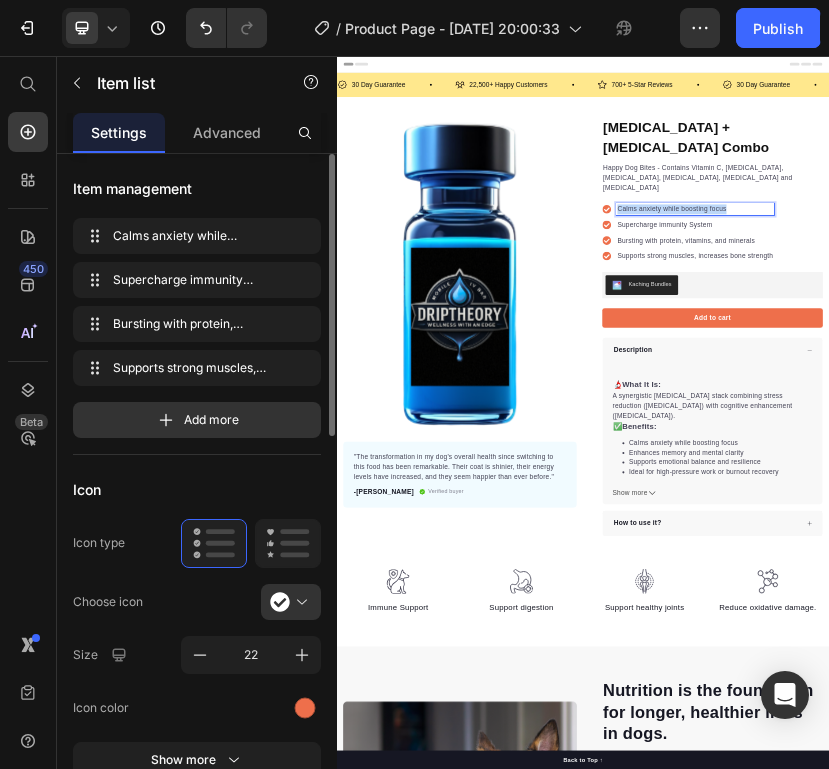 click on "Calms anxiety while boosting focus" at bounding box center [1211, 430] 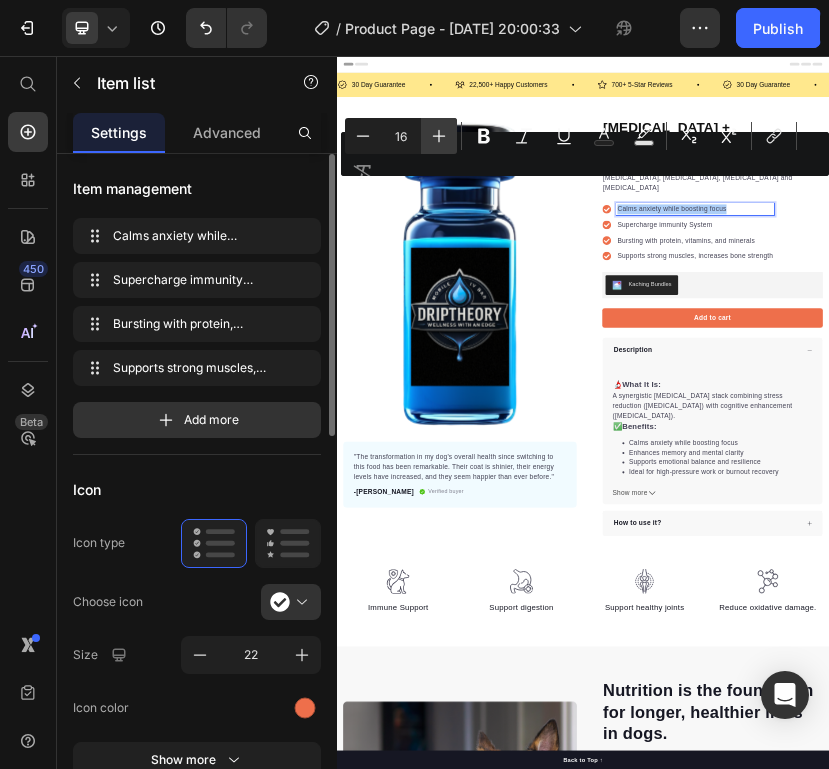 click 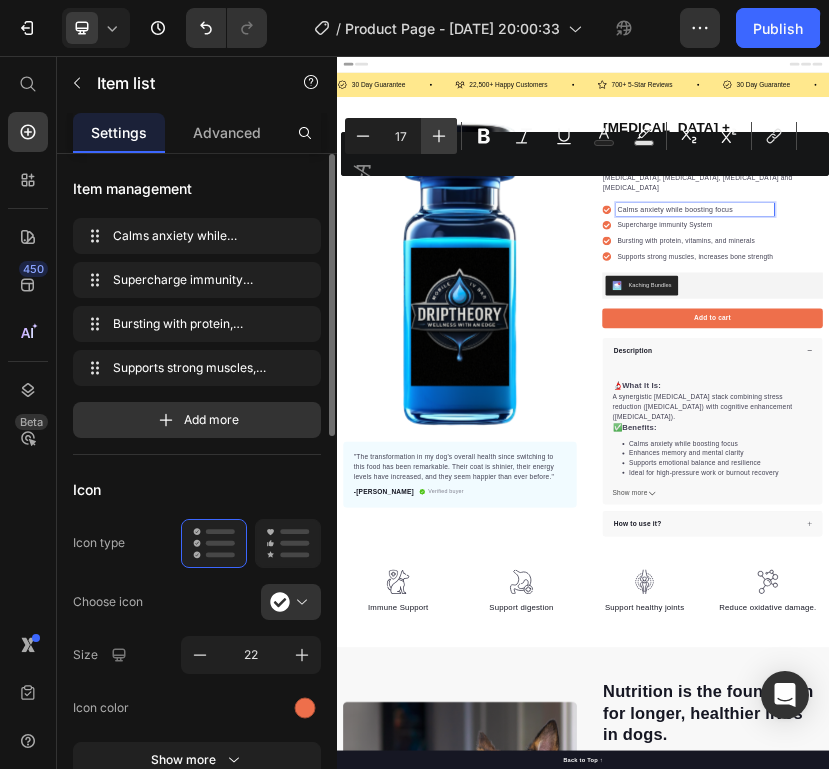 click 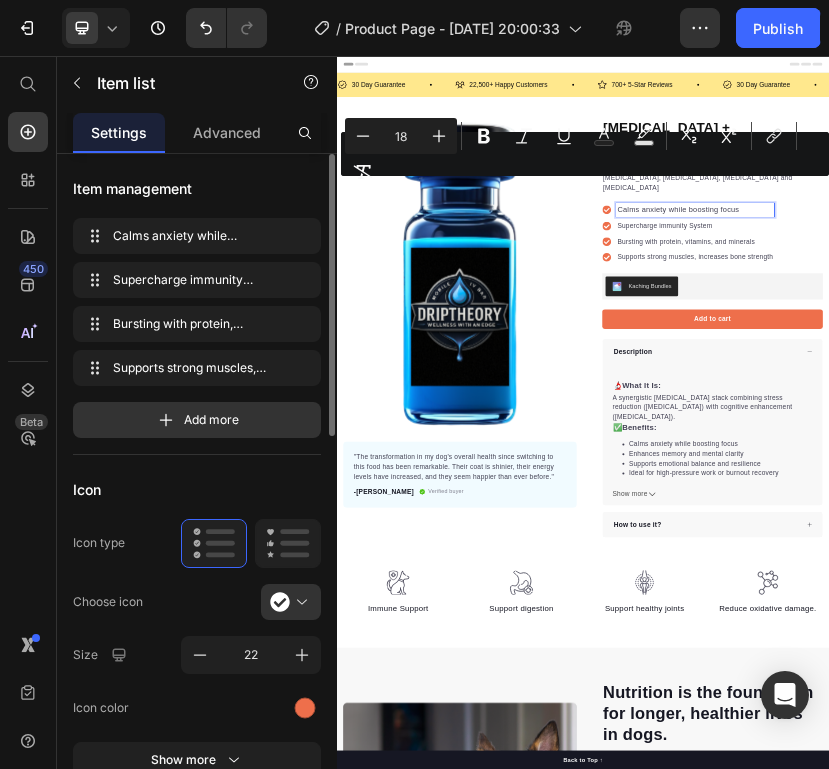 click on "Supercharge immunity System" at bounding box center [1211, 471] 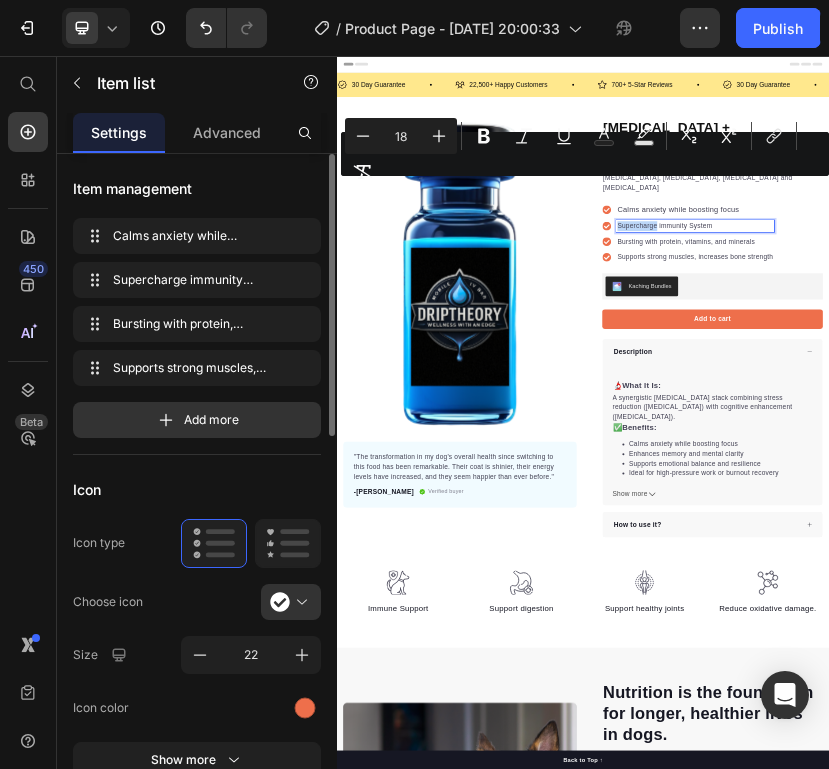 click on "Supercharge immunity System" at bounding box center [1211, 471] 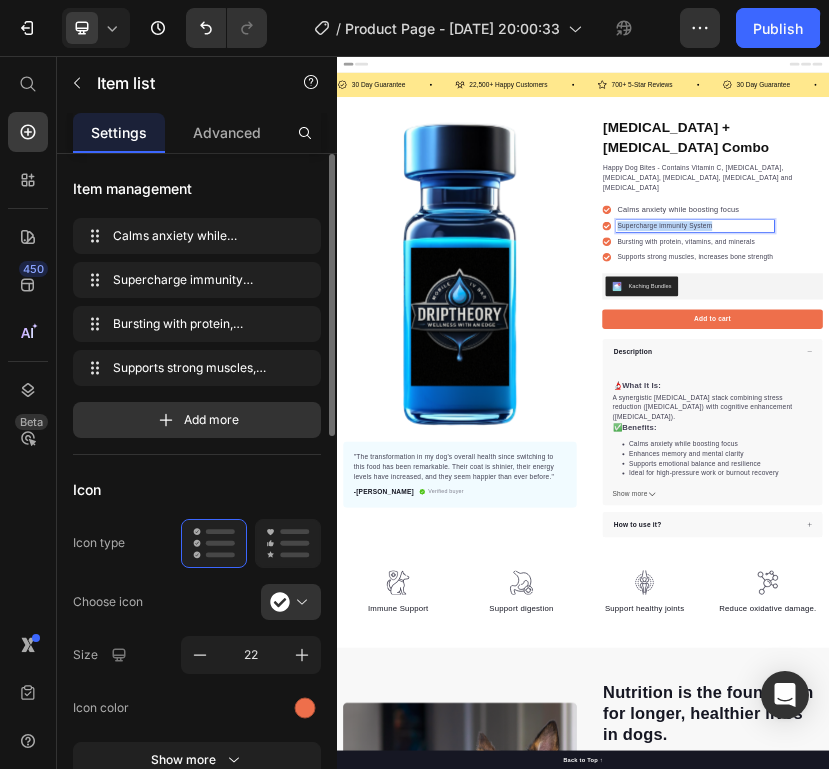 click on "Supercharge immunity System" at bounding box center (1211, 471) 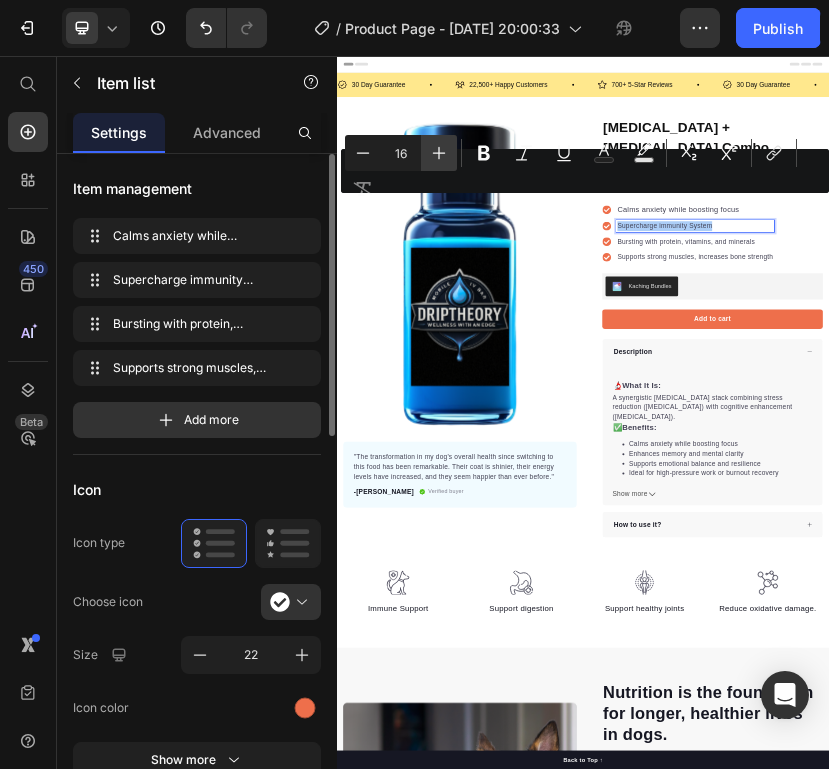 click 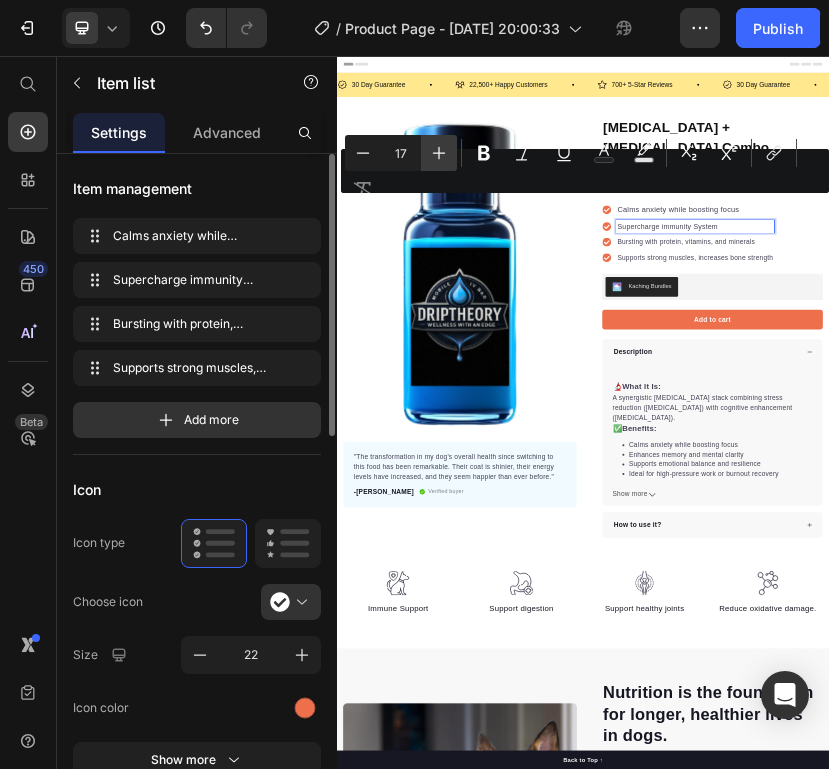 click 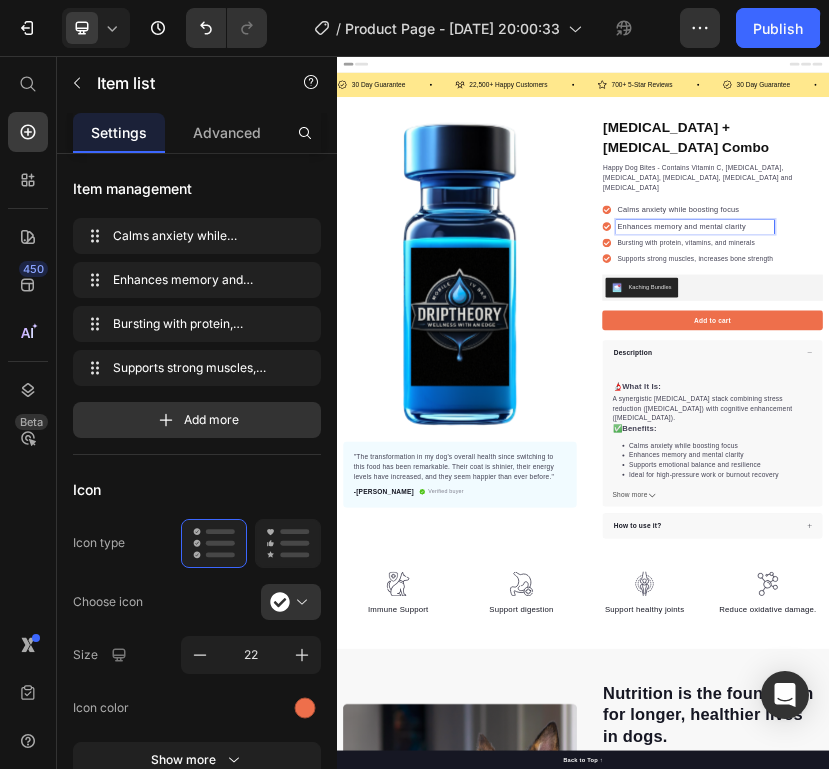 click on "Calms anxiety while boosting focus Enhances memory and mental clarity Bursting with protein, vitamins, and minerals Supports strong muscles, increases bone strength" at bounding box center [1194, 490] 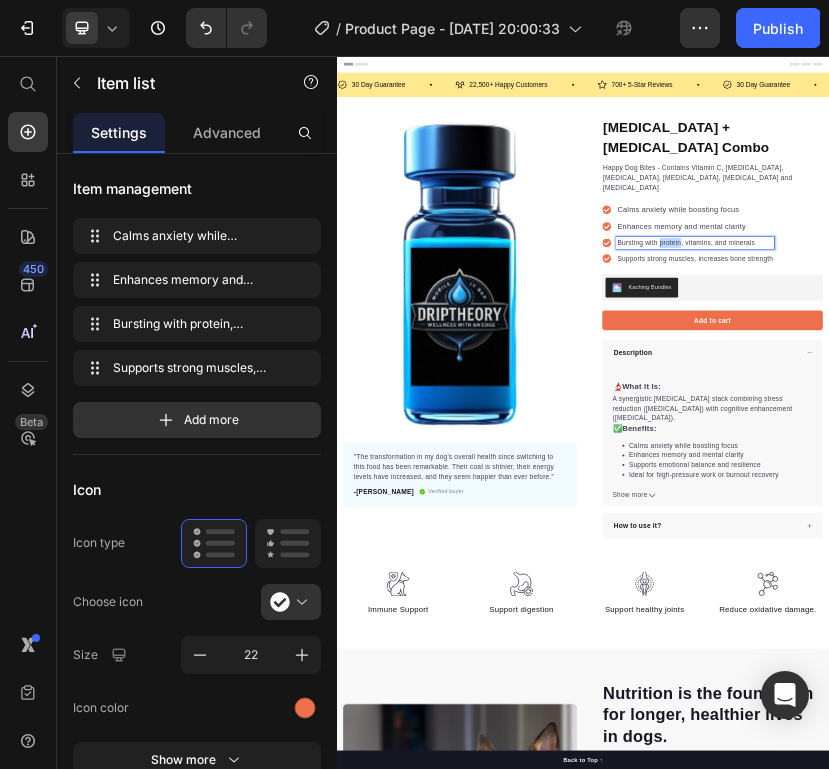 click on "Bursting with protein, vitamins, and minerals" at bounding box center [1211, 512] 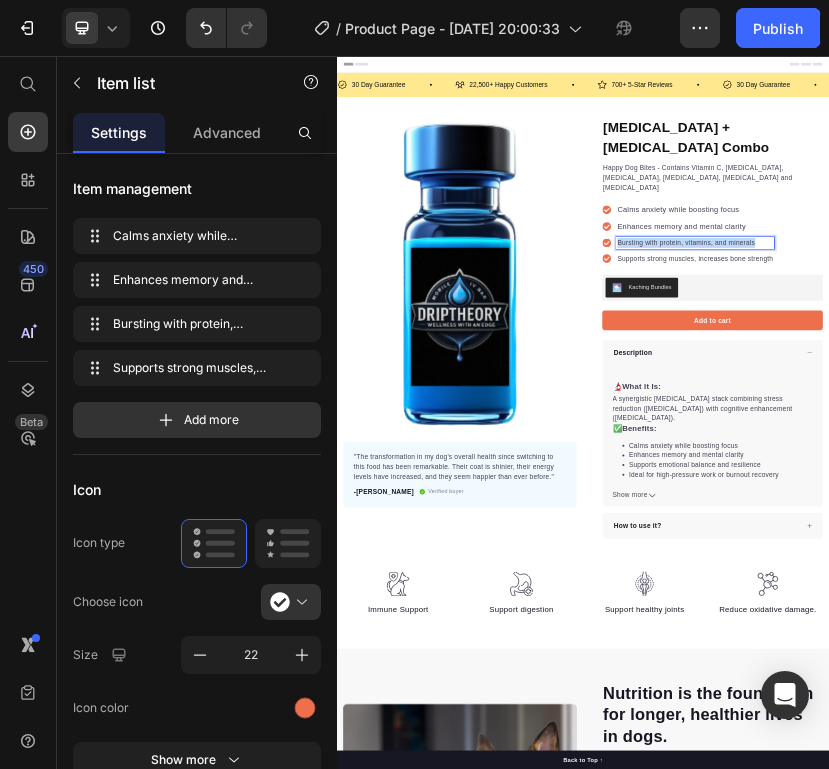click on "Bursting with protein, vitamins, and minerals" at bounding box center [1211, 512] 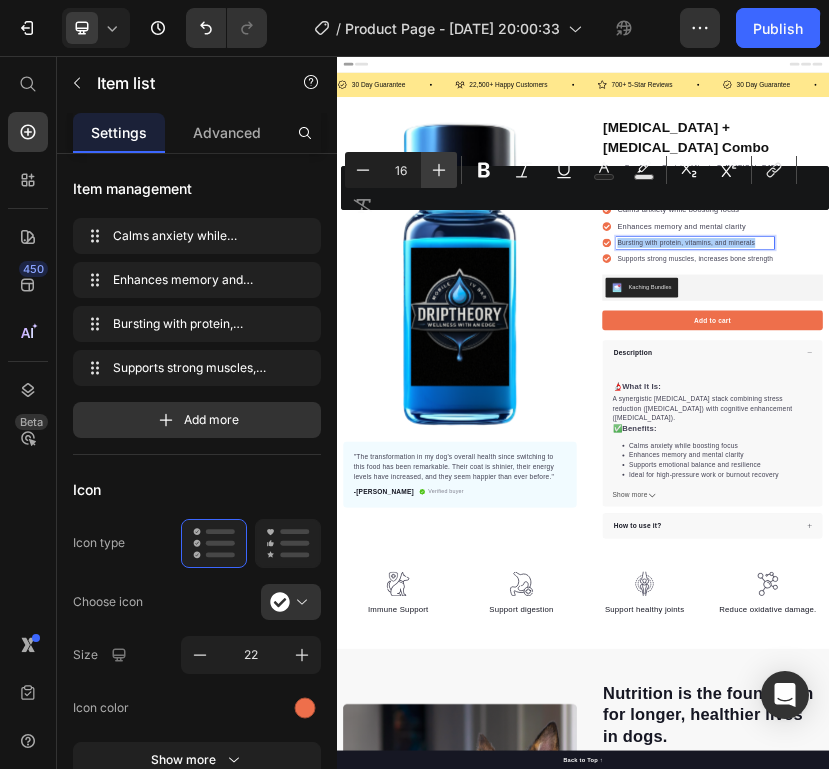 click 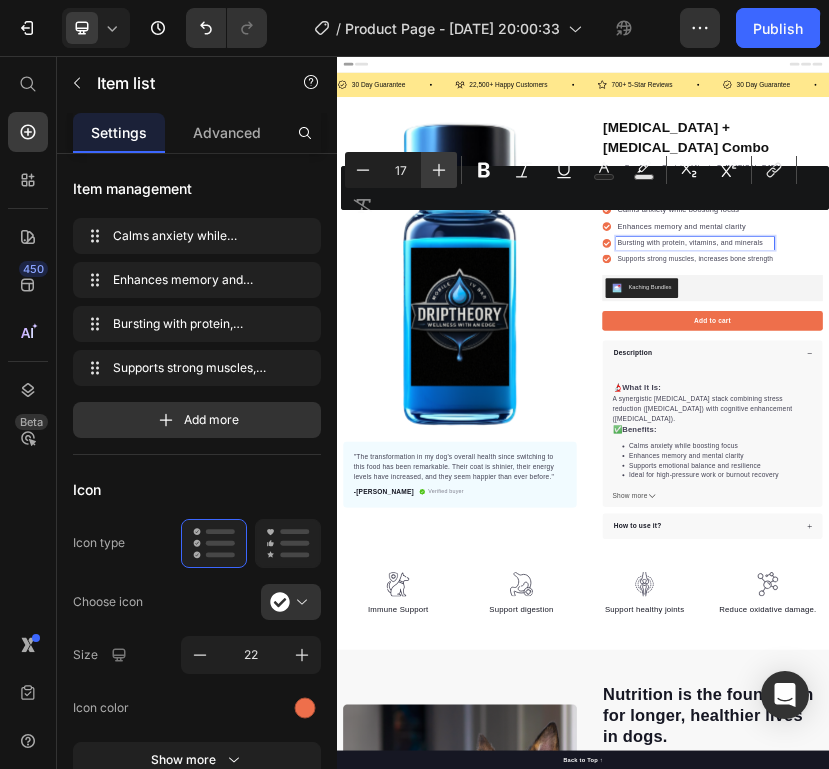 click 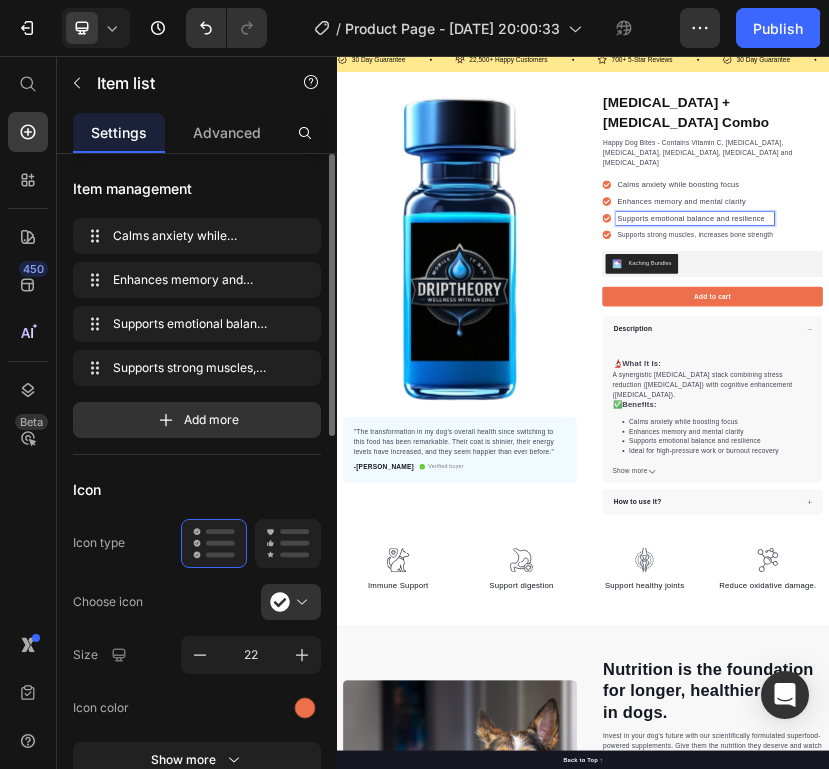 scroll, scrollTop: 80, scrollLeft: 0, axis: vertical 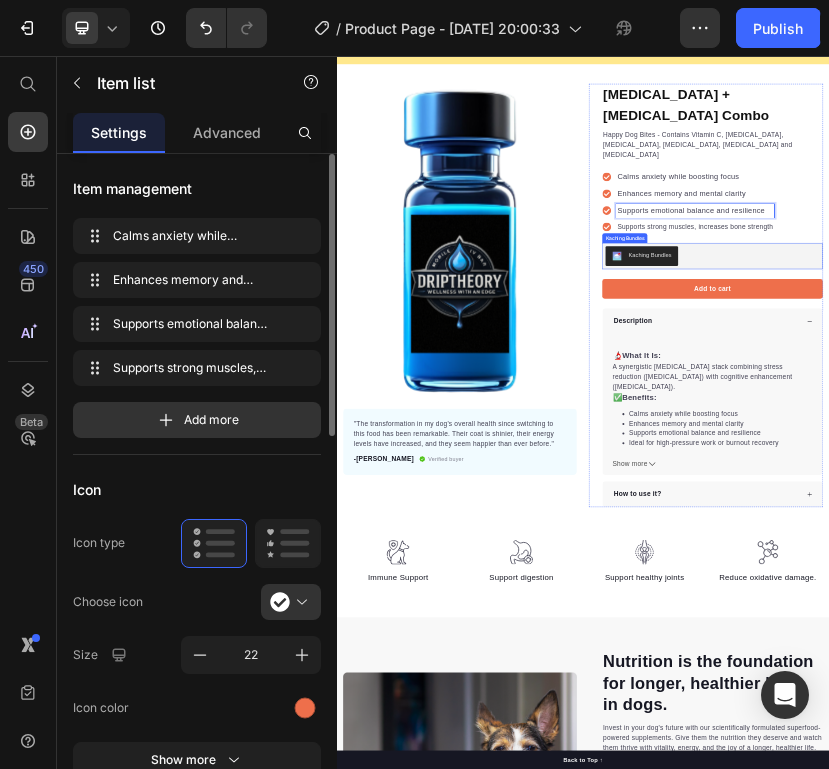click on "Supports strong muscles, increases bone strength" at bounding box center (1211, 473) 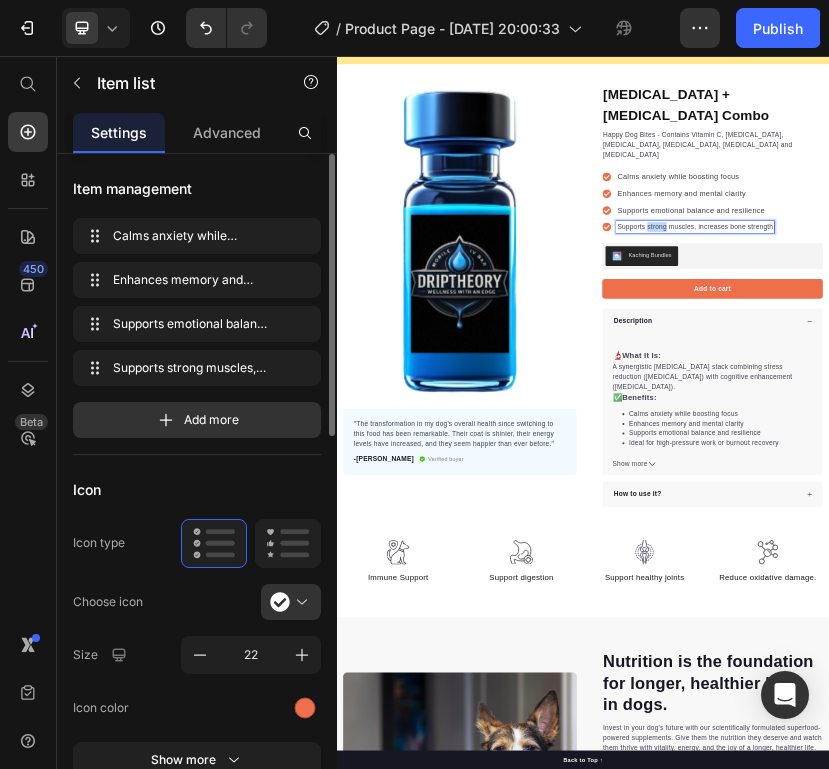 click on "Supports strong muscles, increases bone strength" at bounding box center (1211, 473) 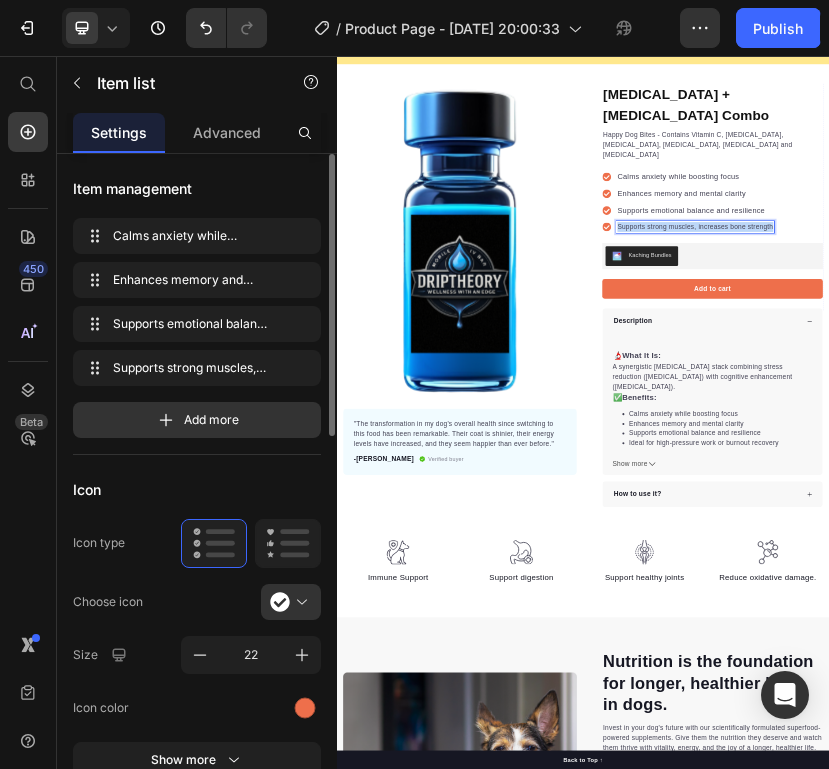 click on "Supports strong muscles, increases bone strength" at bounding box center (1211, 473) 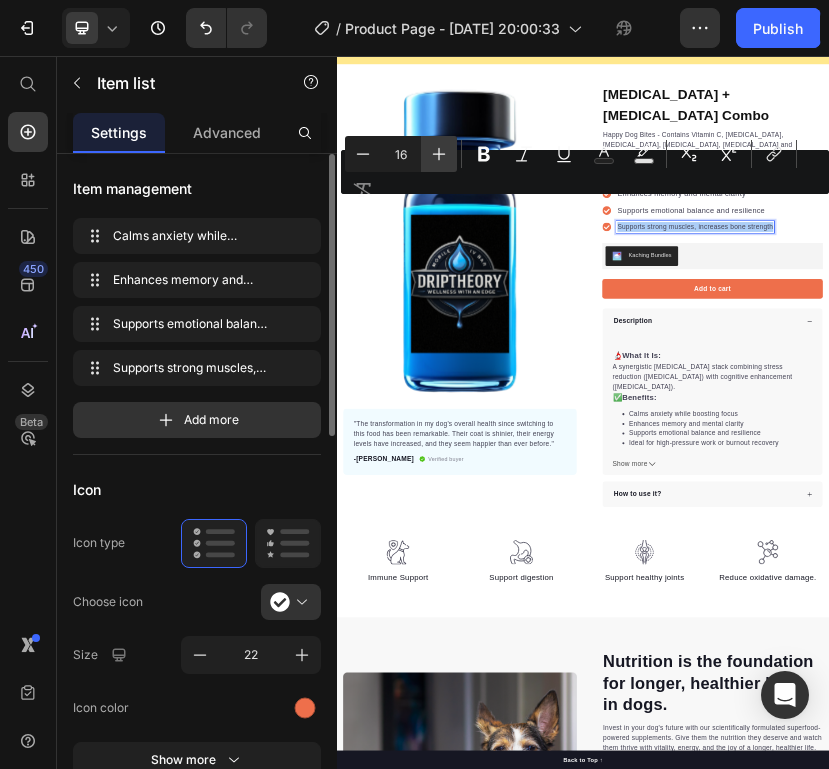 click 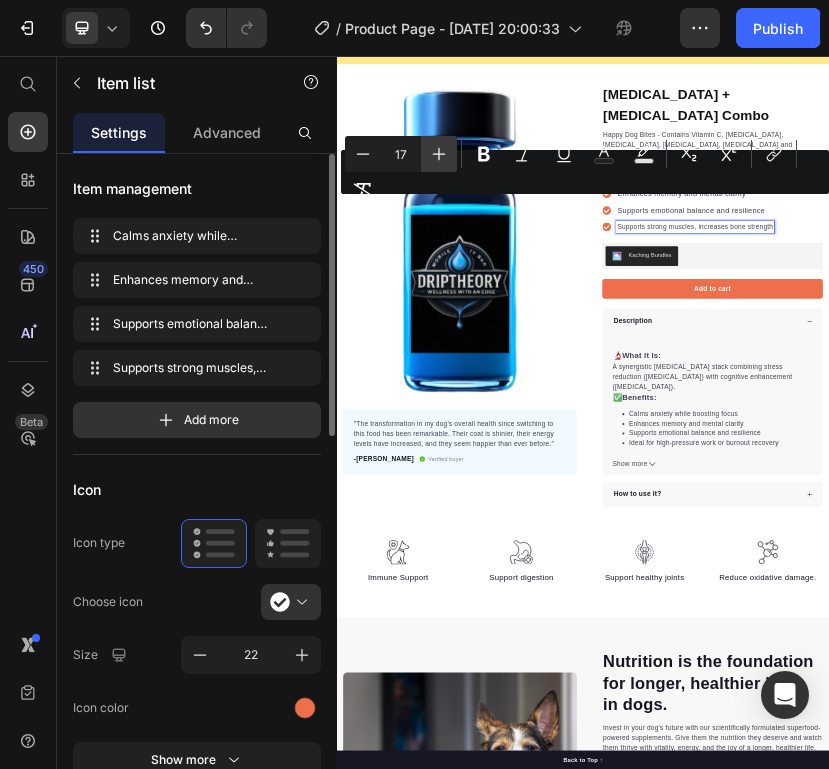click 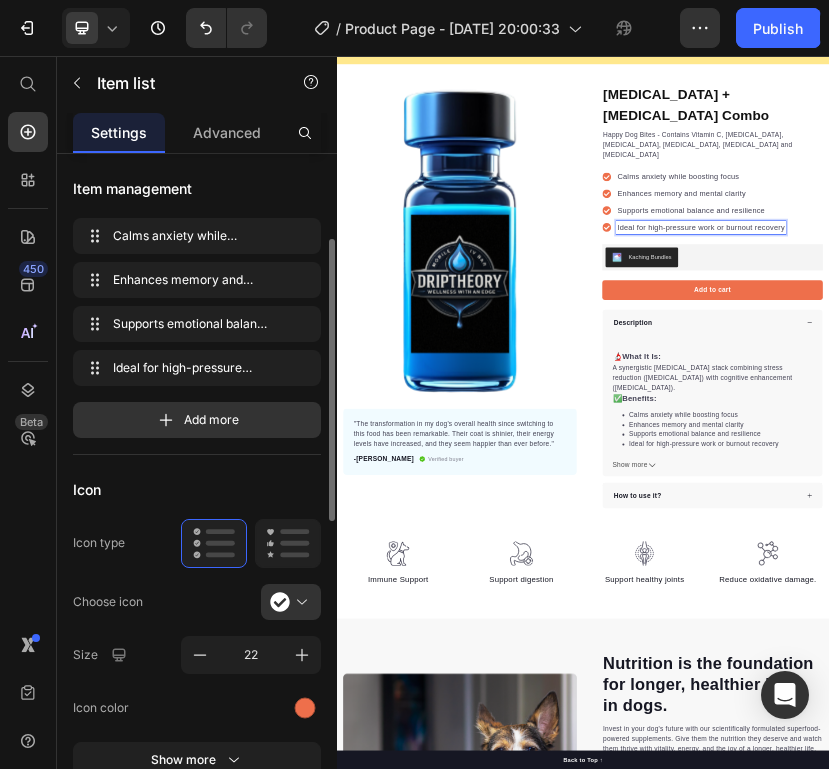 scroll, scrollTop: 187, scrollLeft: 0, axis: vertical 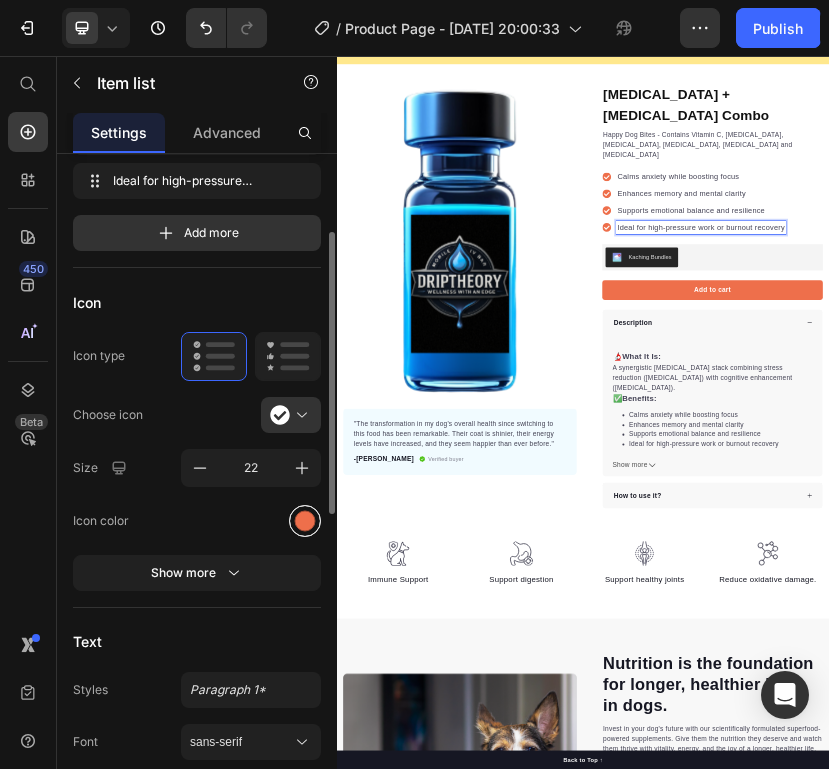 click at bounding box center (305, 520) 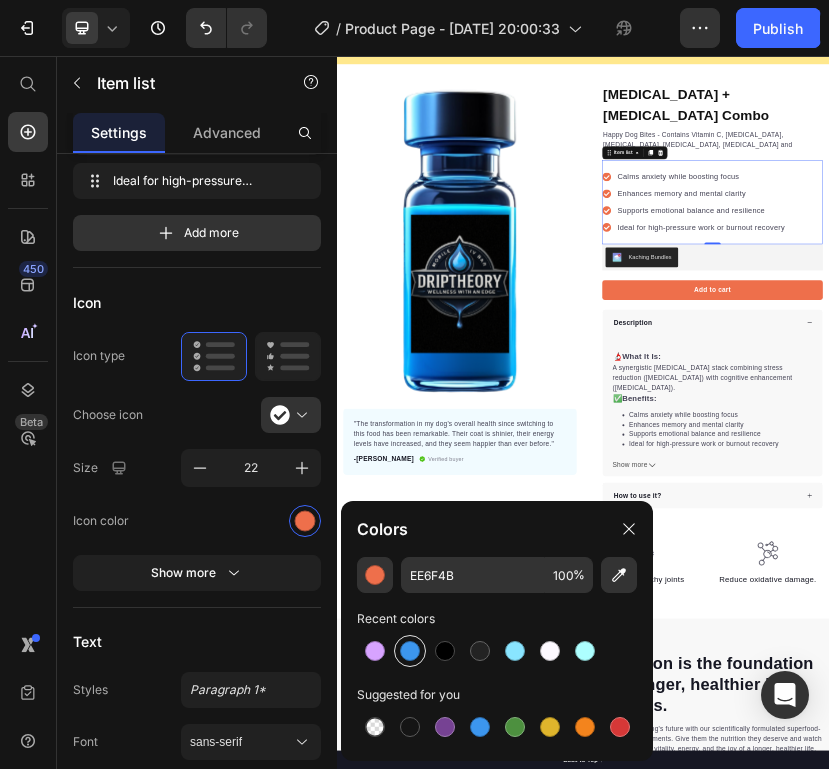 click at bounding box center [410, 651] 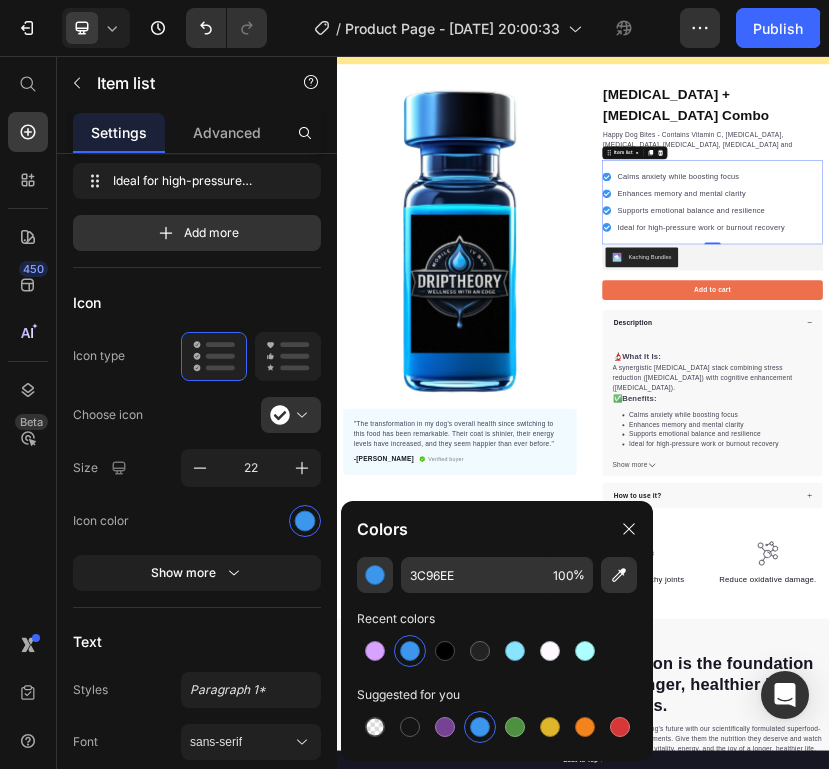 click on "Calms anxiety while boosting focus" at bounding box center (1225, 351) 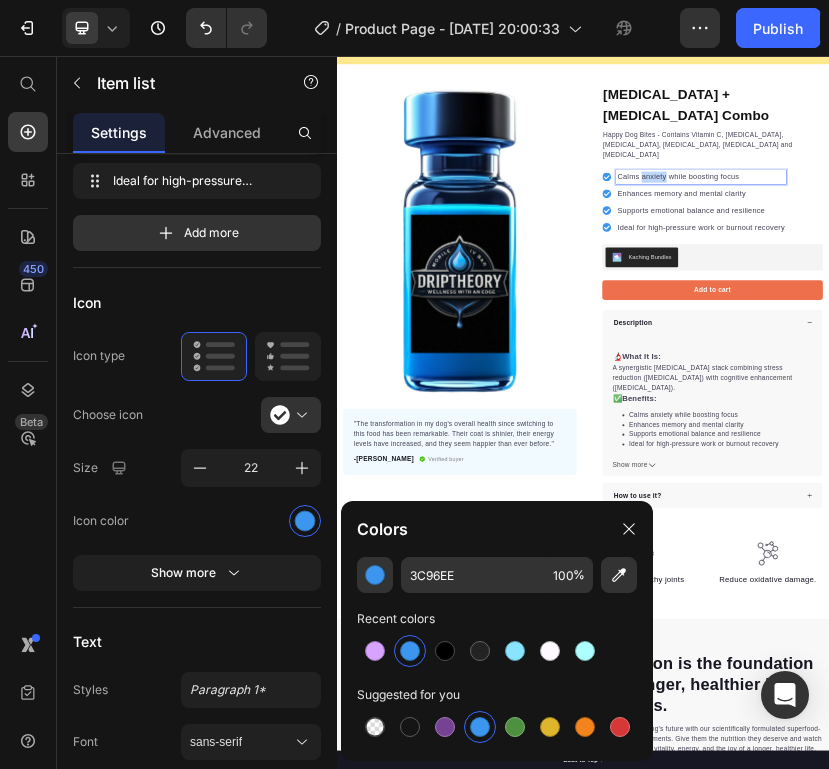 click on "Calms anxiety while boosting focus" at bounding box center [1225, 351] 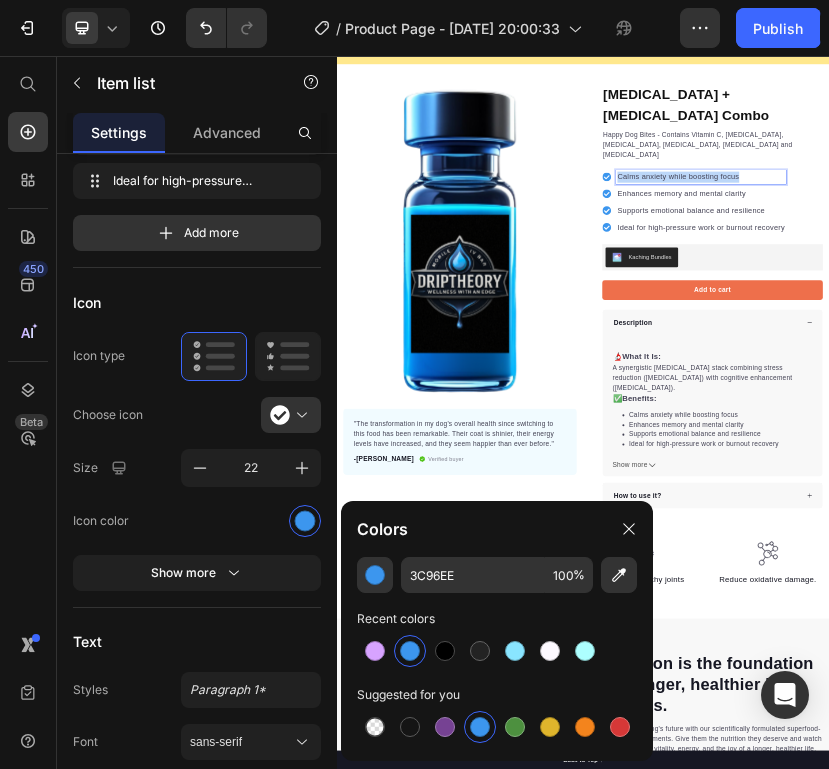 click on "Calms anxiety while boosting focus" at bounding box center [1225, 351] 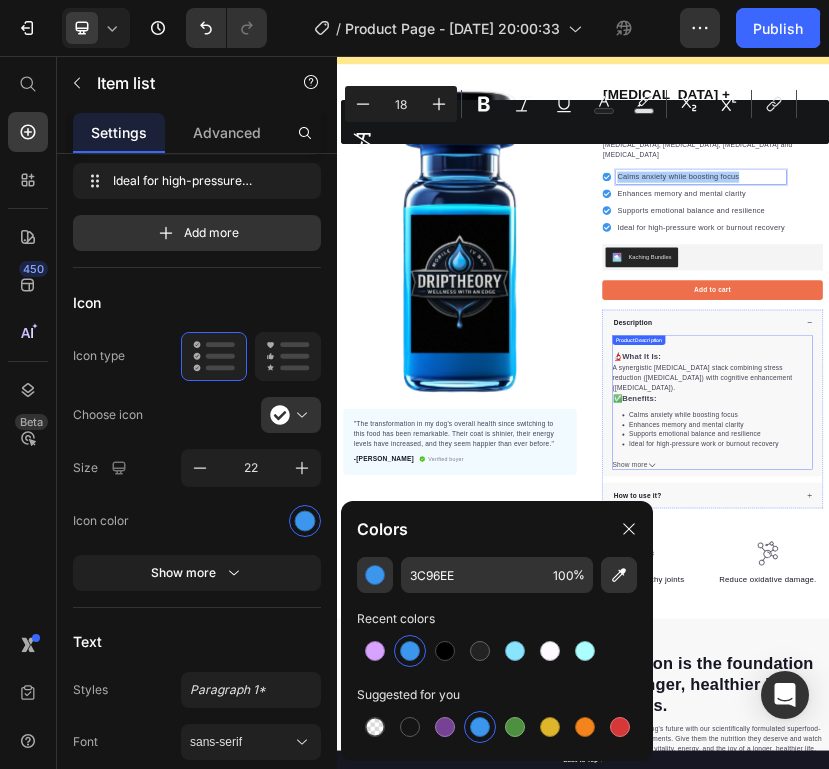 click on "Description" at bounding box center (1059, 706) 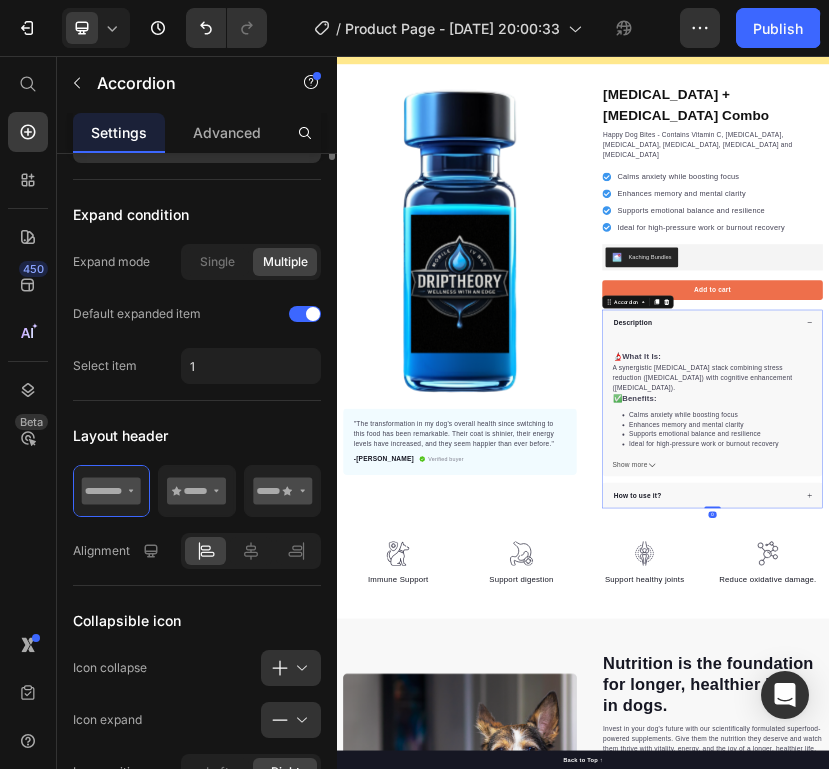 scroll, scrollTop: 0, scrollLeft: 0, axis: both 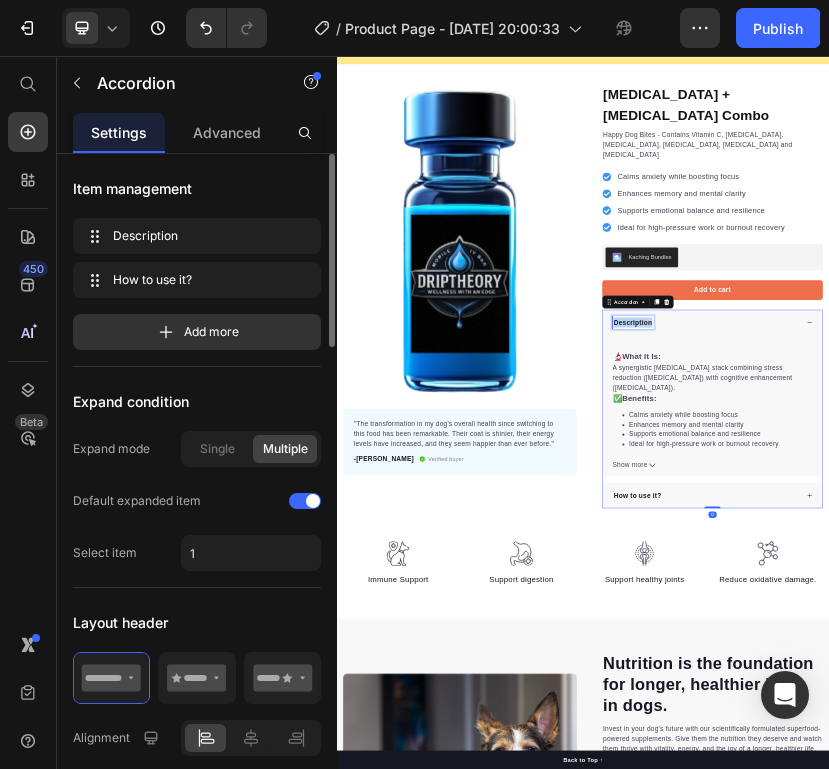 click on "Description" at bounding box center (1059, 706) 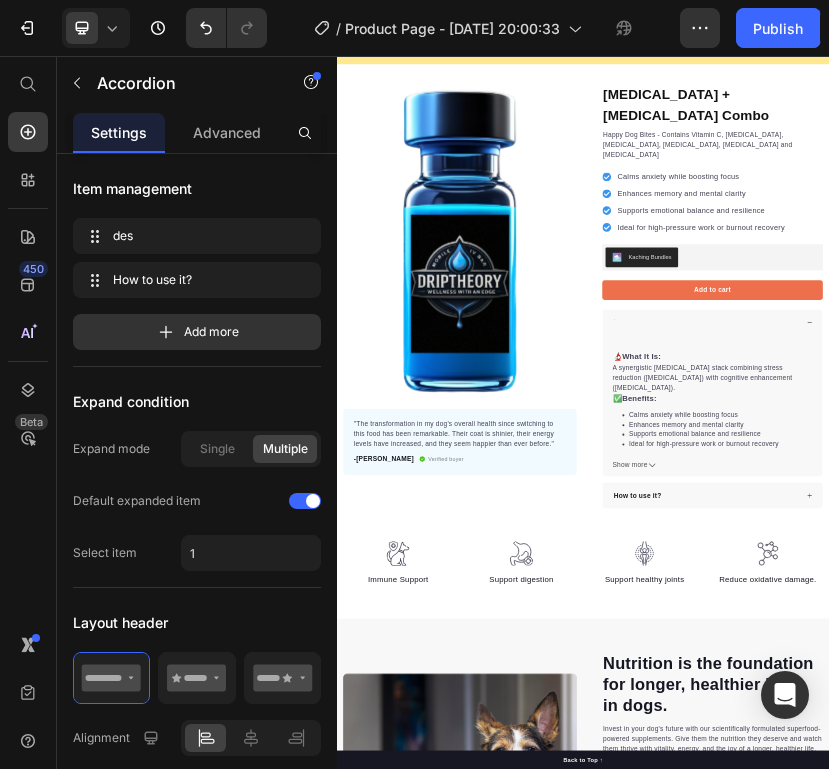 scroll, scrollTop: 76, scrollLeft: 0, axis: vertical 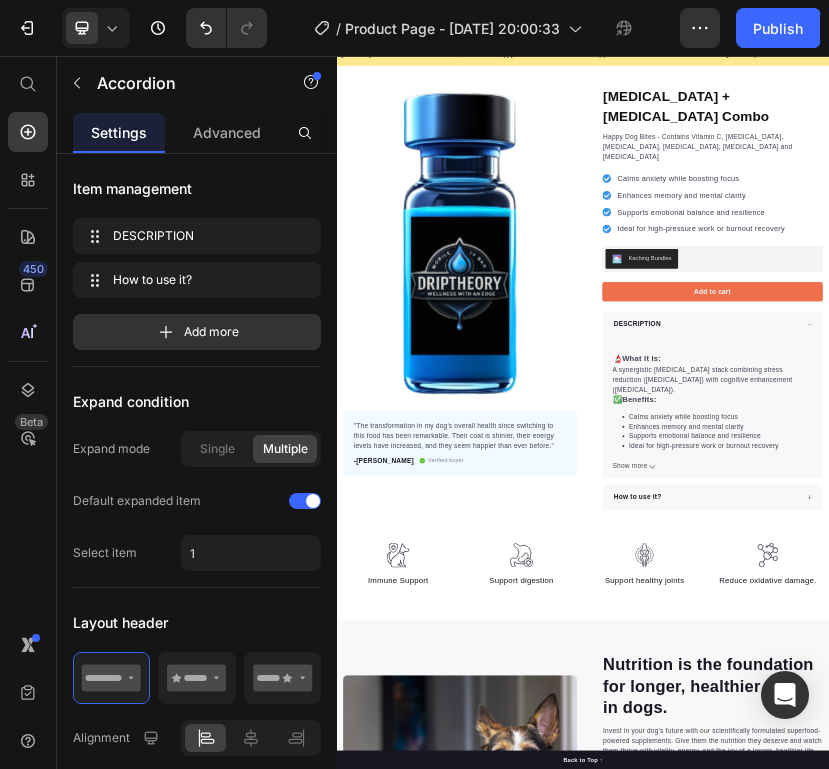 click on "DESCRIPTION" at bounding box center [1069, 710] 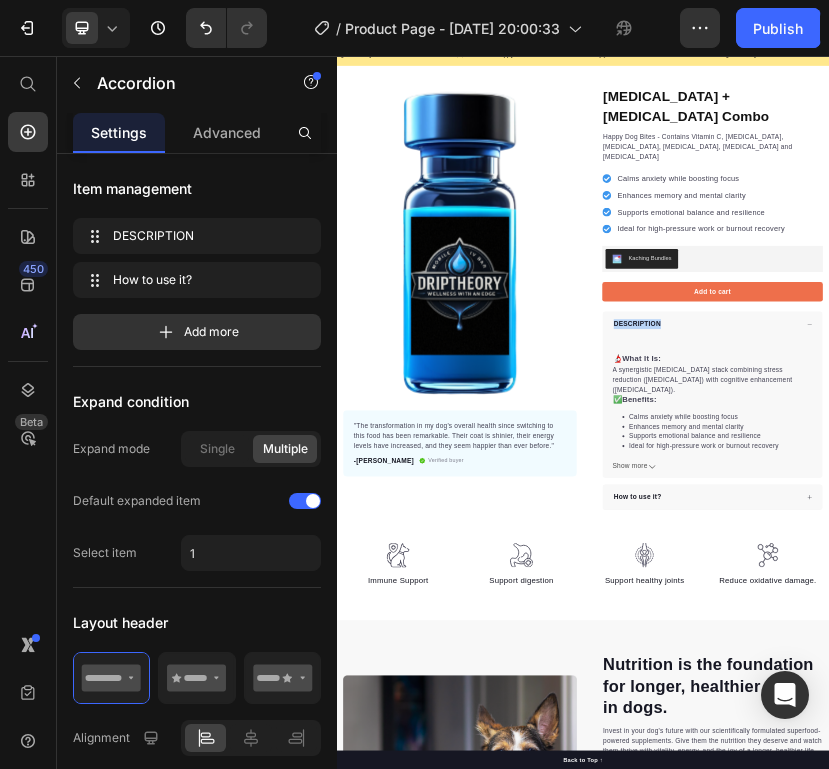 click on "DESCRIPTION" at bounding box center (1069, 710) 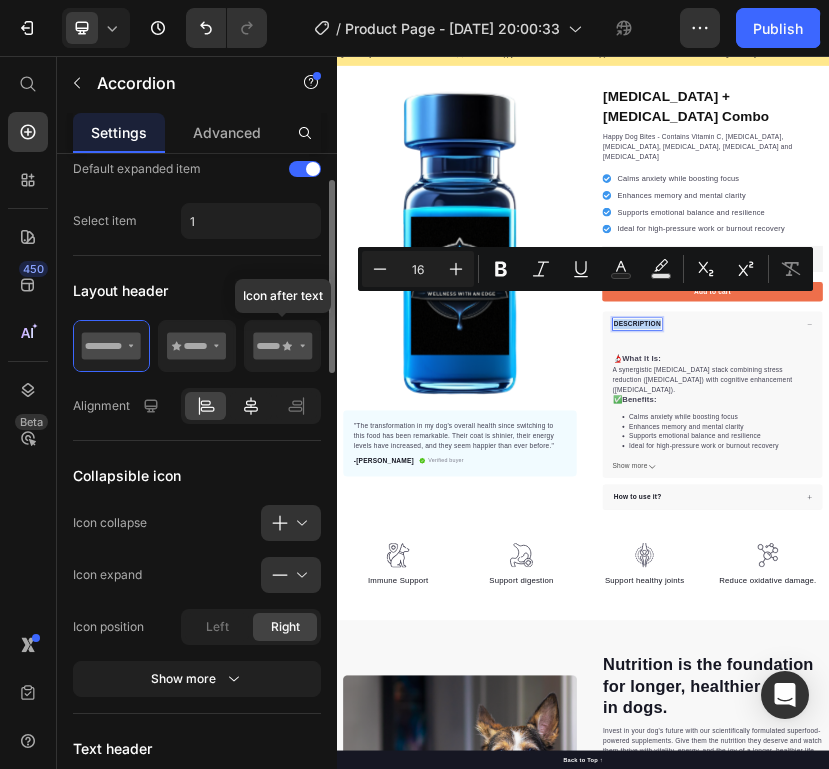scroll, scrollTop: 29, scrollLeft: 0, axis: vertical 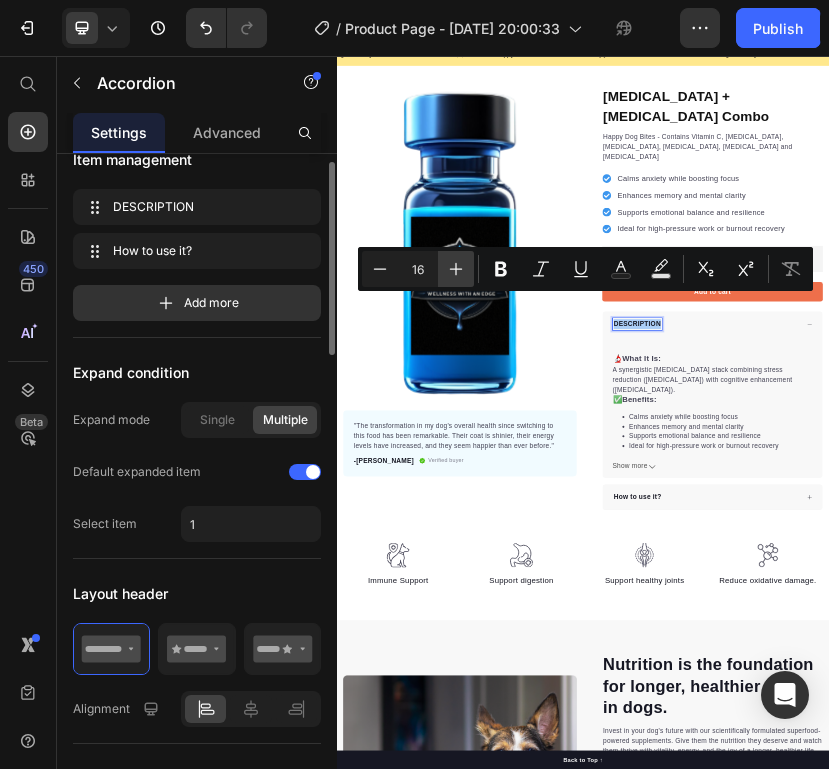 click 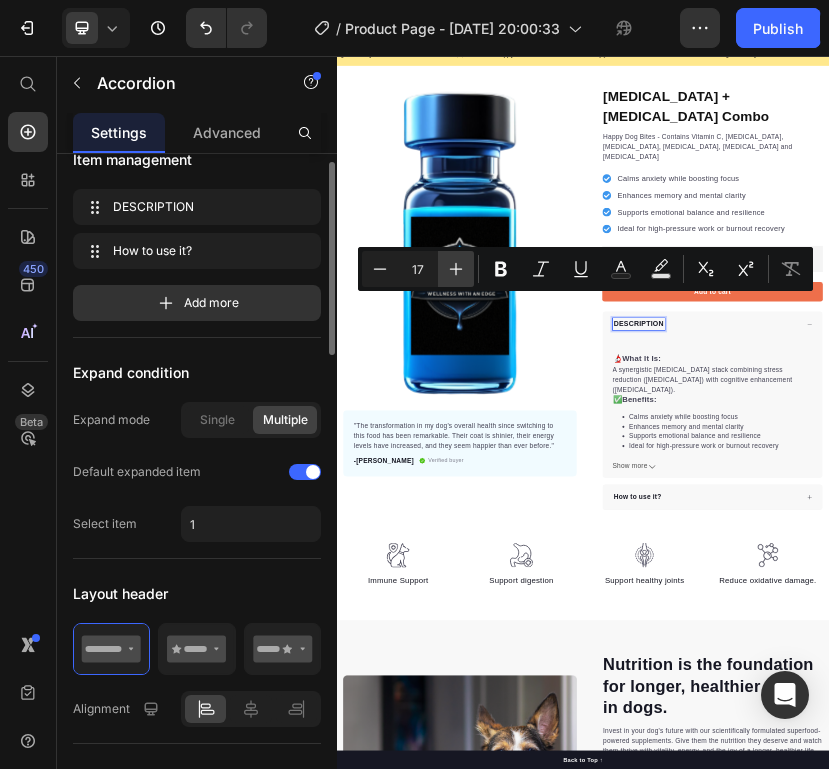 click 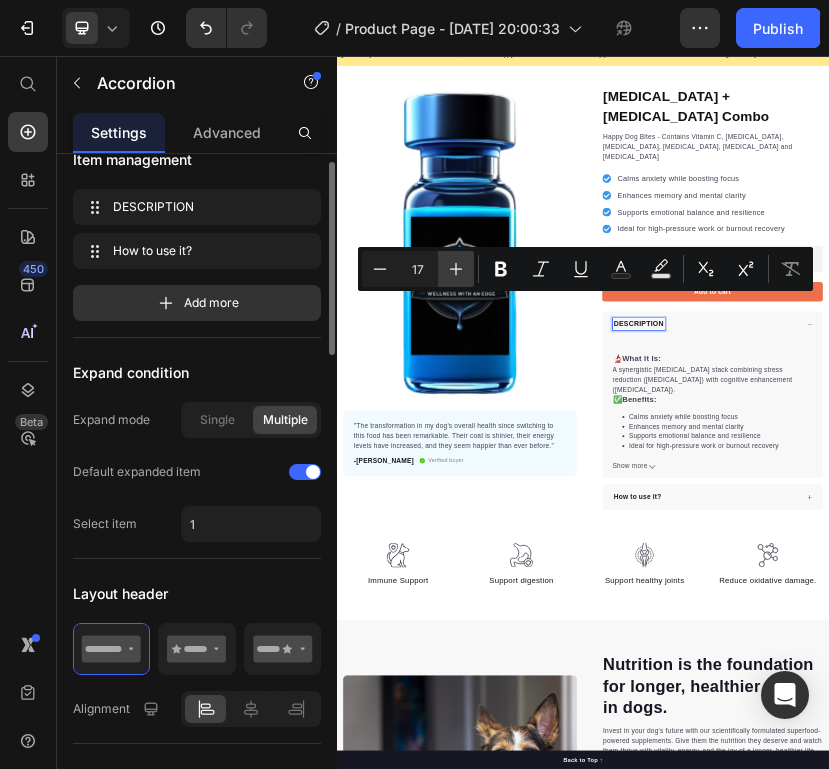 type on "18" 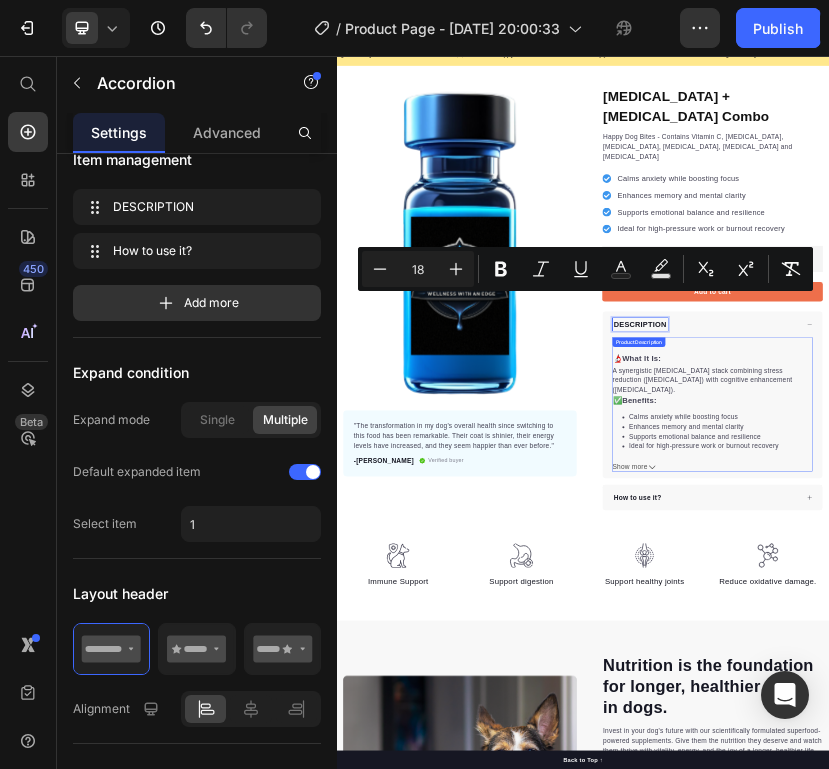 click on "Supports emotional balance and resilience" at bounding box center (1273, 984) 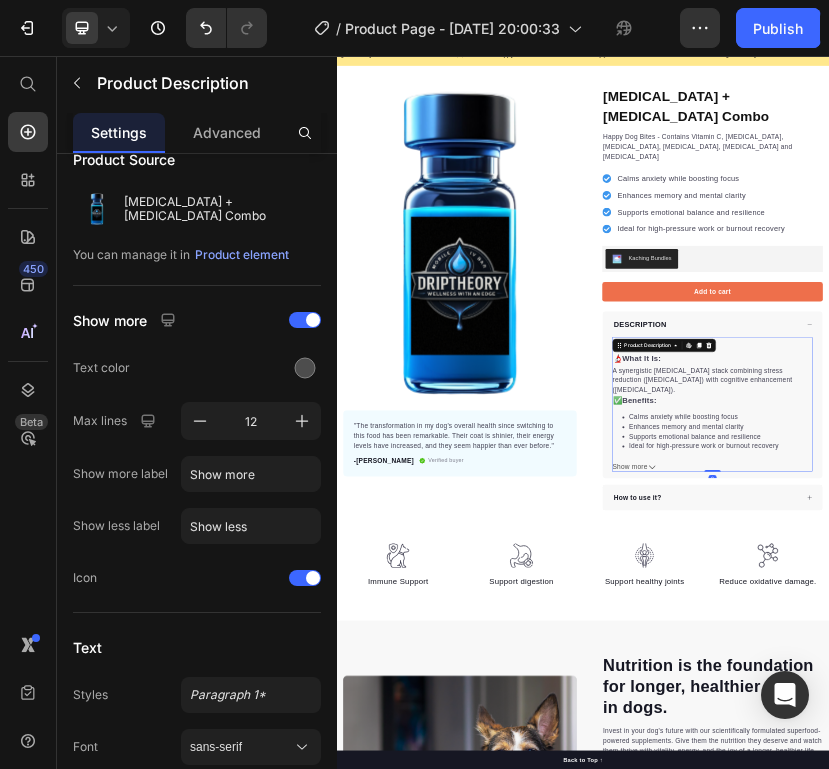 scroll, scrollTop: 0, scrollLeft: 0, axis: both 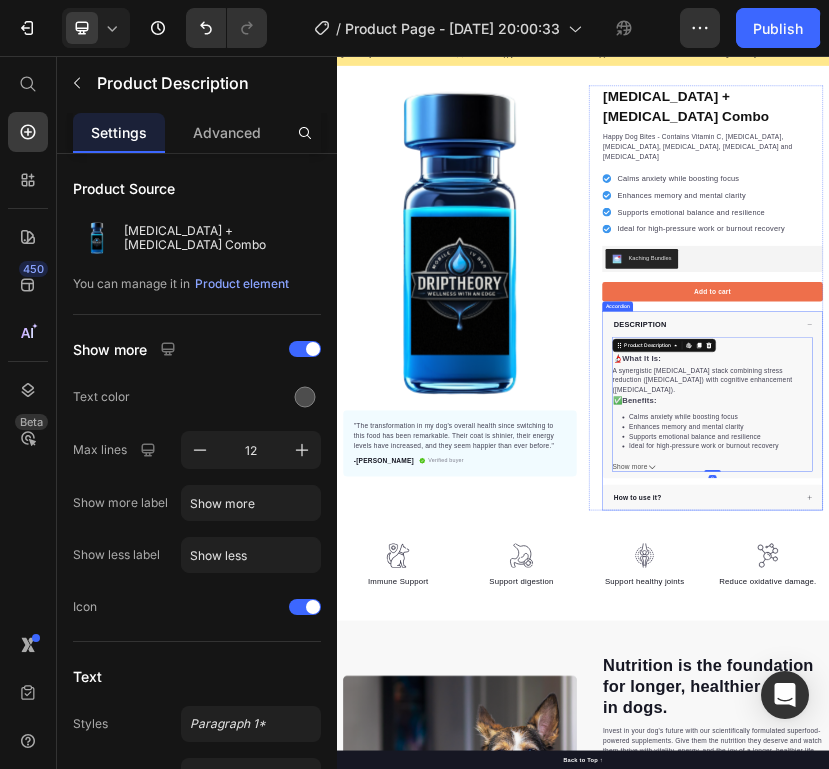 click on "DESCRIPTION" at bounding box center [1076, 710] 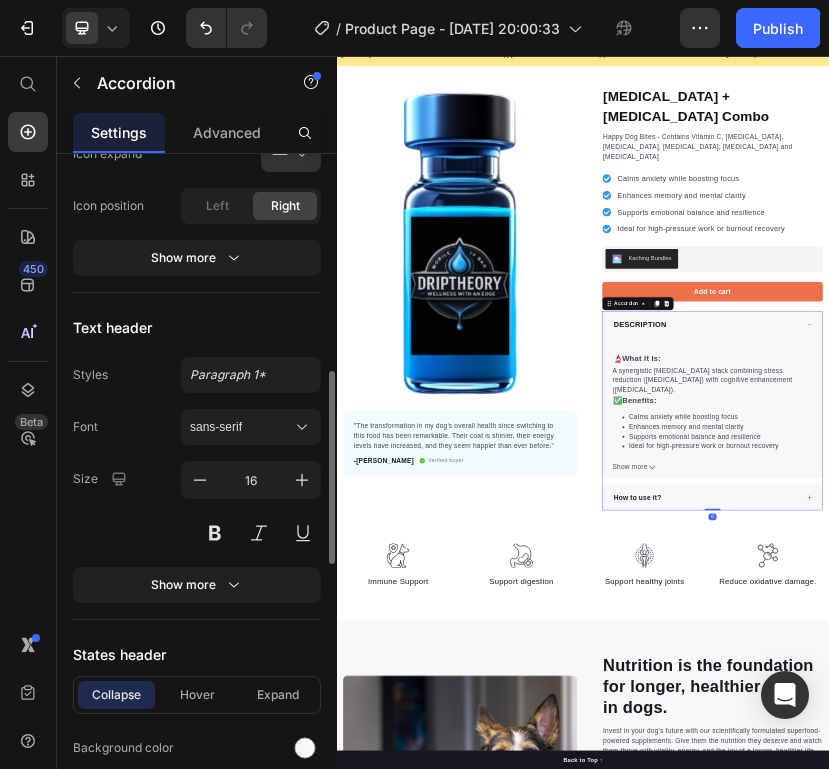 scroll, scrollTop: 696, scrollLeft: 0, axis: vertical 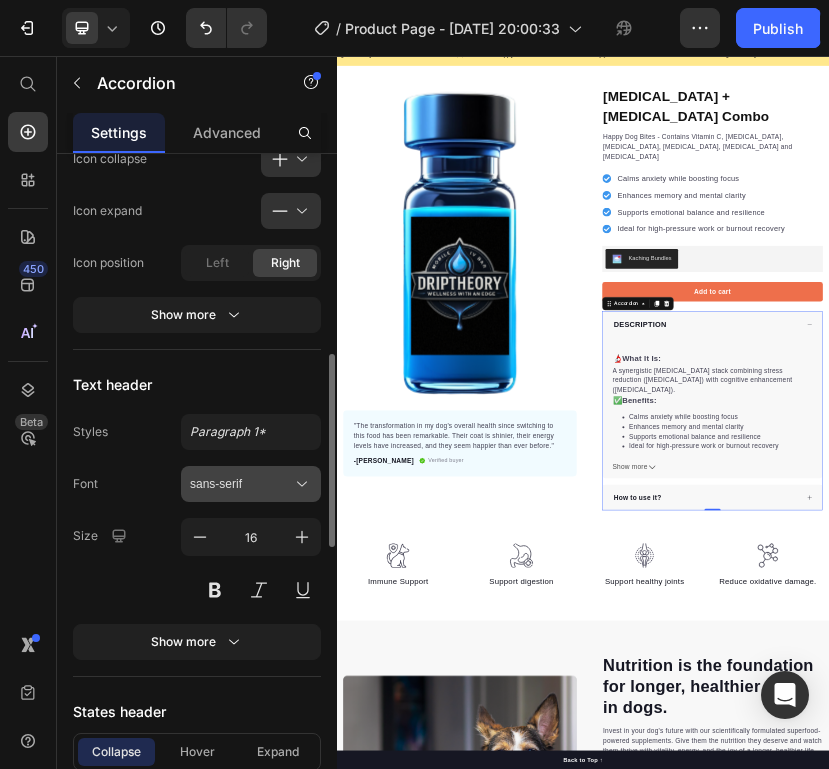 click on "sans-serif" at bounding box center (251, 484) 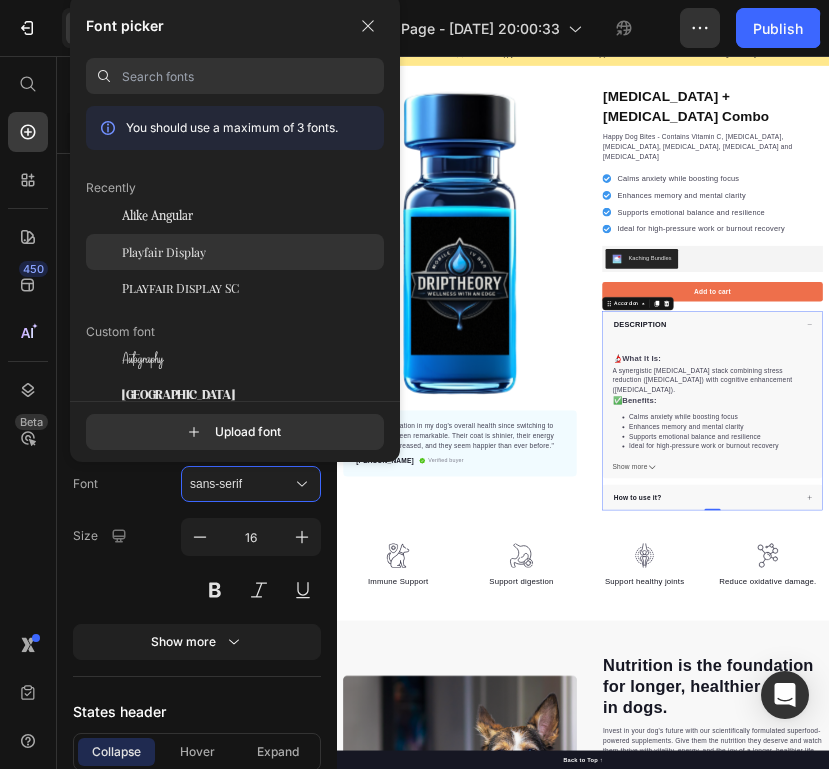 click on "Playfair Display" 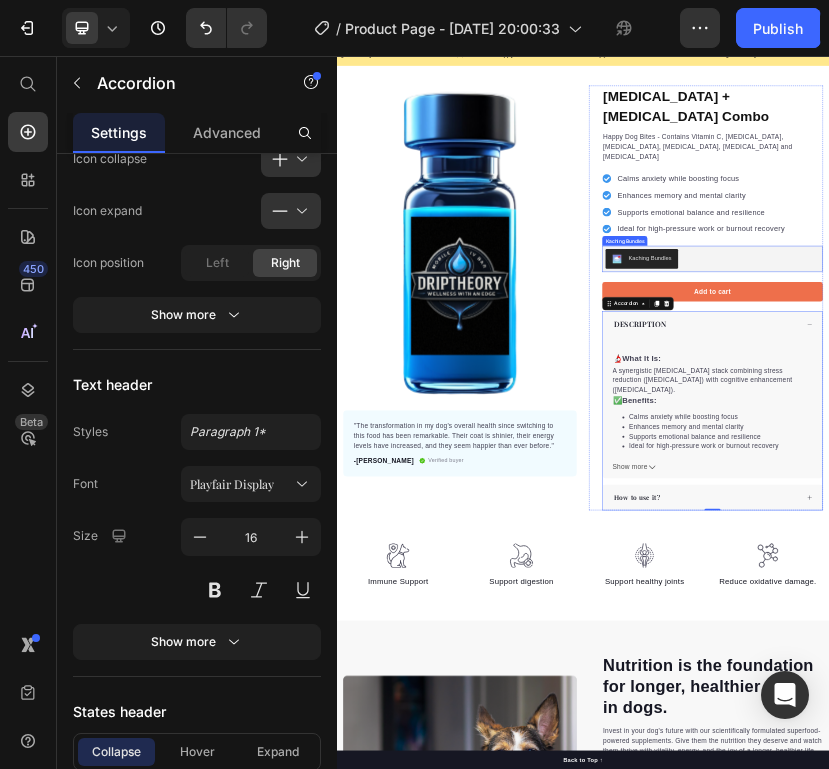 click on "Kaching Bundles" at bounding box center (1253, 551) 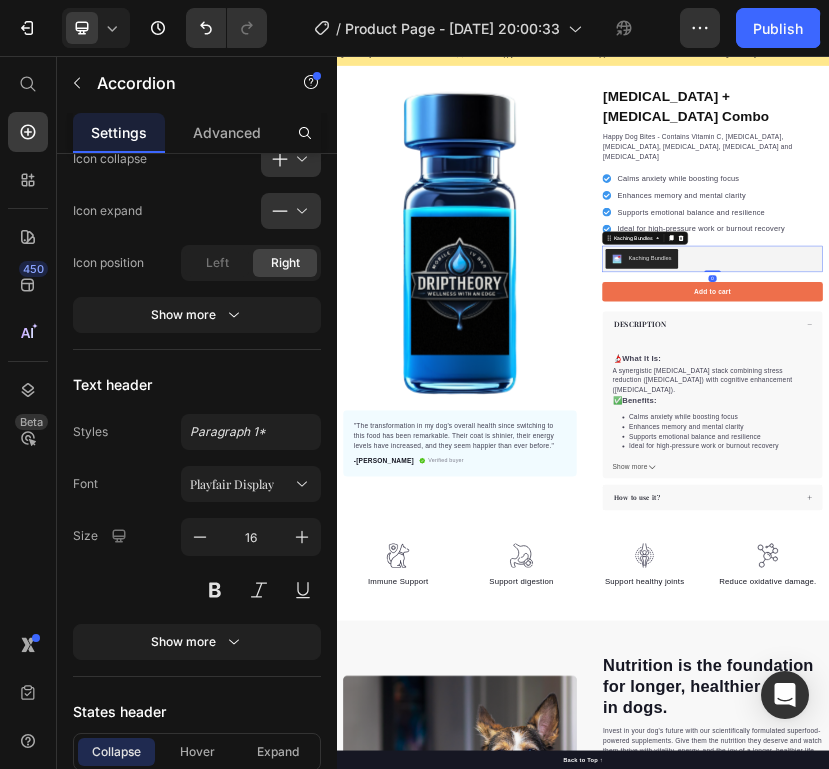 scroll, scrollTop: 0, scrollLeft: 0, axis: both 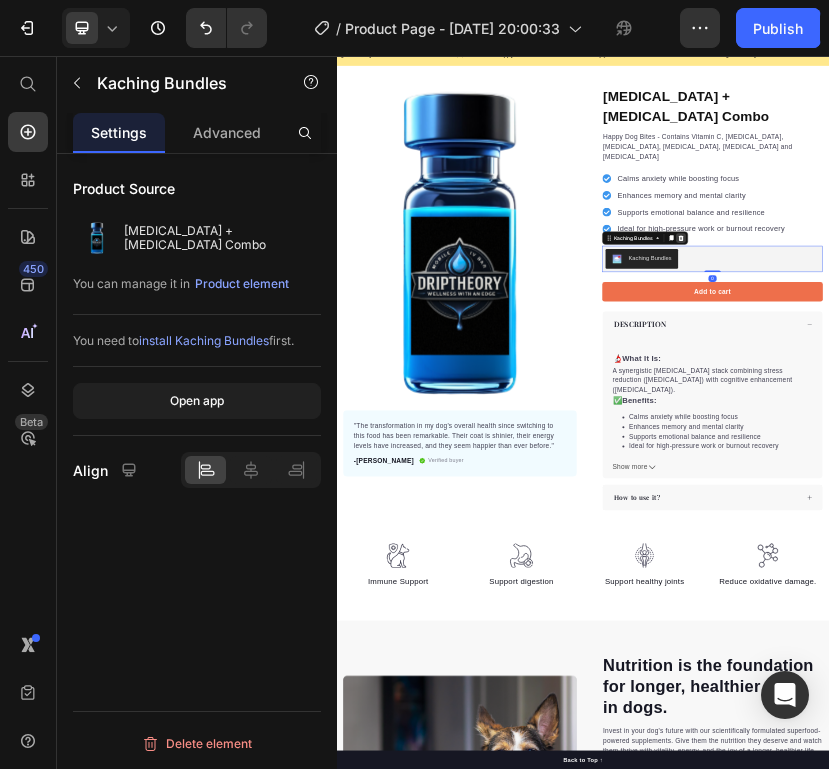 click 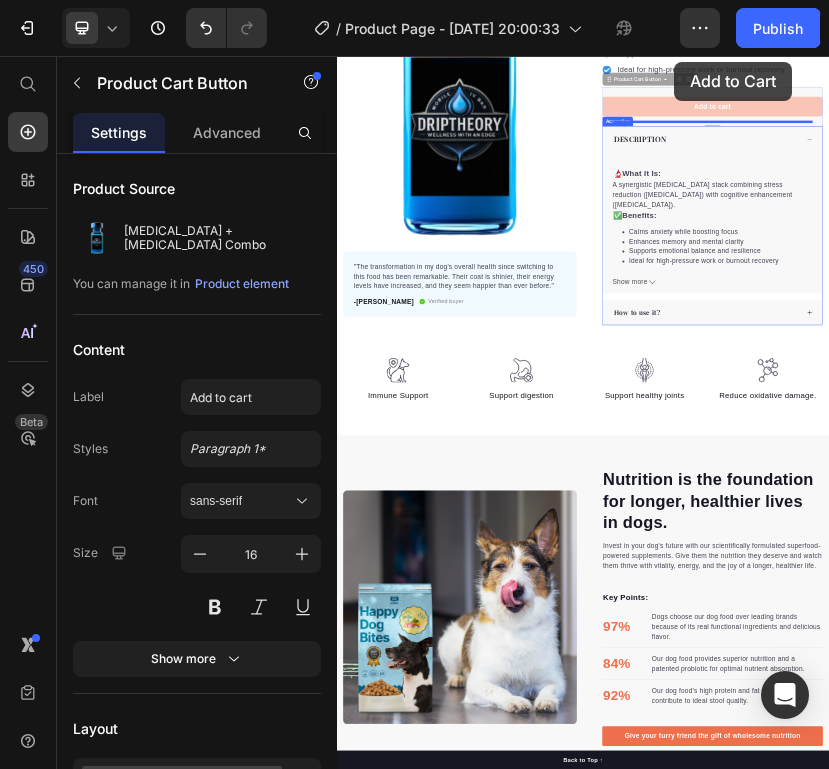 scroll, scrollTop: 443, scrollLeft: 0, axis: vertical 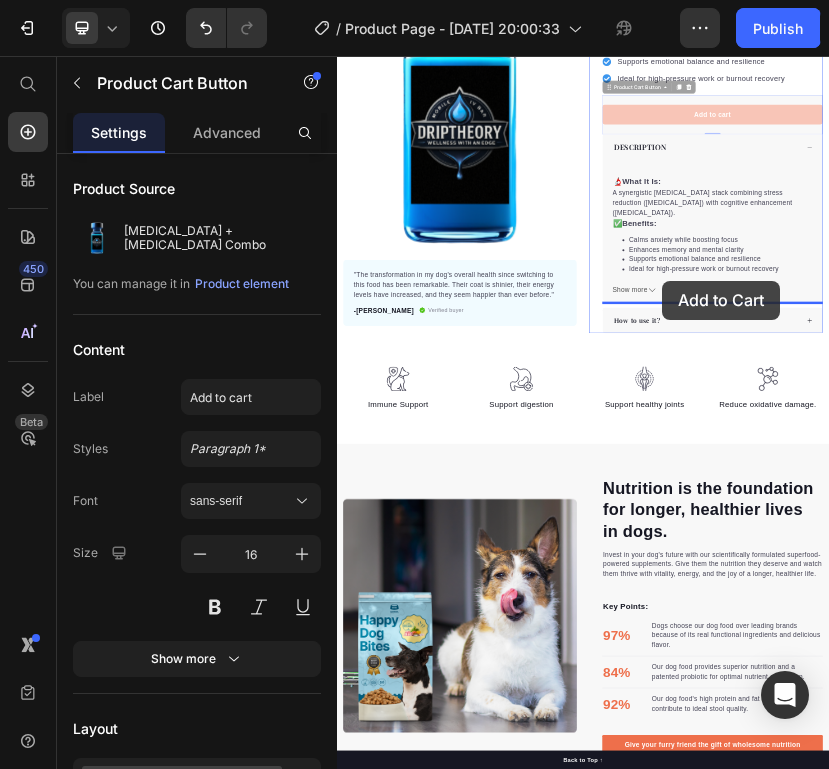 drag, startPoint x: 1171, startPoint y: 502, endPoint x: 1129, endPoint y: 604, distance: 110.308655 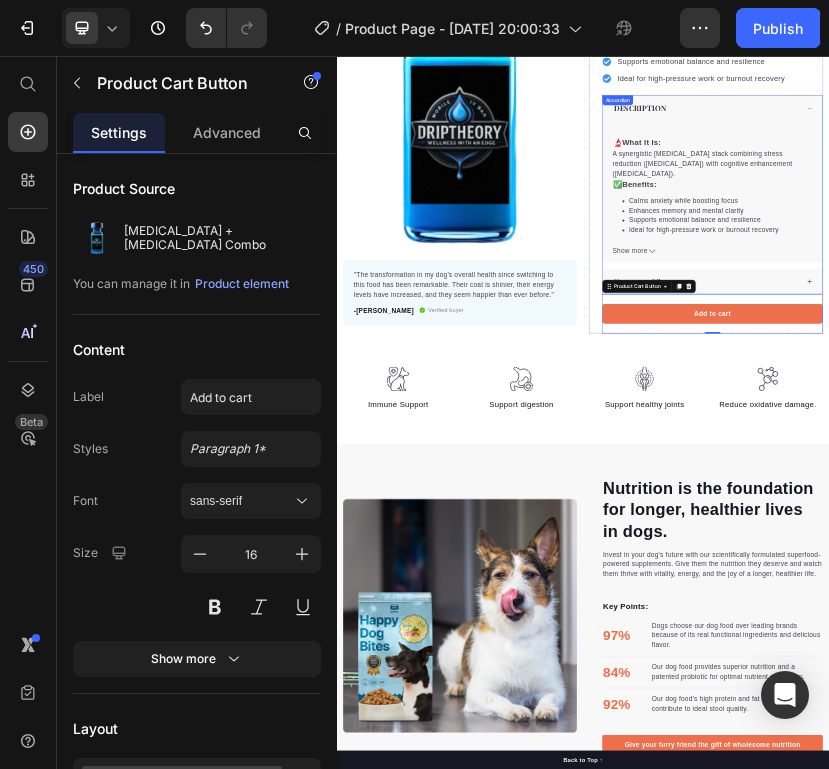 click on "How to use it?" at bounding box center [1238, 606] 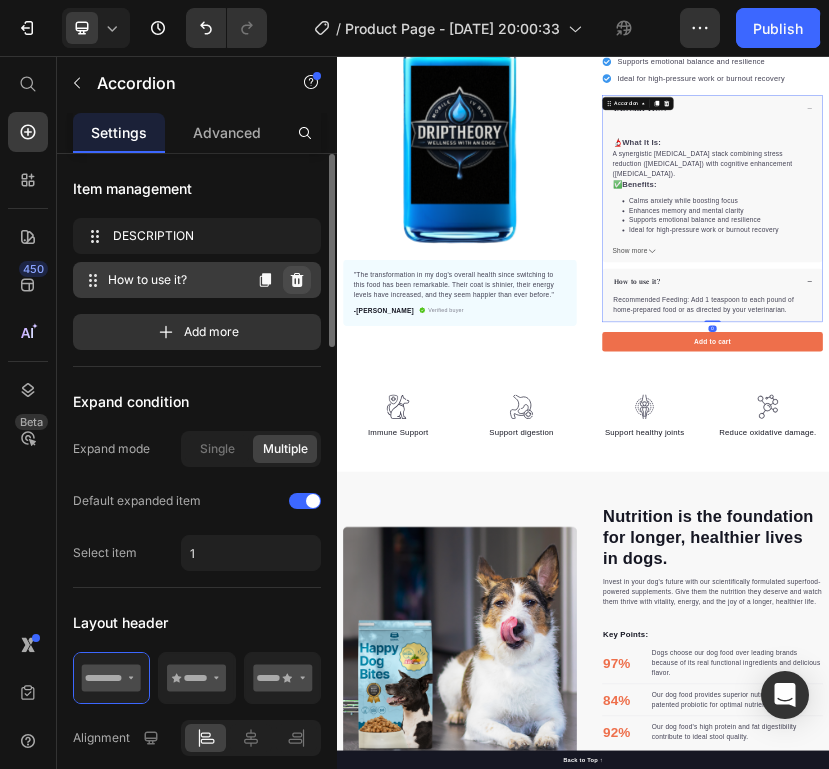 click 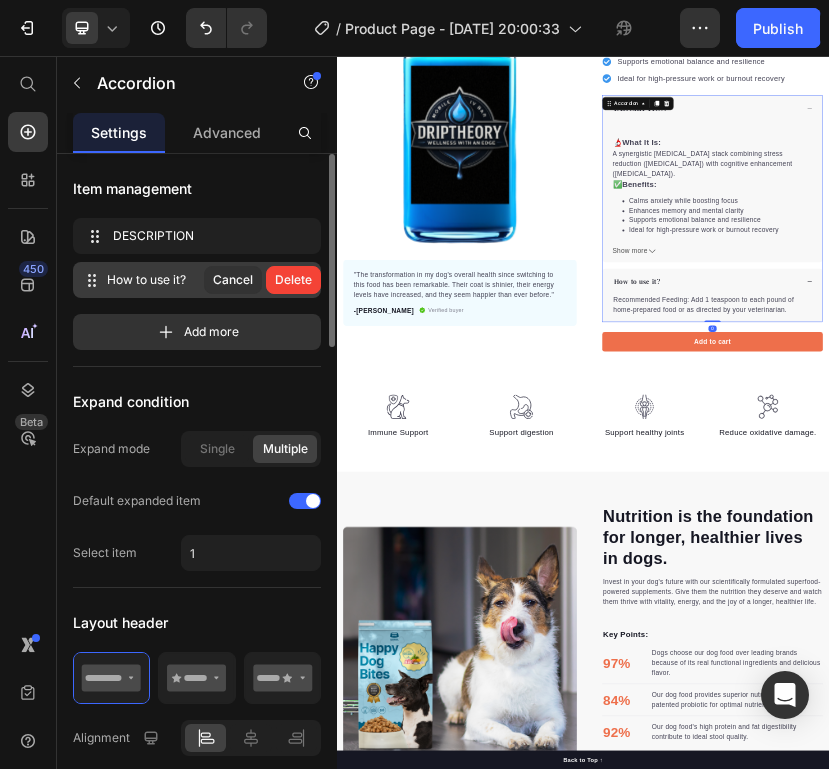 click on "Delete" at bounding box center [293, 280] 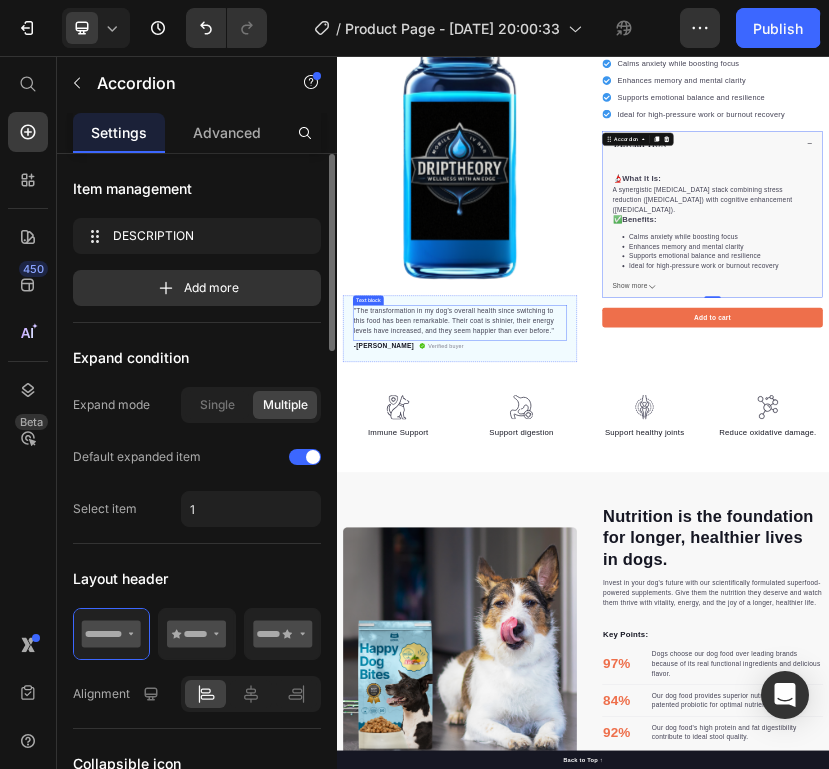 scroll, scrollTop: 280, scrollLeft: 0, axis: vertical 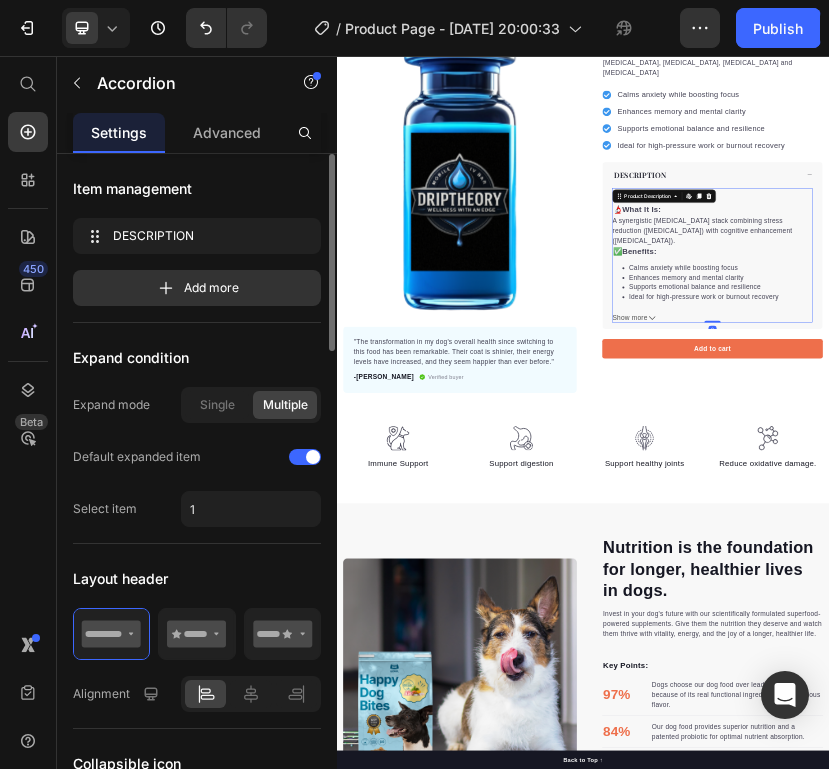 click on "Calms anxiety while boosting focus" at bounding box center (1273, 573) 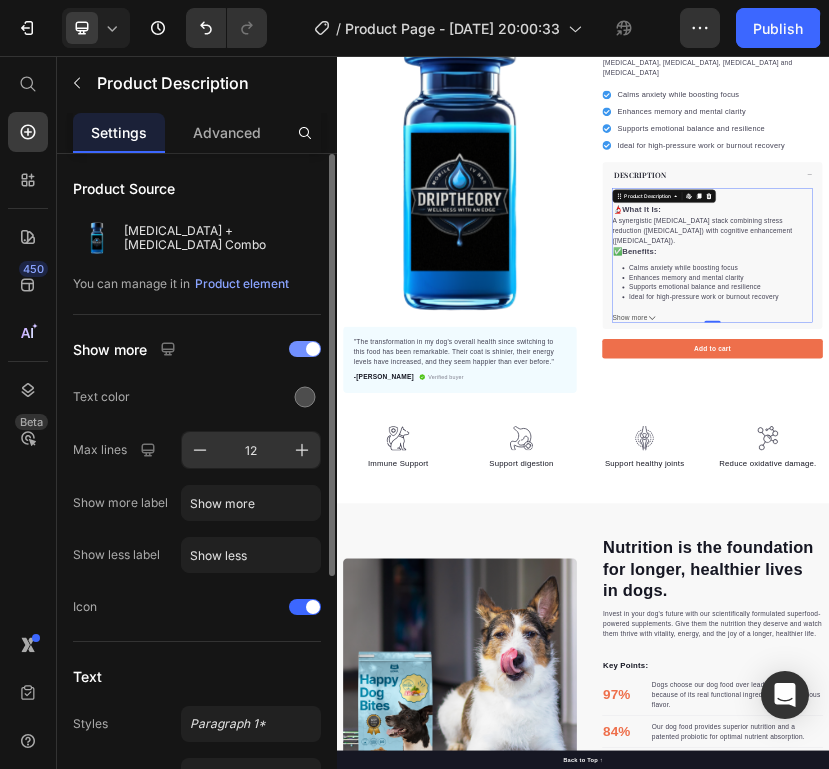 click on "12" at bounding box center (251, 450) 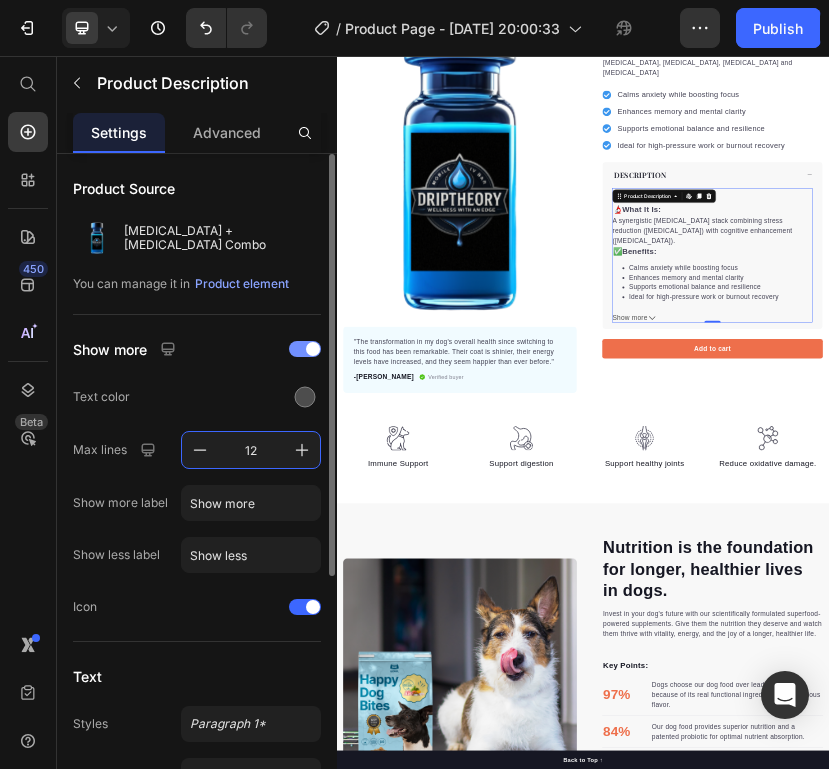 click on "12" at bounding box center [251, 450] 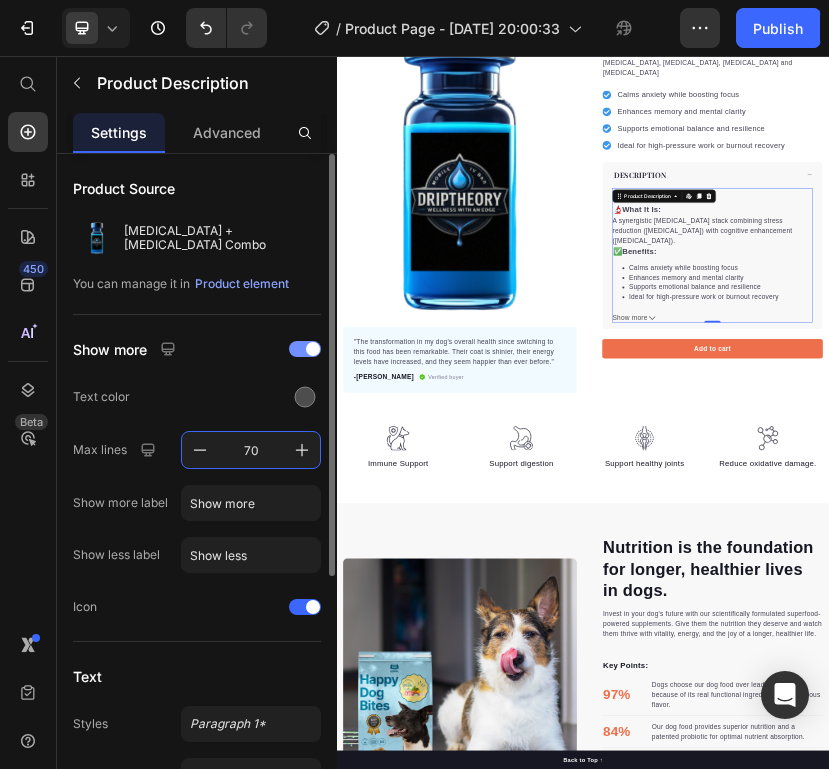 type on "70" 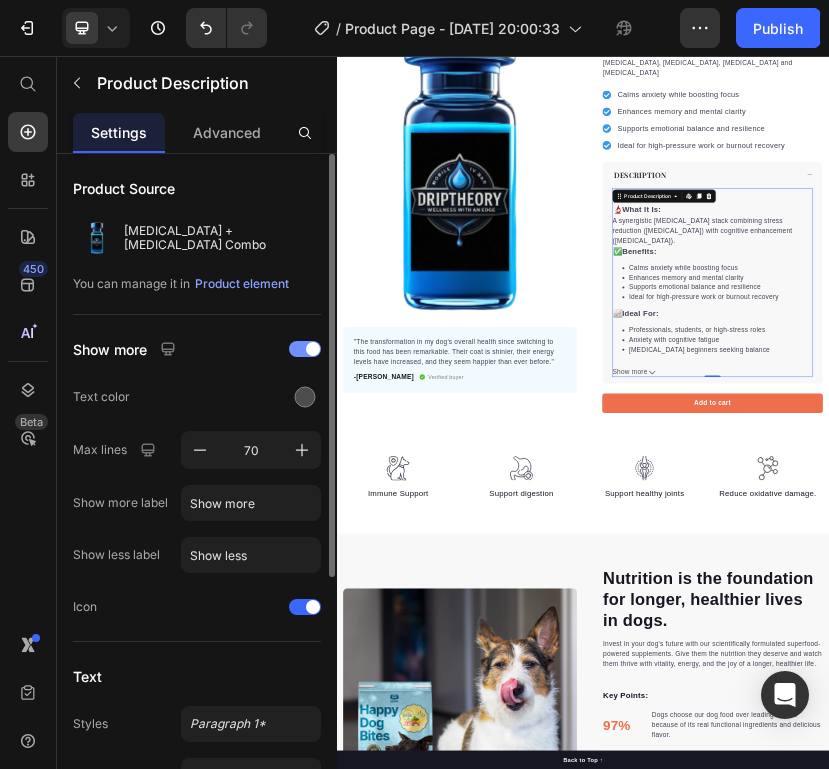 click on "Text color" 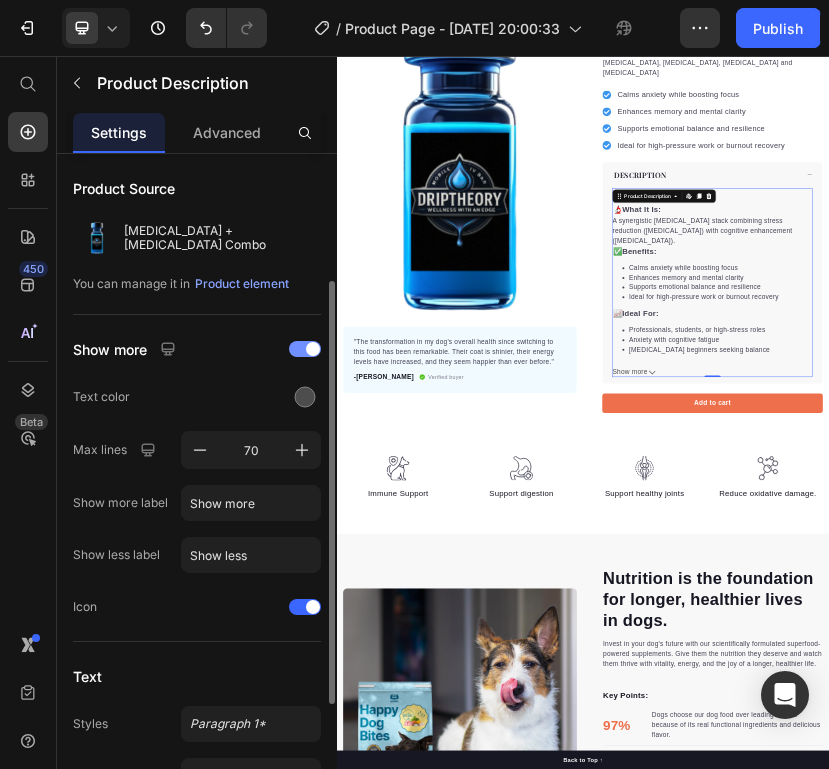scroll, scrollTop: 395, scrollLeft: 0, axis: vertical 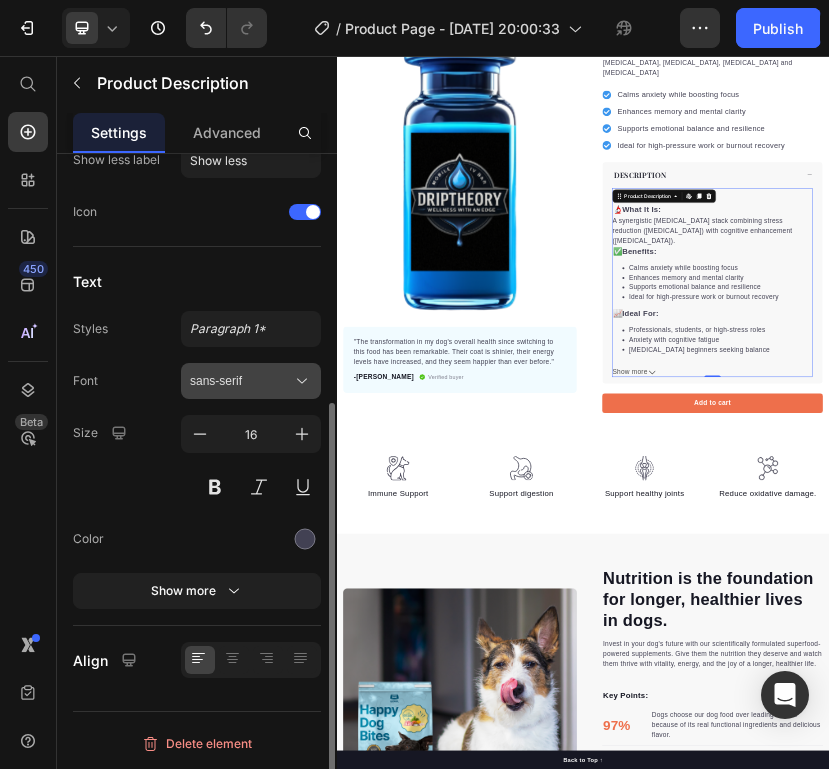 click on "sans-serif" at bounding box center (251, 381) 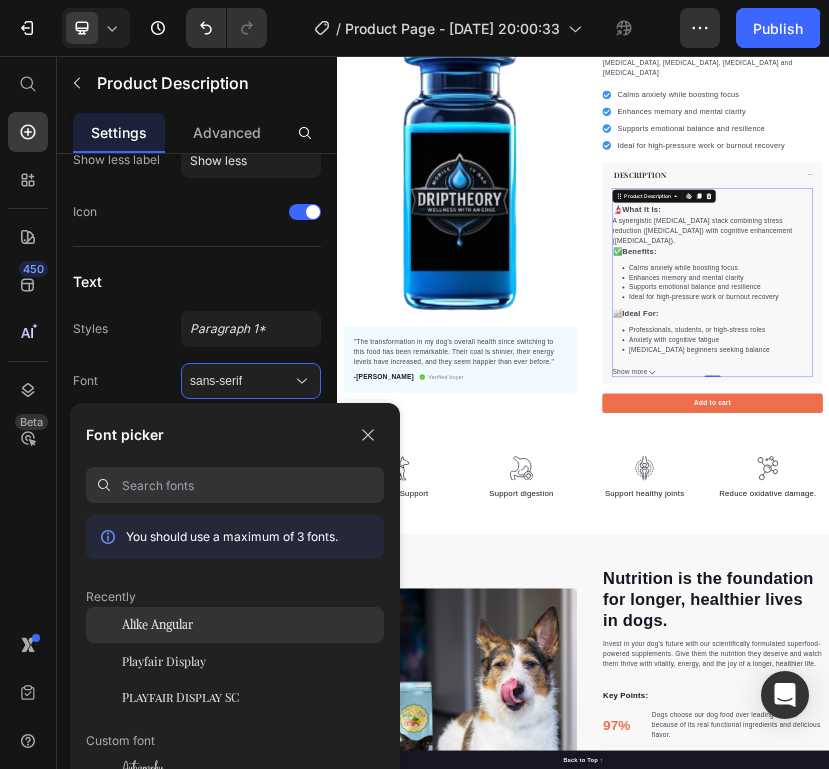 click on "Alike Angular" at bounding box center [157, 625] 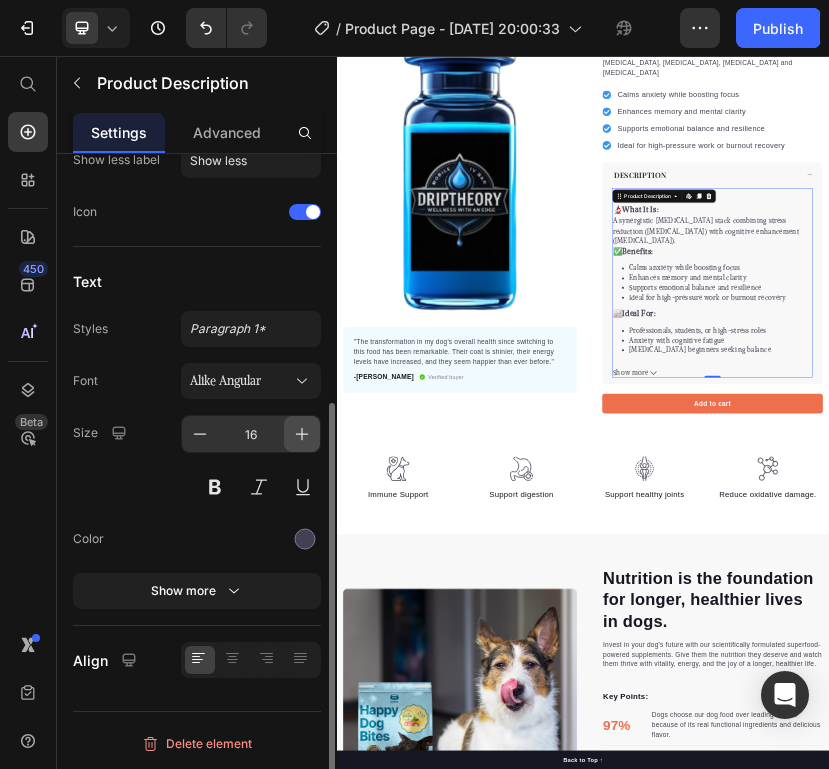 click 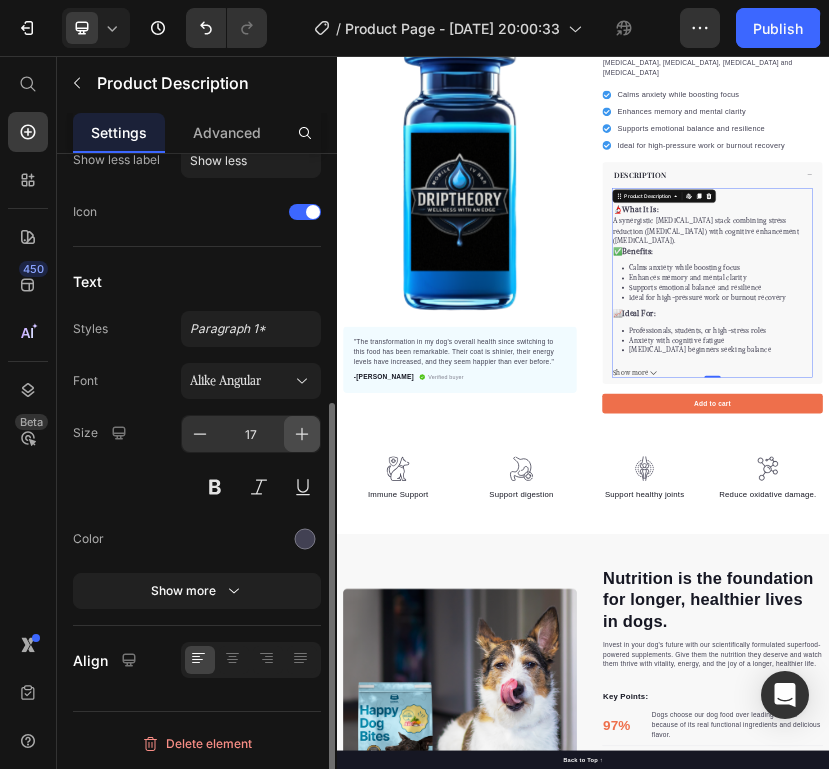 click 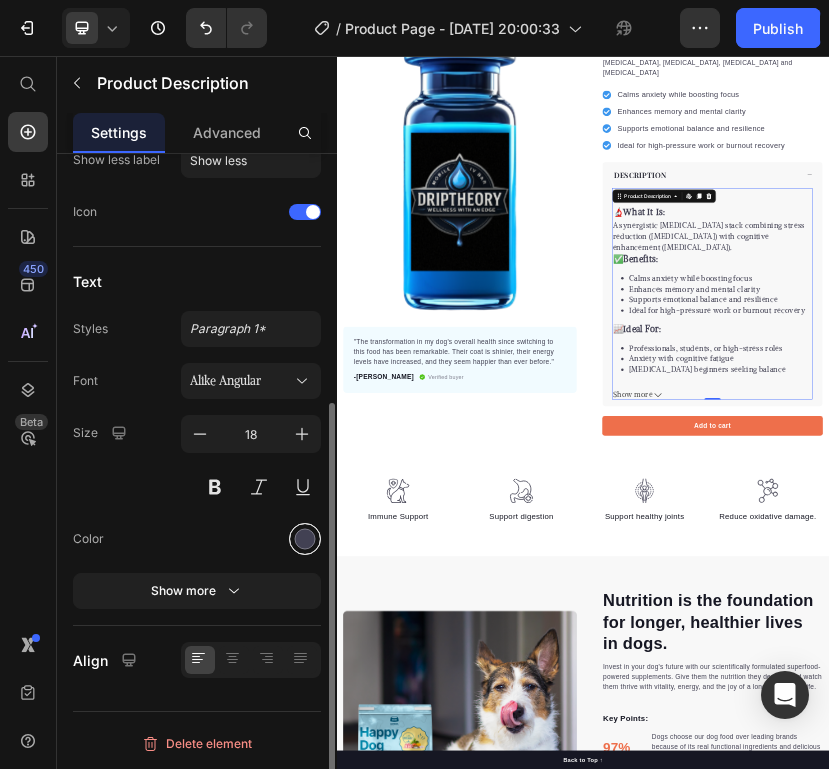 click at bounding box center [305, 539] 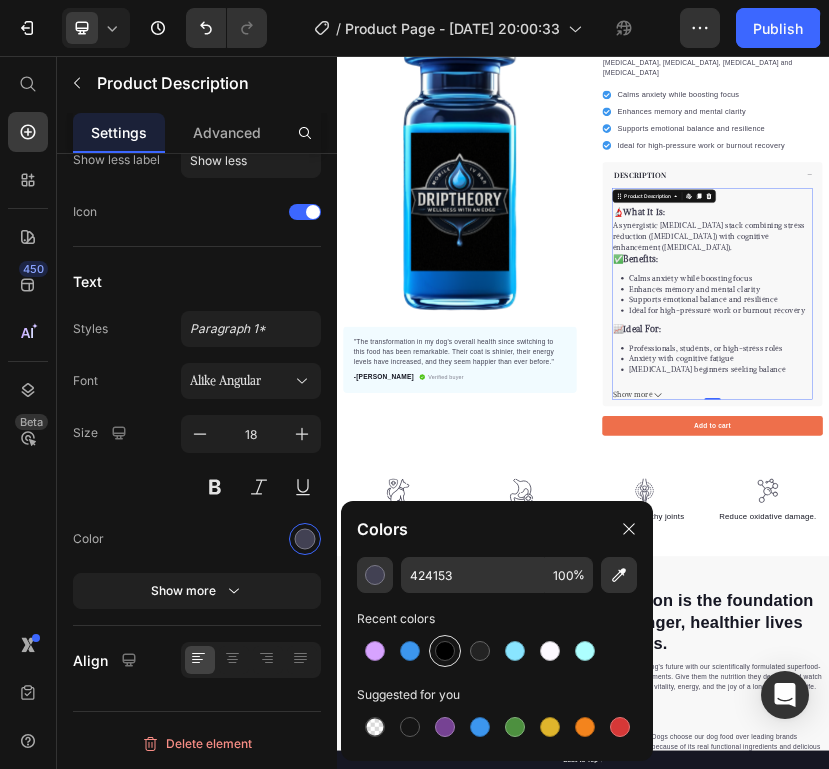 click at bounding box center (445, 651) 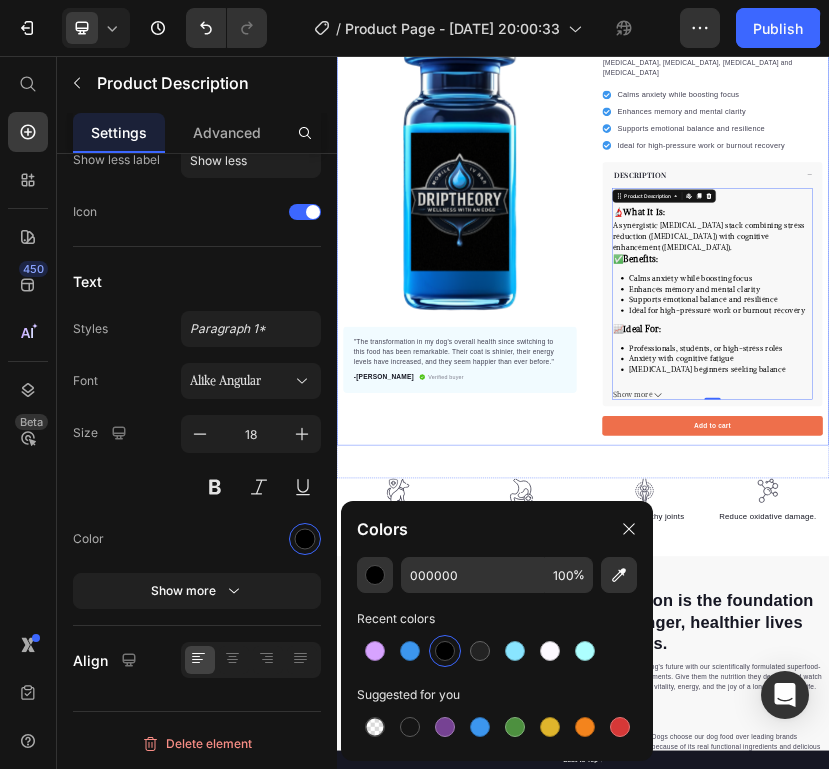 click on ""The transformation in my dog's overall health since switching to this food has been remarkable. Their coat is shinier, their energy levels have increased, and they seem happier than ever before."" at bounding box center (637, 778) 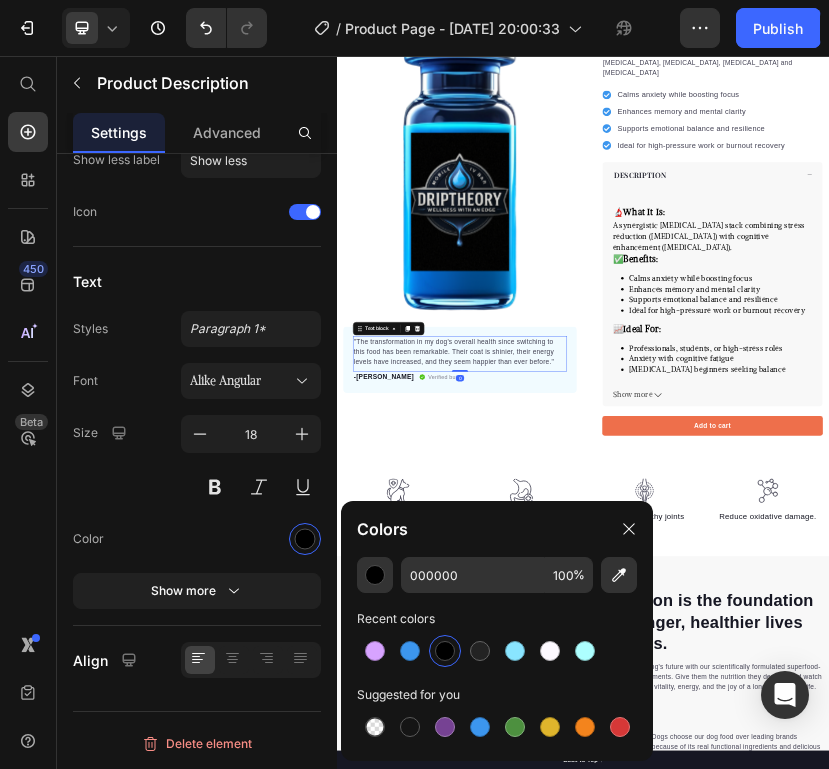 scroll, scrollTop: 0, scrollLeft: 0, axis: both 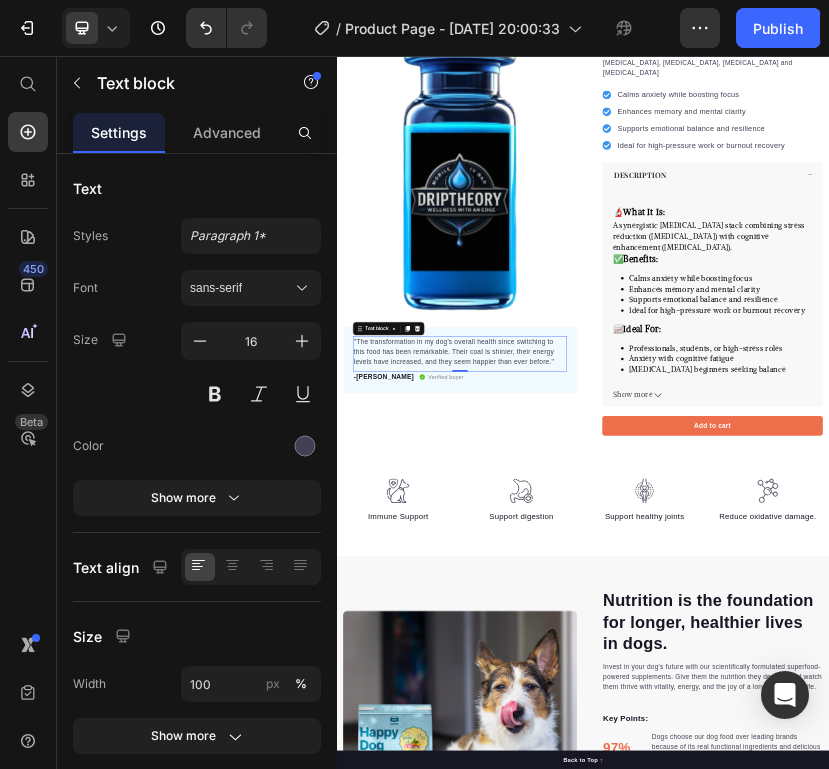 click on ""The transformation in my dog's overall health since switching to this food has been remarkable. Their coat is shinier, their energy levels have increased, and they seem happier than ever before."" at bounding box center (637, 778) 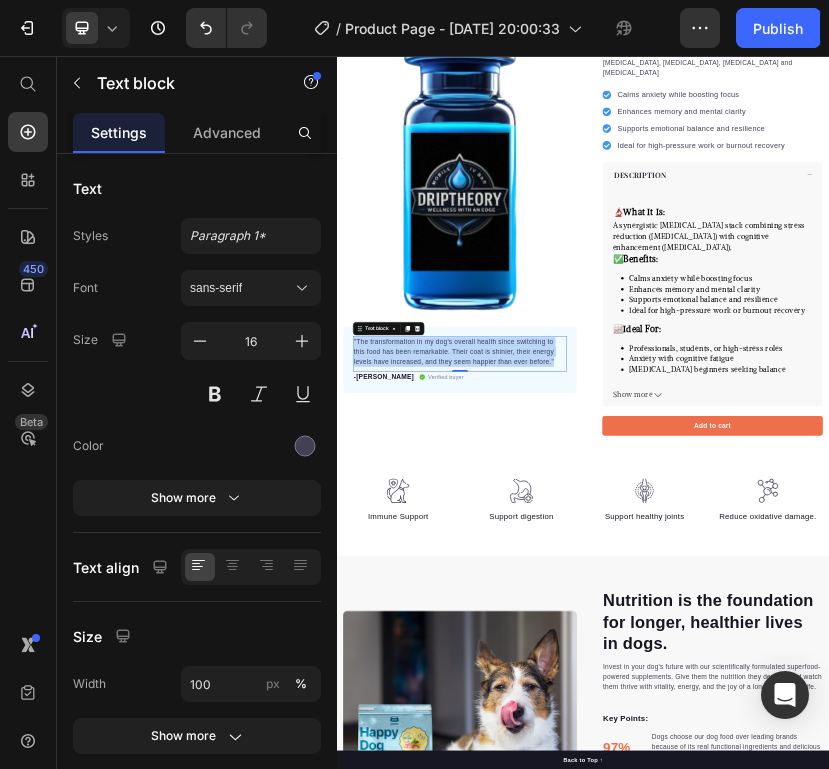click on ""The transformation in my dog's overall health since switching to this food has been remarkable. Their coat is shinier, their energy levels have increased, and they seem happier than ever before."" at bounding box center (637, 778) 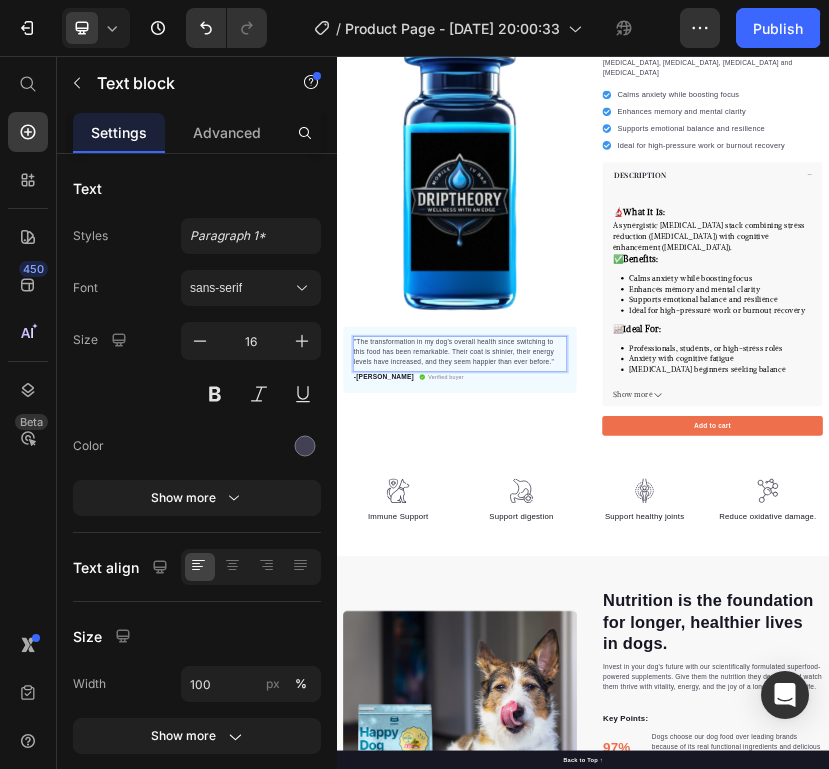 scroll, scrollTop: 9, scrollLeft: 0, axis: vertical 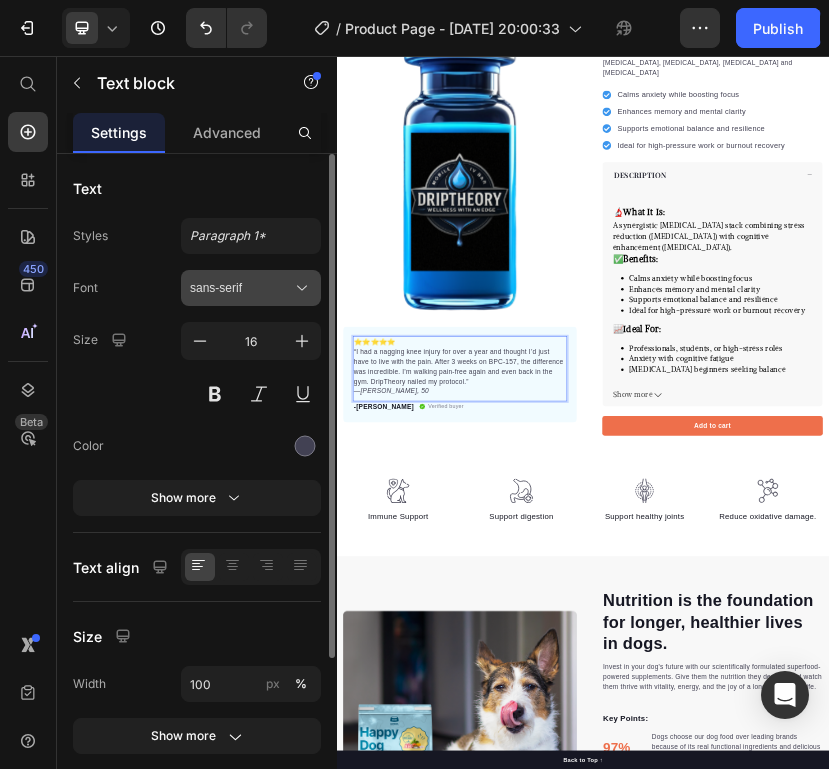 click 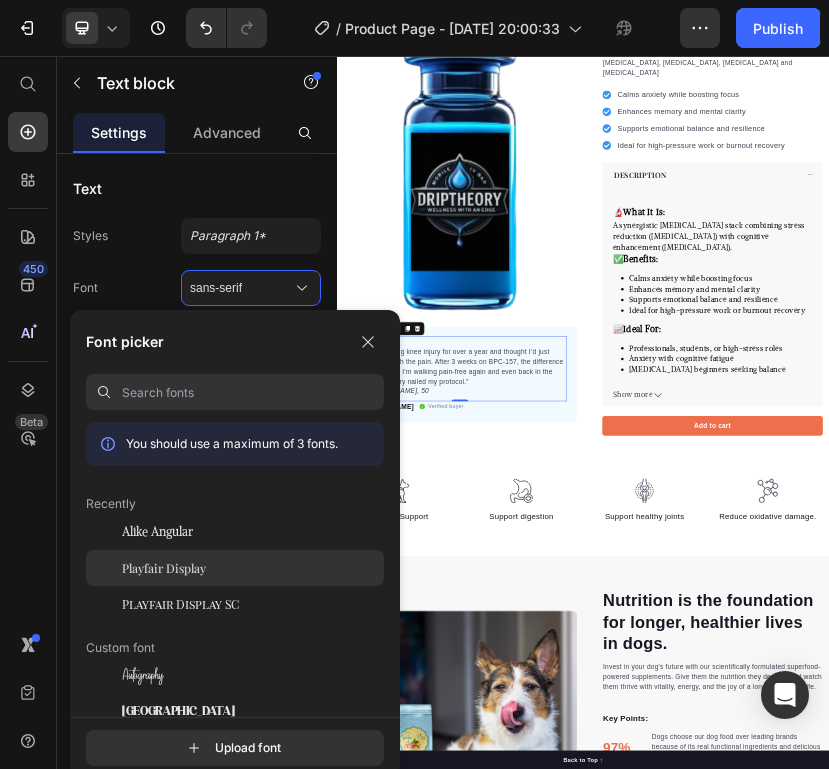 drag, startPoint x: 150, startPoint y: 528, endPoint x: 149, endPoint y: 568, distance: 40.012497 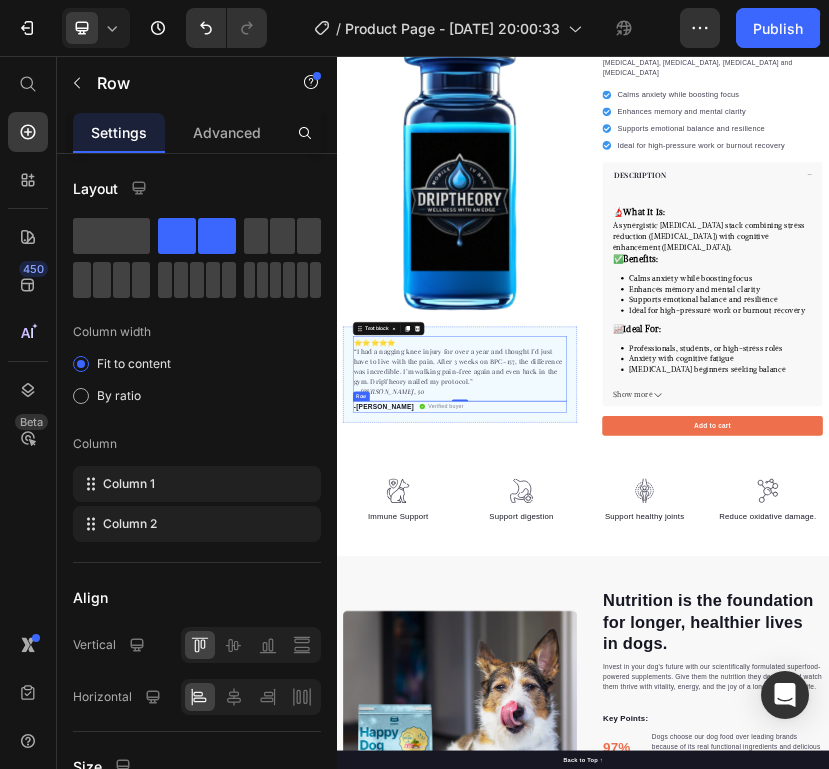 click on "-Daisy Text block
Verified buyer Item list Row" at bounding box center [637, 912] 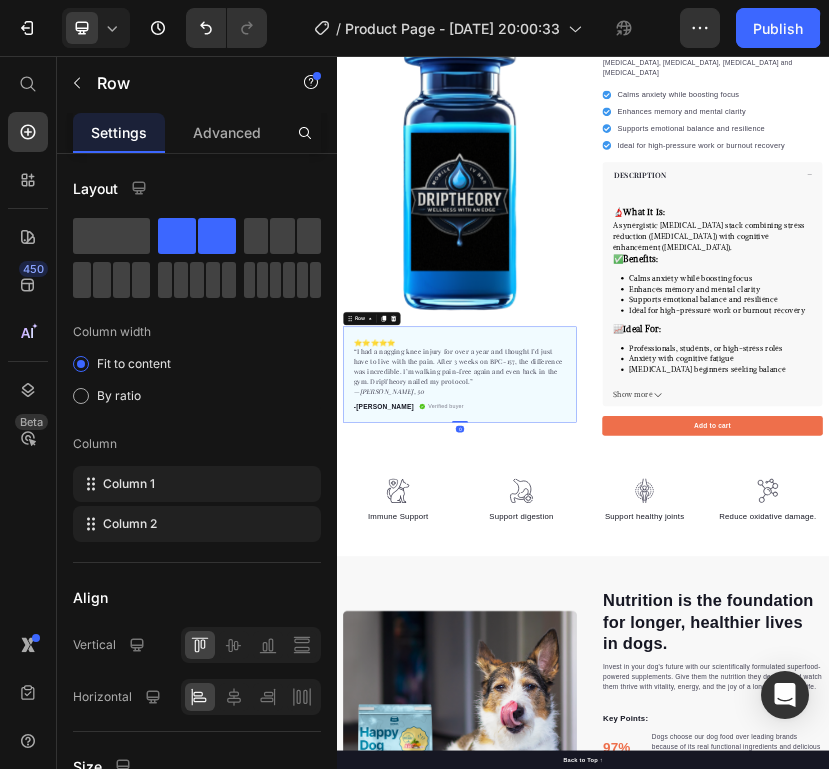 click on "⭐️⭐️⭐️⭐️⭐️ “I had a nagging knee injury for over a year and thought I’d just have to live with the pain. After 3 weeks on BPC-157, the difference was incredible. I’m walking pain-free again and even back in the gym. DripTheory nailed my protocol.” —  Marcus L., 50 Text block -Daisy Text block
Verified buyer Item list Row Row   0" at bounding box center (637, 833) 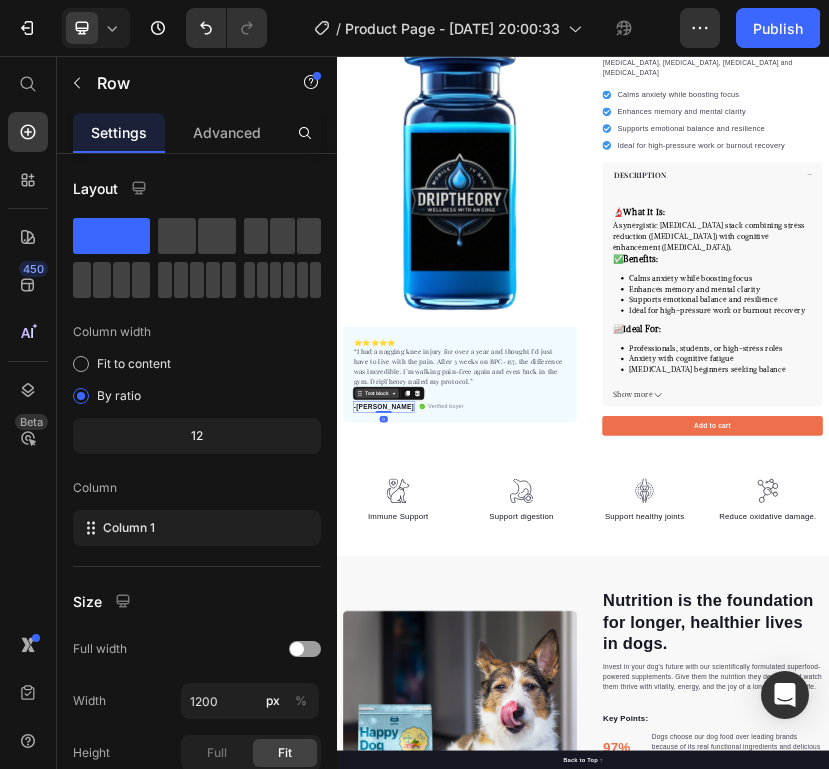 click on "Text block" at bounding box center [434, 879] 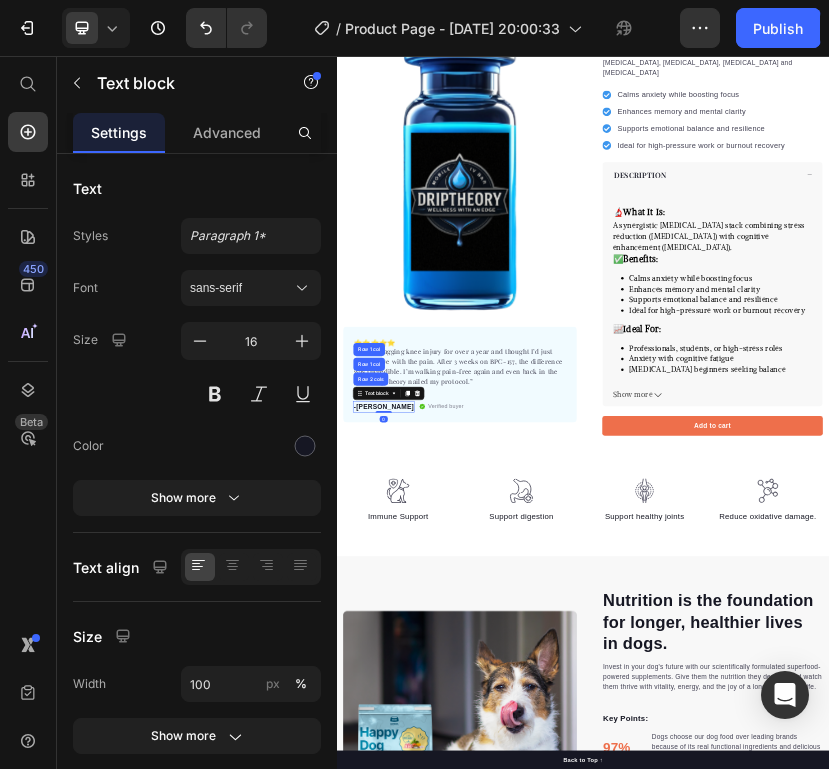 click on "⭐️⭐️⭐️⭐️⭐️ “I had a nagging knee injury for over a year and thought I’d just have to live with the pain. After 3 weeks on BPC-157, the difference was incredible. I’m walking pain-free again and even back in the gym. DripTheory nailed my protocol.” —  Marcus L., 50" at bounding box center (637, 814) 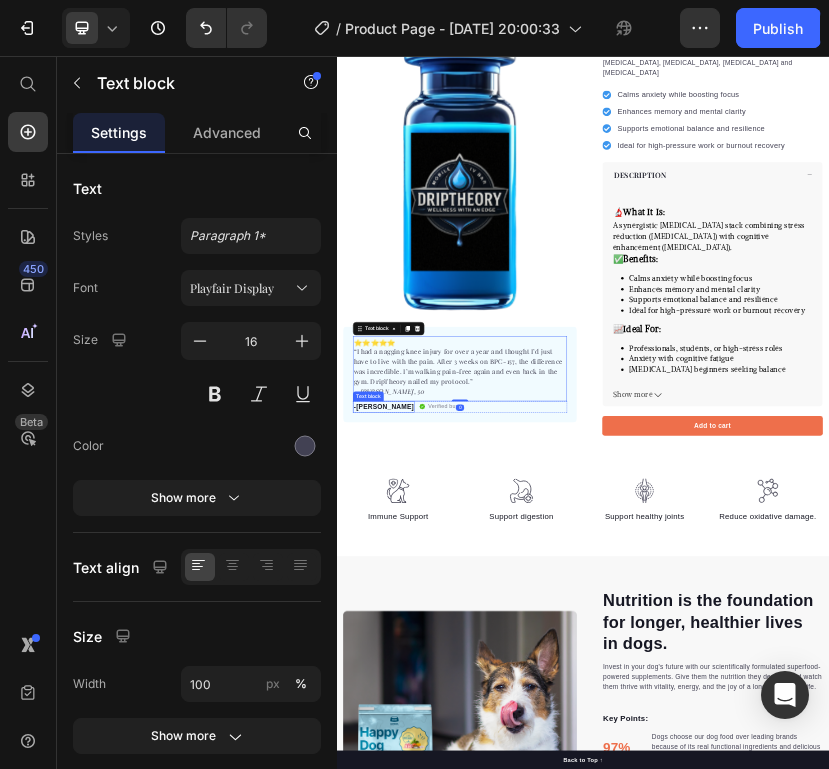 click on "-Daisy" at bounding box center (451, 912) 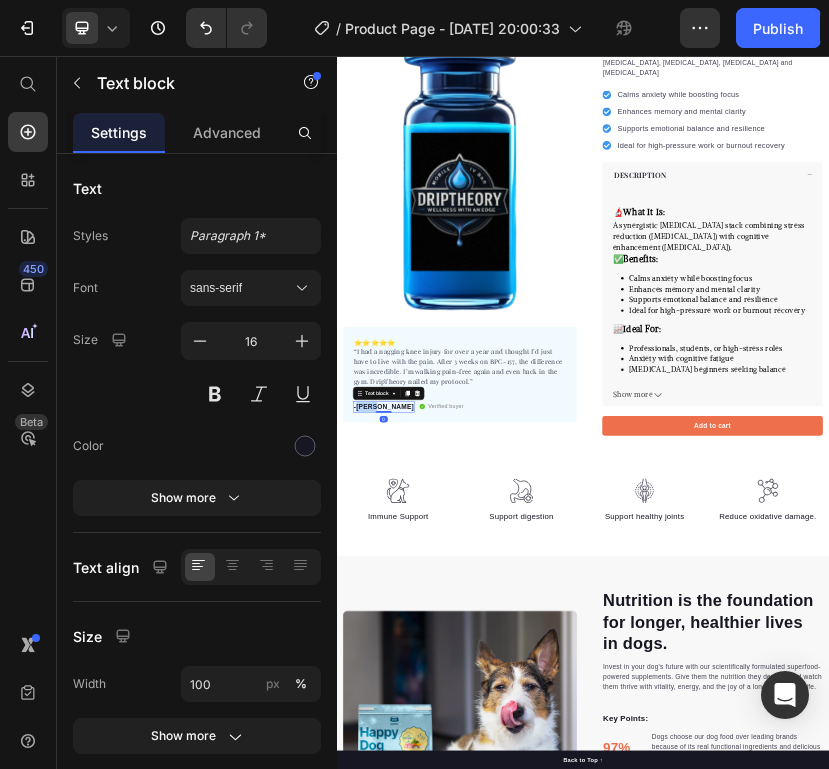 click on "-Daisy" at bounding box center [451, 912] 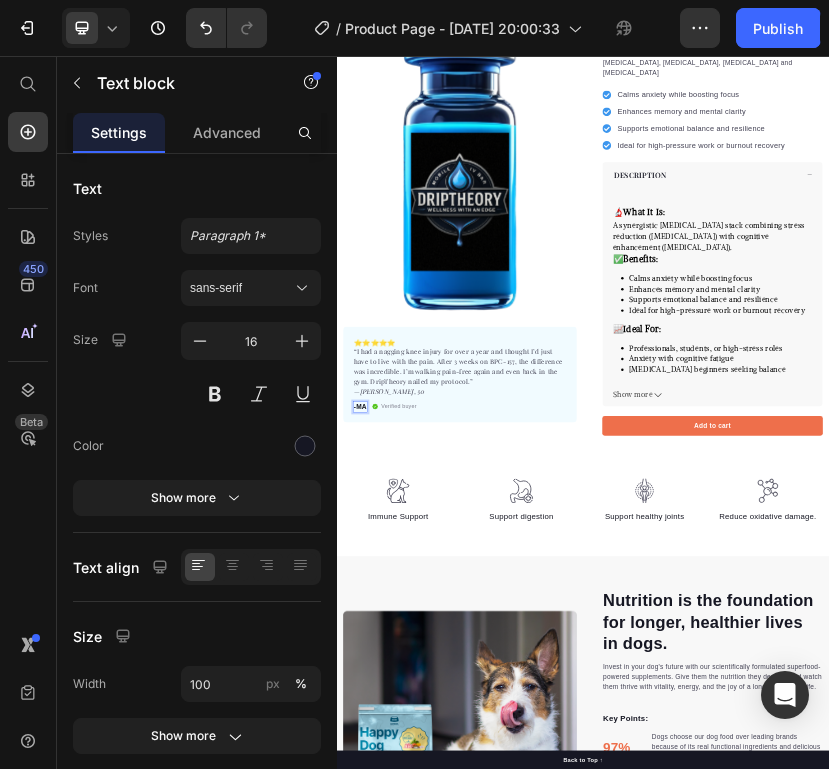 scroll, scrollTop: 54, scrollLeft: 0, axis: vertical 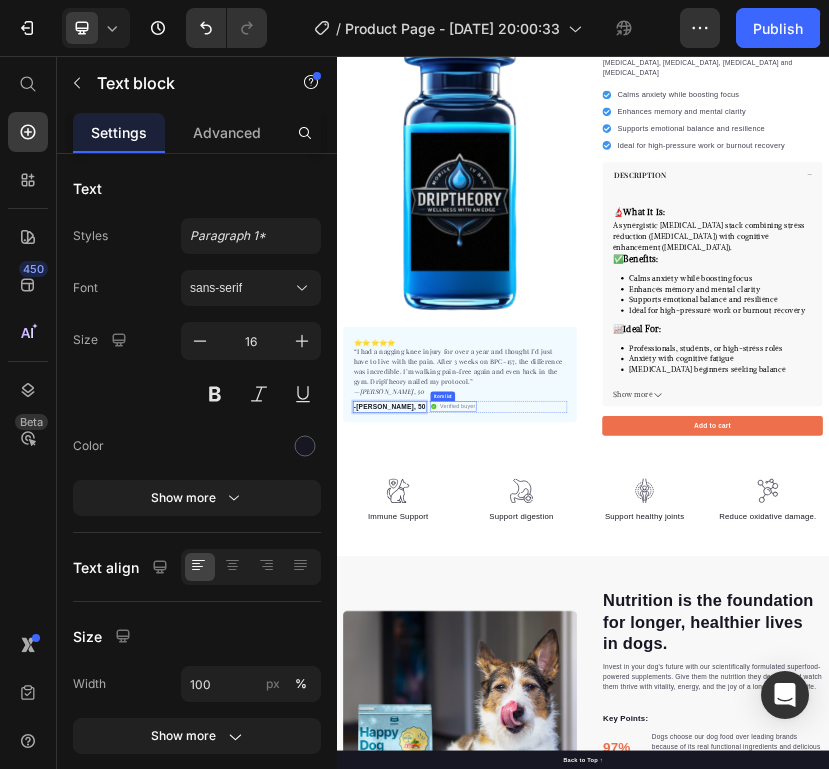 click on "Verified buyer" at bounding box center (631, 911) 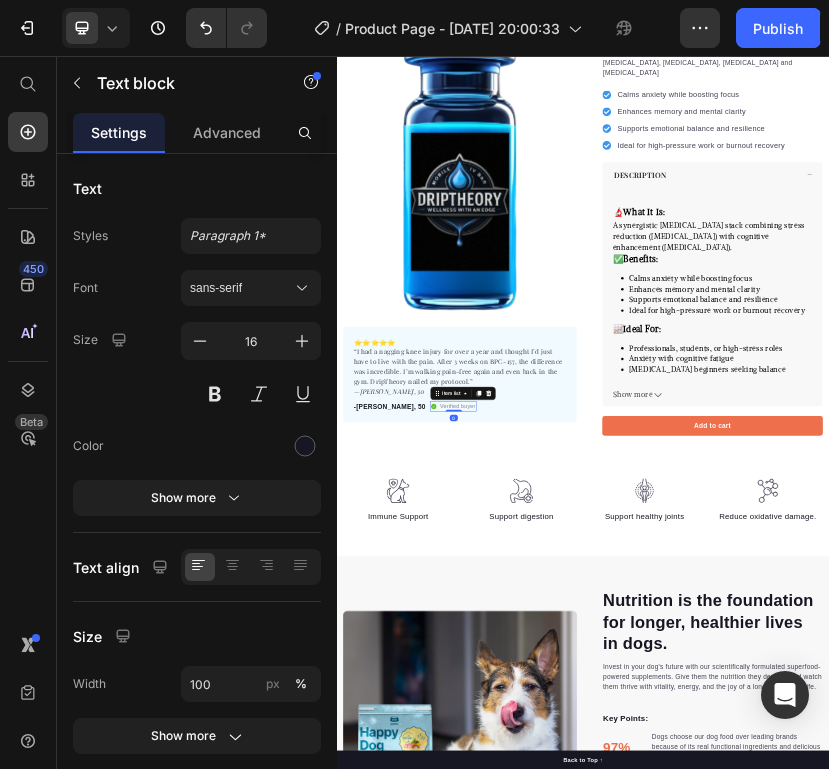 scroll, scrollTop: 0, scrollLeft: 0, axis: both 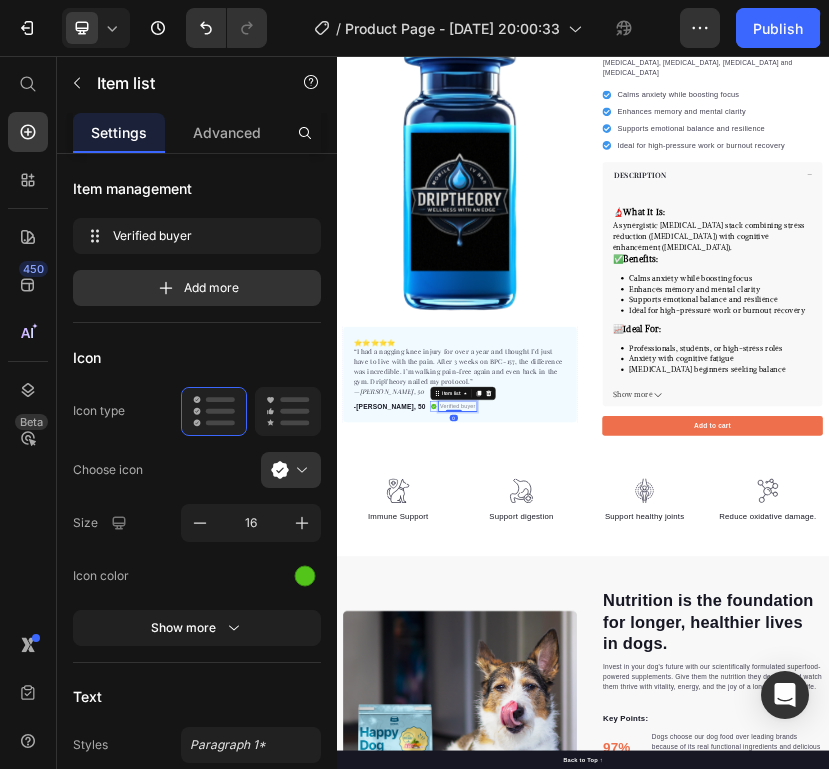 click on "Verified buyer" at bounding box center (631, 911) 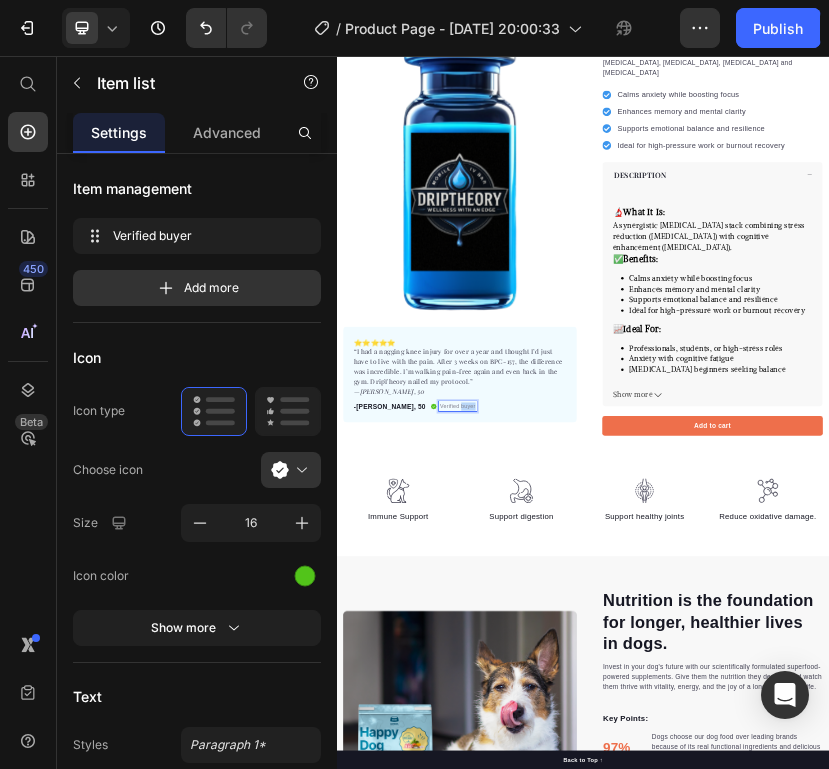 click on "Verified buyer" at bounding box center [631, 911] 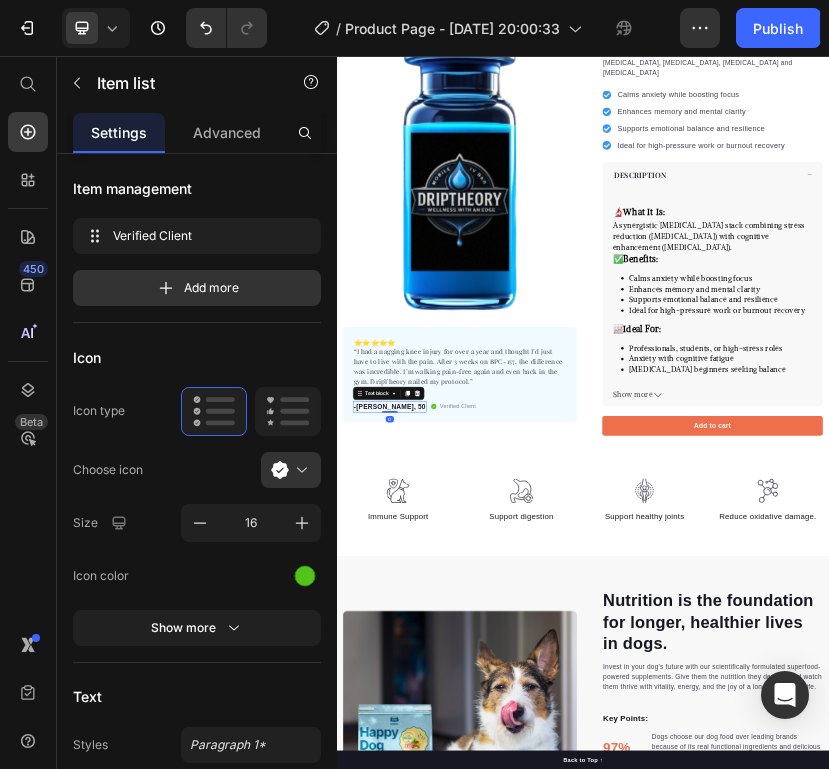 click on "-Marcus L., 50" at bounding box center [465, 912] 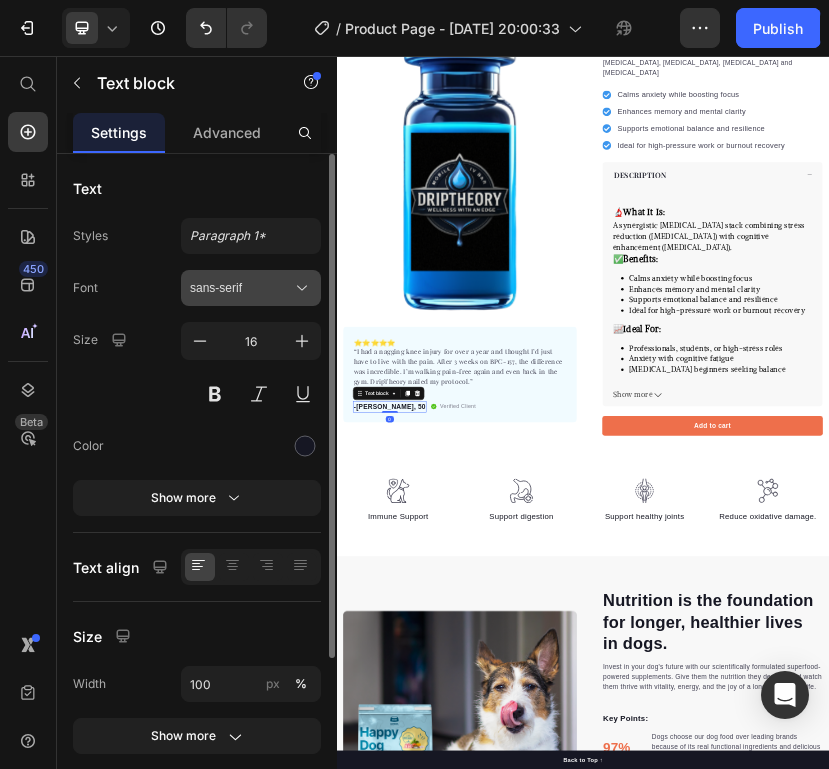 click on "sans-serif" at bounding box center [241, 288] 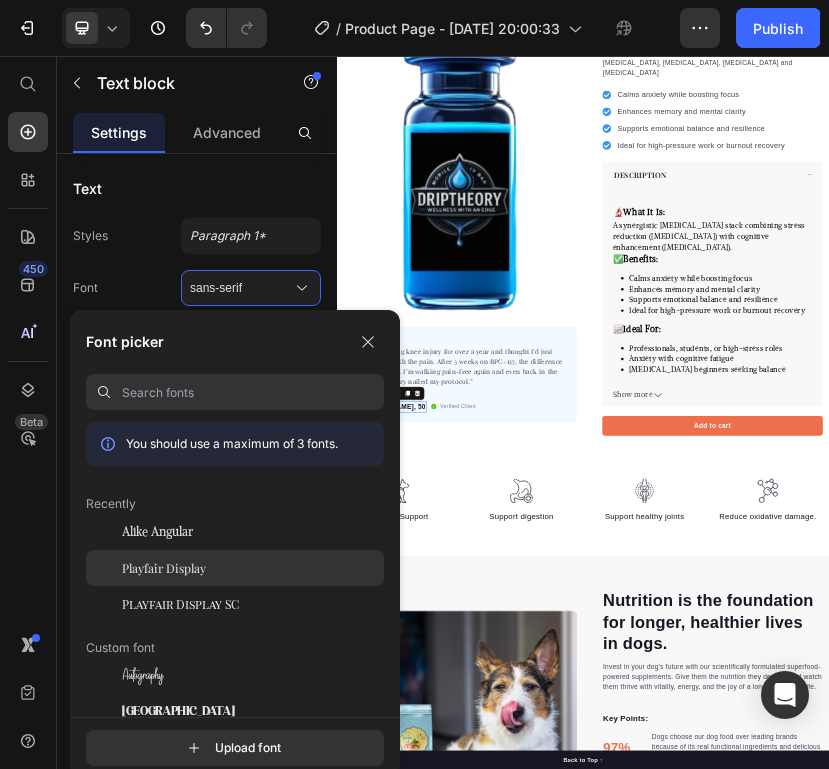 click on "Playfair Display" at bounding box center (164, 568) 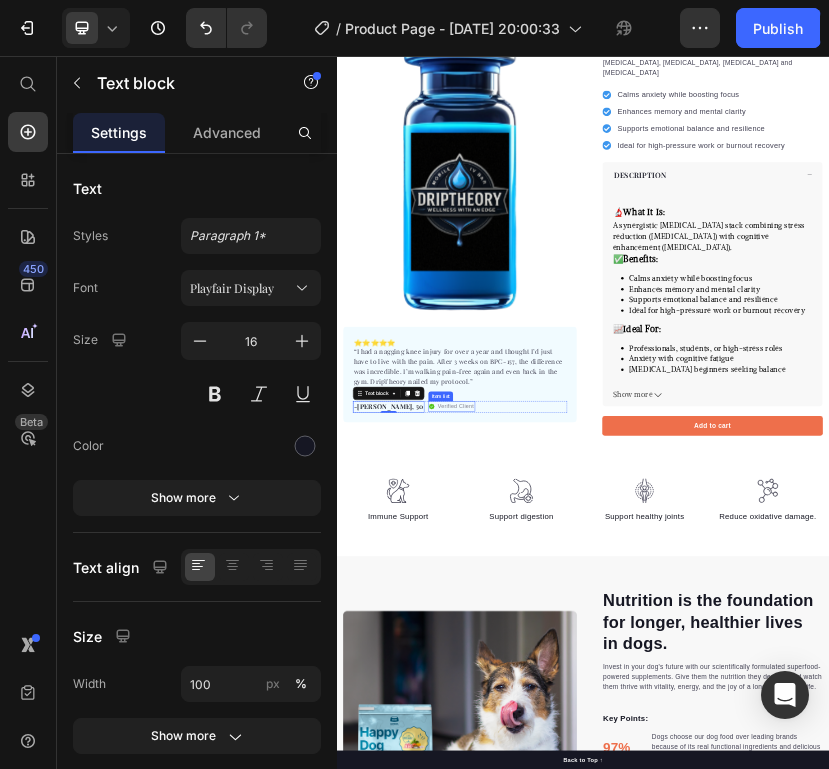 click on "Verified Client" at bounding box center (627, 911) 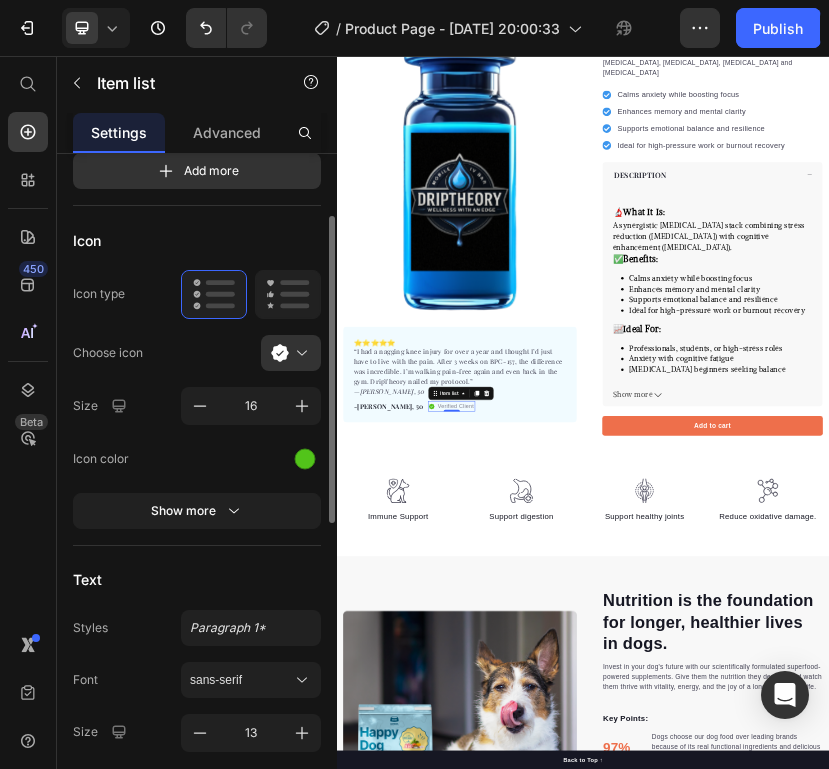 scroll, scrollTop: 517, scrollLeft: 0, axis: vertical 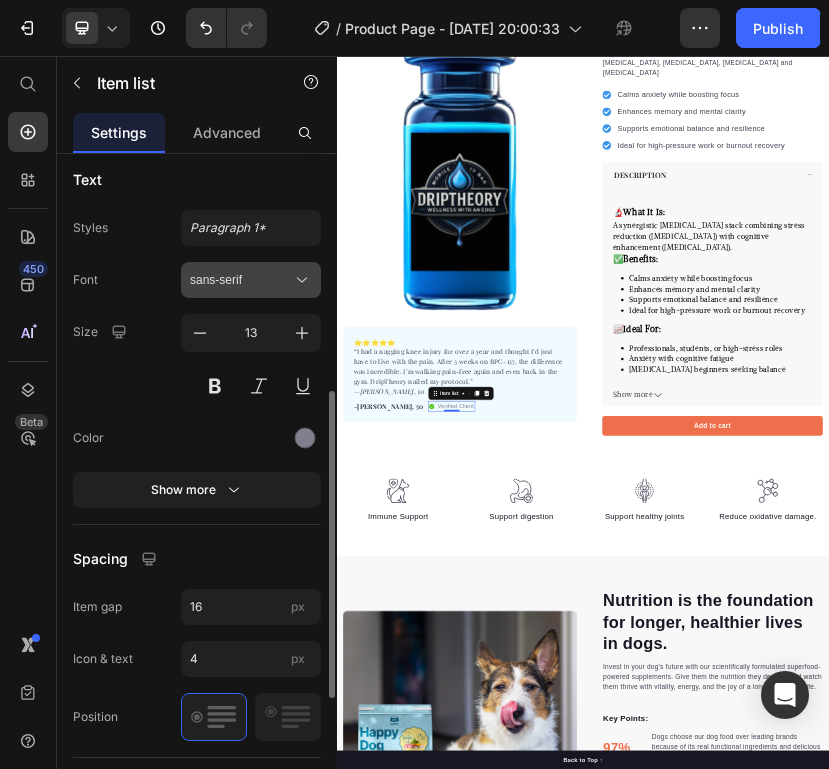 click on "sans-serif" at bounding box center [241, 280] 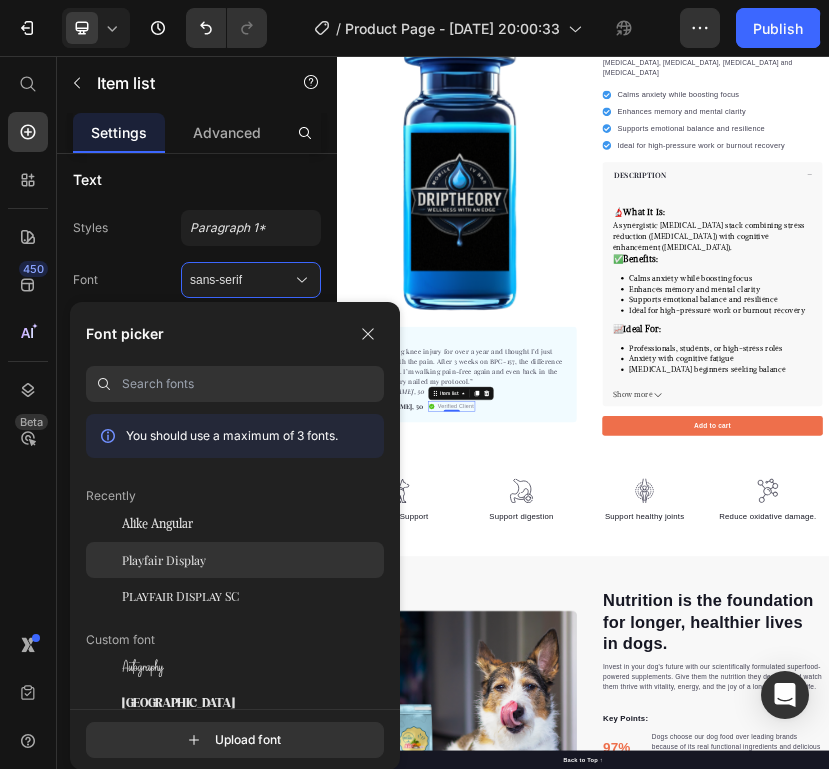 click on "Playfair Display" 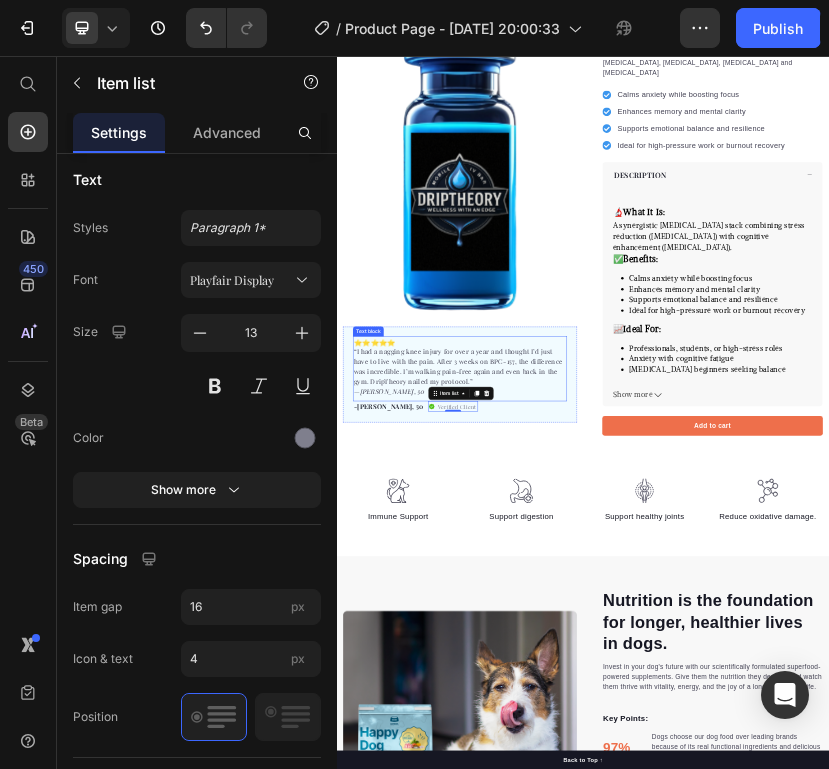 click on "⭐️⭐️⭐️⭐️⭐️ “I had a nagging knee injury for over a year and thought I’d just have to live with the pain. After 3 weeks on BPC-157, the difference was incredible. I’m walking pain-free again and even back in the gym. DripTheory nailed my protocol.” —  Marcus L., 50" at bounding box center (637, 814) 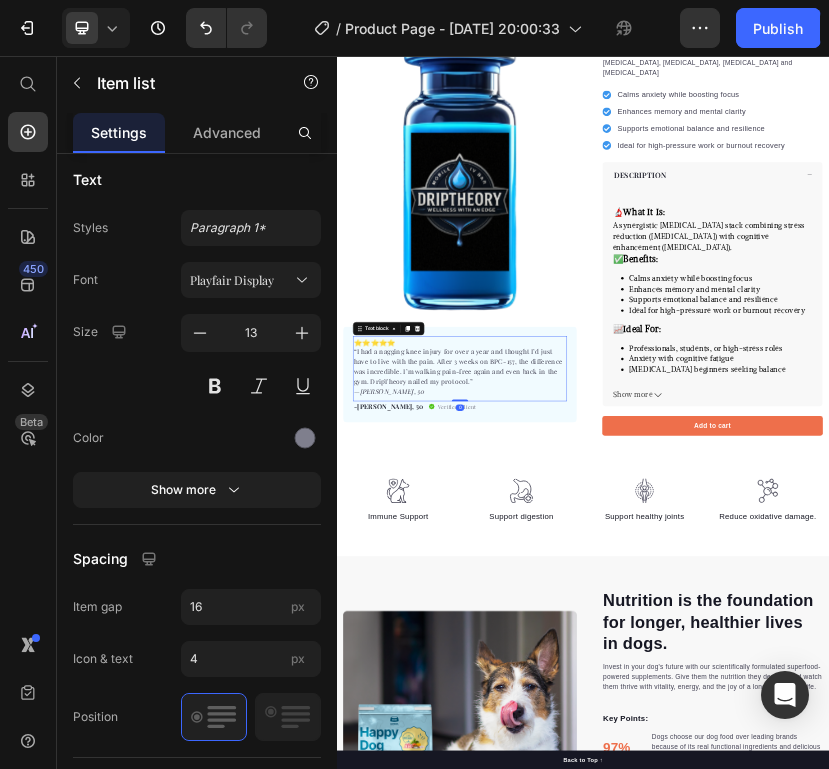 scroll, scrollTop: 0, scrollLeft: 0, axis: both 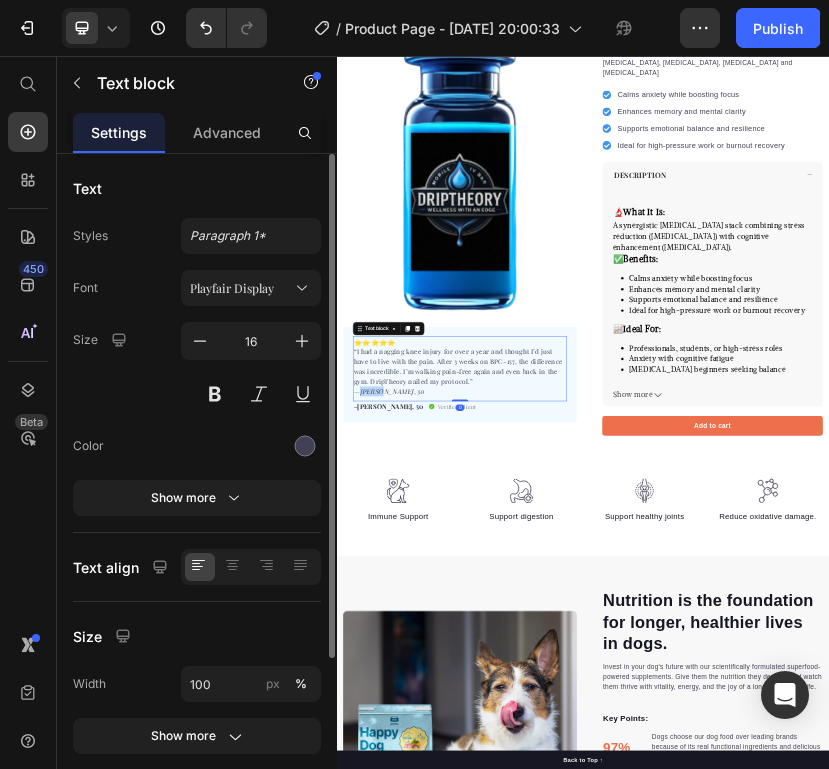 click on "Marcus L., 50" at bounding box center [472, 873] 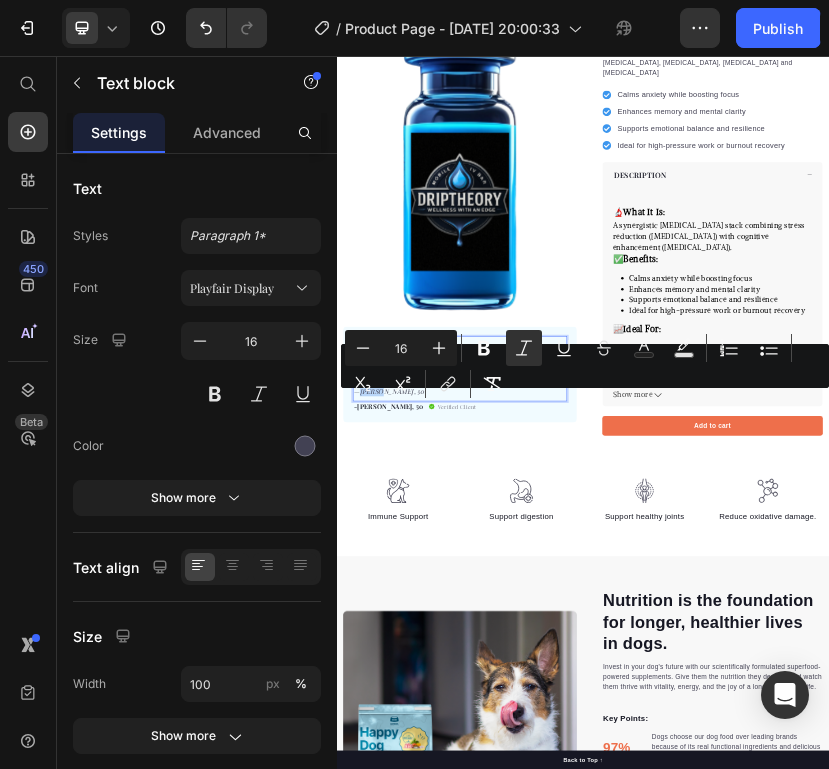 scroll, scrollTop: 9, scrollLeft: 0, axis: vertical 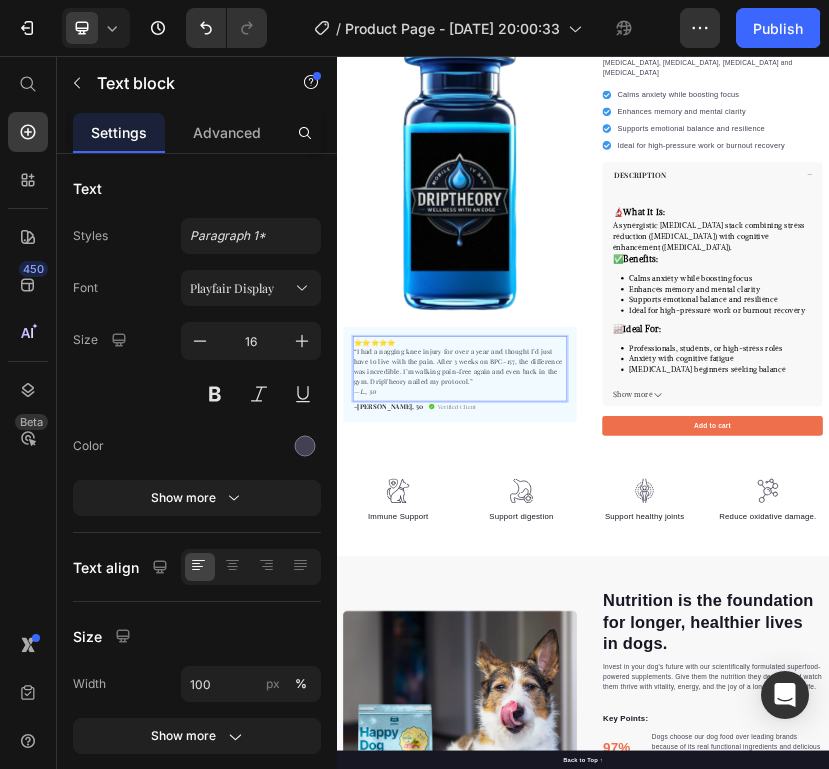 drag, startPoint x: 472, startPoint y: 874, endPoint x: 329, endPoint y: 874, distance: 143 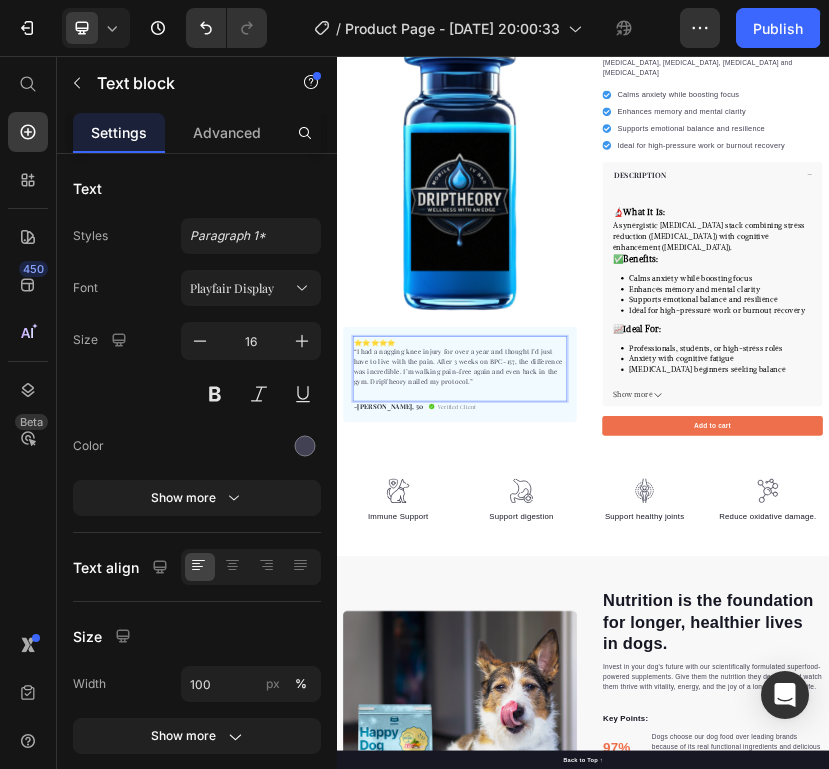 scroll, scrollTop: 27, scrollLeft: 0, axis: vertical 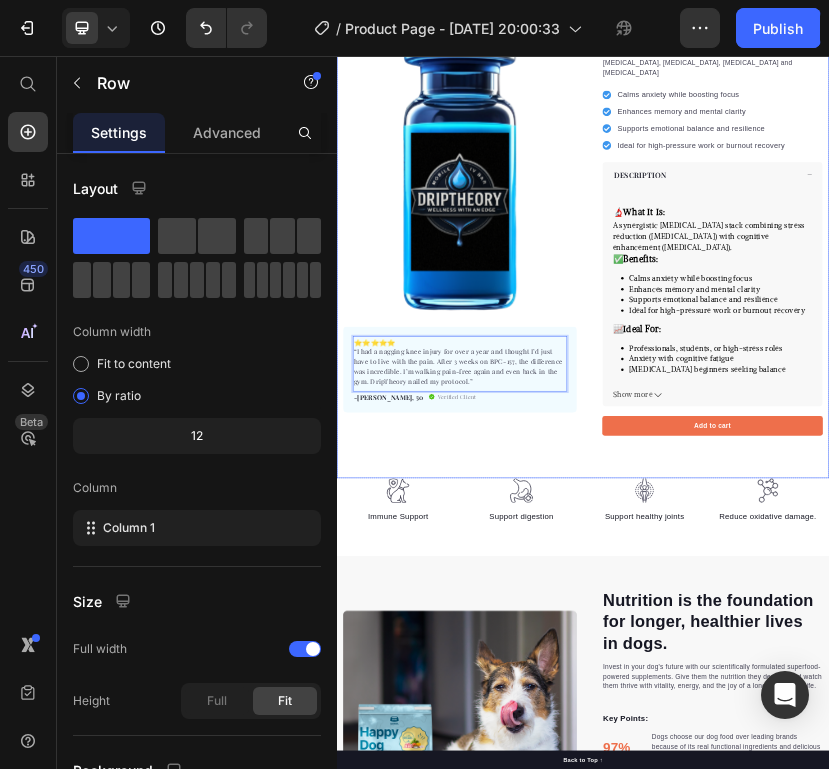 click on "Product Images ⭐️⭐️⭐️⭐️⭐️ “I had a nagging knee injury for over a year and thought I’d just have to live with the pain. After 3 weeks on BPC-157, the difference was incredible. I’m walking pain-free again and even back in the gym. DripTheory nailed my protocol.” Text block   0 -Marcus L., 50 Text block
Verified Client Item list Row Row "My dog absolutely loves this food! It's clear that the taste and quality are top-notch."  -Daisy Text block Row Row Selank + Semax Combo Product Title Happy Dog Bites - Contains Vitamin C, Vitamin E, Vitamin B2, Vitamin B1, Vitamin D and Vitamin K Text block Calms anxiety while boosting focus Enhances memory and mental clarity Supports emotional balance and resilience Ideal for high-pressure work or burnout recovery Item list Perfect for sensitive tummies Supercharge immunity System Bursting with protein, vitamins, and minerals Supports strong muscles, increases bone strength Item list
DESCRIPTION
🔬  What It Is:" at bounding box center (937, 481) 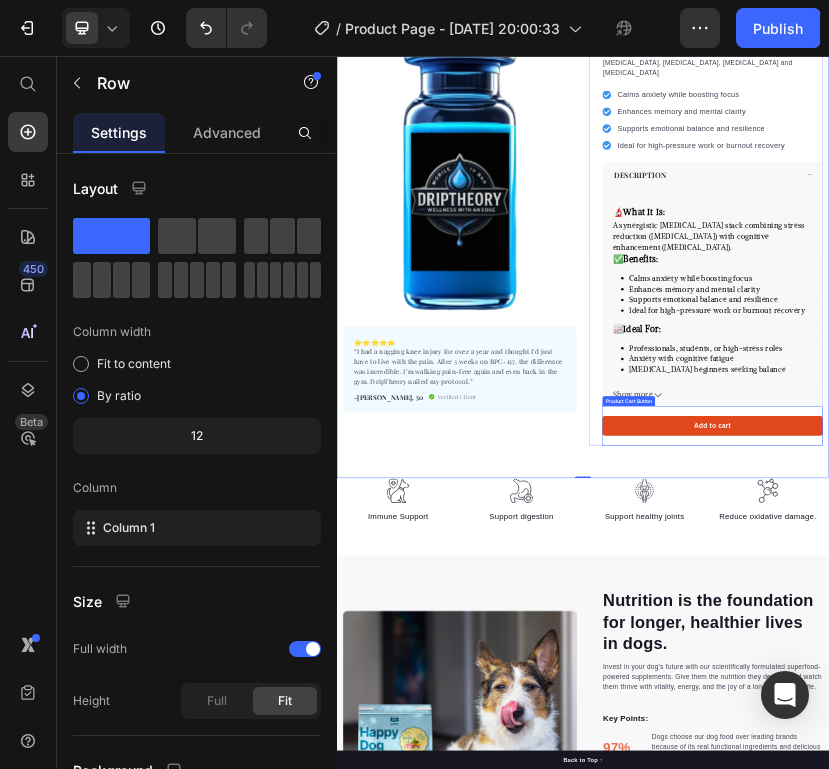 click on "Add to cart" at bounding box center (1253, 958) 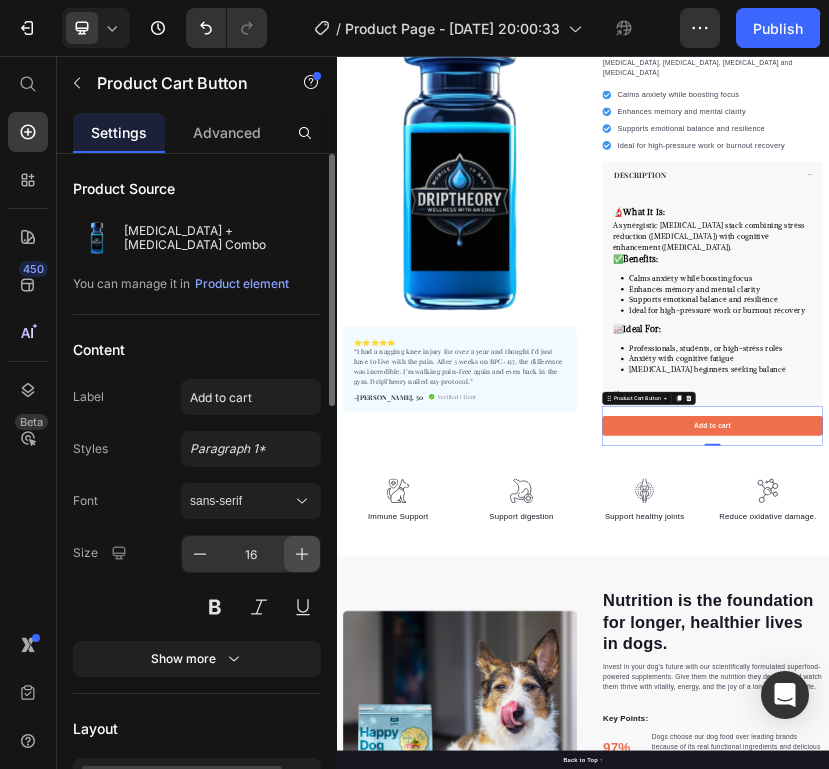 click 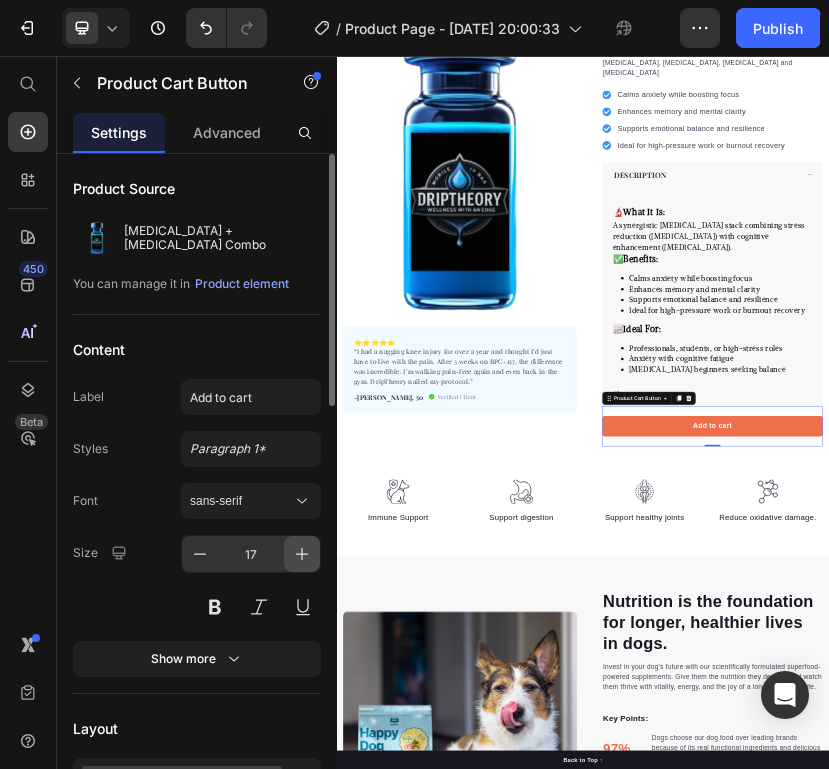 click 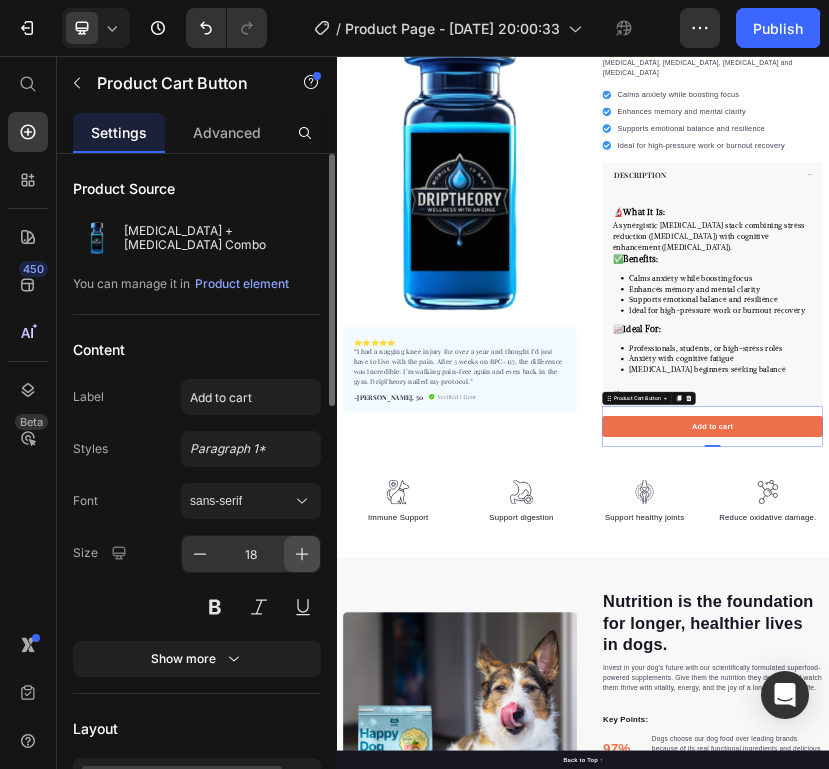 click 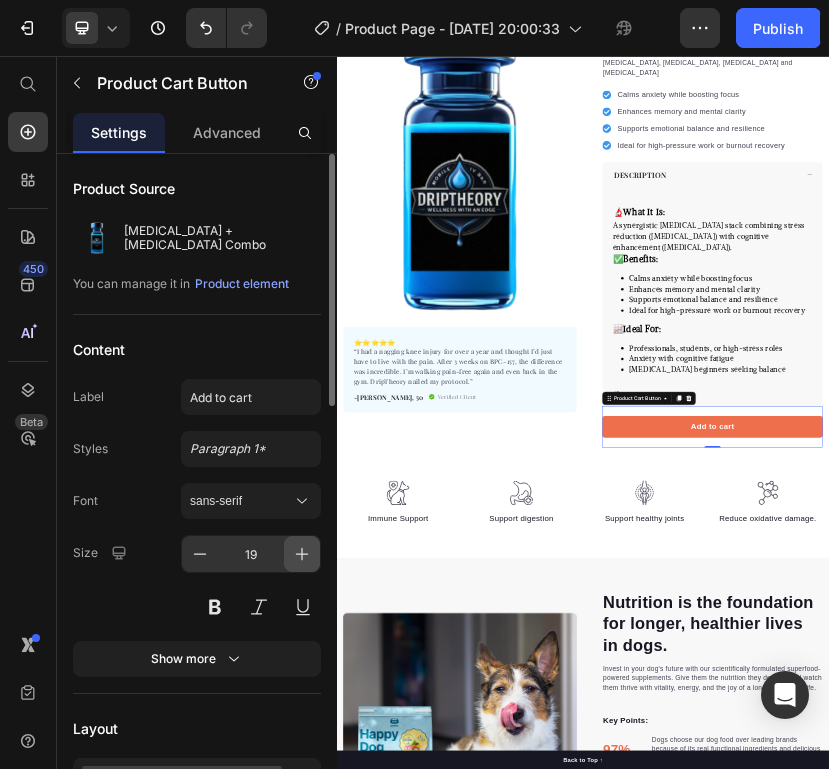 click 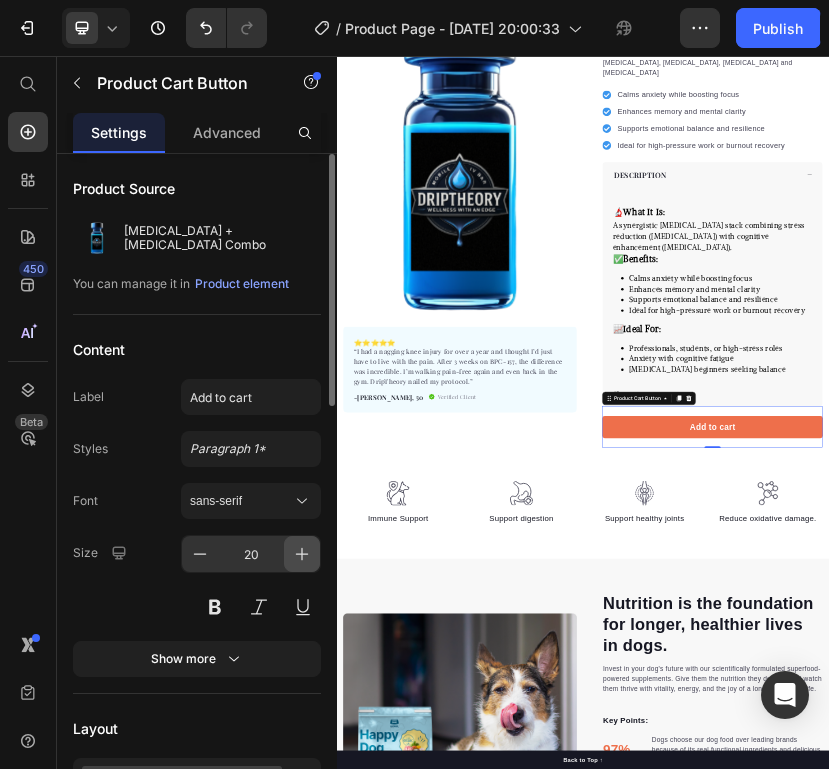 click 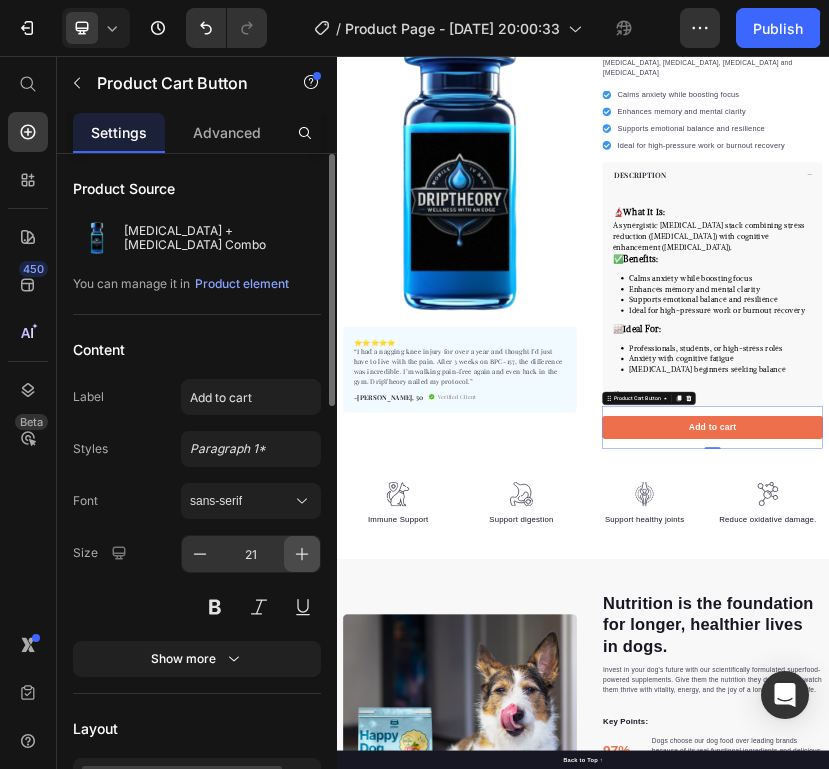 click 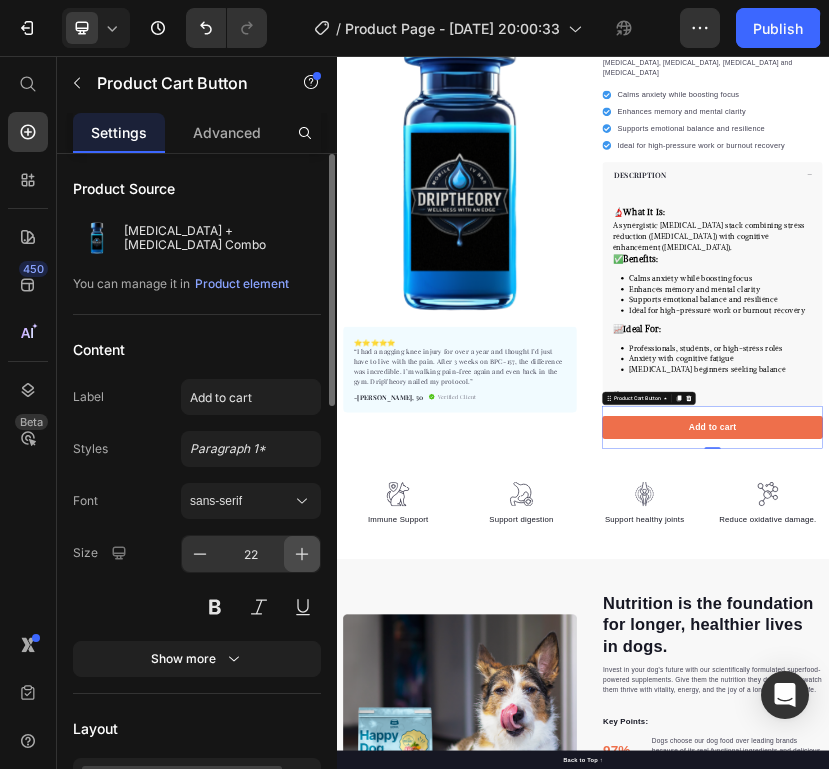 click 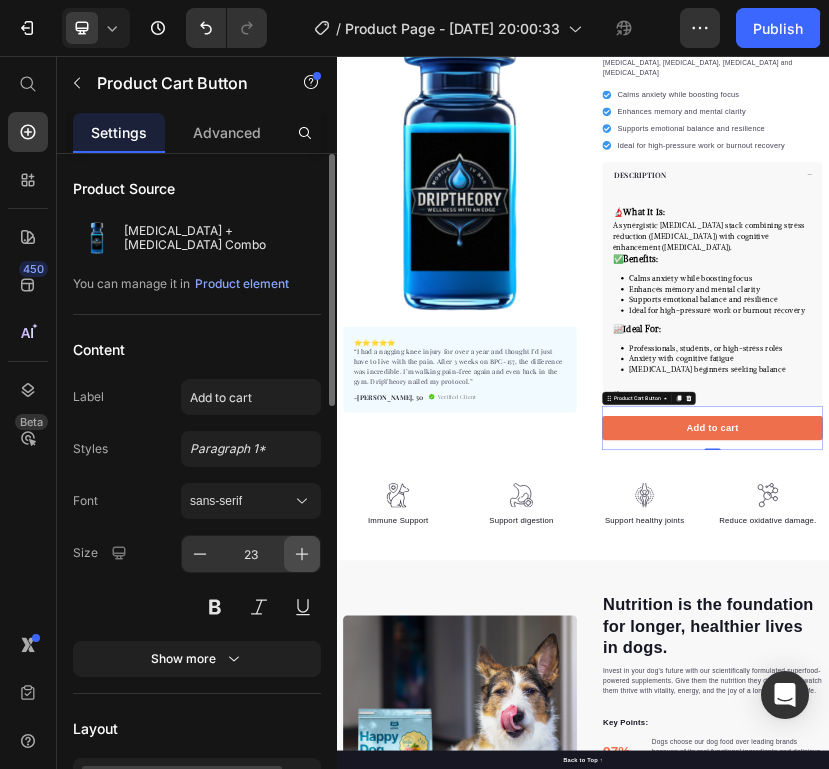 click 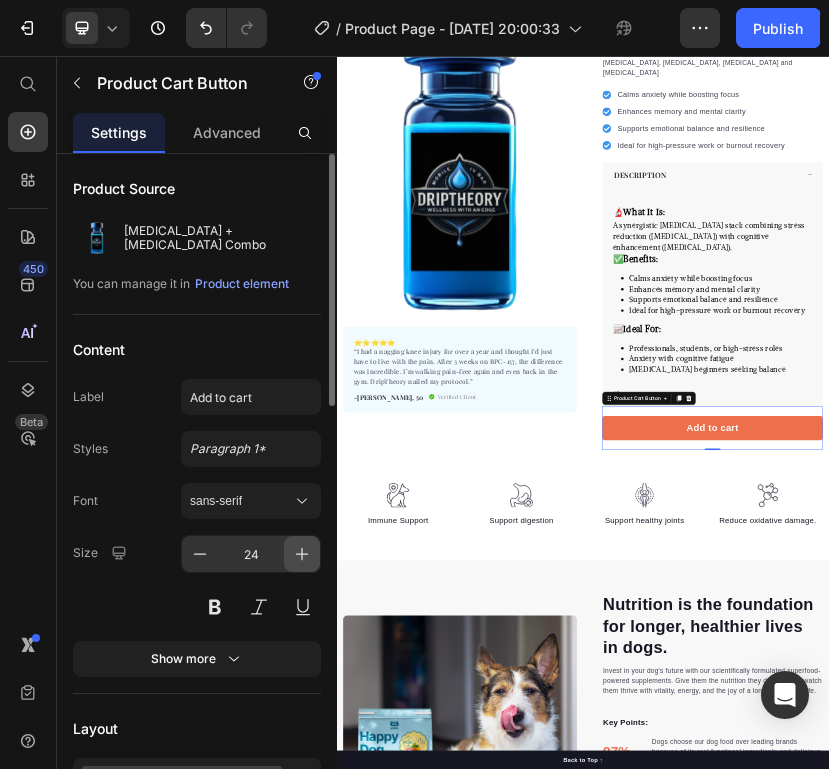 click 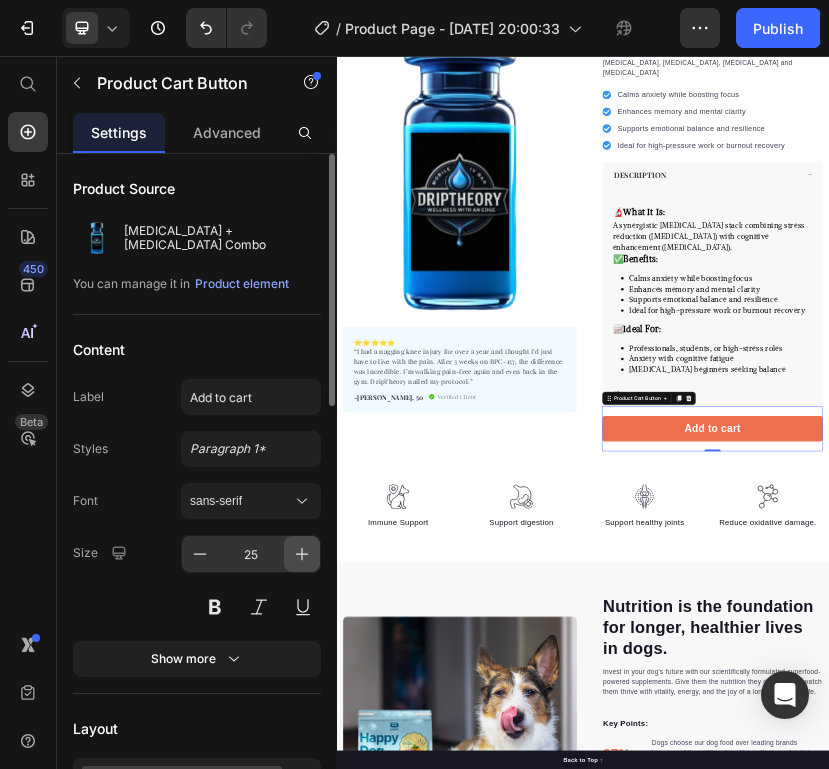 click 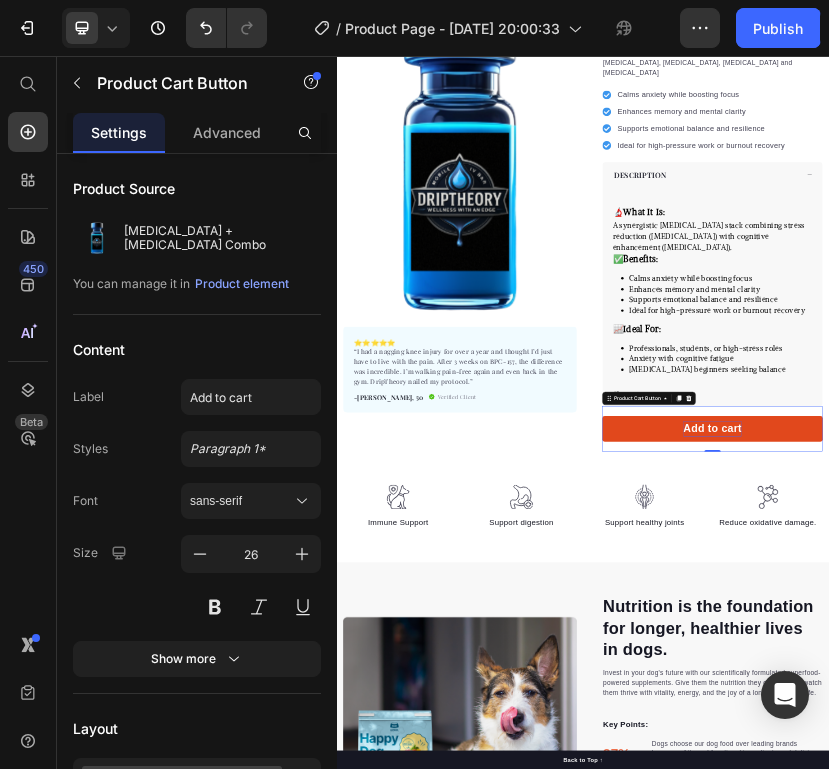 click on "Add to cart" at bounding box center (1253, 965) 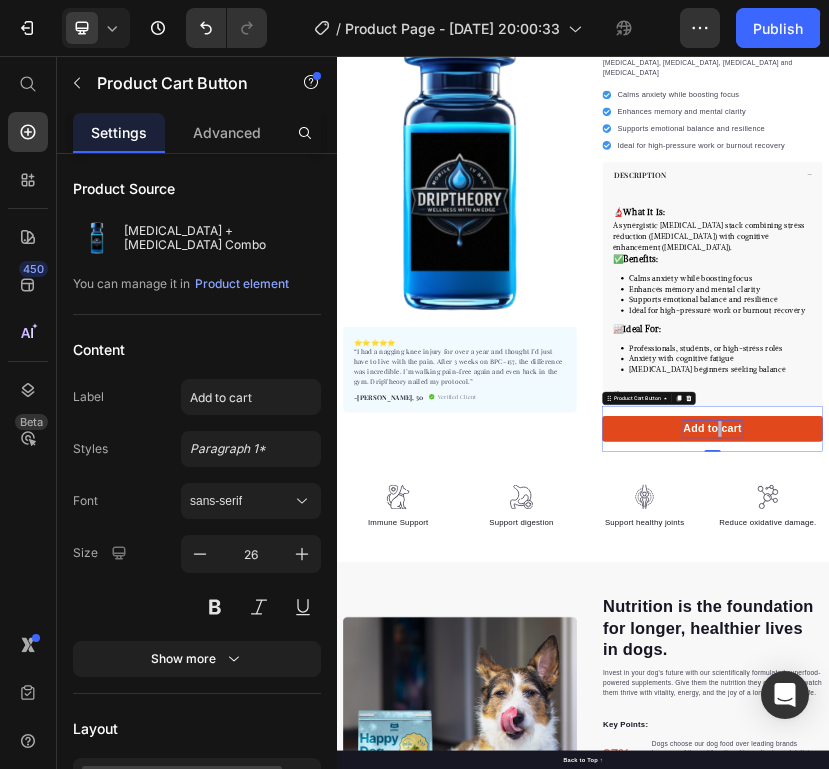 click on "Add to cart" at bounding box center [1253, 965] 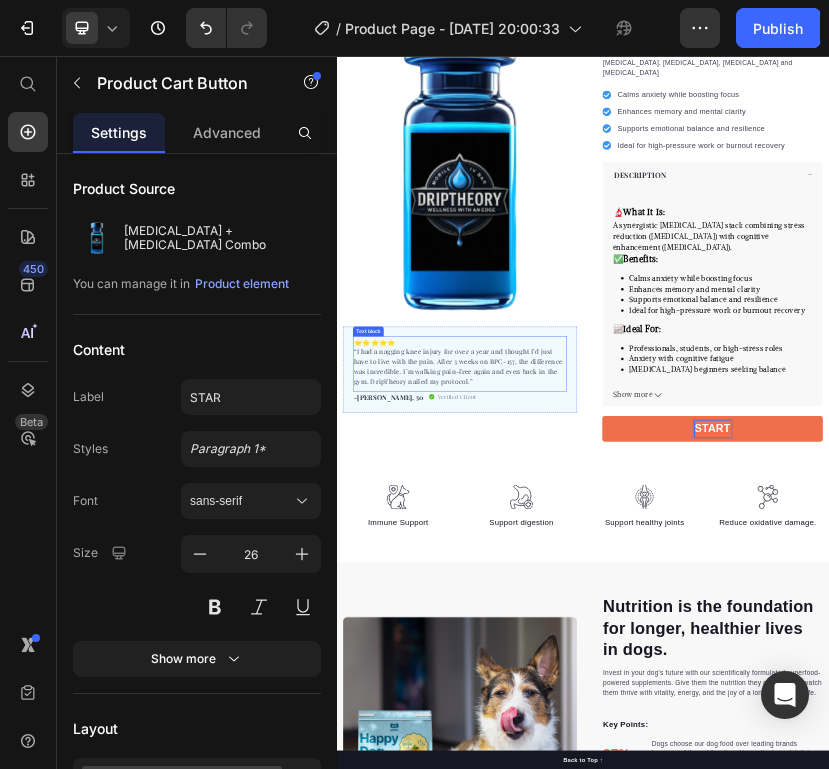 click on "START" at bounding box center [1253, 965] 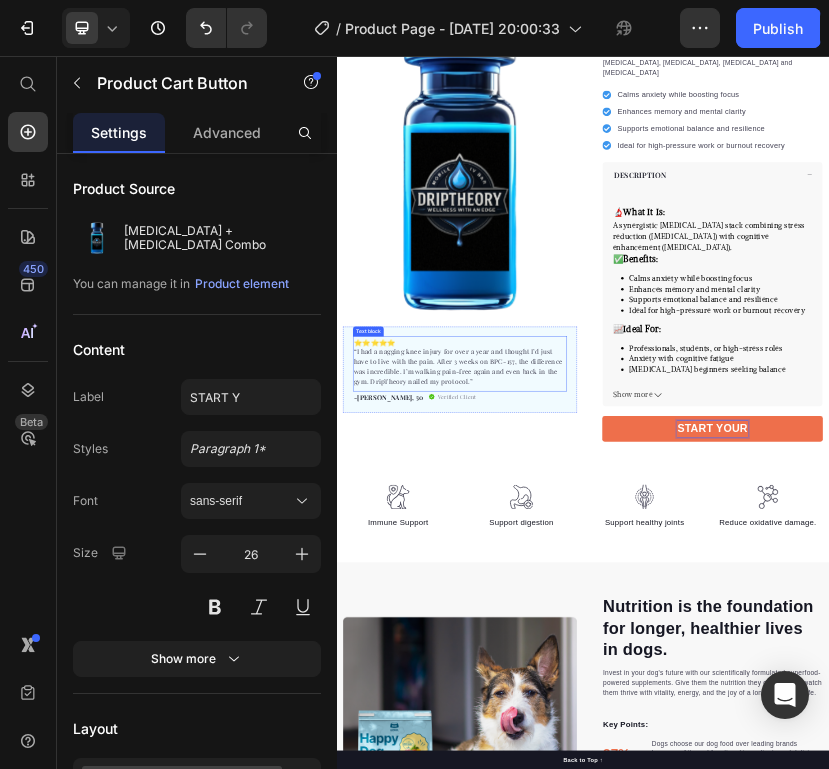 click on "START YOUR" at bounding box center (1253, 965) 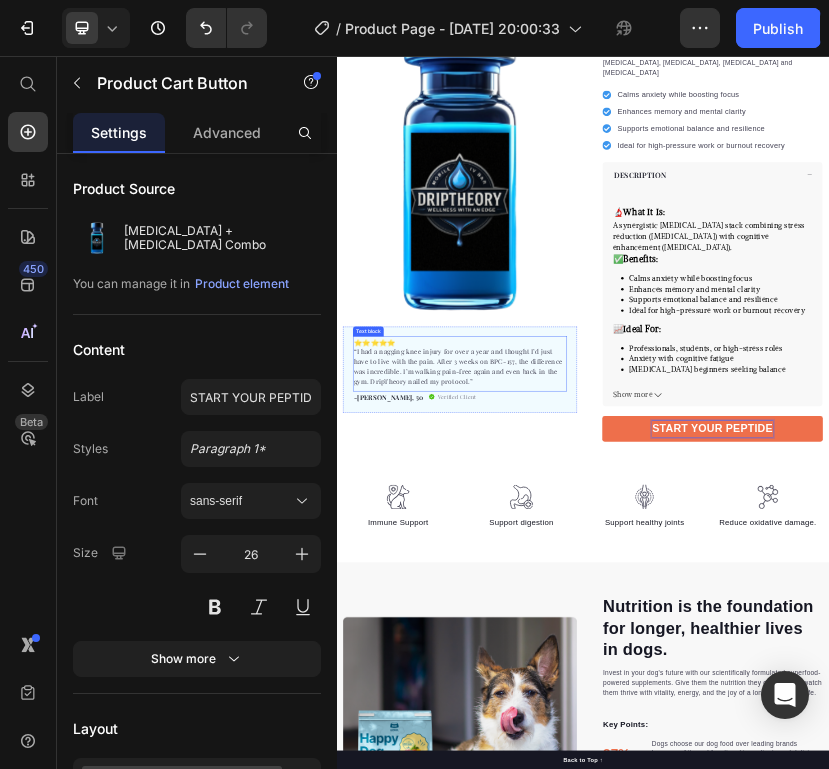 click on "START YOUR PEPTIDE" at bounding box center [1253, 965] 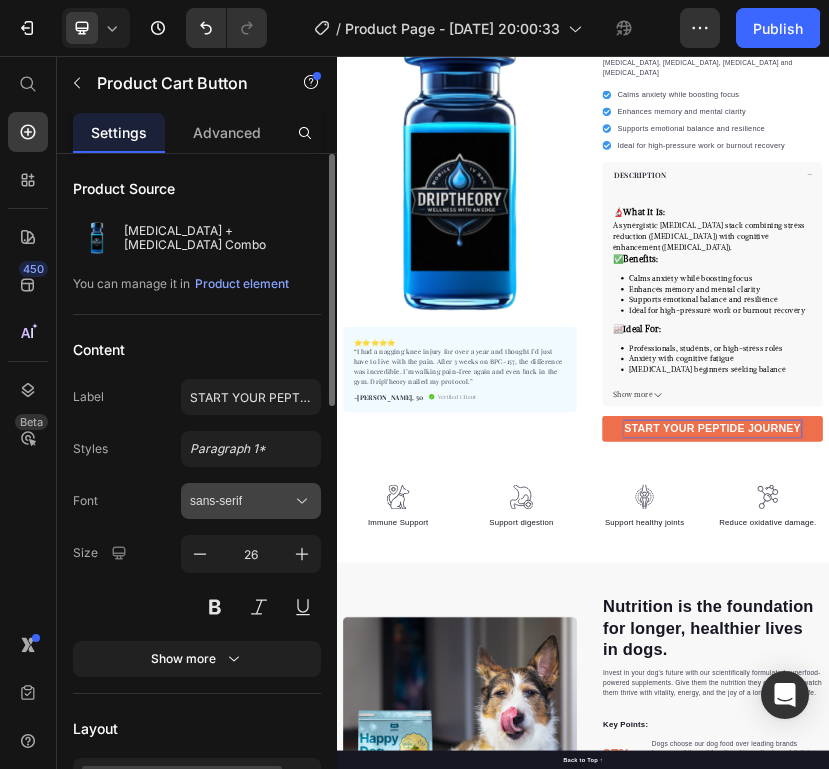 click on "sans-serif" at bounding box center (241, 501) 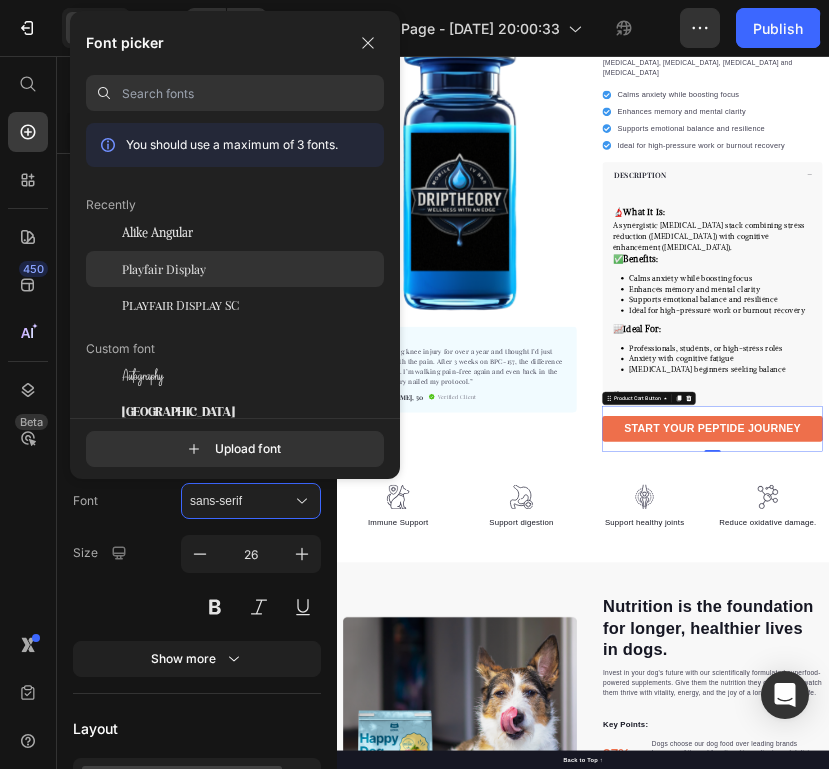 click on "Playfair Display" at bounding box center (164, 269) 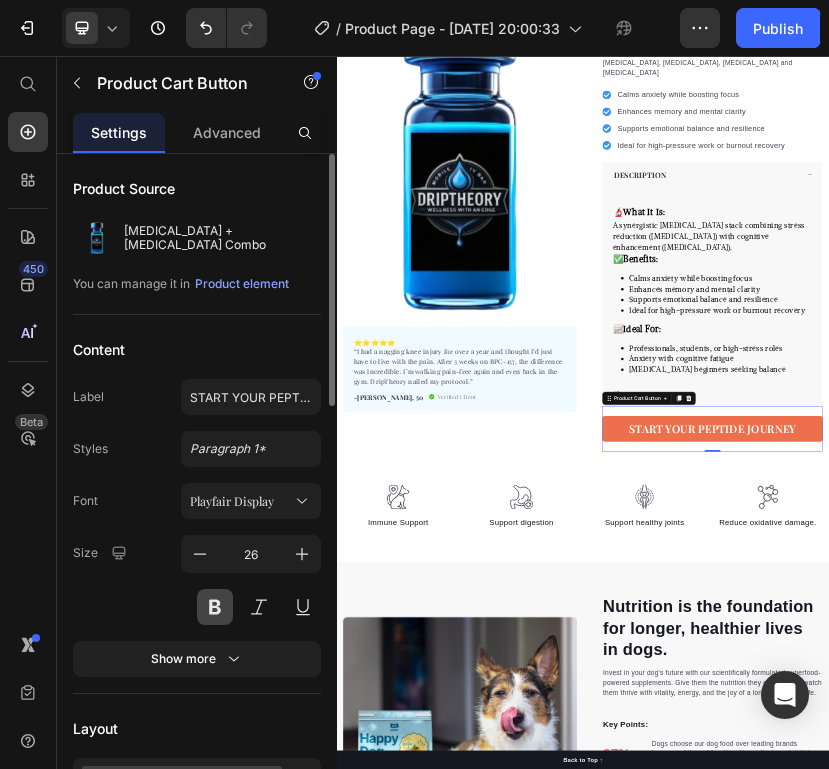 click at bounding box center [215, 607] 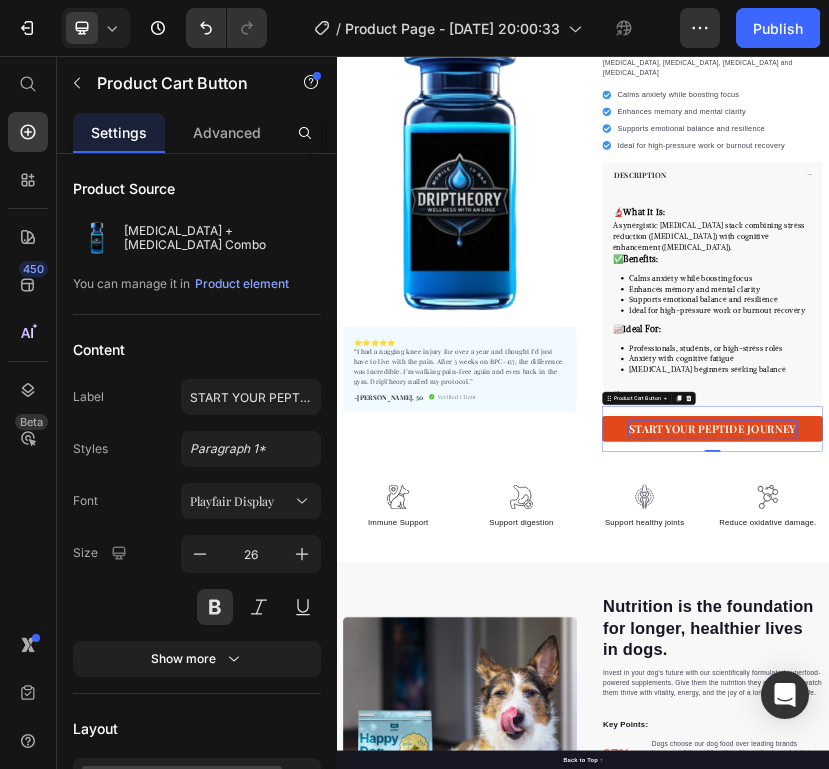 click on "START YOUR PEPTIDE JOURNEY" at bounding box center [1253, 965] 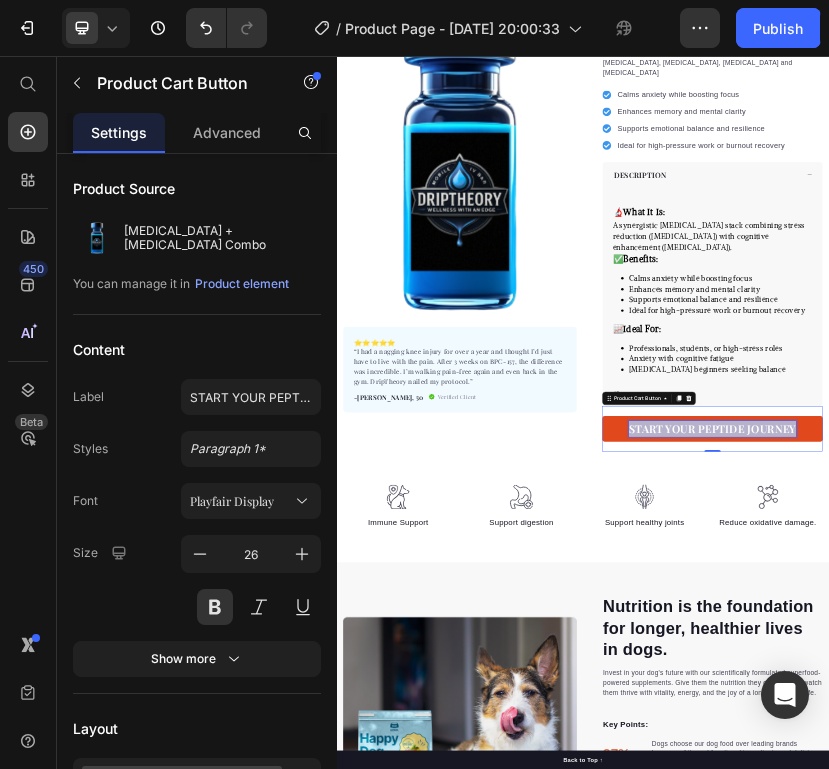 click on "START YOUR PEPTIDE JOURNEY" at bounding box center (1253, 965) 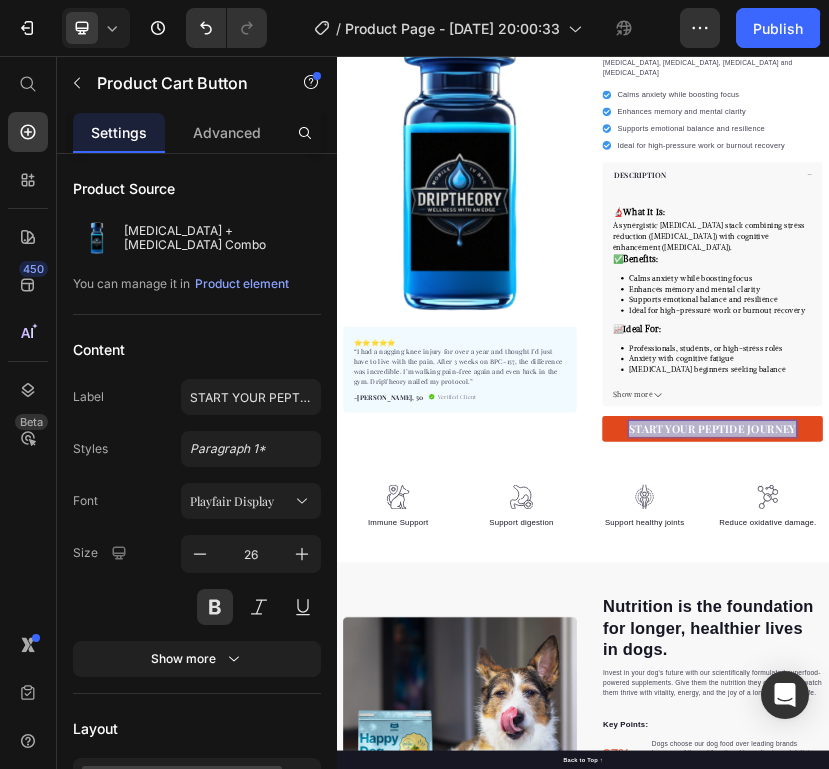 click on "START YOUR PEPTIDE JOURNEY" at bounding box center (1253, 965) 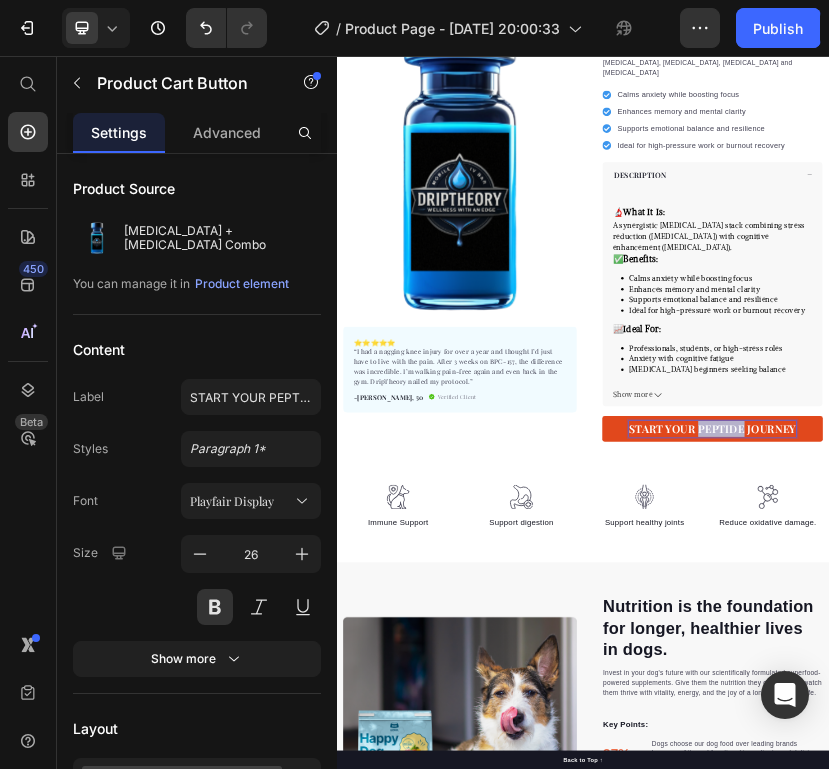click on "START YOUR PEPTIDE JOURNEY" at bounding box center (1253, 965) 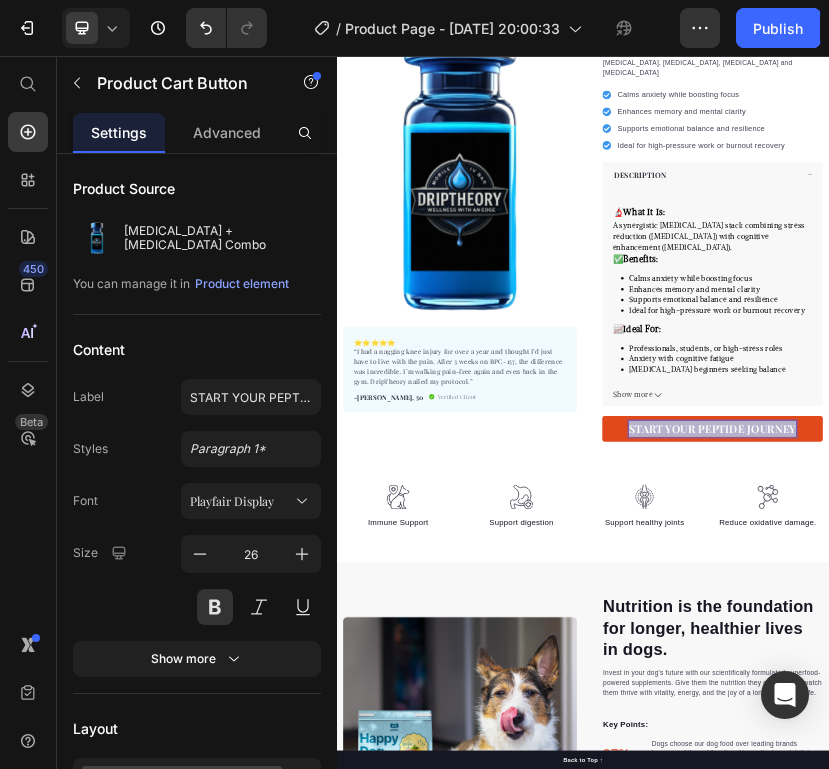 click on "START YOUR PEPTIDE JOURNEY" at bounding box center [1253, 965] 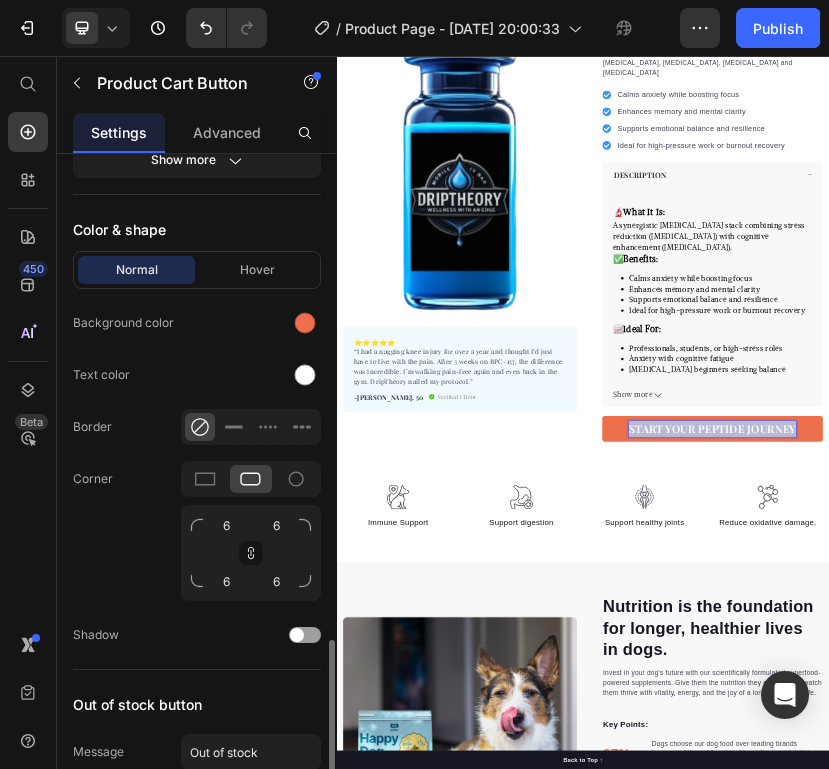 scroll, scrollTop: 1062, scrollLeft: 0, axis: vertical 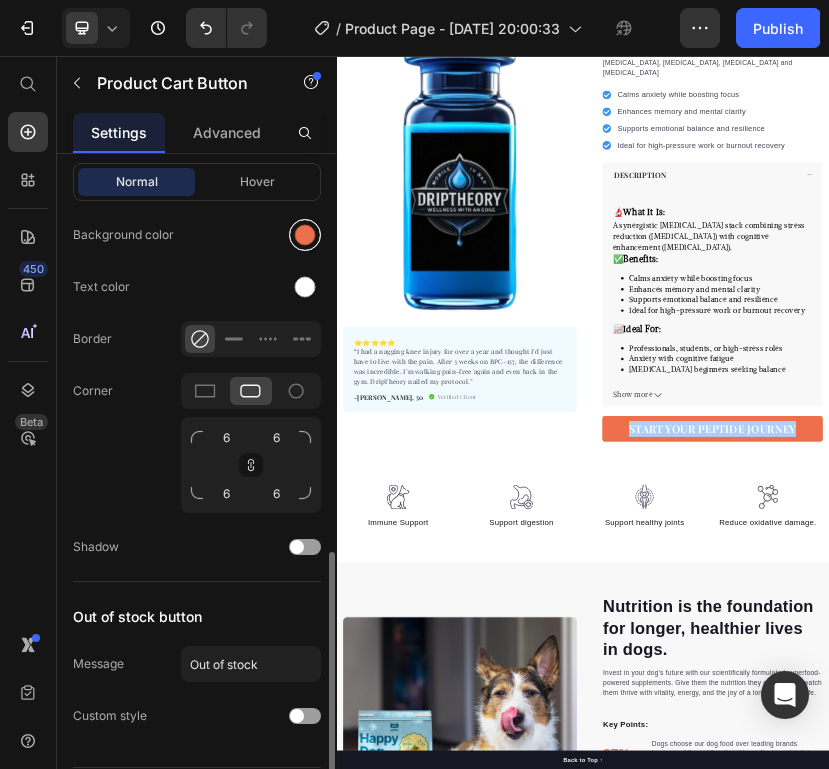 click at bounding box center (305, 235) 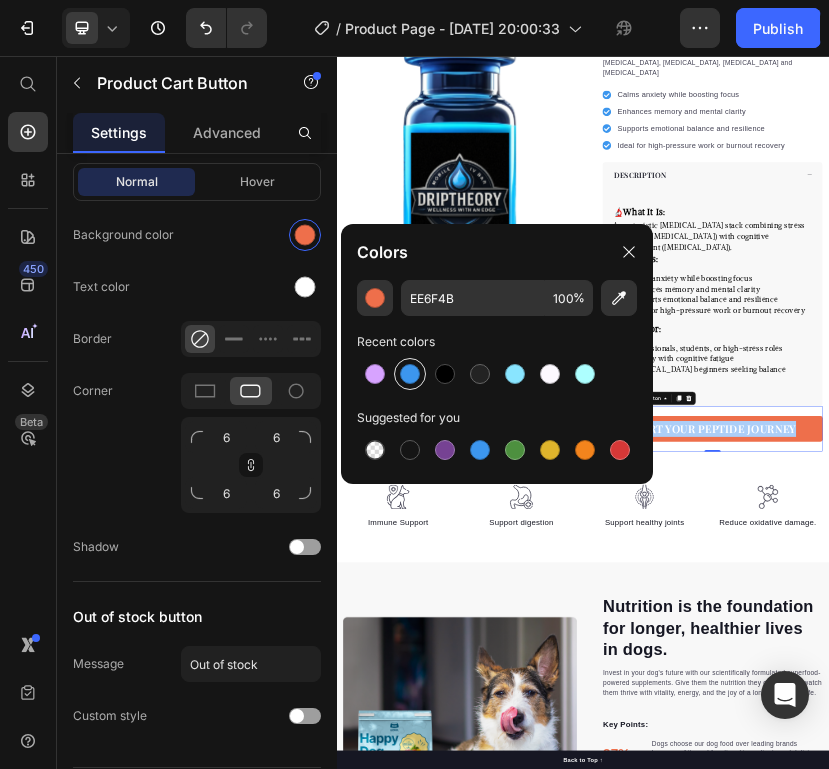 click at bounding box center [410, 374] 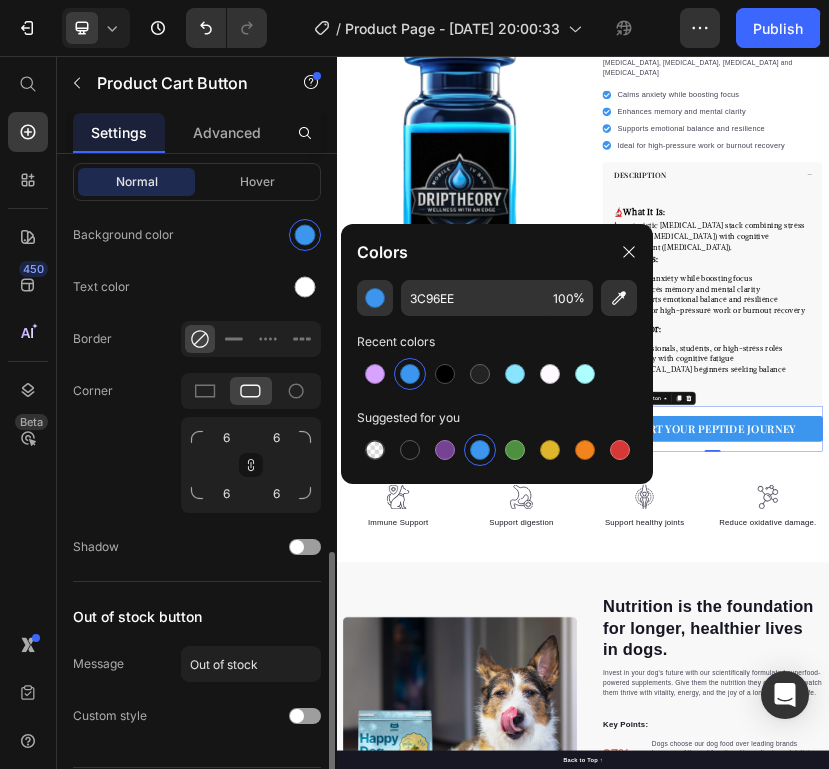click on "Normal Hover" at bounding box center [197, 182] 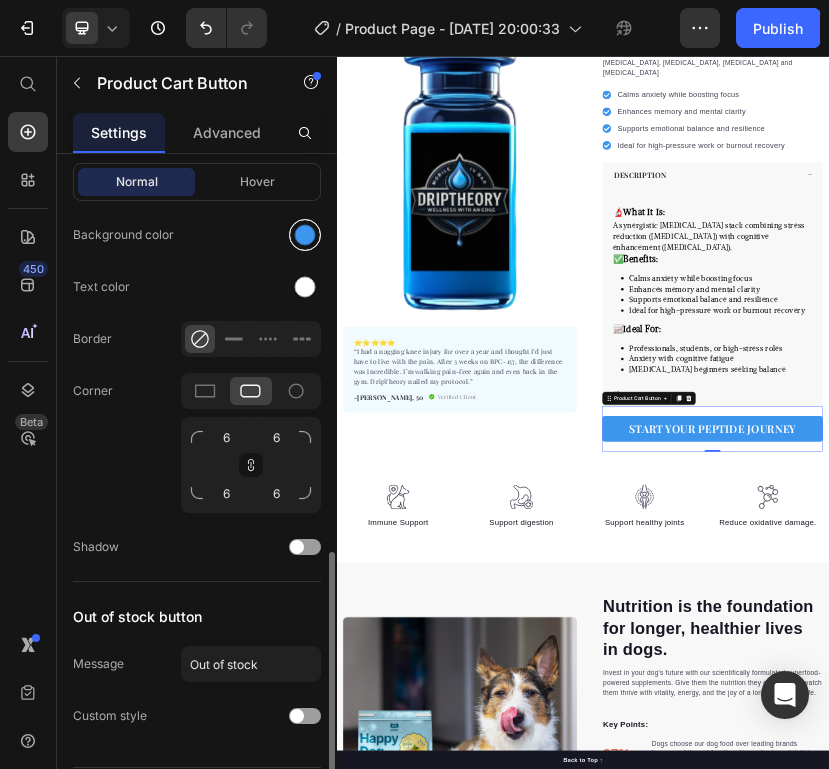 click at bounding box center (305, 235) 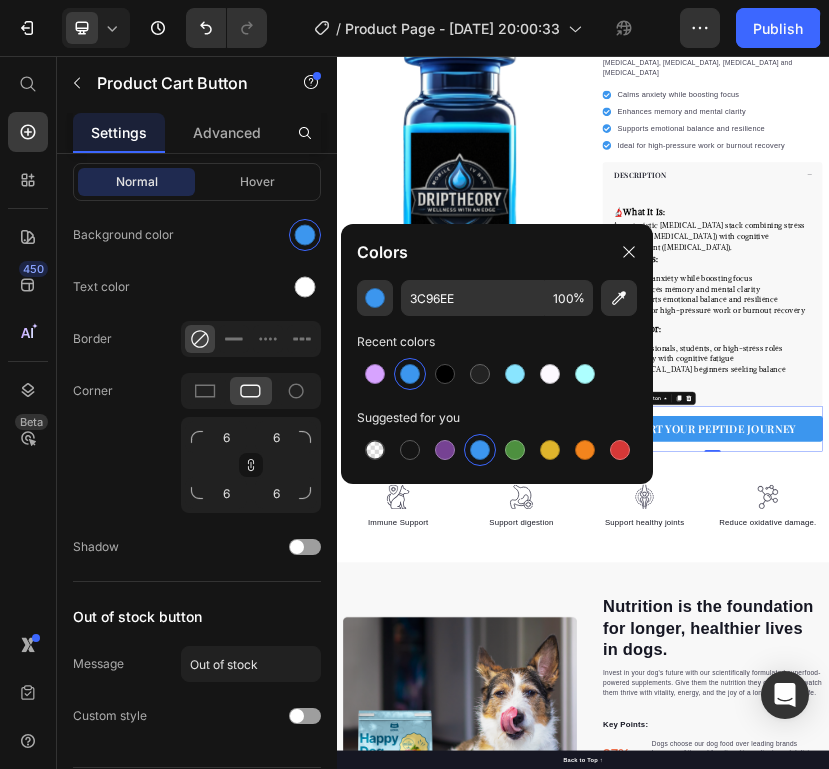 click at bounding box center (410, 374) 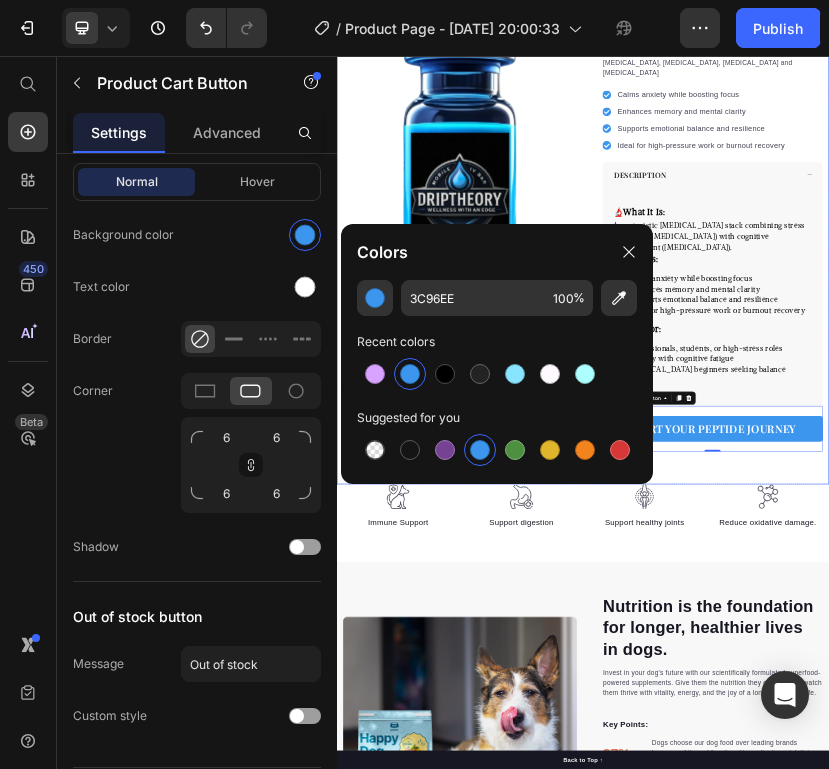 click on "Product Images ⭐️⭐️⭐️⭐️⭐️ “I had a nagging knee injury for over a year and thought I’d just have to live with the pain. After 3 weeks on BPC-157, the difference was incredible. I’m walking pain-free again and even back in the gym. DripTheory nailed my protocol.” Text block -Marcus L., 50 Text block
Verified Client Item list Row Row "My dog absolutely loves this food! It's clear that the taste and quality are top-notch."  -Daisy Text block Row Row Selank + Semax Combo Product Title Happy Dog Bites - Contains Vitamin C, Vitamin E, Vitamin B2, Vitamin B1, Vitamin D and Vitamin K Text block Calms anxiety while boosting focus Enhances memory and mental clarity Supports emotional balance and resilience Ideal for high-pressure work or burnout recovery Item list Perfect for sensitive tummies Supercharge immunity System Bursting with protein, vitamins, and minerals Supports strong muscles, increases bone strength Item list
DESCRIPTION
🔬  What It Is:" at bounding box center [937, 488] 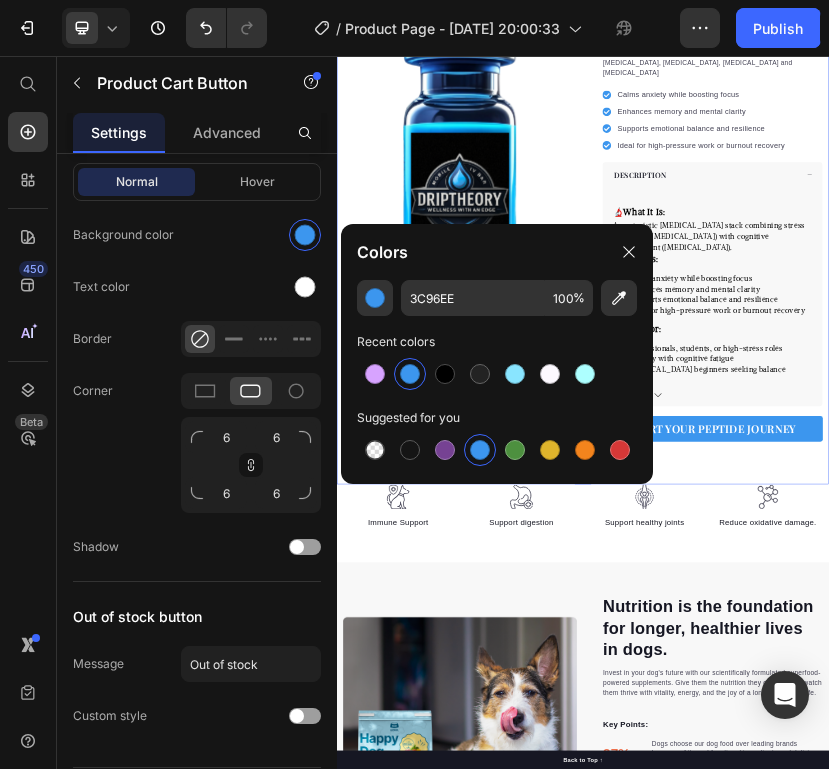 scroll, scrollTop: 0, scrollLeft: 0, axis: both 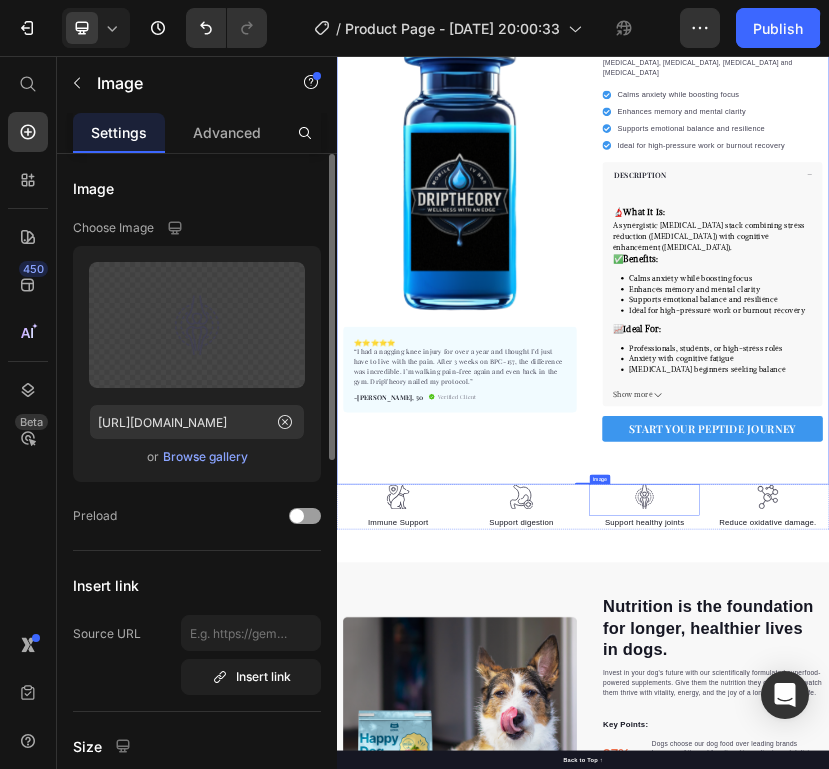 click at bounding box center [1087, 1139] 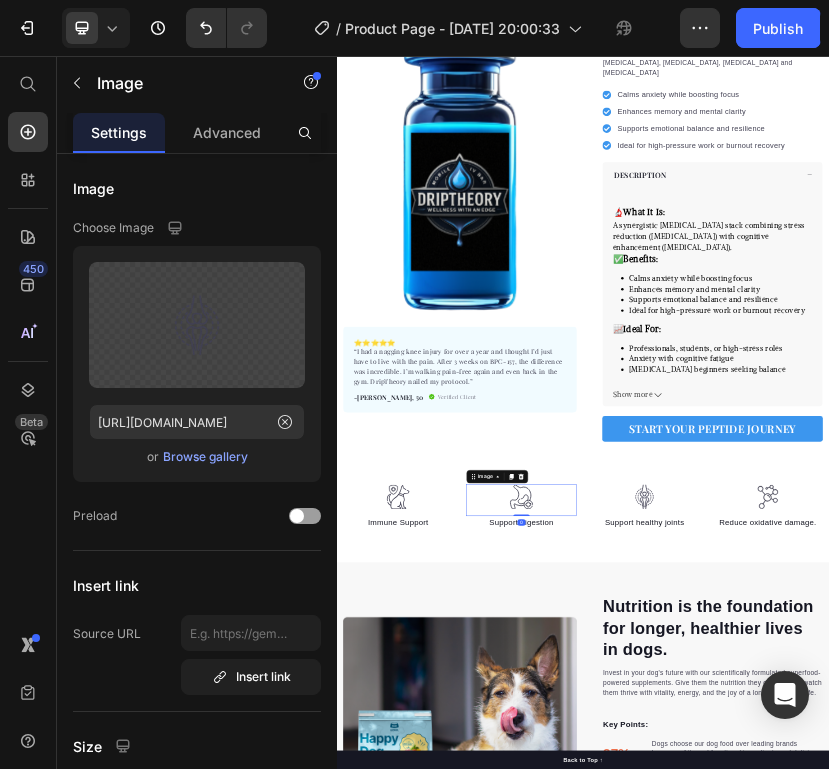 click at bounding box center (787, 1139) 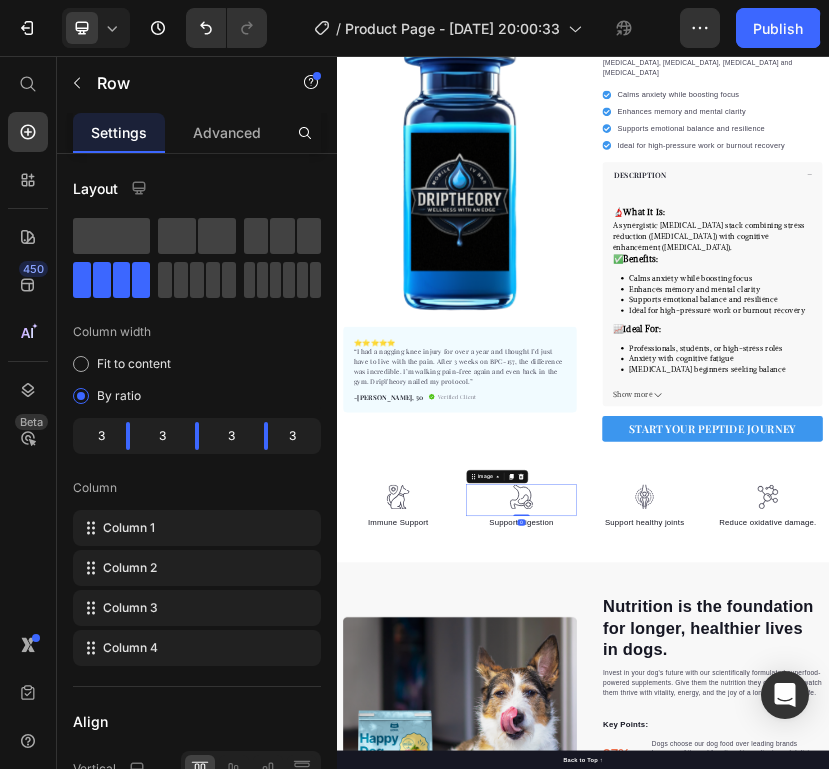 click on "Image Immune Support Text block Image   0 Support digestion Text block Image Support healthy joints Text block Image Reduce oxidative damage. Text block Row" at bounding box center [937, 1156] 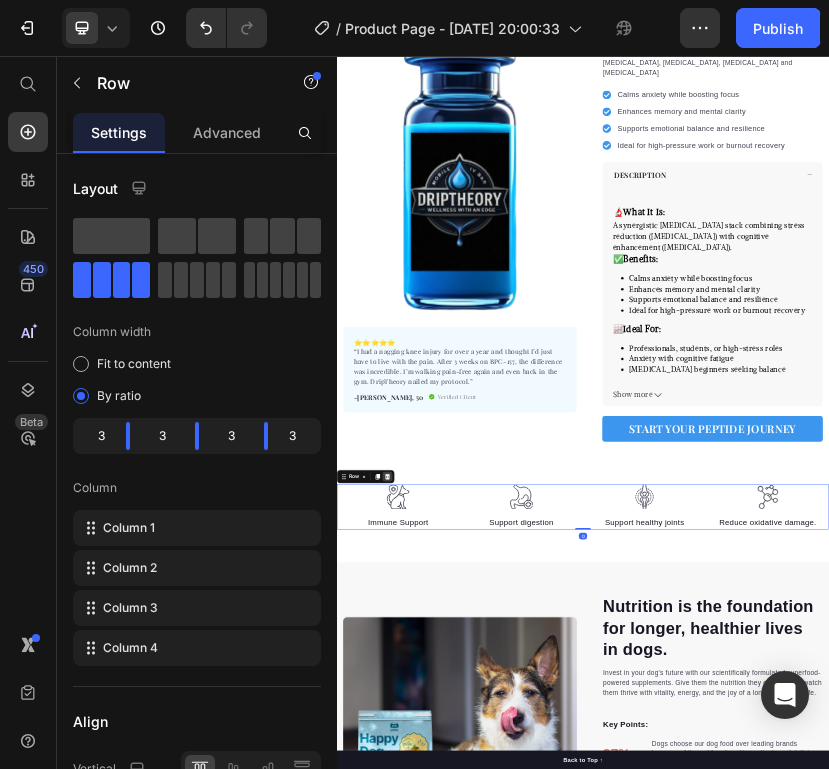 click 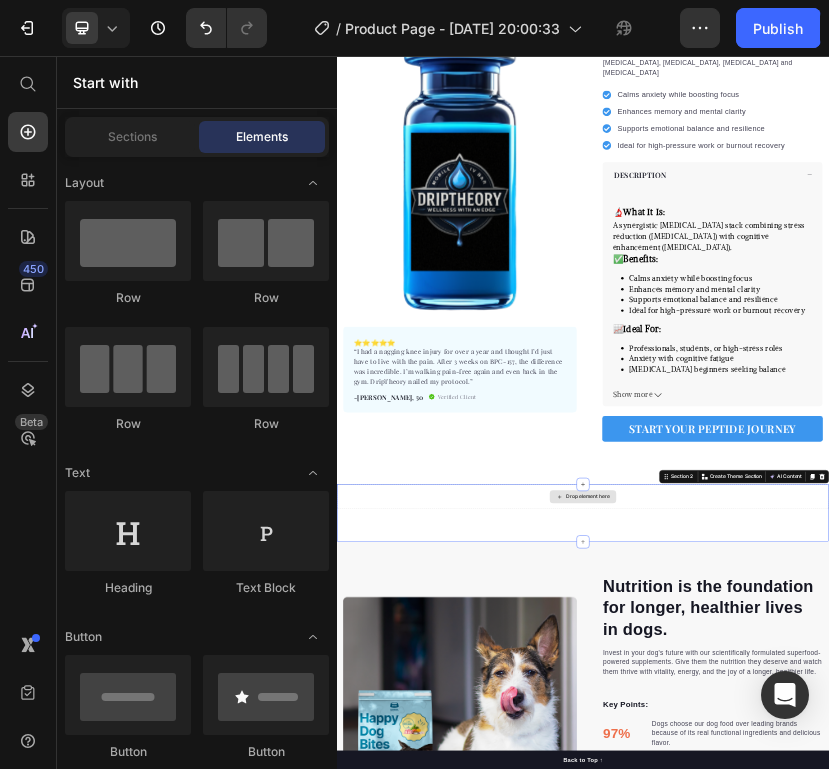 click on "Drop element here" at bounding box center (937, 1131) 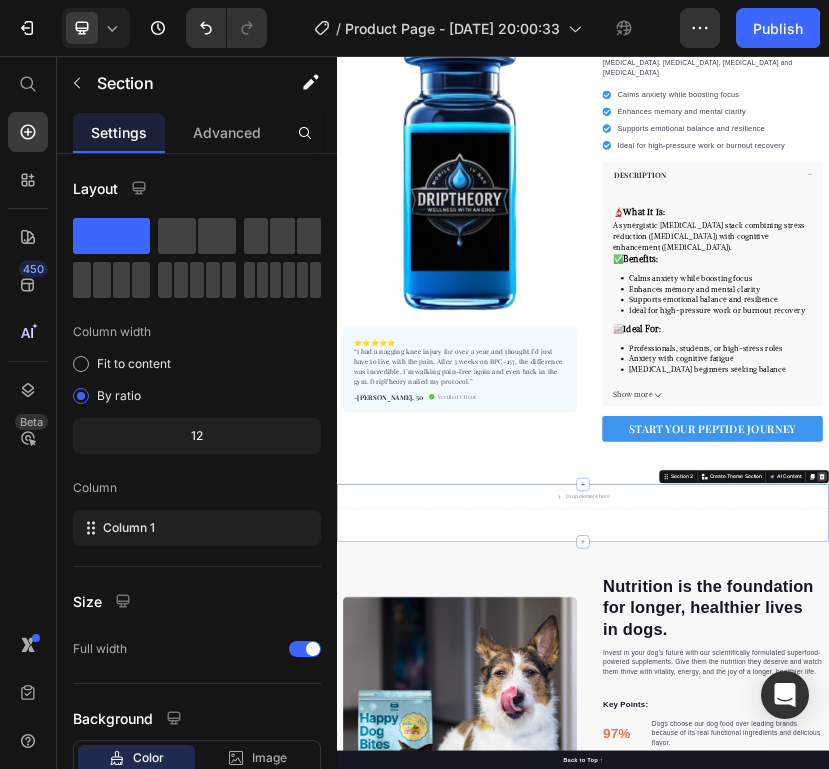 click 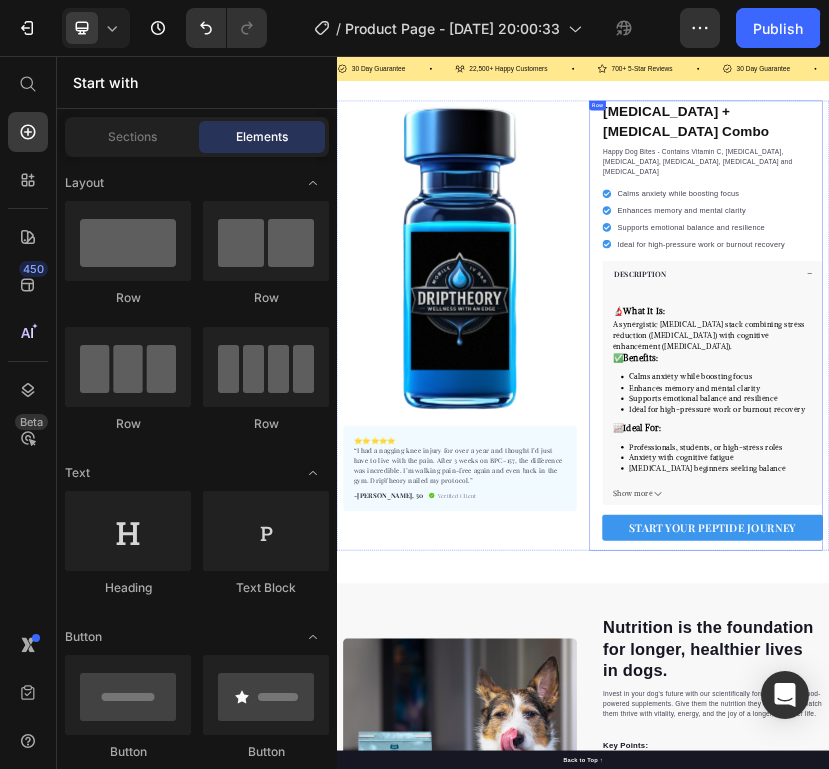 scroll, scrollTop: 0, scrollLeft: 0, axis: both 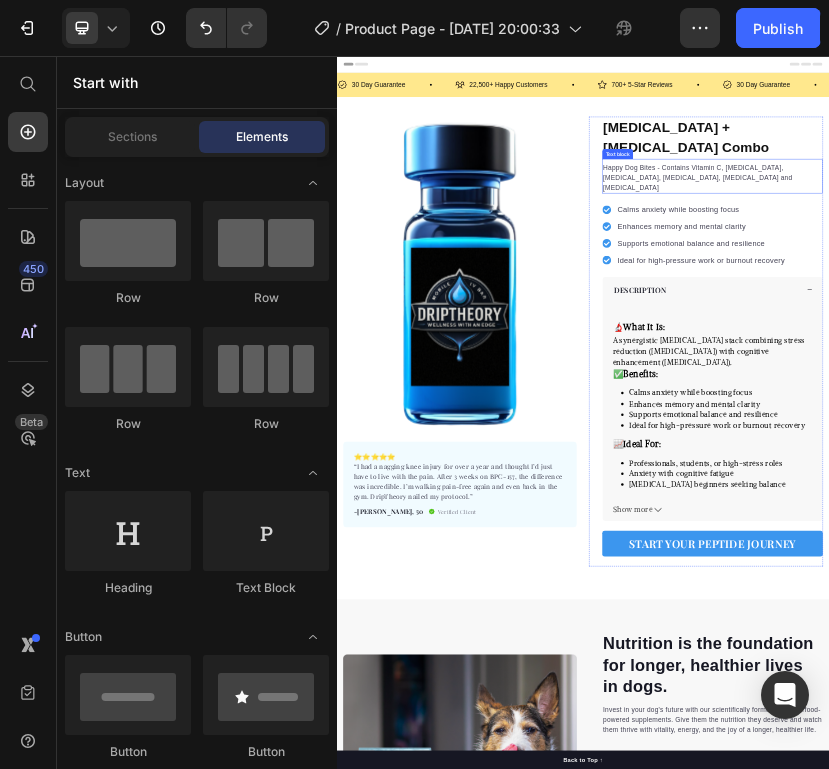 click on "Happy Dog Bites - Contains Vitamin C, Vitamin E, Vitamin B2, Vitamin B1, Vitamin D and Vitamin K" at bounding box center [1253, 353] 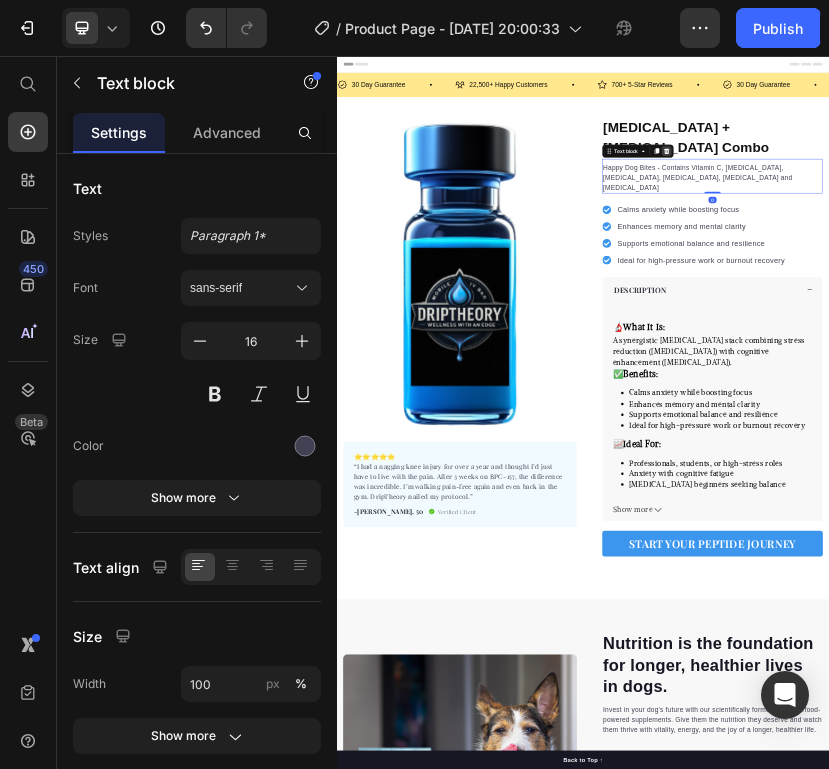 click 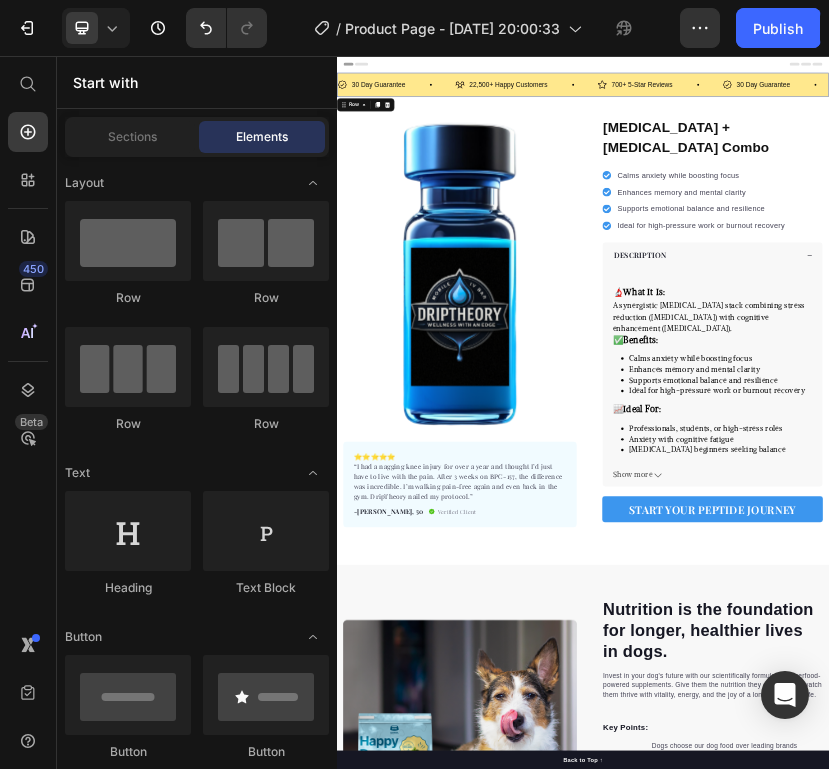 click on "30 Day Guarantee Item List
22,500+ Happy Customers Item List
700+ 5-Star Reviews Item List
30 Day Guarantee Item List
22,500+ Happy Customers Item List
700+ 5-Star Reviews Item List
30 Day Guarantee Item List
22,500+ Happy Customers Item List
700+ 5-Star Reviews Item List
30 Day Guarantee Item List
22,500+ Happy Customers Item List
700+ 5-Star Reviews Item List
30 Day Guarantee Item List
22,500+ Happy Customers Item List
700+ 5-Star Reviews Item List
30 Day Guarantee Item List
Item List Row" at bounding box center (937, 126) 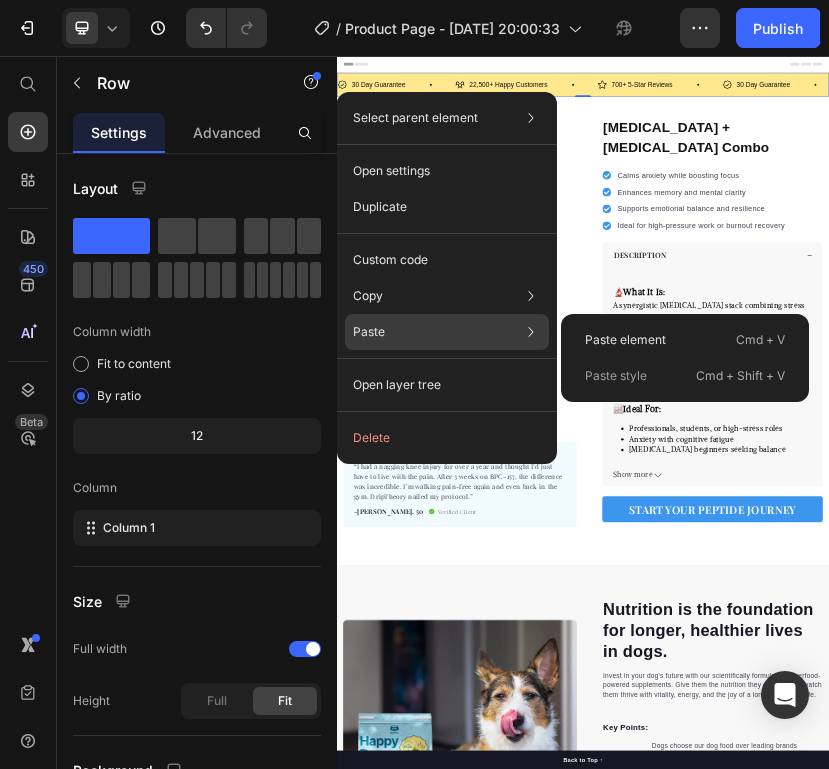 click on "Paste element  Cmd + V Paste style  Cmd + Shift + V" at bounding box center [685, 358] 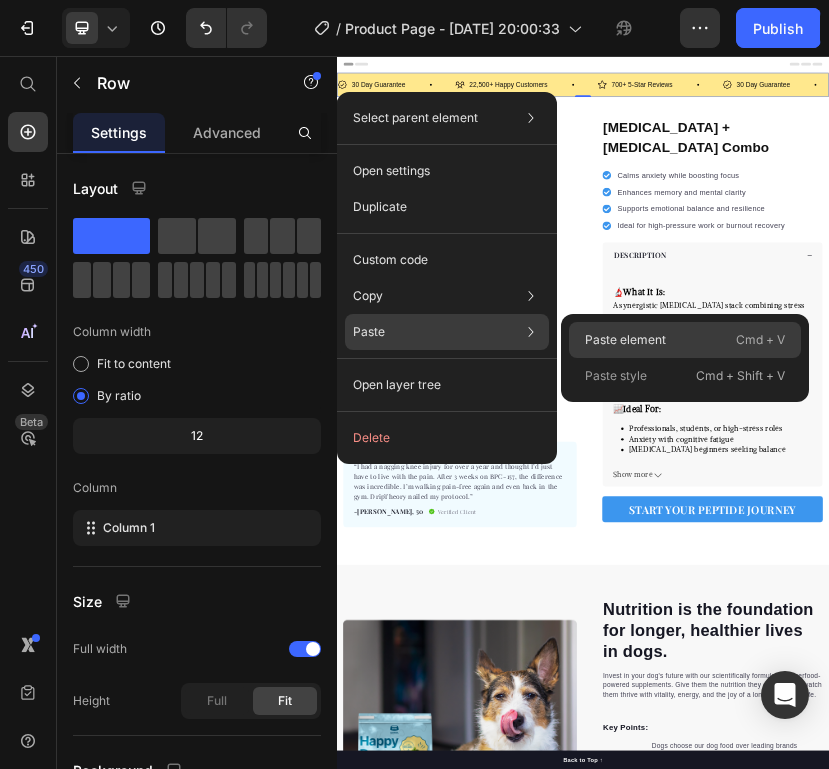 click on "Paste element" at bounding box center (625, 340) 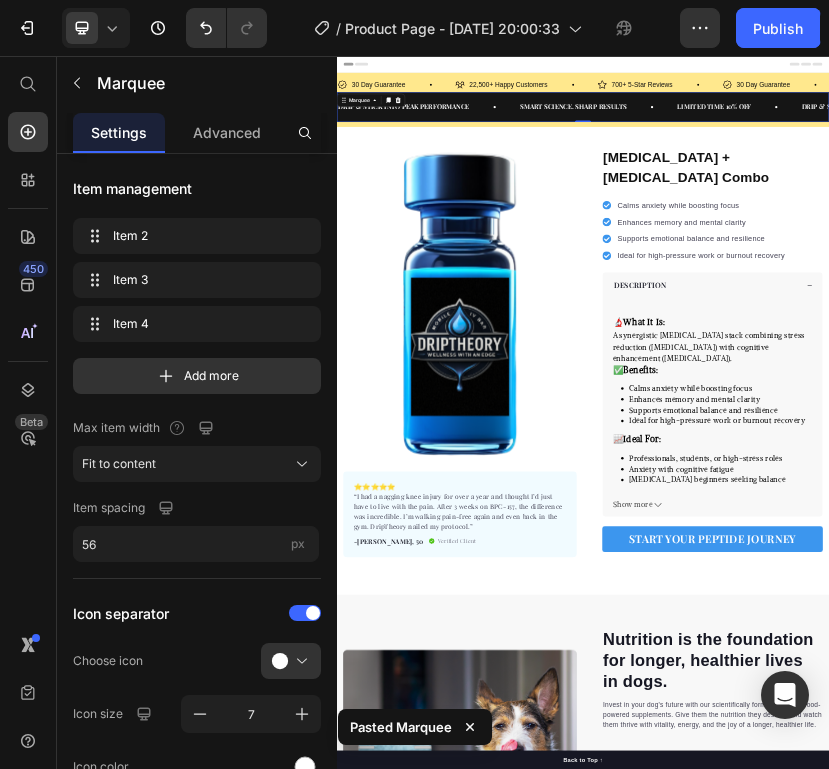 click on "30 Day Guarantee Item List" at bounding box center [481, 126] 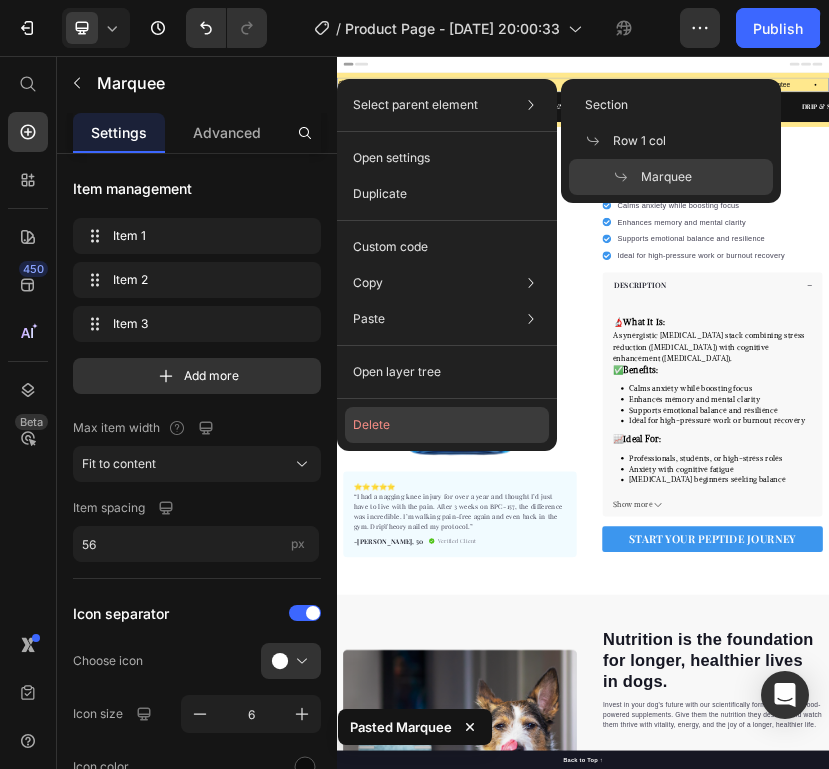 click on "Delete" 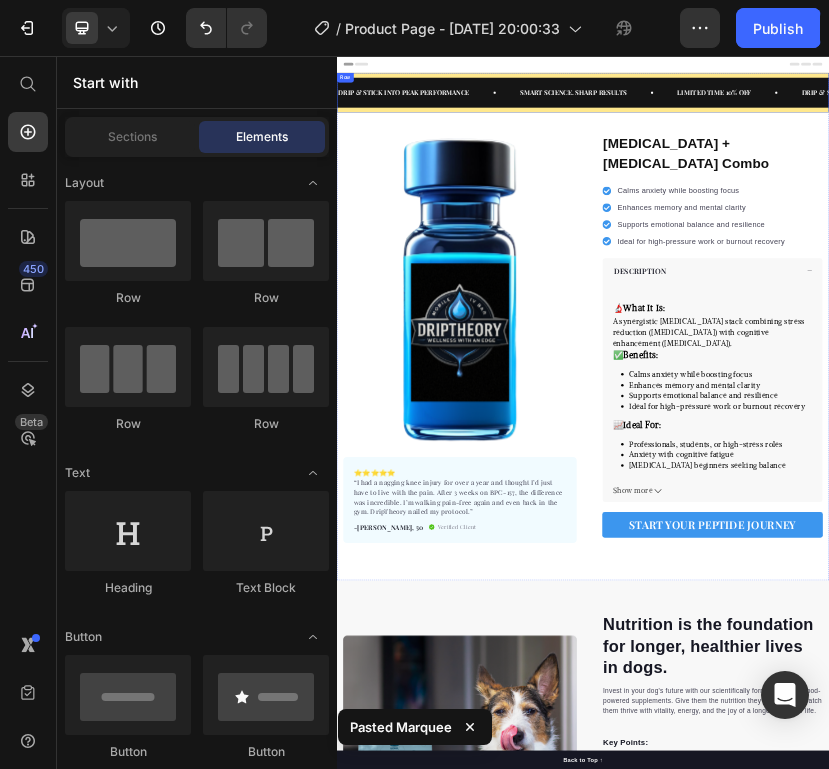 click on "Header" at bounding box center (937, 76) 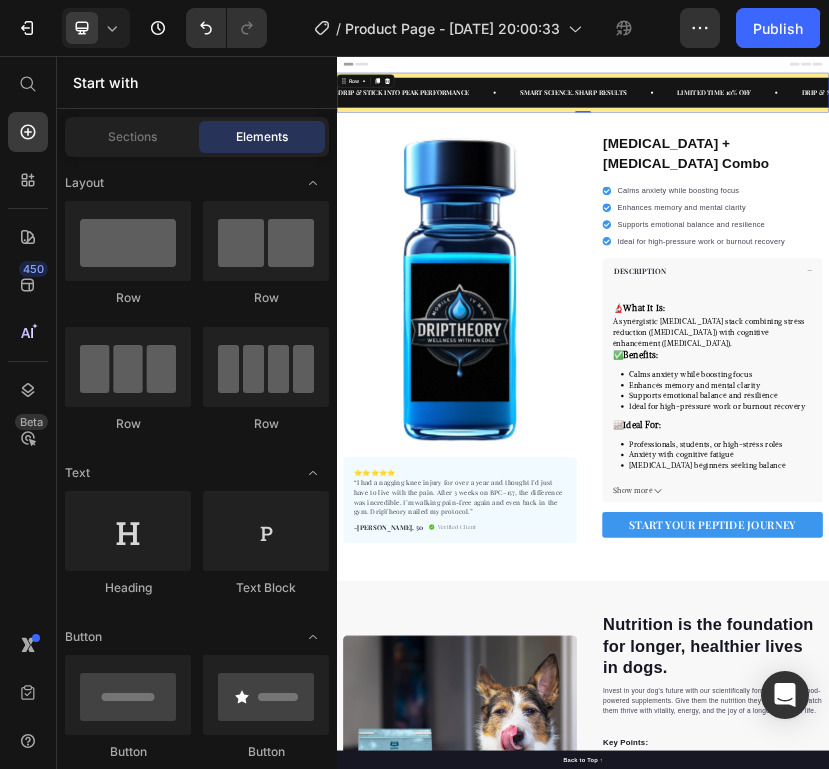 click on "DRIP & STICK INTO PEAK PERFORMANCE Text
SMART SCIENCE. SHARP RESULTS Text
LIMITED TIME 10% OFF Text
DRIP & STICK INTO PEAK PERFORMANCE Text
SMART SCIENCE. SHARP RESULTS Text
LIMITED TIME 10% OFF Text
DRIP & STICK INTO PEAK PERFORMANCE Text
SMART SCIENCE. SHARP RESULTS Text
LIMITED TIME 10% OFF Text
DRIP & STICK INTO PEAK PERFORMANCE Text
SMART SCIENCE. SHARP RESULTS Text
LIMITED TIME 10% OFF Text
DRIP & STICK INTO PEAK PERFORMANCE Text
SMART SCIENCE. SHARP RESULTS Text
LIMITED TIME 10% OFF Text
DRIP & STICK INTO PEAK PERFORMANCE Text
SMART SCIENCE. SHARP RESULTS Text
LIMITED TIME 10% OFF Text
Marquee Row   0" at bounding box center (937, 145) 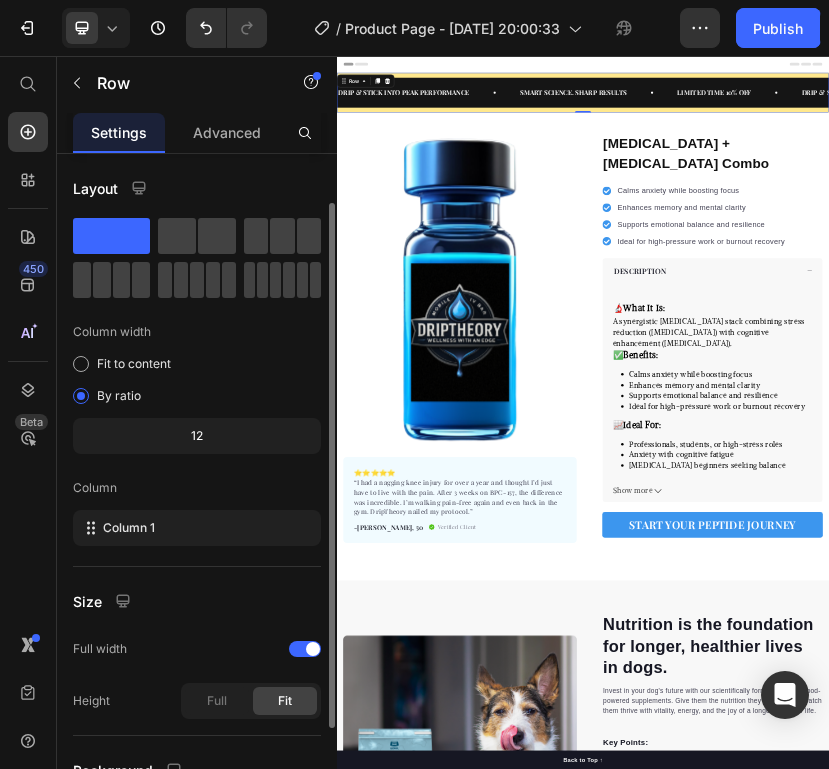 scroll, scrollTop: 188, scrollLeft: 0, axis: vertical 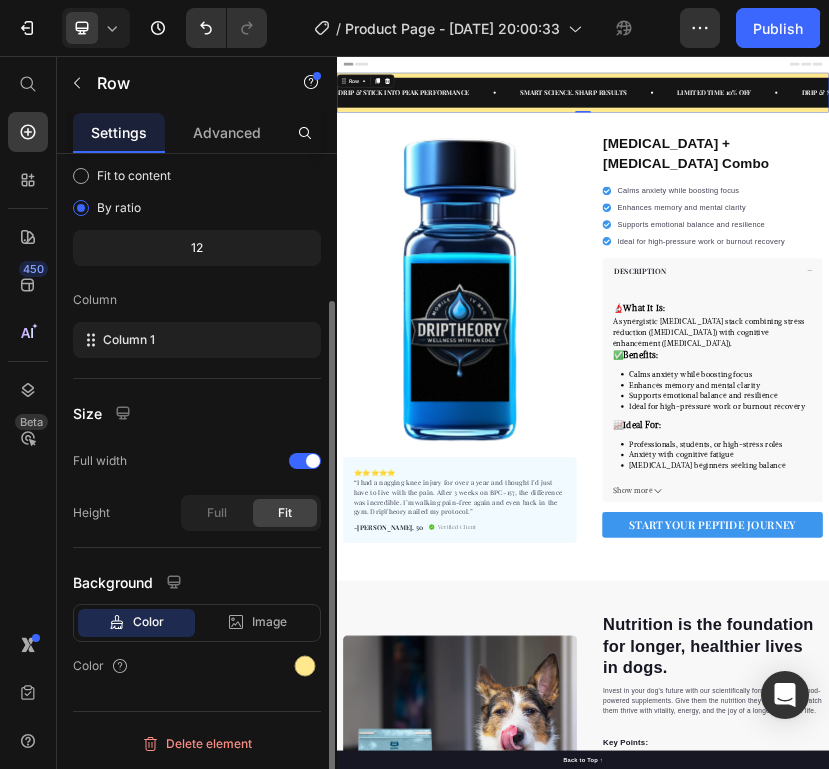 click on "Background Color Image Video  Color" 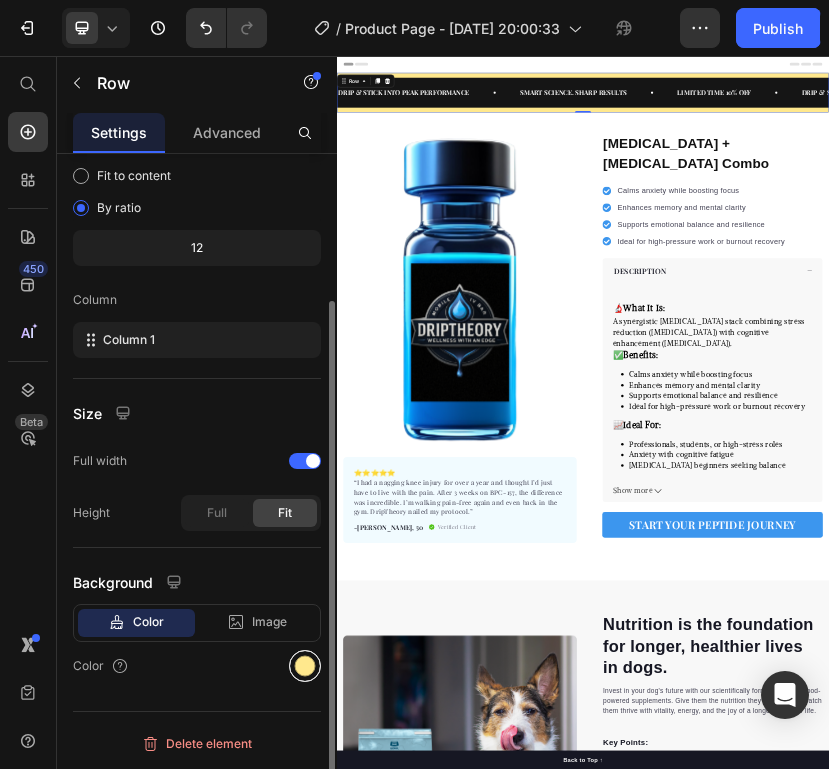 click at bounding box center [305, 666] 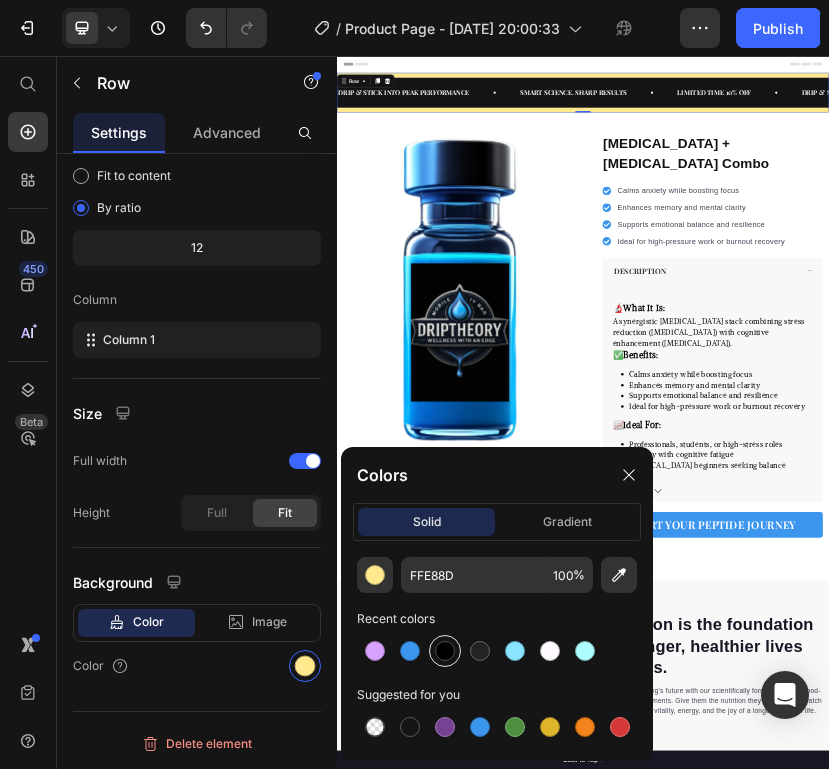 click at bounding box center [445, 651] 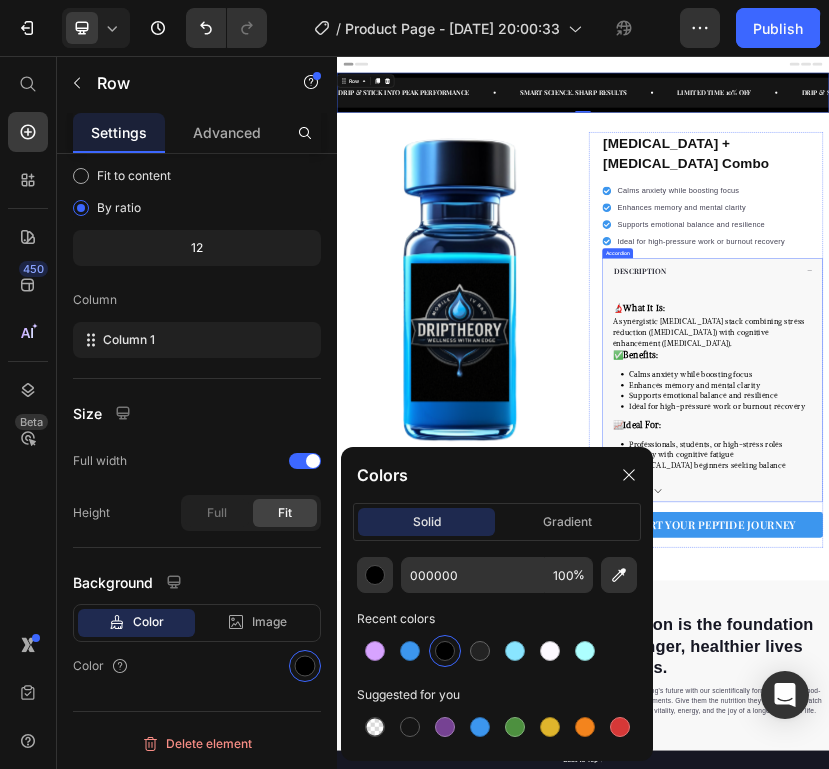click on "DESCRIPTION" at bounding box center [1238, 580] 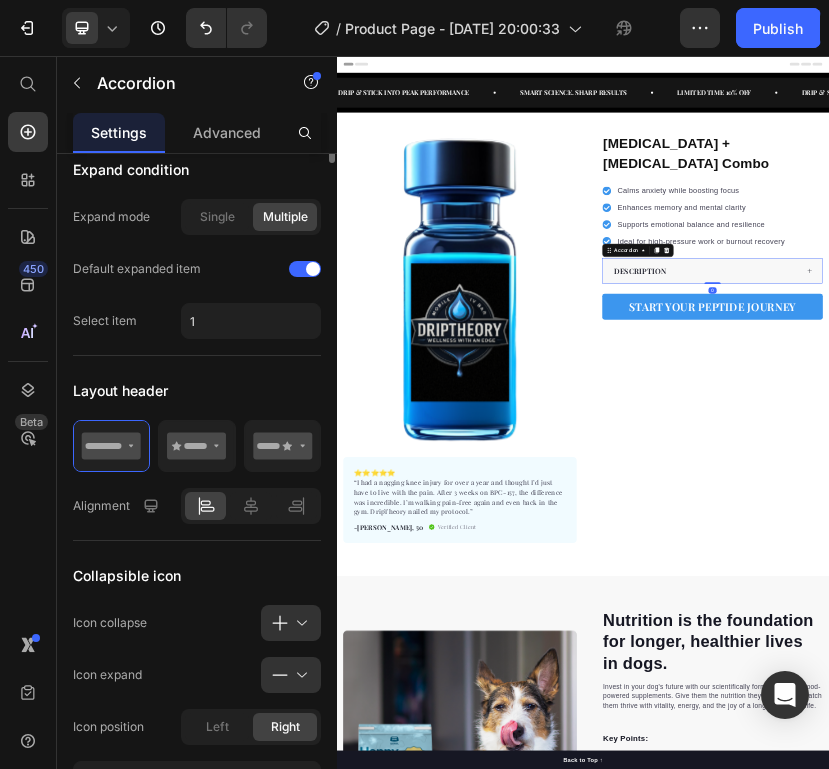 scroll, scrollTop: 0, scrollLeft: 0, axis: both 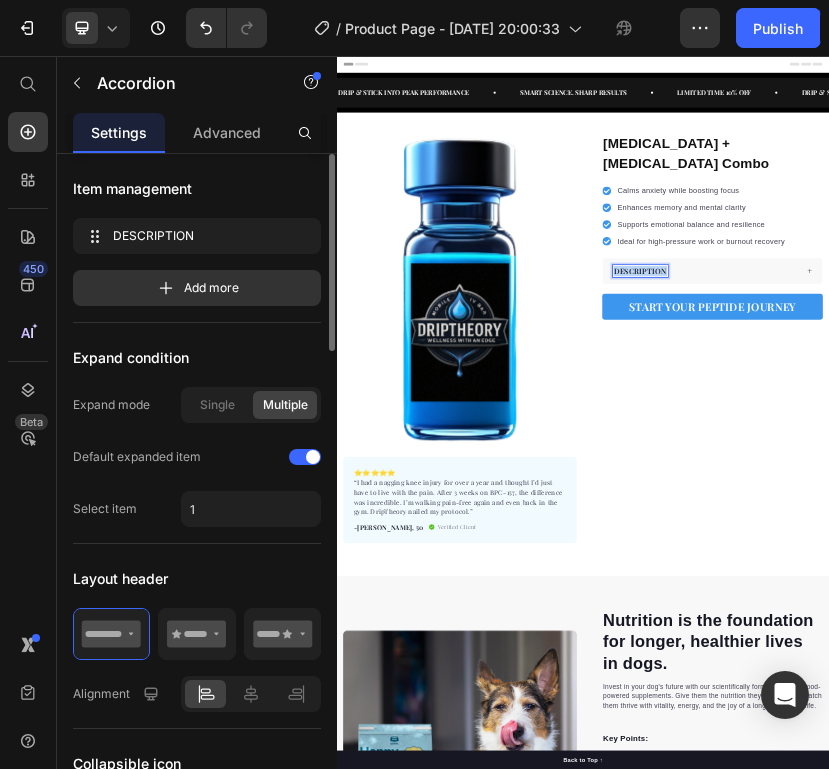 click on "DESCRIPTION" at bounding box center (1077, 580) 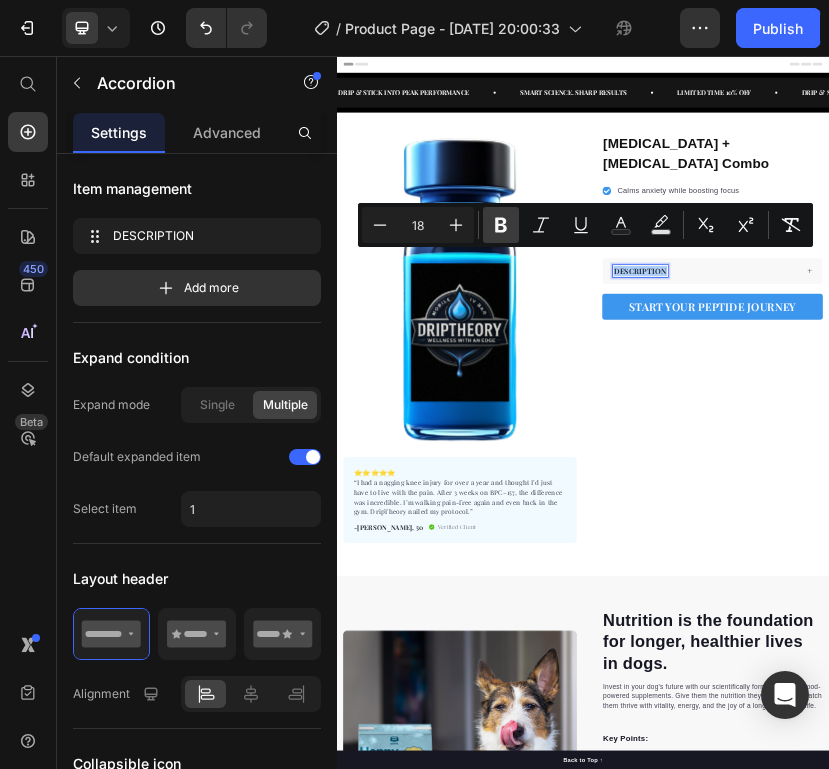 click 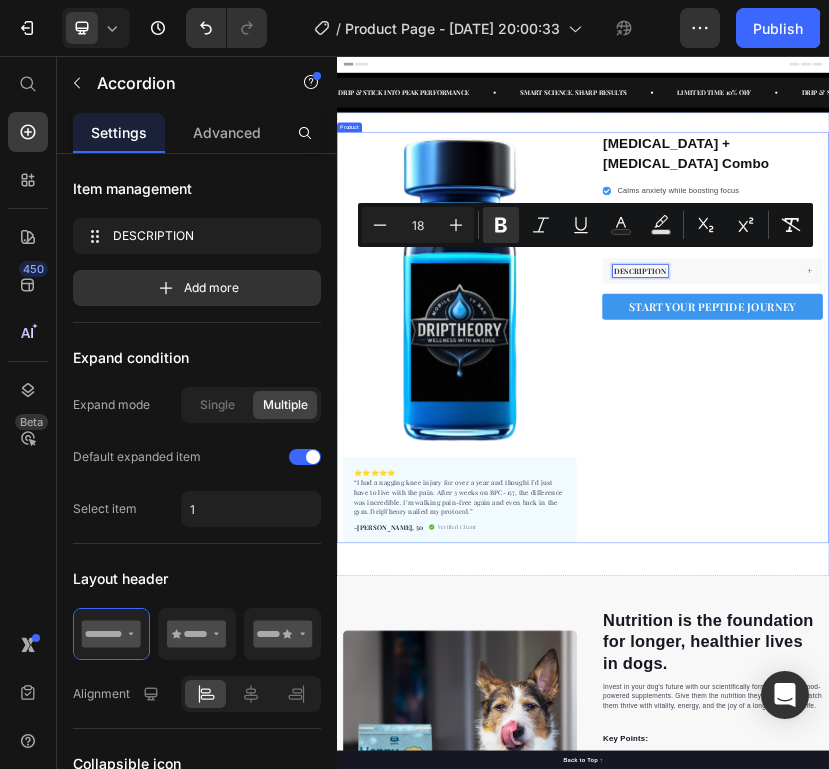 click on "Product Images ⭐️⭐️⭐️⭐️⭐️ “I had a nagging knee injury for over a year and thought I’d just have to live with the pain. After 3 weeks on BPC-157, the difference was incredible. I’m walking pain-free again and even back in the gym. DripTheory nailed my protocol.” Text block -Marcus L., 50 Text block
Verified Client Item list Row Row "My dog absolutely loves this food! It's clear that the taste and quality are top-notch."  -Daisy Text block Row Row Selank + Semax Combo Product Title Calms anxiety while boosting focus Enhances memory and mental clarity Supports emotional balance and resilience Ideal for high-pressure work or burnout recovery Item list Perfect for sensitive tummies Supercharge immunity System Bursting with protein, vitamins, and minerals Supports strong muscles, increases bone strength Item list
DESCRIPTION Accordion   0 START YOUR PEPTIDE JOURNEY Product Cart Button Row Product" at bounding box center (937, 743) 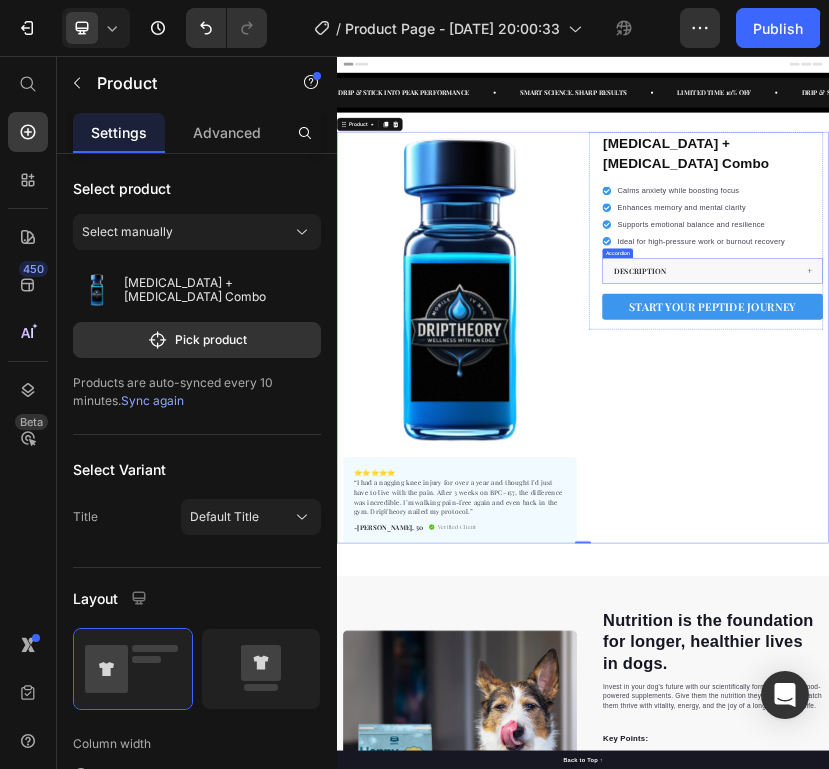 click on "DESCRIPTION" at bounding box center [1238, 580] 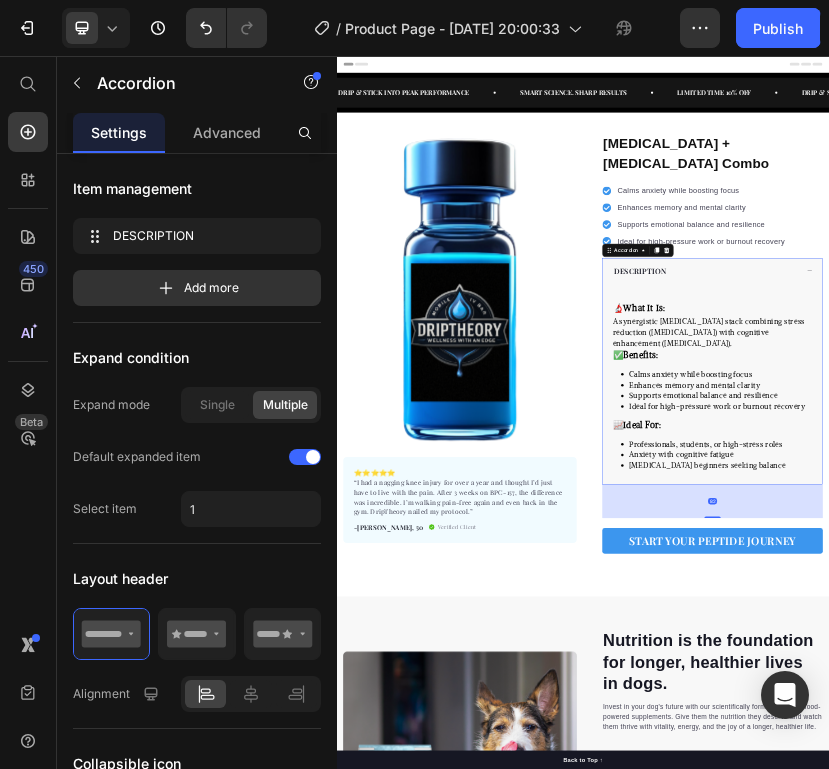 drag, startPoint x: 1258, startPoint y: 1019, endPoint x: 1270, endPoint y: 1098, distance: 79.9062 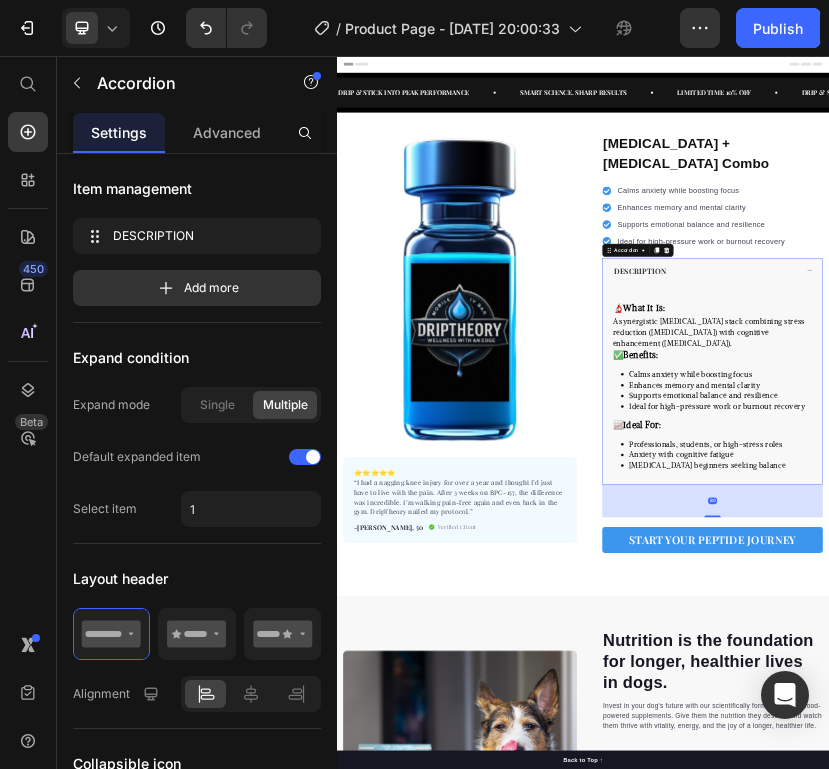 click at bounding box center (637, 622) 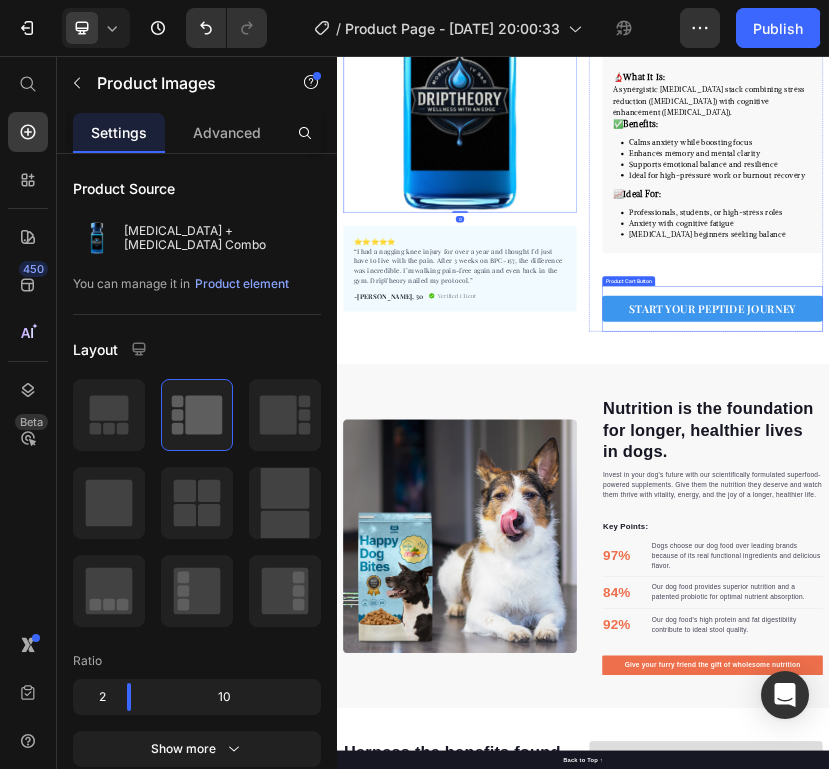 scroll, scrollTop: 637, scrollLeft: 0, axis: vertical 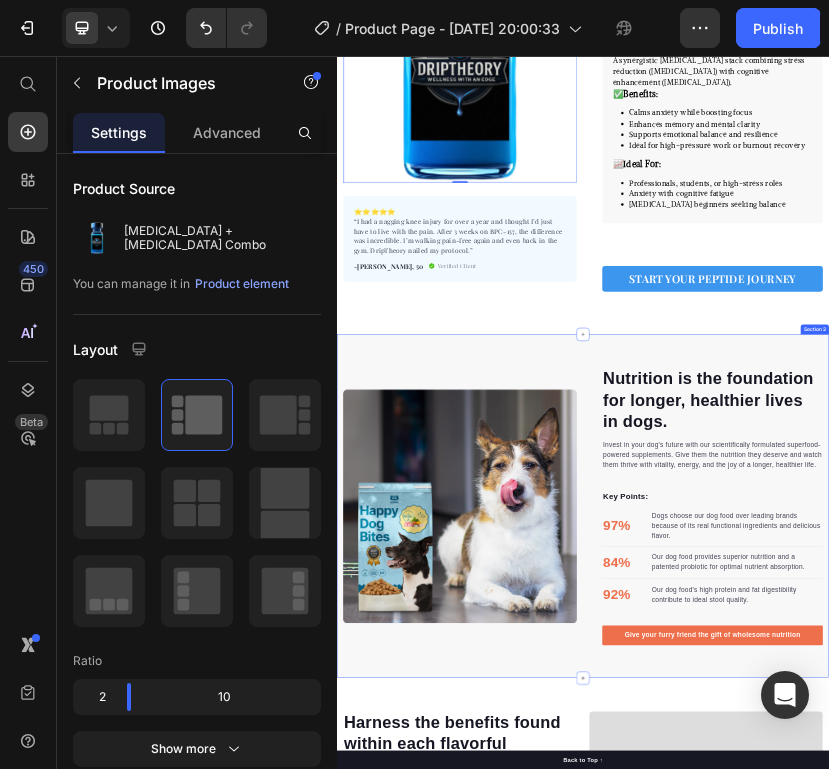 click on "Nutrition is the foundation for longer, healthier lives in dogs. Heading Invest in your dog's future with our scientifically formulated superfood-powered supplements. Give them the nutrition they deserve and watch them thrive with vitality, energy, and the joy of a longer, healthier life. Text block Key Points: Text block 97% Text block Dogs choose our dog food over leading brands because of its real functional ingredients and delicious flavor. Text block Advanced list                Title Line 84% Text block Our dog food provides superior nutrition and a patented probiotic for optimal nutrient absorption. Text block Advanced list                Title Line 92% Text block Our dog food's high protein and fat digestibility contribute to ideal stool quality. Text block Advanced list Give your furry friend the gift of wholesome nutrition Button Row Image Image Row Section 2" at bounding box center (937, 1154) 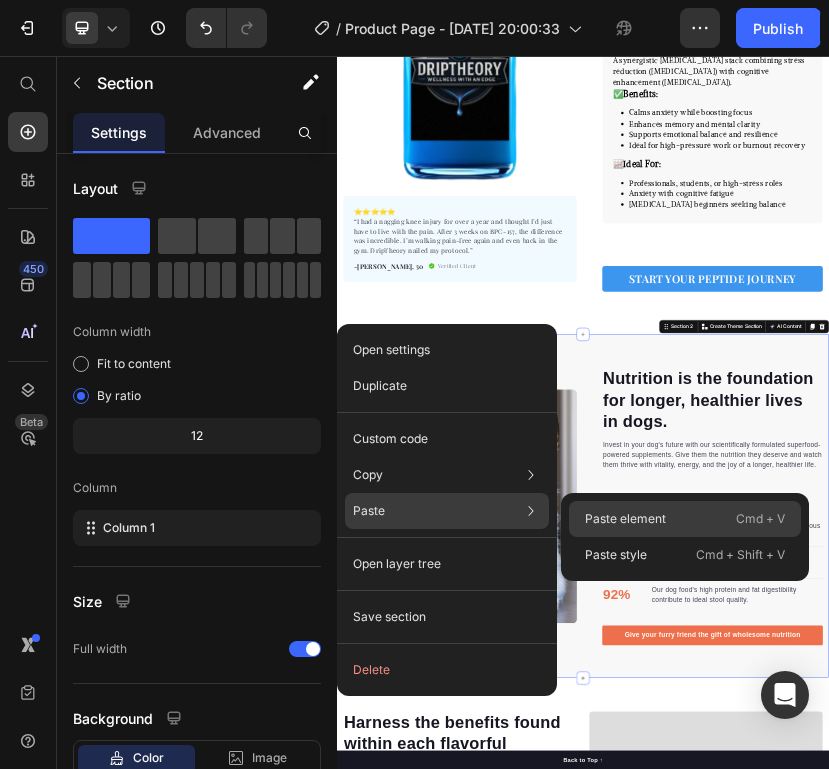 click on "Paste element  Cmd + V" 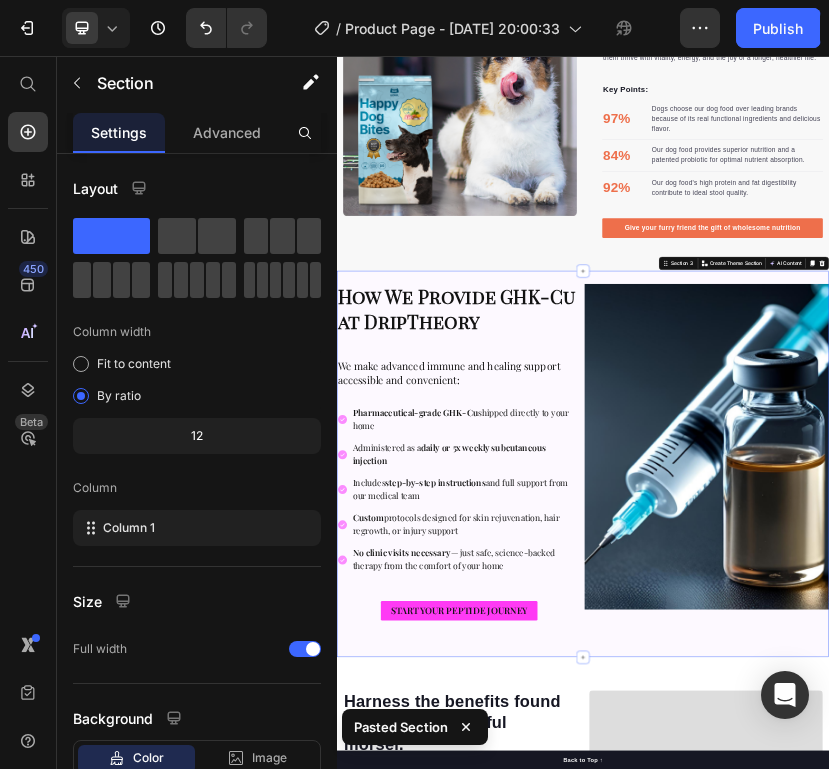 scroll, scrollTop: 1172, scrollLeft: 0, axis: vertical 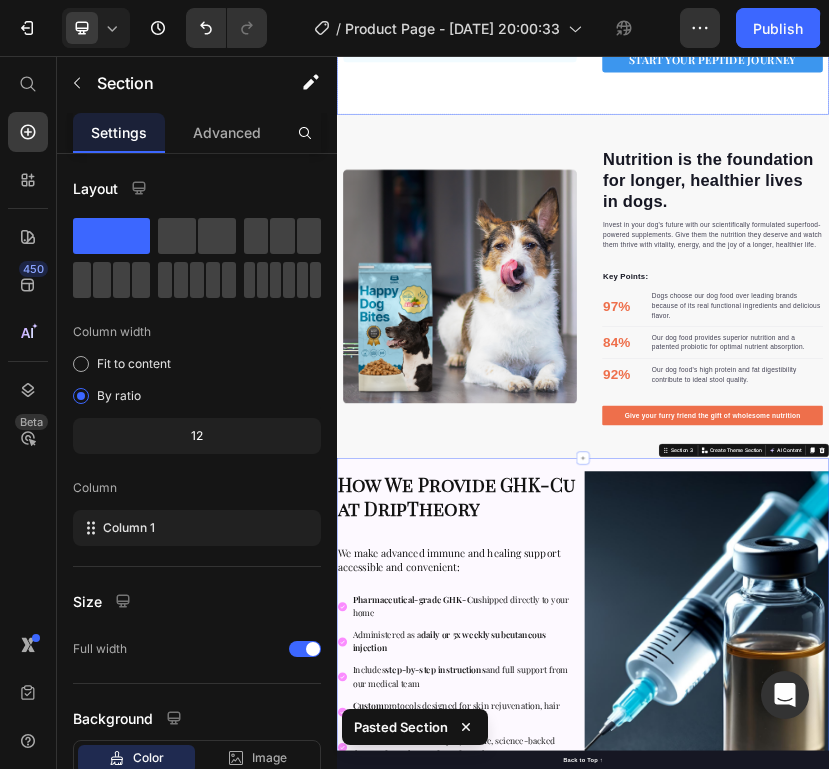 click on "Nutrition is the foundation for longer, healthier lives in dogs. Heading Invest in your dog's future with our scientifically formulated superfood-powered supplements. Give them the nutrition they deserve and watch them thrive with vitality, energy, and the joy of a longer, healthier life. Text block Key Points: Text block 97% Text block Dogs choose our dog food over leading brands because of its real functional ingredients and delicious flavor. Text block Advanced list                Title Line 84% Text block Our dog food provides superior nutrition and a patented probiotic for optimal nutrient absorption. Text block Advanced list                Title Line 92% Text block Our dog food's high protein and fat digestibility contribute to ideal stool quality. Text block Advanced list Give your furry friend the gift of wholesome nutrition Button Row Image Image Row Section 2" at bounding box center (937, 619) 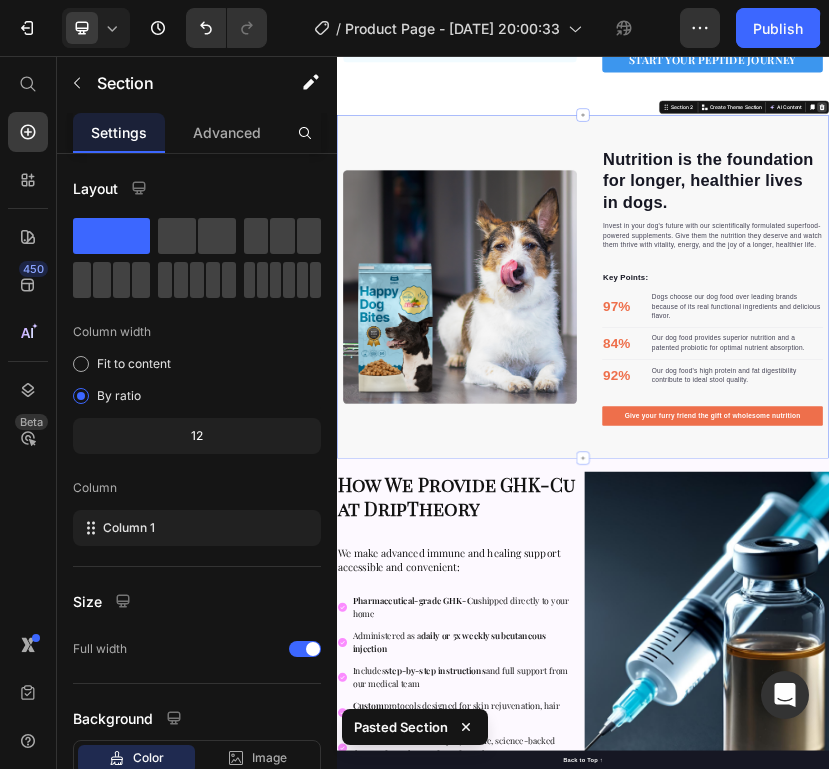 click 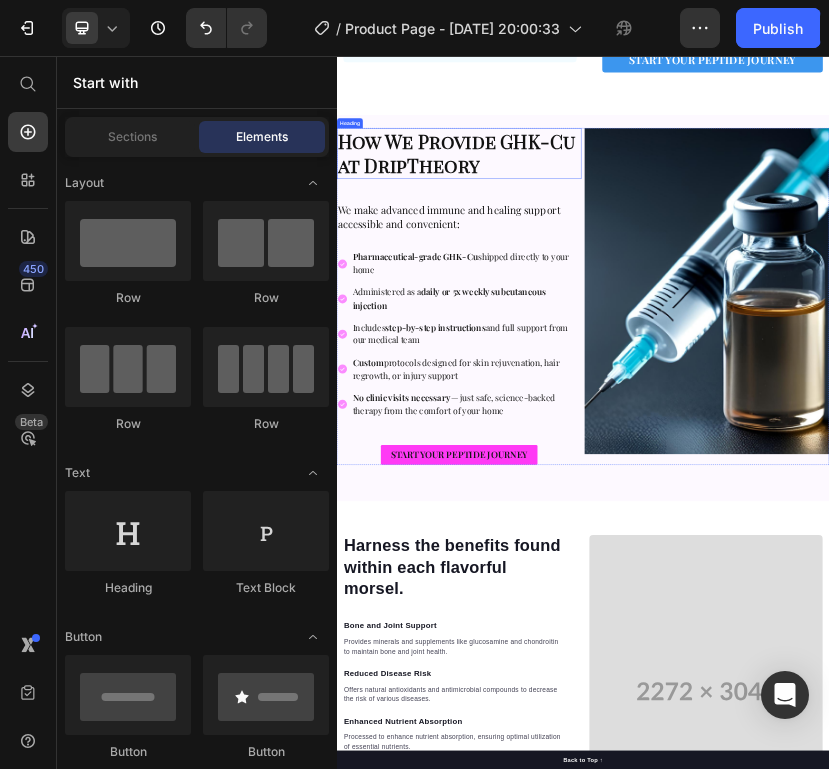 click on "How We Provide GHK-Cu at DripTheory" at bounding box center (635, 294) 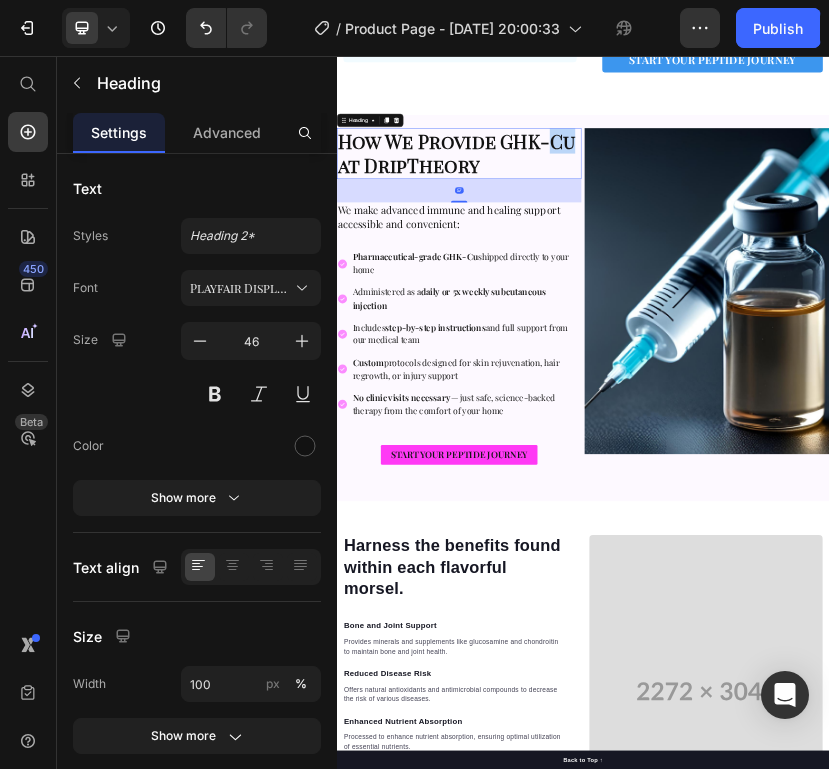 click on "How We Provide GHK-Cu at DripTheory" at bounding box center (628, 293) 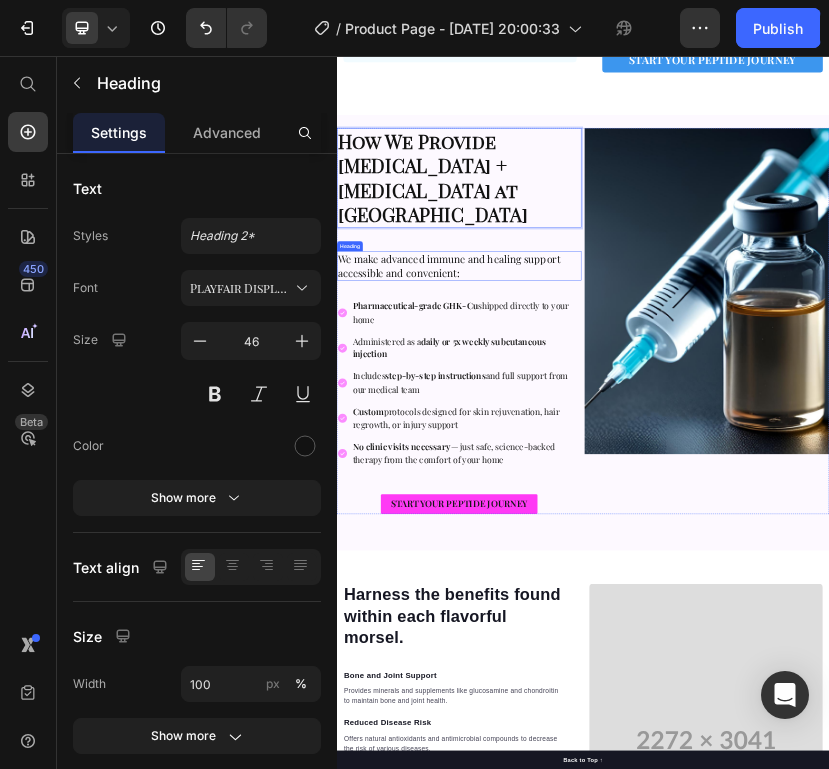 click on "We make advanced immune and healing support accessible and convenient:" at bounding box center (610, 567) 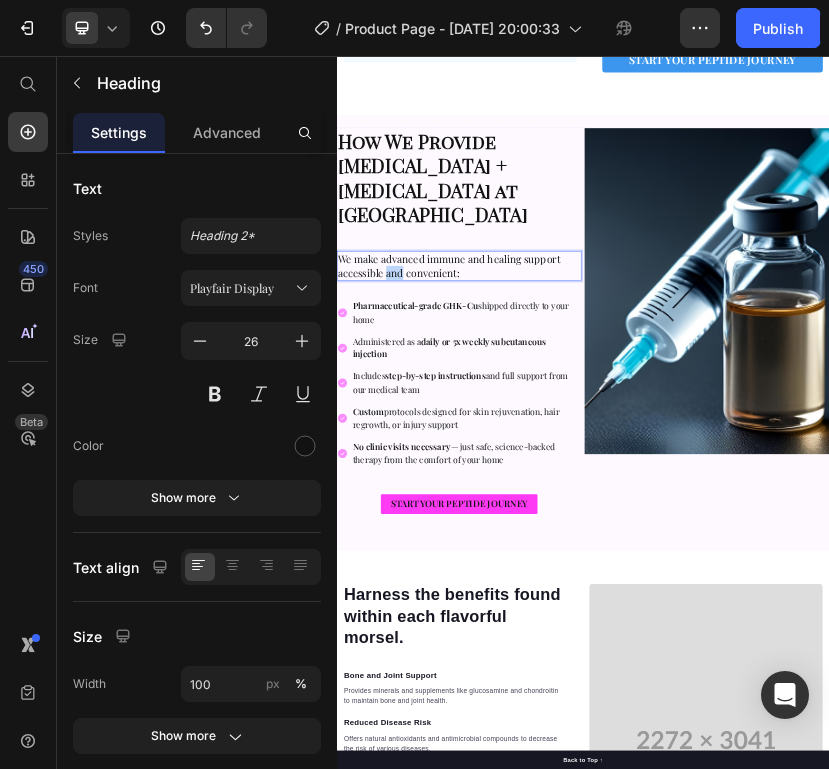 click on "We make advanced immune and healing support accessible and convenient:" at bounding box center [610, 567] 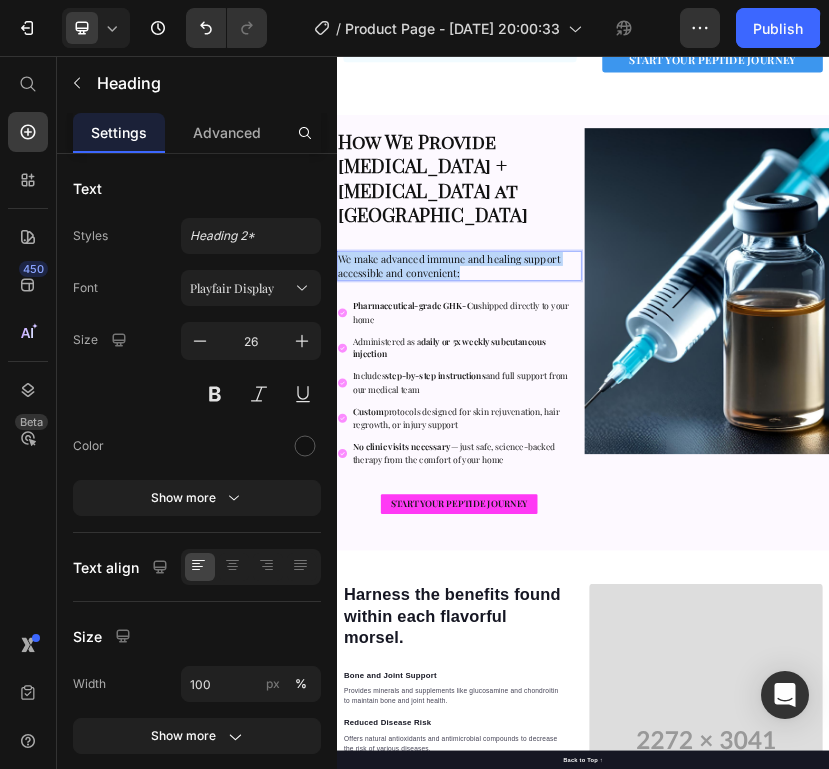 click on "We make advanced immune and healing support accessible and convenient:" at bounding box center [610, 567] 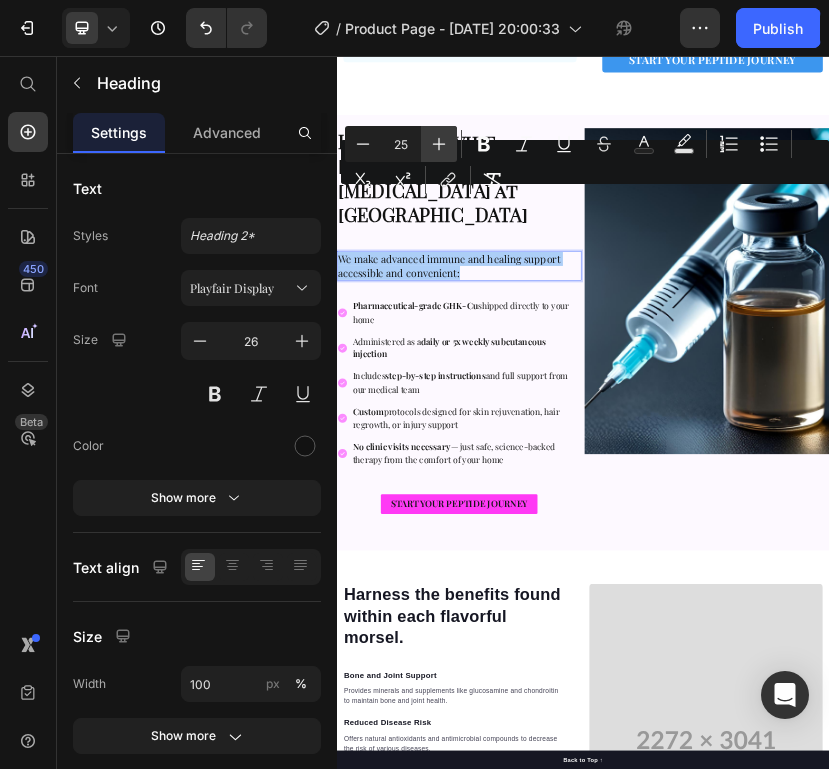 click 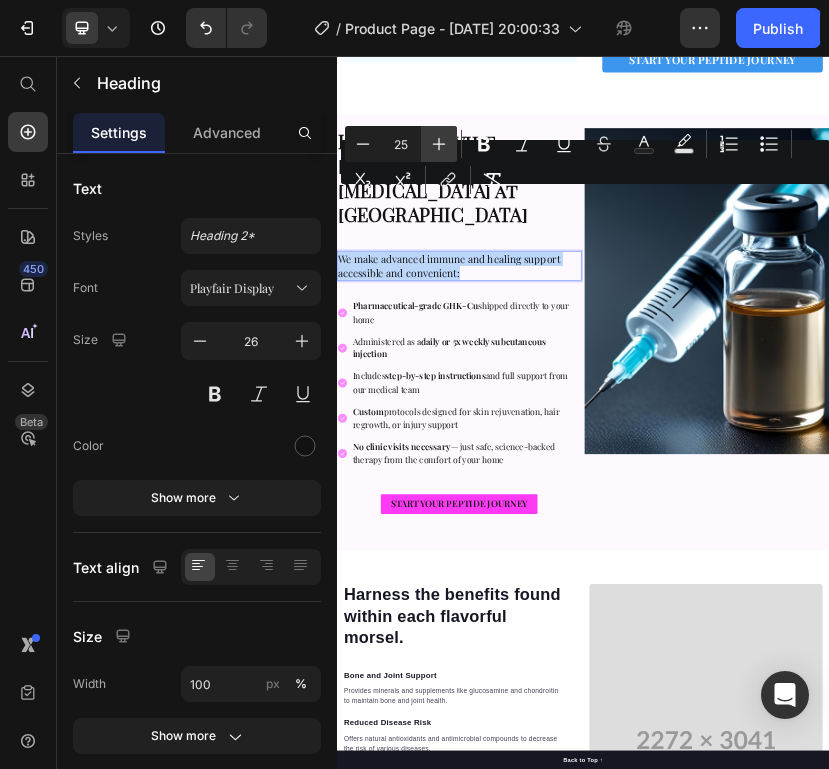 type on "26" 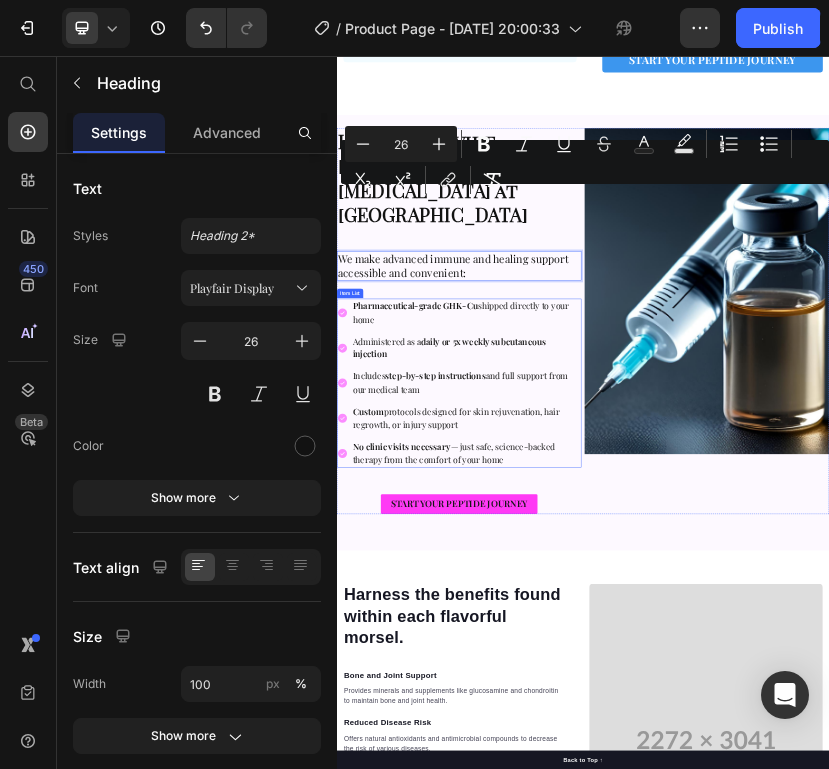 click on "Administered as a  daily or 5x weekly subcutaneous injection" at bounding box center (652, 769) 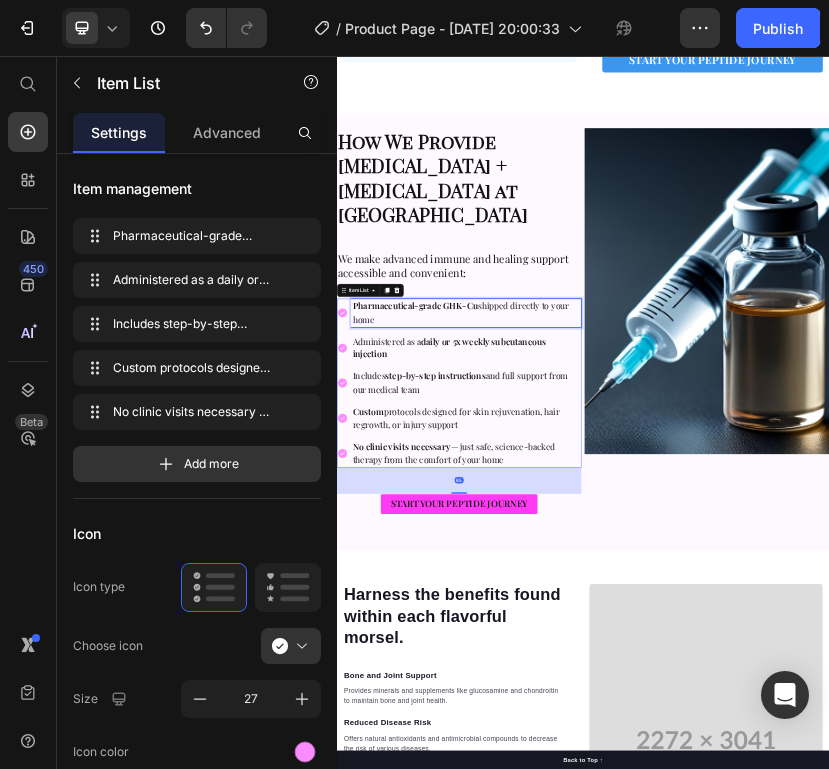 click on "Pharmaceutical-grade GHK-Cu  shipped directly to your home" at bounding box center (652, 683) 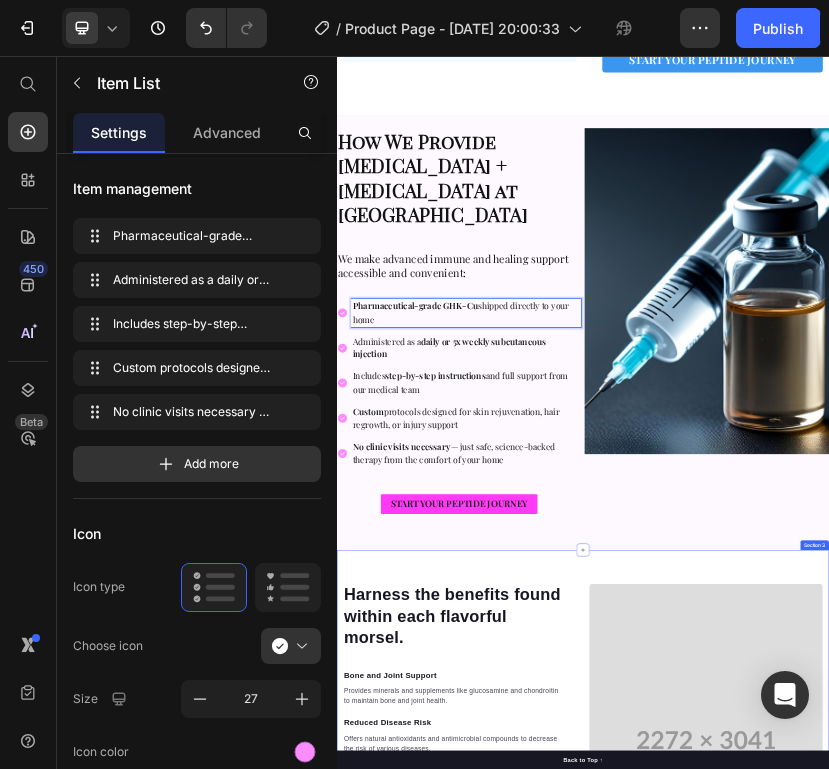 click on "Harness the benefits found within each flavorful morsel. Heading Bone and Joint Support Text block Provides minerals and supplements like glucosamine and chondroitin to maintain bone and joint health. Text block Reduced Disease Risk Text block Offers natural antioxidants and antimicrobial compounds to decrease the risk of various diseases. Text block Enhanced Nutrient Absorption Text block Processed to enhance nutrient absorption, ensuring optimal utilization of essential nutrients. Text block Cardiovascular Health Support Text block Contains antioxidants and Omega-3 fatty acids to maintain cardiovascular health. Text block Increased Strength and Endurance Text block Natural plant-based supplements provide energy and enhance muscle strength and endurance in dogs. Text block Row Video Row Section 3" at bounding box center [937, 1725] 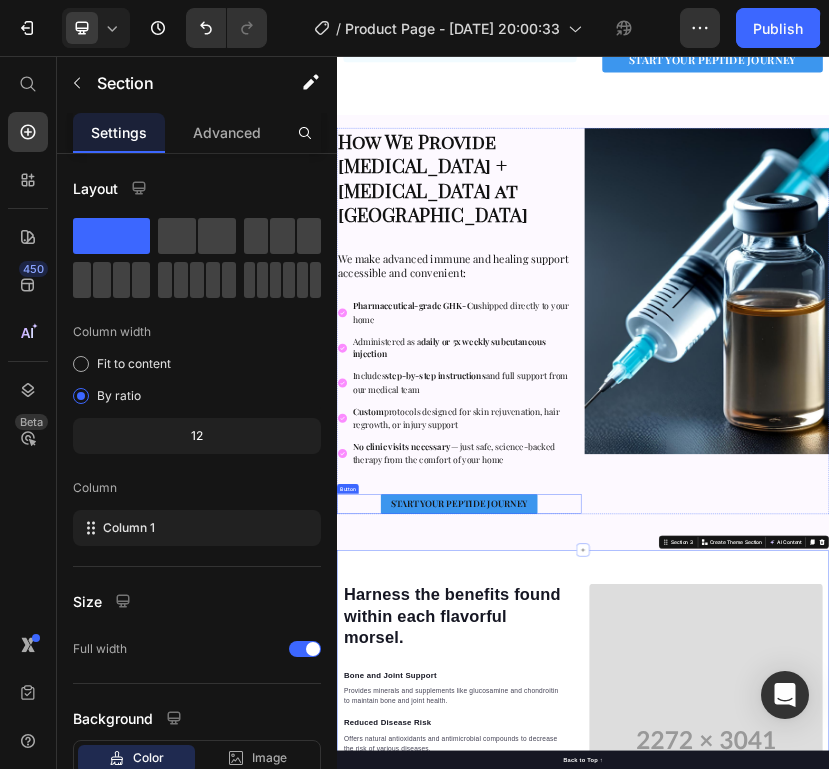 click on "START YOUR PEPTIDE JOURNEY" at bounding box center (635, 1149) 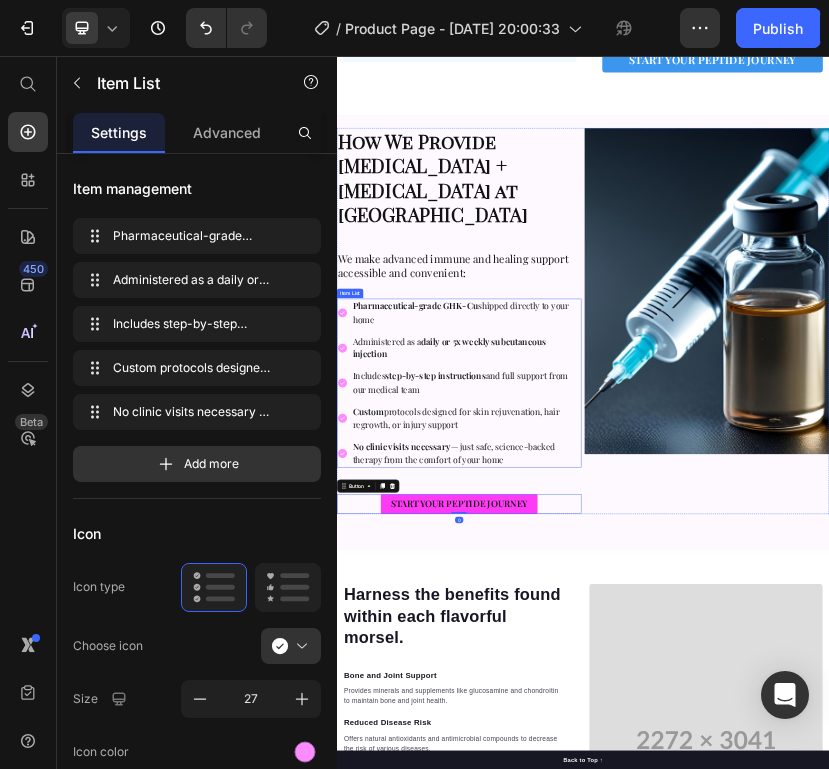 click 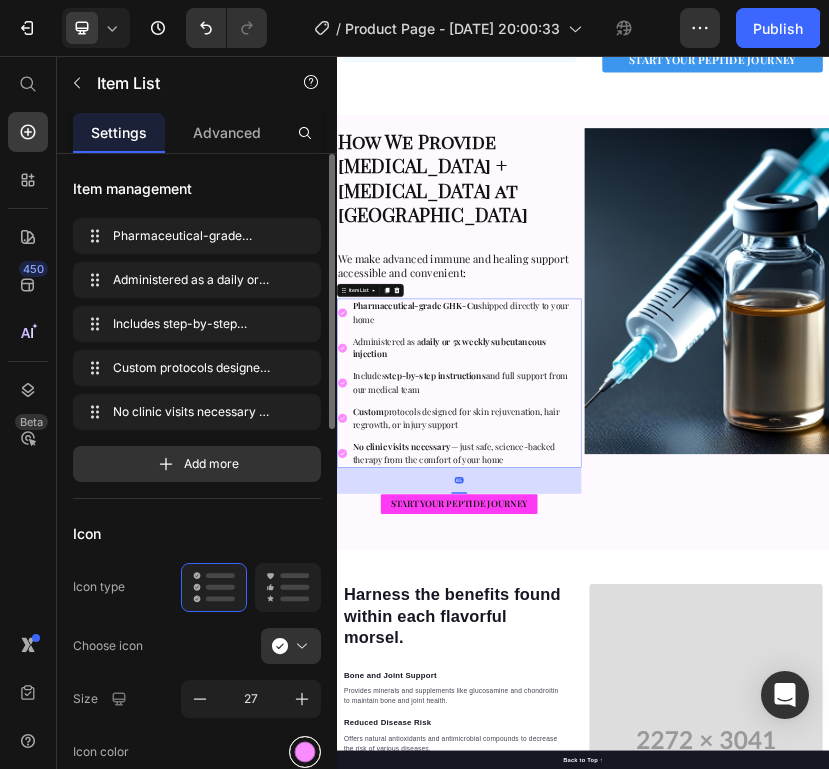 click at bounding box center (305, 751) 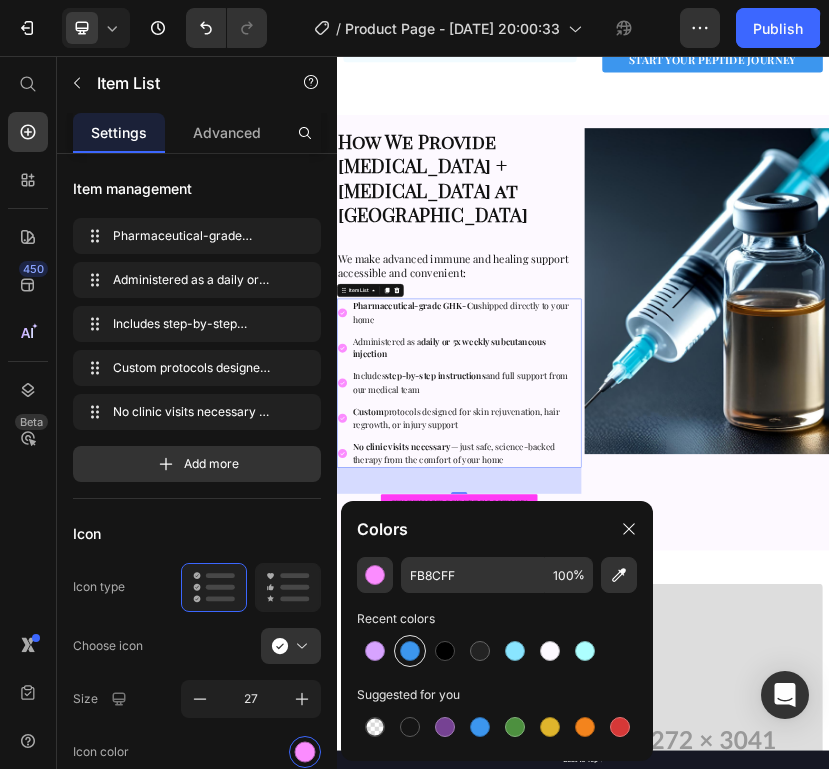 click at bounding box center [410, 651] 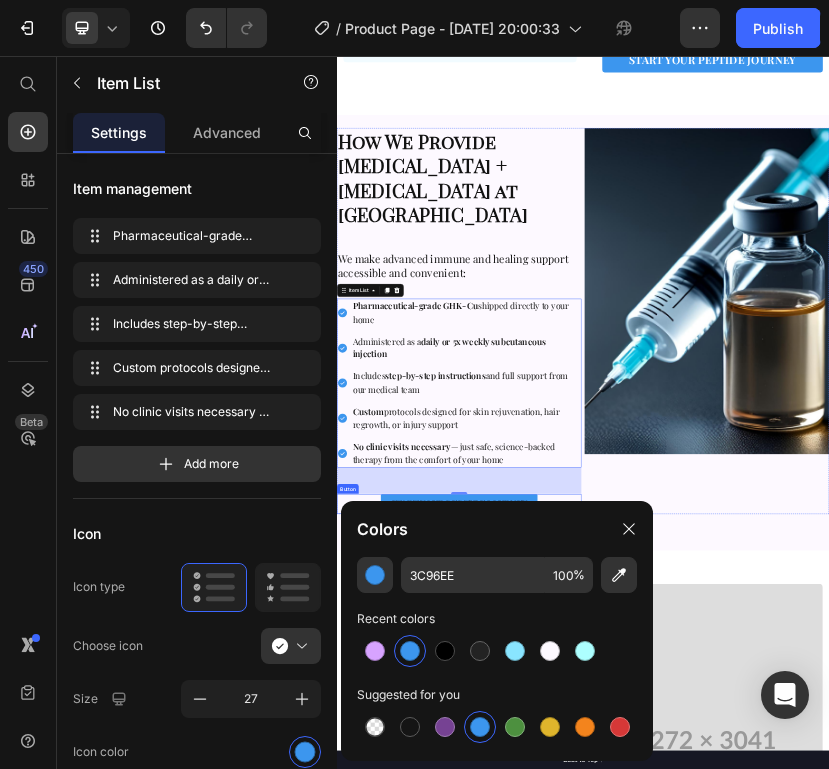 click on "START YOUR PEPTIDE JOURNEY" at bounding box center [635, 1149] 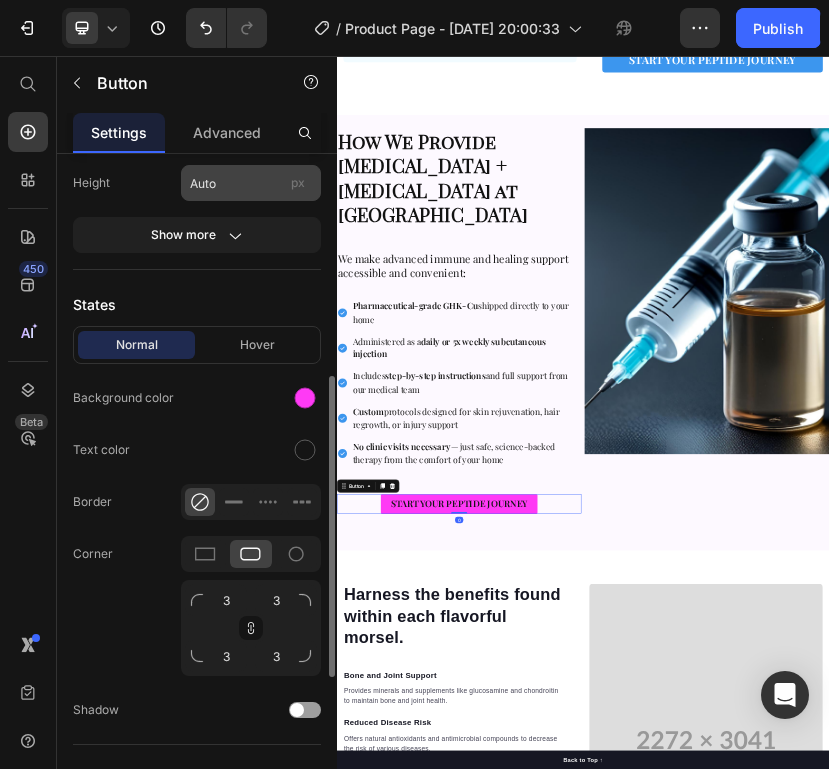 scroll, scrollTop: 418, scrollLeft: 0, axis: vertical 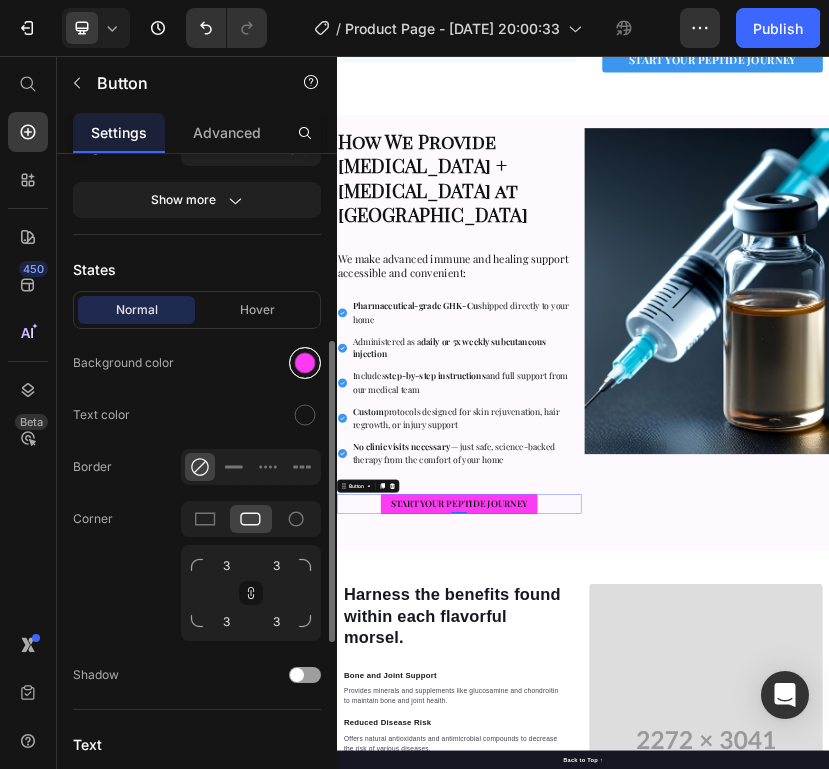 click at bounding box center (305, 363) 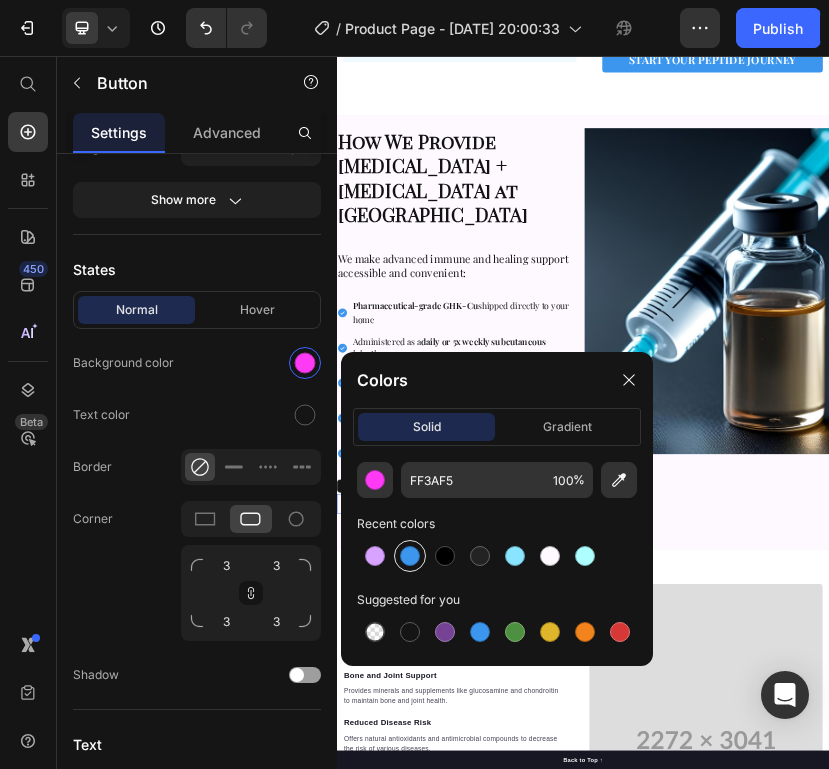 click at bounding box center (410, 556) 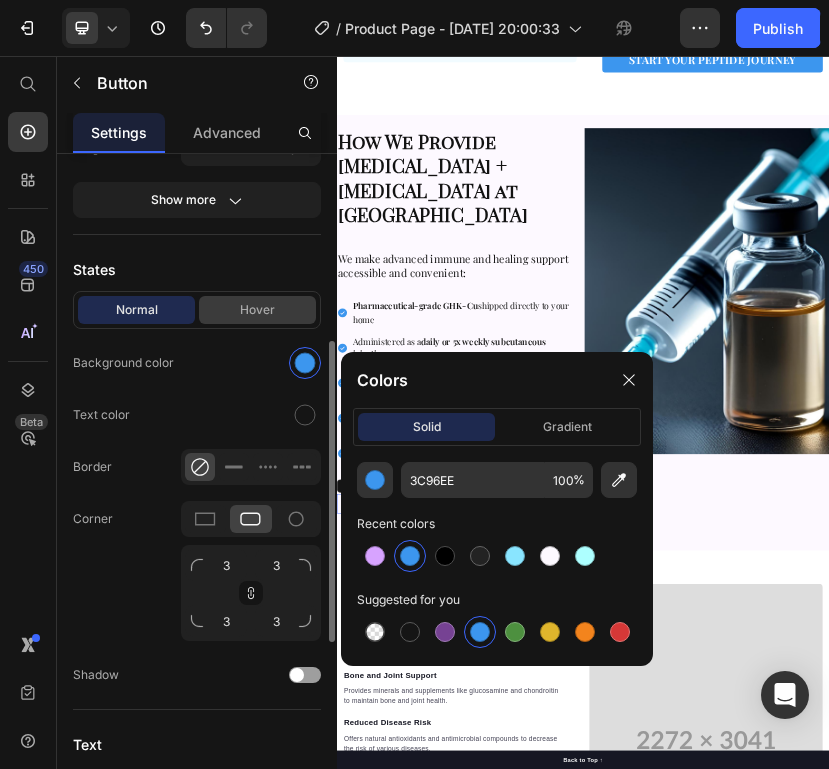 click on "Hover" at bounding box center [257, 310] 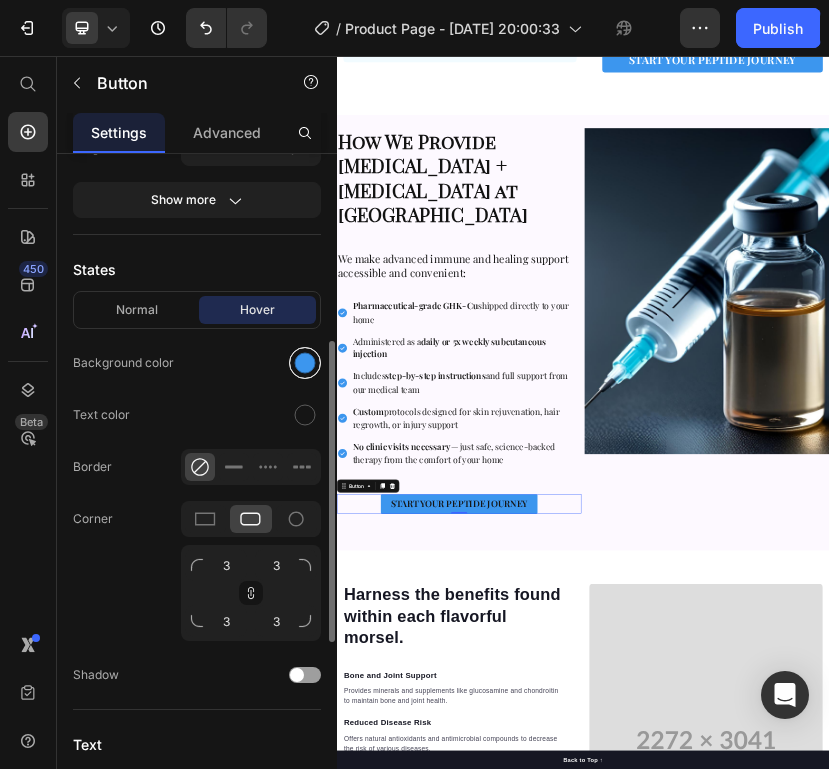 click at bounding box center (305, 363) 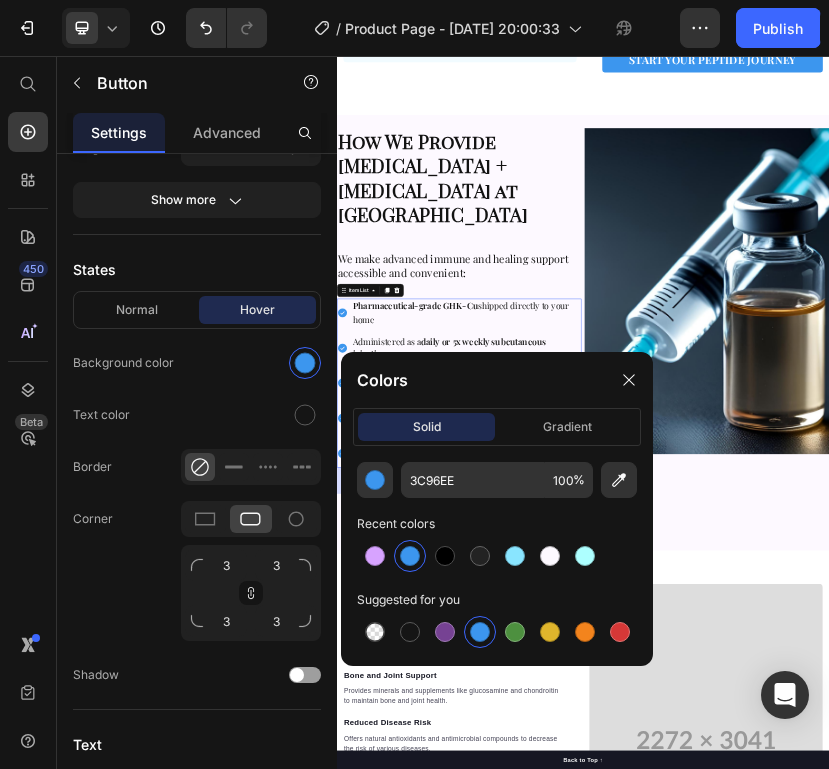 click on "Custom  protocols designed for skin rejuvenation, hair regrowth, or injury support" at bounding box center [627, 938] 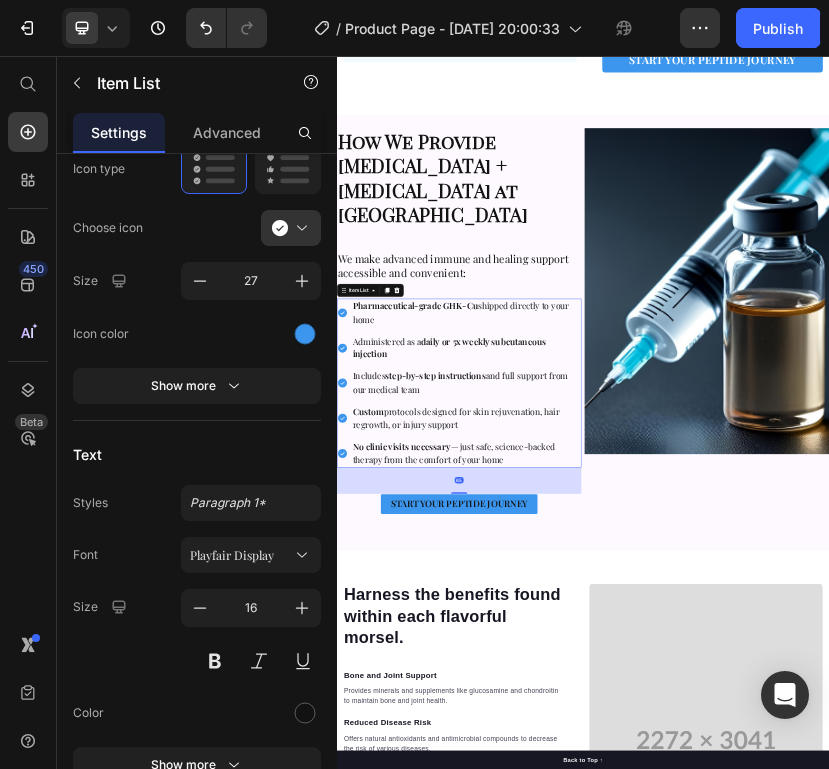 scroll, scrollTop: 0, scrollLeft: 0, axis: both 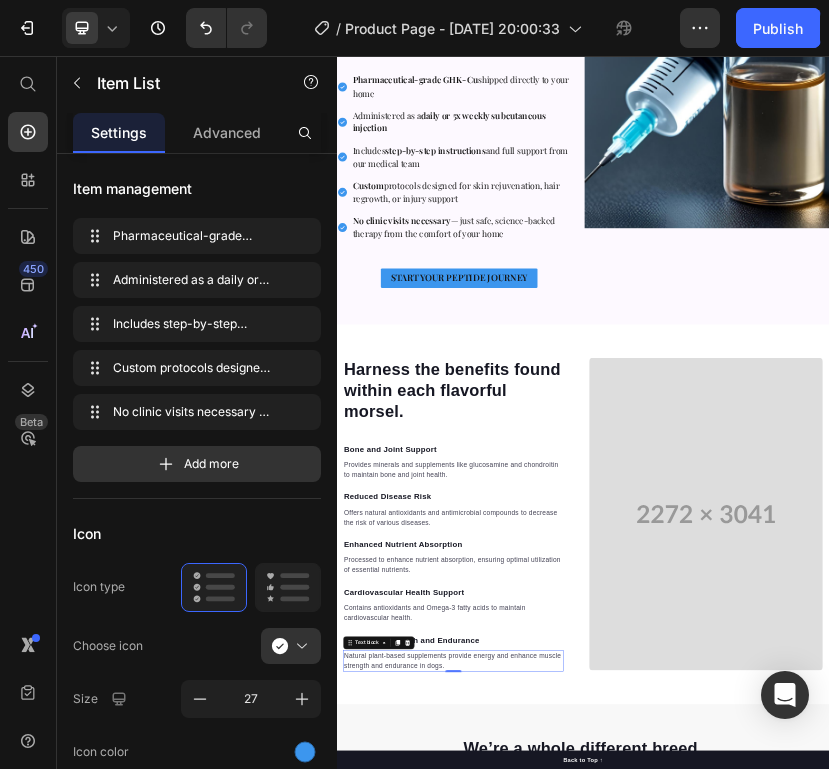click on "Natural plant-based supplements provide energy and enhance muscle strength and endurance in dogs." at bounding box center [621, 1531] 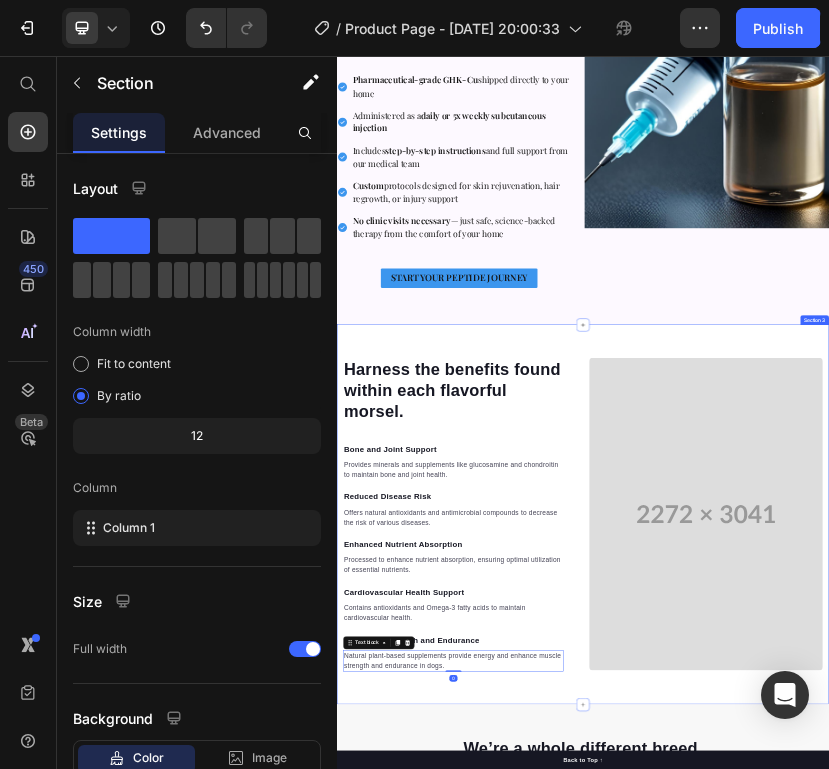 click on "Harness the benefits found within each flavorful morsel. Heading Bone and Joint Support Text block Provides minerals and supplements like glucosamine and chondroitin to maintain bone and joint health. Text block Reduced Disease Risk Text block Offers natural antioxidants and antimicrobial compounds to decrease the risk of various diseases. Text block Enhanced Nutrient Absorption Text block Processed to enhance nutrient absorption, ensuring optimal utilization of essential nutrients. Text block Cardiovascular Health Support Text block Contains antioxidants and Omega-3 fatty acids to maintain cardiovascular health. Text block Increased Strength and Endurance Text block Natural plant-based supplements provide energy and enhance muscle strength and endurance in dogs. Text block   0 Row Video Row Section 3" at bounding box center [937, 1174] 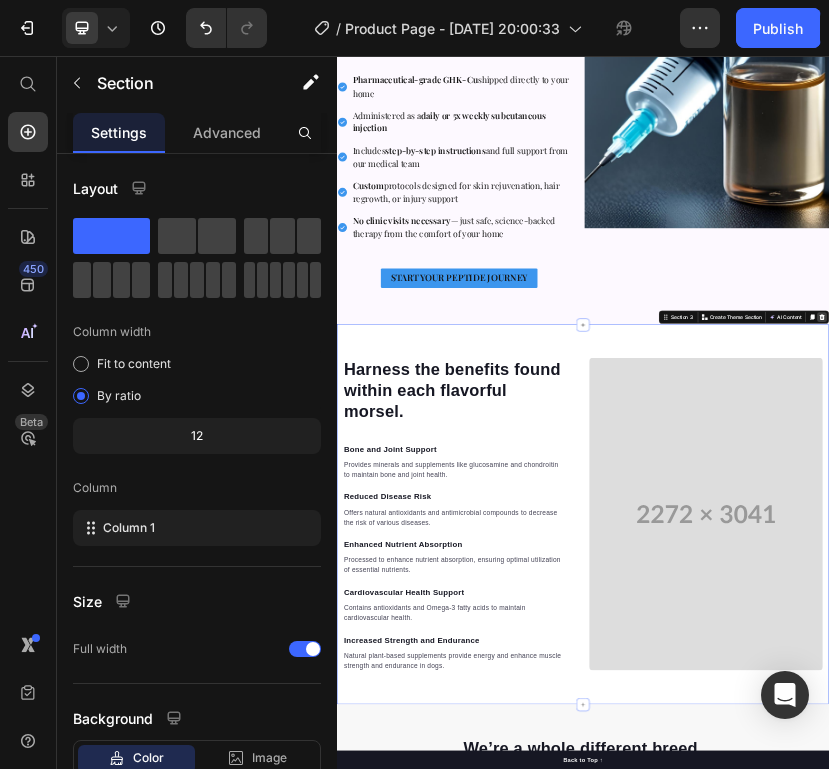 click 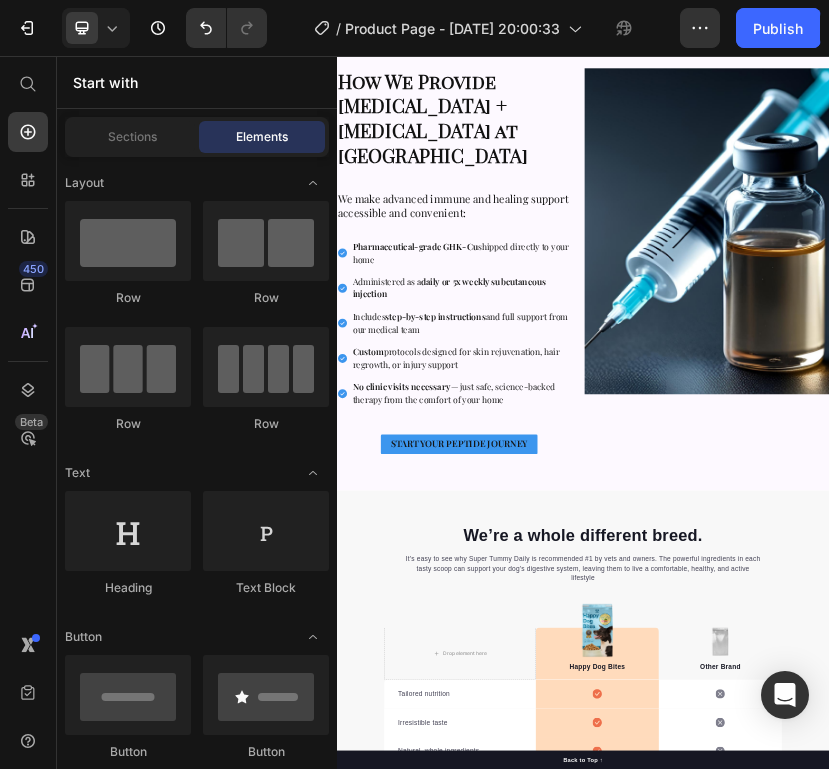 scroll, scrollTop: 1315, scrollLeft: 0, axis: vertical 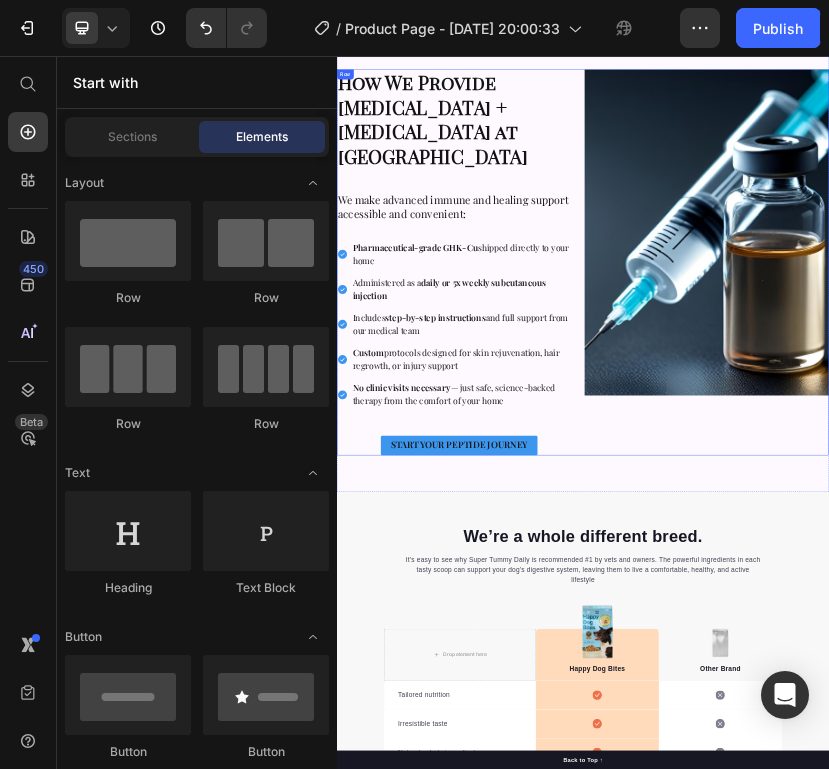 click on "Pharmaceutical-grade GHK-Cu  shipped directly to your home" at bounding box center [652, 540] 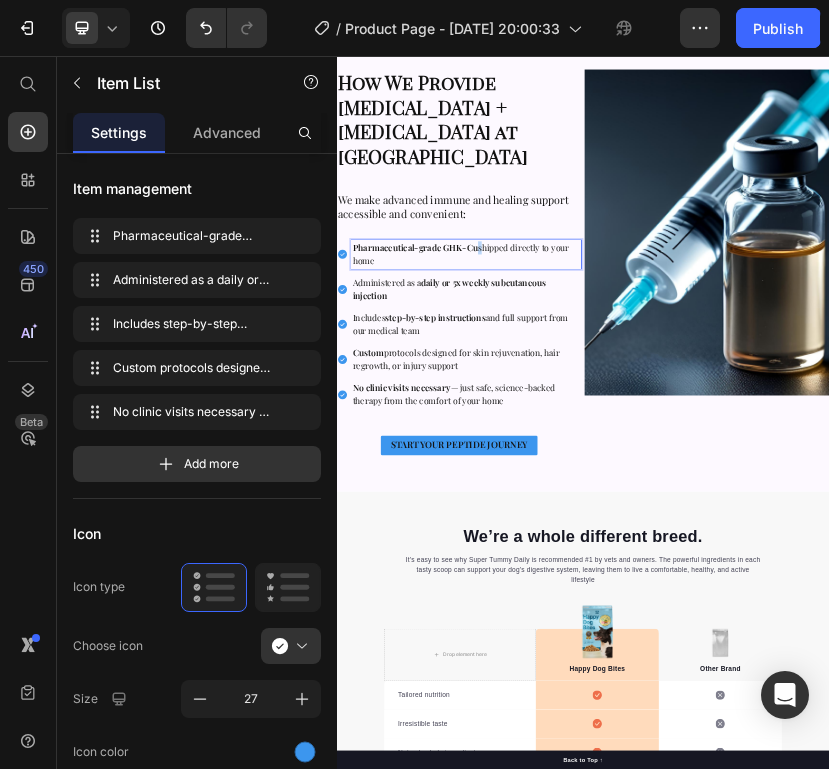 click on "Pharmaceutical-grade GHK-Cu  shipped directly to your home" at bounding box center [639, 538] 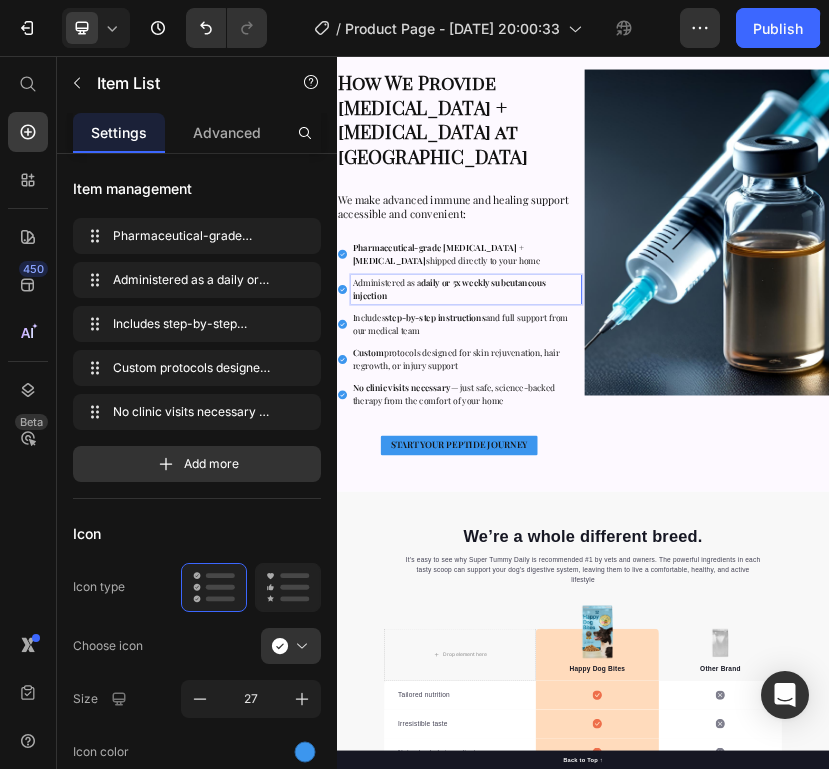 click on "daily or 5x weekly subcutaneous injection" at bounding box center [611, 624] 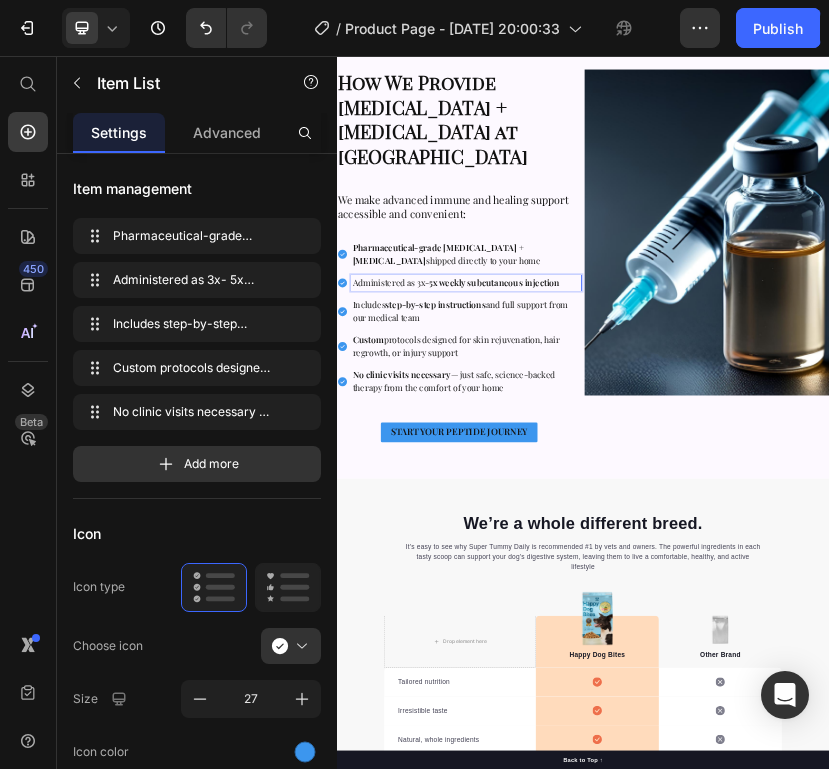 click on "Administered as 3x-  5x weekly subcutaneous injection" at bounding box center (627, 608) 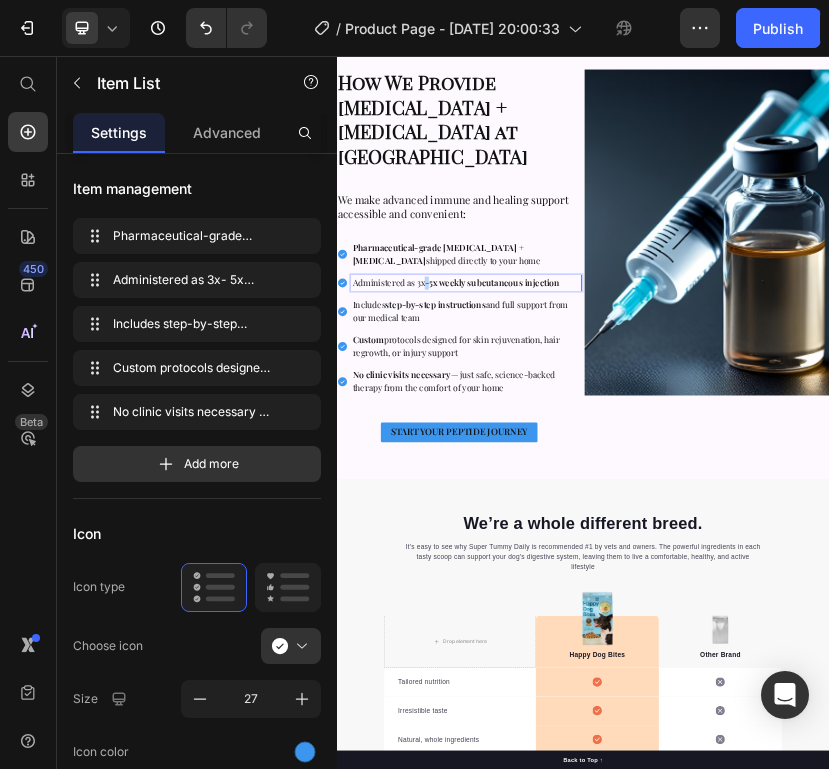 click on "Administered as 3x-  5x weekly subcutaneous injection" at bounding box center [627, 608] 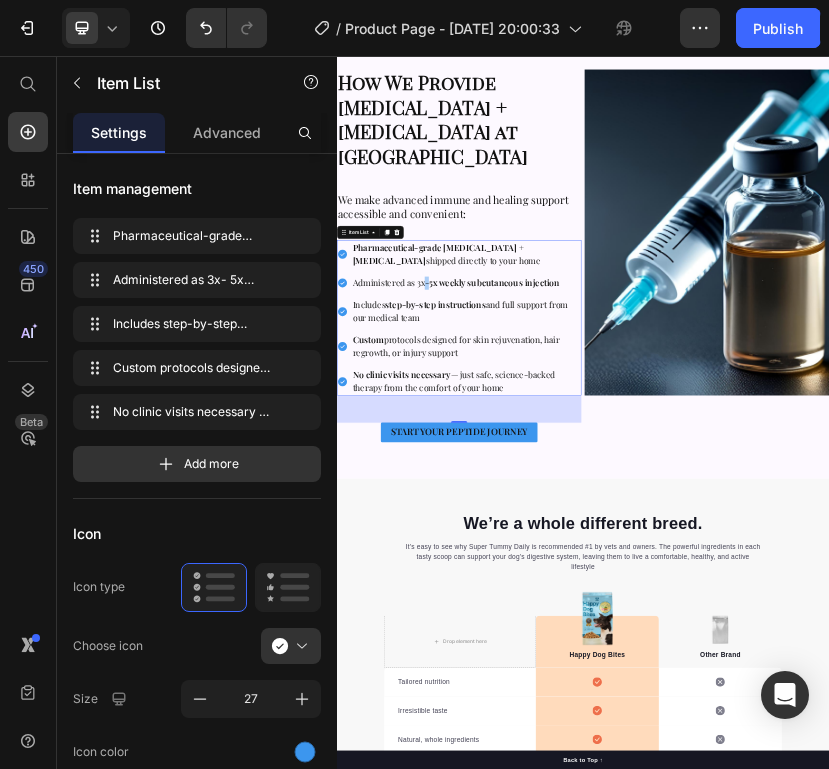 drag, startPoint x: 548, startPoint y: 438, endPoint x: 536, endPoint y: 437, distance: 12.0415945 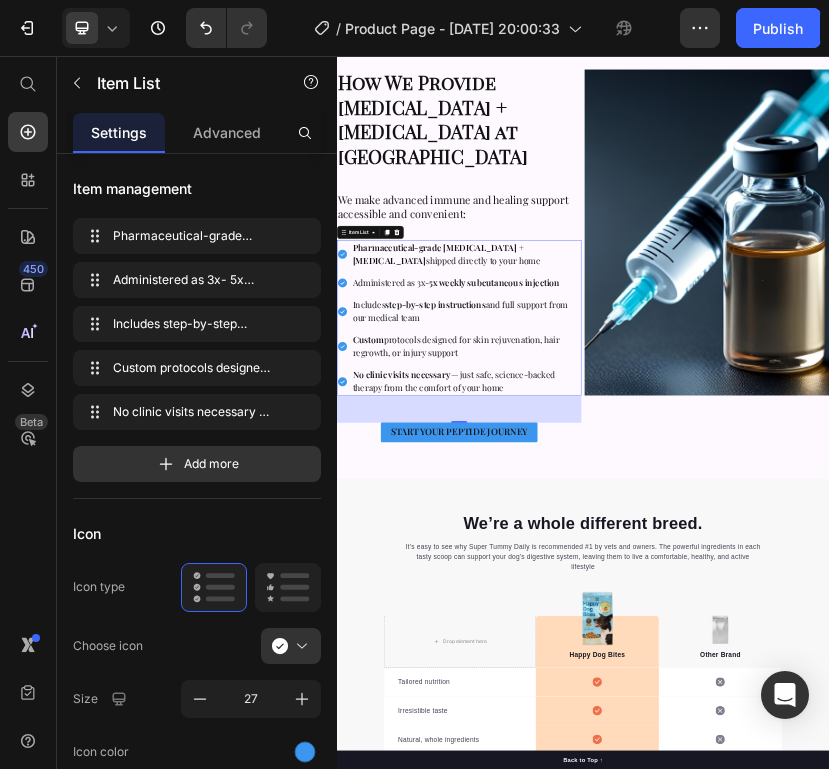 click on "Administered as 3x-  5x weekly subcutaneous injection" at bounding box center [627, 608] 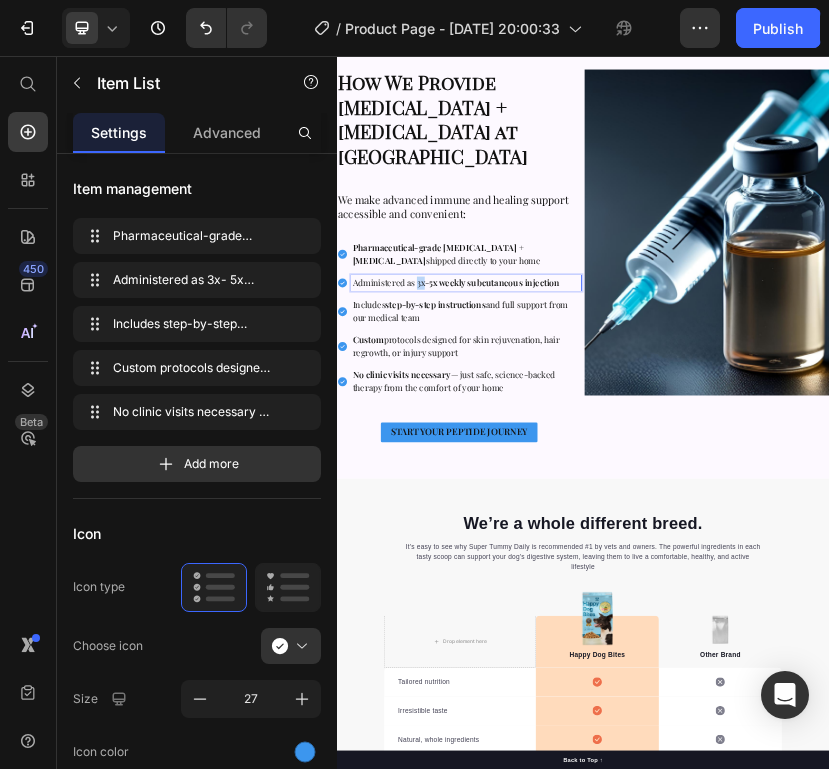 click on "Administered as 3x-  5x weekly subcutaneous injection" at bounding box center (627, 608) 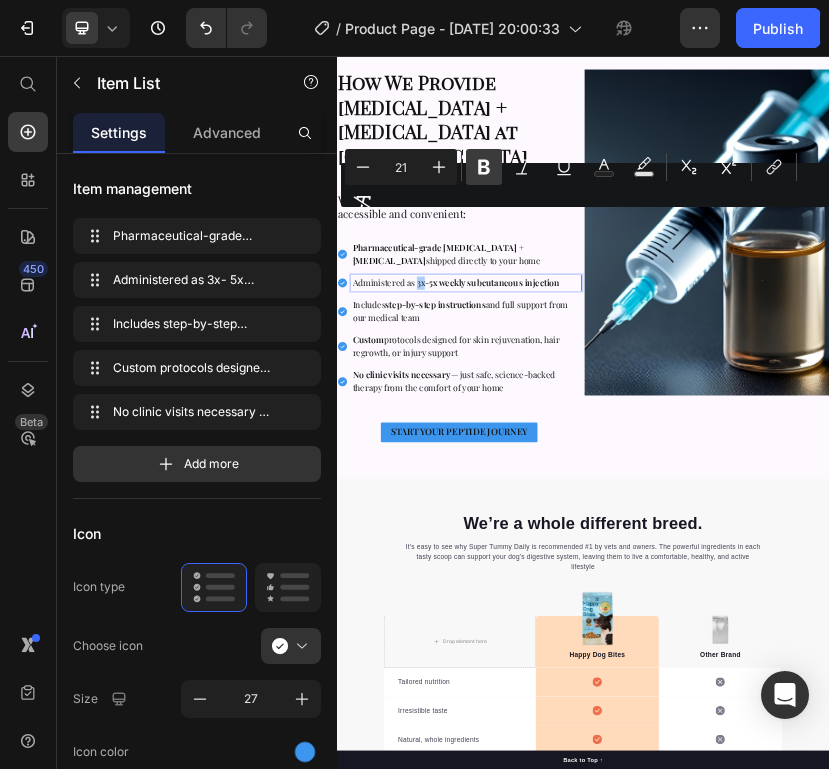 click 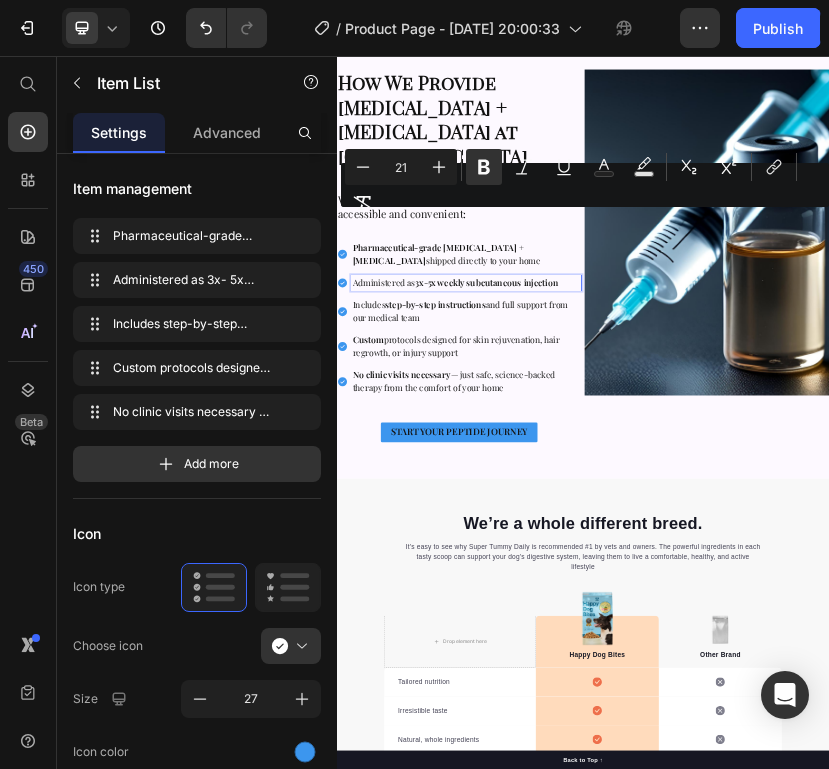 click on "Custom  protocols designed for skin rejuvenation, hair regrowth, or injury support" at bounding box center (652, 765) 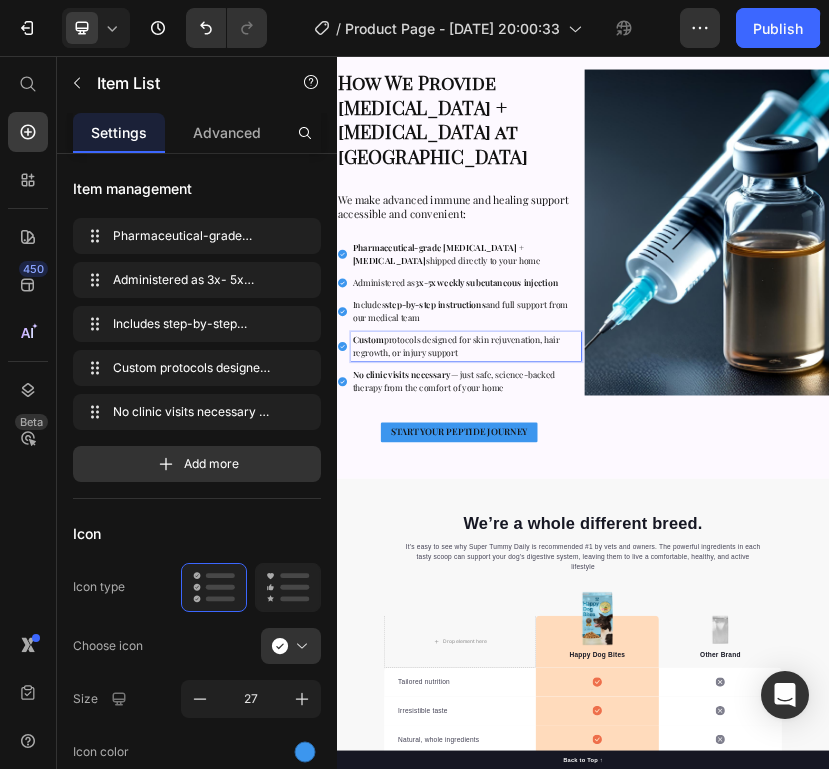 click on "Custom  protocols designed for skin rejuvenation, hair regrowth, or injury support" at bounding box center [627, 763] 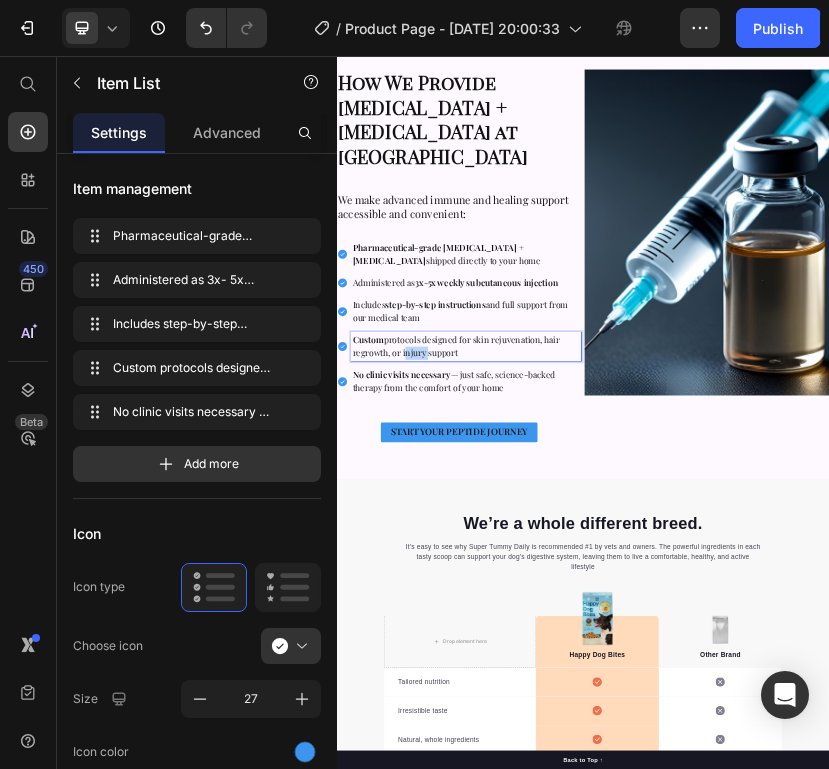 click on "Custom  protocols designed for skin rejuvenation, hair regrowth, or injury support" at bounding box center [627, 763] 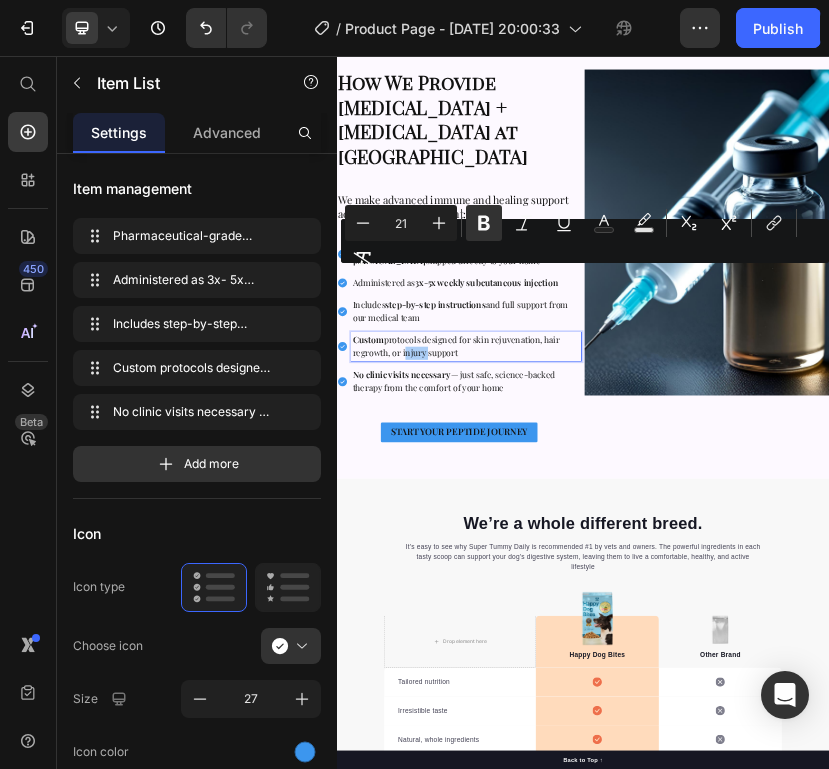 click on "Minus 21 Plus Bold Italic Underline
Text Color
Text Background Color Subscript Superscript       link Remove Format" at bounding box center [585, 241] 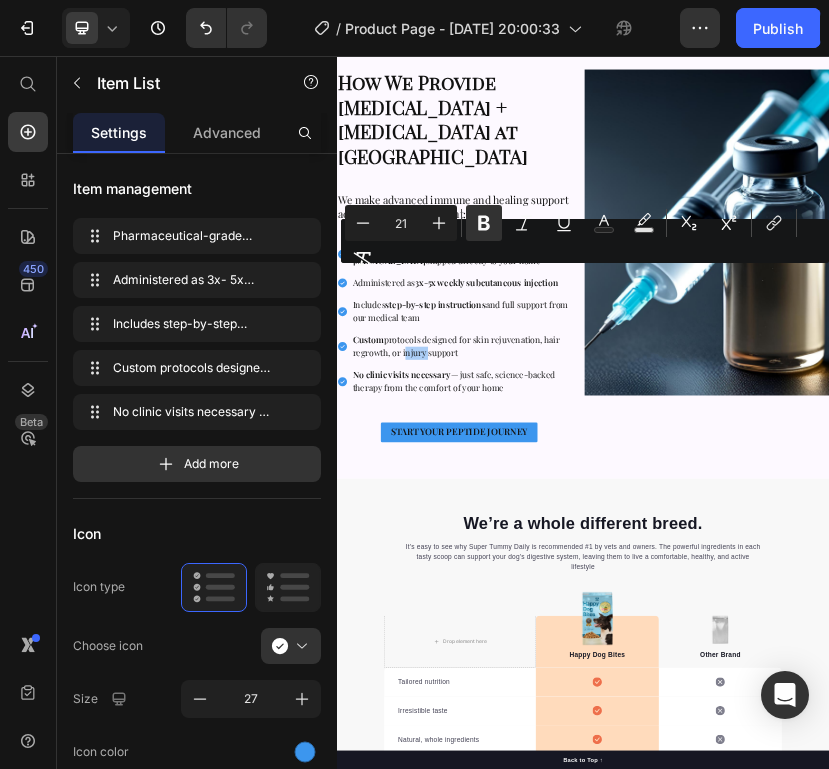 click on "Minus 21 Plus Bold Italic Underline
Text Color
Text Background Color Subscript Superscript       link Remove Format" at bounding box center (585, 241) 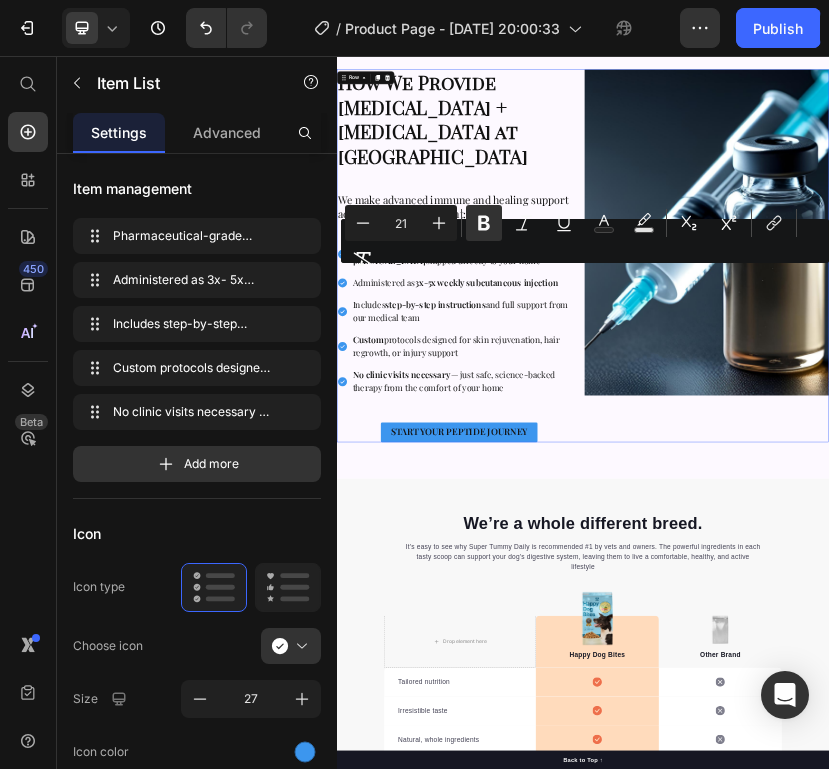 click on "⁠⁠⁠⁠⁠⁠⁠ How We Provide SELANK + SEMAX at DripTheory Heading ⁠⁠⁠⁠⁠⁠⁠ We make advanced immune and healing support accessible and convenient: Heading Pharmaceutical-grade Selank + Semax  shipped directly to your home Administered as  3x -  5x weekly subcutaneous injection Includes  step-by-step instructions  and full support from our medical team Custom  protocols designed for skin rejuvenation, hair regrowth, or injury support No clinic visits necessary  — just safe, science-backed therapy from the comfort of your home Item List START YOUR PEPTIDE JOURNEY Button" at bounding box center [635, 543] 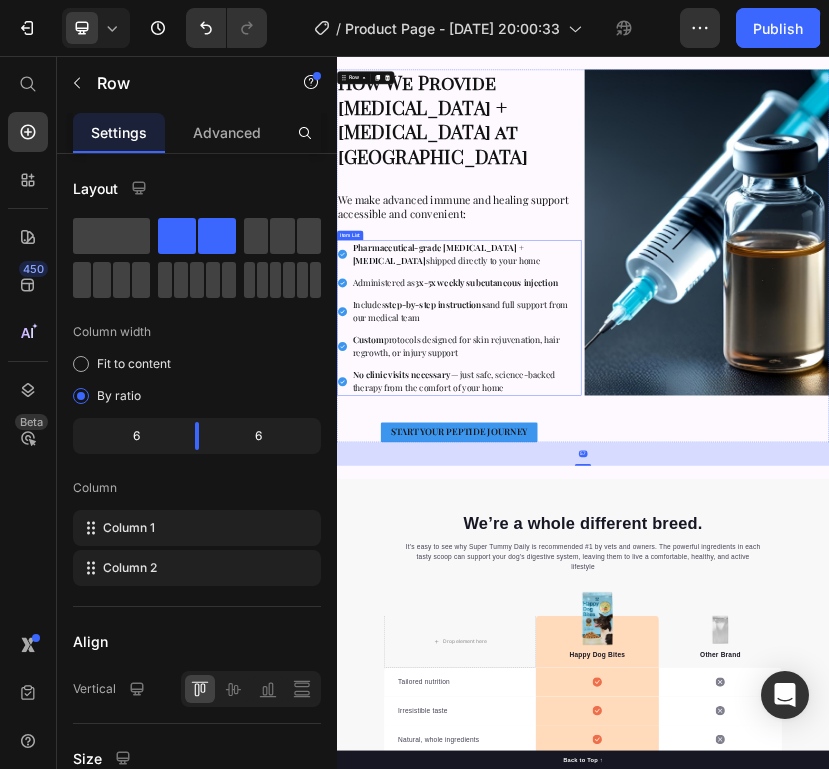 click on "Custom  protocols designed for skin rejuvenation, hair regrowth, or injury support" at bounding box center [627, 763] 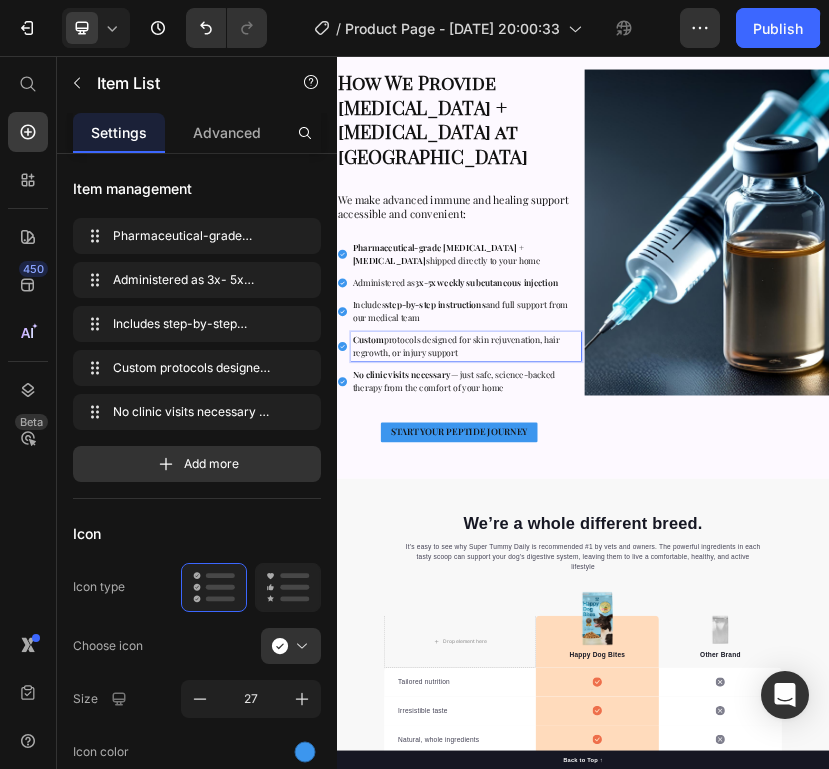 click on "Custom  protocols designed for skin rejuvenation, hair regrowth, or injury support" at bounding box center (627, 763) 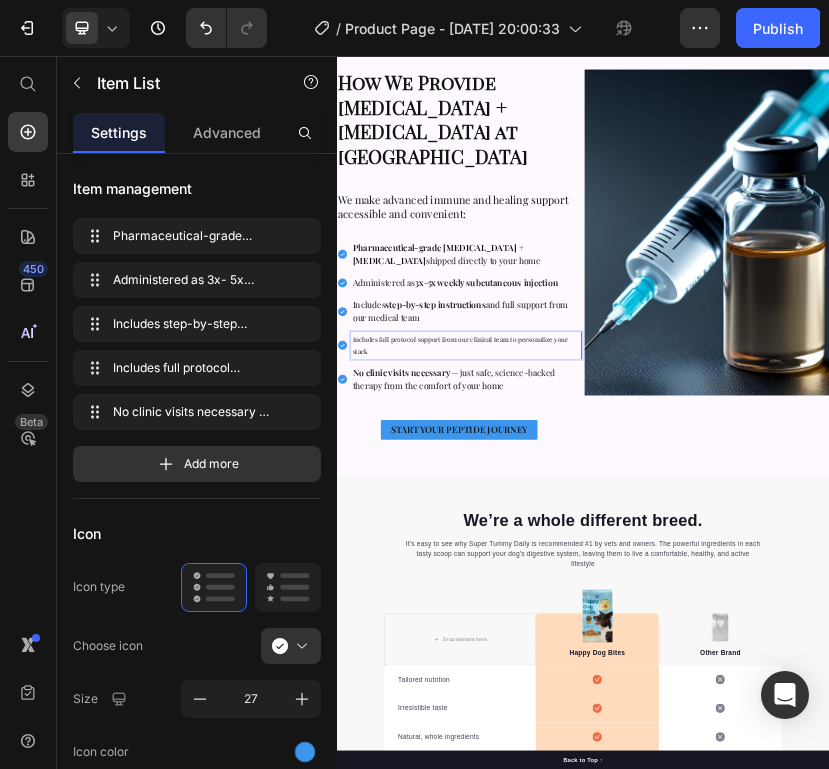 click on "Includes full protocol support from our clinical team to personalize your stack" at bounding box center (652, 762) 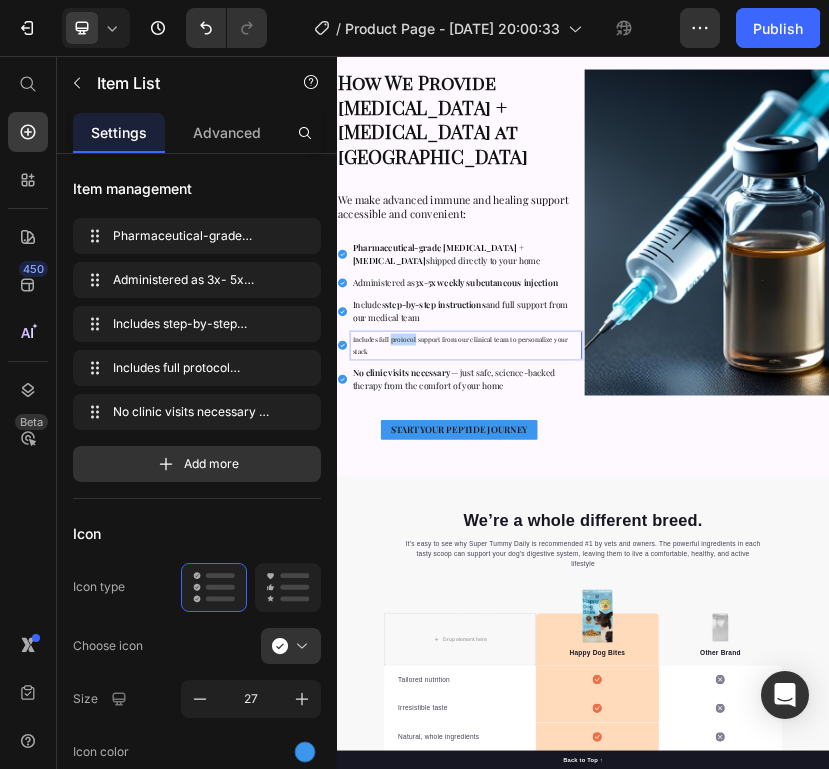 click on "Includes full protocol support from our clinical team to personalize your stack" at bounding box center [652, 762] 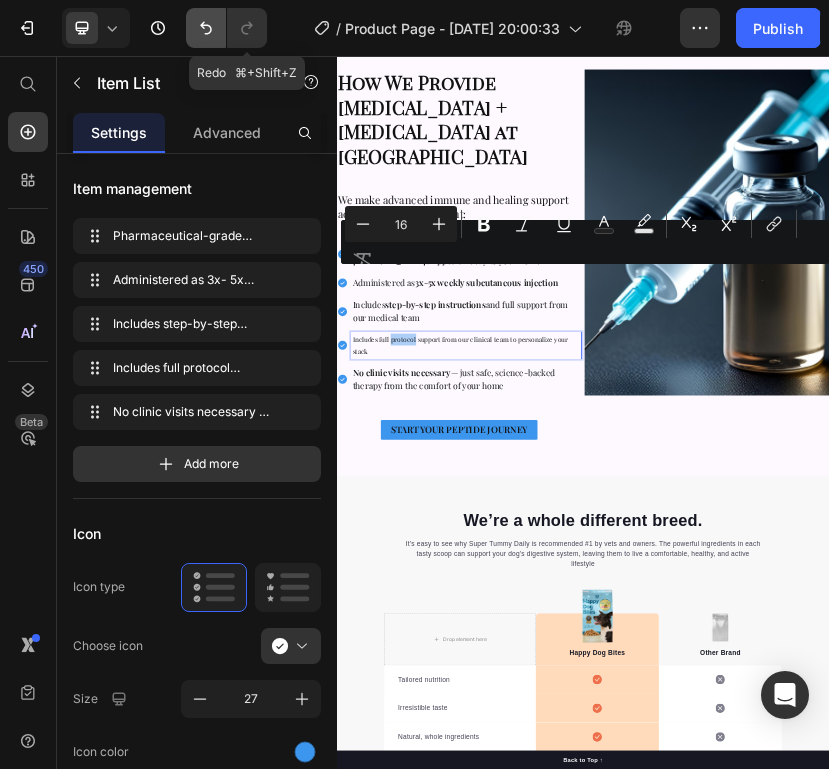 click 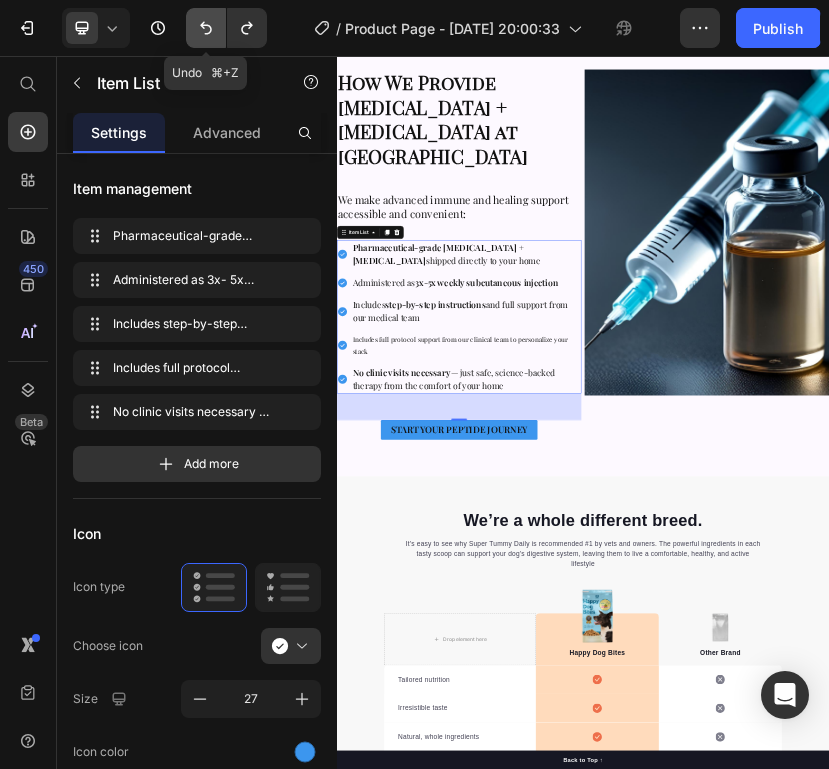 click 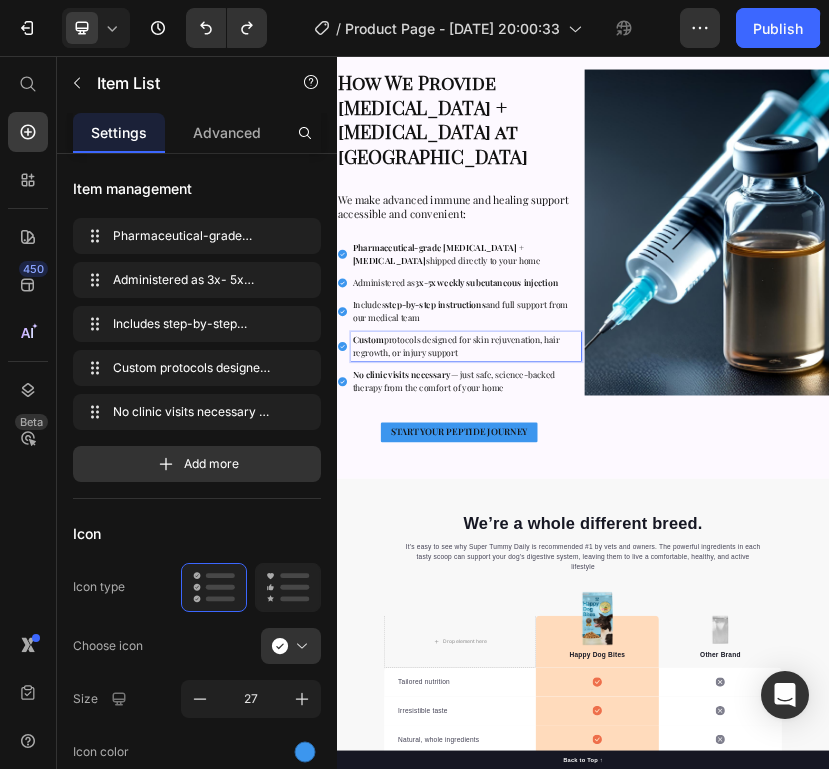 click on "Custom  protocols designed for skin rejuvenation, hair regrowth, or injury support" at bounding box center [627, 763] 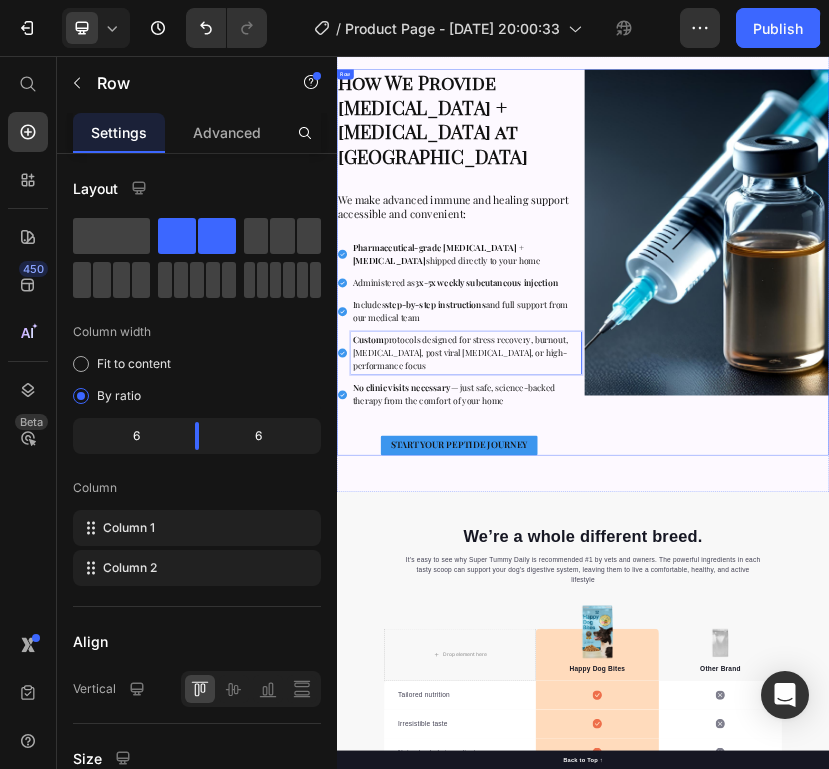 click on "⁠⁠⁠⁠⁠⁠⁠ How We Provide SELANK + SEMAX at DripTheory Heading ⁠⁠⁠⁠⁠⁠⁠ We make advanced immune and healing support accessible and convenient: Heading Pharmaceutical-grade Selank + Semax  shipped directly to your home Administered as  3x -  5x weekly subcutaneous injection Includes  step-by-step instructions  and full support from our medical team Custom  protocols designed for stress recovery, burnout, ADHD, post viral brain fog, or high-performance focus No clinic visits necessary  — just safe, science-backed therapy from the comfort of your home Item List   65 START YOUR PEPTIDE JOURNEY Button" at bounding box center [635, 559] 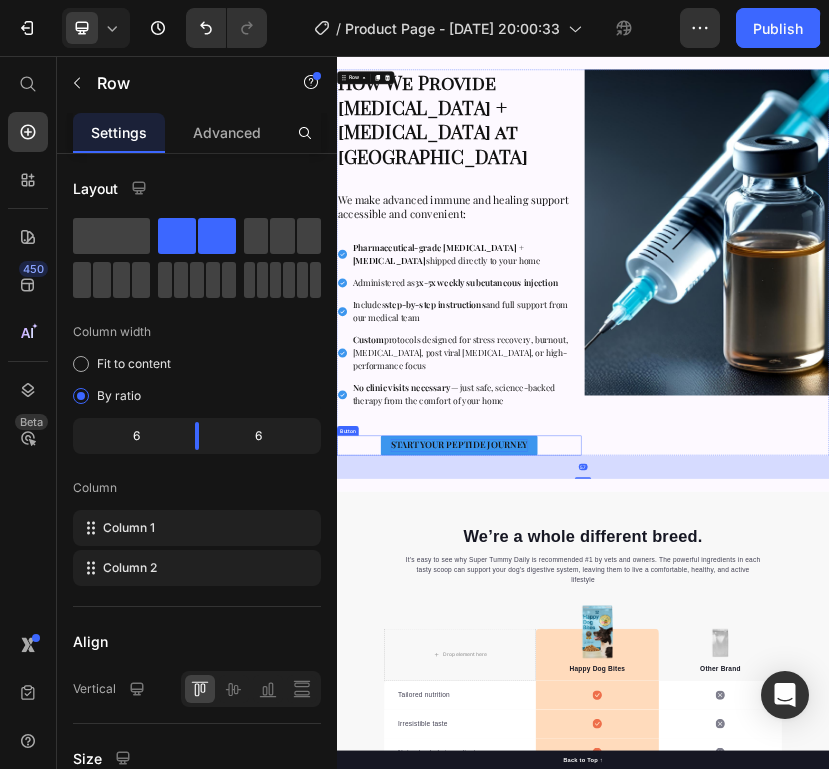 click on "START YOUR PEPTIDE JOURNEY" at bounding box center (635, 1004) 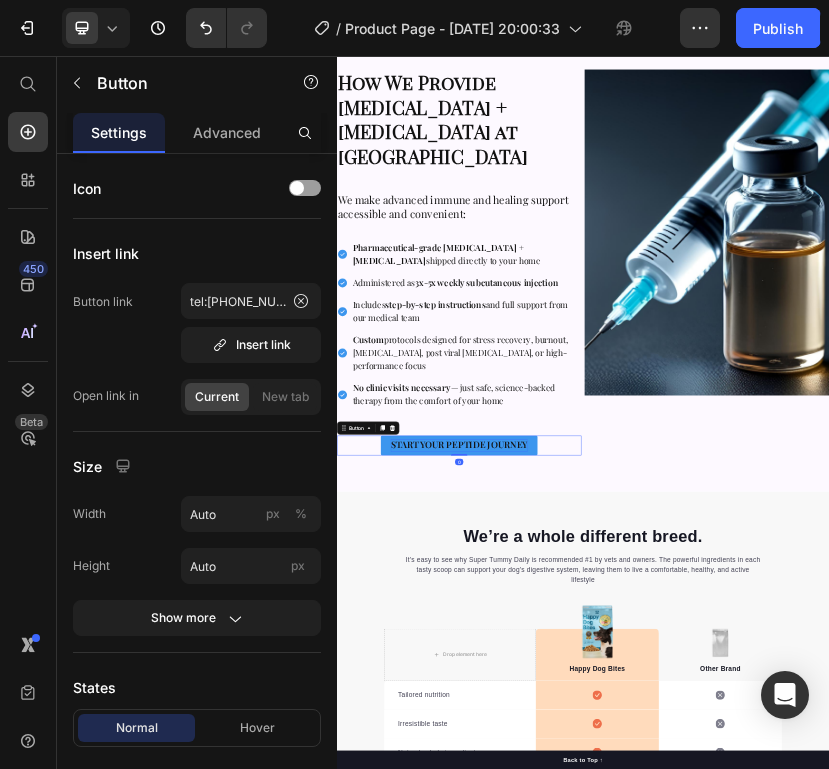 click on "START YOUR PEPTIDE JOURNEY" at bounding box center (635, 1004) 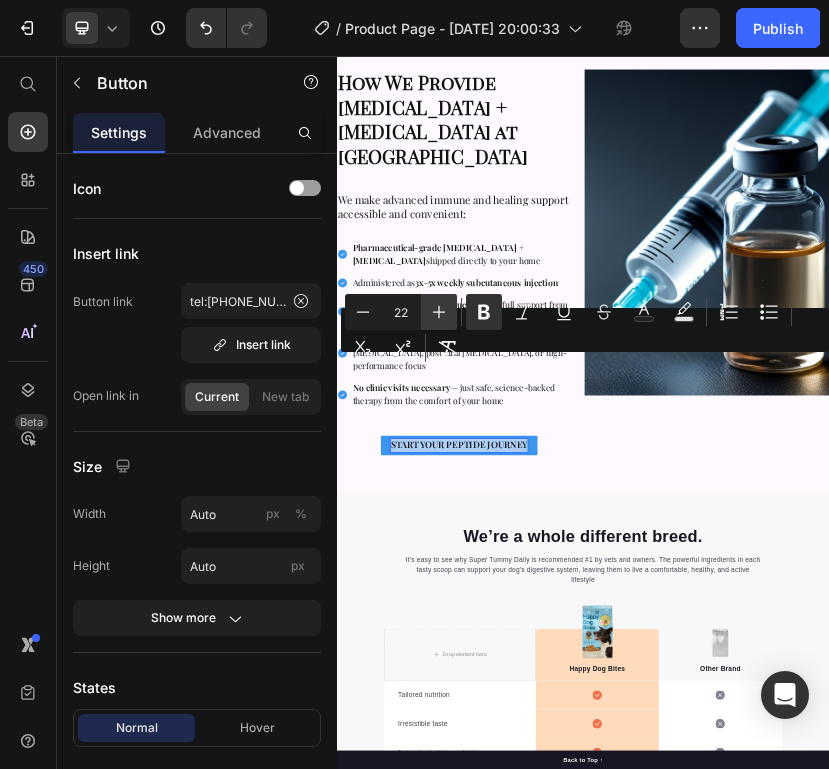 click on "Plus" at bounding box center [439, 312] 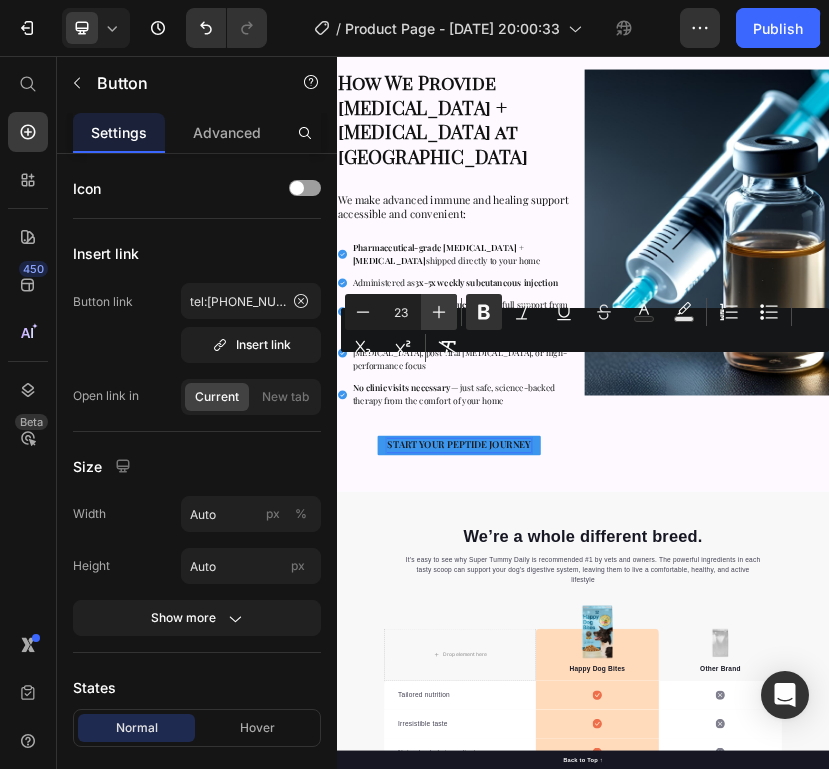click on "Plus" at bounding box center (439, 312) 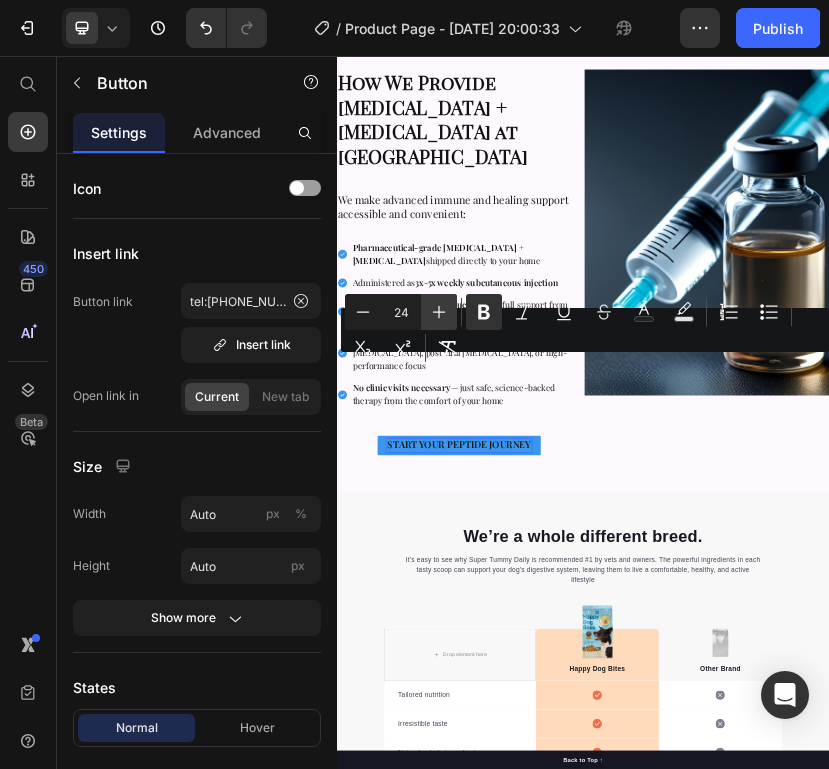 click on "Plus" at bounding box center (439, 312) 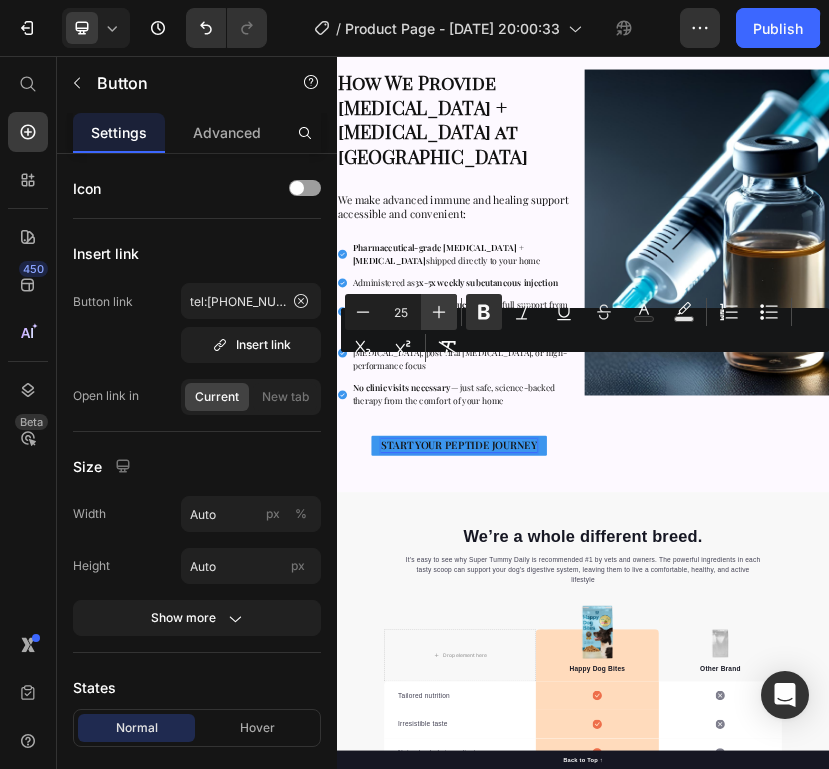 click on "Plus" at bounding box center (439, 312) 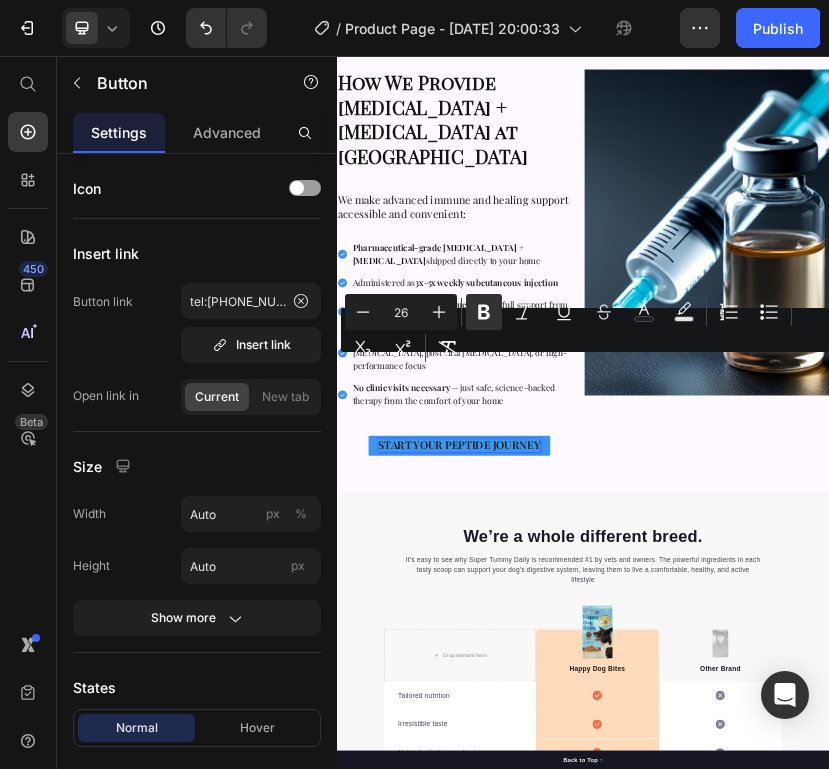 click on "We’re a whole different breed. Heading It’s easy to see why Super Tummy Daily is recommended #1 by vets and owners. The powerful ingredients in each tasty scoop can support your dog’s digestive system, leaving them to live a comfortable, healthy, and active lifestyle Text block Row
Drop element here Image Happy Dog Bites Text block Row Image Other Brand Text block Row Tailored nutrition Text block
Icon Row
Icon Row Irresistible taste Text block
Icon Row
Icon Row Natural, whole ingredients Text block
Icon Row
Icon Row Optimal palatability Text block
Icon Row
Icon Row Pet-loving formulation Text block
Icon Row
Icon Row High digestibility Text block
Icon Row
Icon Row Row Start baking doggy delights Button *100% satisfaction. No fuss, 30-day money-back guarantee Text block Row Section 3" at bounding box center (937, 1670) 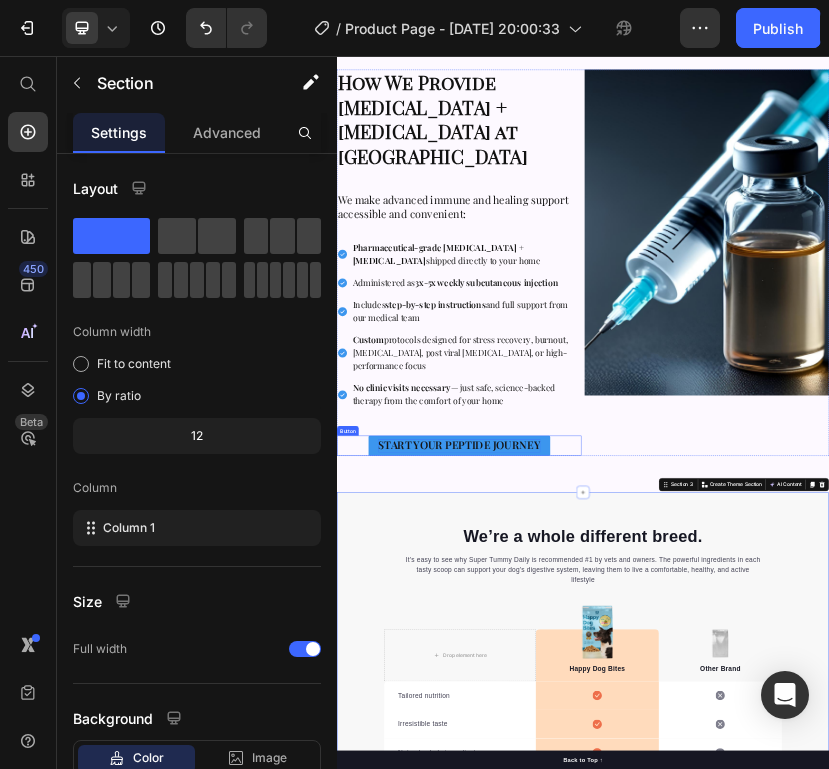 click on "START YOUR PEPTIDE JOURNEY" at bounding box center [635, 1003] 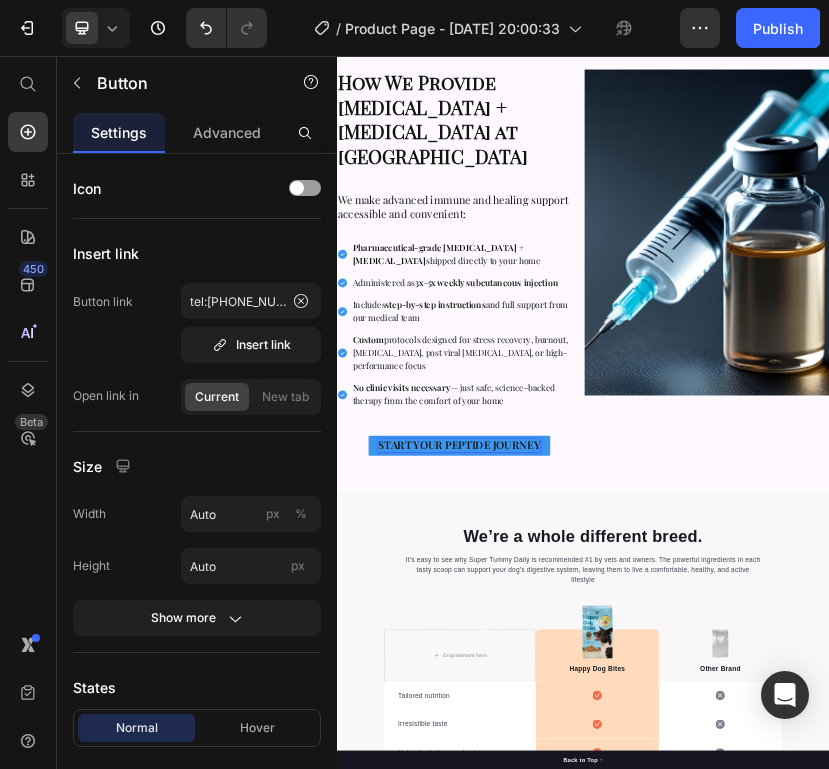 click on "START YOUR PEPTIDE JOURNEY" at bounding box center (635, 1003) 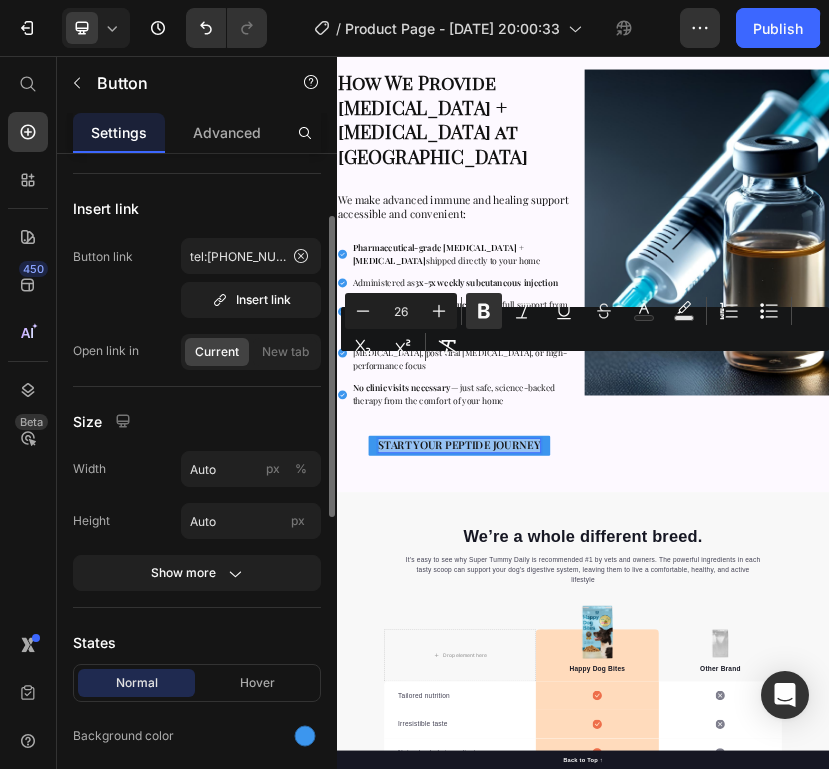 scroll, scrollTop: 35, scrollLeft: 0, axis: vertical 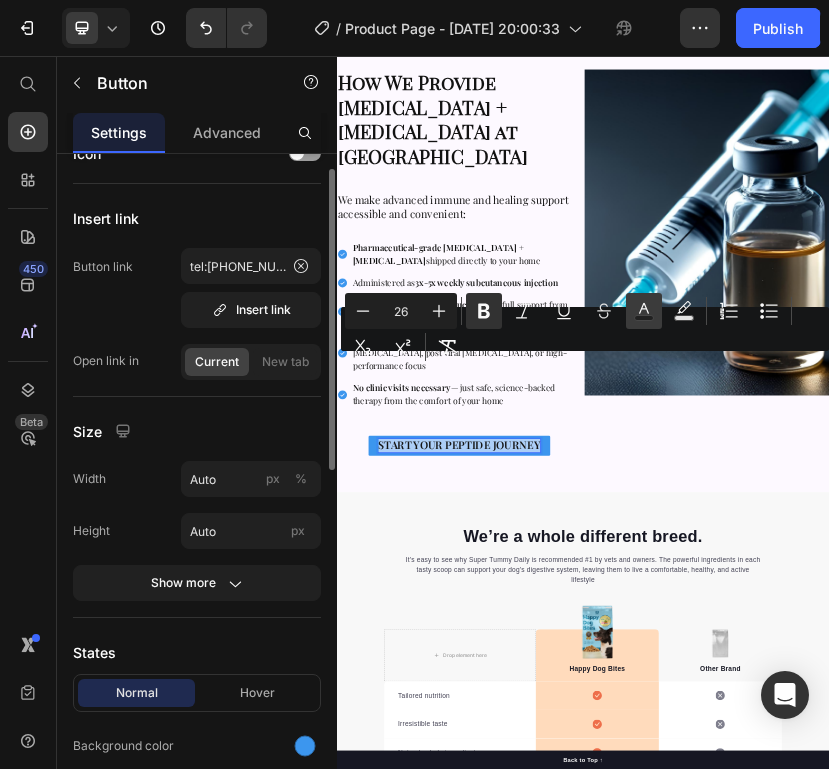 click on "Text Color" at bounding box center [644, 311] 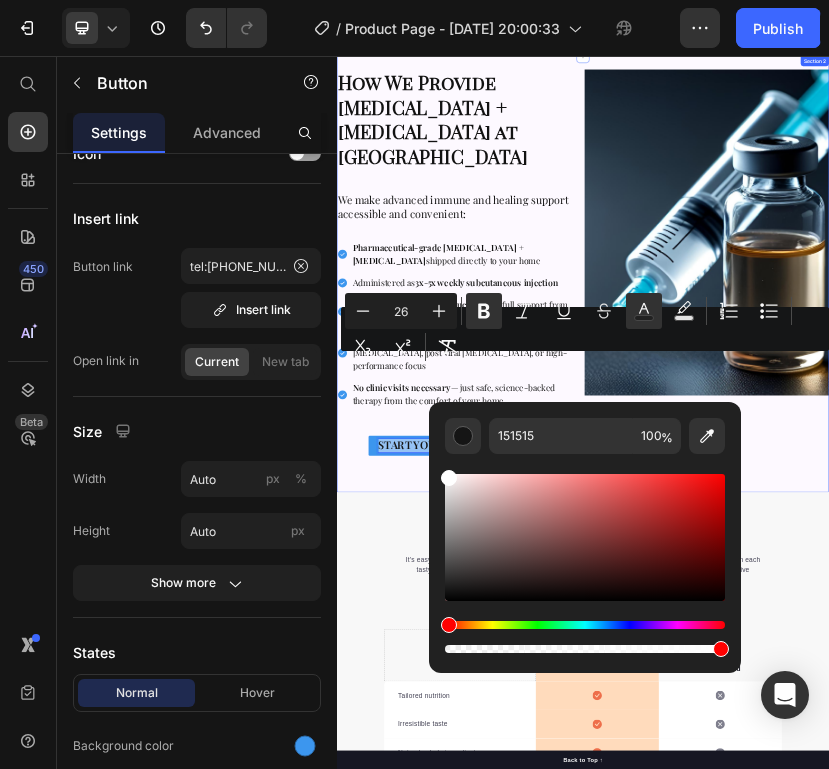 type on "FFFFFF" 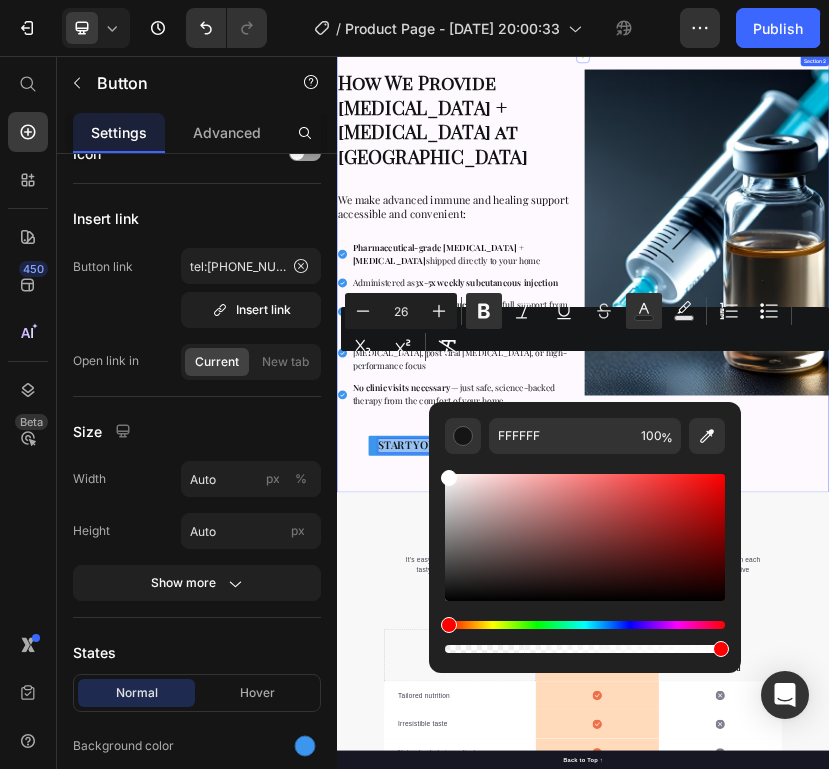 drag, startPoint x: 781, startPoint y: 643, endPoint x: 535, endPoint y: 893, distance: 350.73636 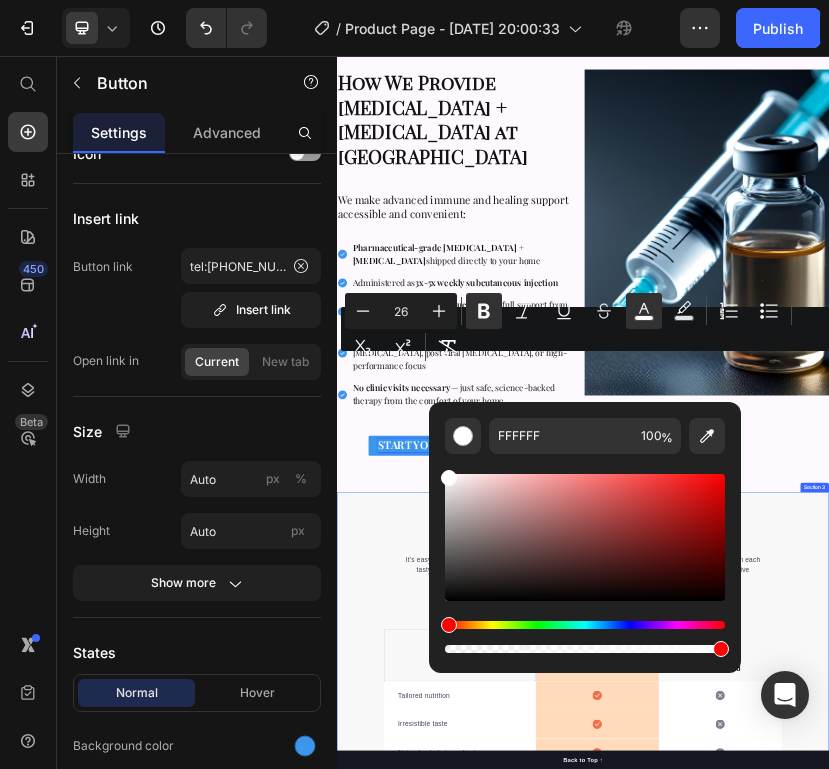 click on "We’re a whole different breed. Heading It’s easy to see why Super Tummy Daily is recommended #1 by vets and owners. The powerful ingredients in each tasty scoop can support your dog’s digestive system, leaving them to live a comfortable, healthy, and active lifestyle Text block Row
Drop element here Image Happy Dog Bites Text block Row Image Other Brand Text block Row Tailored nutrition Text block
Icon Row
Icon Row Irresistible taste Text block
Icon Row
Icon Row Natural, whole ingredients Text block
Icon Row
Icon Row Optimal palatability Text block
Icon Row
Icon Row Pet-loving formulation Text block
Icon Row
Icon Row High digestibility Text block
Icon Row
Icon Row Row Start baking doggy delights Button *100% satisfaction. No fuss, 30-day money-back guarantee Text block Row Section 3" at bounding box center [937, 1670] 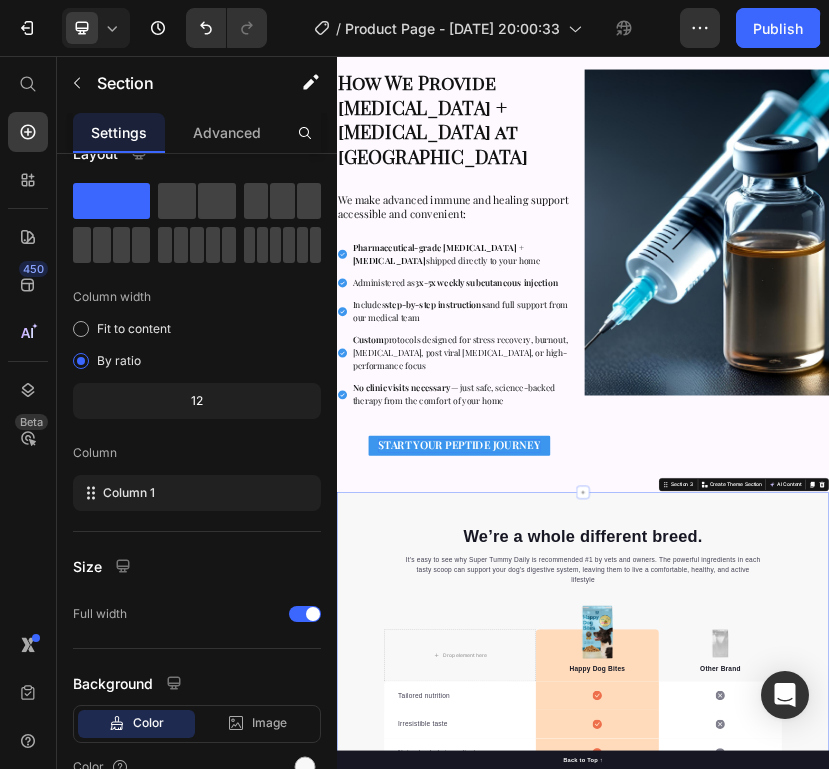 scroll, scrollTop: 0, scrollLeft: 0, axis: both 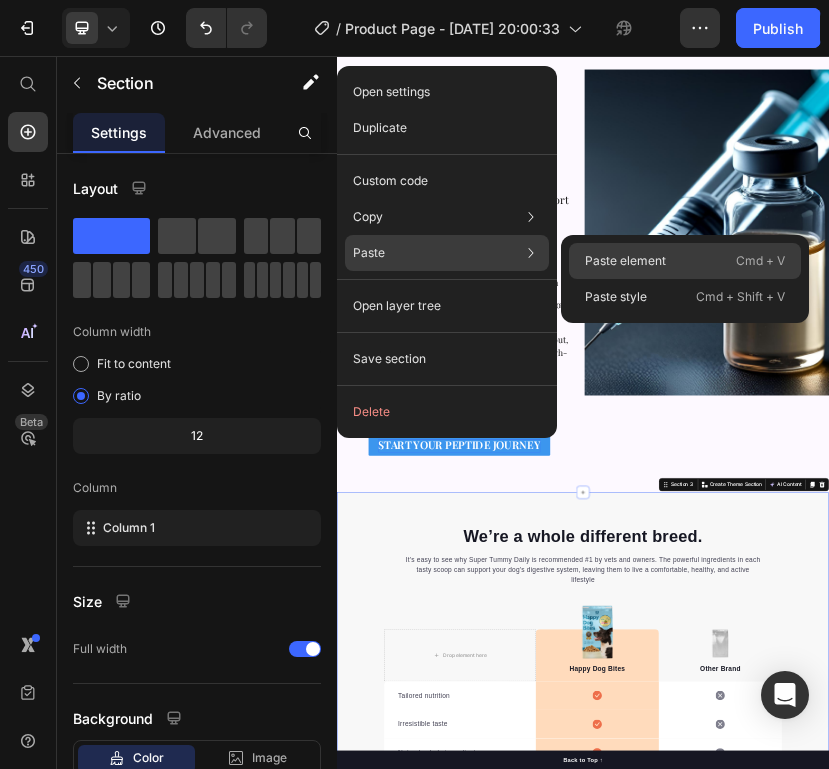 click on "Paste element" at bounding box center (625, 261) 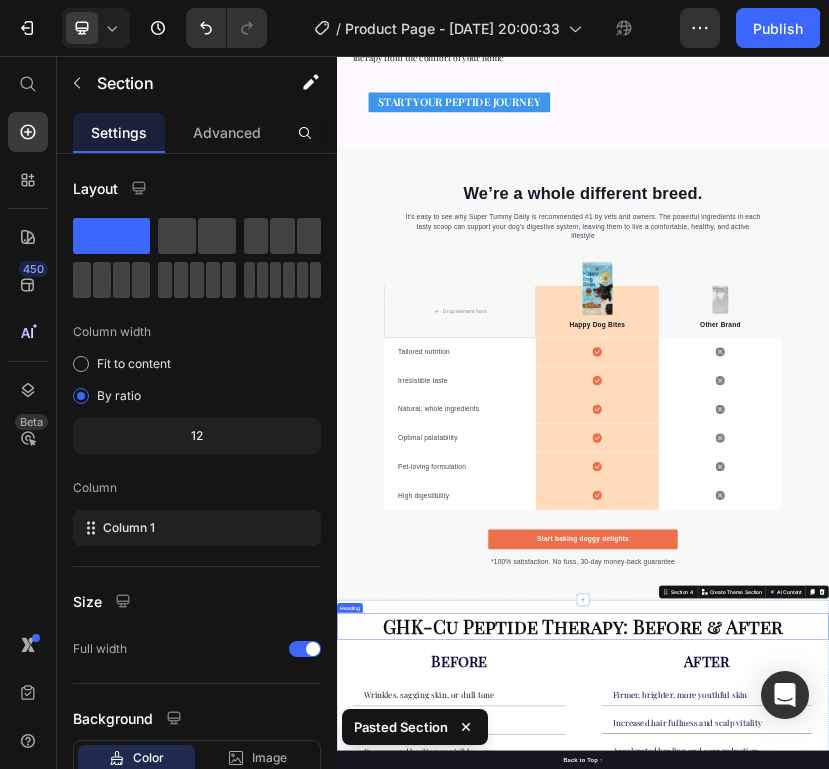 scroll, scrollTop: 2075, scrollLeft: 0, axis: vertical 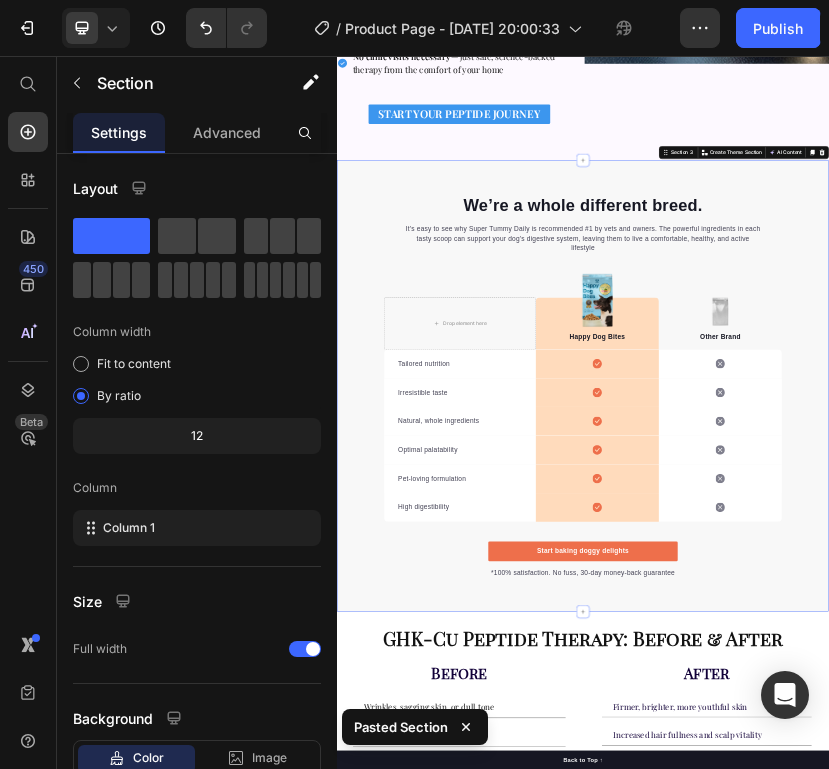 click on "We’re a whole different breed. Heading It’s easy to see why Super Tummy Daily is recommended #1 by vets and owners. The powerful ingredients in each tasty scoop can support your dog’s digestive system, leaving them to live a comfortable, healthy, and active lifestyle Text block Row
Drop element here Image Happy Dog Bites Text block Row Image Other Brand Text block Row Tailored nutrition Text block
Icon Row
Icon Row Irresistible taste Text block
Icon Row
Icon Row Natural, whole ingredients Text block
Icon Row
Icon Row Optimal palatability Text block
Icon Row
Icon Row Pet-loving formulation Text block
Icon Row
Icon Row High digestibility Text block
Icon Row
Icon Row Row Start baking doggy delights Button *100% satisfaction. No fuss, 30-day money-back guarantee Text block Row Section 3   Create Theme Section AI Content Write with GemAI Tone and Voice Product" at bounding box center [937, 861] 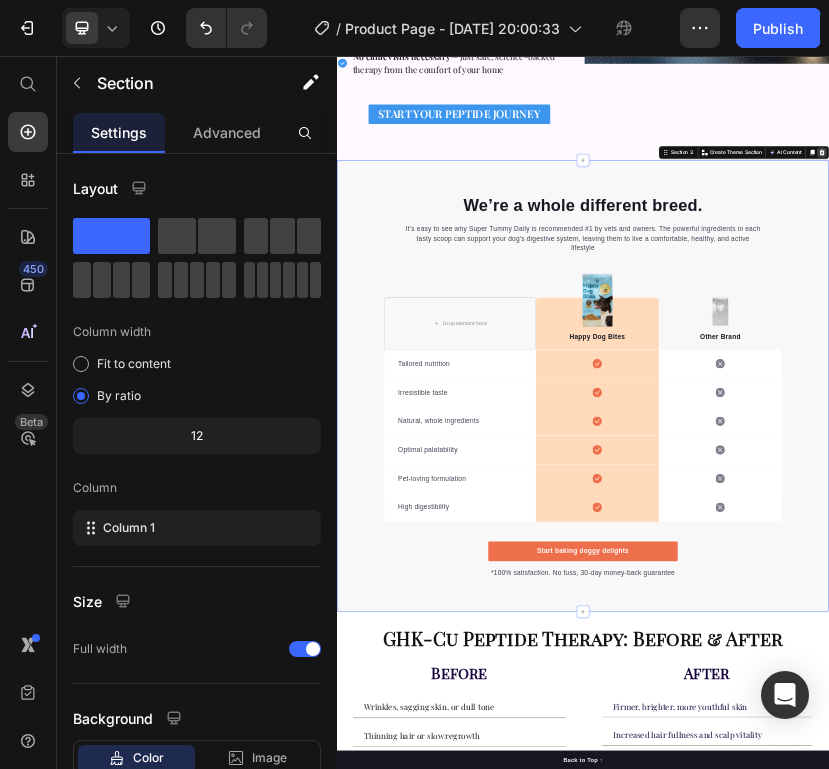 click 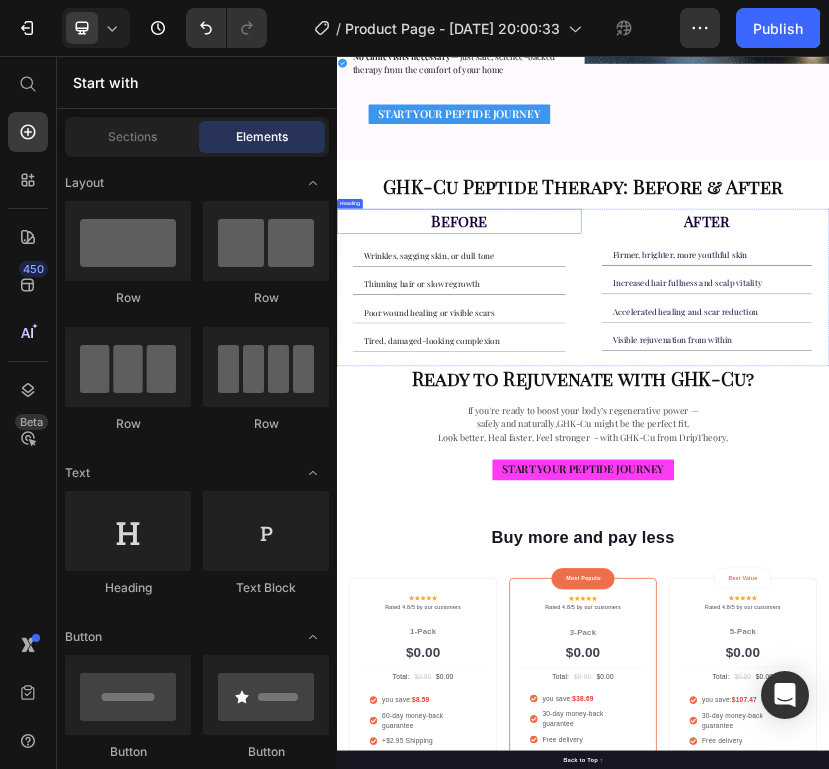 click on "GHK-Cu Peptide Therapy: Before & After" at bounding box center [937, 374] 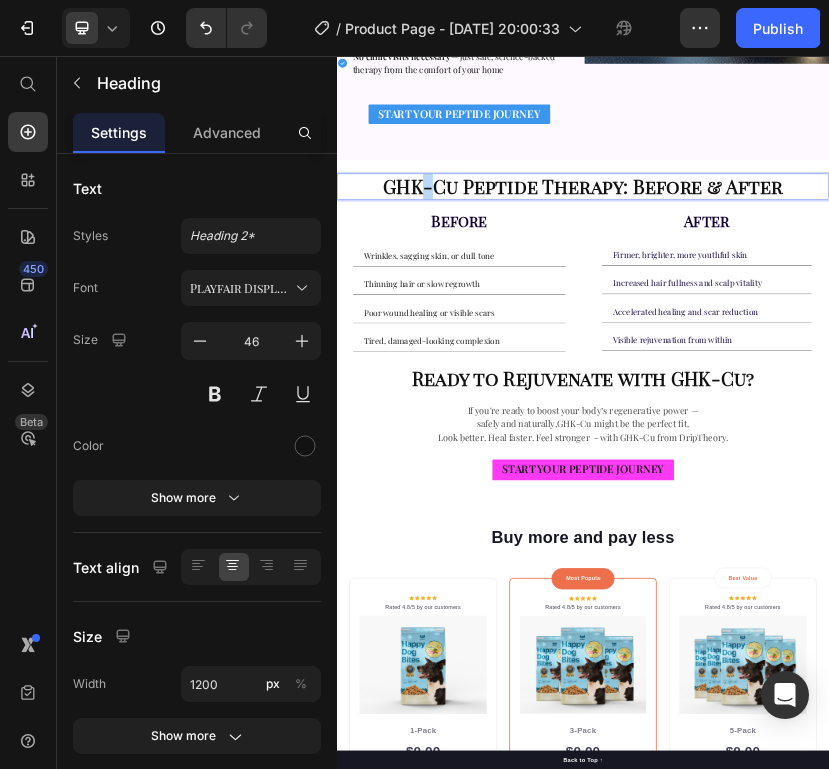 click on "GHK-Cu Peptide Therapy: Before & After" at bounding box center (937, 374) 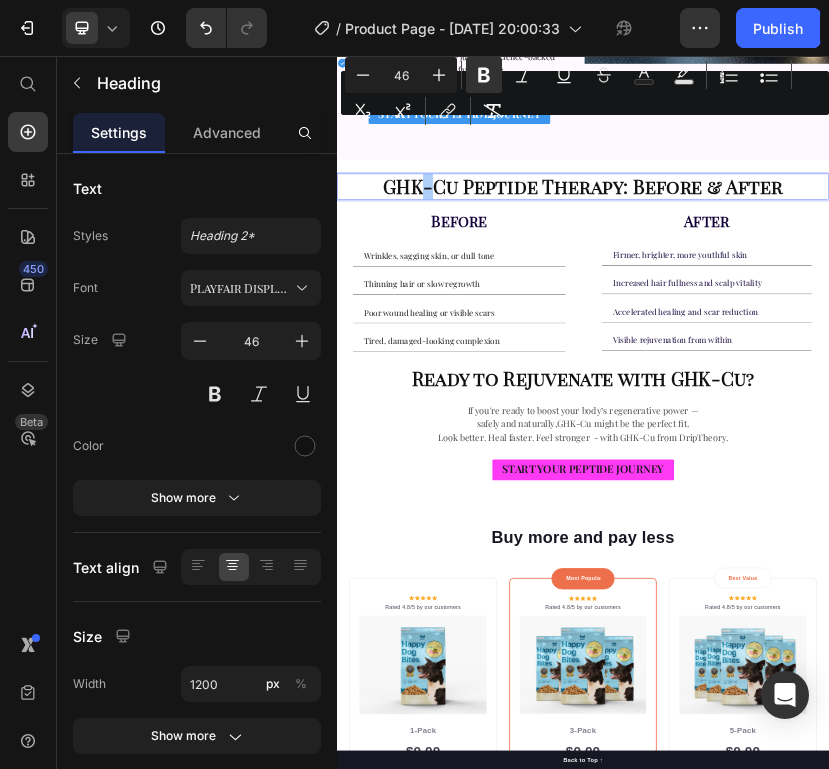 drag, startPoint x: 455, startPoint y: 126, endPoint x: 426, endPoint y: 126, distance: 29 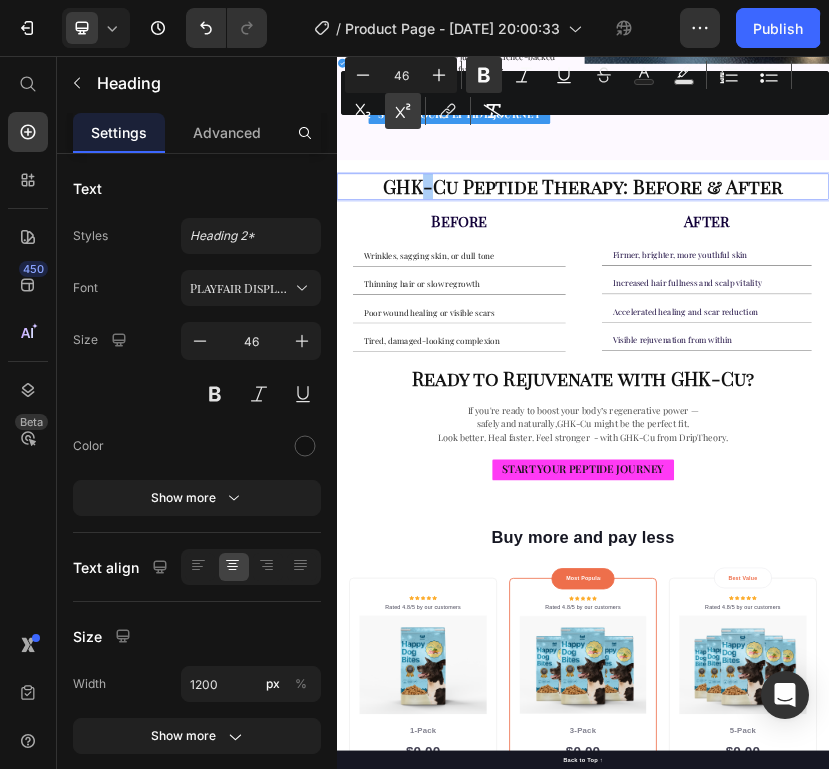 click on "Superscript" at bounding box center (403, 111) 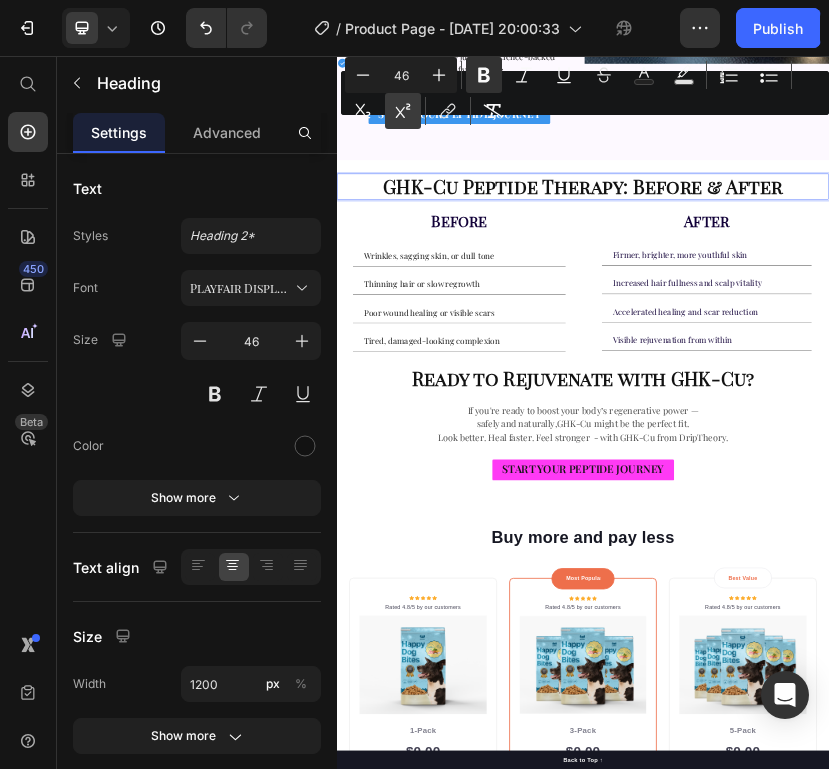 click on "Superscript" at bounding box center [403, 111] 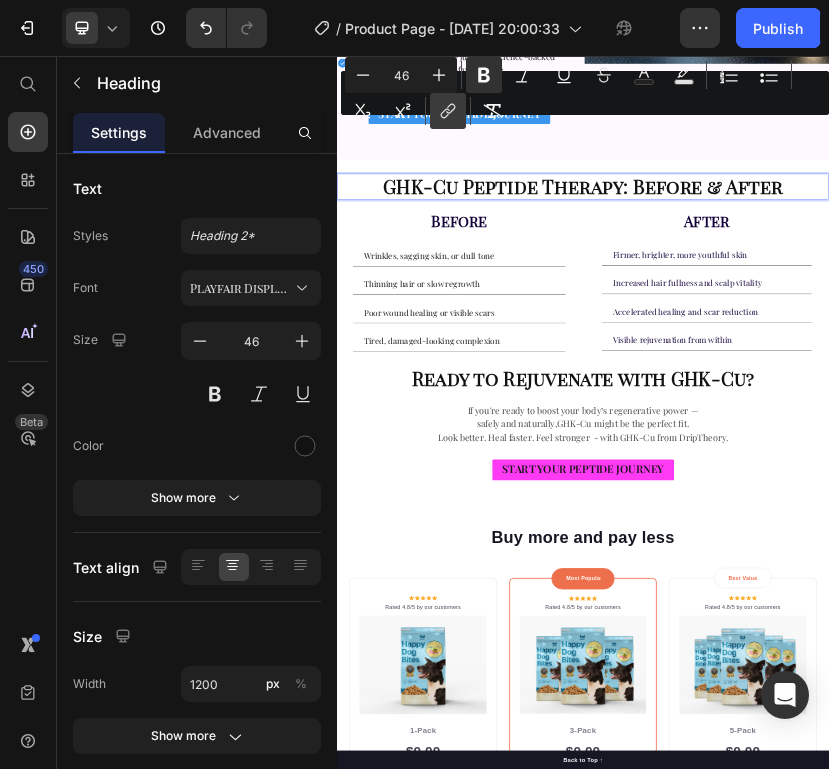 click on "link" at bounding box center [448, 111] 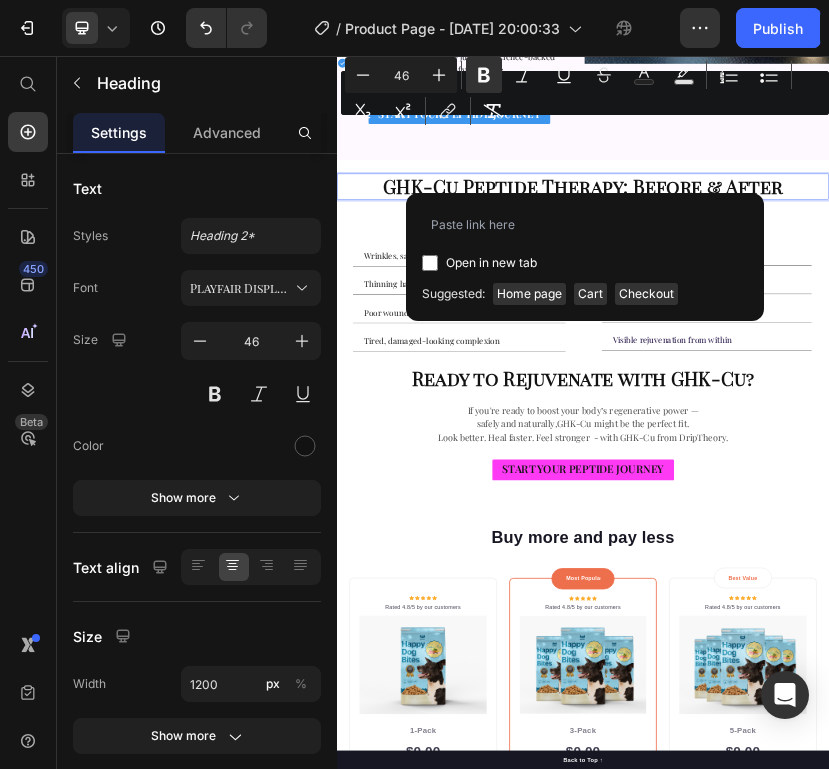 click on "GHK-Cu Peptide Therapy: Before & After" at bounding box center [937, 374] 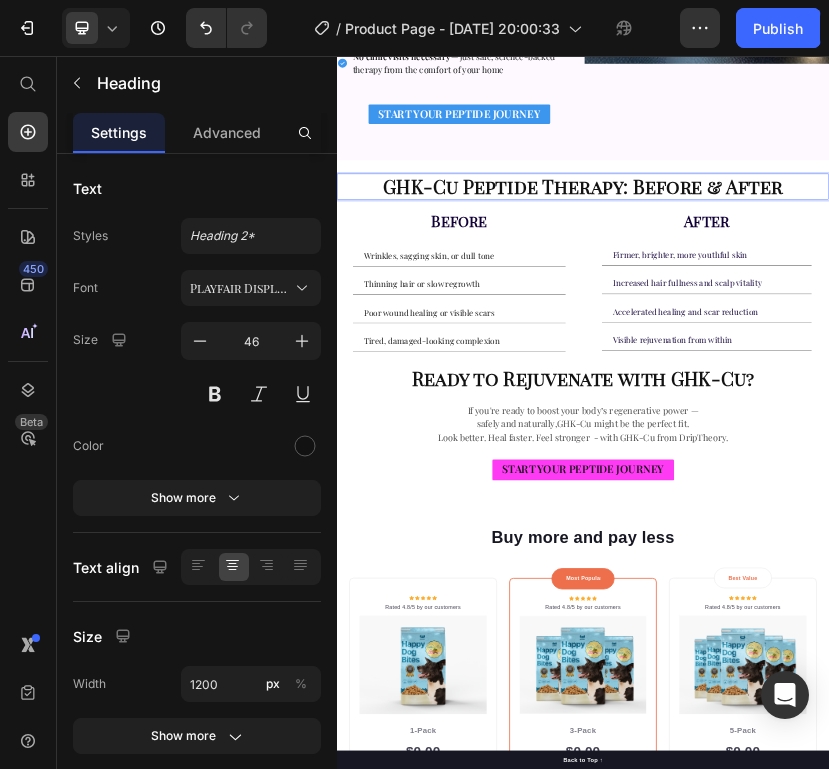 click on "GHK-Cu Peptide Therapy: Before & After" at bounding box center [937, 374] 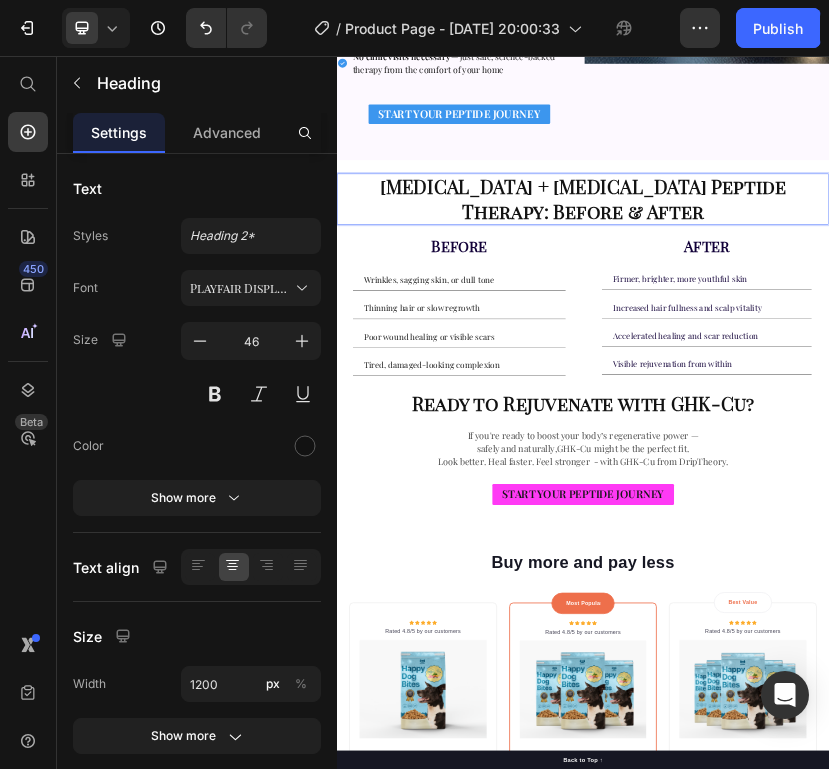 click on "Wrinkles, sagging skin, or dull tone" at bounding box center [562, 602] 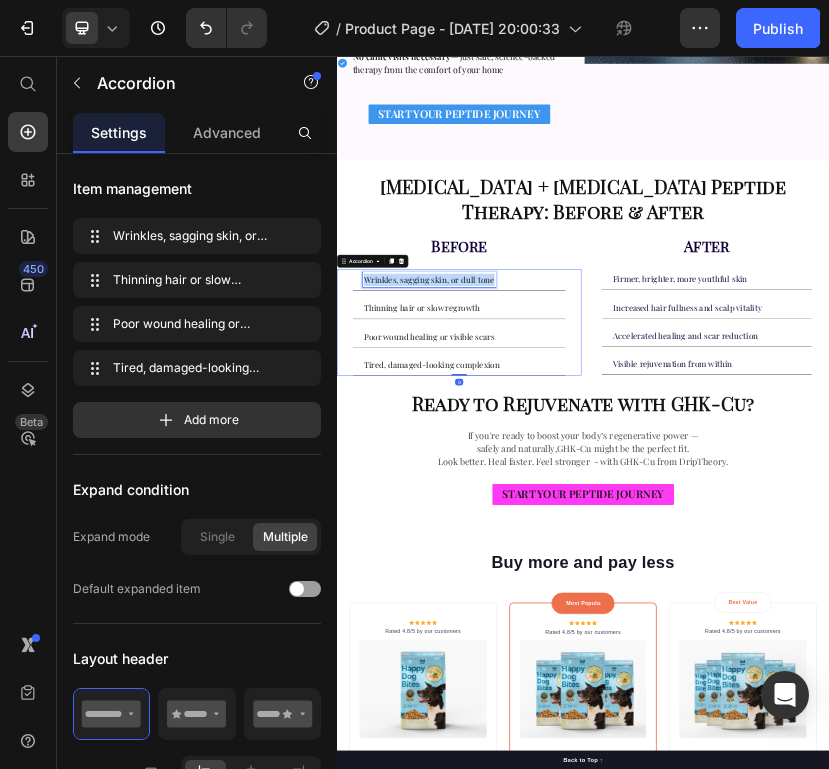 click on "Wrinkles, sagging skin, or dull tone" at bounding box center (562, 602) 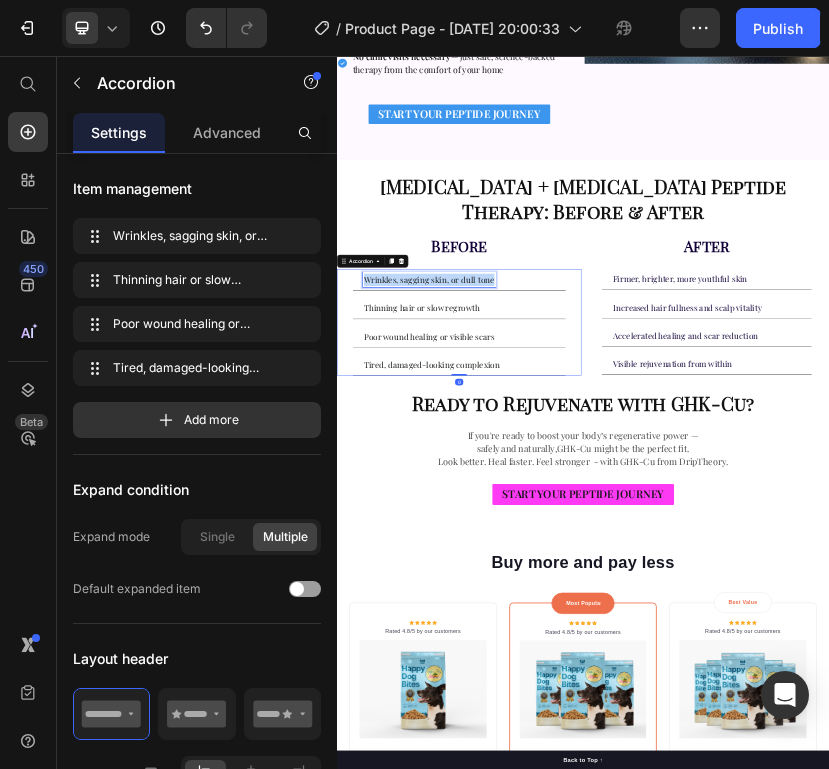 click on "Wrinkles, sagging skin, or dull tone" at bounding box center (562, 602) 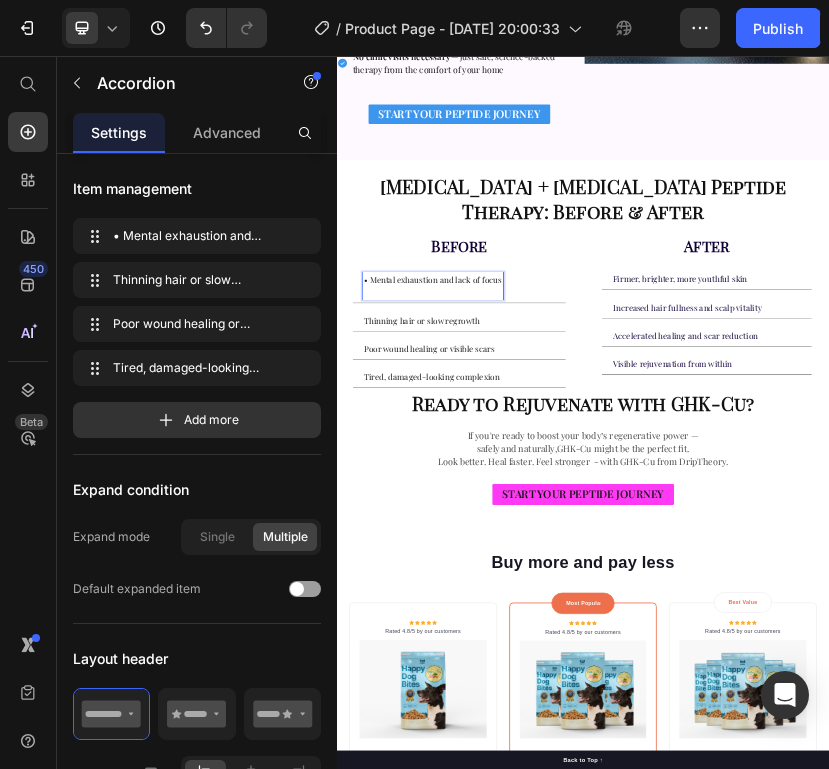 click on "• Mental exhaustion and lack of focus" at bounding box center [571, 617] 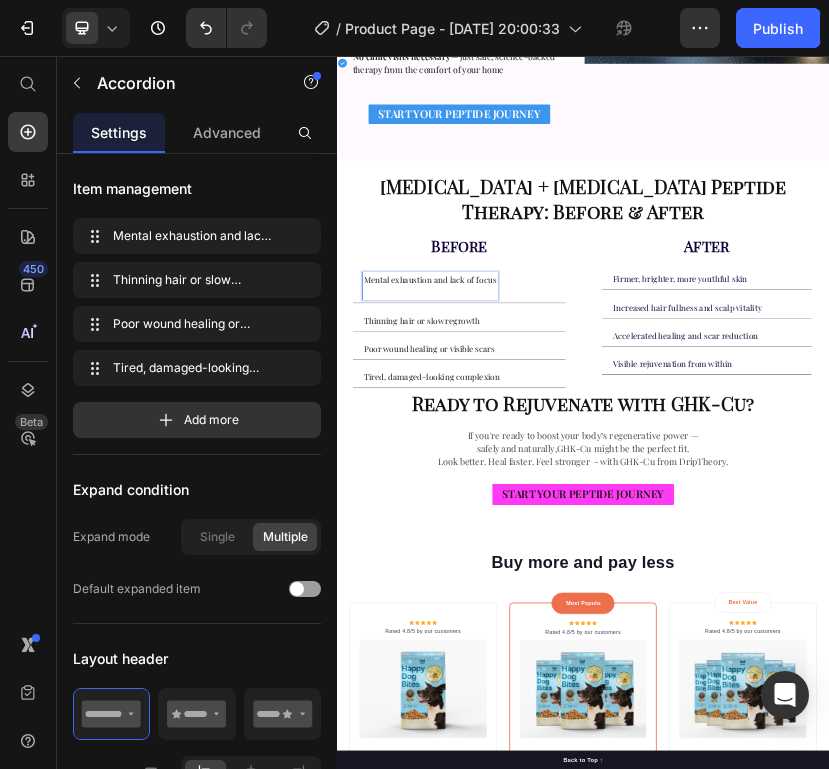 click on "Mental exhaustion and lack of focus" at bounding box center (564, 617) 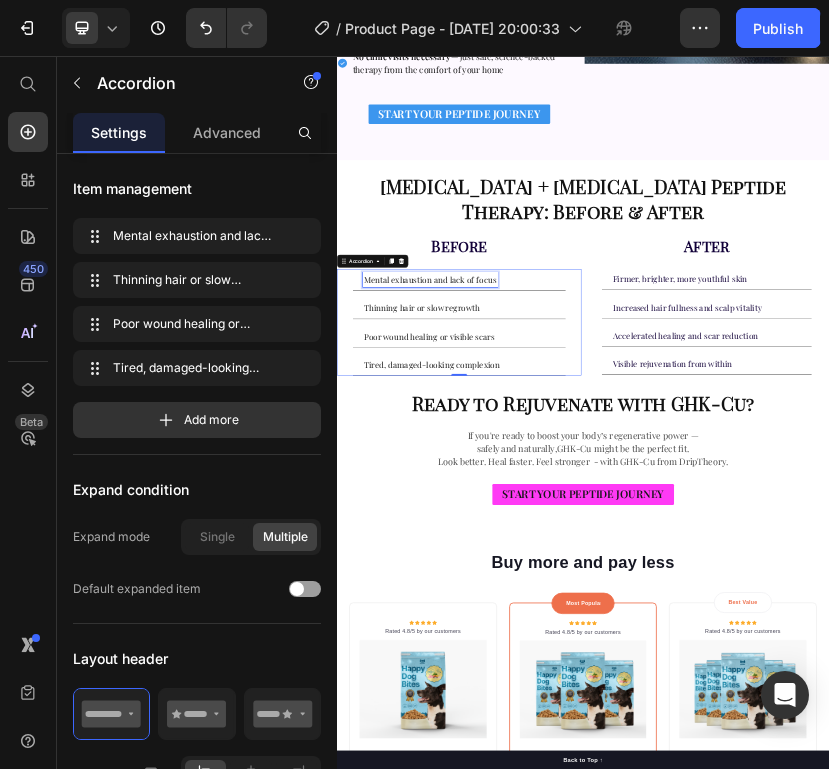 click on "Thinning hair or slow regrowth" at bounding box center [544, 671] 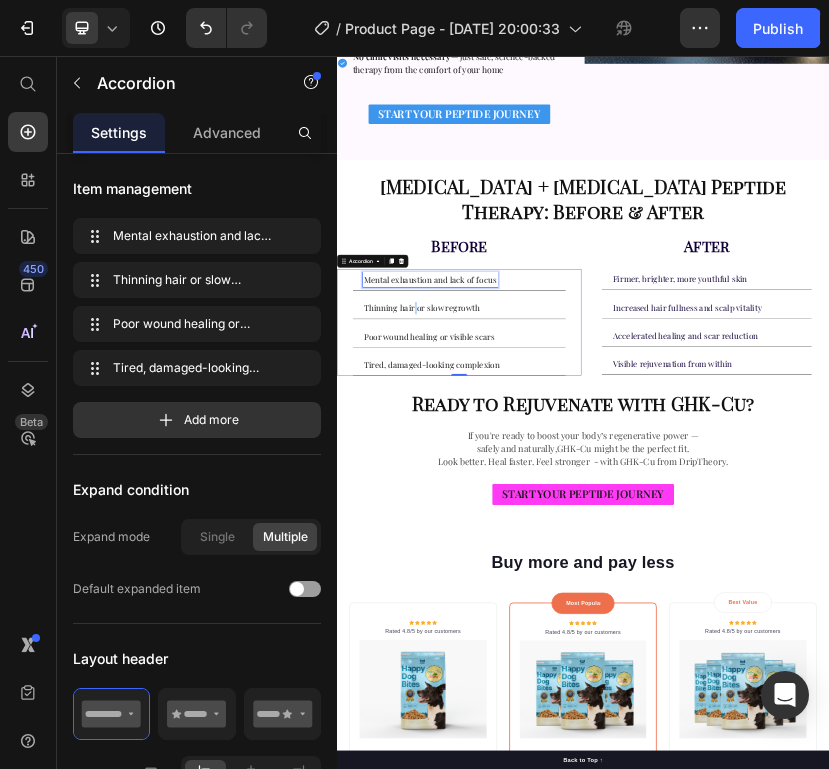 click on "Thinning hair or slow regrowth" at bounding box center (544, 671) 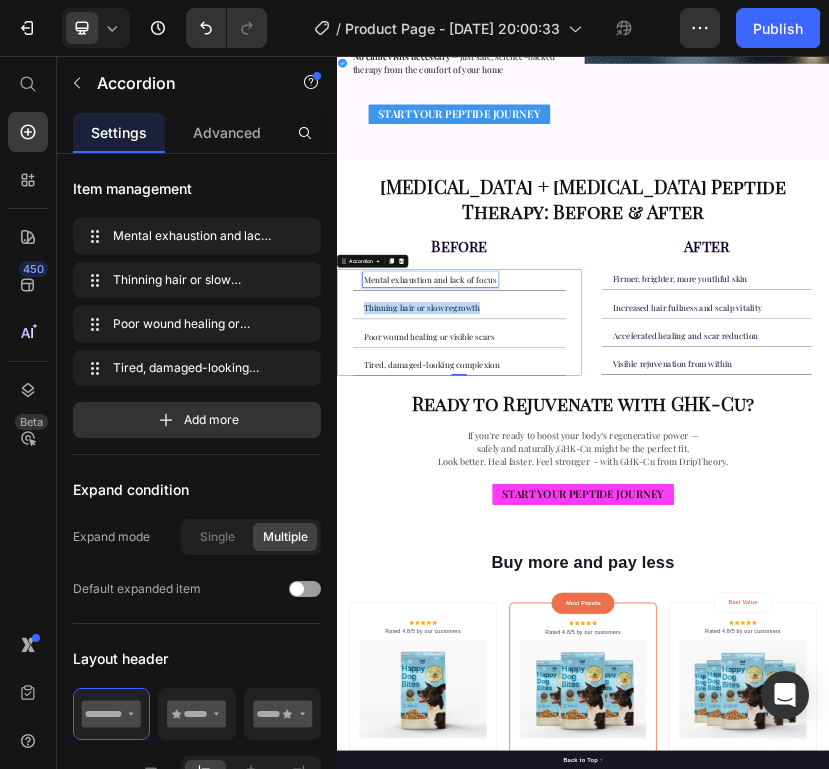 click on "Thinning hair or slow regrowth" at bounding box center [544, 671] 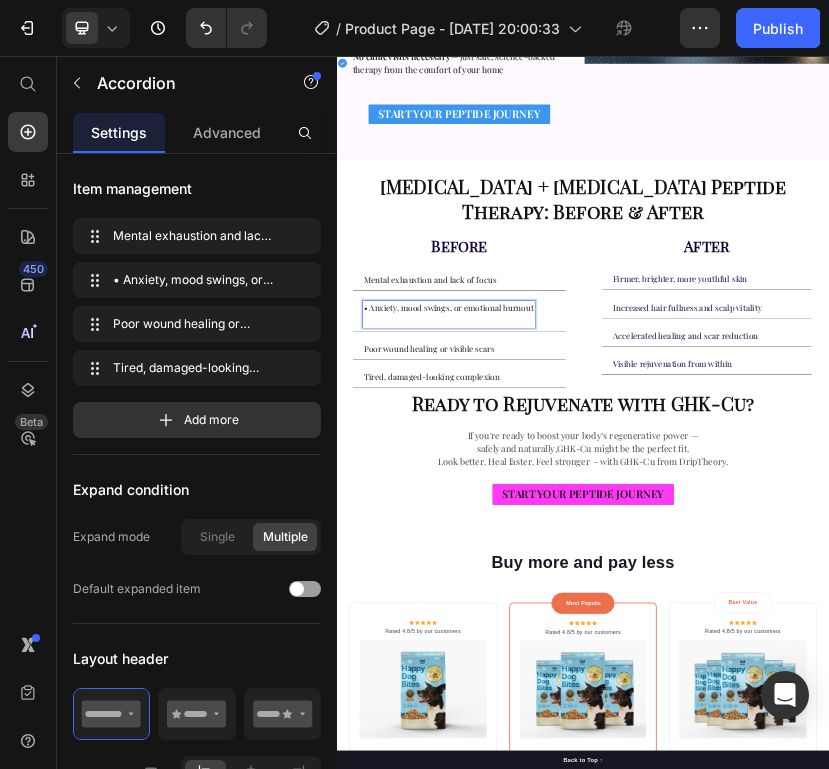 click on "• Anxiety, mood swings, or emotional burnout" at bounding box center (610, 686) 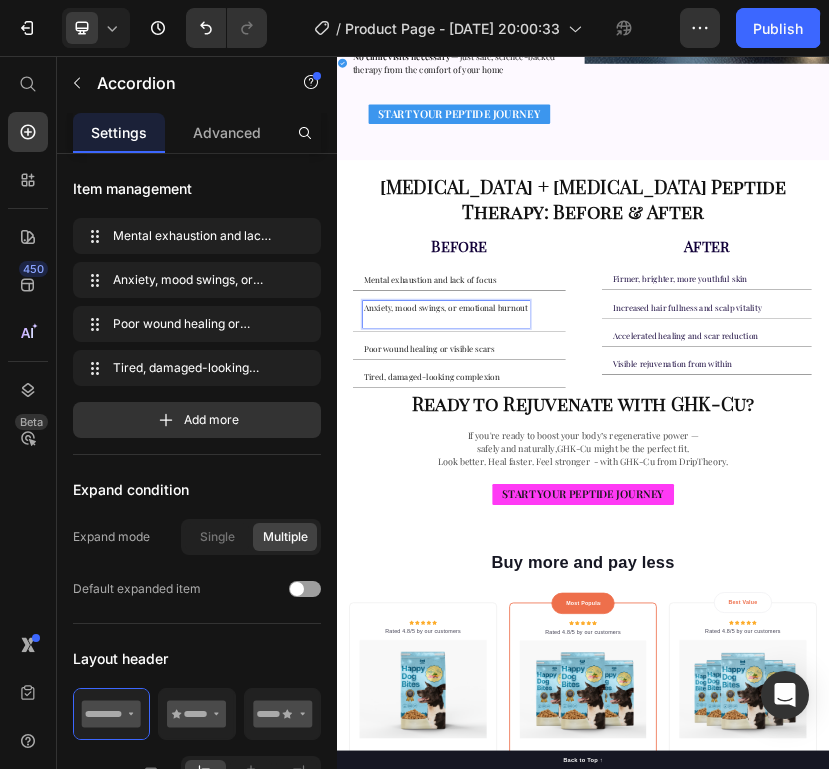 click on "Anxiety, mood swings, or emotional burnout" at bounding box center (603, 686) 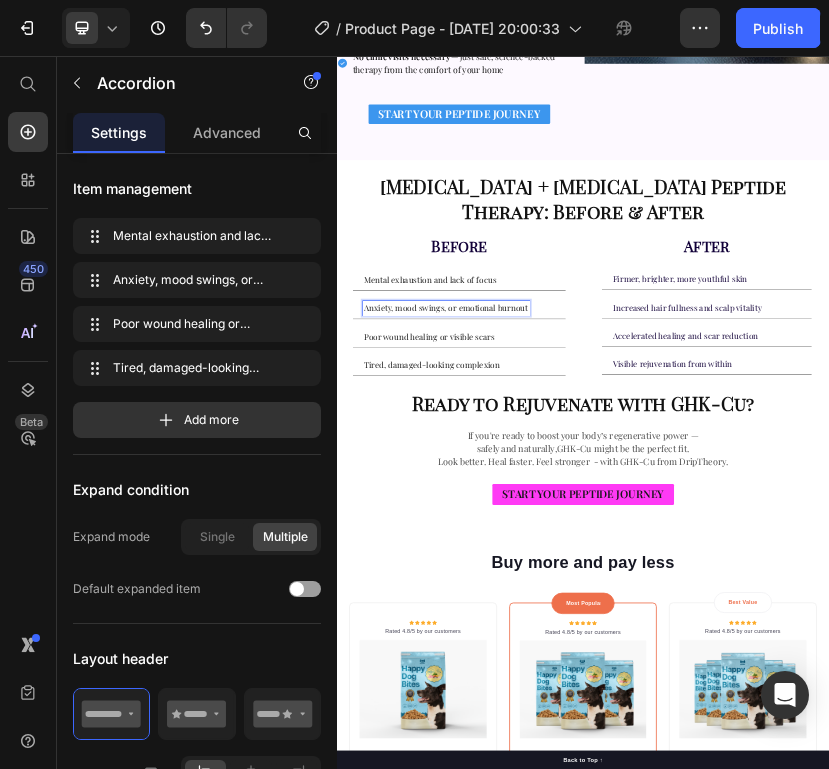 click on "Anxiety, mood swings, or emotional burnout" at bounding box center [603, 671] 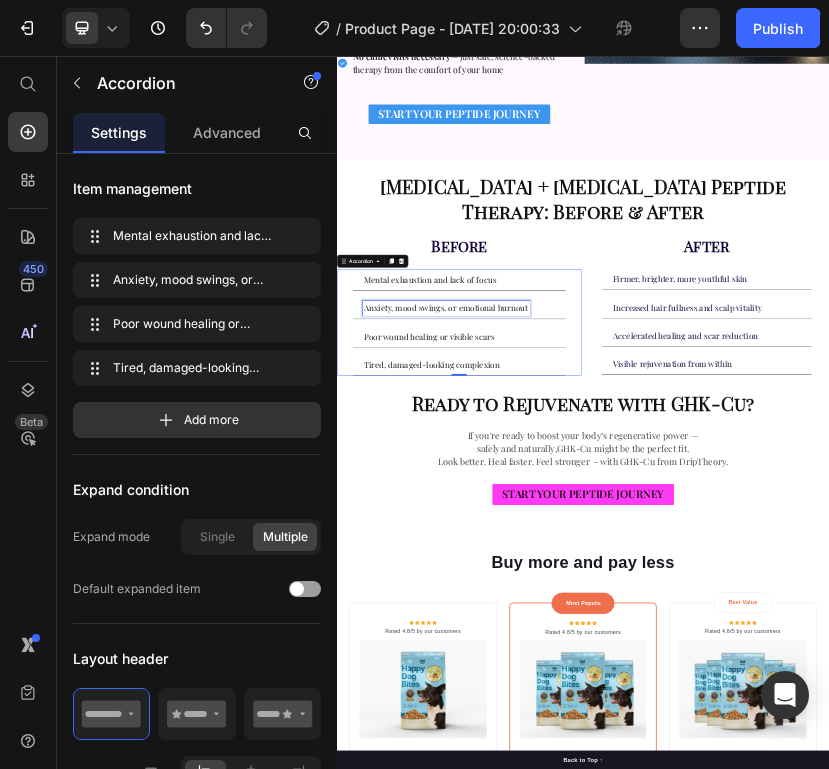 click on "Poor wound healing or visible scars" at bounding box center (562, 740) 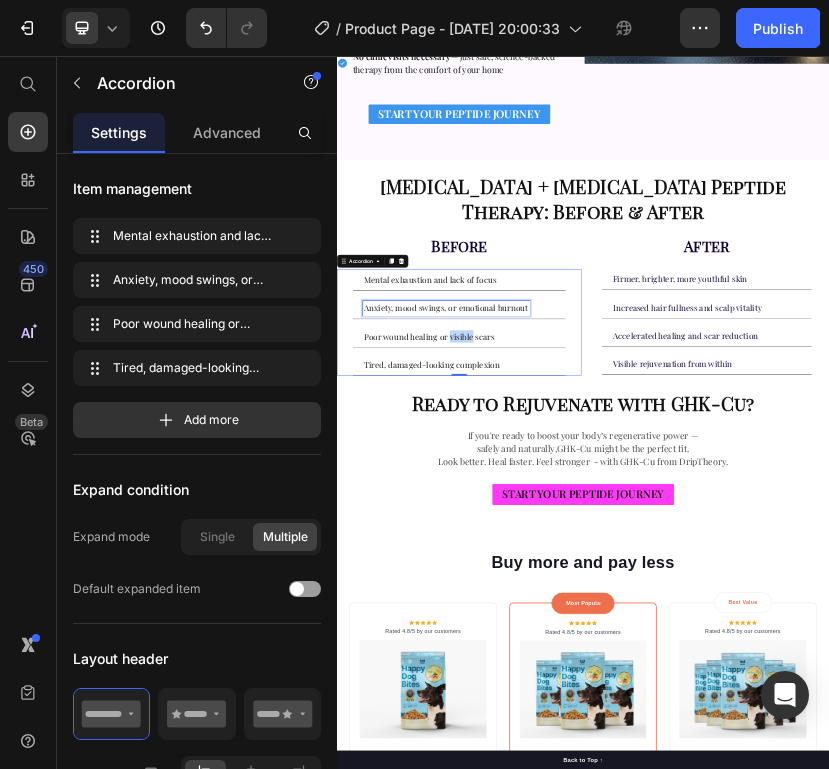 click on "Poor wound healing or visible scars" at bounding box center [562, 740] 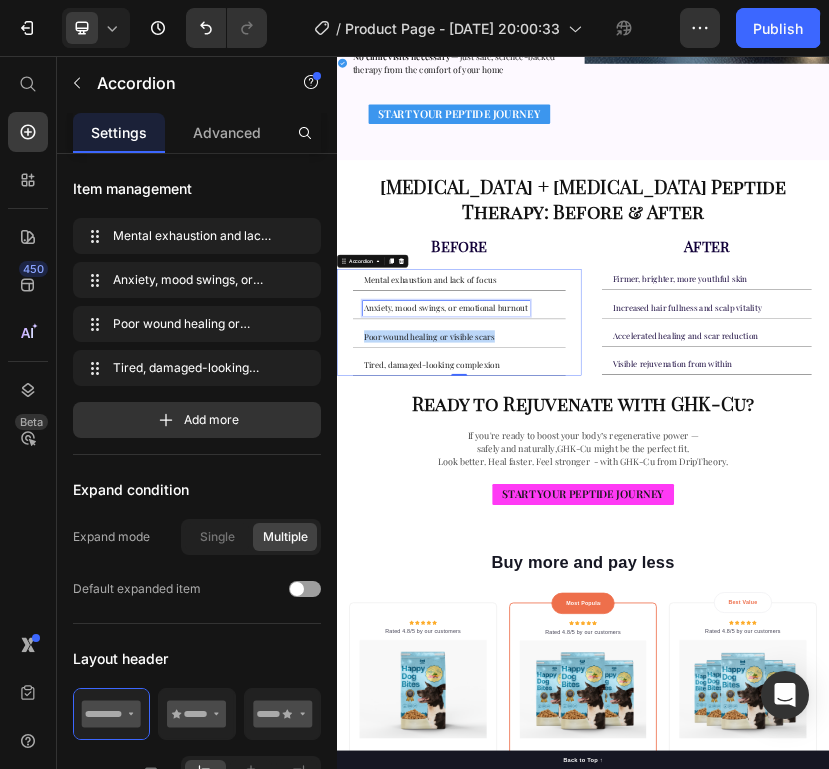 click on "Poor wound healing or visible scars" at bounding box center (562, 740) 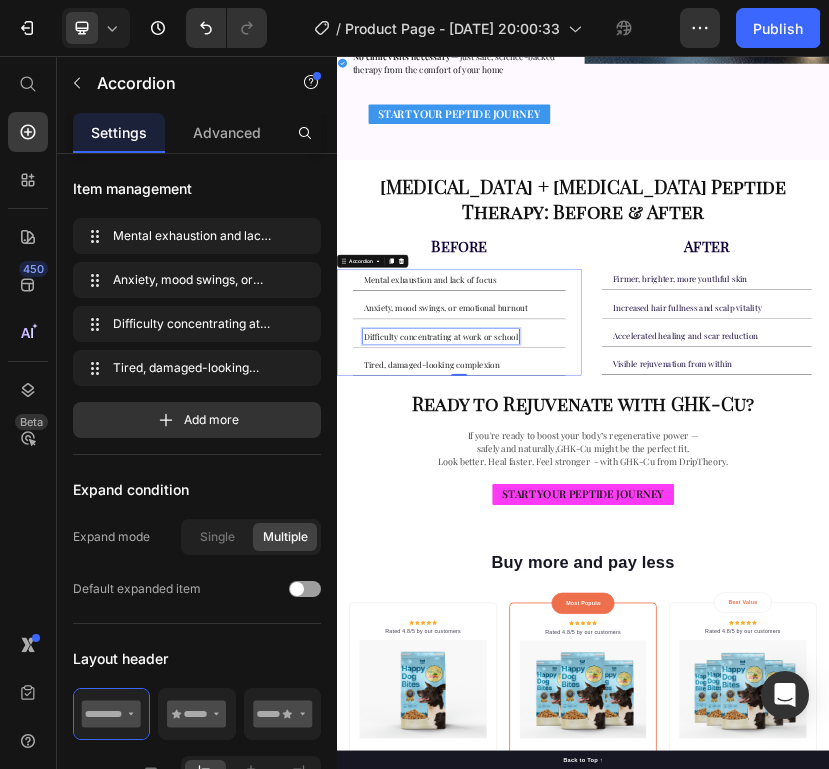 click on "Tired, damaged-looking complexion" at bounding box center (568, 809) 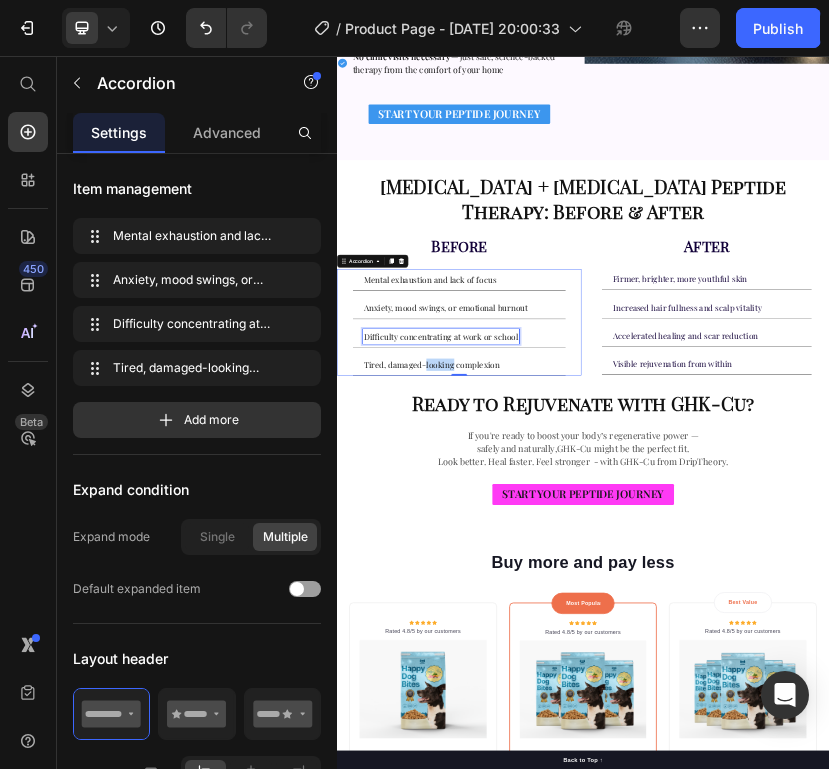 click on "Tired, damaged-looking complexion" at bounding box center [568, 809] 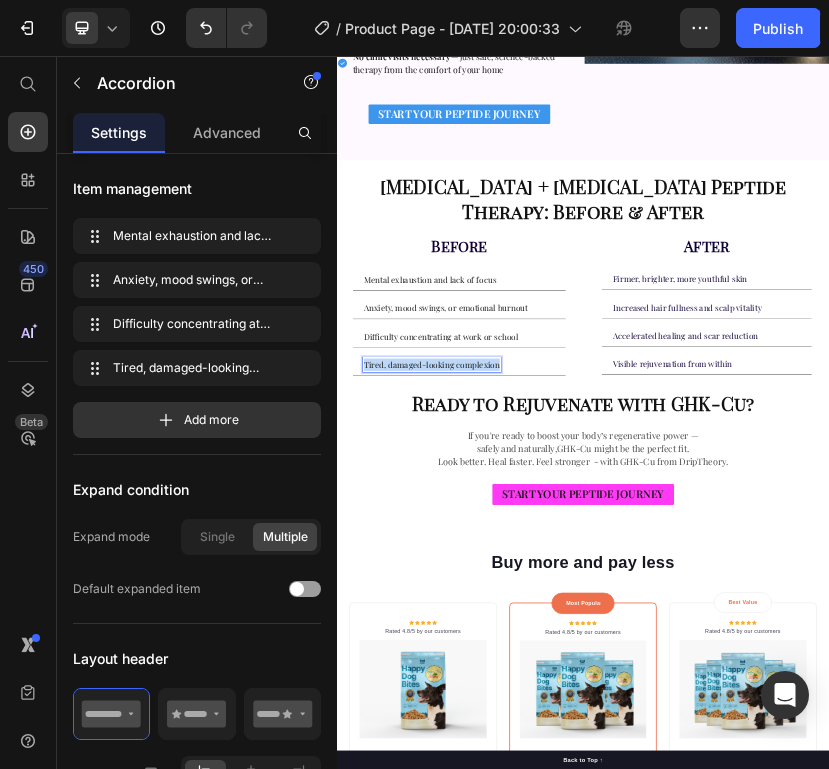 click on "Tired, damaged-looking complexion" at bounding box center [568, 809] 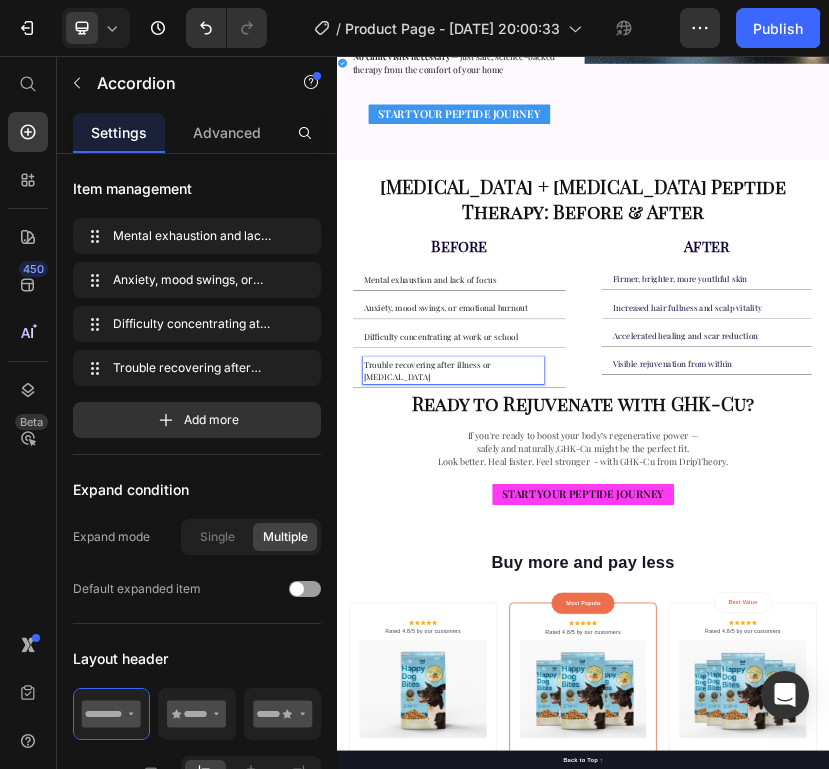 click on "Firmer, brighter, more youthful skin" at bounding box center [1174, 600] 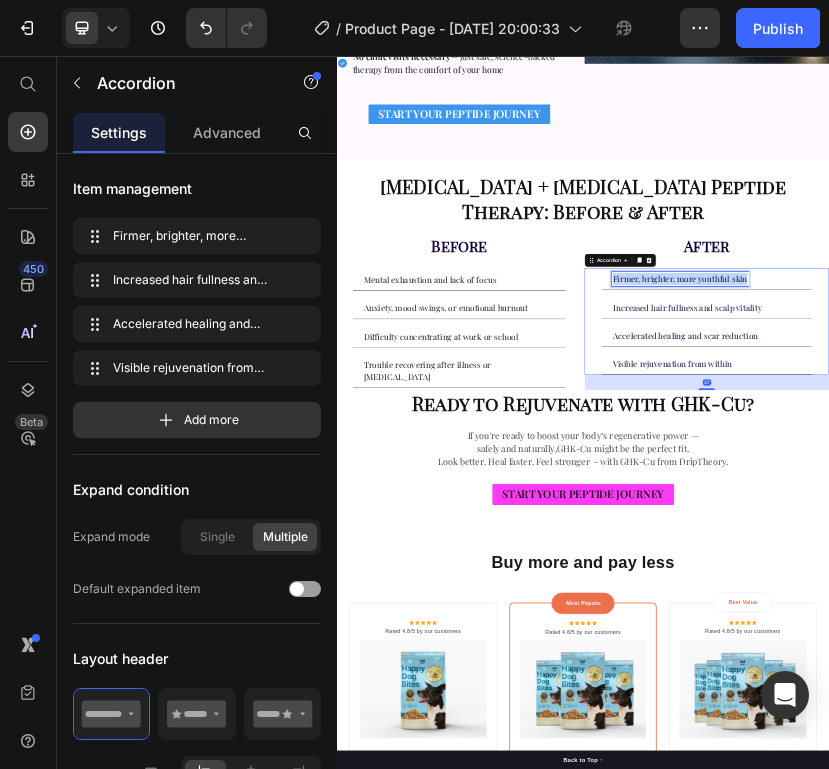 click on "Firmer, brighter, more youthful skin" at bounding box center (1174, 600) 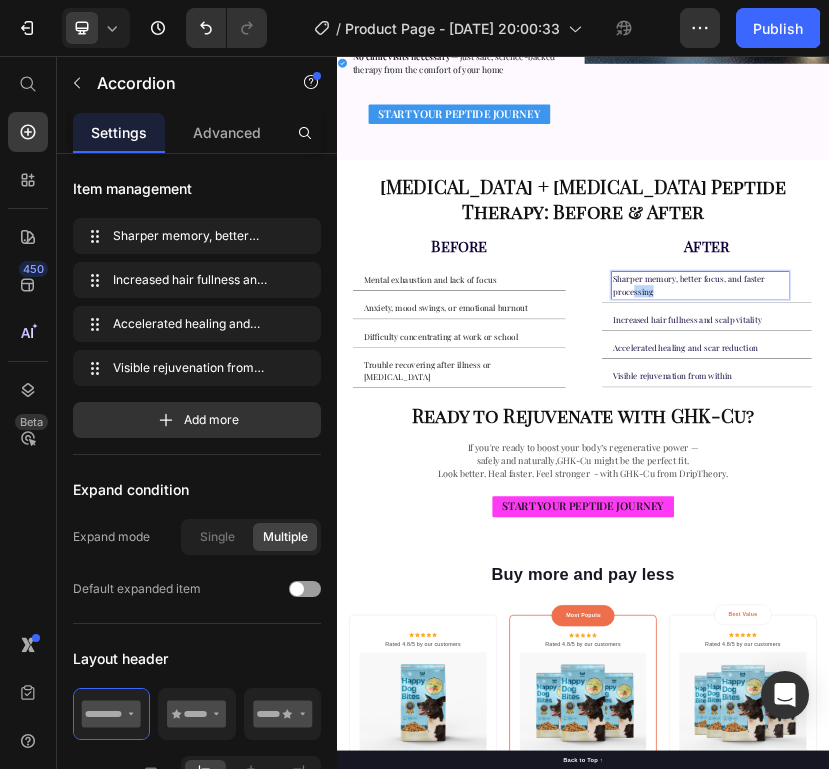drag, startPoint x: 1202, startPoint y: 427, endPoint x: 1058, endPoint y: 418, distance: 144.28098 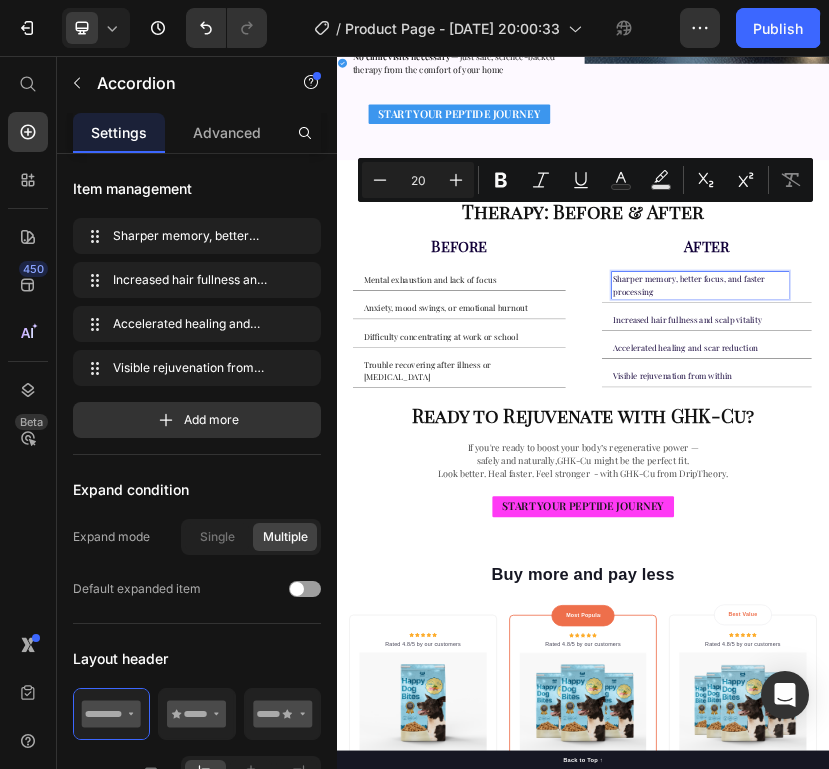 drag, startPoint x: 1167, startPoint y: 437, endPoint x: 1145, endPoint y: 437, distance: 22 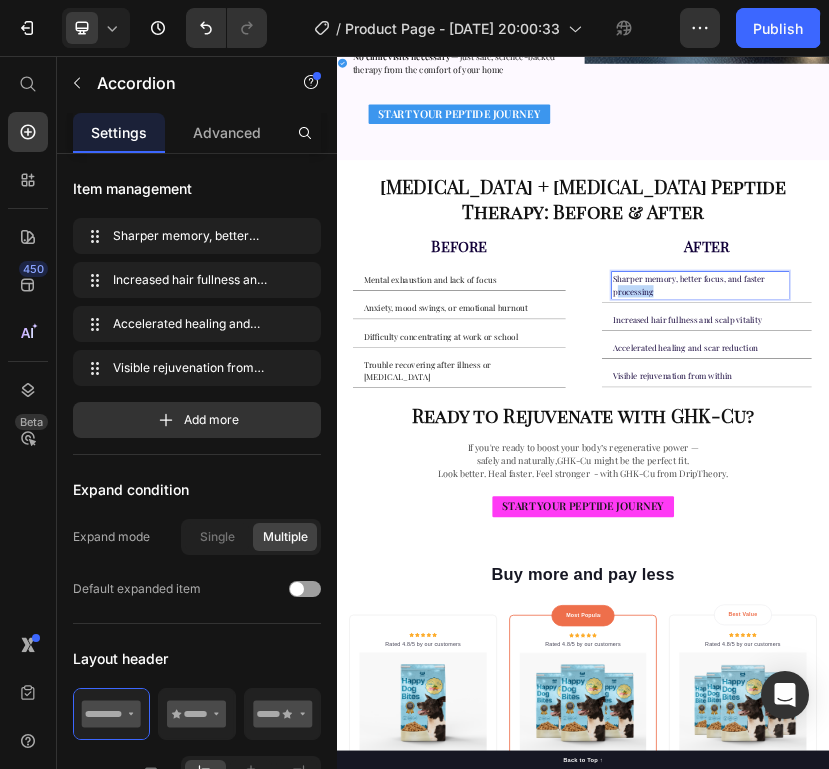 drag, startPoint x: 1145, startPoint y: 437, endPoint x: 1019, endPoint y: 437, distance: 126 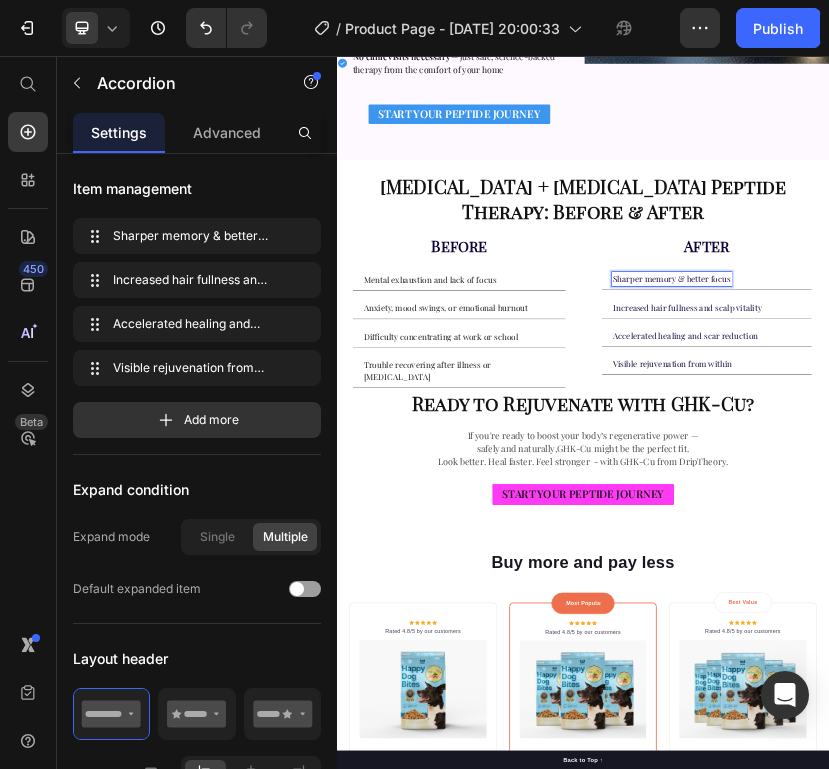 click on "Increased hair fullness and scalp vitality" at bounding box center [1191, 669] 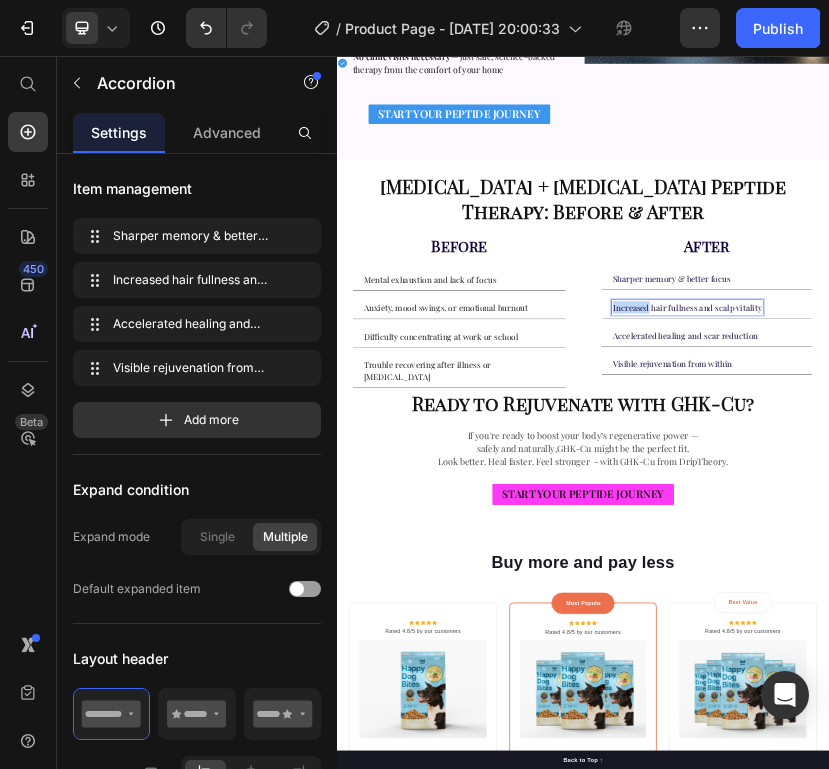 click on "Increased hair fullness and scalp vitality" at bounding box center [1191, 669] 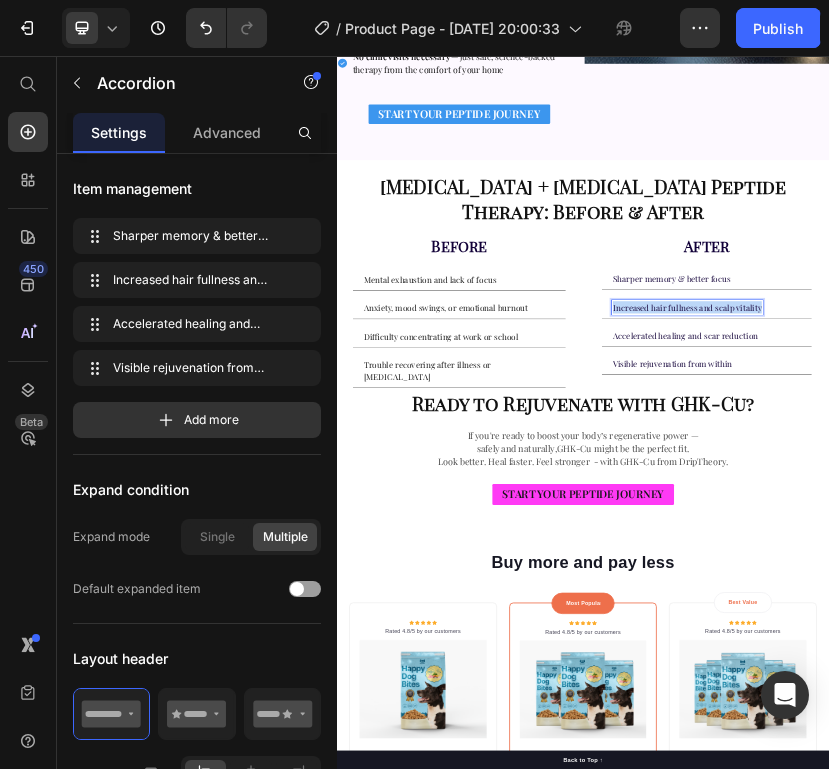 click on "Increased hair fullness and scalp vitality" at bounding box center [1191, 669] 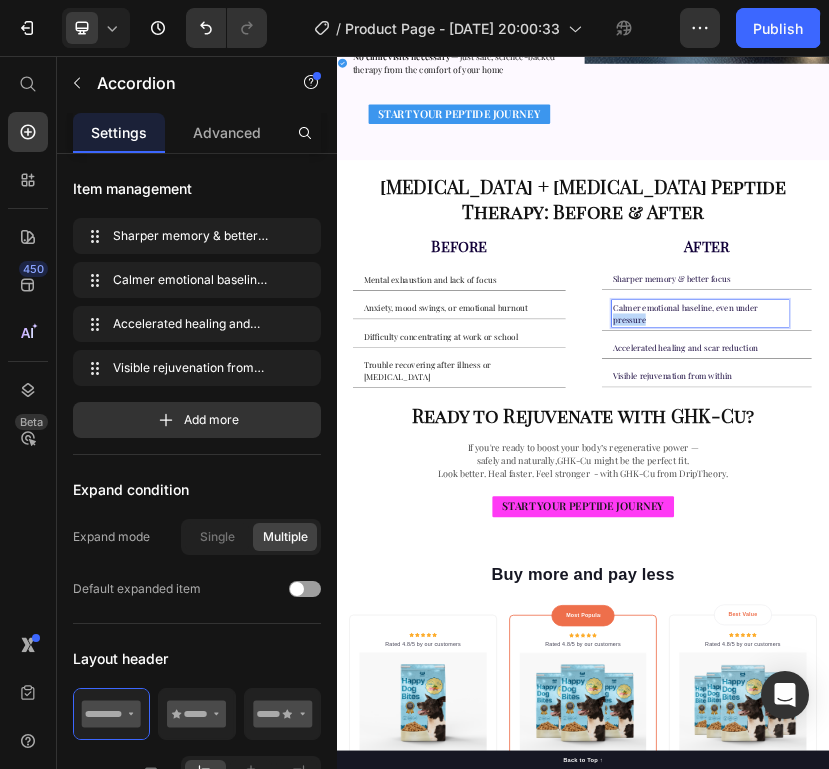 drag, startPoint x: 1123, startPoint y: 505, endPoint x: 1004, endPoint y: 503, distance: 119.01681 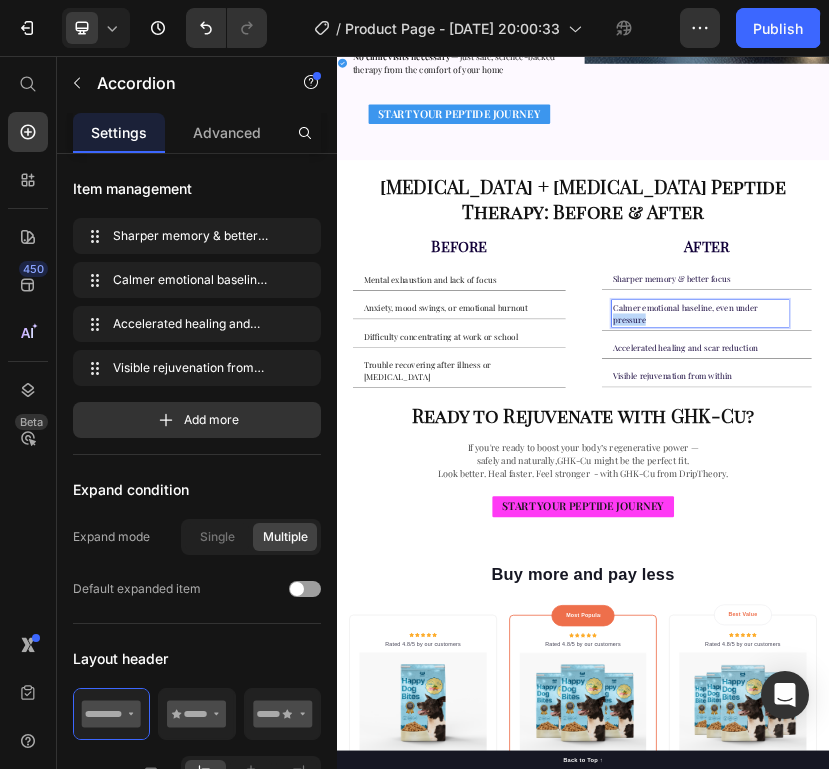 click on "Calmer emotional baseline, even under pressure" at bounding box center (1239, 684) 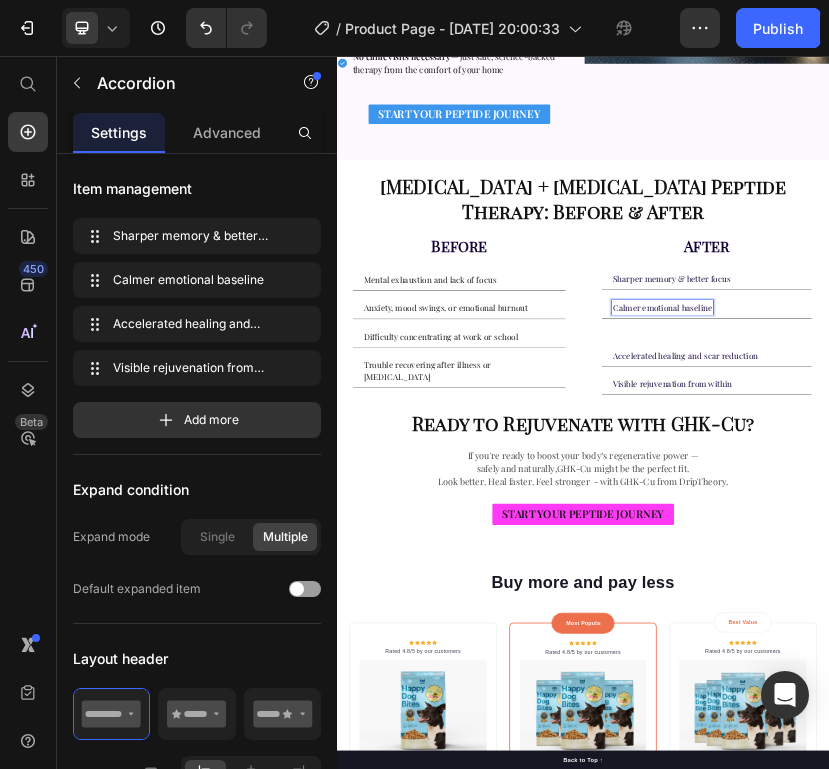 click on "NN" at bounding box center [1239, 720] 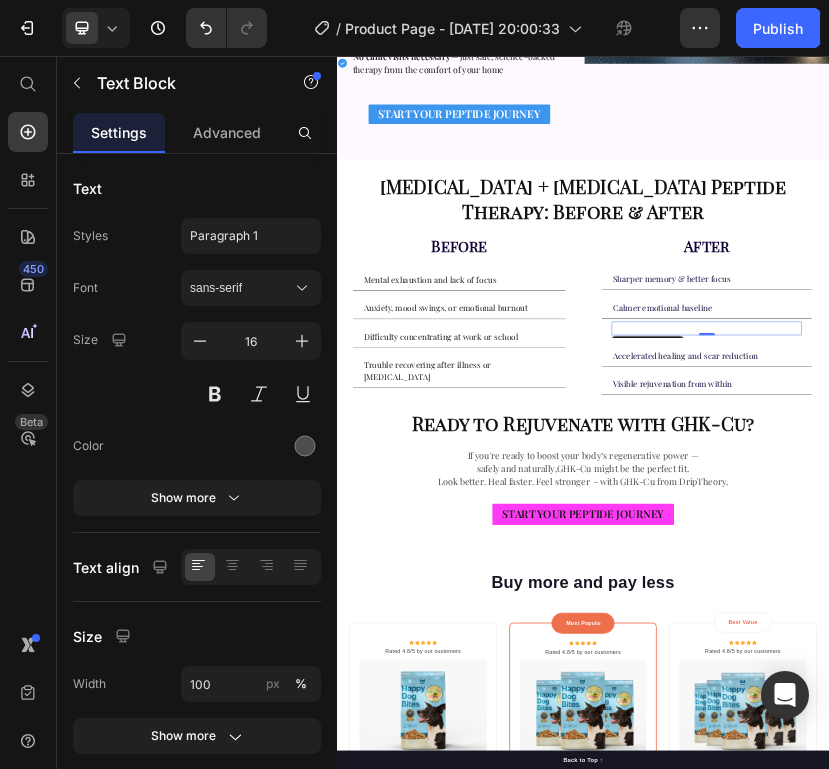 click on "NN" at bounding box center [1239, 720] 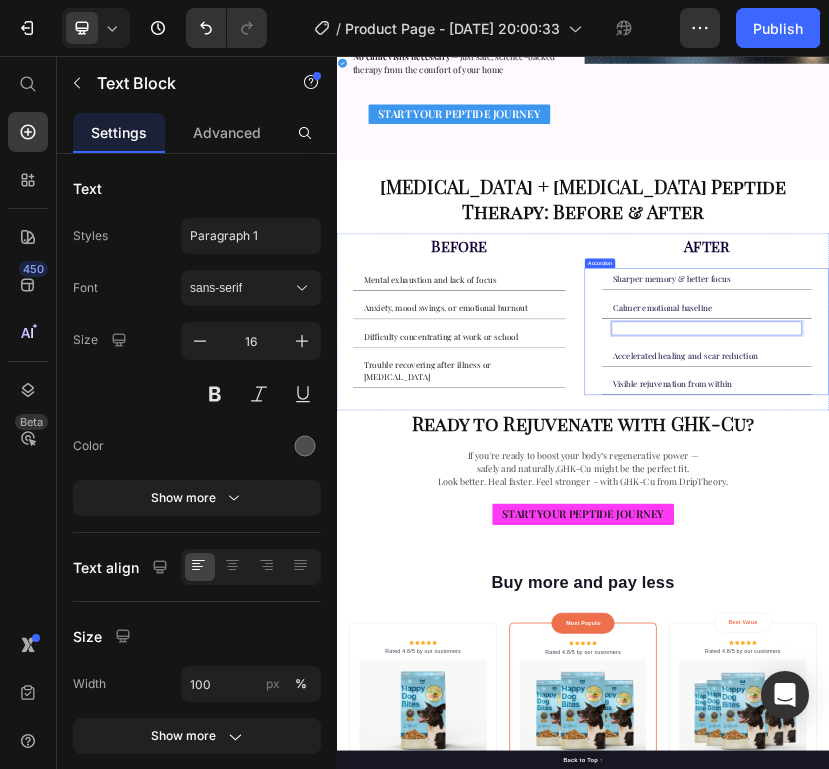 click on "Calmer emotional baseline" at bounding box center [1239, 669] 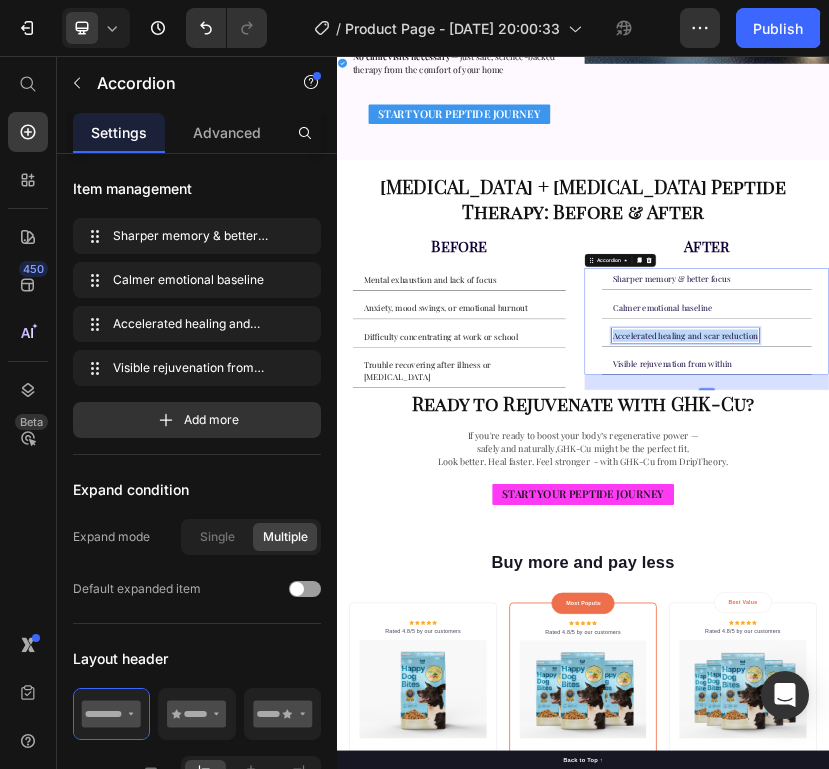 click on "Accelerated healing and scar reduction" at bounding box center [1187, 738] 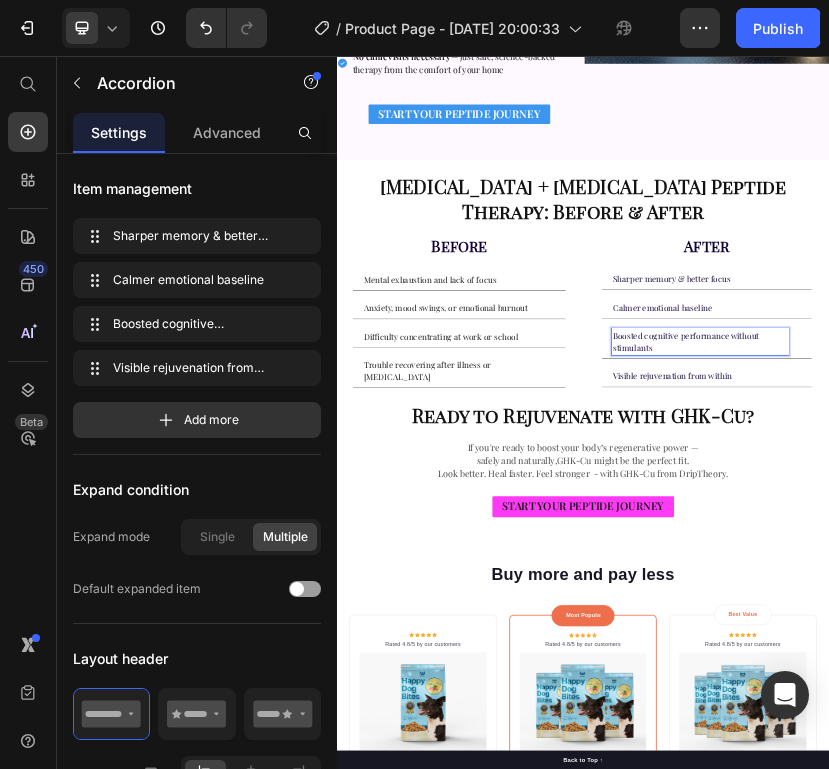 click on "Boosted cognitive performance without stimulants" at bounding box center (1223, 753) 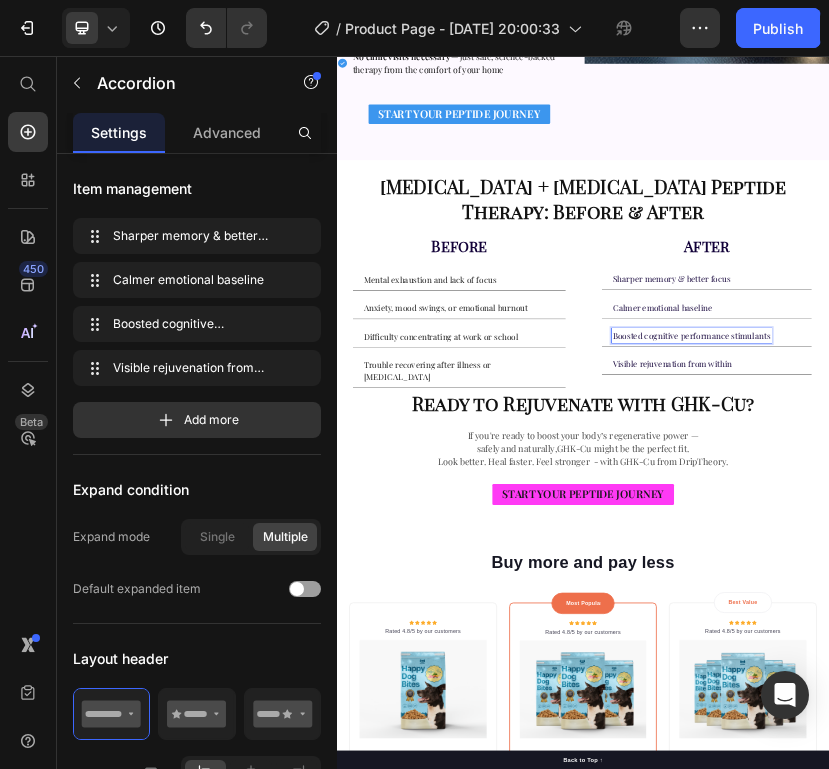 click on "Boosted cognitive performance stimulants" at bounding box center [1202, 738] 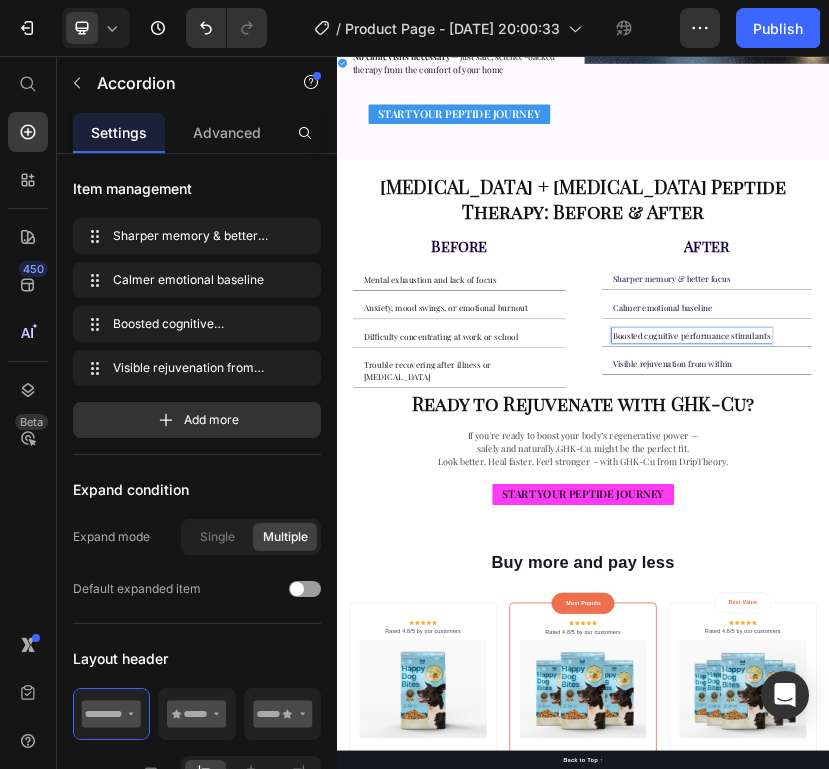 click on "Boosted cognitive performance stimulants" at bounding box center [1202, 738] 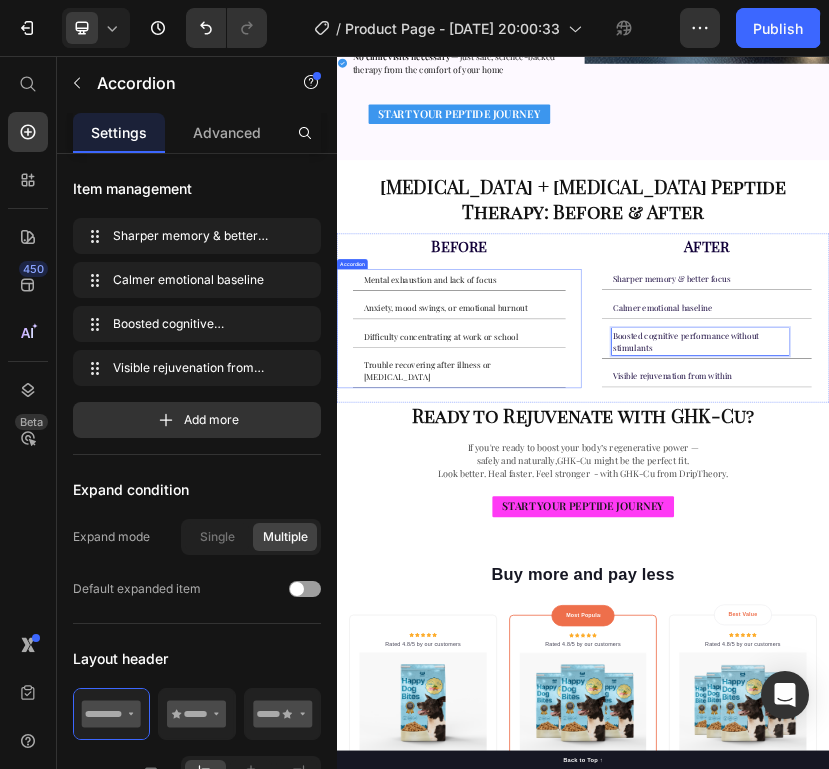 click on "Difficulty concentrating at work or school" at bounding box center (591, 740) 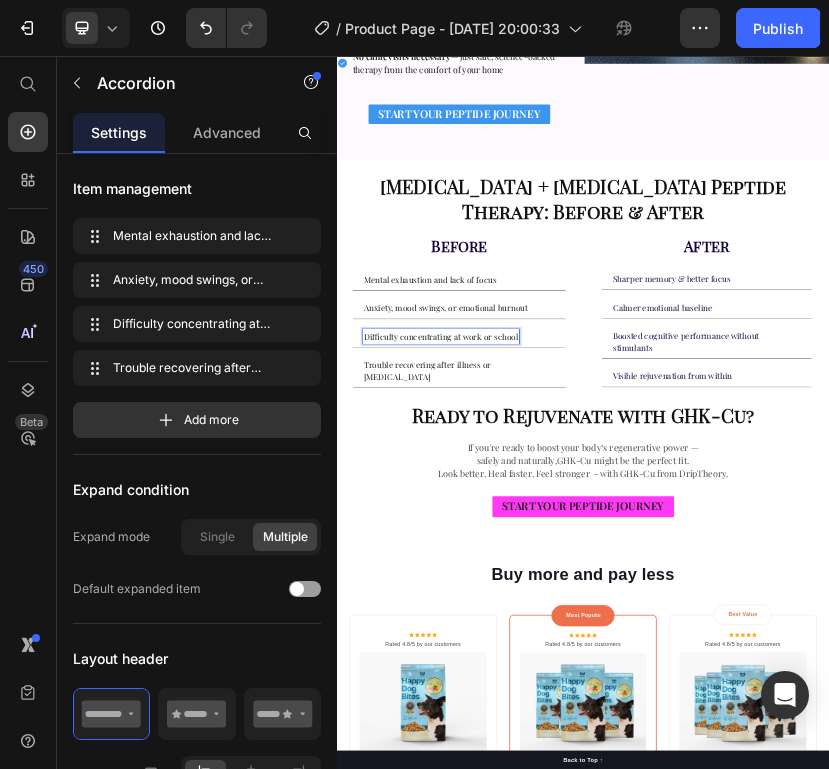 click on "Difficulty concentrating at work or school" at bounding box center (591, 740) 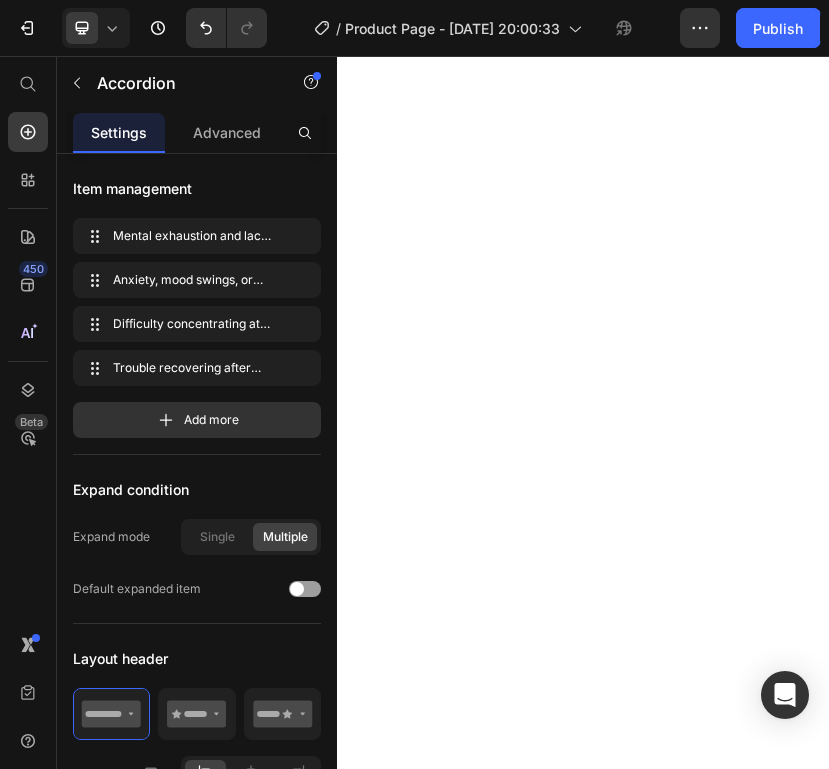 scroll, scrollTop: 0, scrollLeft: 0, axis: both 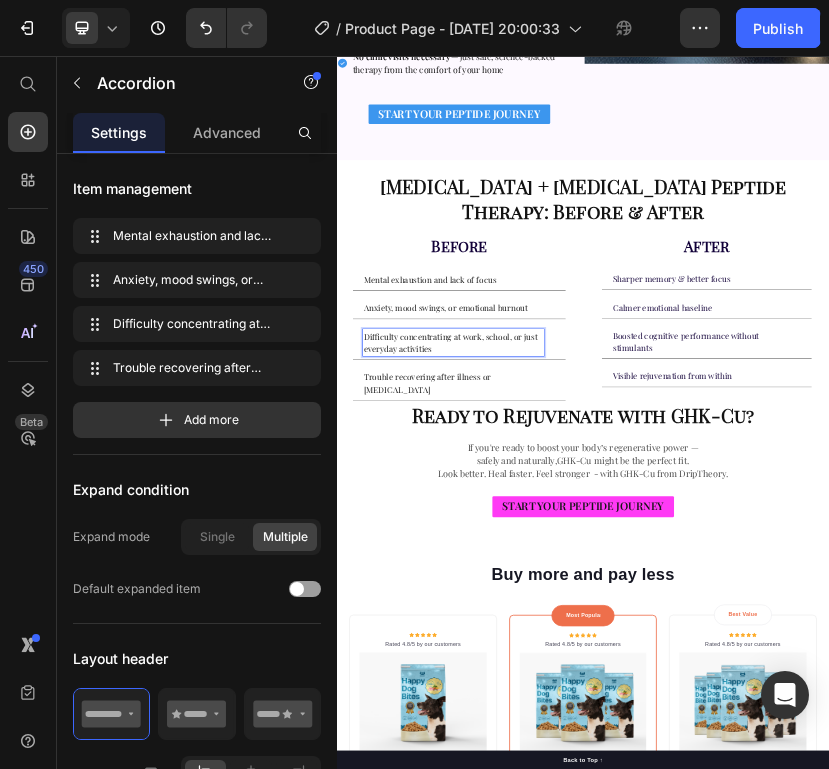 click on "Visible rejuvenation from within" at bounding box center (1155, 837) 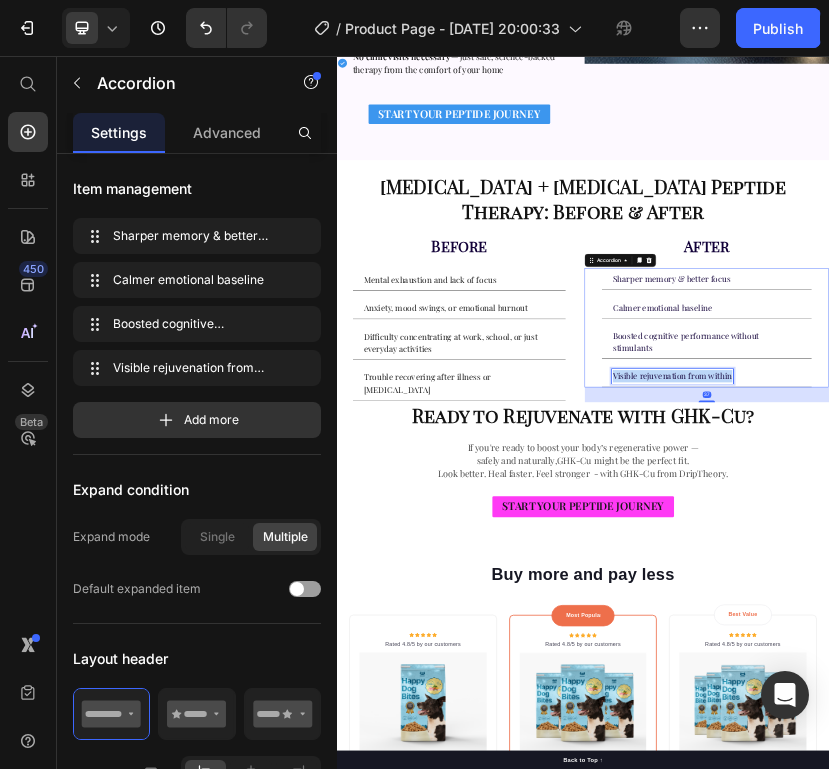 click on "Visible rejuvenation from within" at bounding box center [1155, 837] 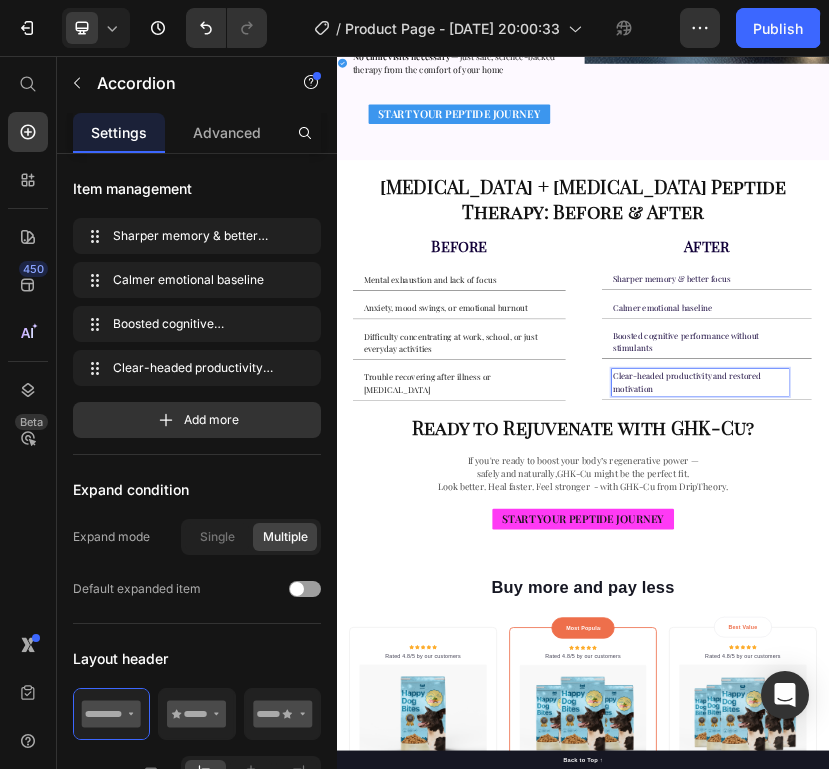 click on "Clear-headed productivity and restored motivation" at bounding box center [1223, 852] 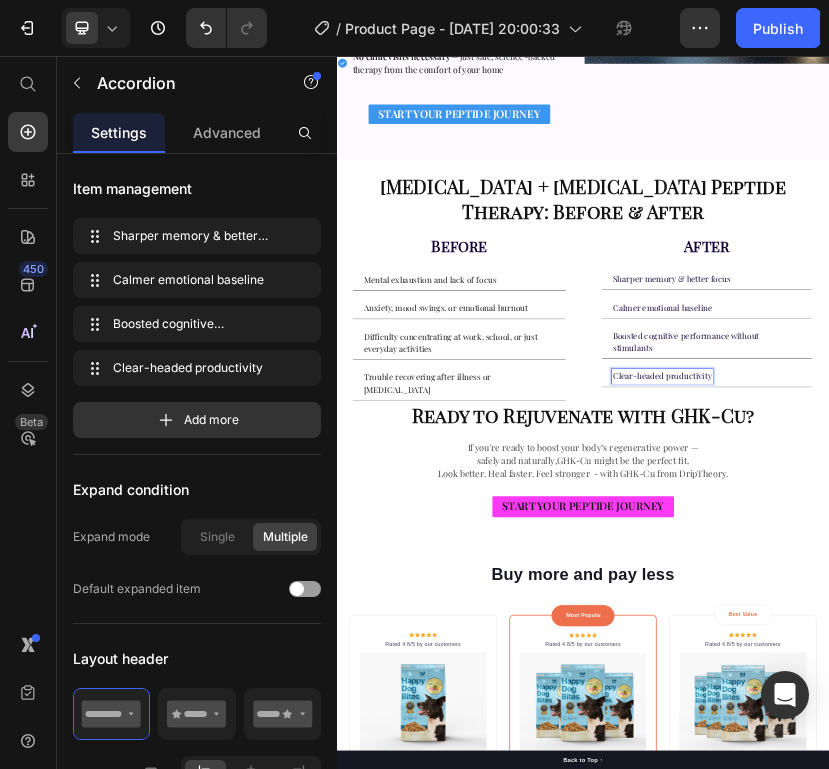 click on "Sharper memory & better focus" at bounding box center (1153, 600) 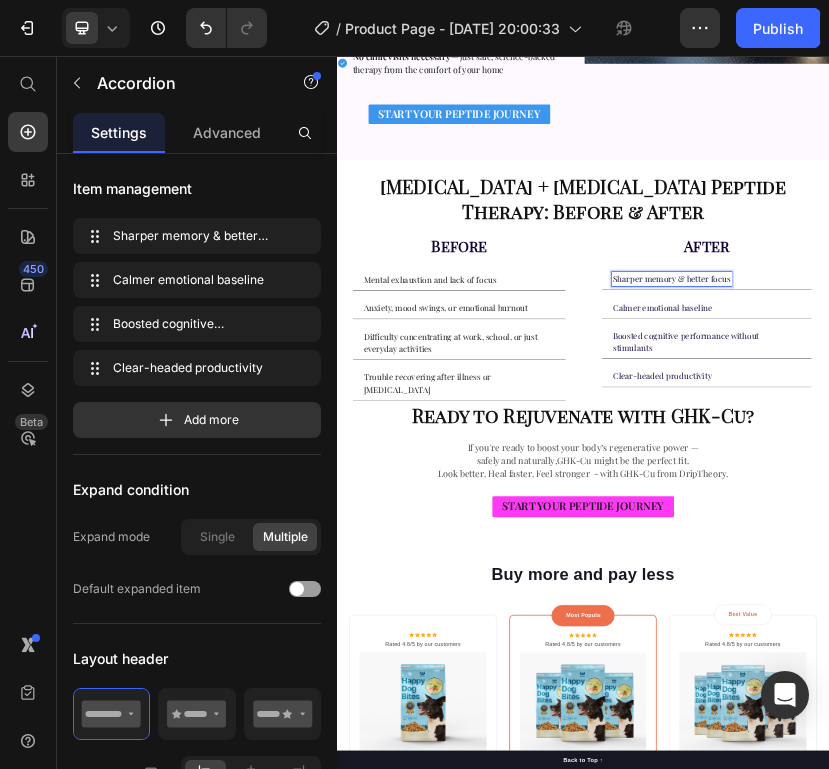 click on "Trouble recovering after illness or [MEDICAL_DATA]" at bounding box center (621, 854) 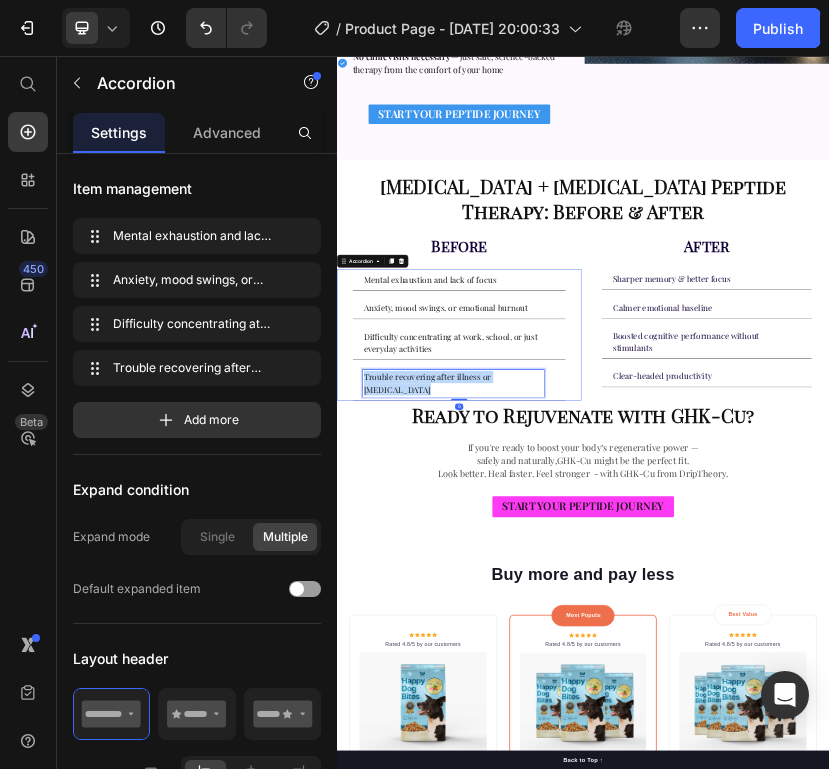 click on "Trouble recovering after illness or [MEDICAL_DATA]" at bounding box center (621, 854) 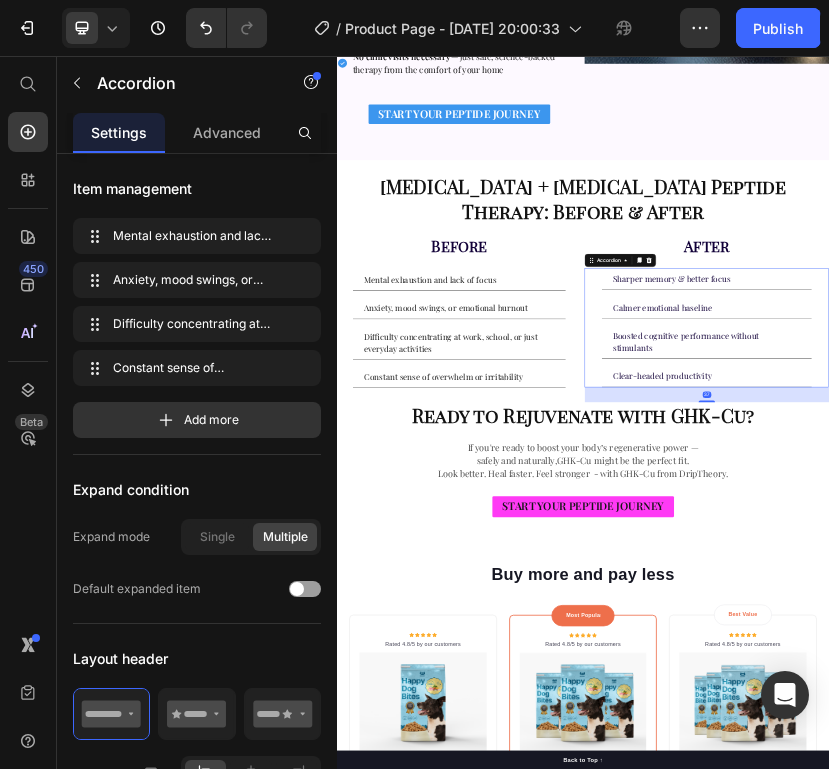 click on "Clear-headed productivity" at bounding box center (1130, 837) 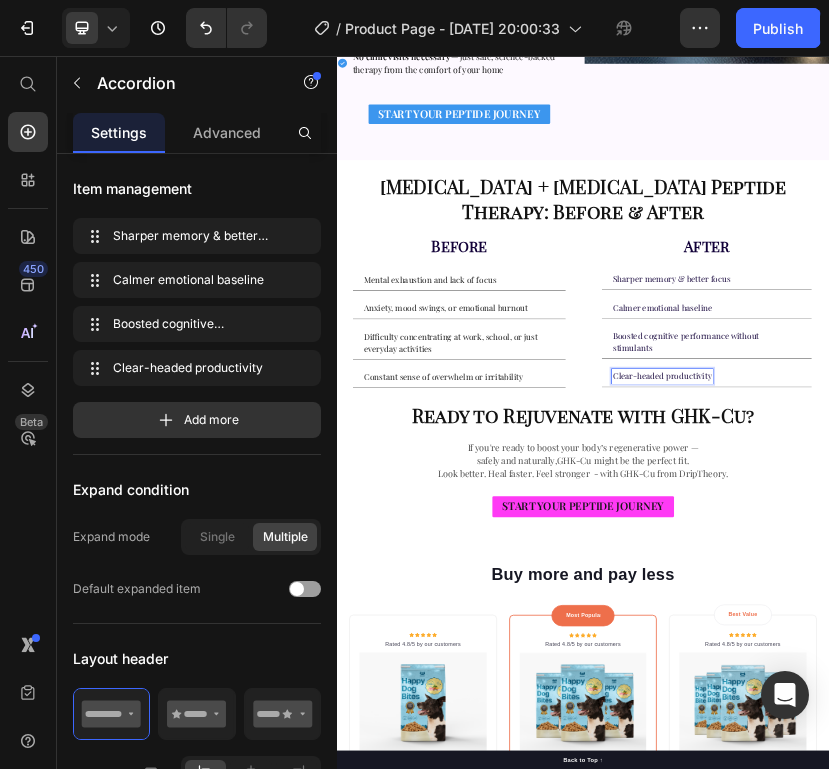 click on "Clear-headed productivity" at bounding box center (1130, 837) 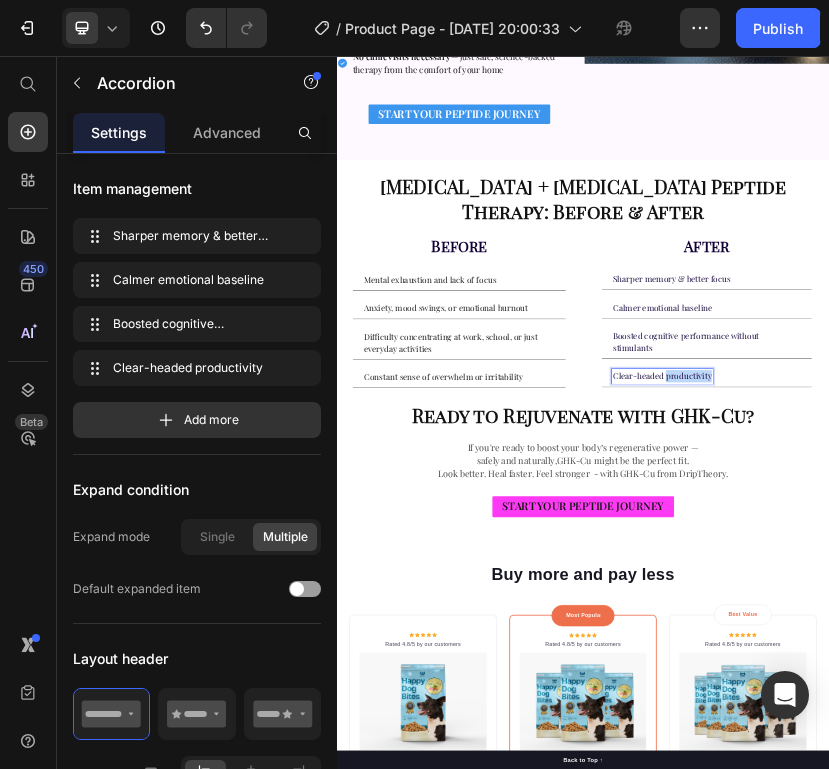 click on "Clear-headed productivity" at bounding box center [1130, 837] 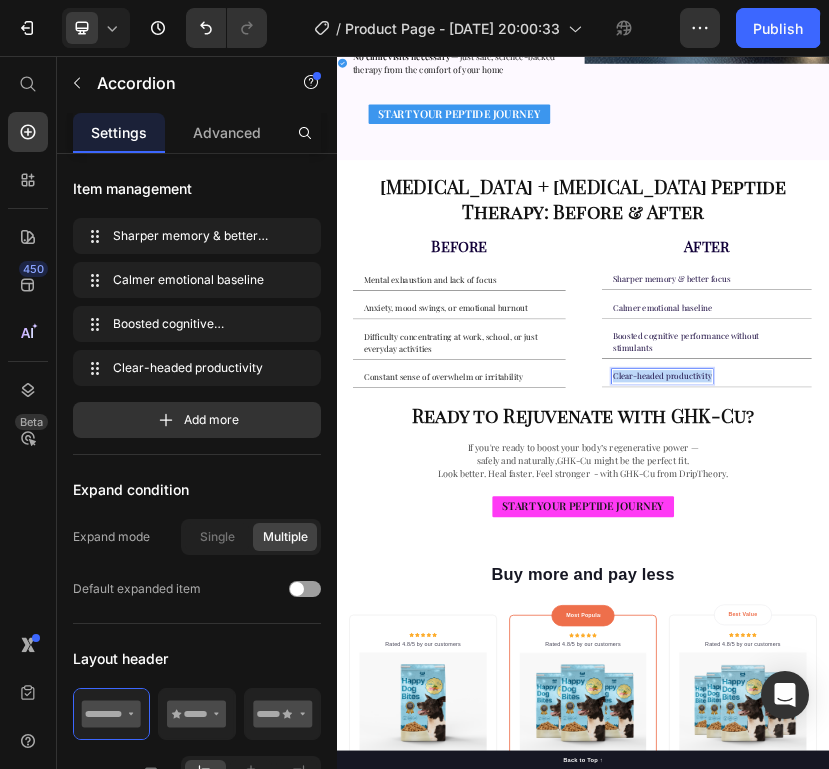 click on "Clear-headed productivity" at bounding box center (1130, 837) 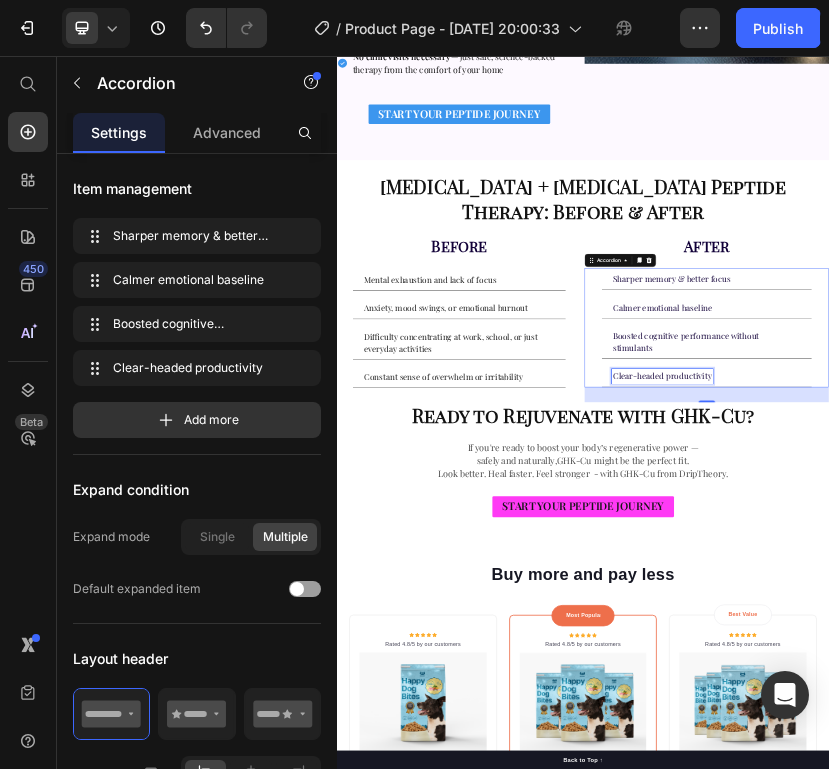 click on "Ready to Rejuvenate with GHK-Cu?" at bounding box center (937, 932) 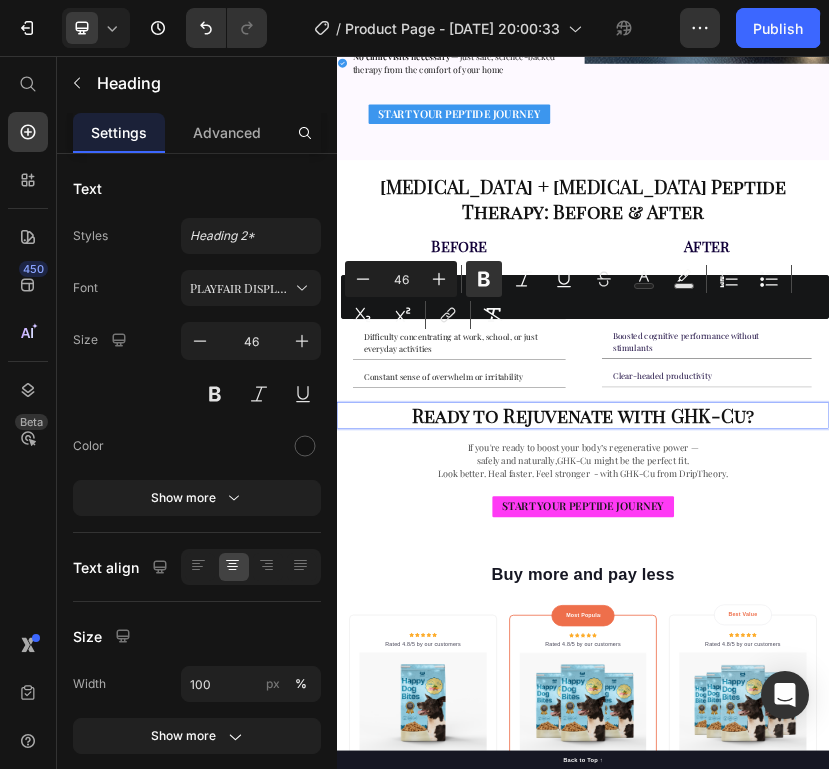 click on "Ready to Rejuvenate with GHK-Cu?" at bounding box center [937, 932] 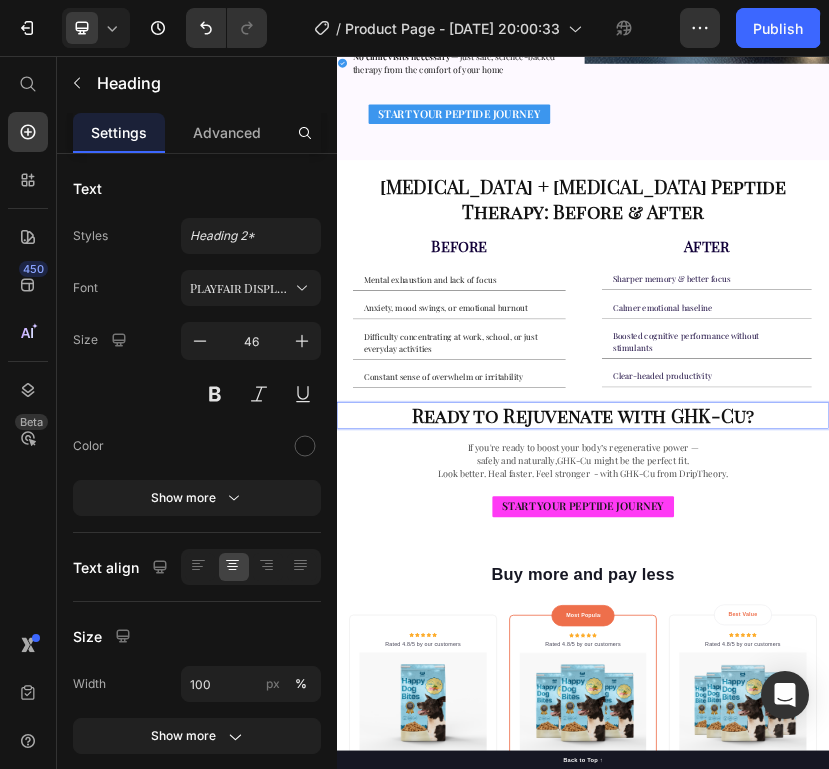 click on "Ready to Rejuvenate with GHK-Cu?" at bounding box center (937, 932) 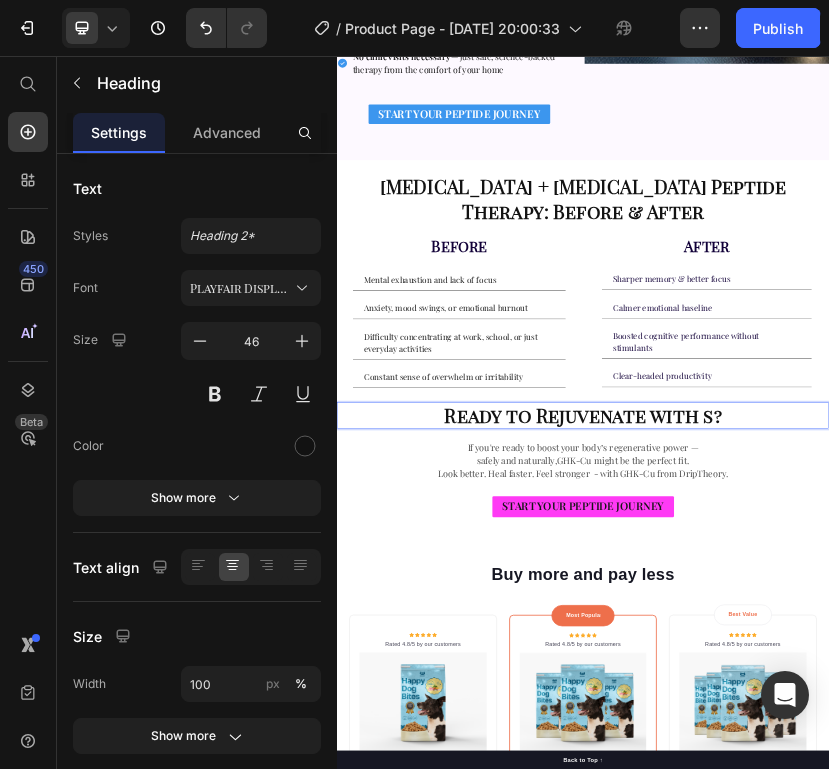 scroll, scrollTop: 56, scrollLeft: 0, axis: vertical 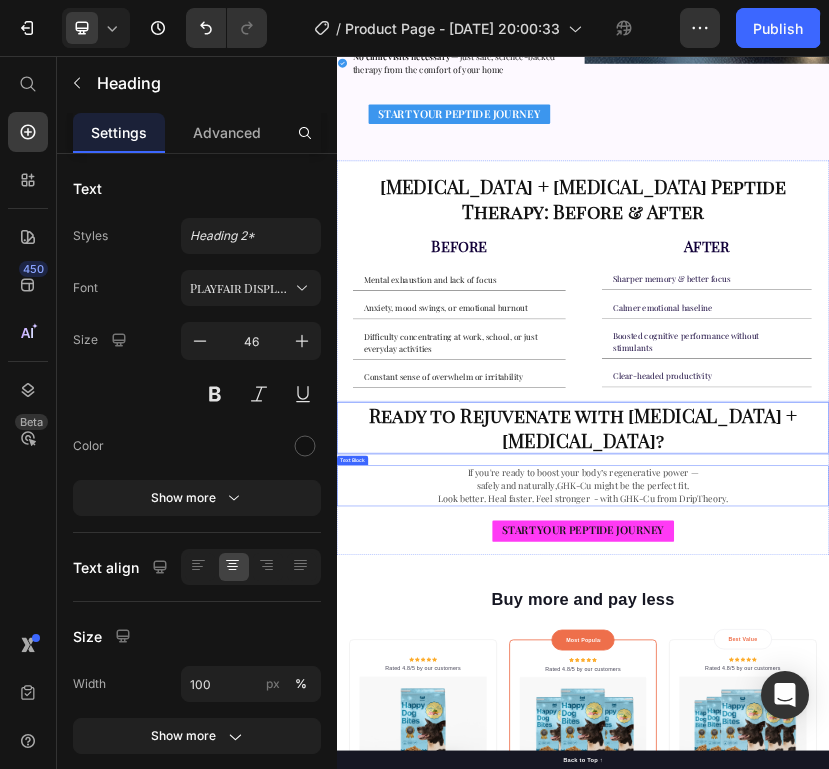 click on "If you're ready to boost your body’s regenerative power —" at bounding box center [937, 1071] 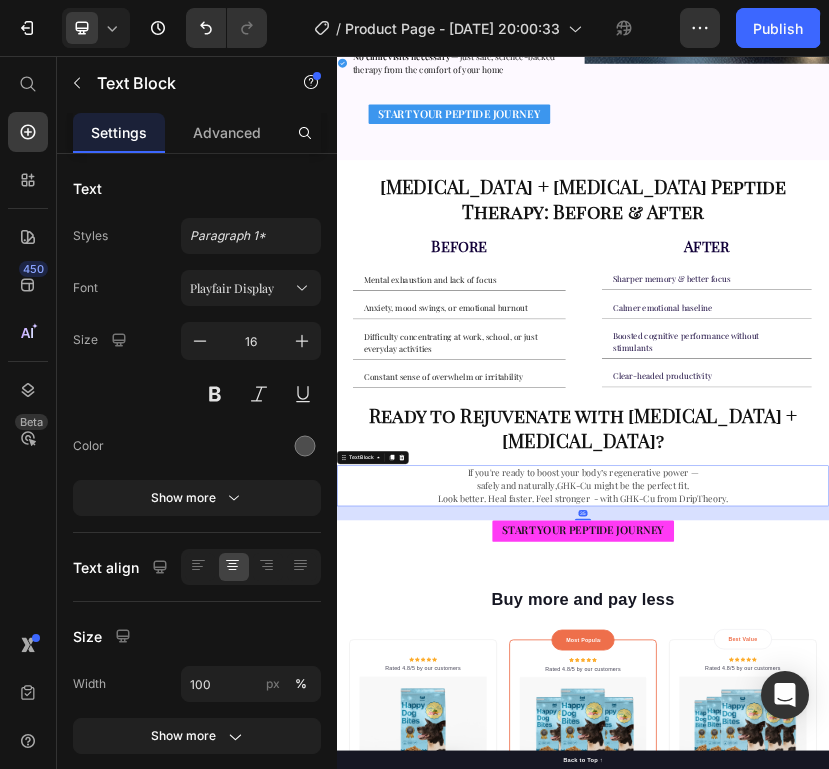 scroll, scrollTop: 0, scrollLeft: 0, axis: both 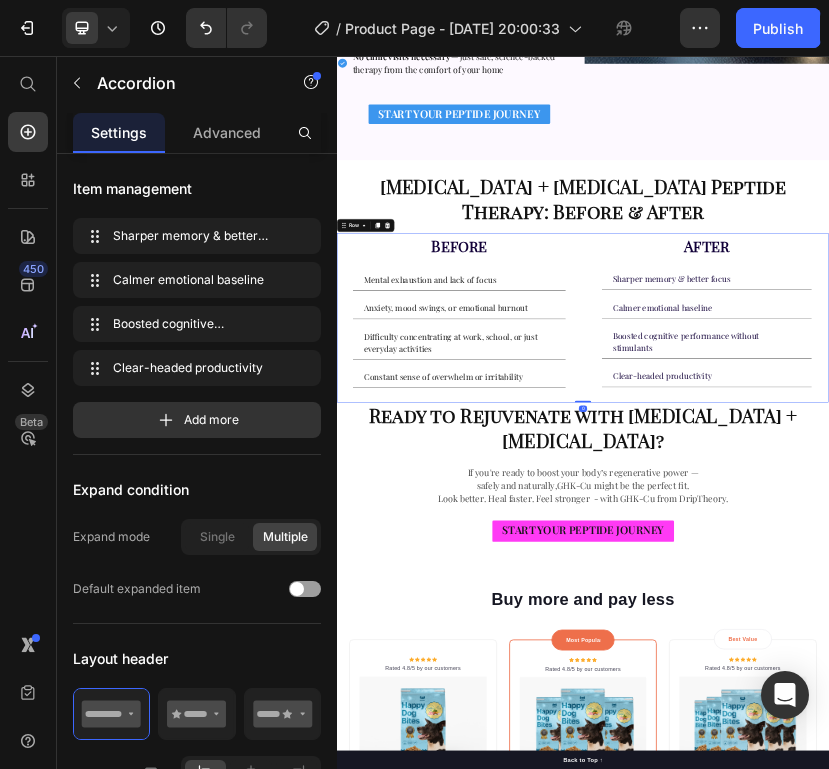 click on "Before Heading
Mental exhaustion and lack of focus
Anxiety, mood swings, or emotional burnout
Difficulty concentrating at work, school, or just everyday activities
Constant sense of overwhelm or irritability Accordion" at bounding box center [635, 695] 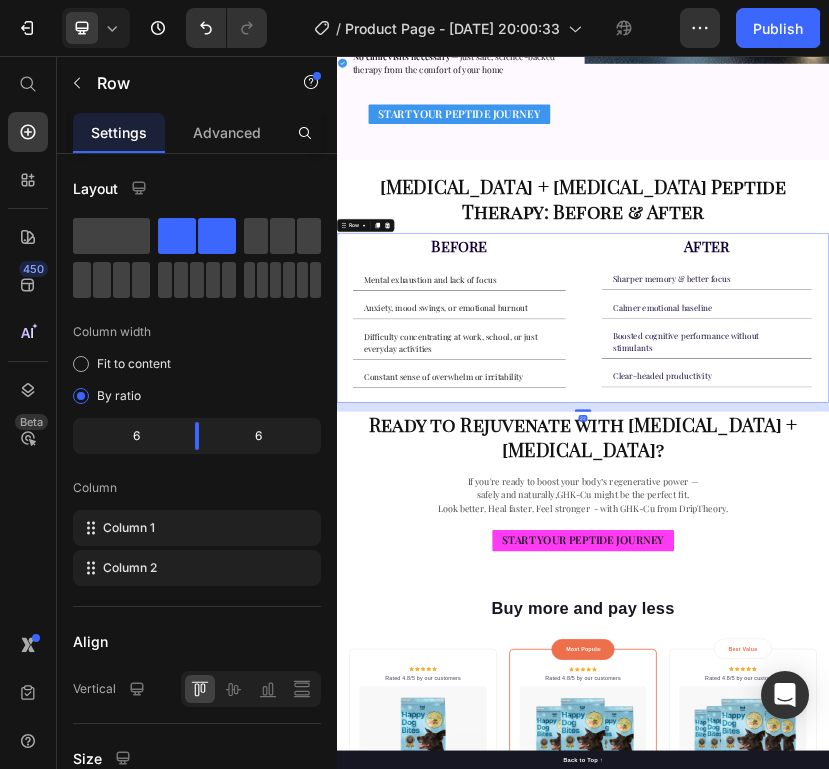 drag, startPoint x: 930, startPoint y: 692, endPoint x: 936, endPoint y: 724, distance: 32.55764 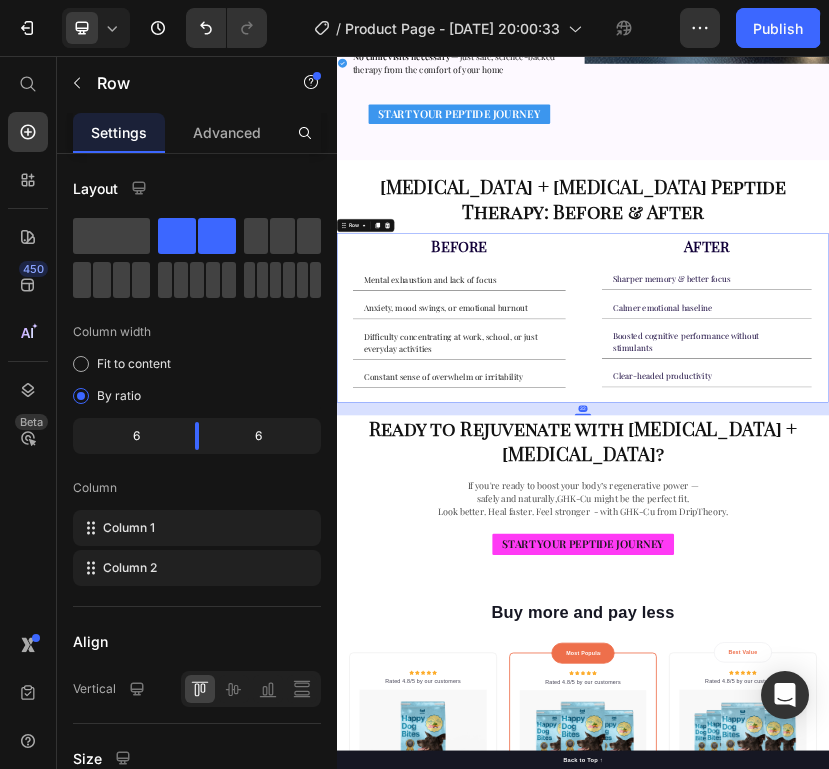 click on "Before Heading
Mental exhaustion and lack of focus
Anxiety, mood swings, or emotional burnout
Difficulty concentrating at work, school, or just everyday activities
Constant sense of overwhelm or irritability Accordion" at bounding box center [635, 695] 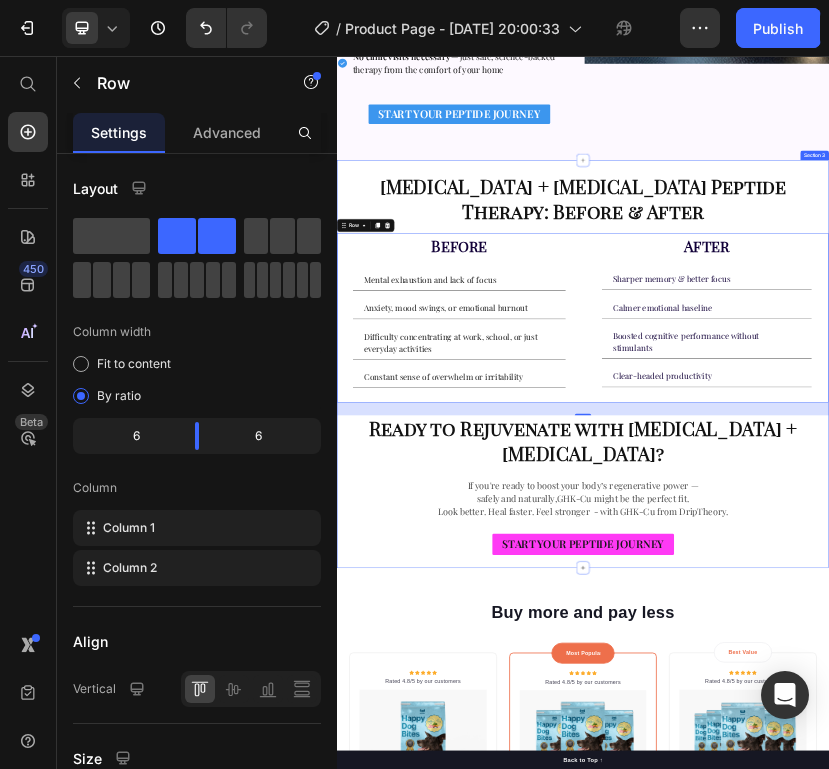 click on "Ready to Rejuvenate with [MEDICAL_DATA] + [MEDICAL_DATA]?" at bounding box center [937, 994] 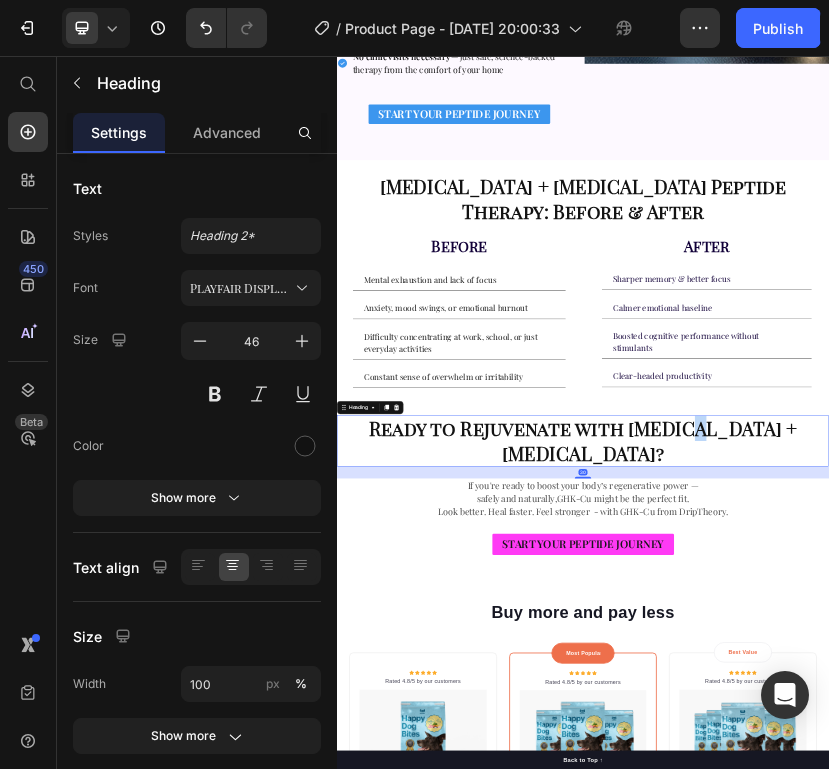 click on "Ready to Rejuvenate with [MEDICAL_DATA] + [MEDICAL_DATA]?" at bounding box center (937, 994) 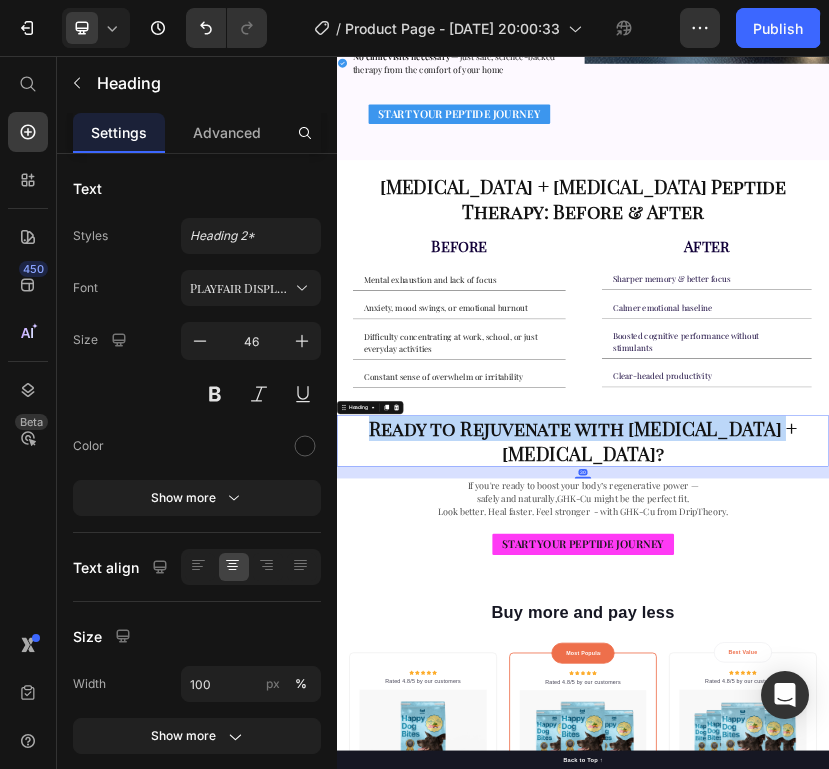 click on "Ready to Rejuvenate with [MEDICAL_DATA] + [MEDICAL_DATA]?" at bounding box center (937, 994) 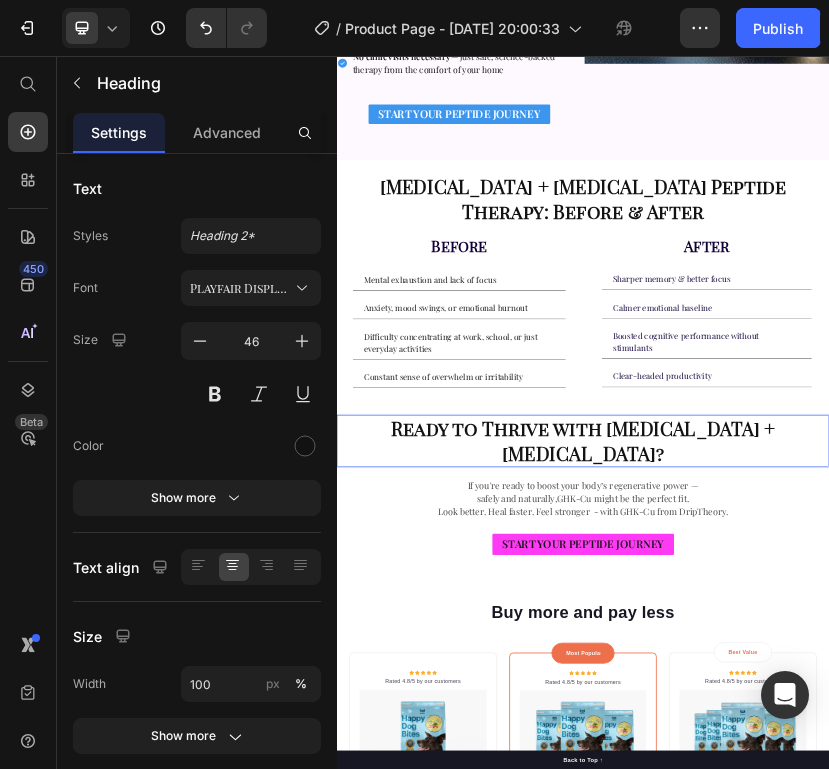 scroll, scrollTop: 18, scrollLeft: 0, axis: vertical 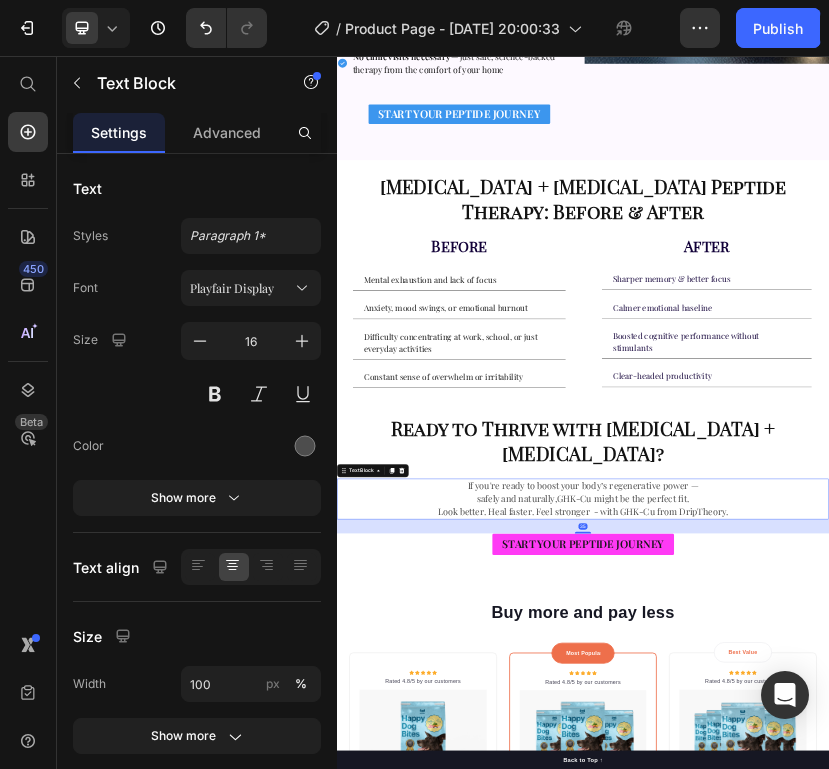 click on "safely and naturally,GHK-Cu might be the perfect fit." at bounding box center (937, 1135) 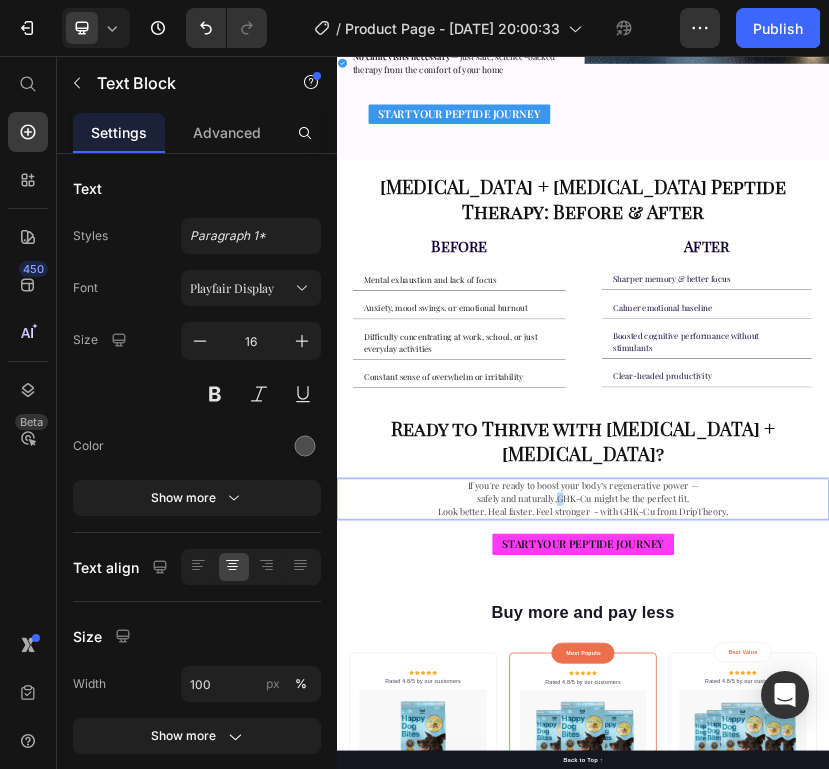 click on "safely and naturally,GHK-Cu might be the perfect fit." at bounding box center (937, 1135) 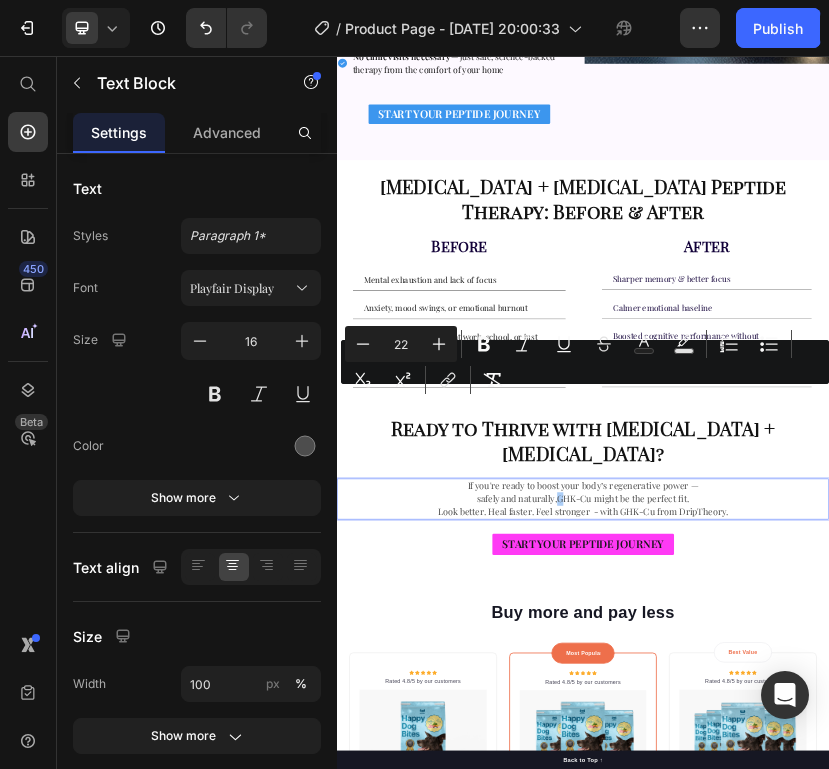 click on "Minus 22 Plus Bold Italic Underline       Strikethrough
Text Color
Text Background Color Numbered List Bulleted List Subscript Superscript       link Remove Format" at bounding box center (585, 362) 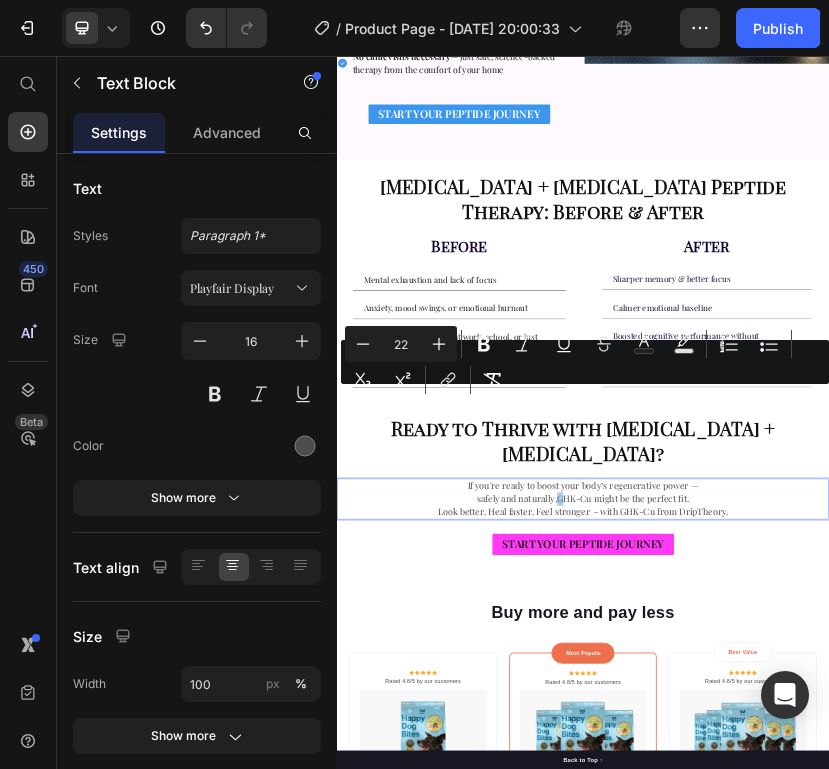 click on "⁠⁠⁠⁠⁠⁠⁠ [MEDICAL_DATA] + [MEDICAL_DATA] Peptide Therapy: Before & After Heading Before Heading
Mental exhaustion and lack of focus
Anxiety, mood swings, or emotional burnout
Difficulty concentrating at work, school, or just everyday activities
Constant sense of overwhelm or irritability Accordion After Heading
Sharper memory & better focus
Calmer emotional baseline
Boosted cognitive performance without stimulants
Clear-headed productivity Accordion Row ⁠⁠⁠⁠⁠⁠⁠ Ready to Thrive with [MEDICAL_DATA] + [MEDICAL_DATA]? Heading If you're ready to boost your body’s regenerative power —  safely and naturally,GHK-Cu might be the perfect fit. Text Block   35 START YOUR PEPTIDE JOURNEY Button" at bounding box center (937, 807) 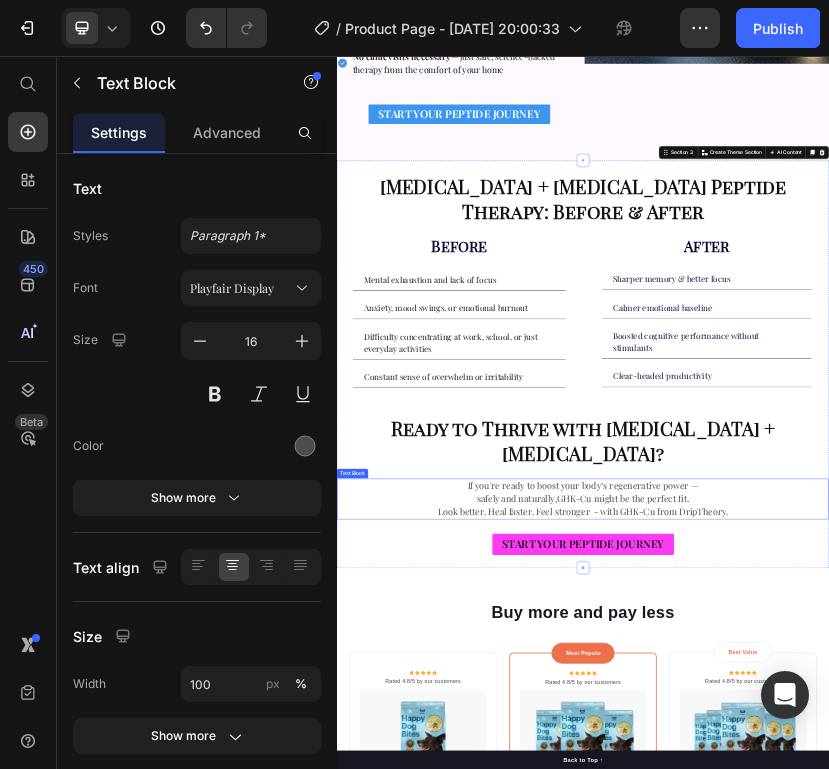 click on "safely and naturally,GHK-Cu might be the perfect fit." at bounding box center [937, 1137] 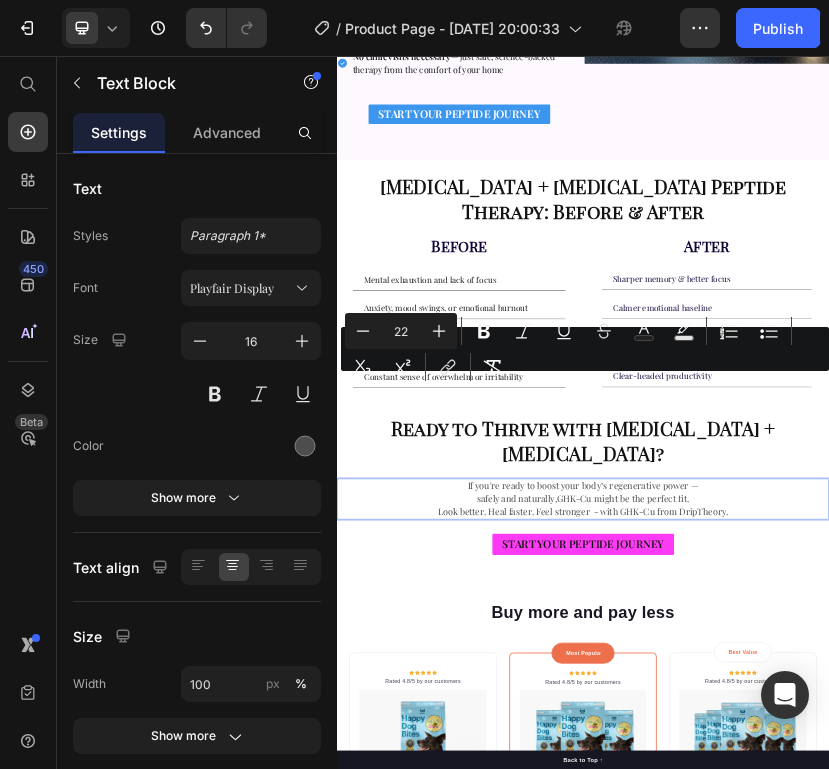 drag, startPoint x: 1343, startPoint y: 885, endPoint x: 596, endPoint y: 836, distance: 748.60535 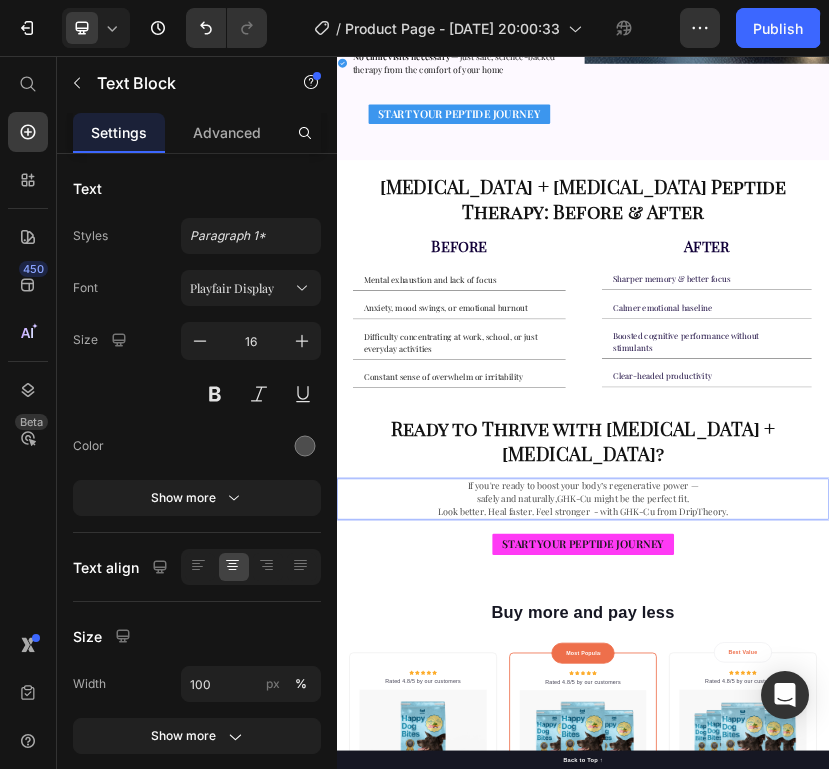 scroll, scrollTop: 9, scrollLeft: 0, axis: vertical 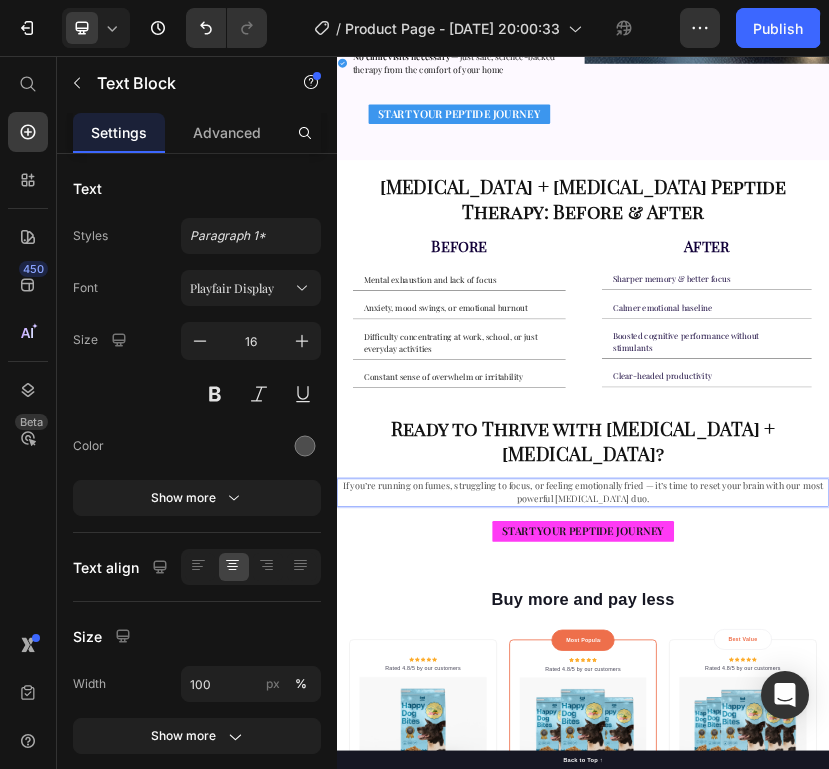 click on "If you’re running on fumes, struggling to focus, or feeling emotionally fried — it’s time to reset your brain with our most powerful [MEDICAL_DATA] duo." at bounding box center [937, 1119] 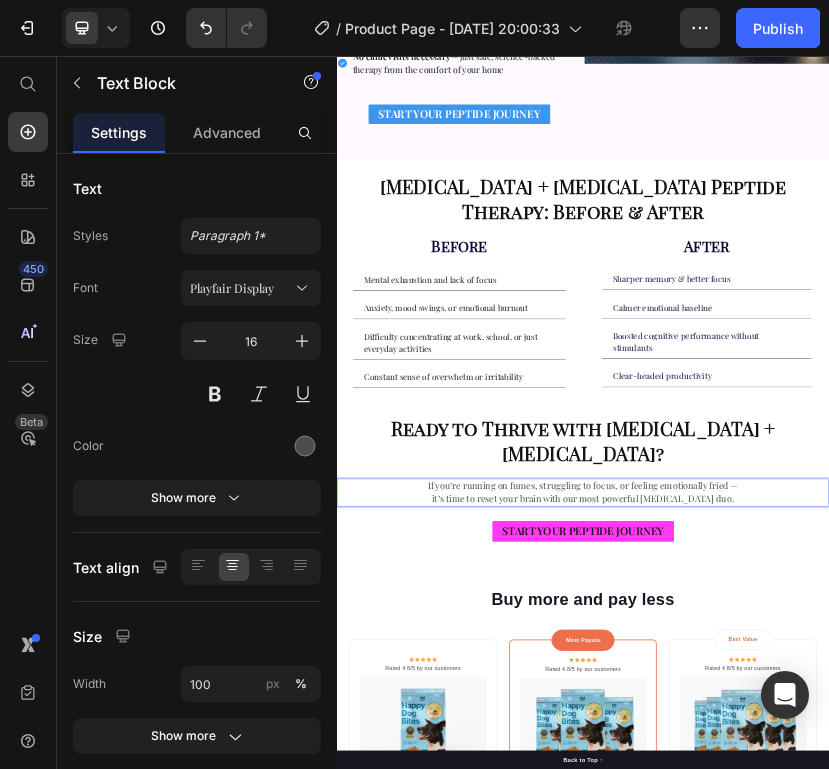 click on "it’s time to reset your brain with our most powerful [MEDICAL_DATA] duo." at bounding box center [937, 1137] 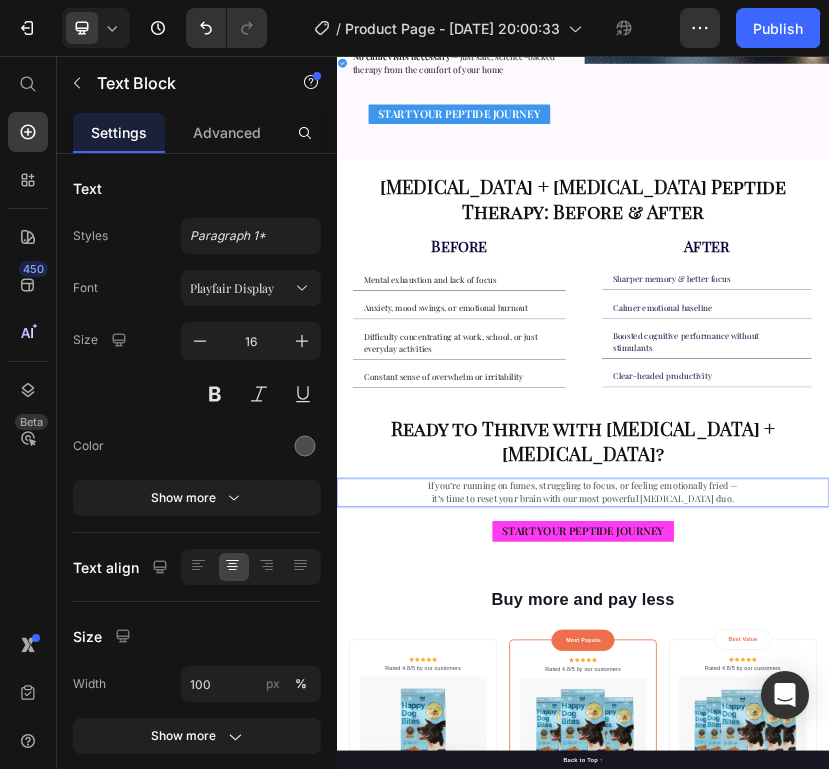 scroll, scrollTop: 27, scrollLeft: 0, axis: vertical 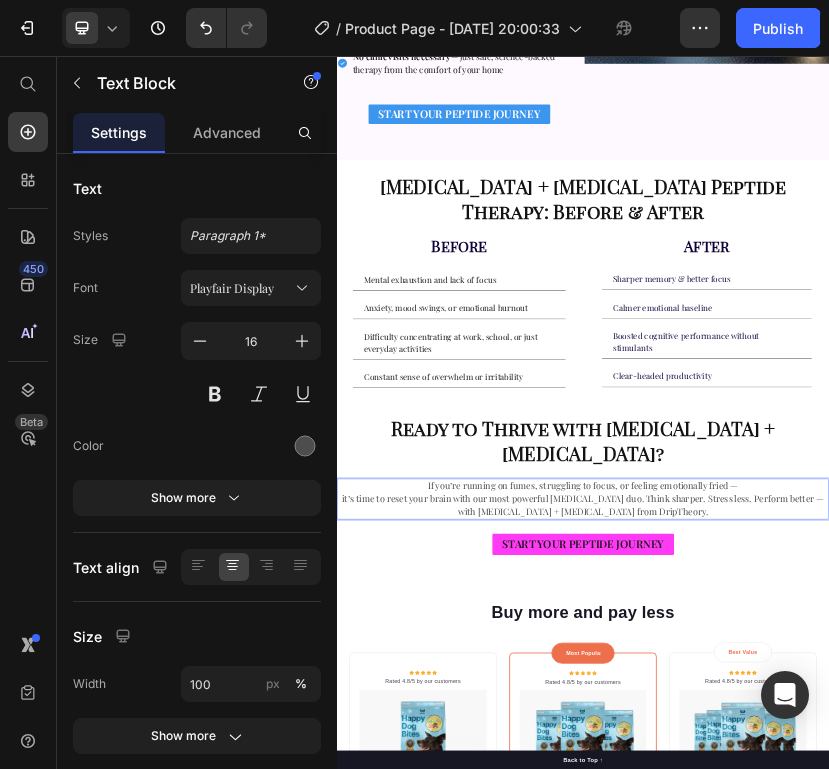 click on "it’s time to reset your brain with our most powerful [MEDICAL_DATA] duo. Think sharper. Stress less. Perform better — with [MEDICAL_DATA] + [MEDICAL_DATA] from DripTheory." at bounding box center [937, 1151] 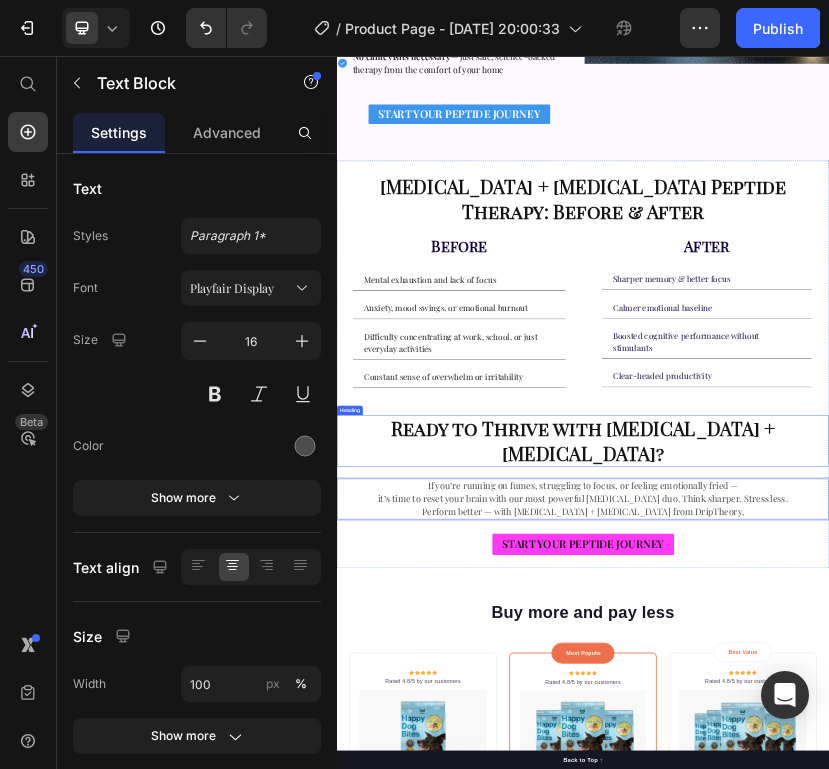 click on "Ready to Thrive with [MEDICAL_DATA] + [MEDICAL_DATA]?" at bounding box center (937, 994) 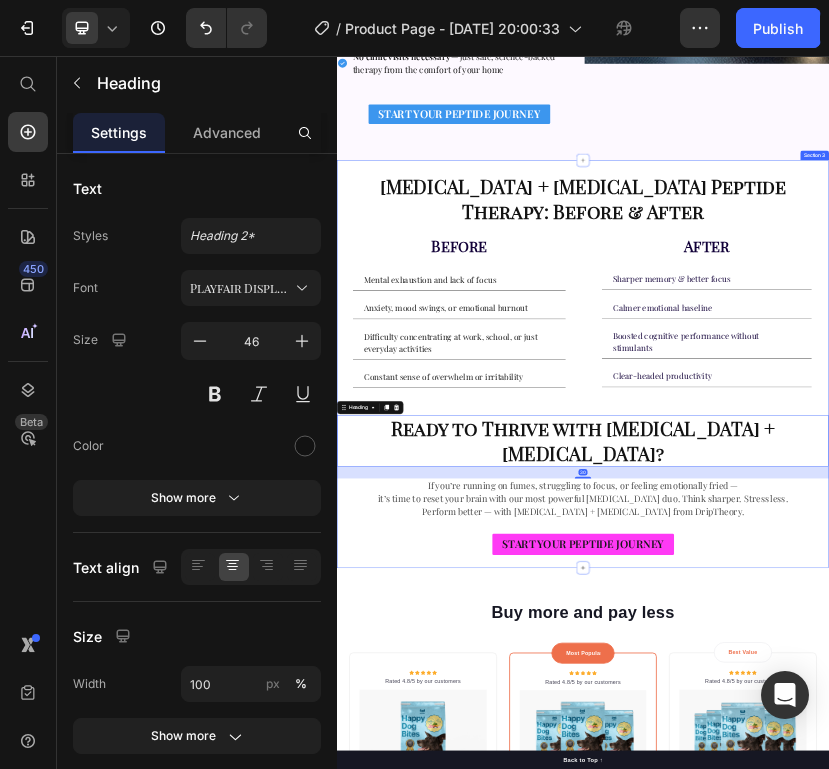 click on "START YOUR PEPTIDE JOURNEY Button" at bounding box center [937, 1246] 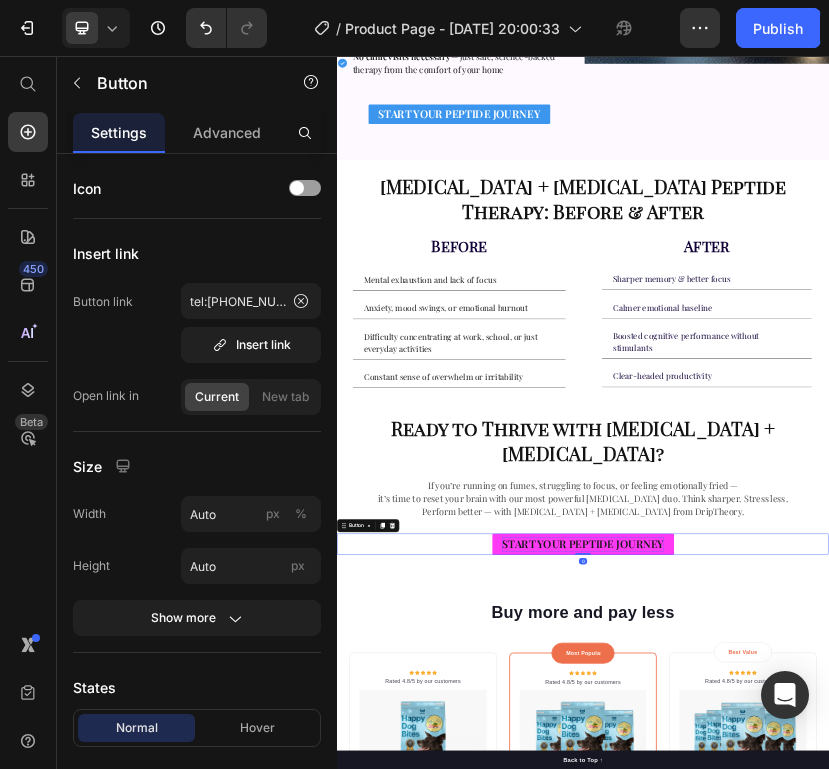 click on "START YOUR PEPTIDE JOURNEY" at bounding box center [937, 1244] 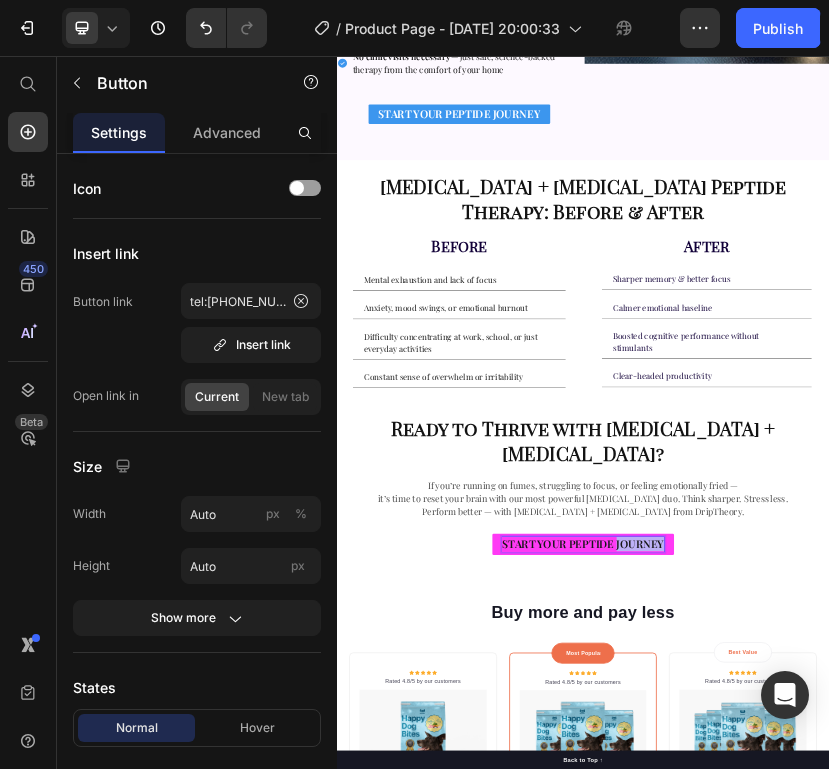 click on "START YOUR PEPTIDE JOURNEY" at bounding box center (937, 1244) 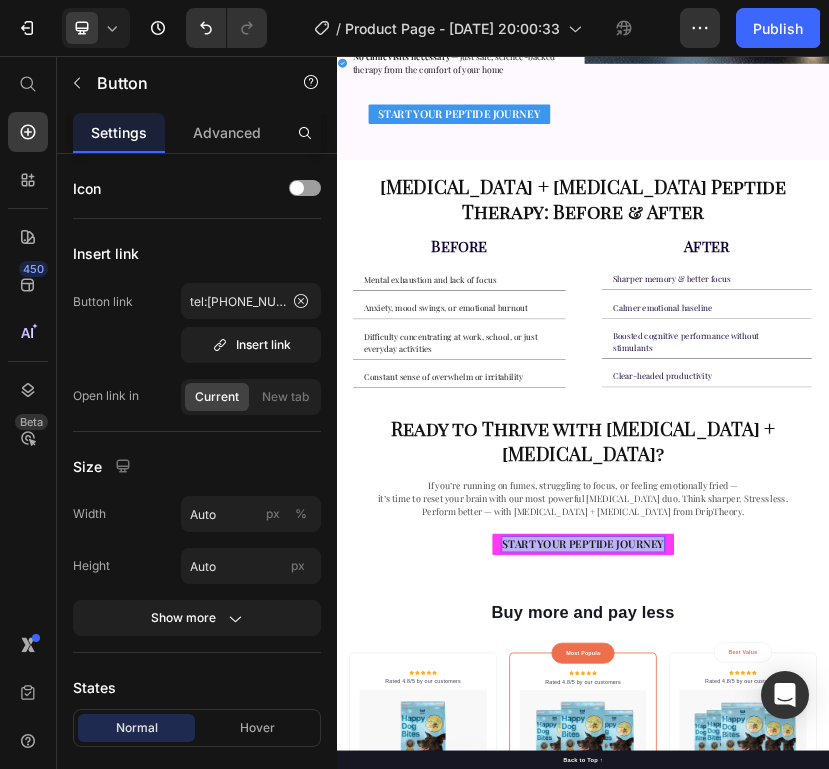 click on "START YOUR PEPTIDE JOURNEY" at bounding box center (937, 1244) 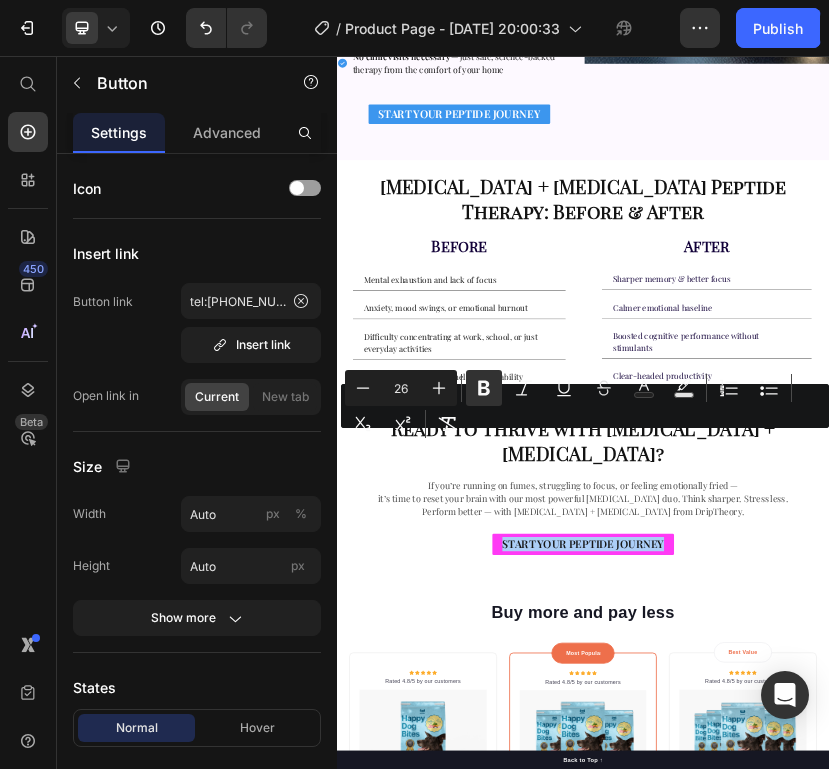 click on "Minus 26 Plus Bold Italic Underline       Strikethrough
Text Color
Text Background Color Numbered List Bulleted List Subscript Superscript Remove Format" at bounding box center [585, 406] 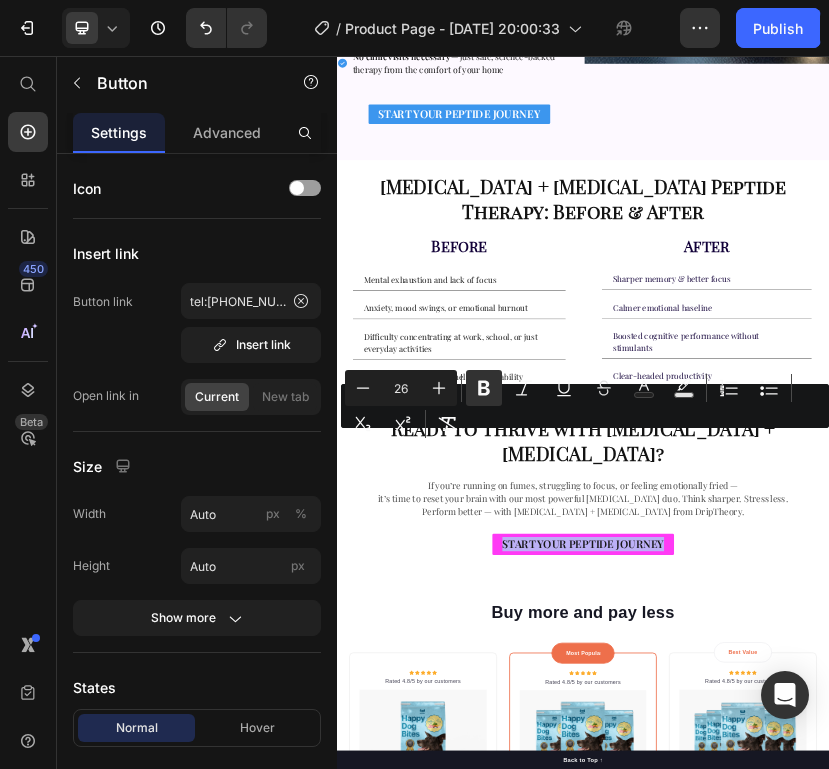 click on "START YOUR PEPTIDE JOURNEY" at bounding box center (937, 1246) 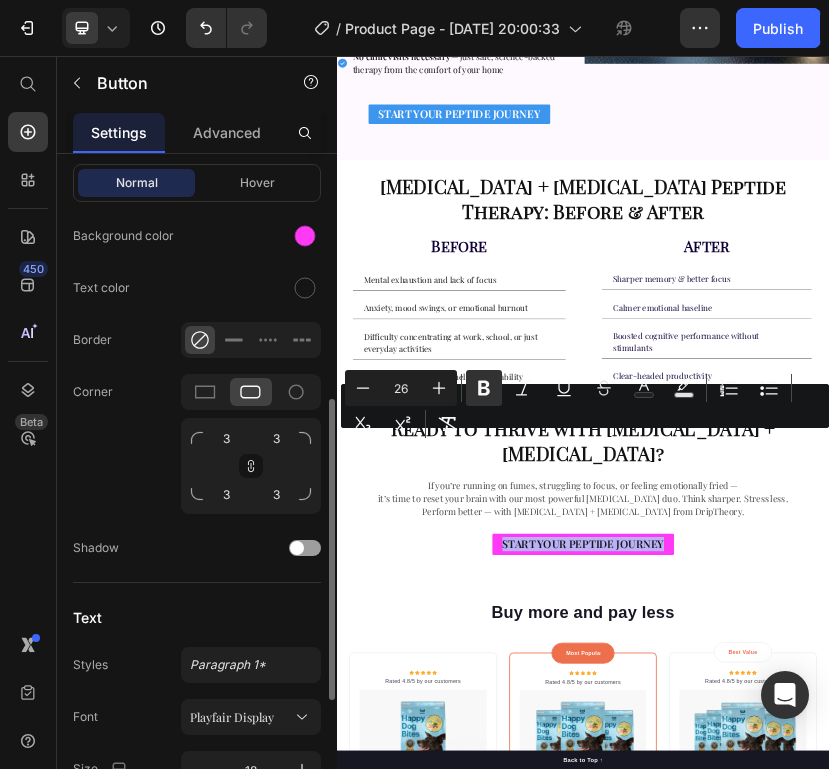 scroll, scrollTop: 825, scrollLeft: 0, axis: vertical 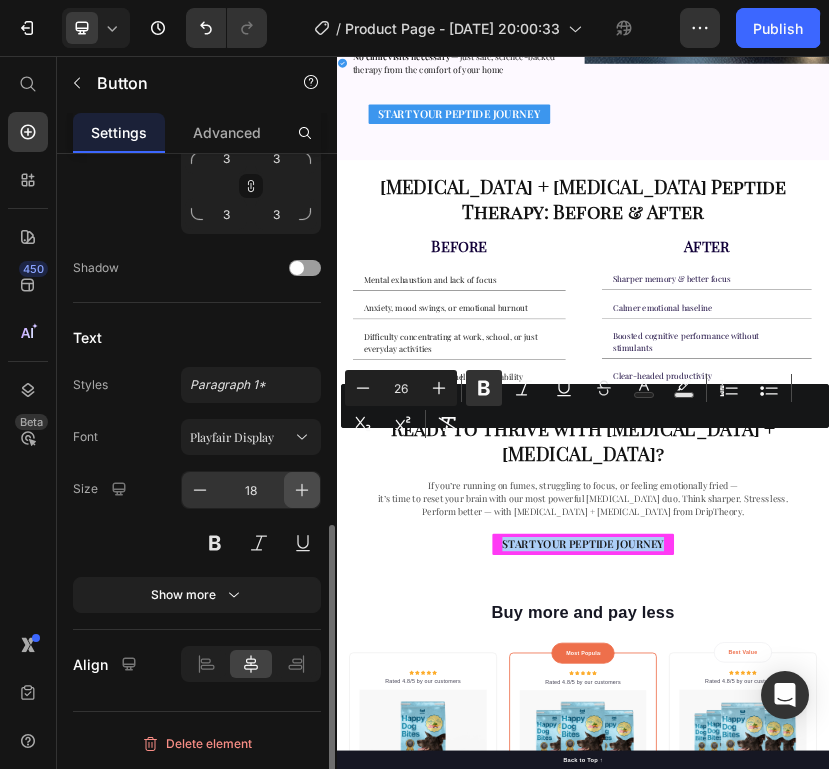 click 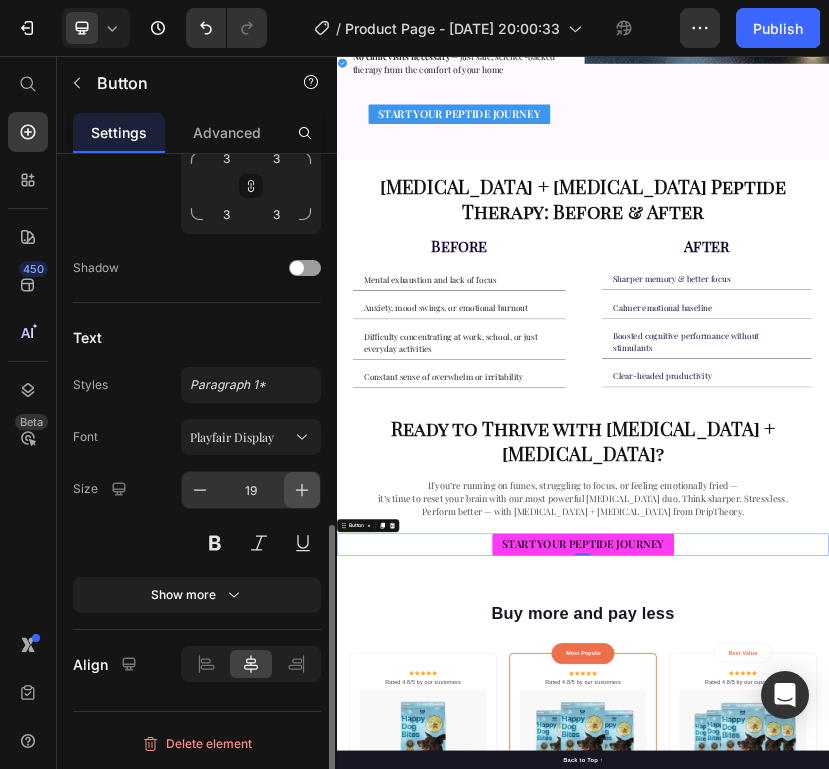 click 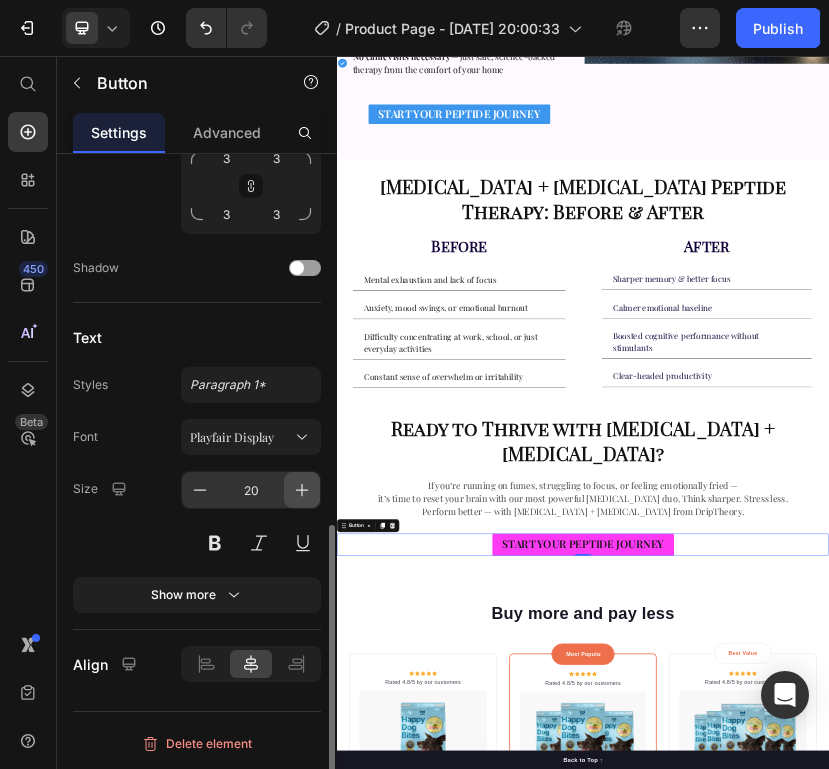 click 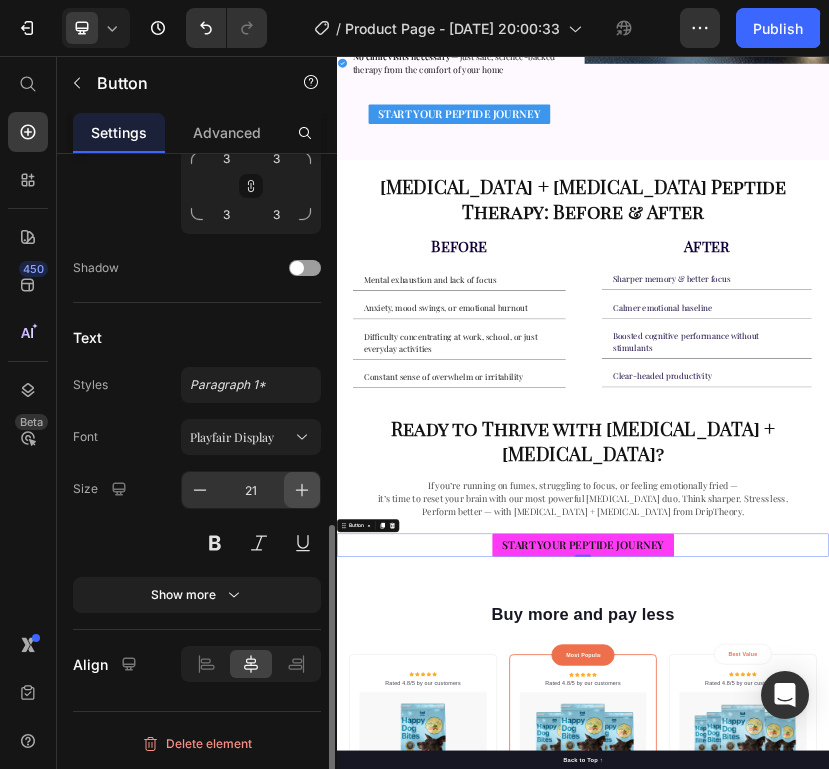 click 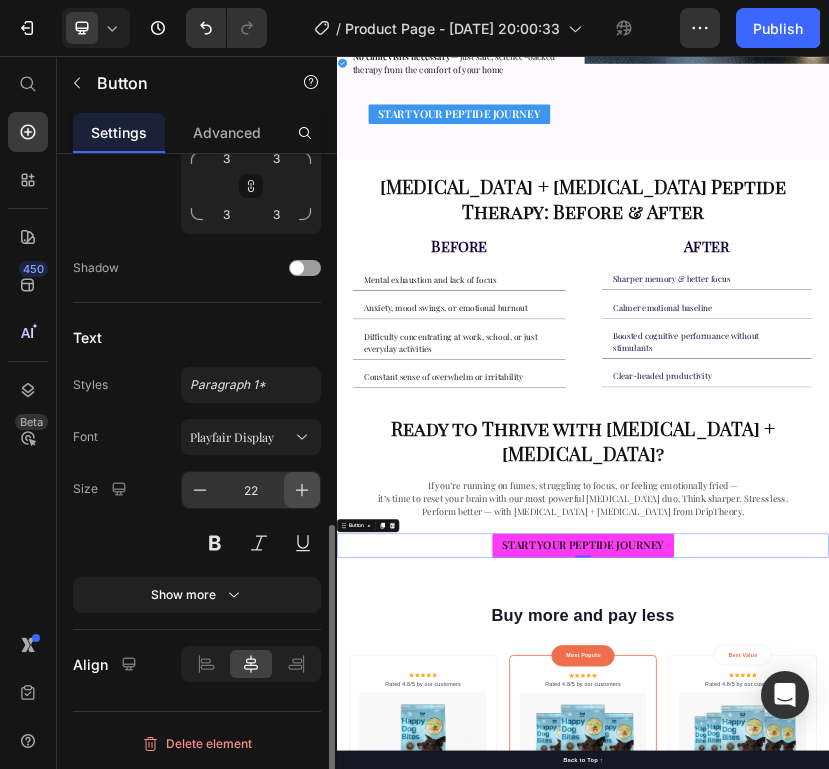 click 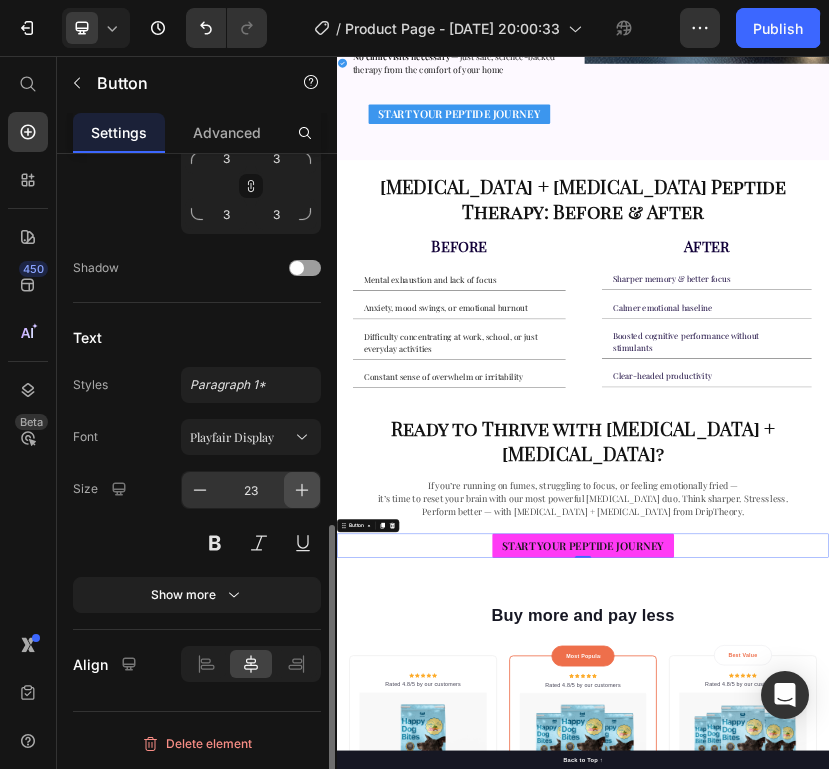 click 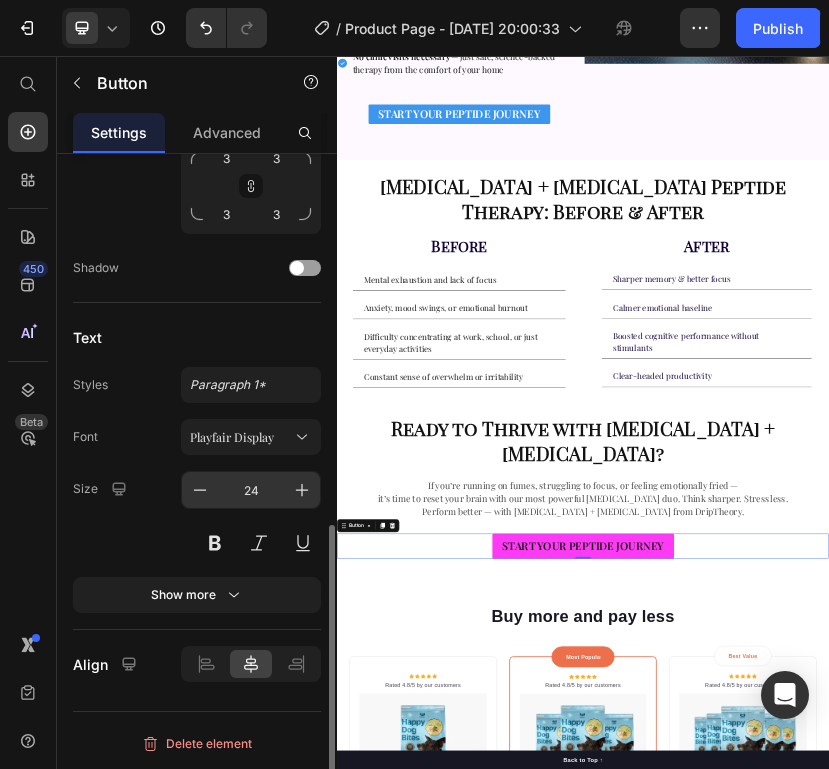 click on "24" at bounding box center [251, 490] 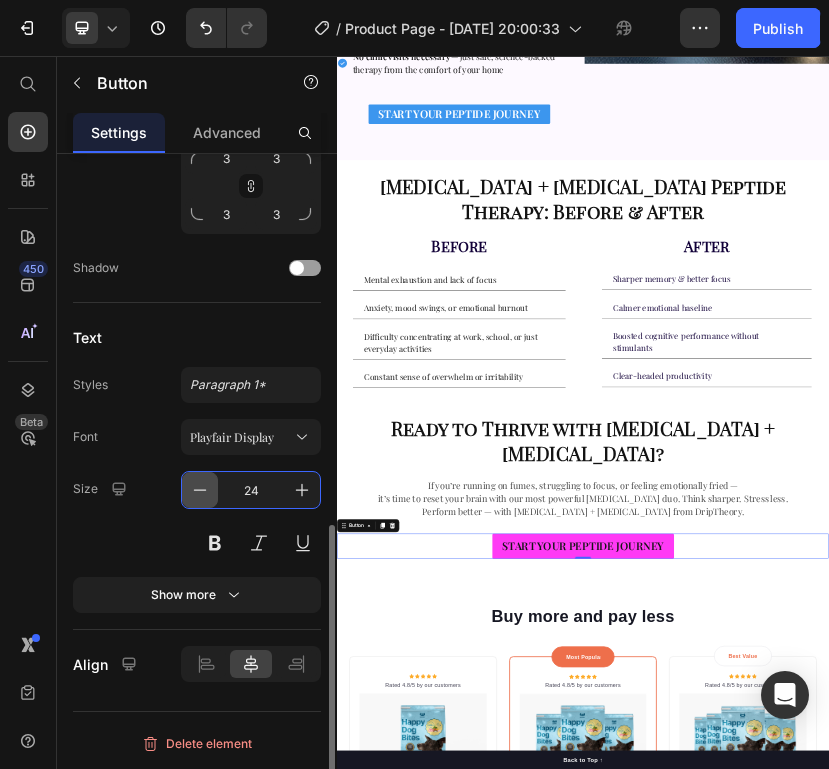 click 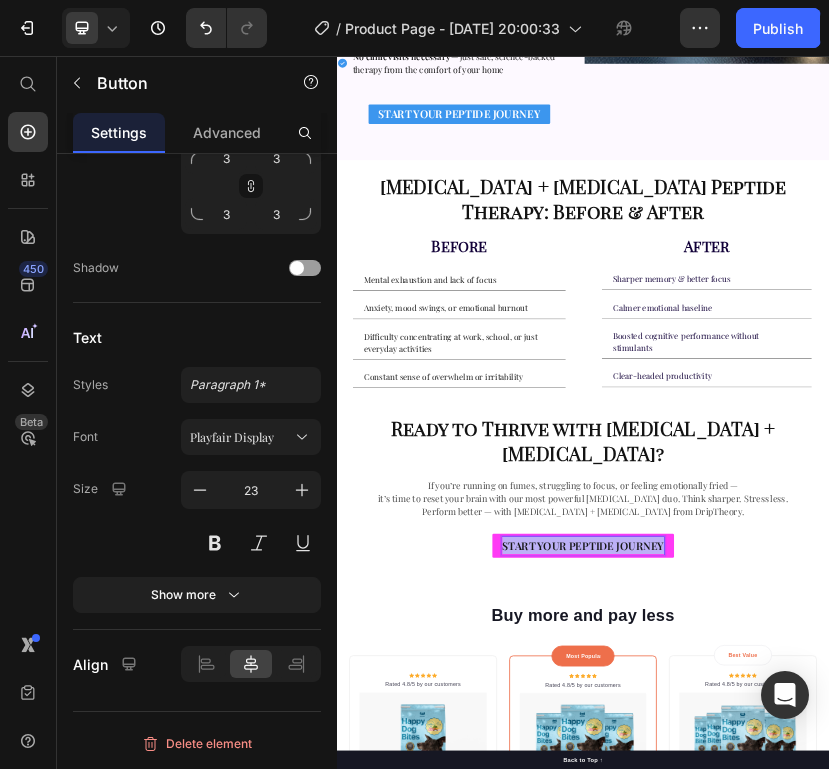 click on "START YOUR PEPTIDE JOURNEY" at bounding box center (937, 1249) 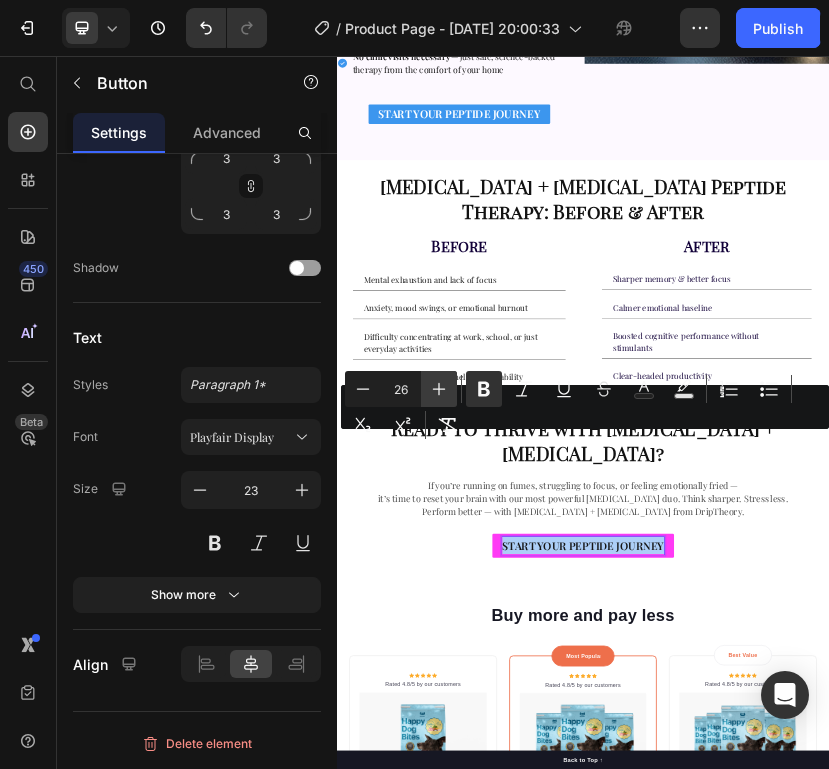 click 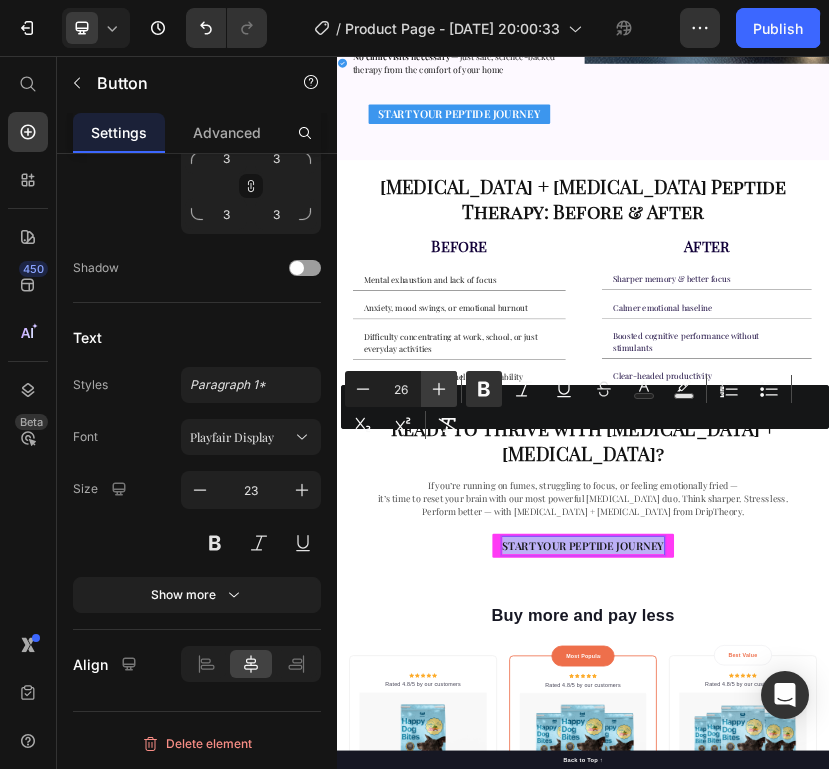 type on "27" 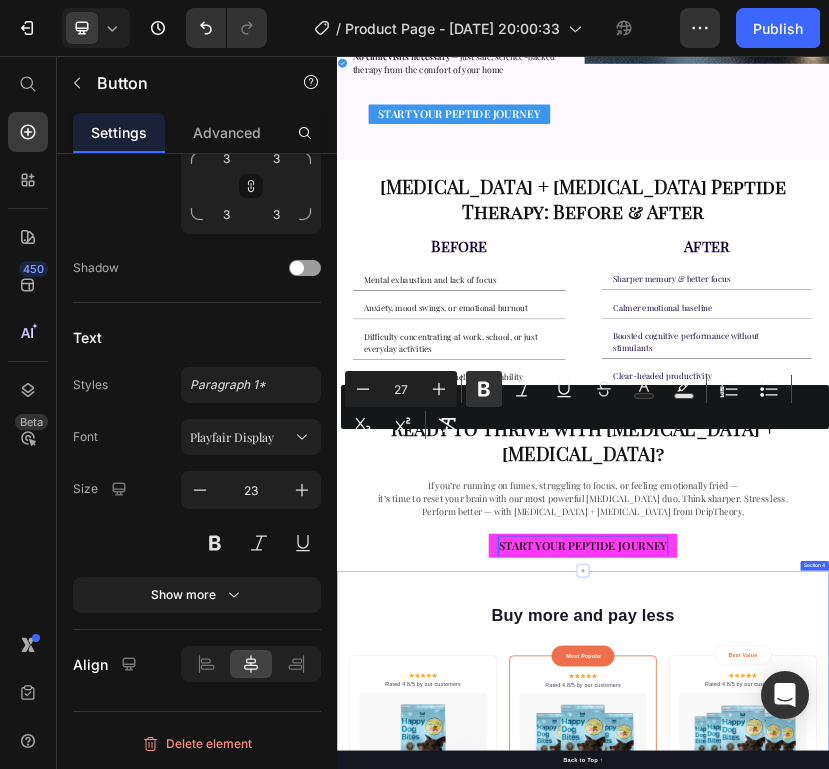 click on "Buy more and pay less Heading Row Icon Icon Icon Icon Icon Icon List Hoz Rated 4.8/5 by our customers Text block Row Image Icon Intro Text block Icon Row 1-Pack Text block $0.00 Price                Title Line Total: Text block $0.00 Price $0.00 Price Row you save:  $8.59 60-day money-back guarantee +$2.95 Shipping Item list Add to cart Product Cart Button Image Product Row Most Popular Text block Row Icon Icon Icon Icon Icon Icon List Hoz Rated 4.8/5 by our customers Text block Row Image Icon Most Popular Text block Icon Row 3-Pack Text block $0.00 Price                Title Line Total: Text block $0.00 Price $0.00 Price Row you save:  $38.69 30-day money-back guarantee Free delivery Item list Add to cart Product Cart Button Image Product Row Best Value Text block Row Icon Icon Icon Icon Icon Icon List Hoz Rated 4.8/5 by our customers Text block Row Image Icon Best offer Text block Icon Row 5-Pack Text block $0.00 Price                Title Line Total: Text block $0.00 Price $0.00 Price Row you save:  Image" at bounding box center (937, 1842) 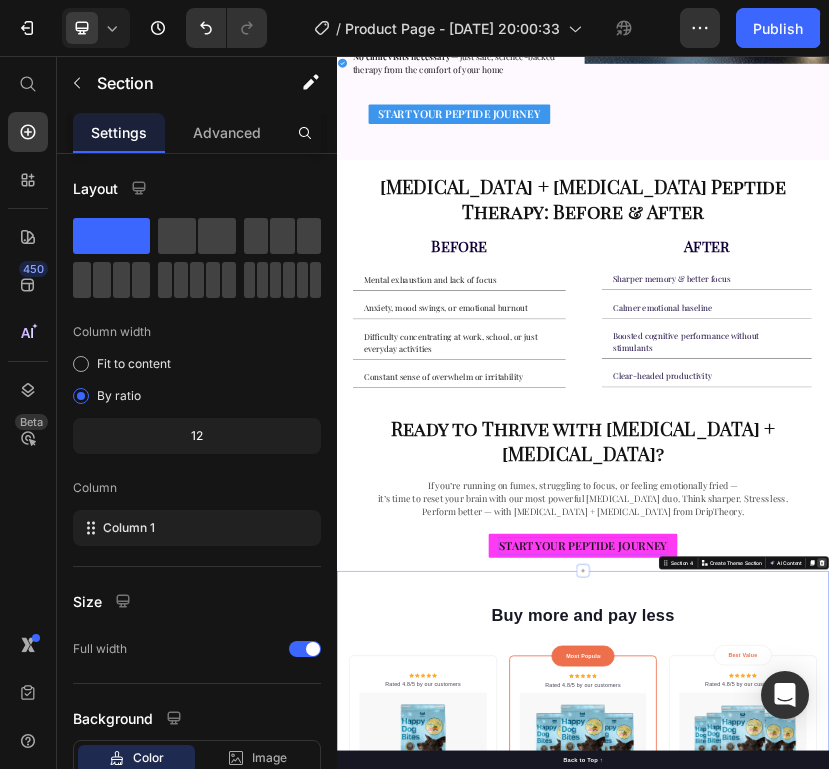 click 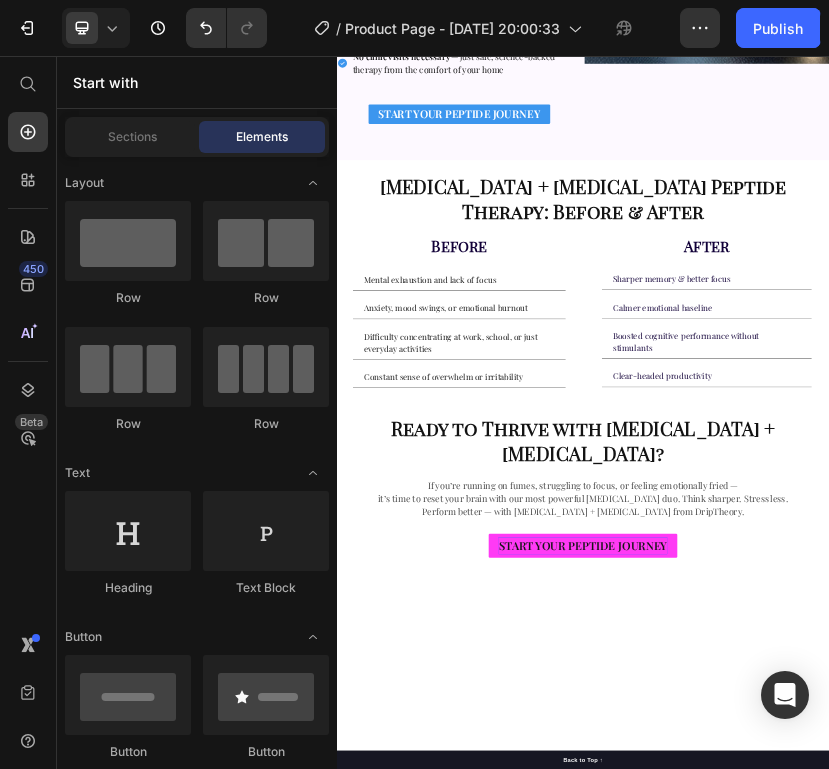 click on "START YOUR PEPTIDE JOURNEY Button" at bounding box center (937, 1250) 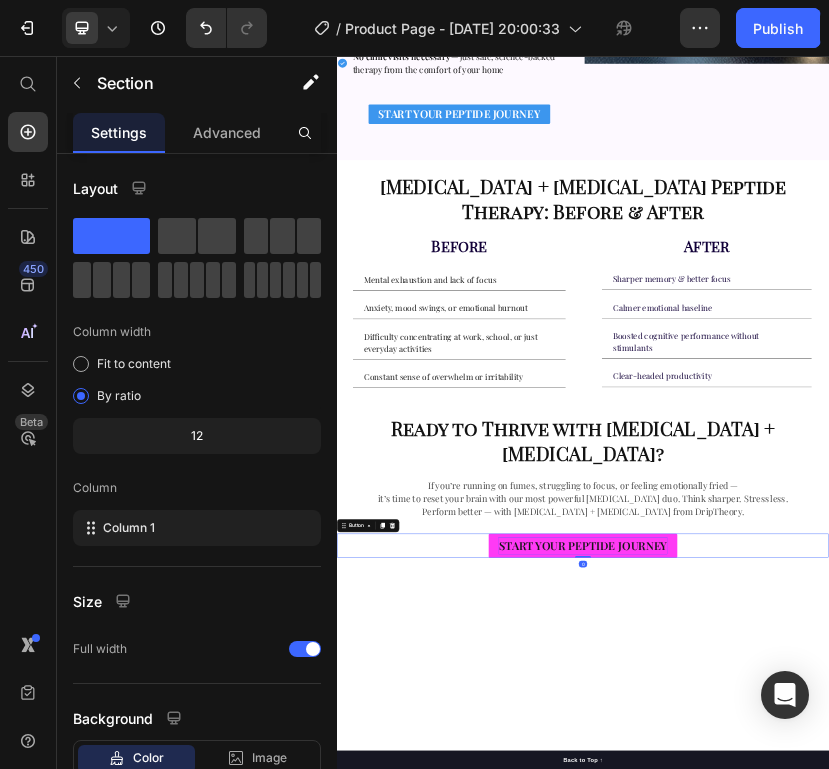 click on "⁠⁠⁠⁠⁠⁠⁠ [MEDICAL_DATA] + [MEDICAL_DATA] Peptide Therapy: Before & After Heading Before Heading
Mental exhaustion and lack of focus
Anxiety, mood swings, or emotional burnout
Difficulty concentrating at work, school, or just everyday activities
Constant sense of overwhelm or irritability Accordion After Heading
Sharper memory & better focus
Calmer emotional baseline
Boosted cognitive performance without stimulants
Clear-headed productivity Accordion Row ⁠⁠⁠⁠⁠⁠⁠ Ready to Thrive with [MEDICAL_DATA] + [MEDICAL_DATA]? Heading If you’re running on fumes, struggling to focus, or feeling emotionally fried — Perform better — with [MEDICAL_DATA] + [MEDICAL_DATA] from DripTheory. Text Block START YOUR PEPTIDE JOURNEY   0" at bounding box center (937, 811) 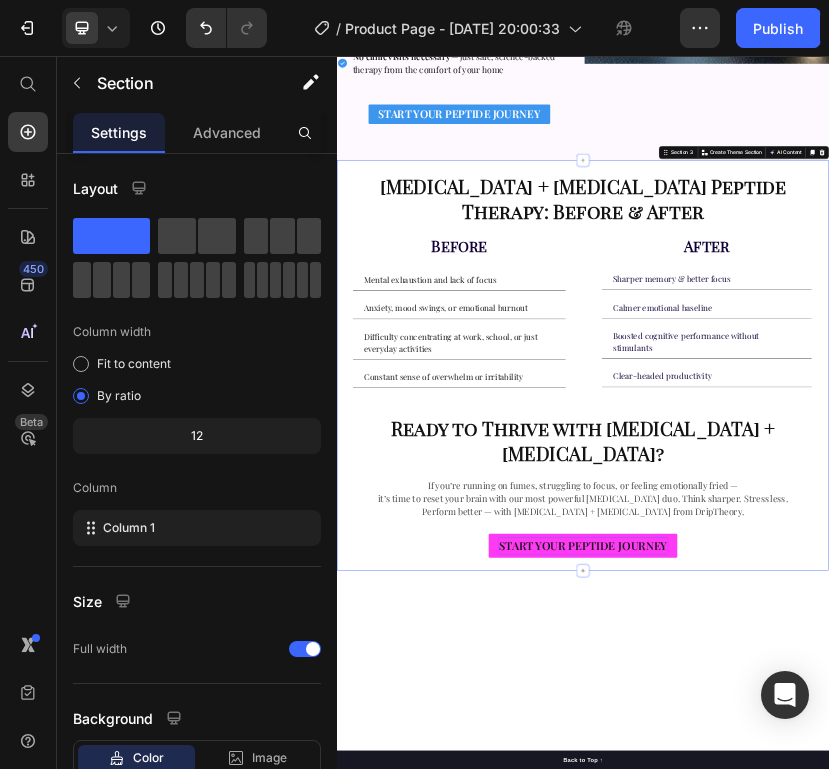 click on "⁠⁠⁠⁠⁠⁠⁠ [MEDICAL_DATA] + [MEDICAL_DATA] Peptide Therapy: Before & After Heading Before Heading
Mental exhaustion and lack of focus
Anxiety, mood swings, or emotional burnout
Difficulty concentrating at work, school, or just everyday activities
Constant sense of overwhelm or irritability Accordion After Heading
Sharper memory & better focus
Calmer emotional baseline
Boosted cognitive performance without stimulants
Clear-headed productivity Accordion Row ⁠⁠⁠⁠⁠⁠⁠ Ready to Thrive with [MEDICAL_DATA] + [MEDICAL_DATA]? Heading If you’re running on fumes, struggling to focus, or feeling emotionally fried — Perform better — with [MEDICAL_DATA] + [MEDICAL_DATA] from DripTheory. Text Block START YOUR PEPTIDE JOURNEY" at bounding box center (937, 811) 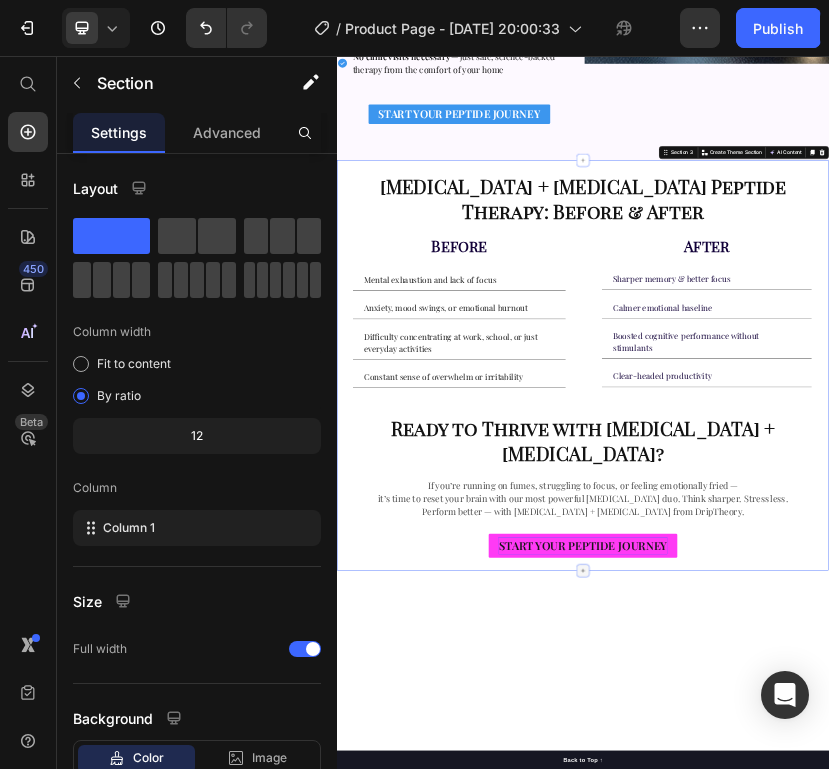 click 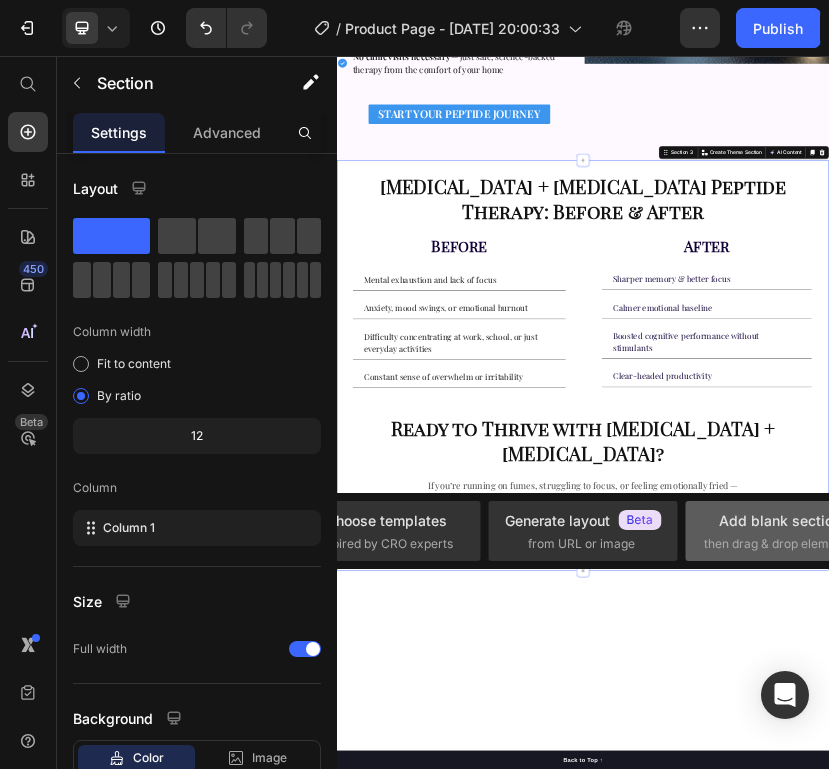 click on "then drag & drop elements" at bounding box center [778, 544] 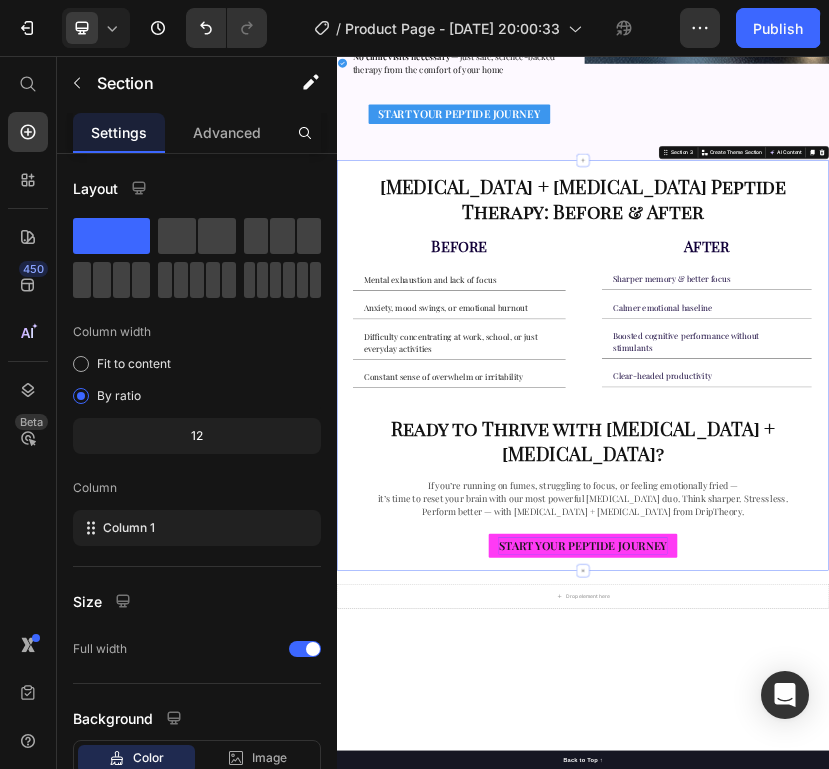 click on "Drop element here" at bounding box center (937, 1374) 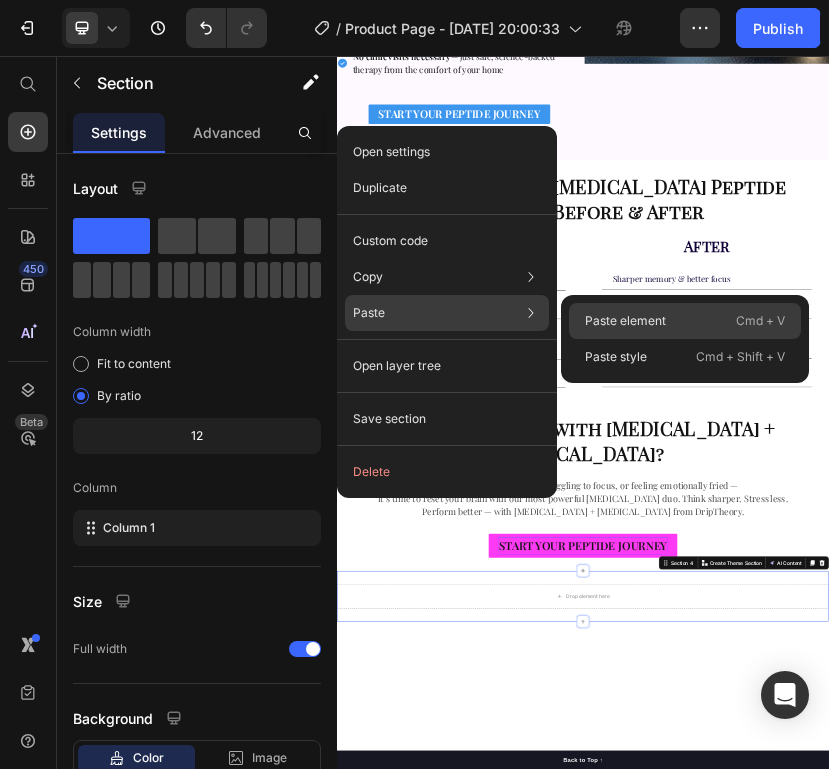 click on "Paste element  Cmd + V" 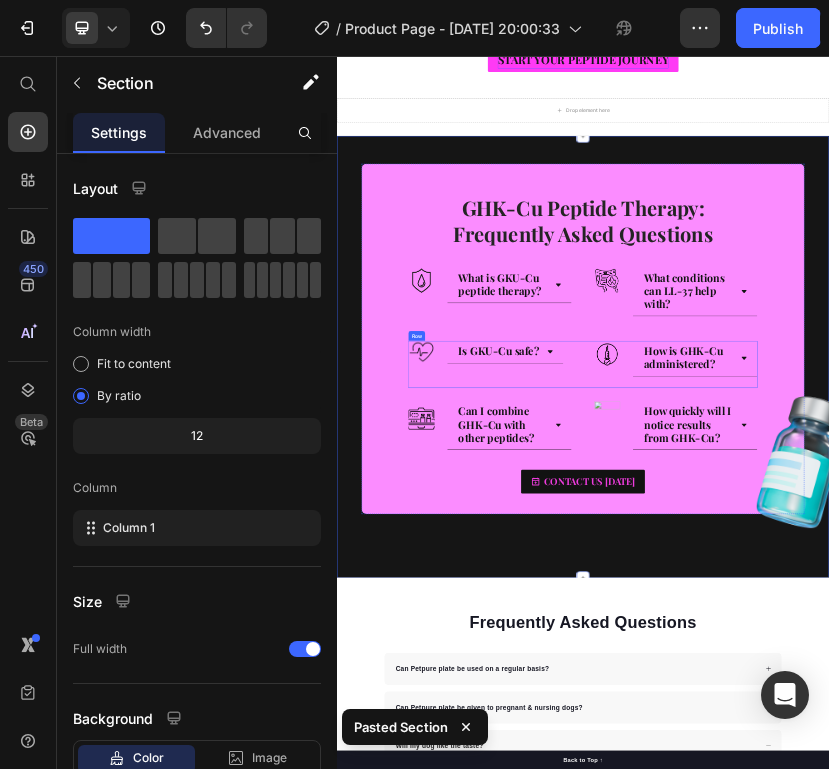 scroll, scrollTop: 3117, scrollLeft: 0, axis: vertical 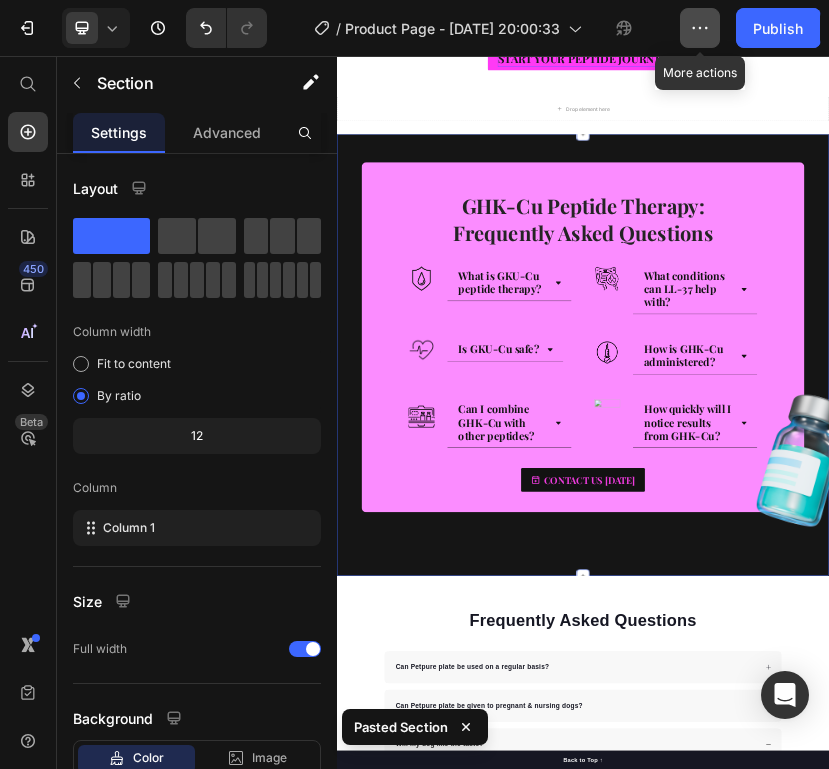 click 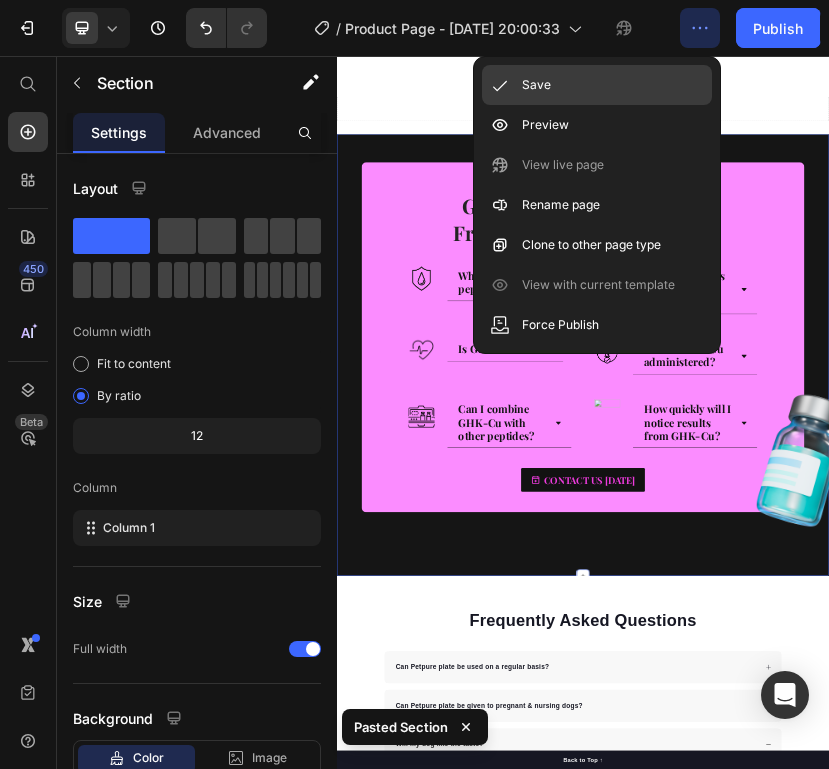 click on "Save" 